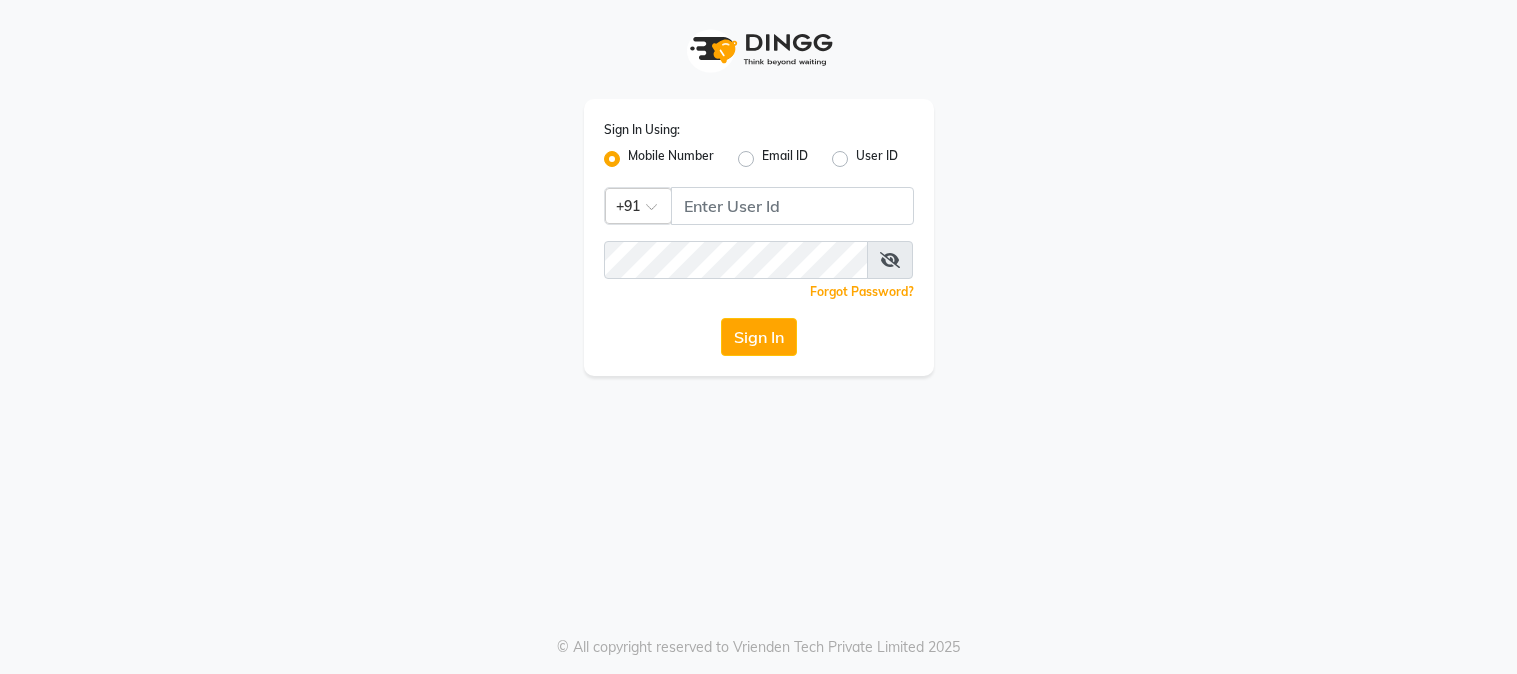 scroll, scrollTop: 0, scrollLeft: 0, axis: both 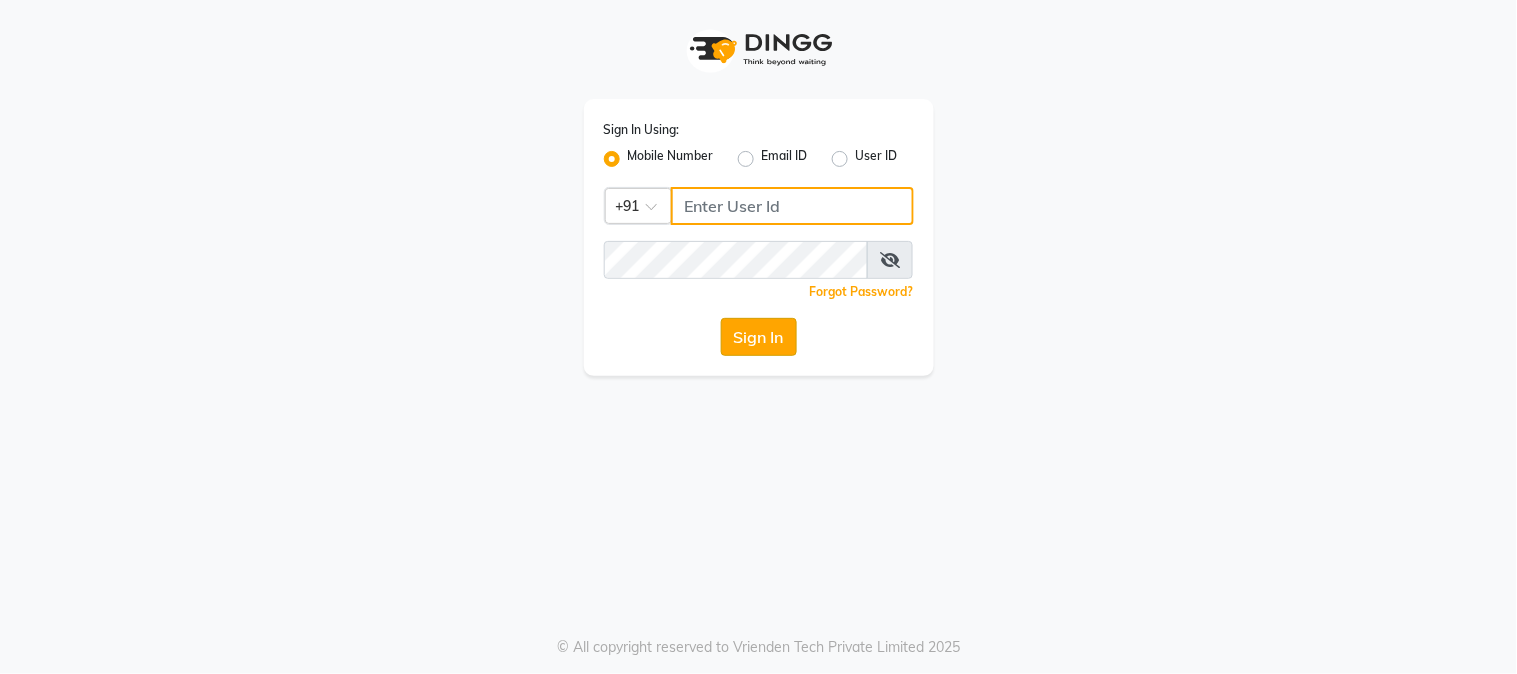 type on "9209454052" 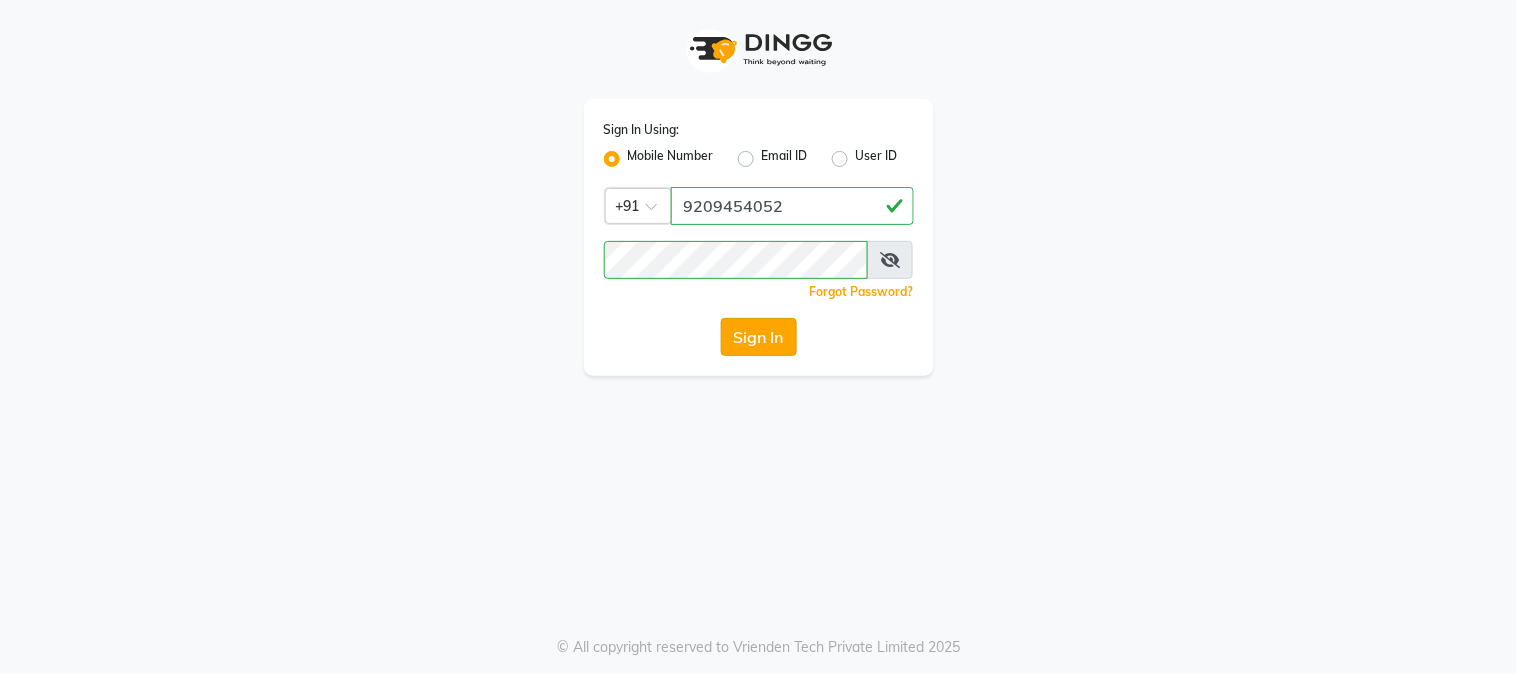 click on "Sign In" 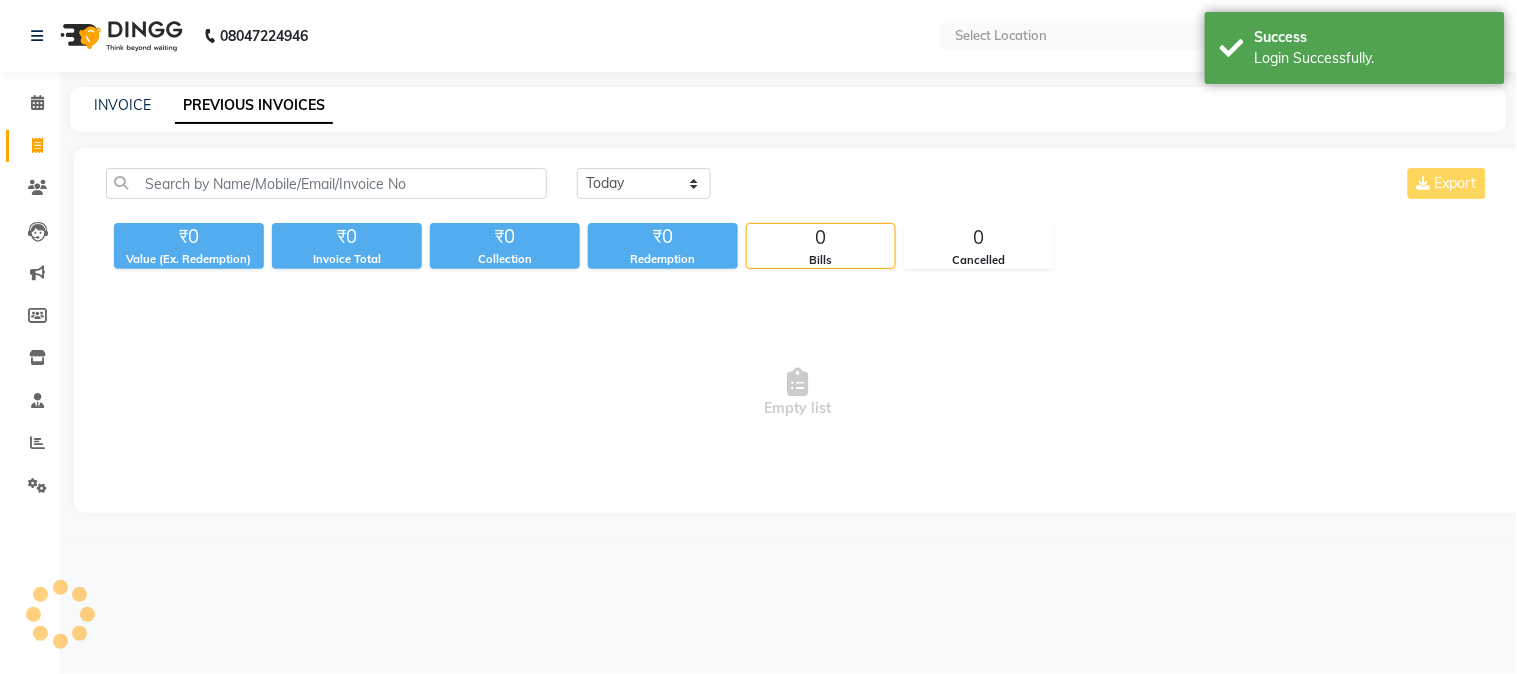 select on "en" 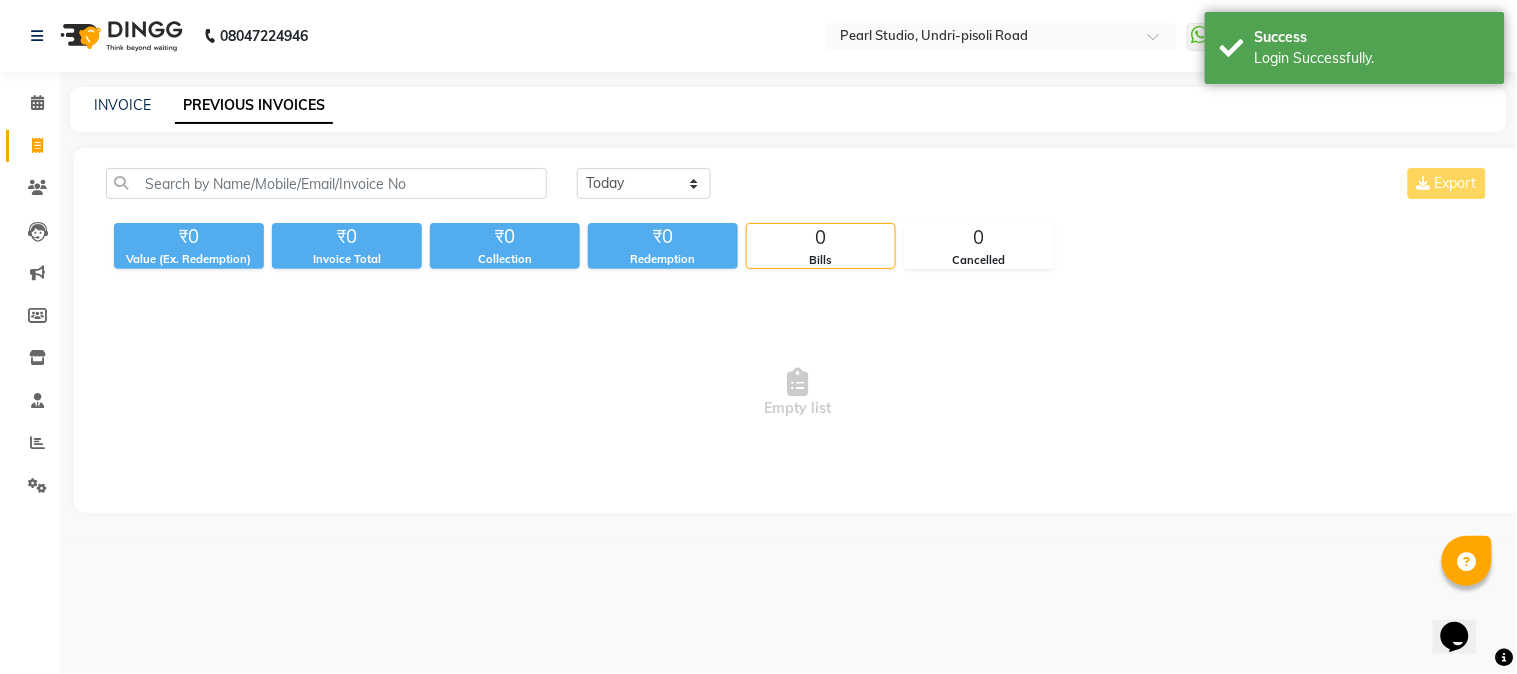 scroll, scrollTop: 0, scrollLeft: 0, axis: both 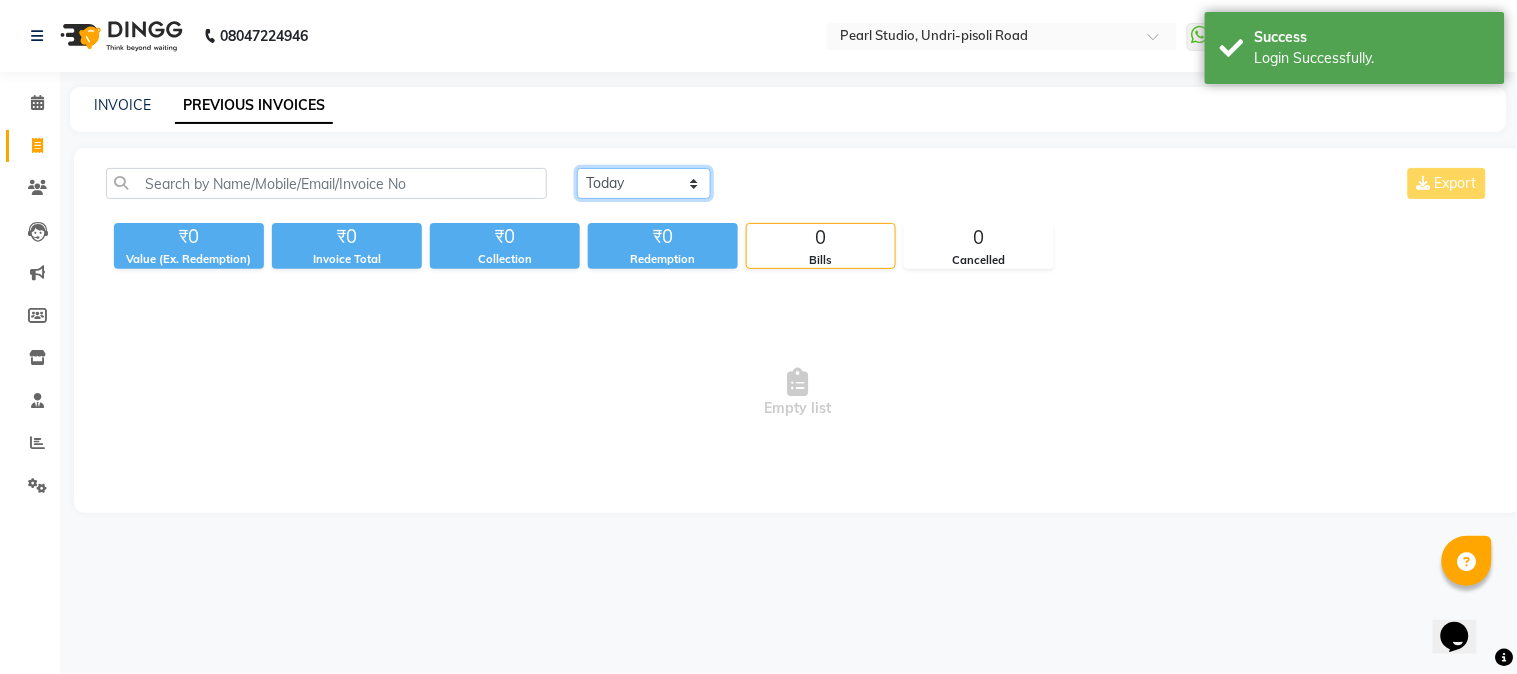 click on "Today Yesterday Custom Range" 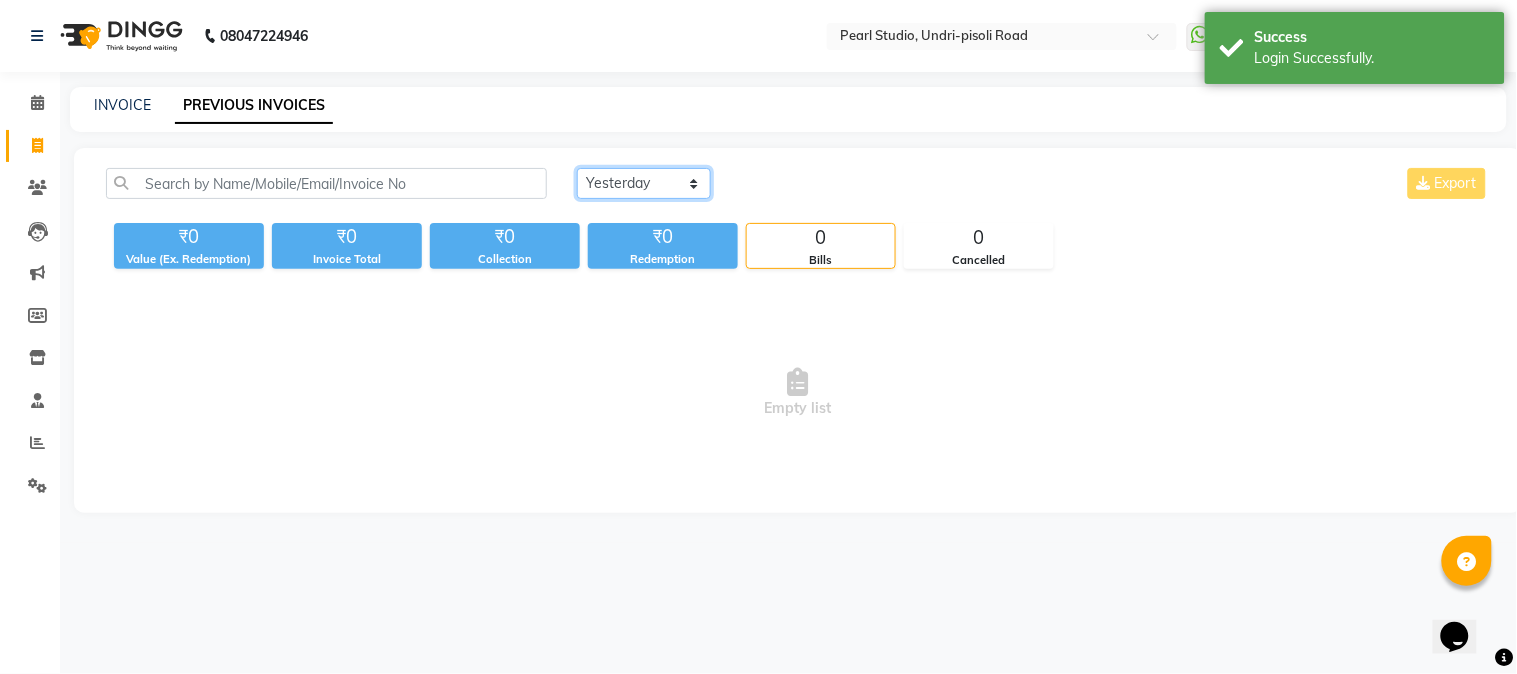 click on "Today Yesterday Custom Range" 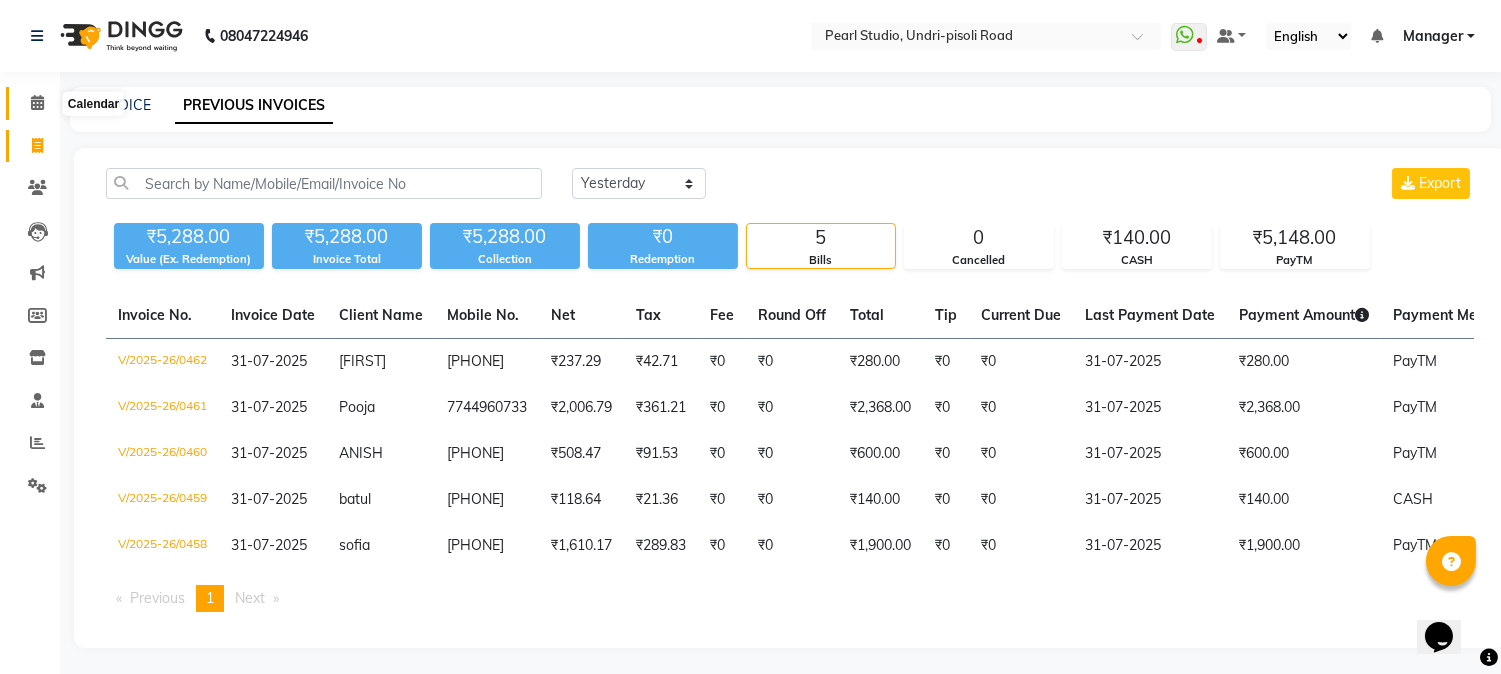 click 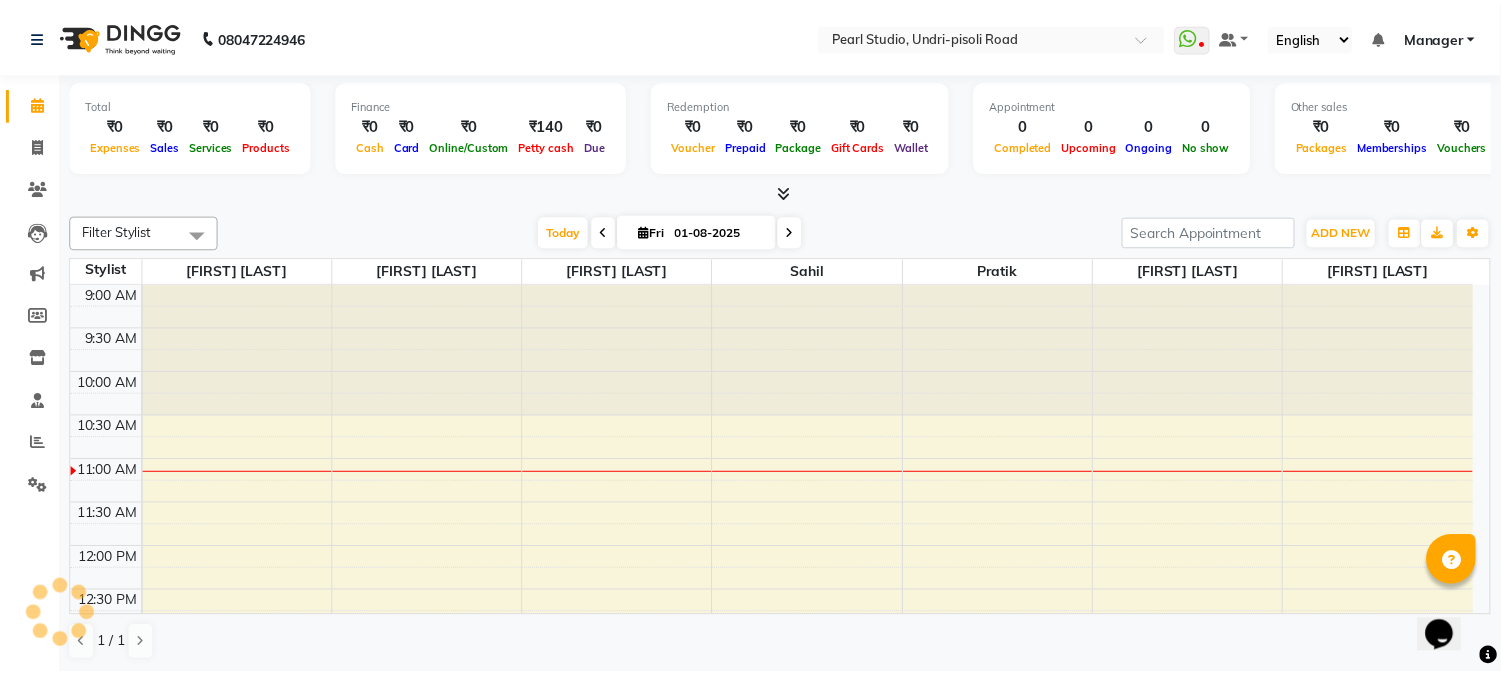 scroll, scrollTop: 0, scrollLeft: 0, axis: both 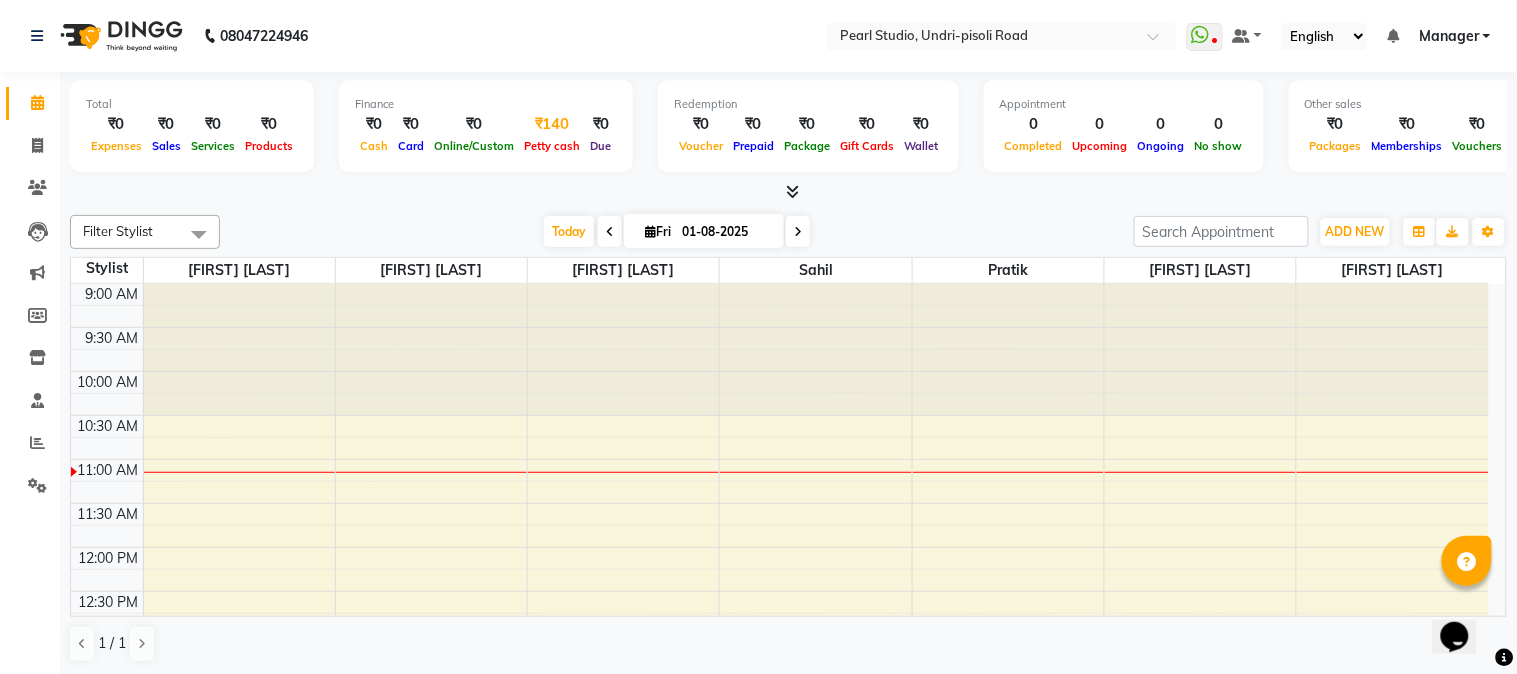 click on "Petty cash" at bounding box center (552, 145) 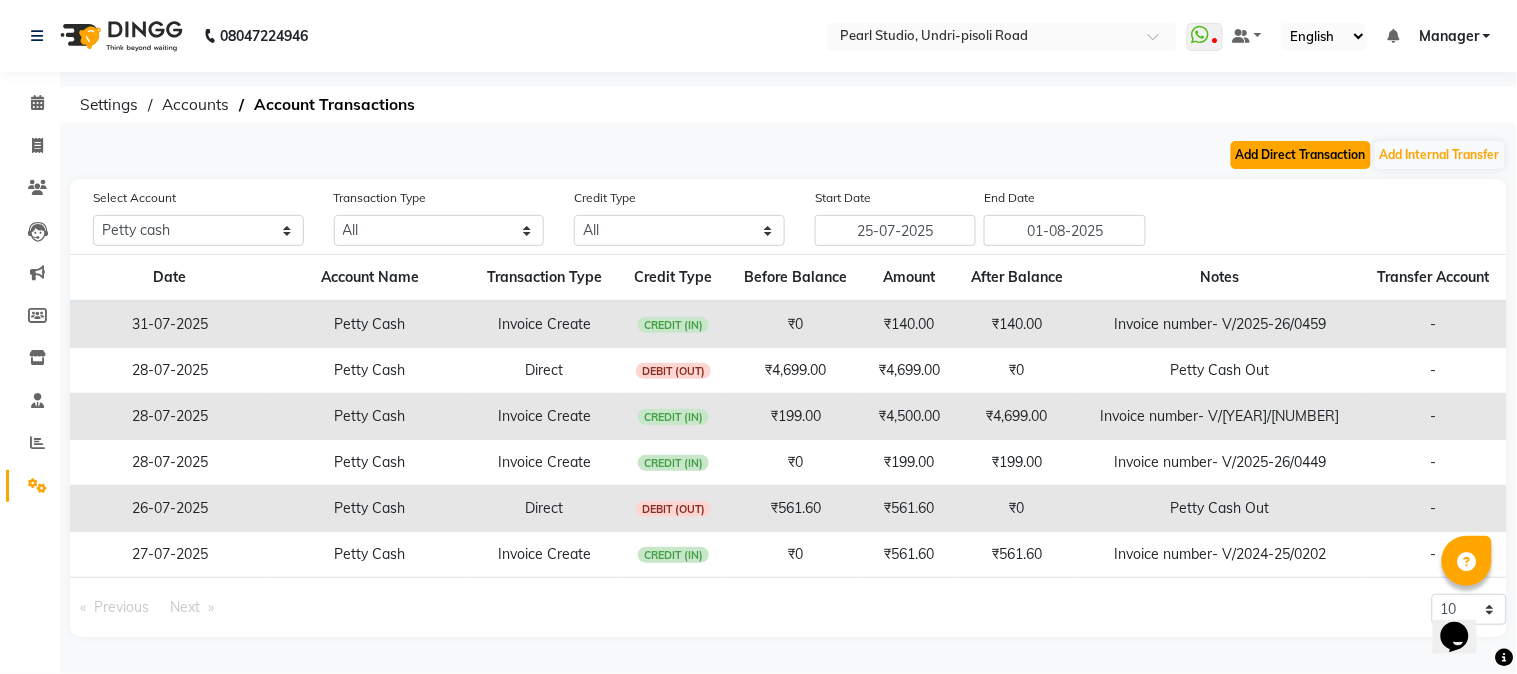 click on "Add Direct Transaction" 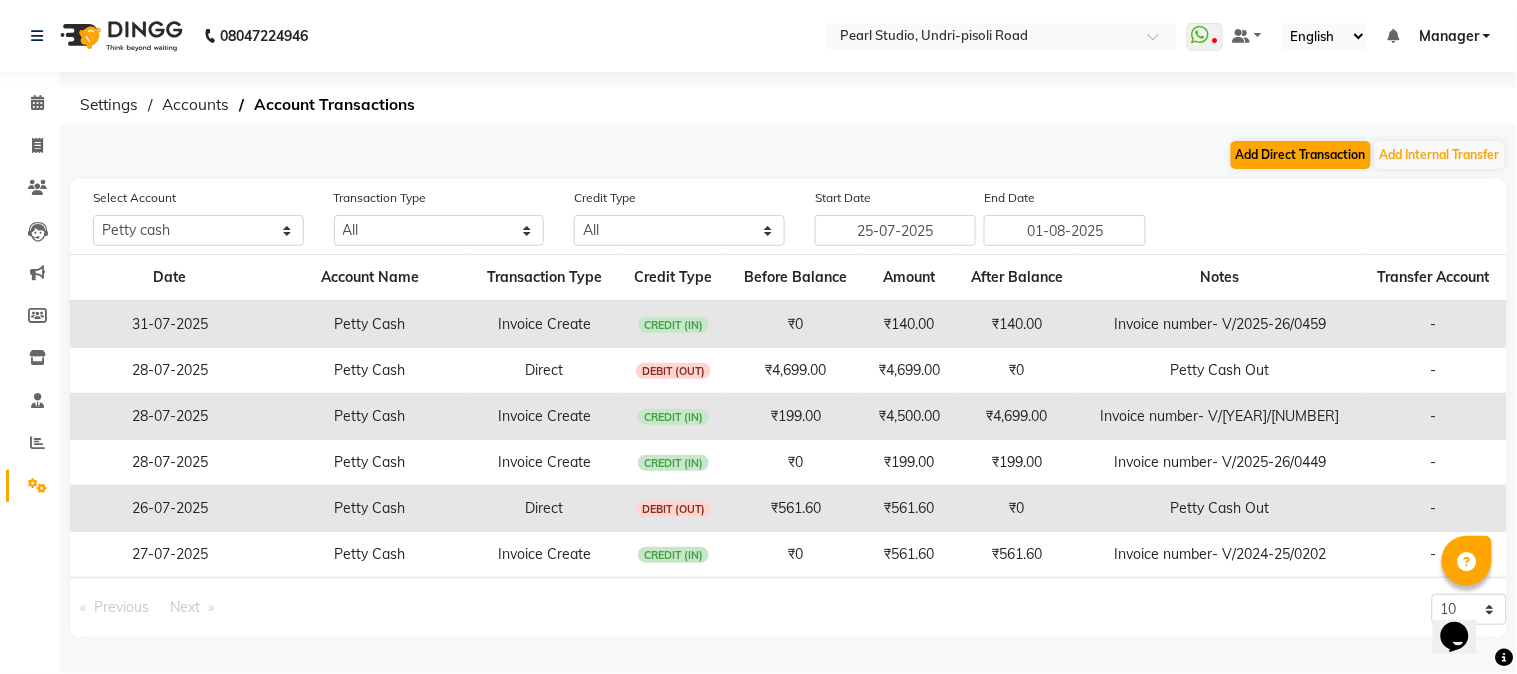 select on "direct" 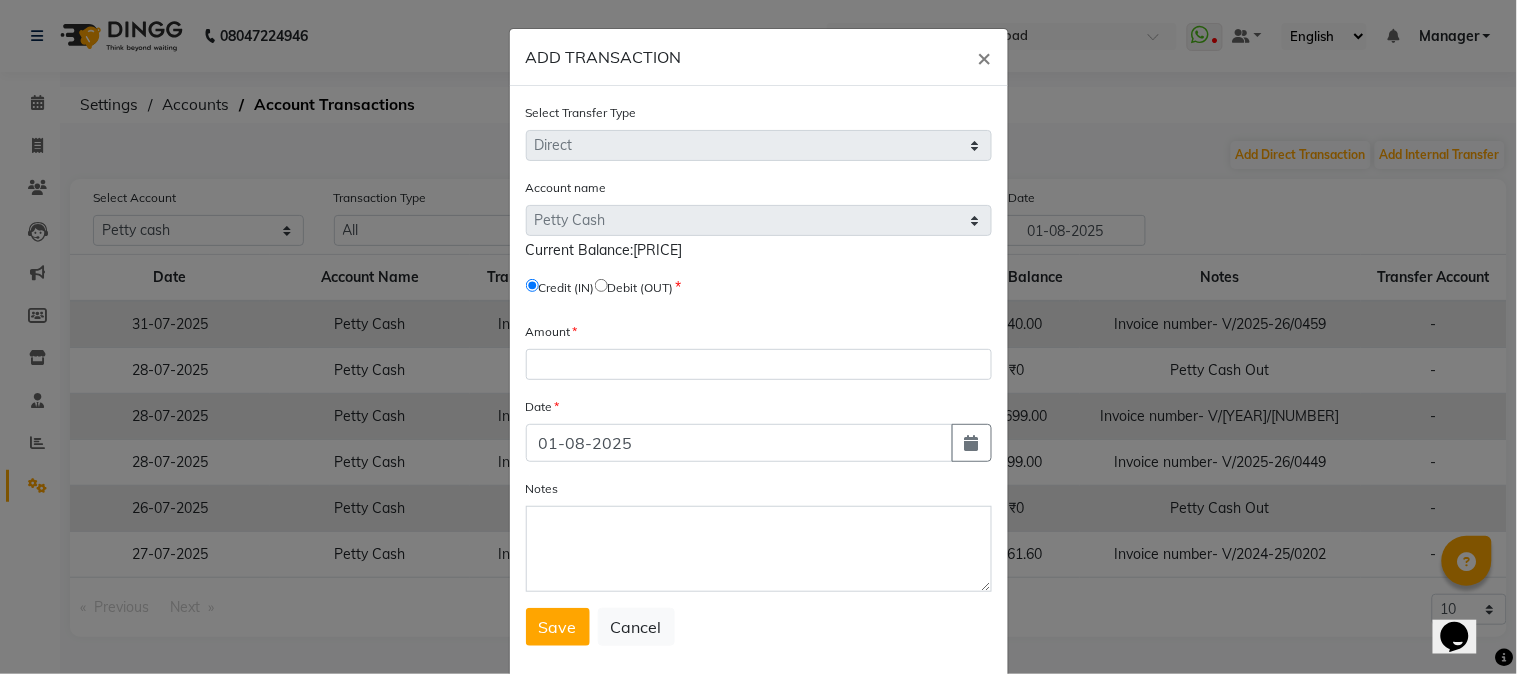 click 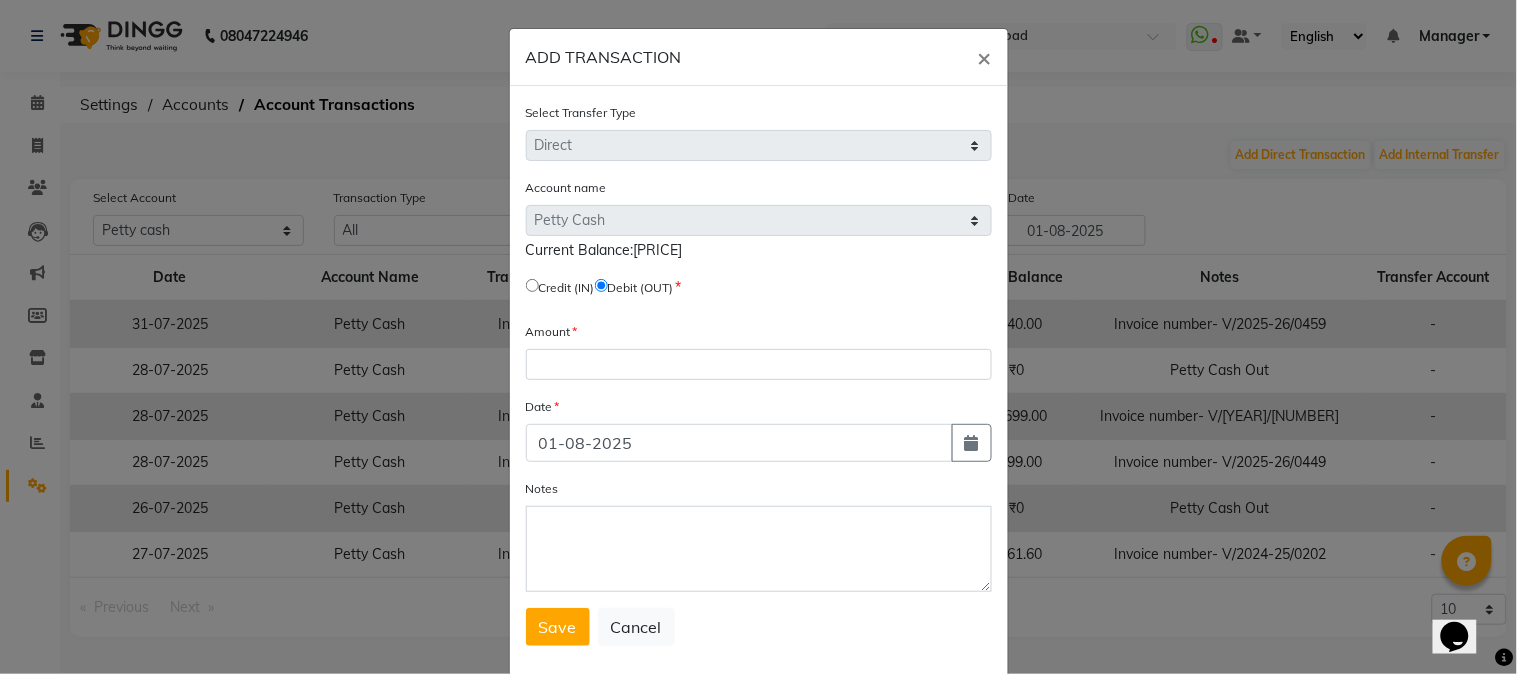 drag, startPoint x: 633, startPoint y: 243, endPoint x: 685, endPoint y: 251, distance: 52.611786 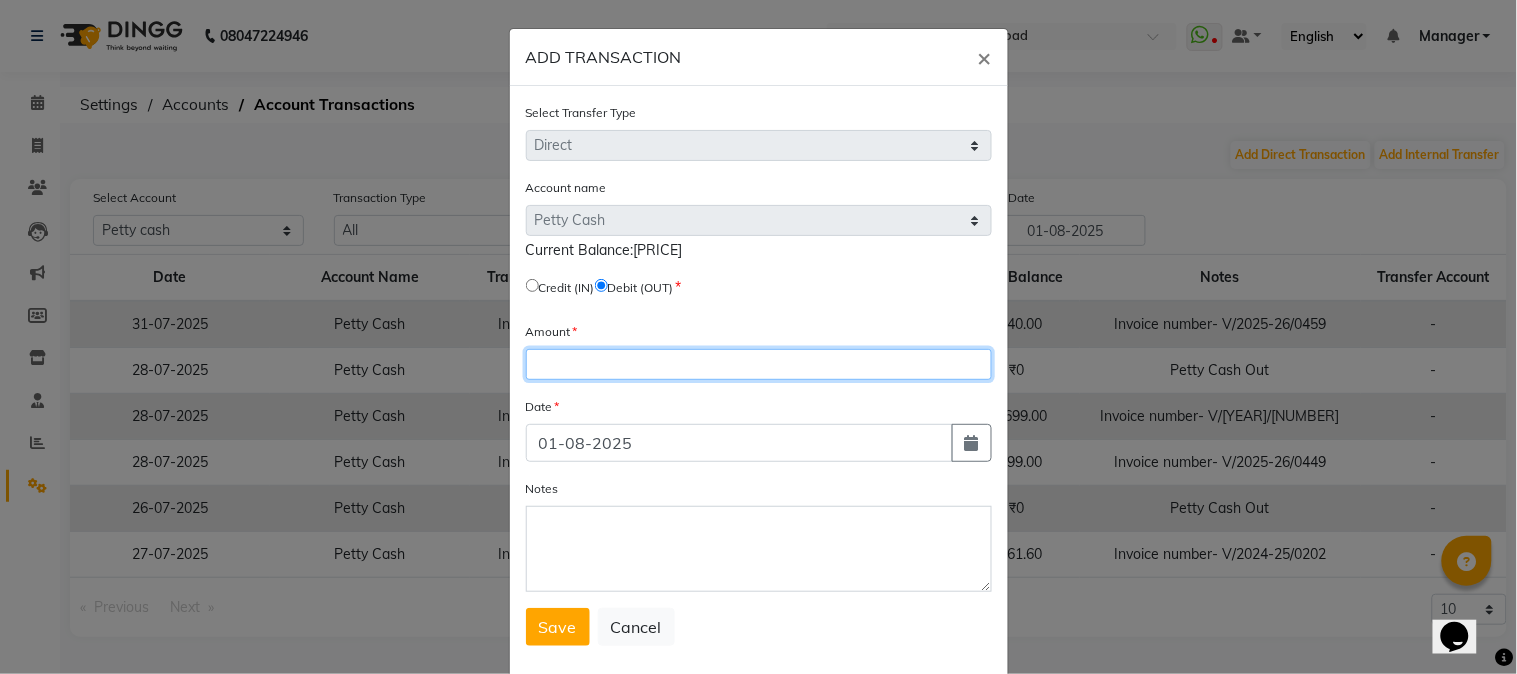 click 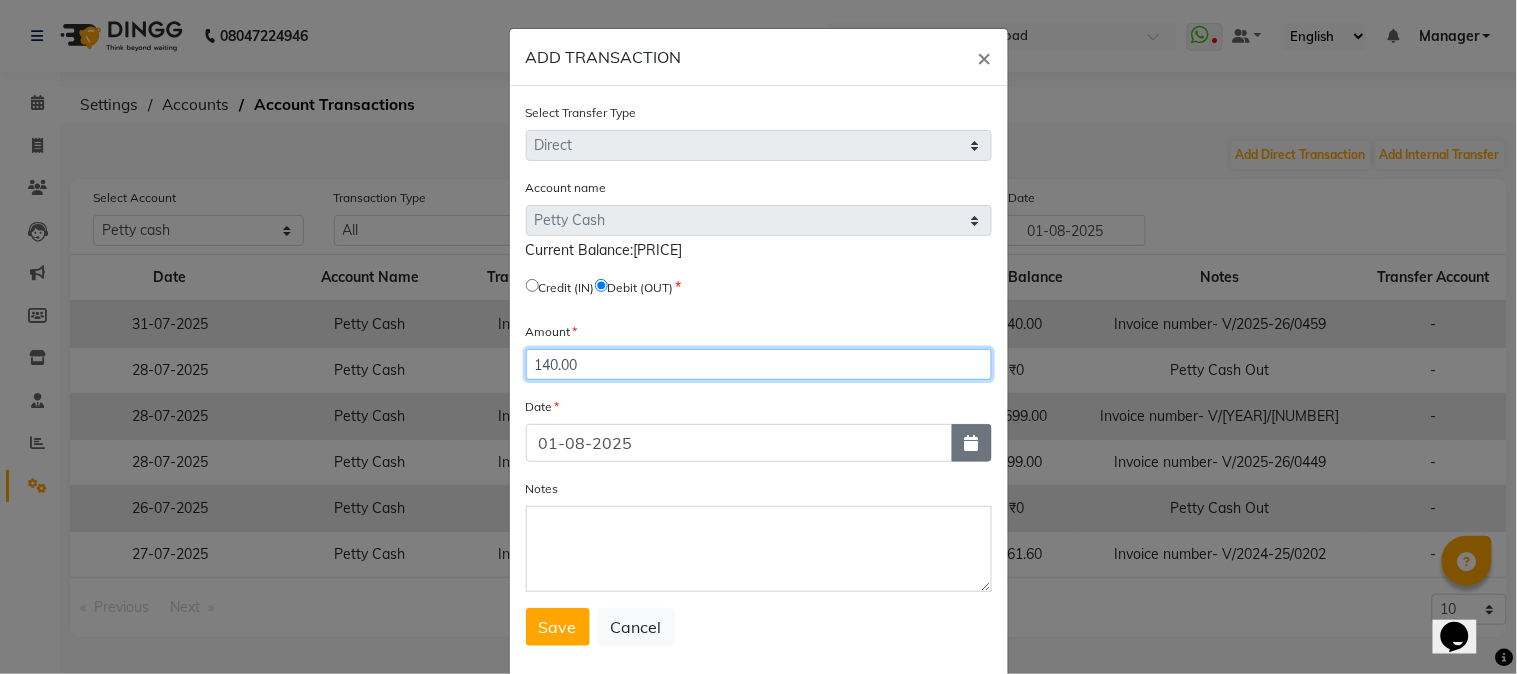 type on "140.00" 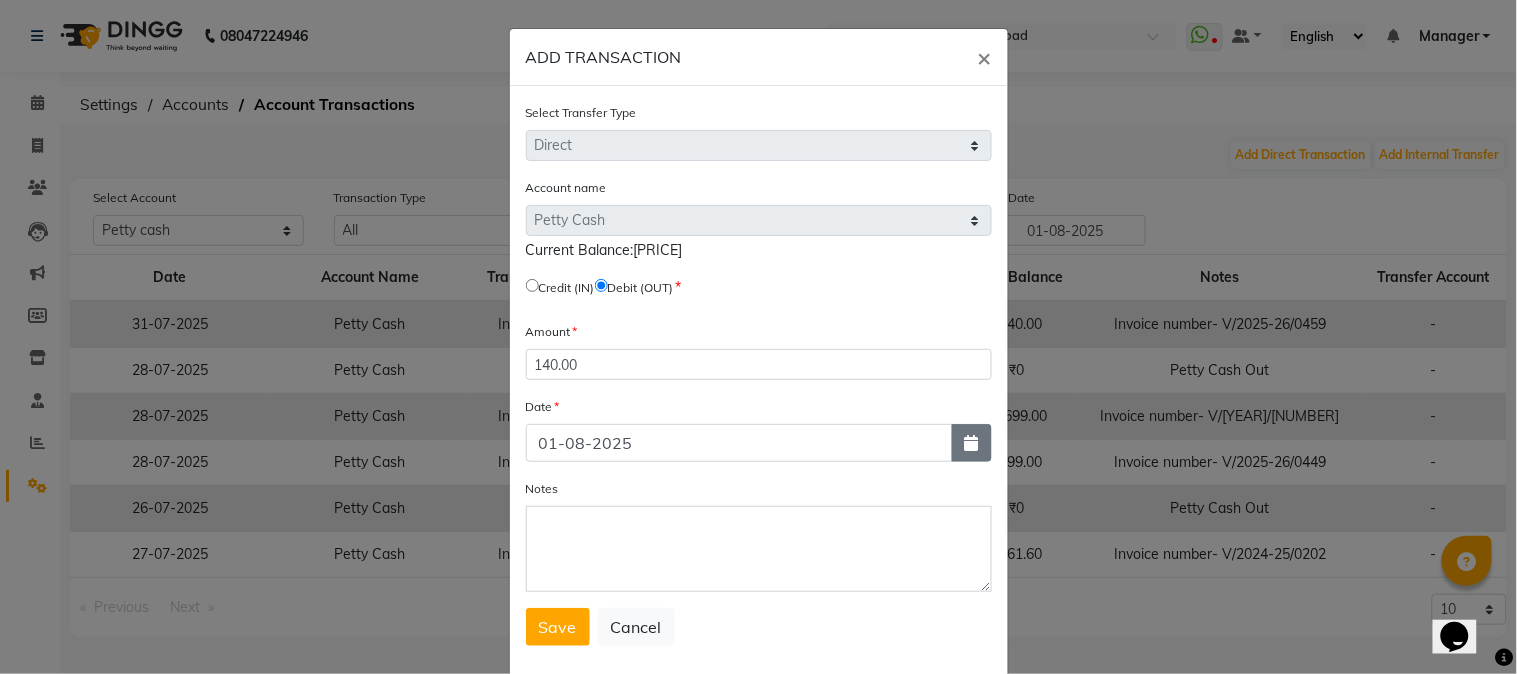 click 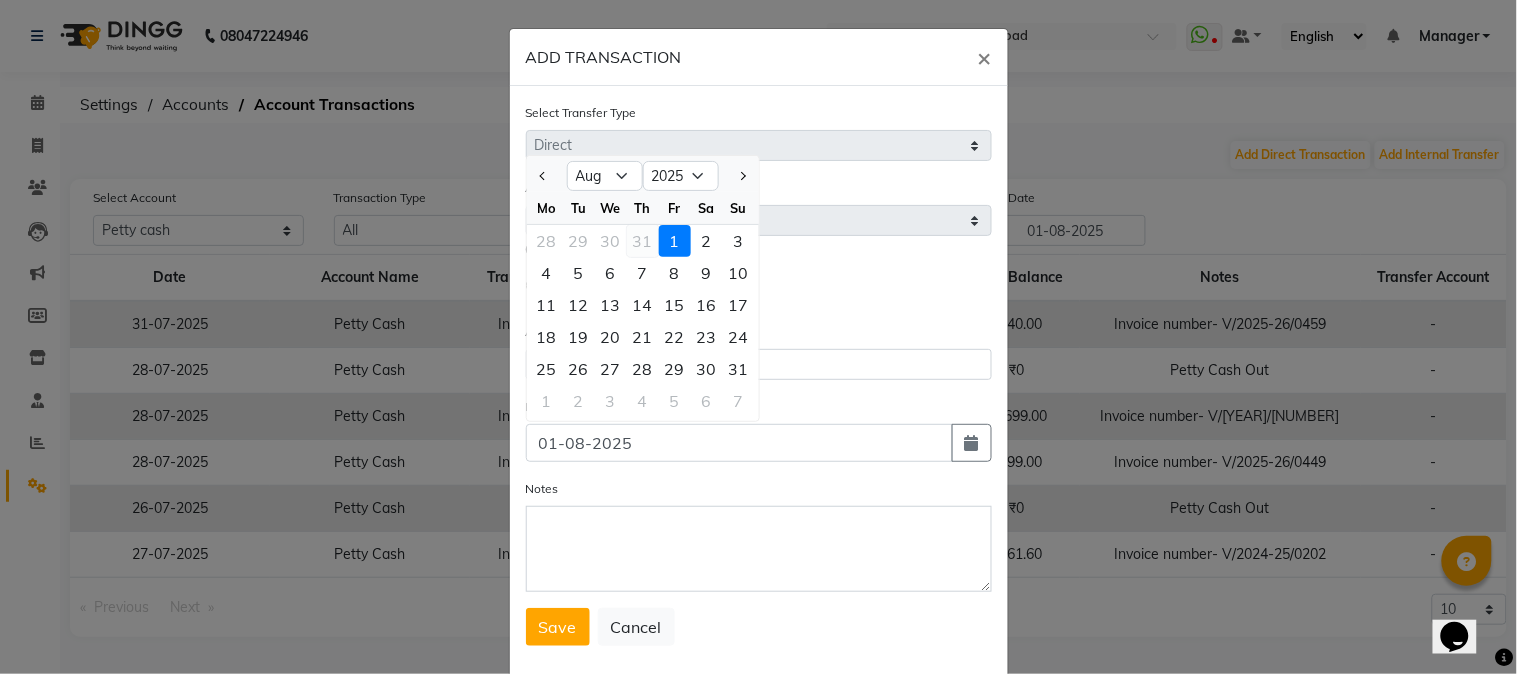 click on "31" 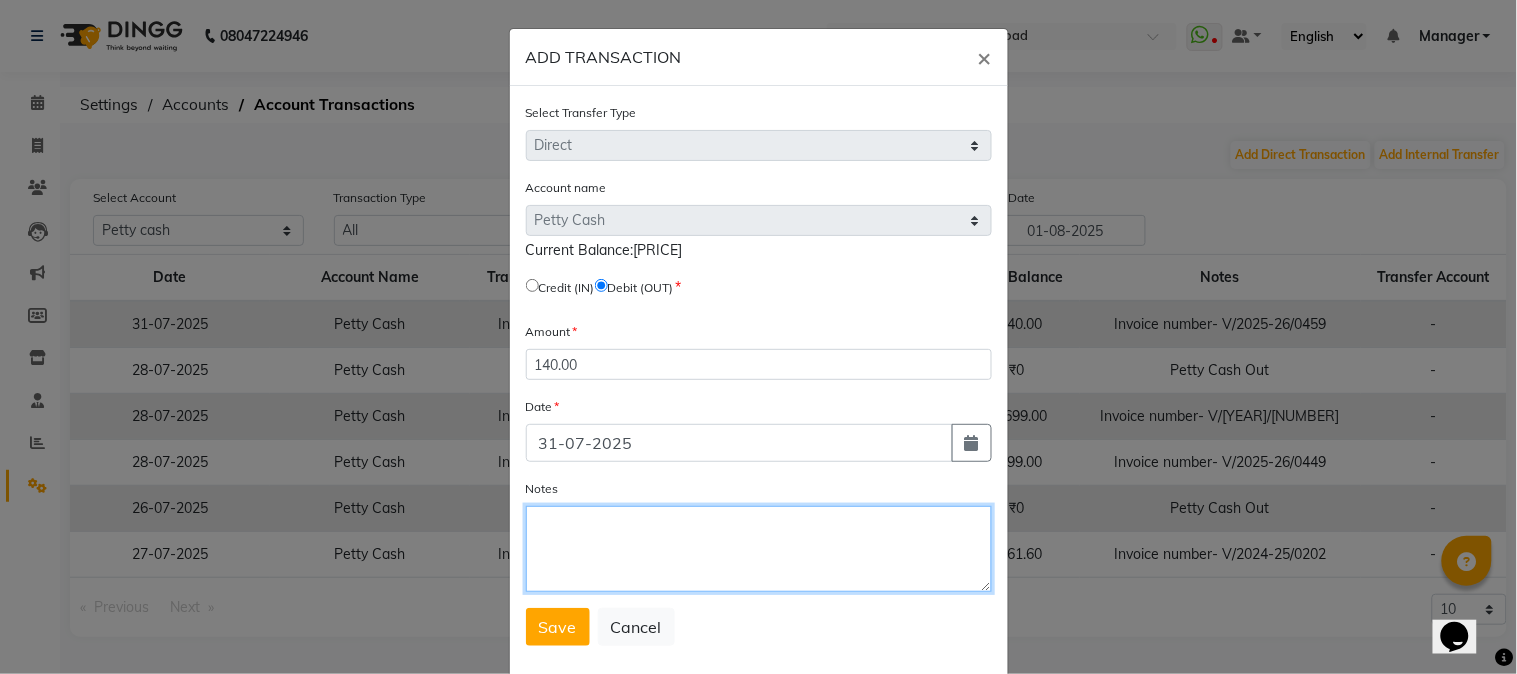 click on "Notes" at bounding box center [759, 549] 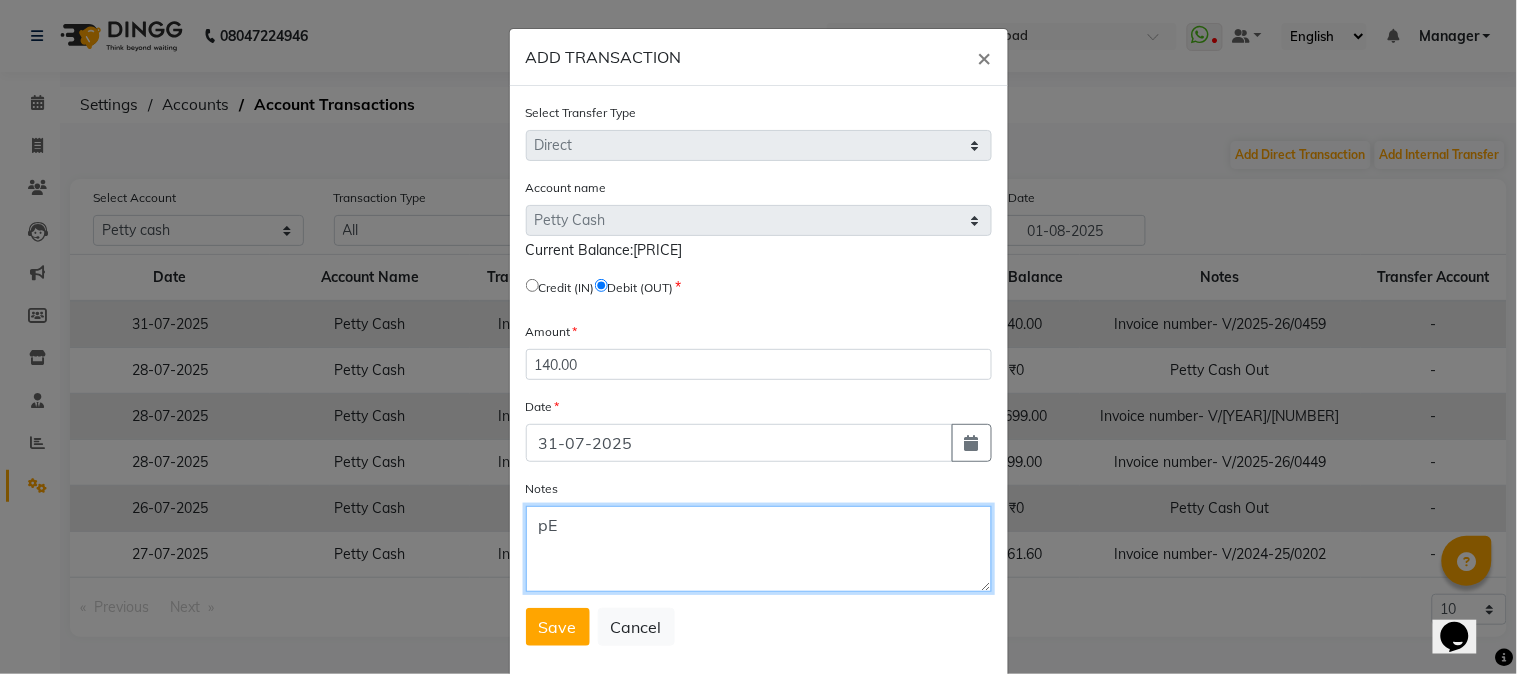type on "p" 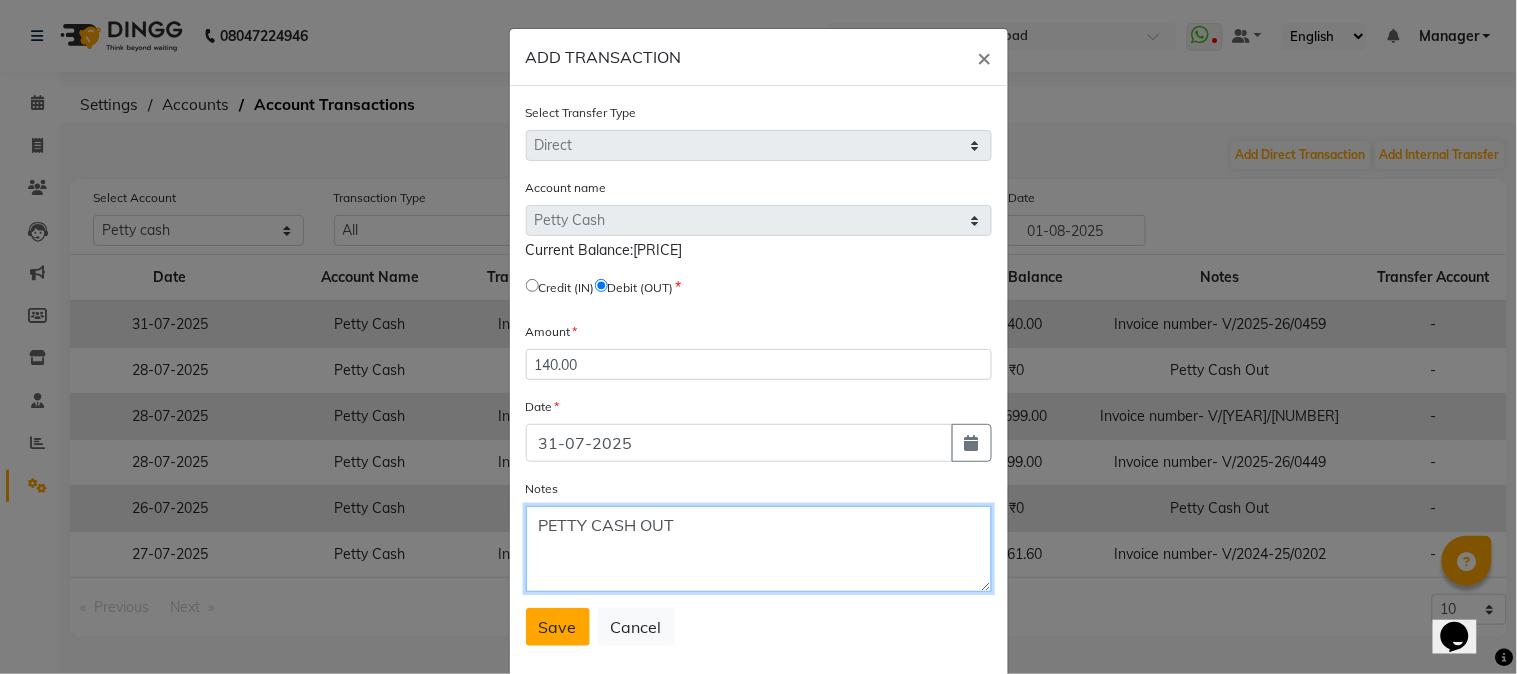 type on "PETTY CASH OUT" 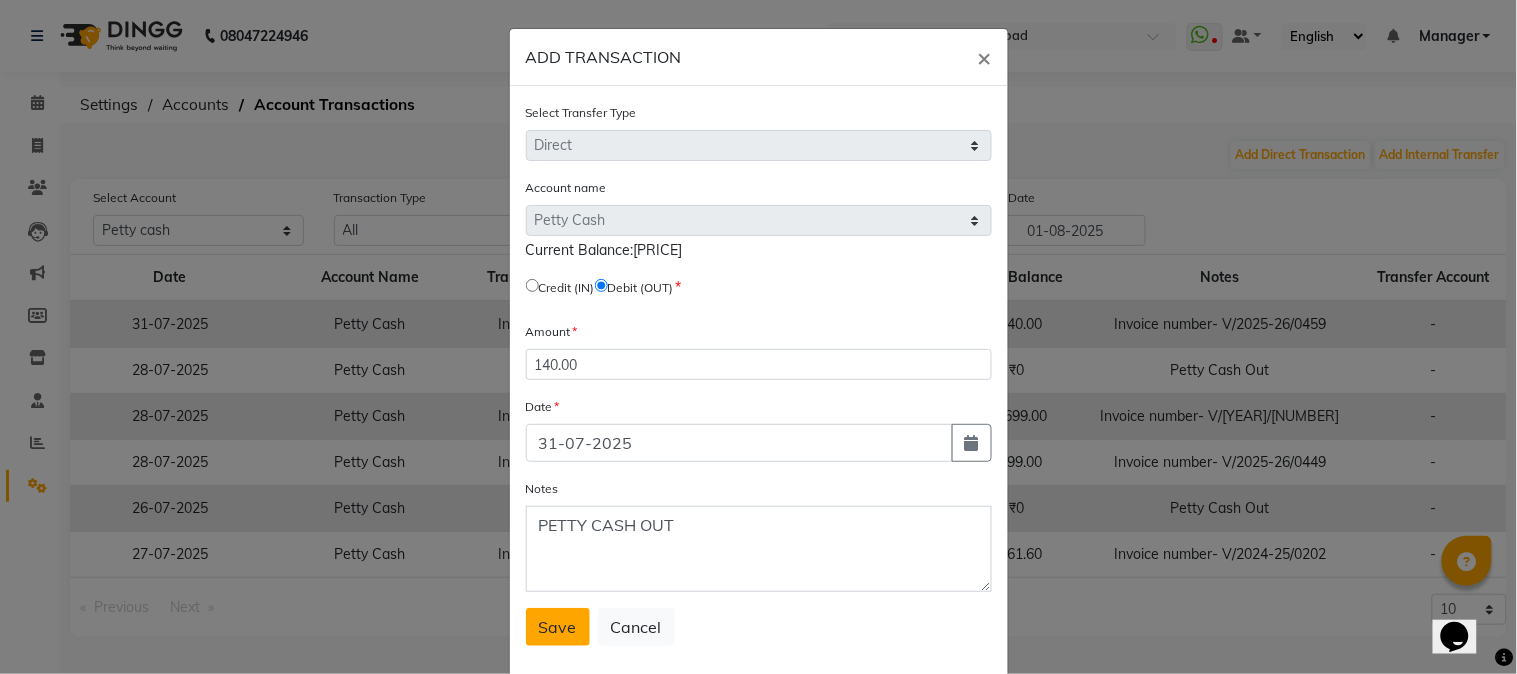 click on "Save" at bounding box center (558, 627) 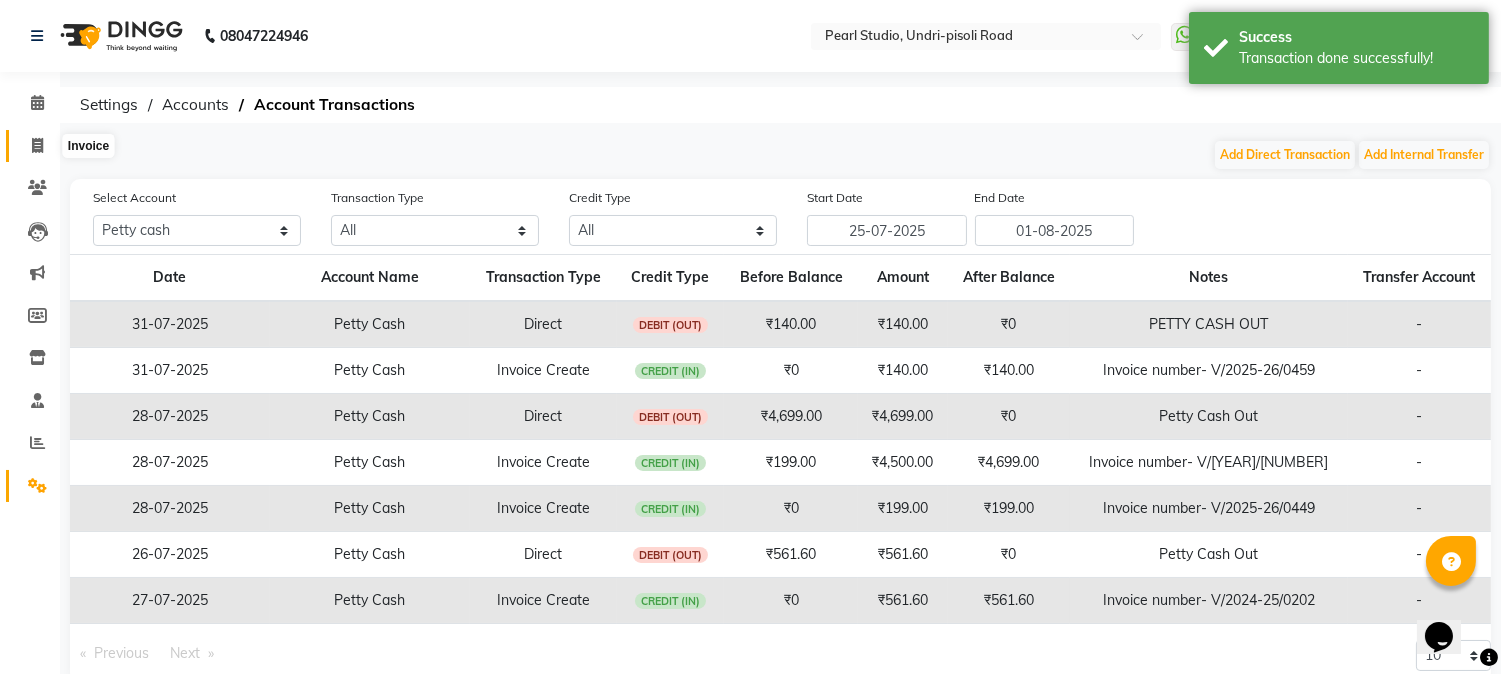click 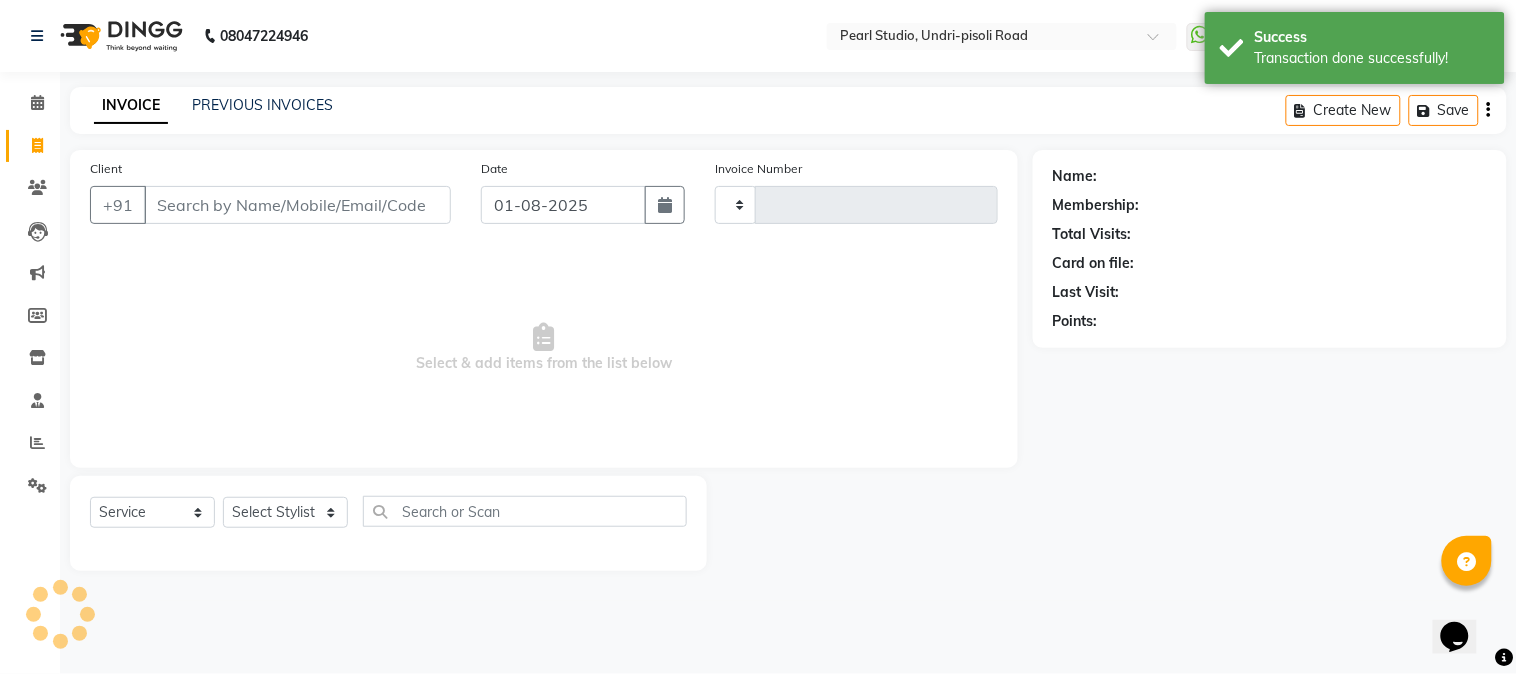type on "0463" 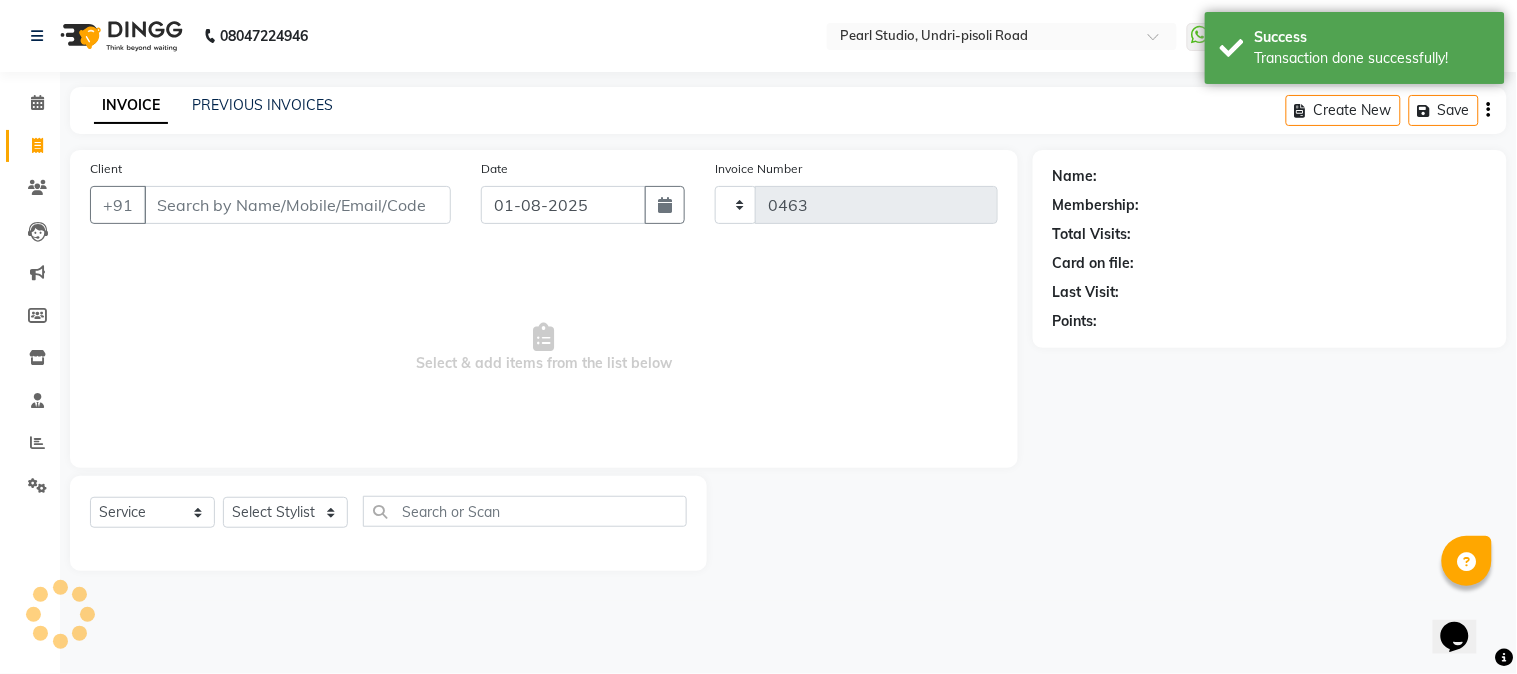 select on "5290" 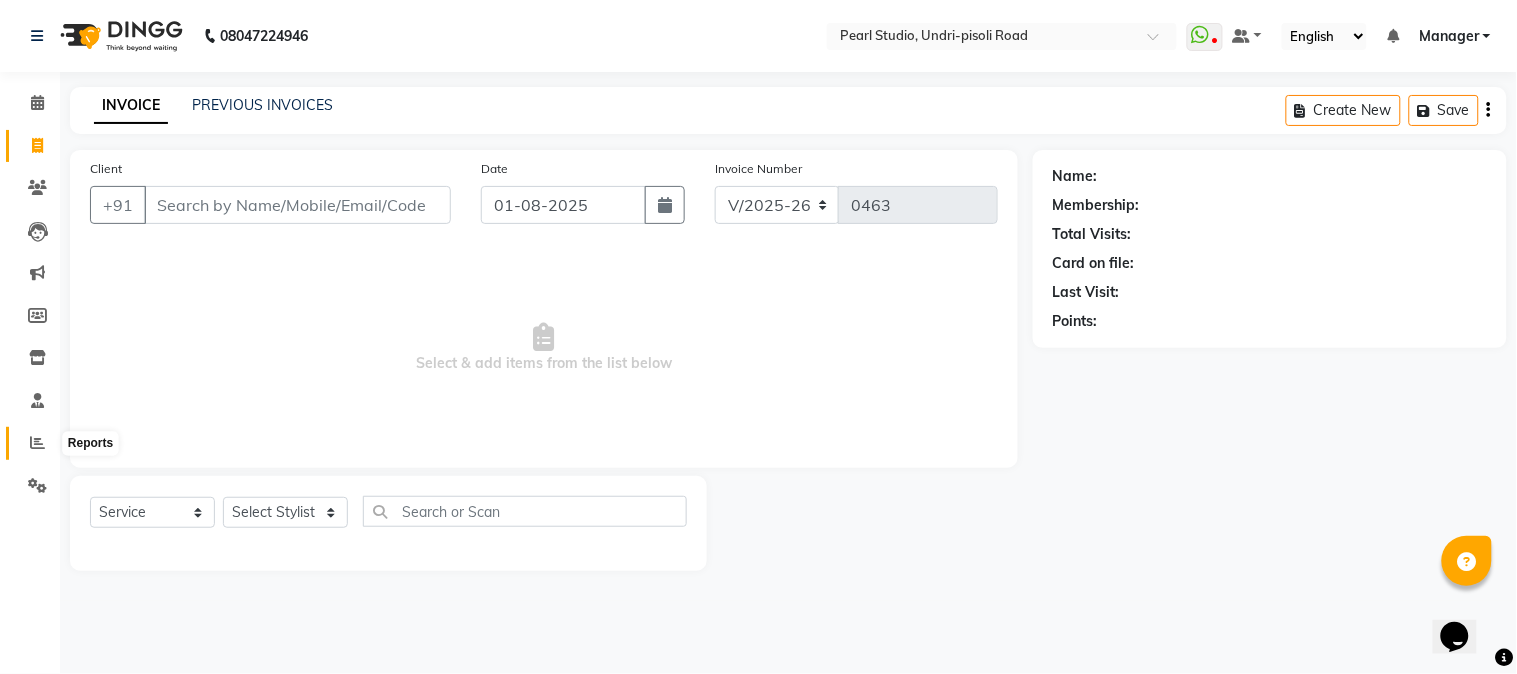 click 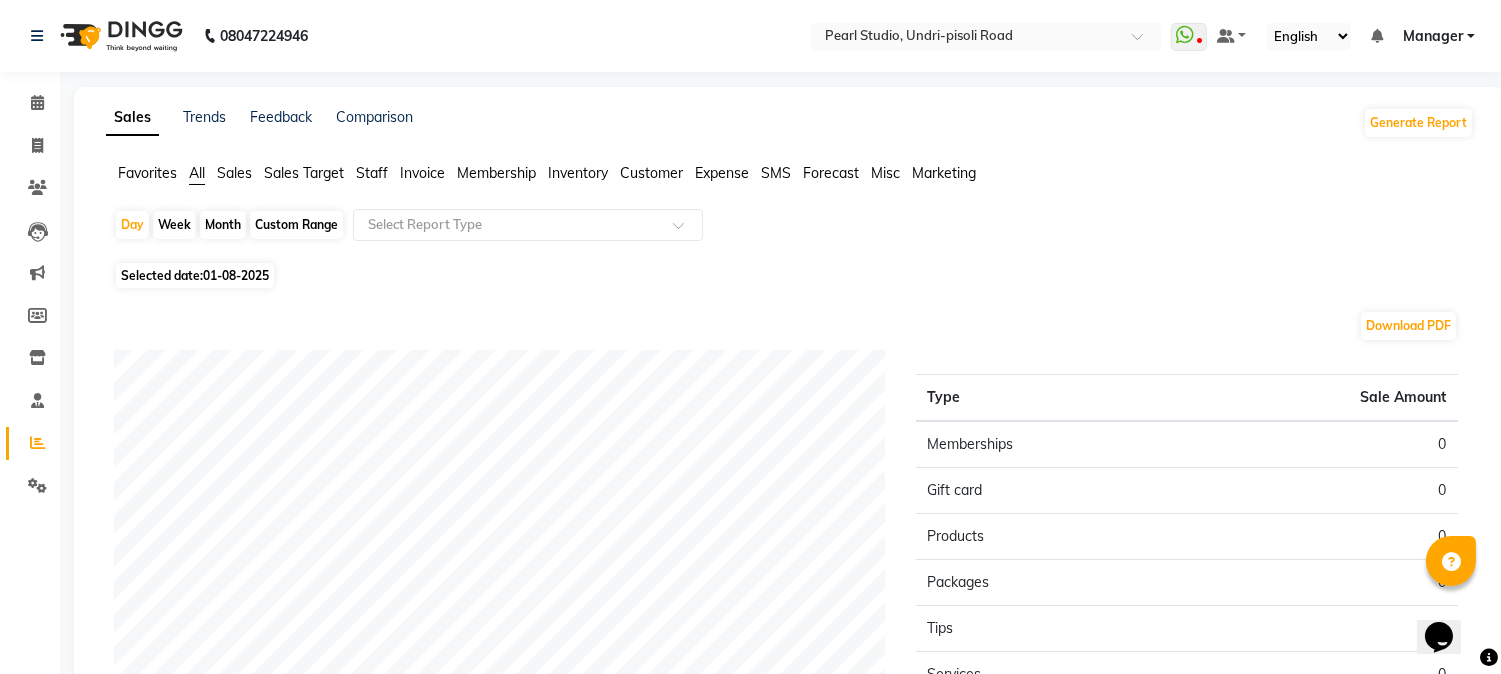 click on "Month" 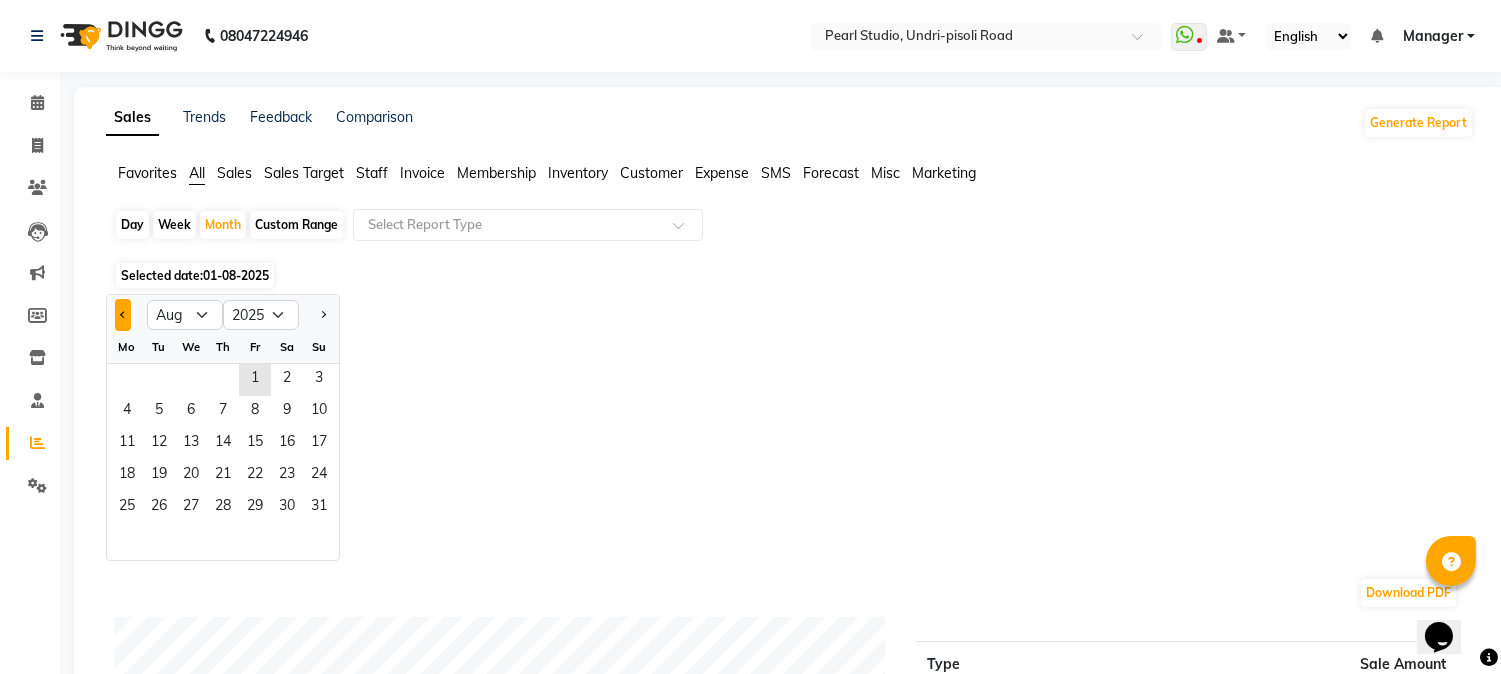 click 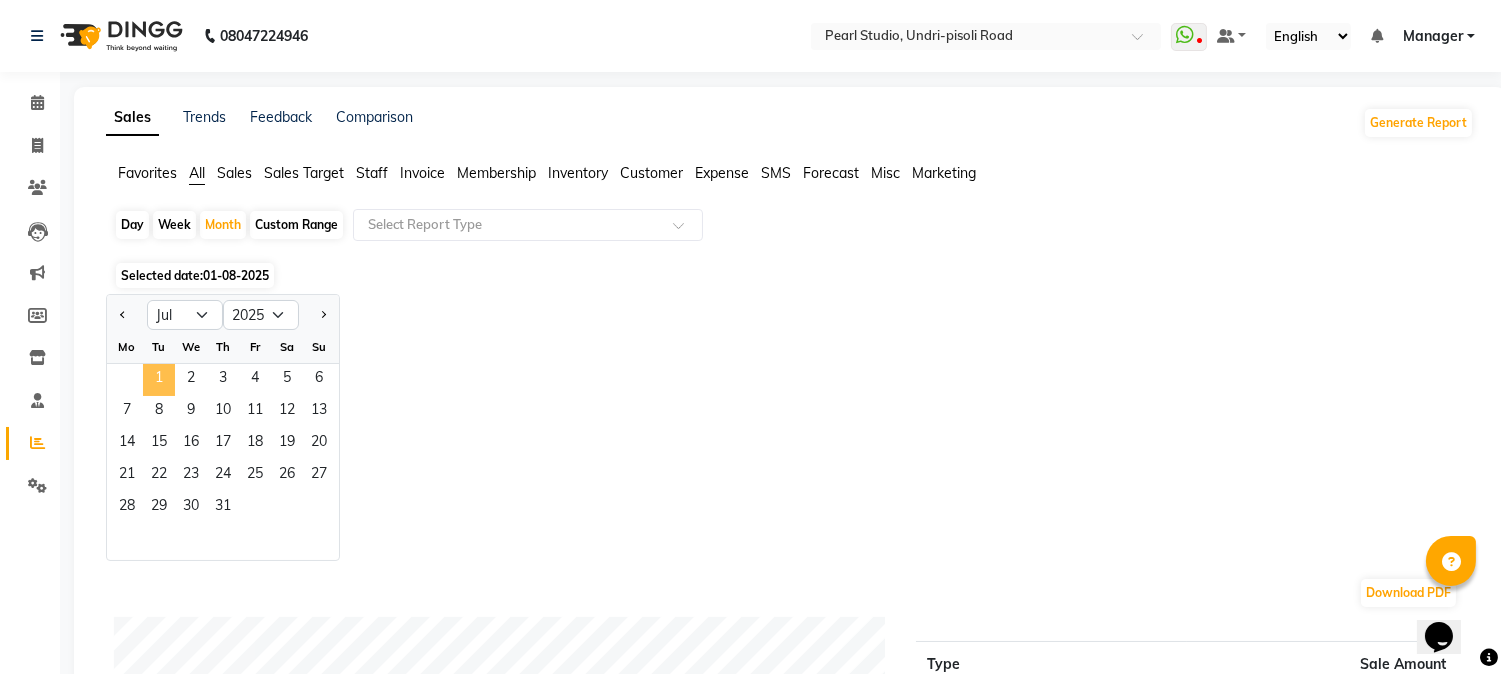 click on "1" 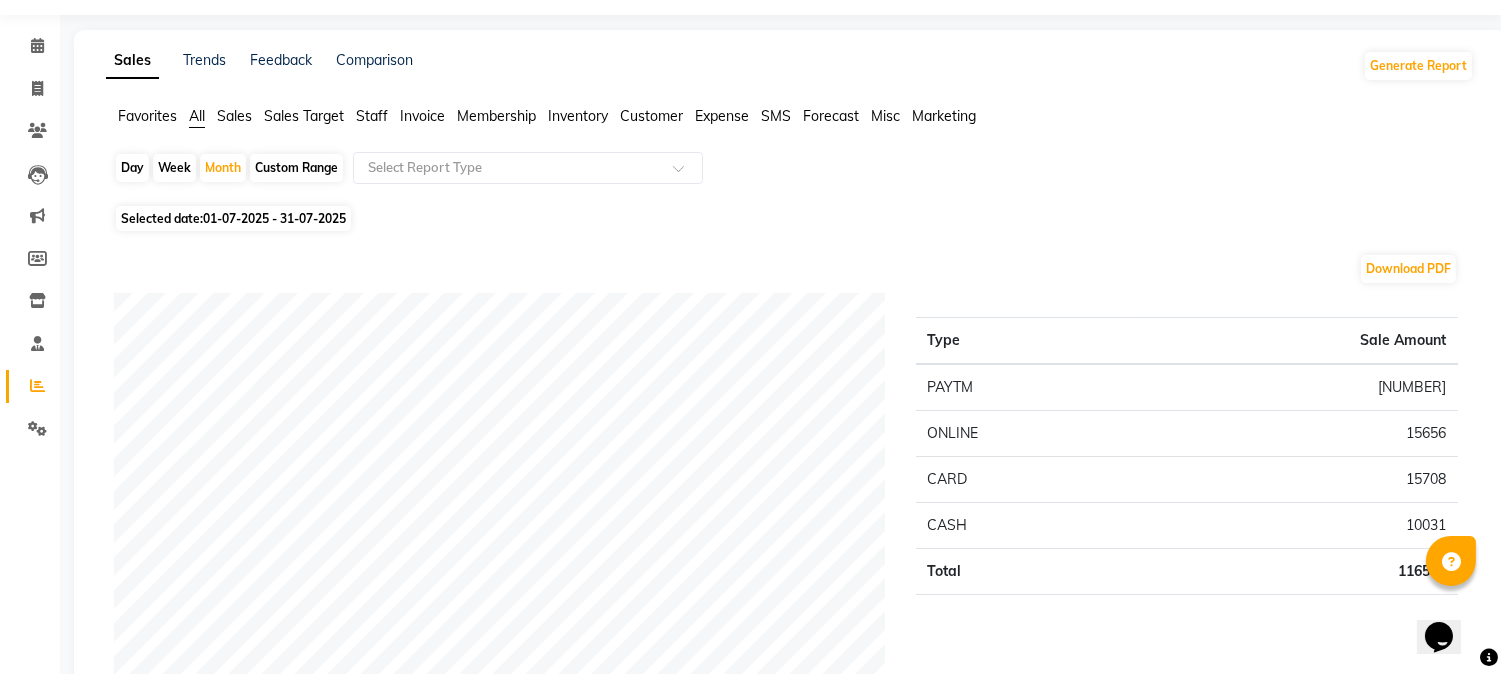 scroll, scrollTop: 0, scrollLeft: 0, axis: both 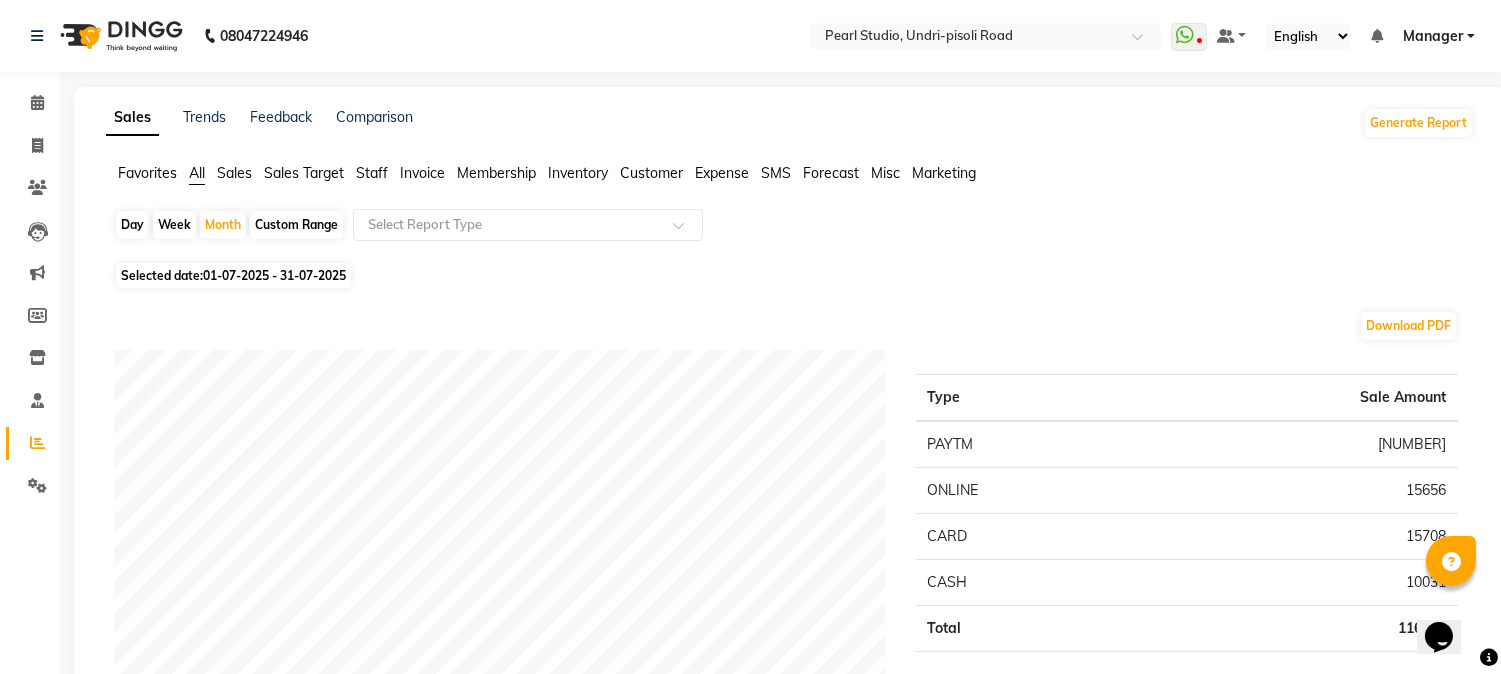 click on "Invoice" 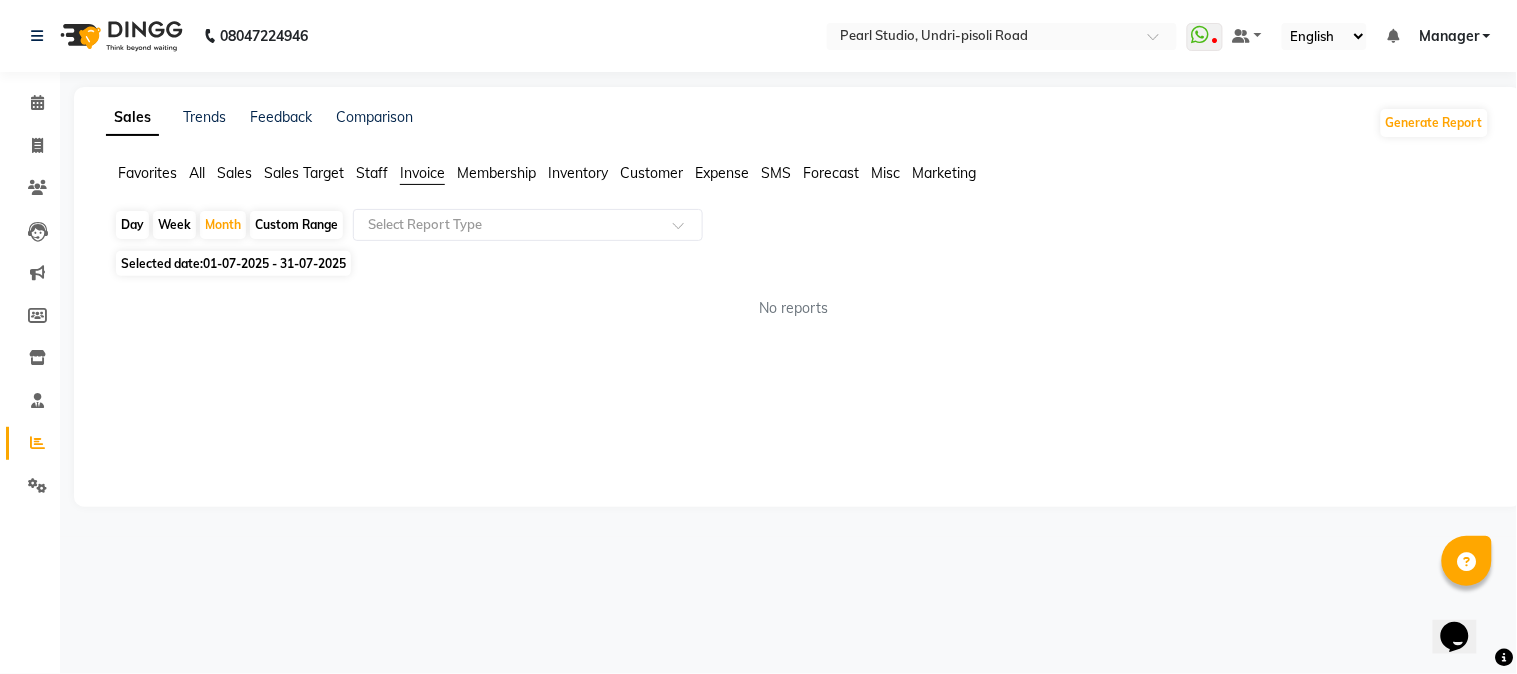 click on "Selected date:  01-07-2025 - 31-07-2025" 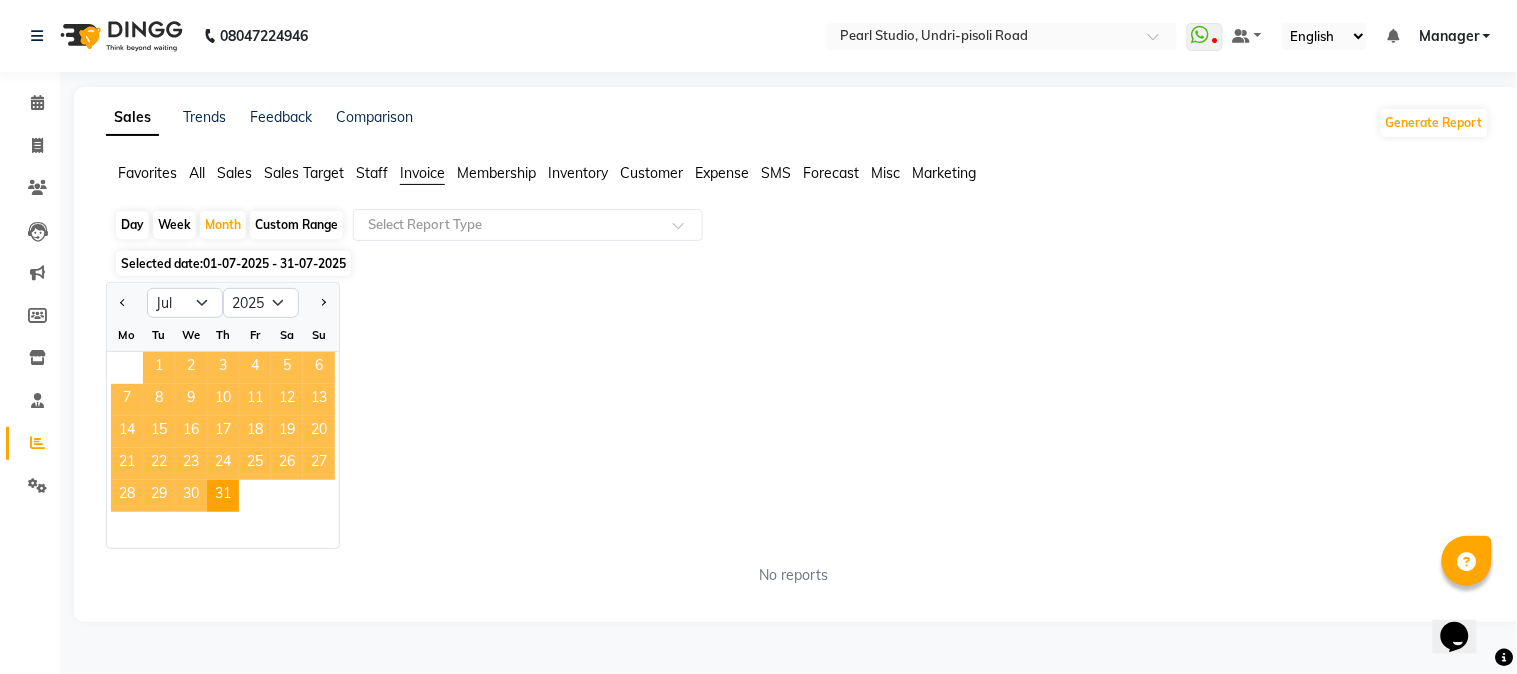 click on "1" 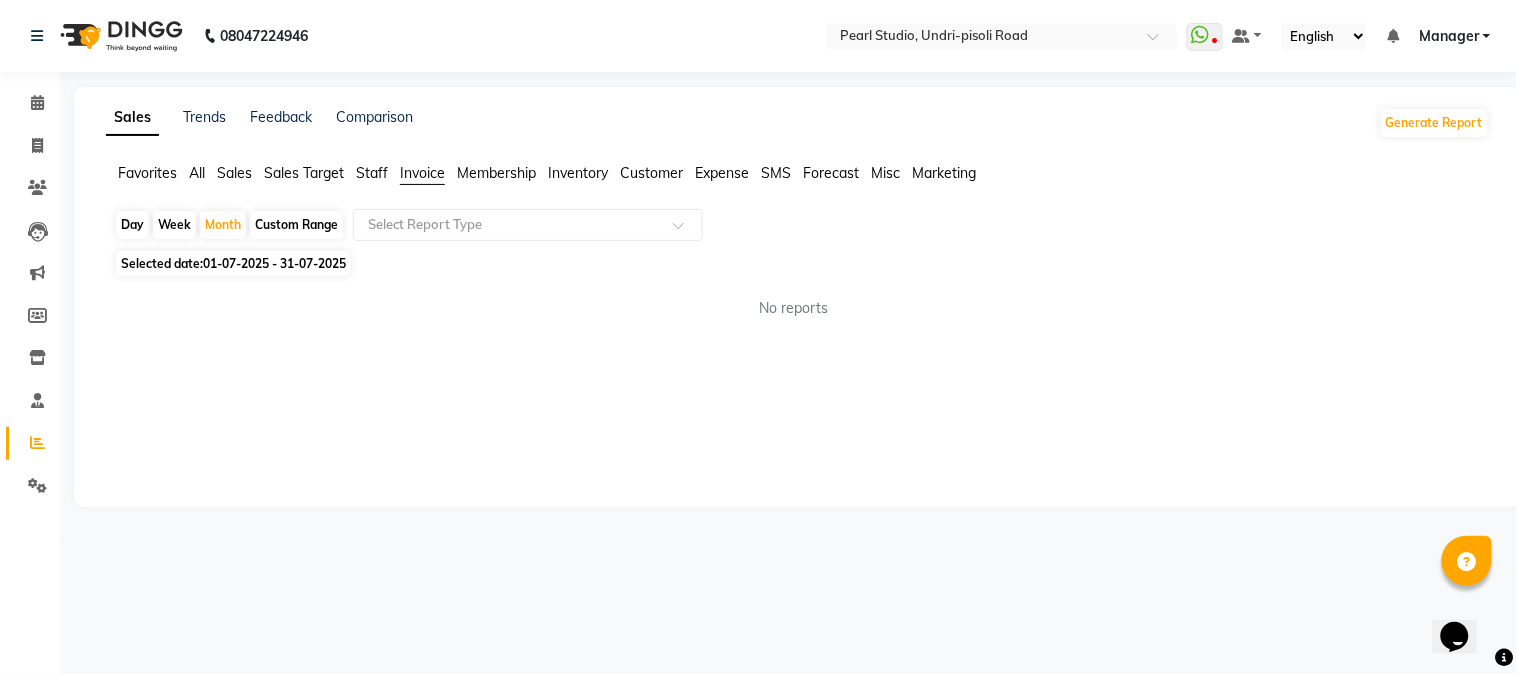 click on "01-07-2025 - 31-07-2025" 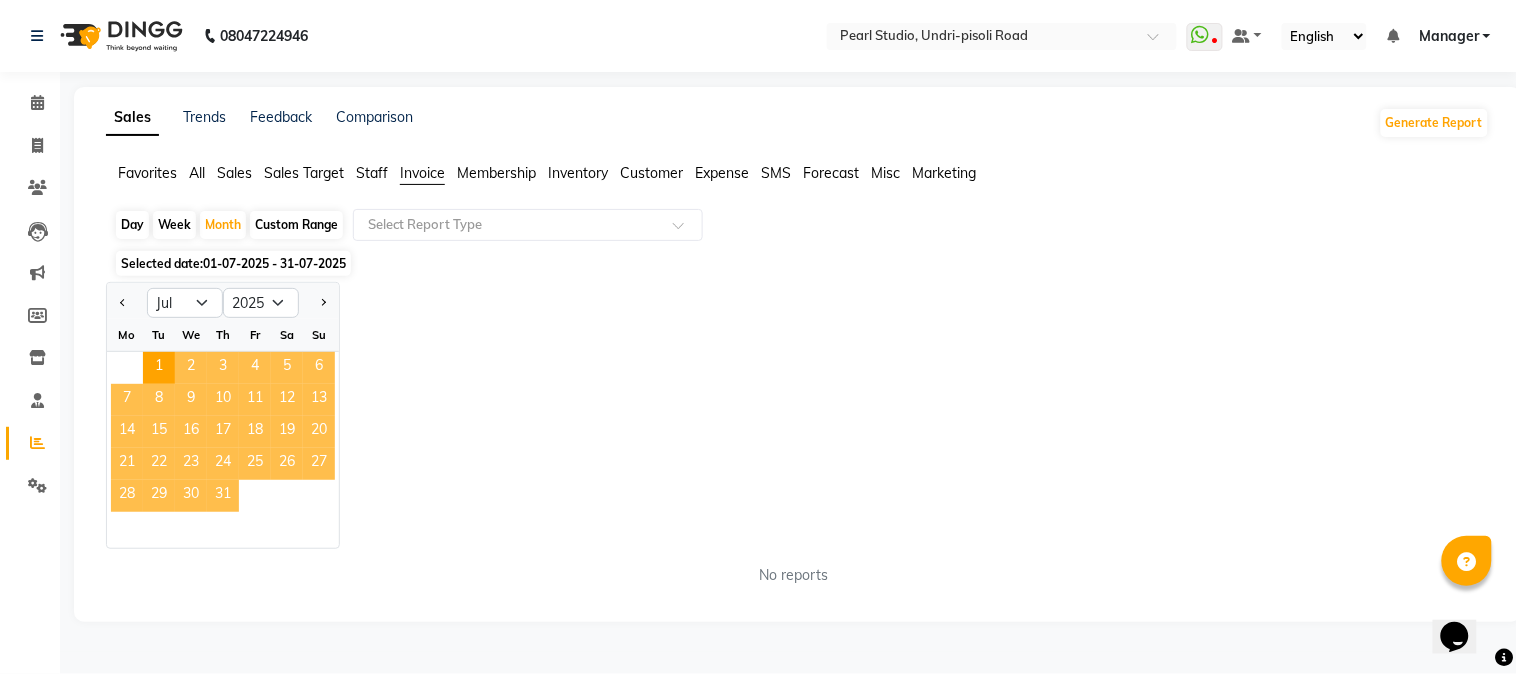 click on "31" 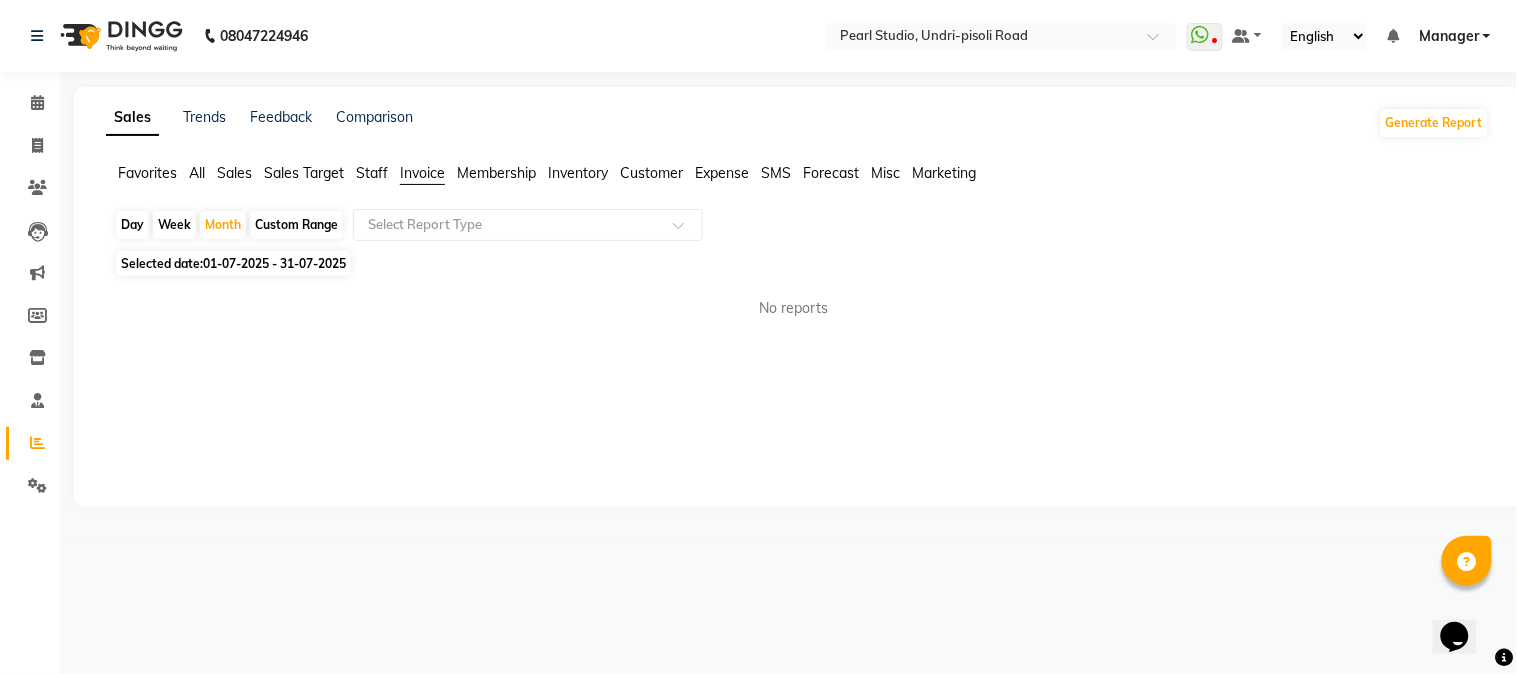 click on "Sales Trends Feedback Comparison Generate Report Favorites All Sales Sales Target Staff Invoice Membership Inventory Customer Expense SMS Forecast Misc Marketing  Day   Week   Month   Custom Range  Select Report Type Selected date:  01-07-2025 - 31-07-2025  No reports ★ Mark as Favorite  Choose how you'd like to save "" report to favorites  Save to Personal Favorites:   Only you can see this report in your favorites tab. Share with Organization:   Everyone in your organization can see this report in their favorites tab.  Save to Favorites" 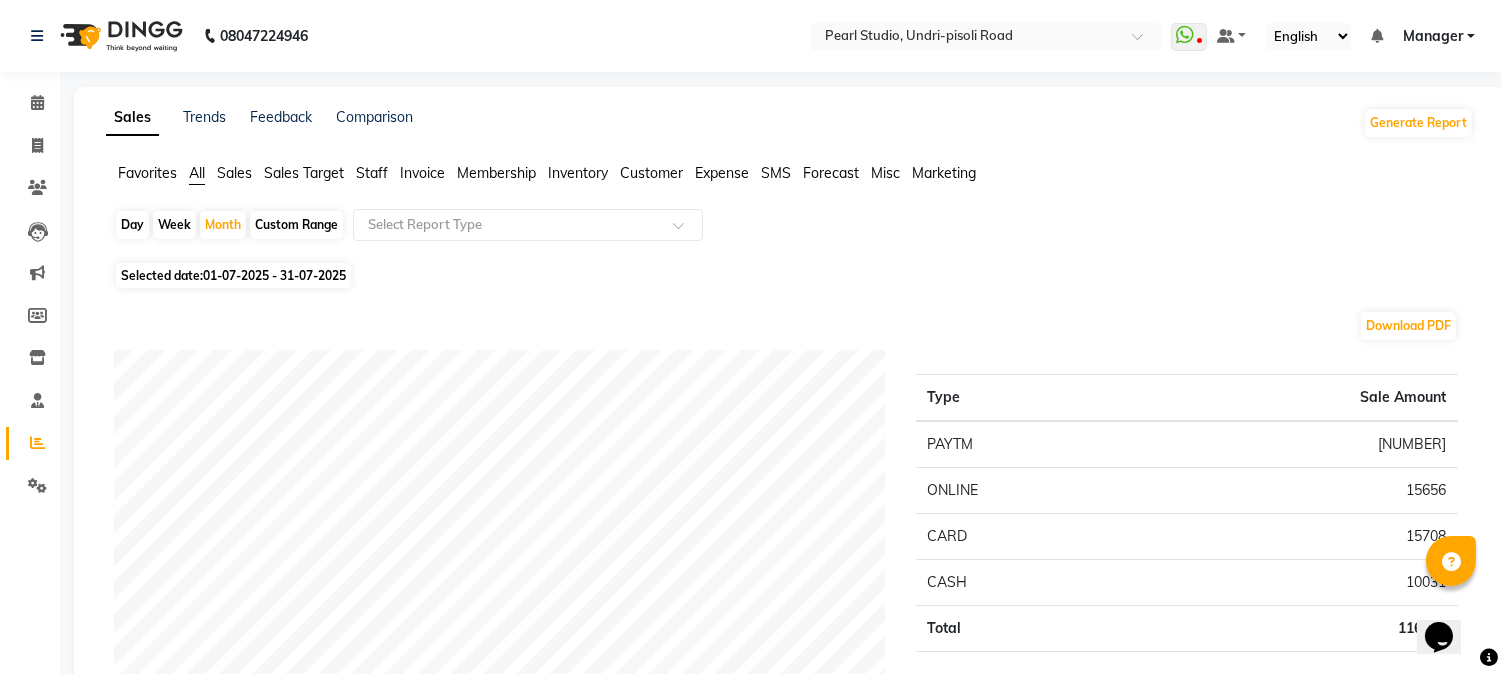 click on "Favorites" 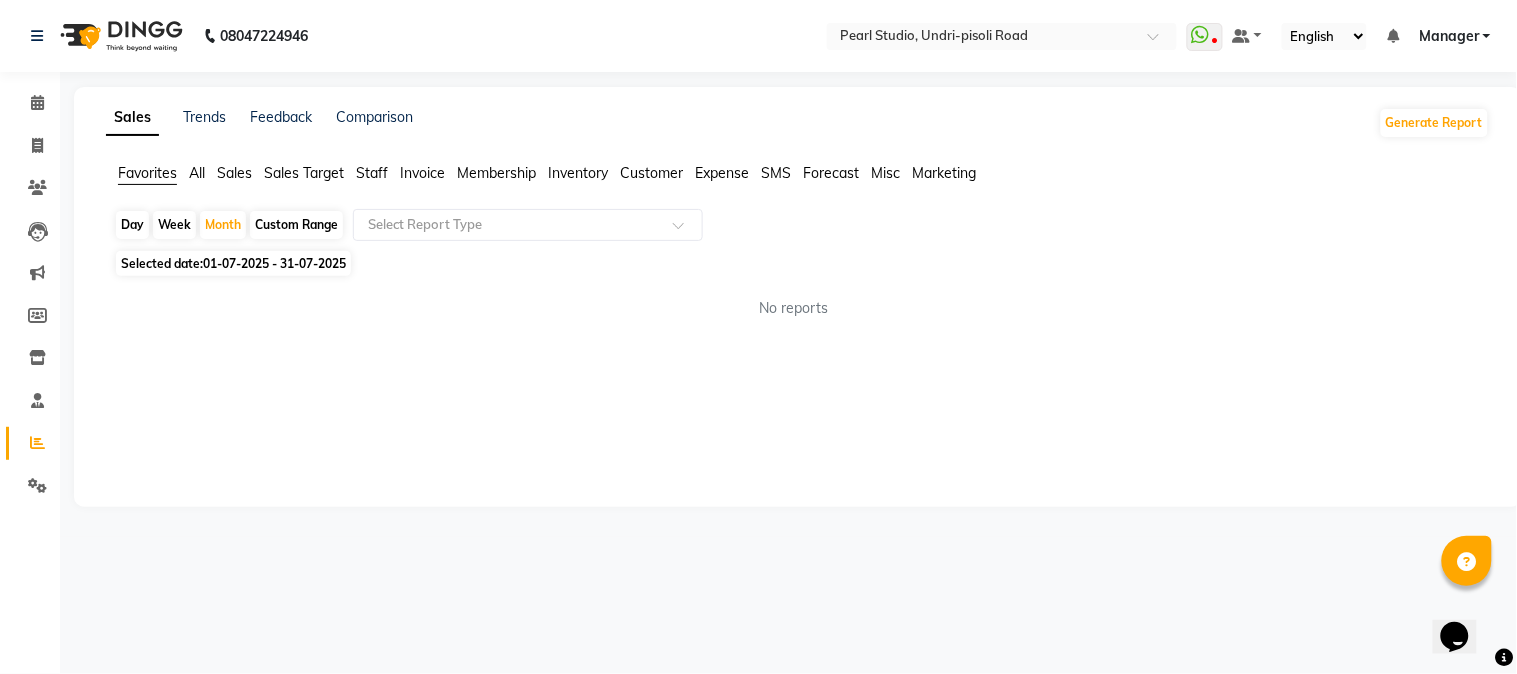 click on "01-07-2025 - 31-07-2025" 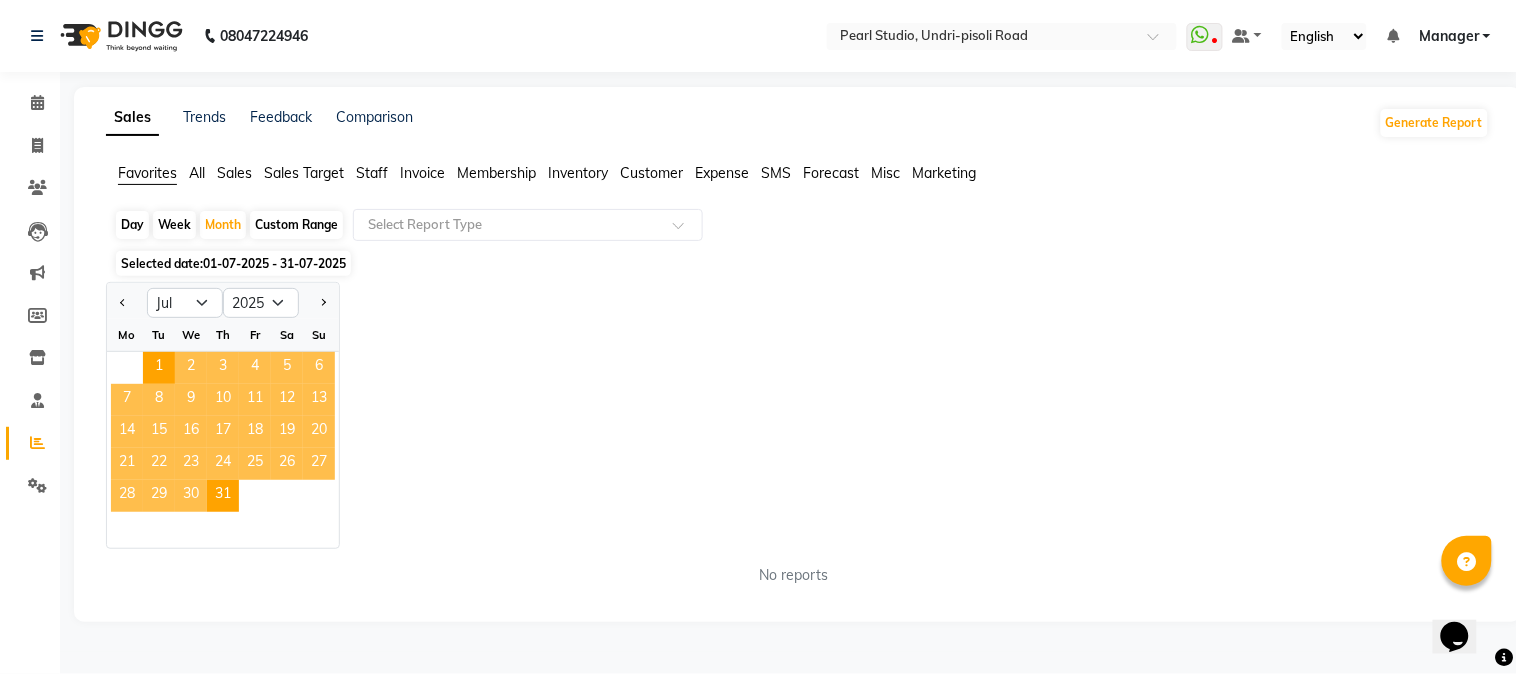 click on "Jan Feb Mar Apr May Jun Jul Aug Sep Oct Nov Dec 2015 2016 2017 2018 2019 2020 2021 2022 2023 2024 2025 2026 2027 2028 2029 2030 2031 2032 2033 2034 2035 Mo Tu We Th Fr Sa Su  1   2   3   4   5   6   7   8   9   10   11   12   13   14   15   16   17   18   19   20   21   22   23   24   25   26   27   28   29   30   31" 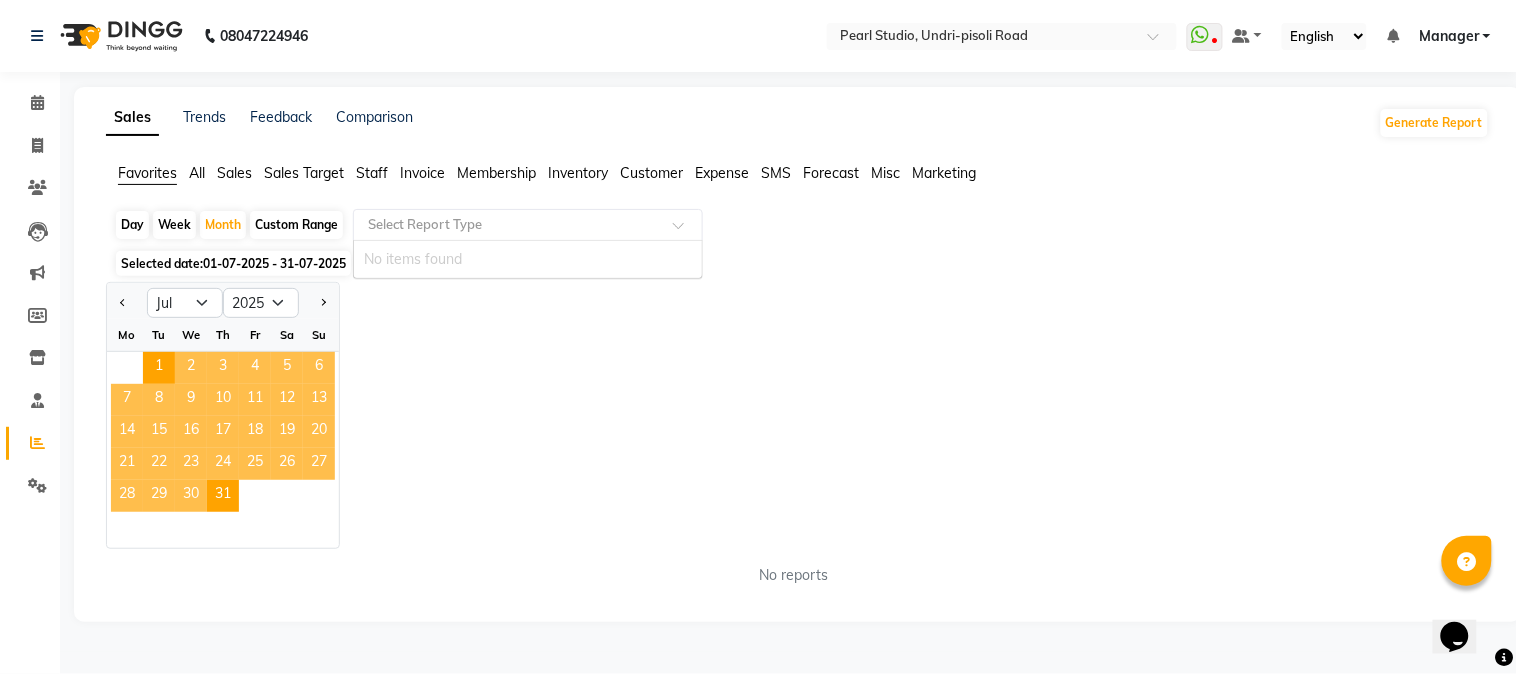 click 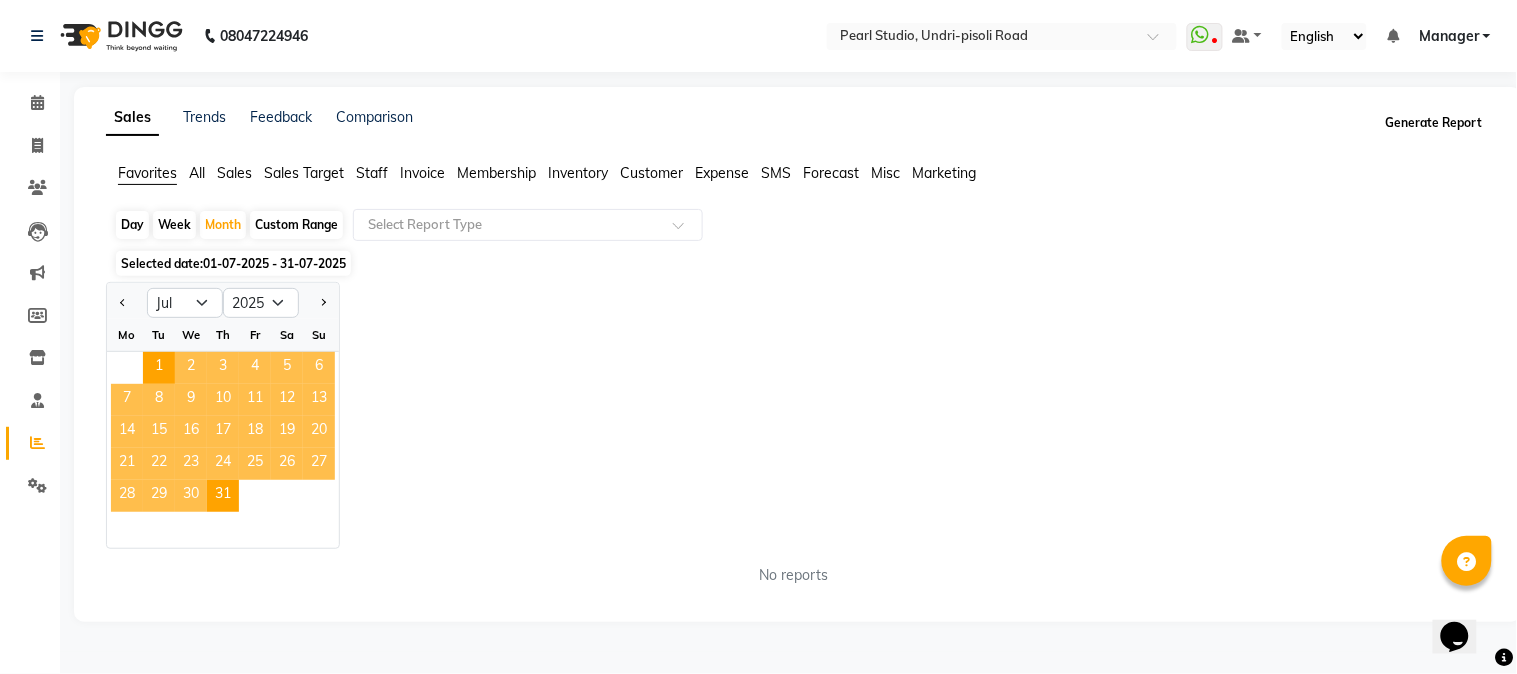 click on "Generate Report" 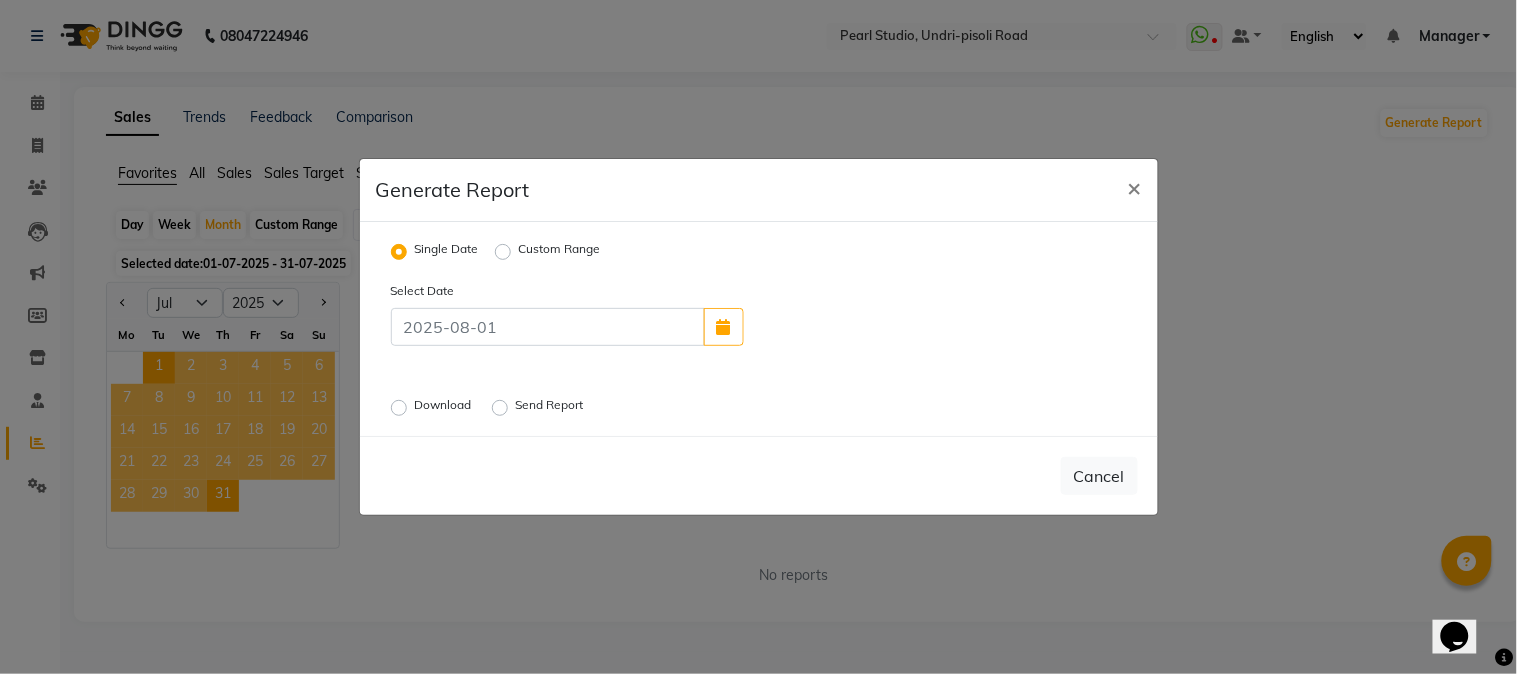click on "Custom Range" 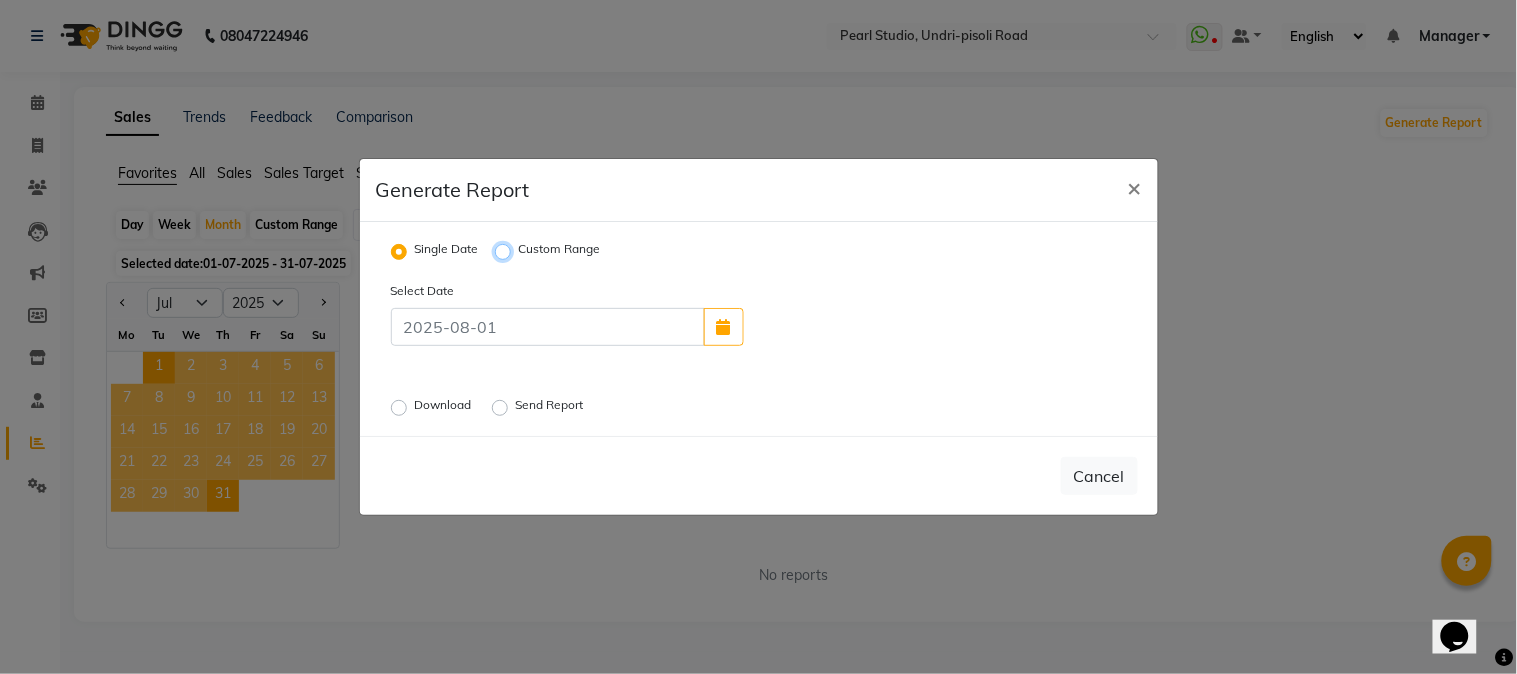 click on "Custom Range" at bounding box center [506, 252] 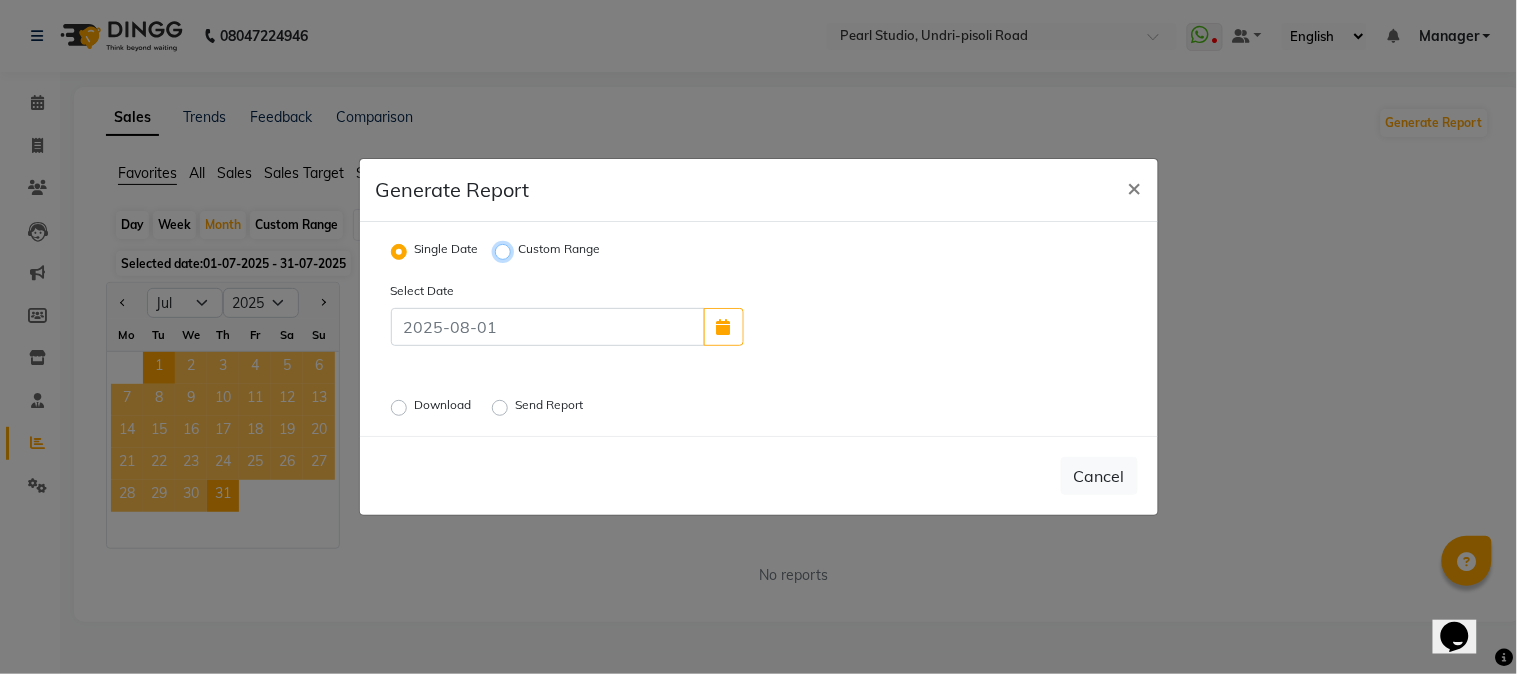 radio on "true" 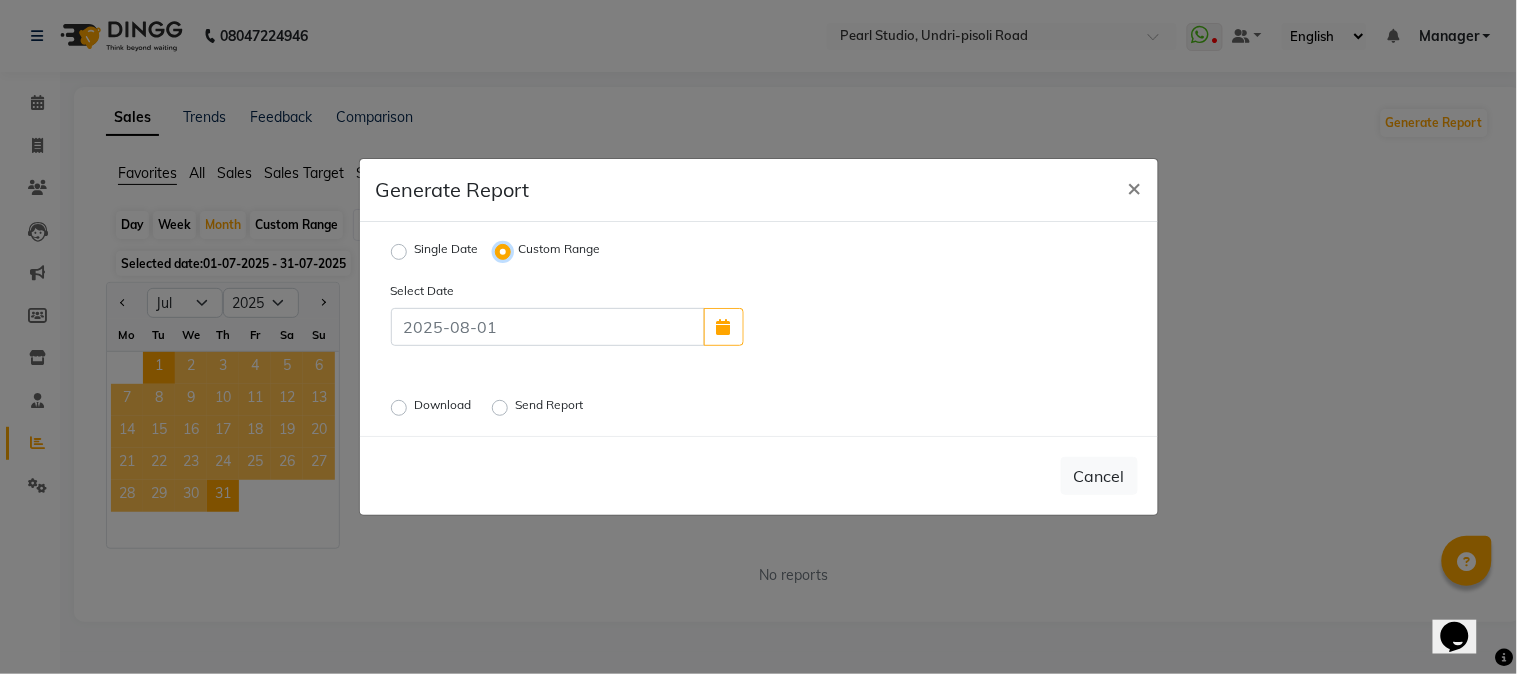 select on "8" 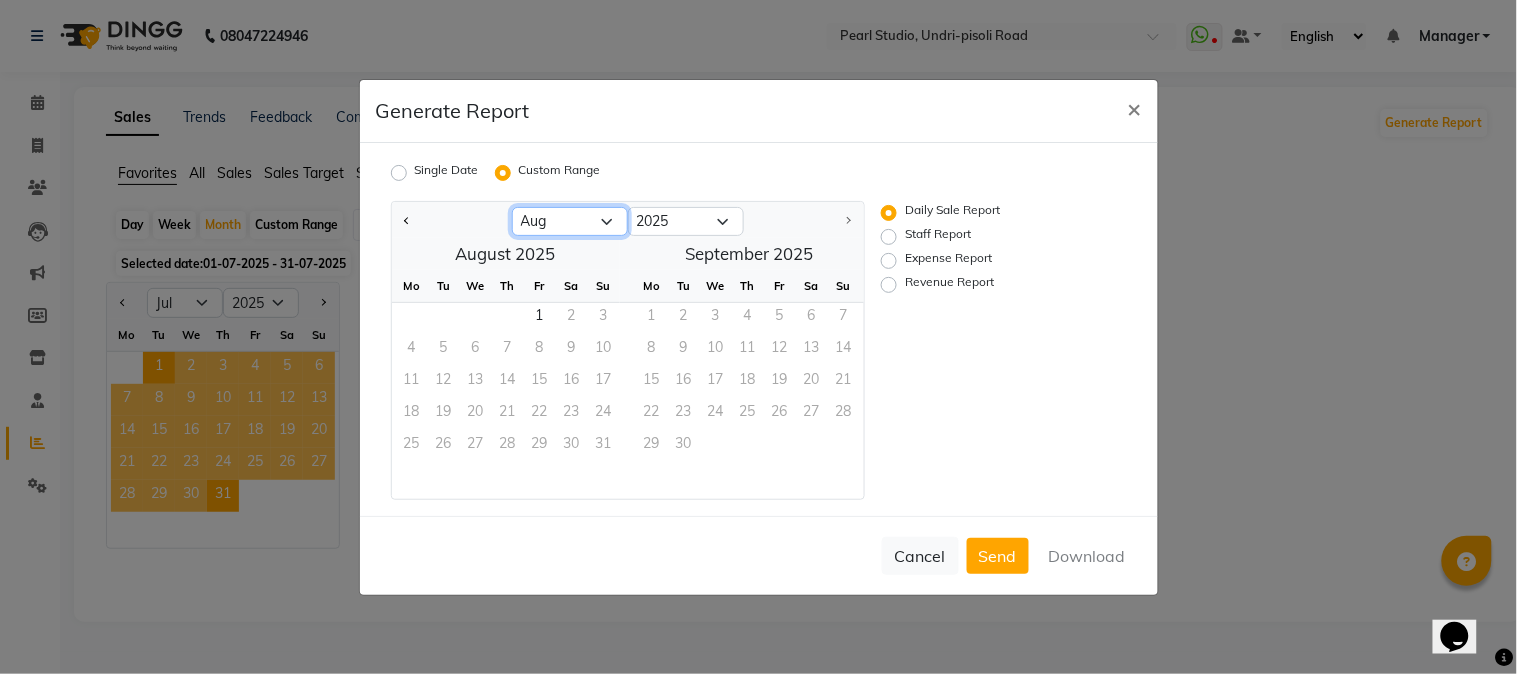 click on "Jan Feb Mar Apr May Jun Jul Aug" 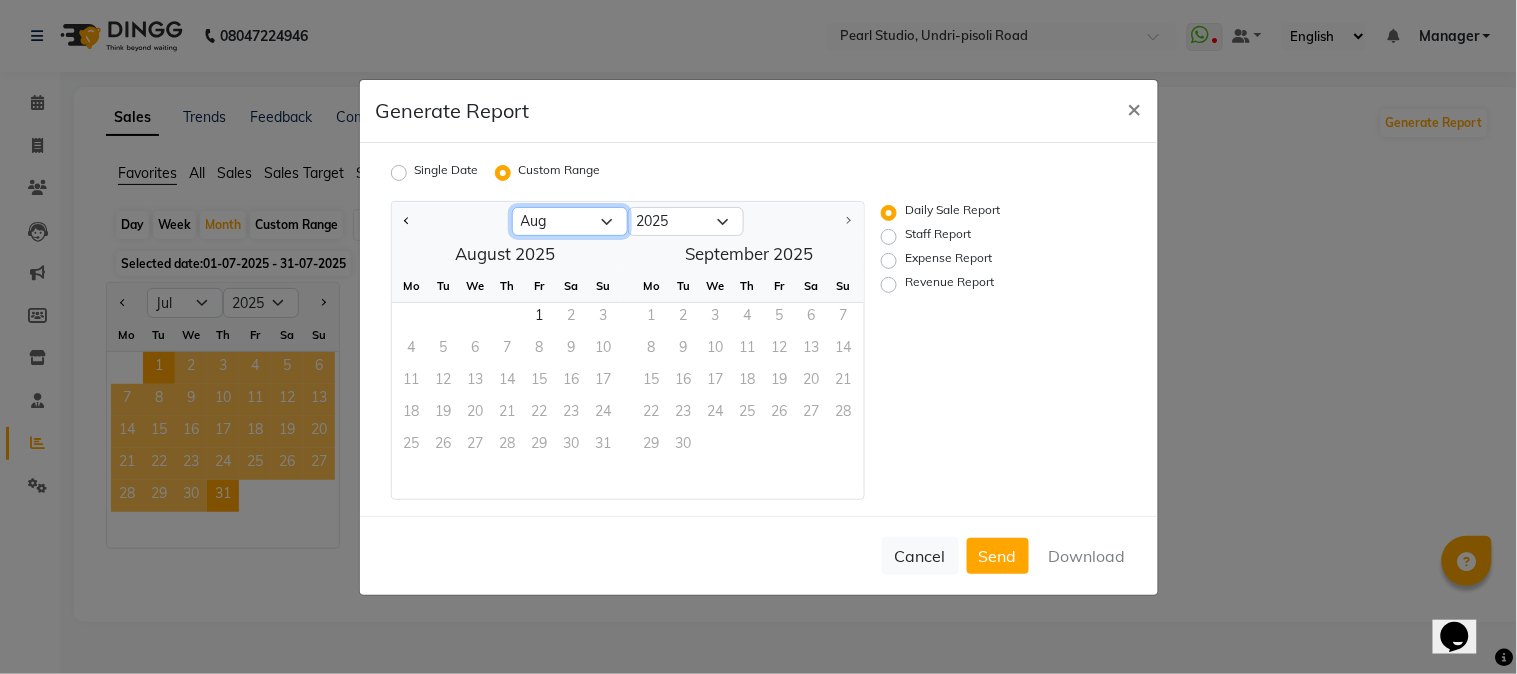 select on "7" 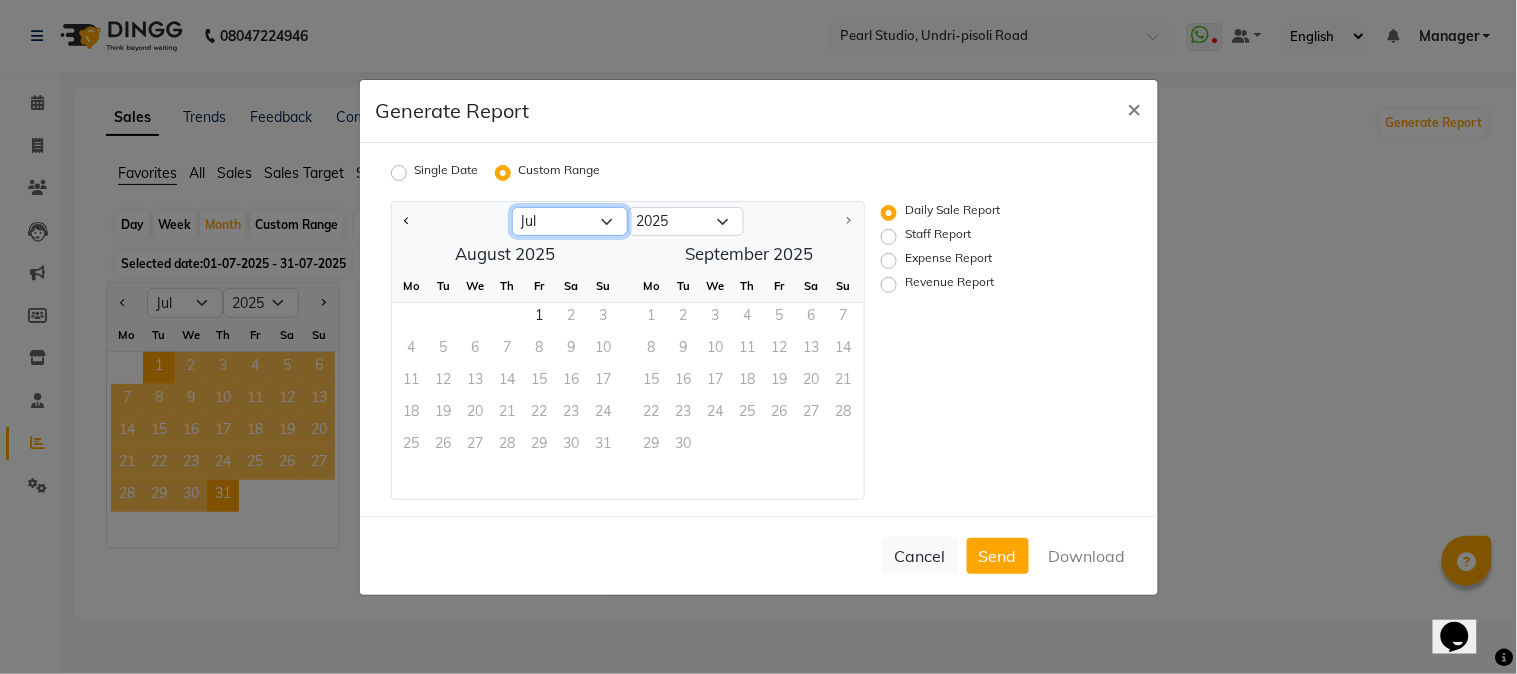 click on "Jan Feb Mar Apr May Jun Jul Aug" 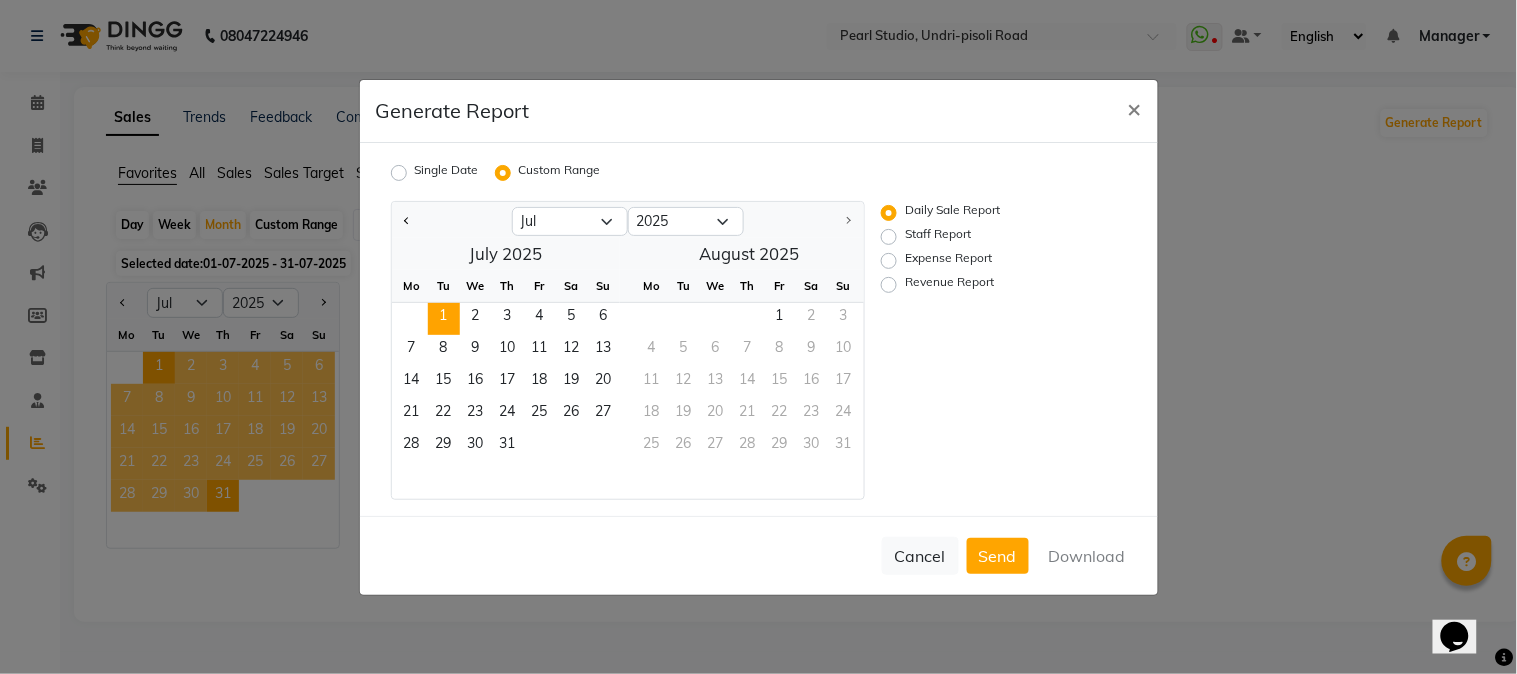 click on "1" 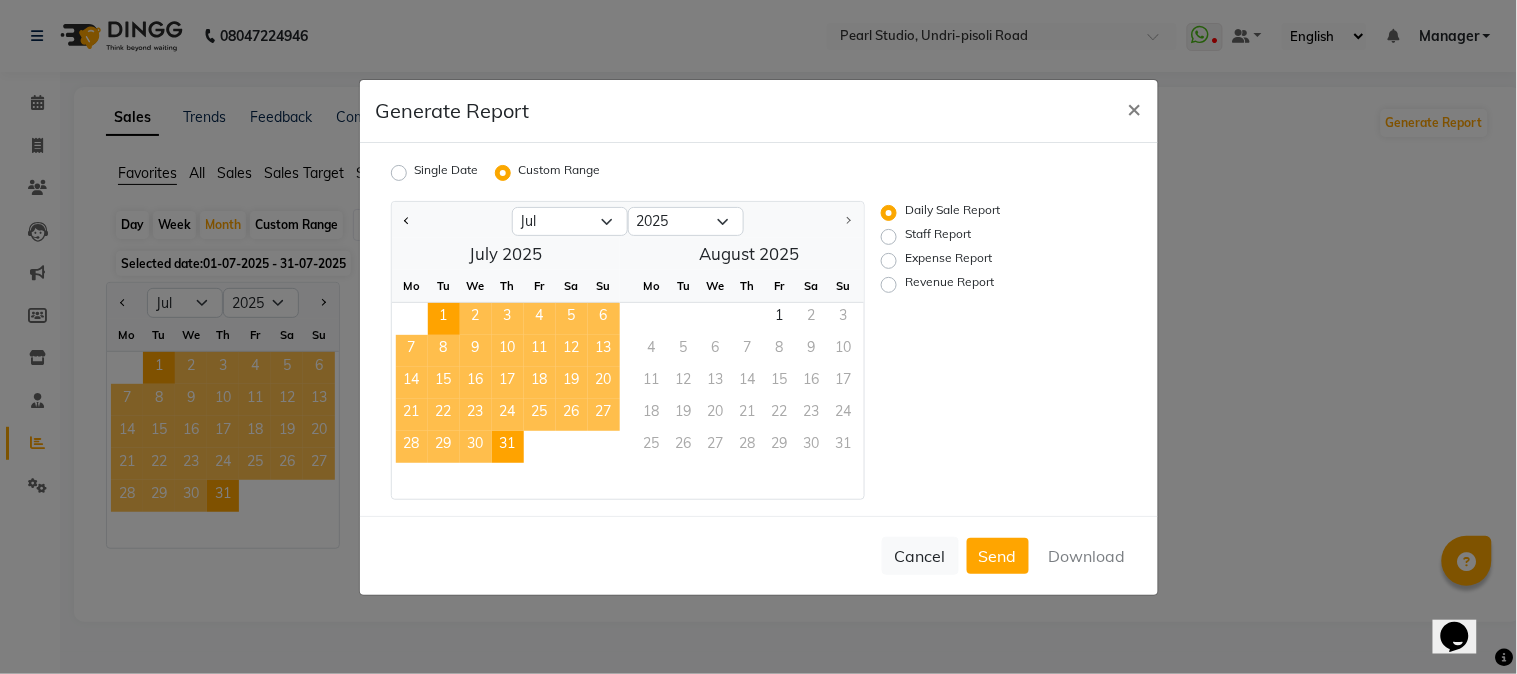 click on "31" 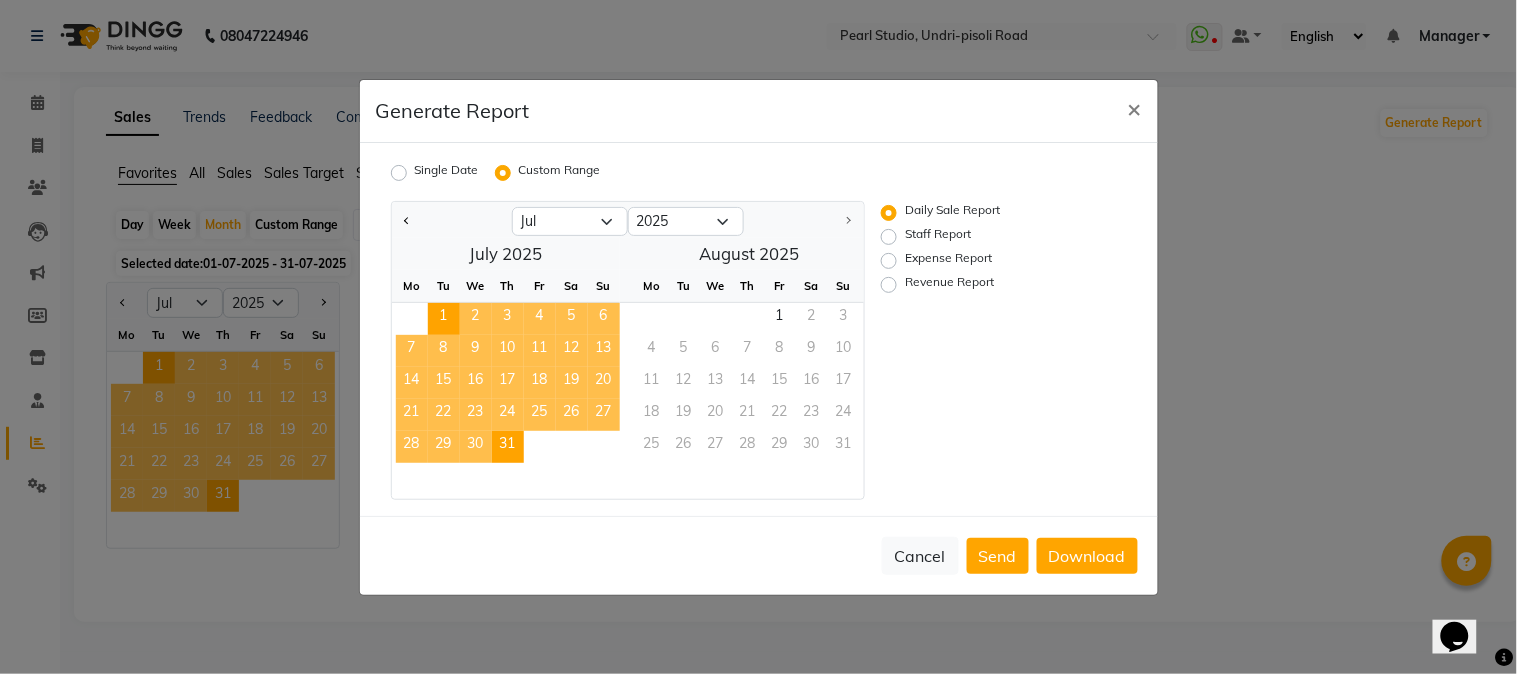 click on "Generate Report × Single Date Custom Range Jan Feb Mar Apr May Jun Jul Aug 2015 2016 2017 2018 2019 2020 2021 2022 2023 2024 2025  July 2025  Mo Tu We Th Fr Sa Su  1   2   3   4   5   6   7   8   9   10   11   12   13   14   15   16   17   18   19   20   21   22   23   24   25   26   27   28   29   30   31   August 2025  Mo Tu We Th Fr Sa Su  1   2   3   4   5   6   7   8   9   10   11   12   13   14   15   16   17   18   19   20   21   22   23   24   25   26   27   28   29   30   31  Daily Sale Report Staff Report Expense Report Revenue Report  Cancel   Send   Download" 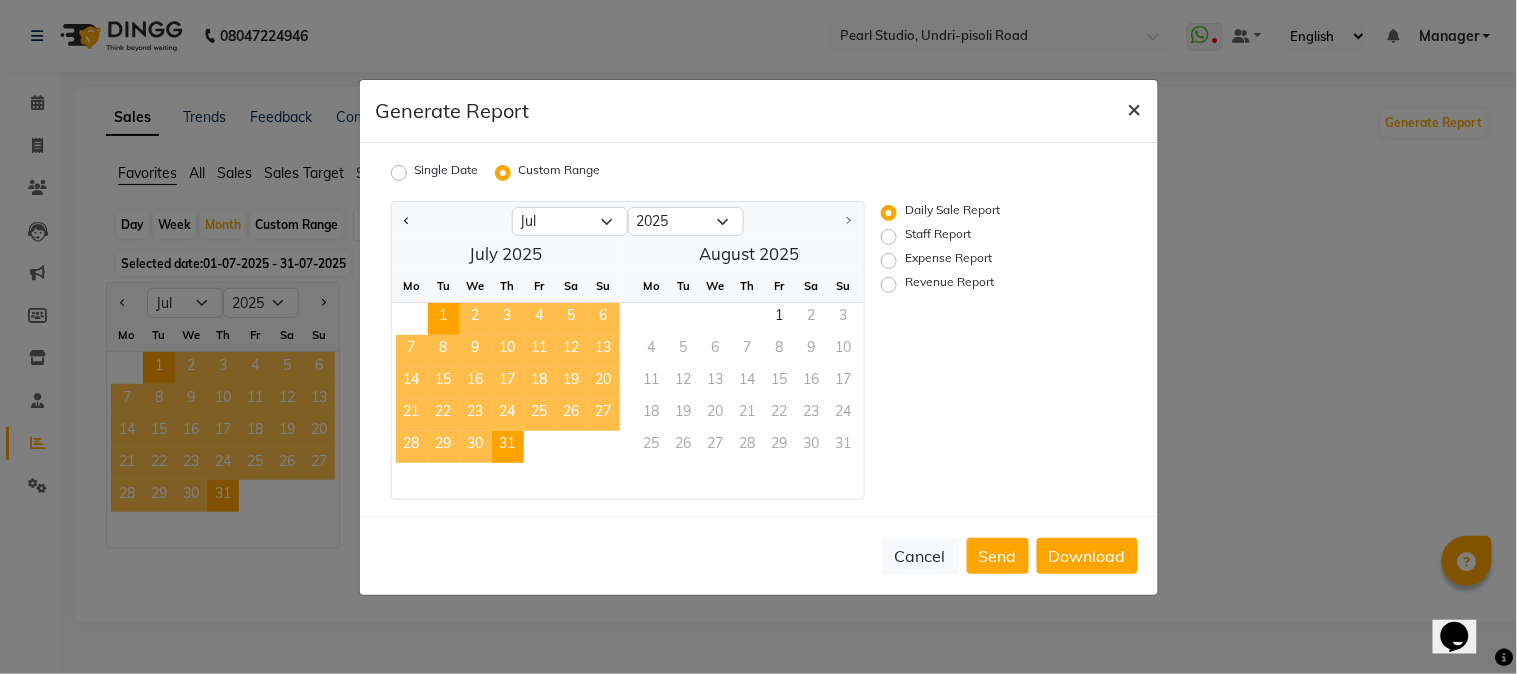 click on "×" 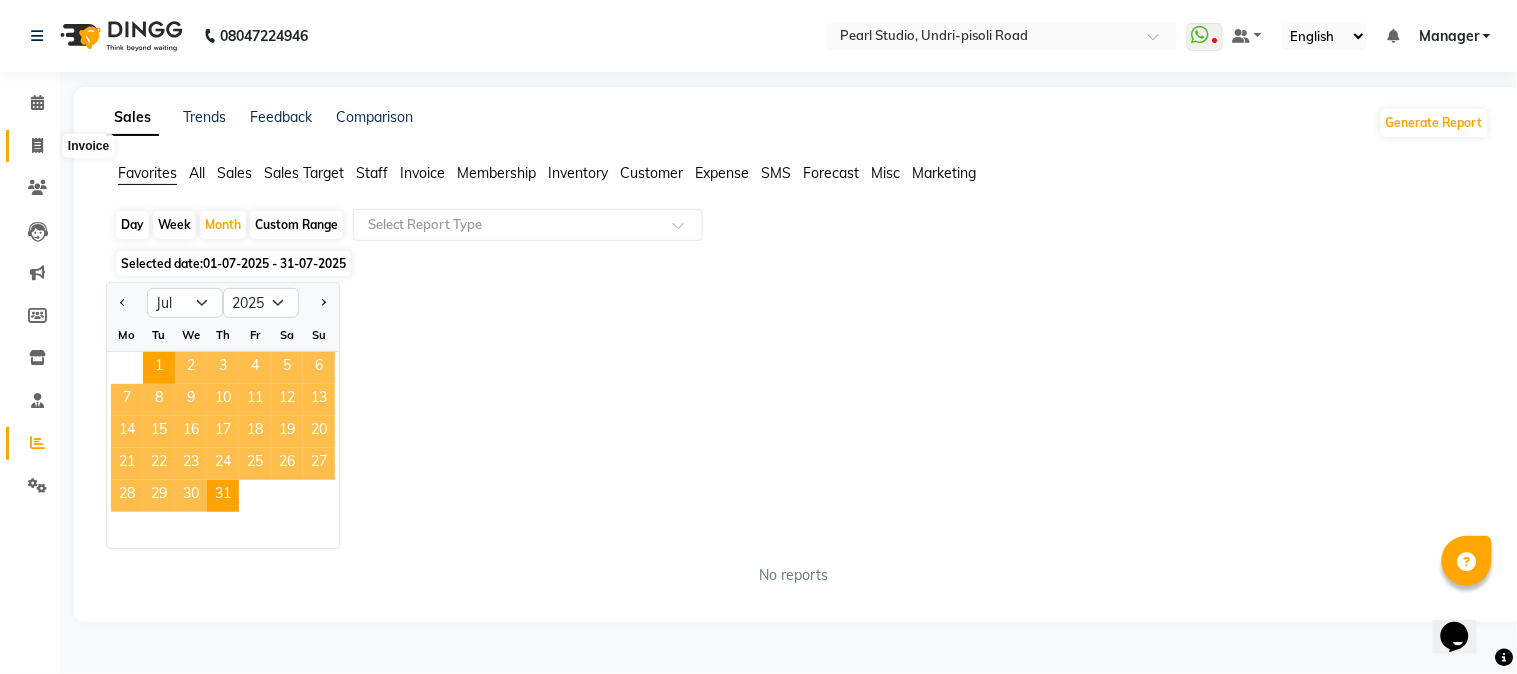 click 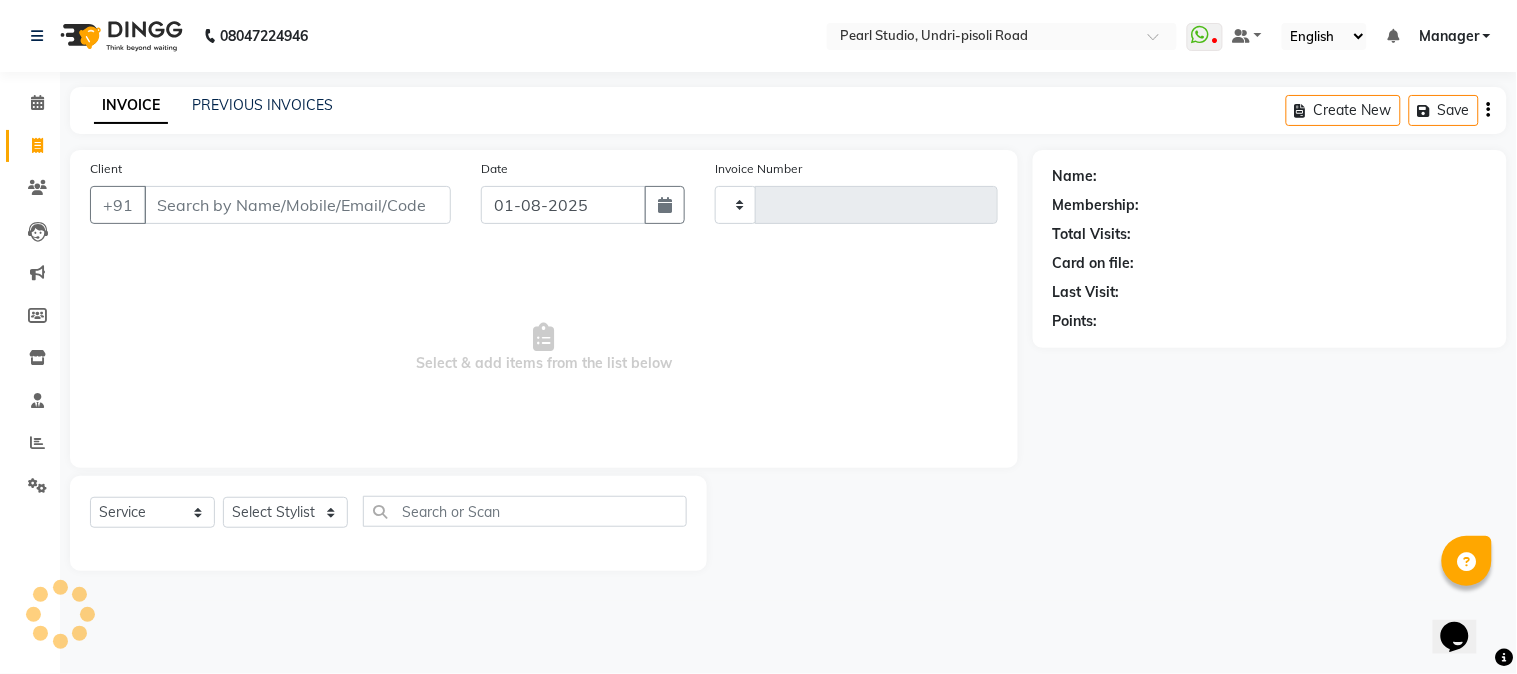 type on "0463" 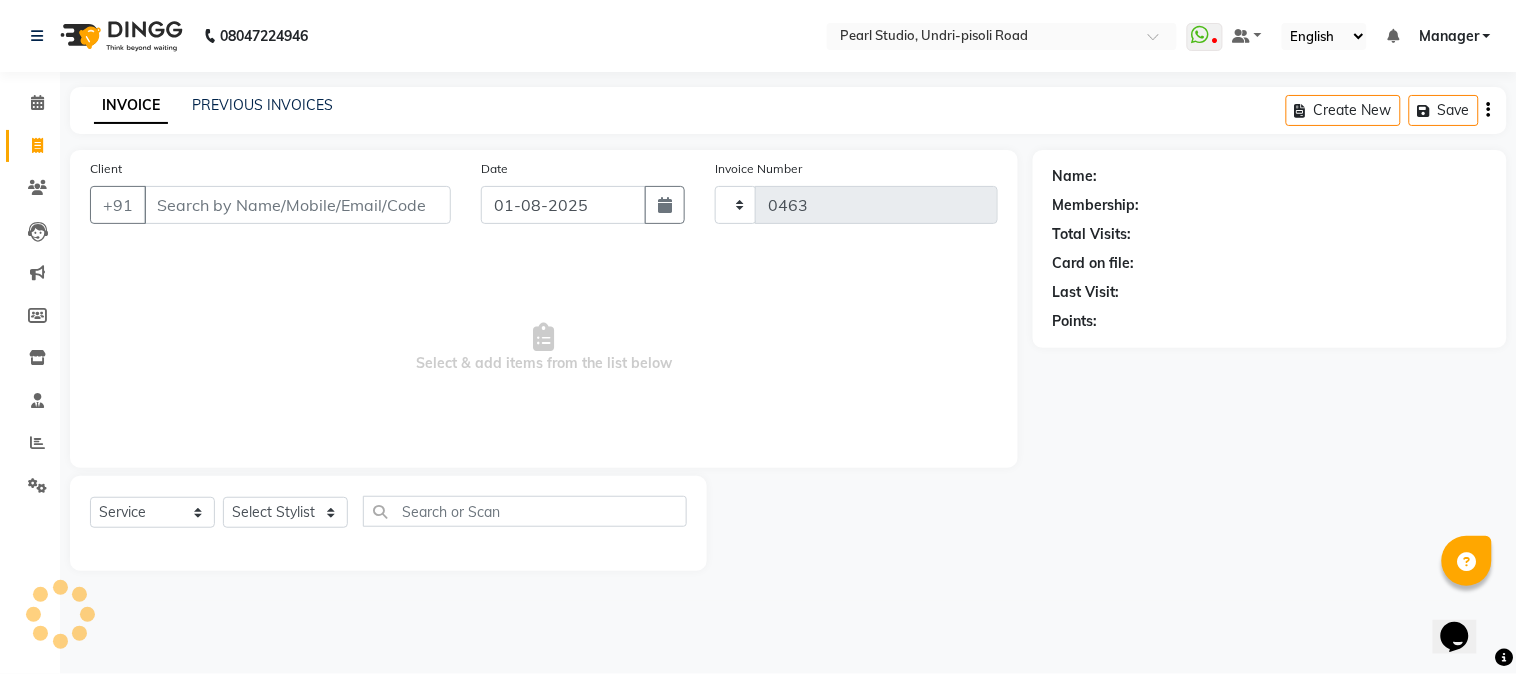 select on "5290" 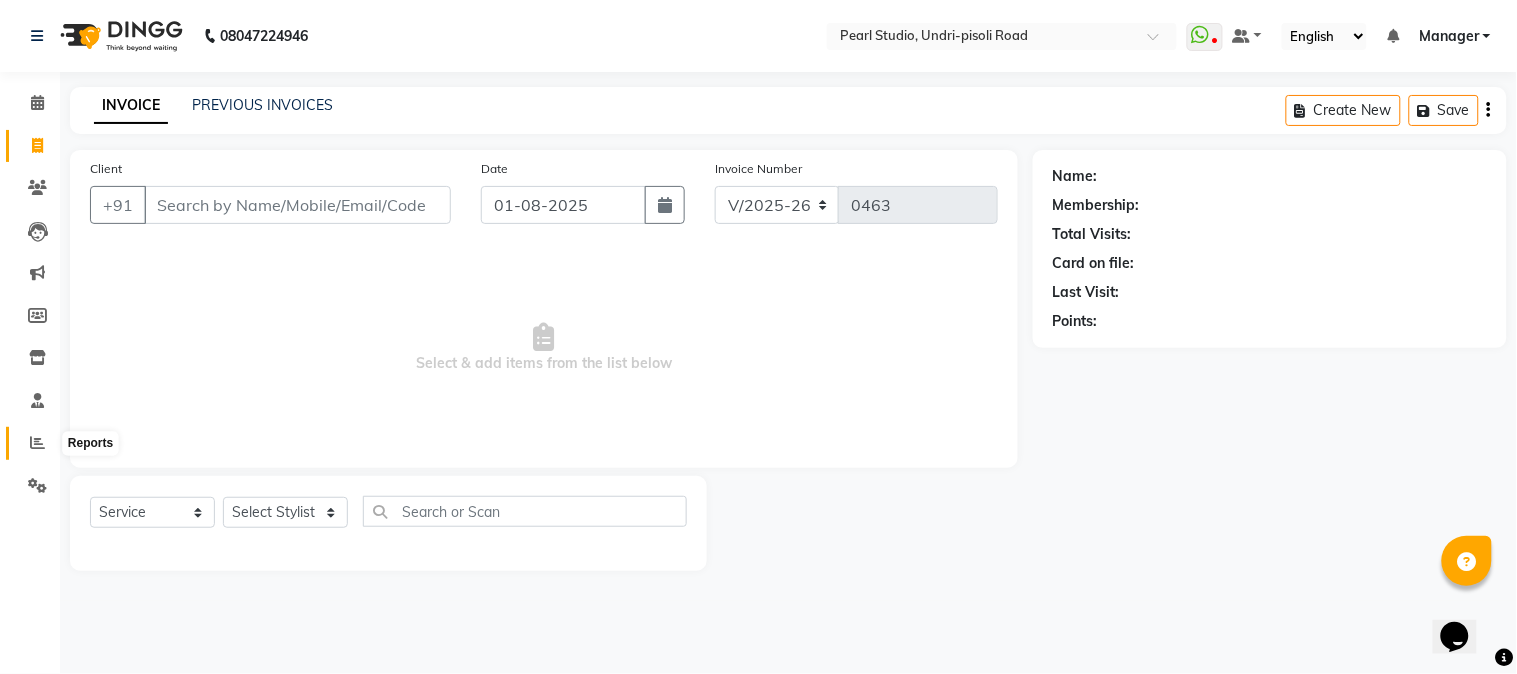 click 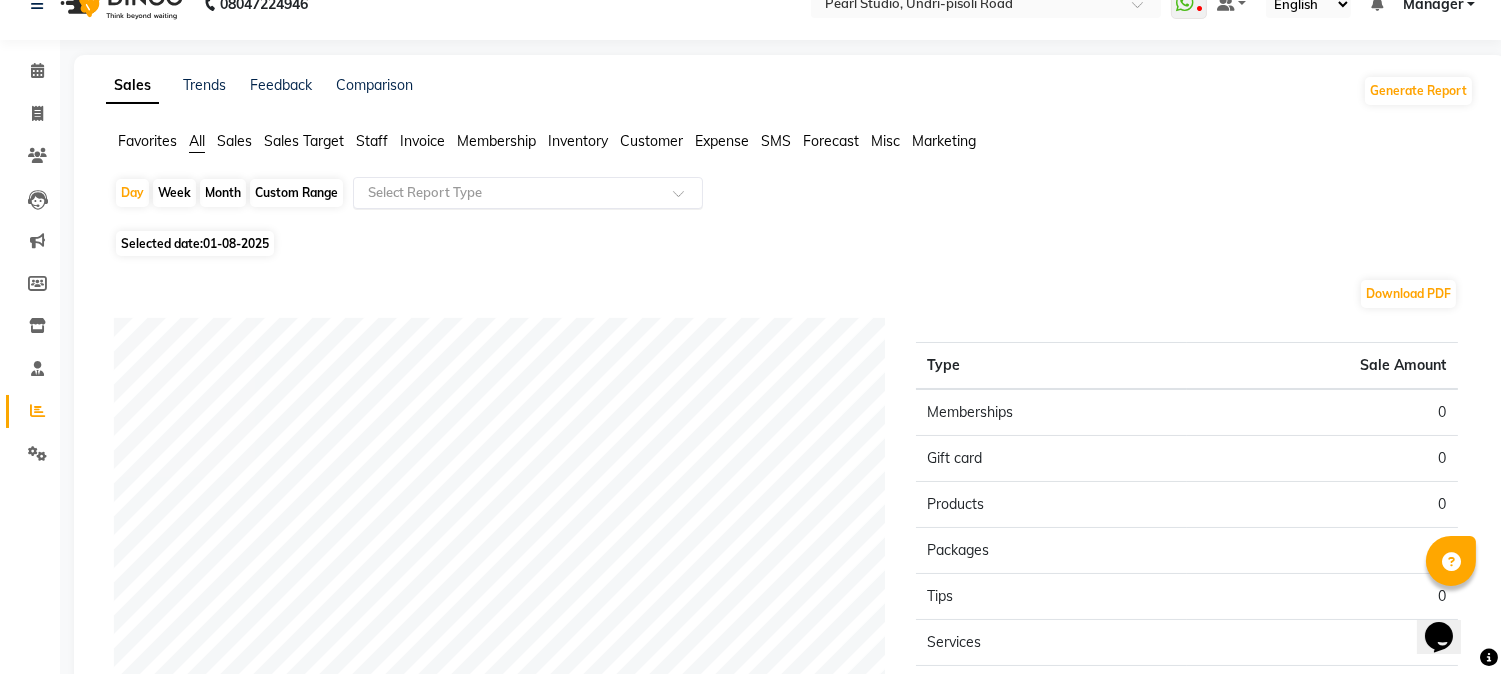 scroll, scrollTop: 0, scrollLeft: 0, axis: both 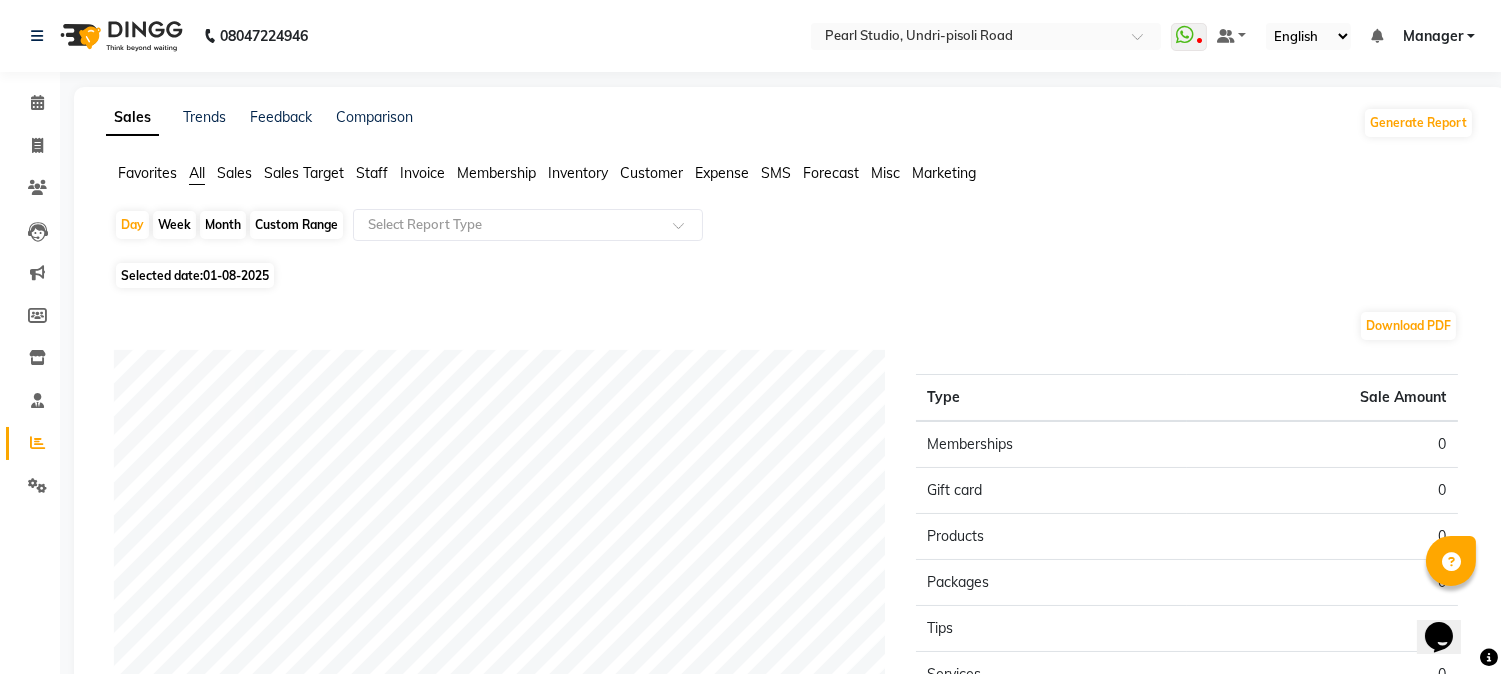 click on "Invoice" 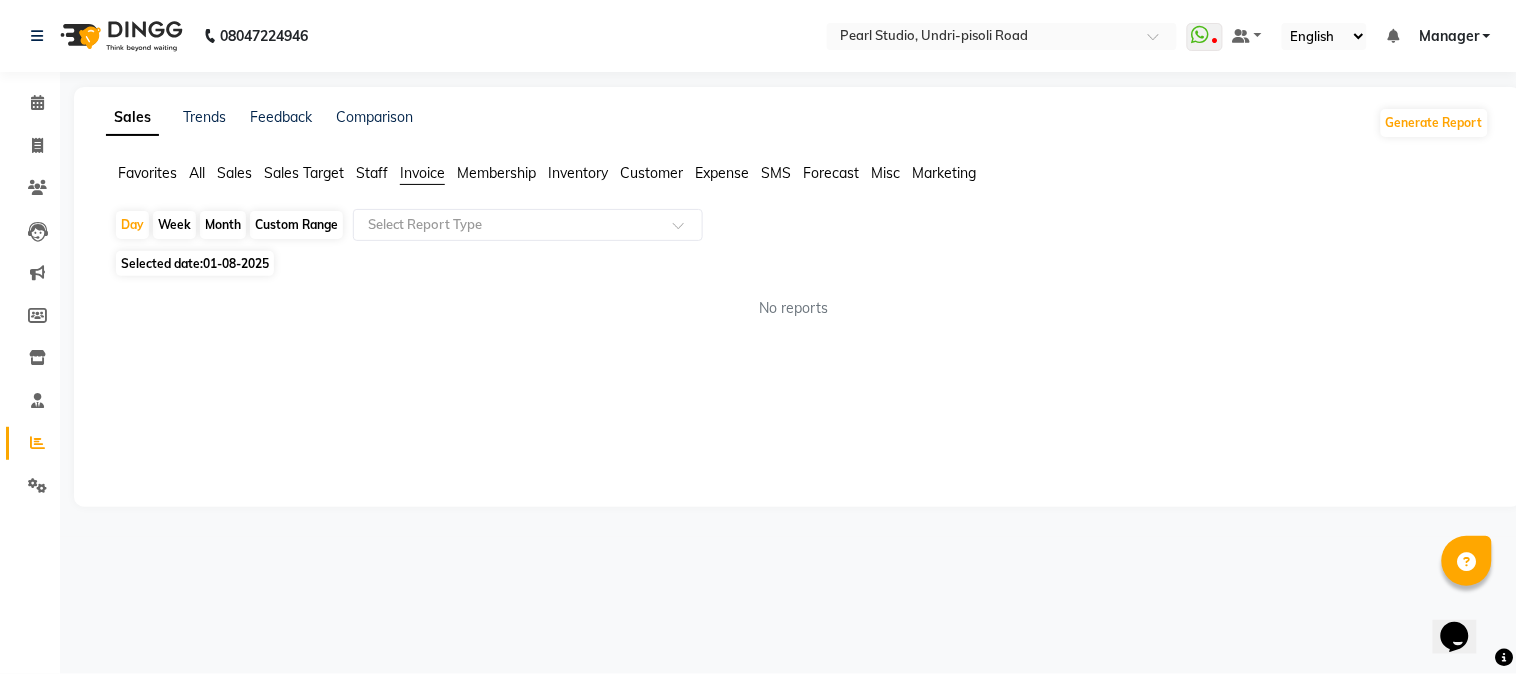 click on "Customer" 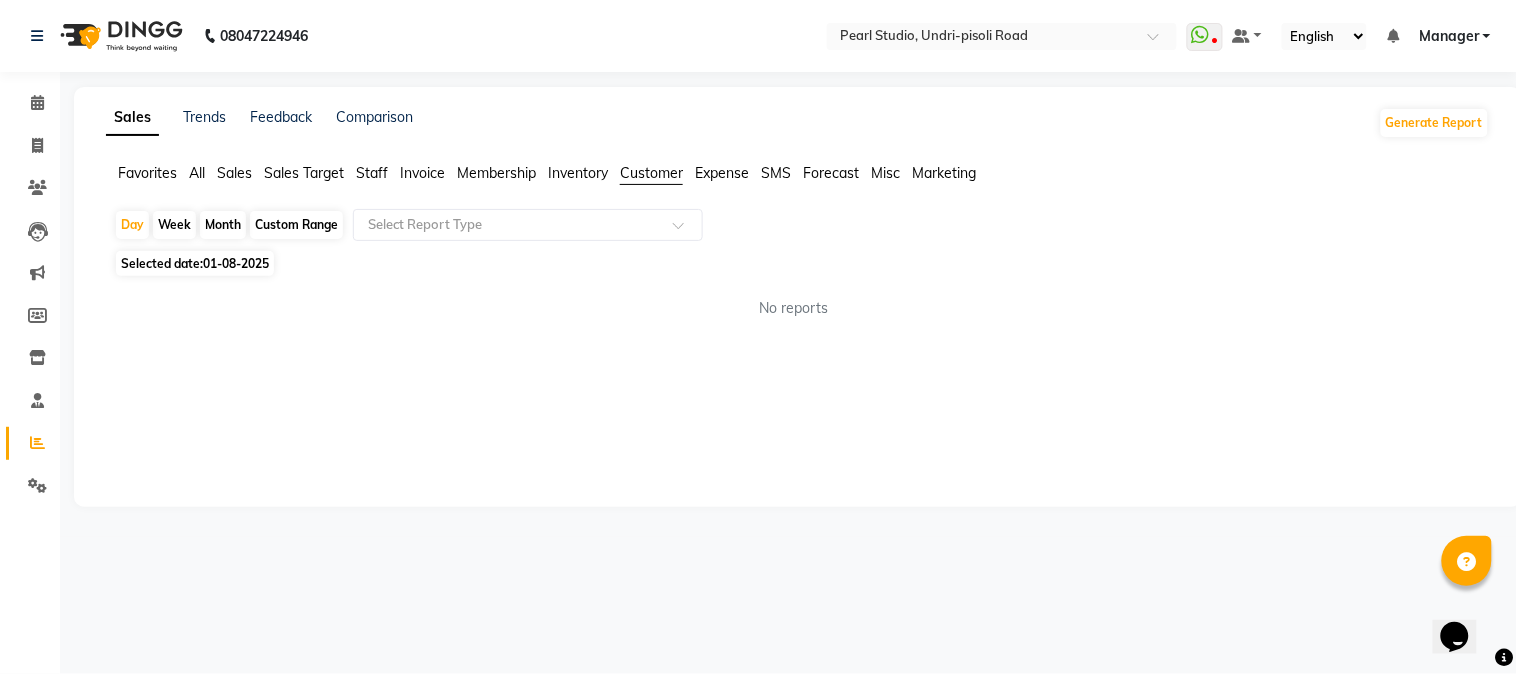 click on "All" 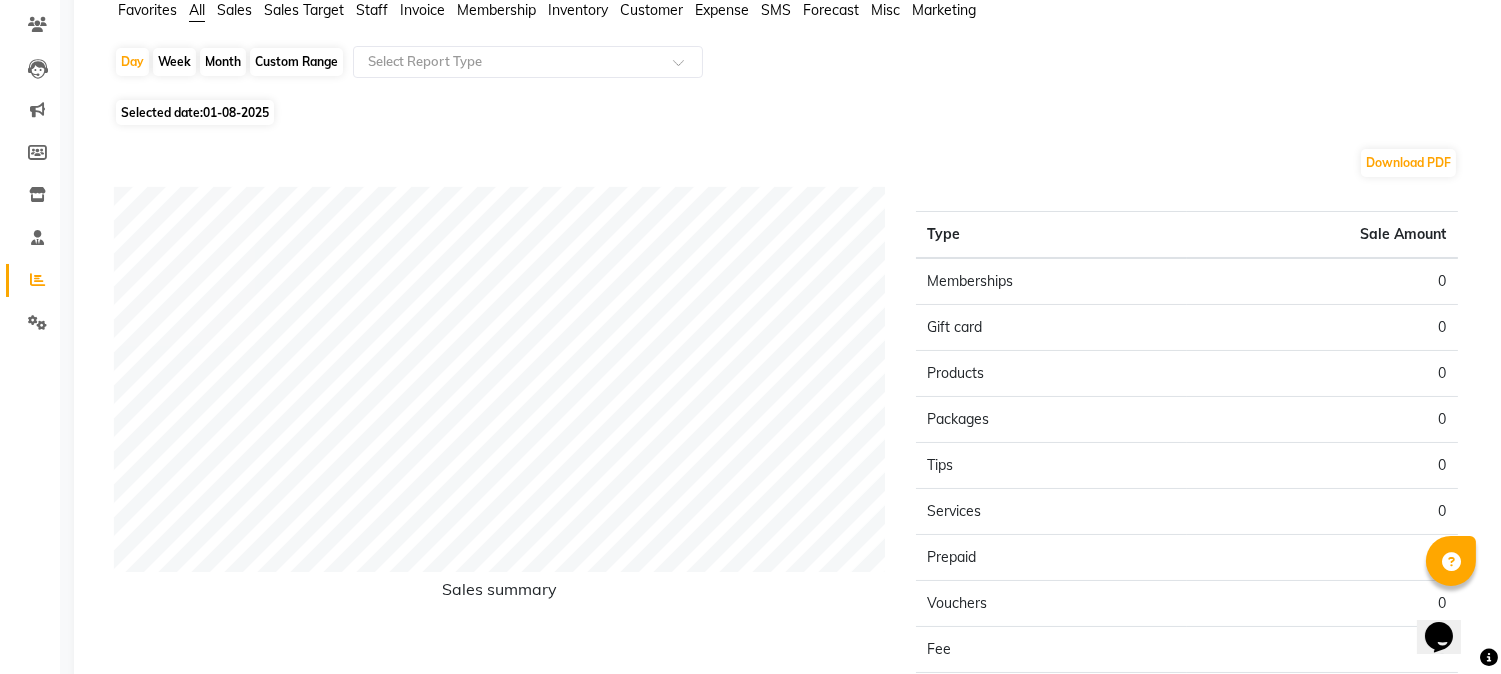 scroll, scrollTop: 0, scrollLeft: 0, axis: both 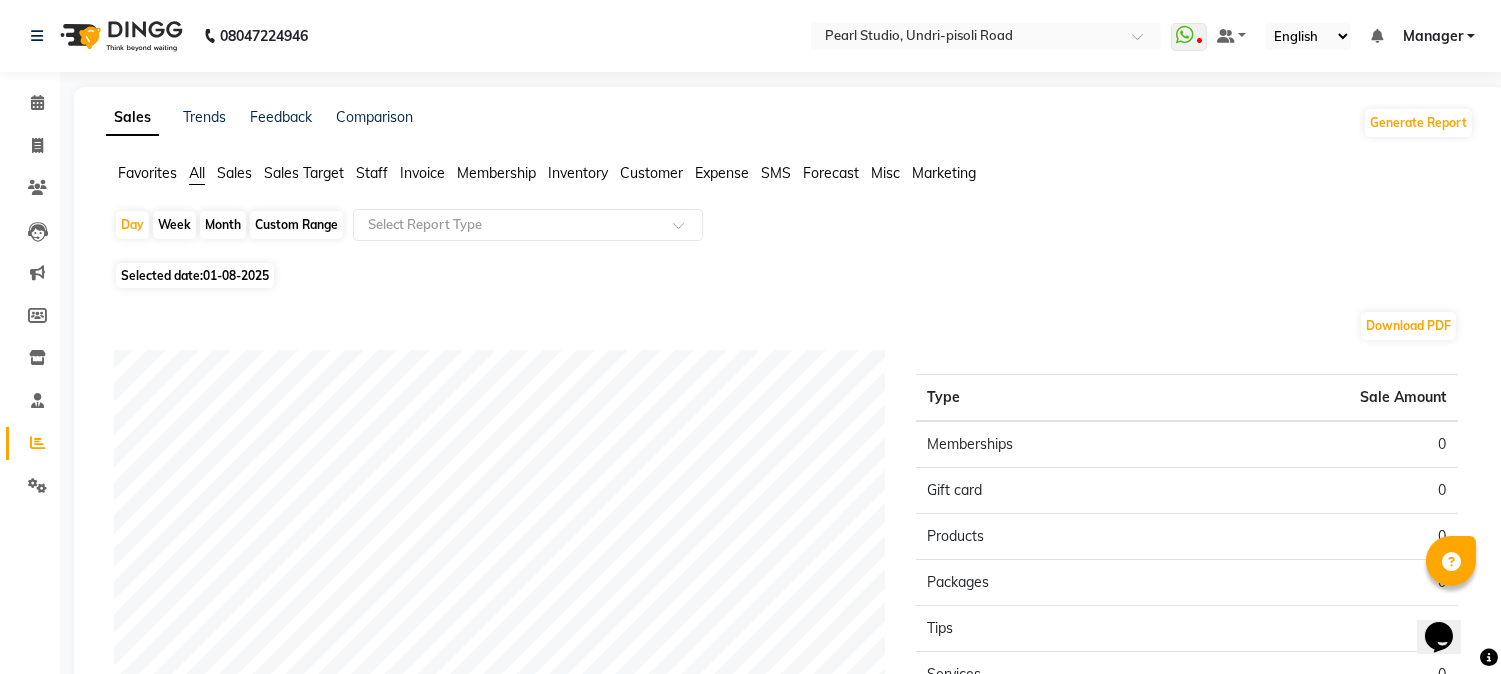 click on "Month" 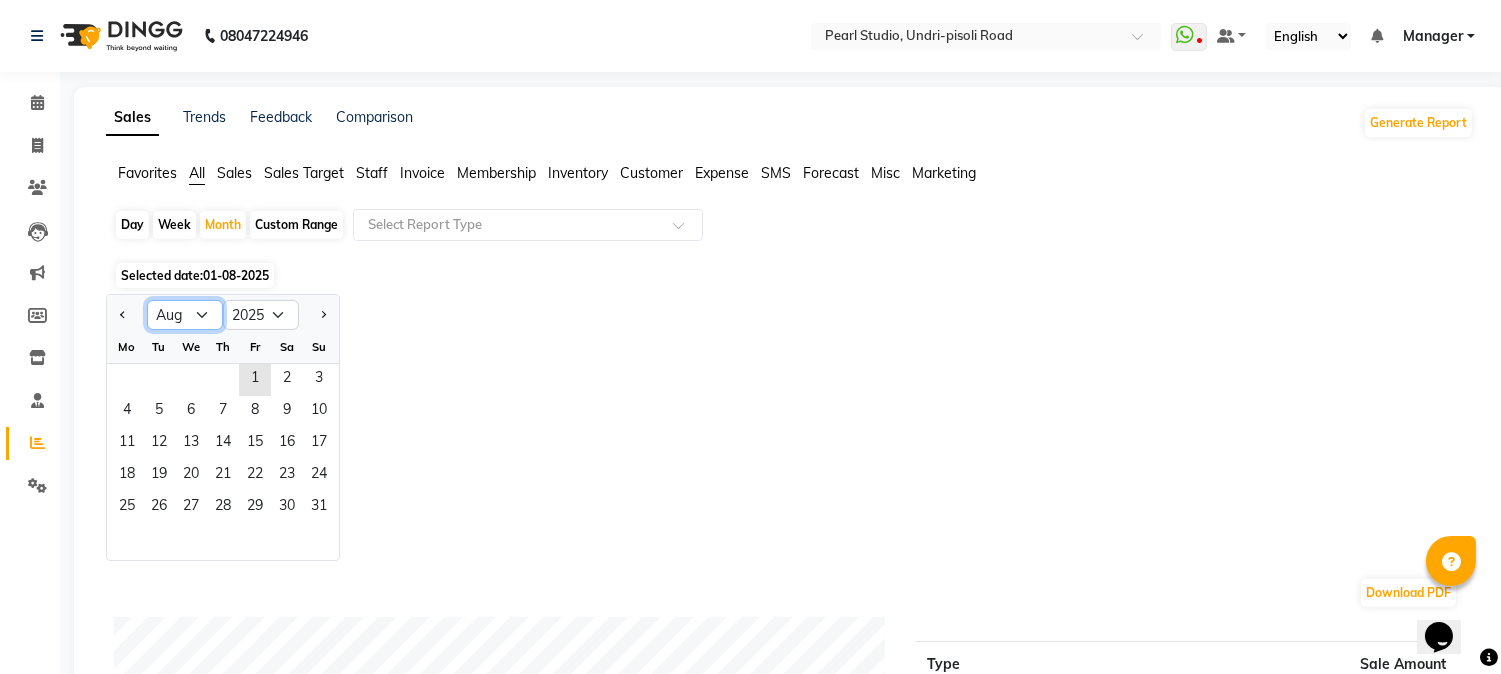 click on "Jan Feb Mar Apr May Jun Jul Aug Sep Oct Nov Dec" 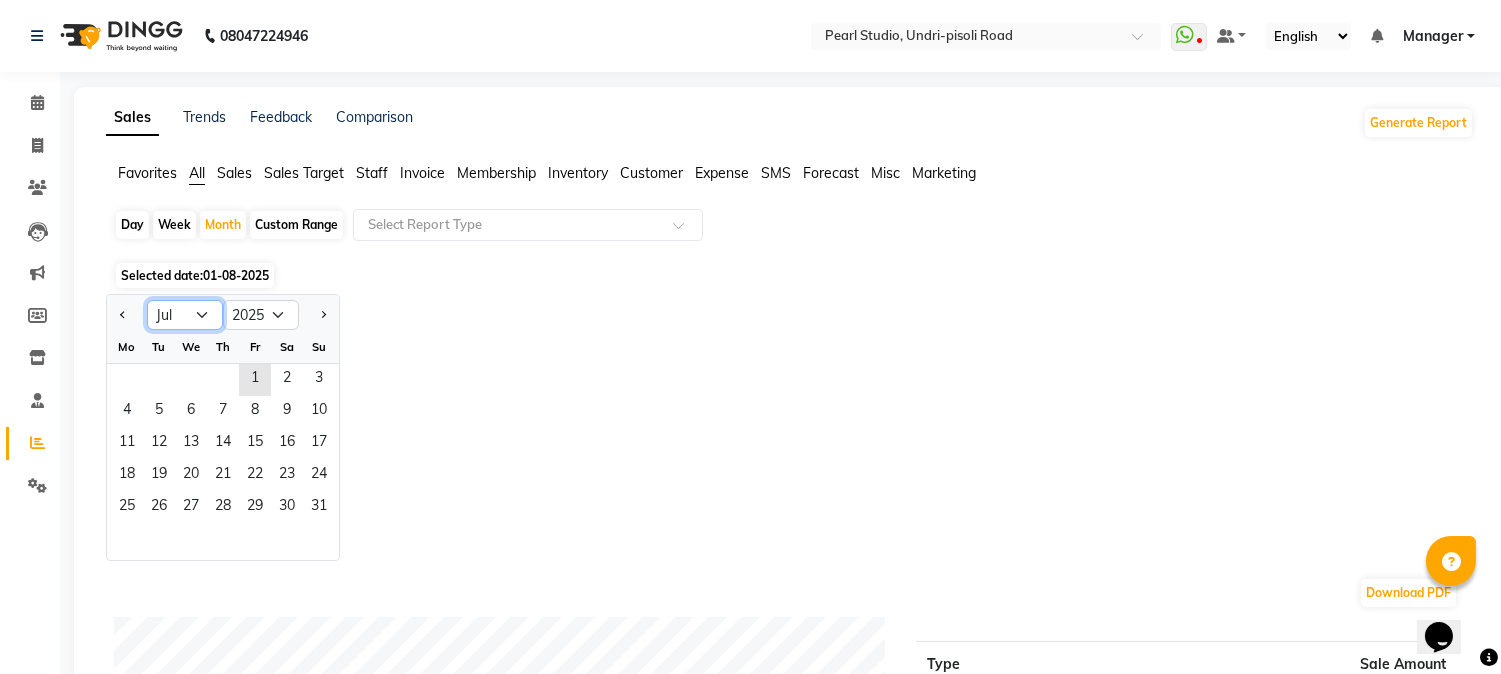click on "Jan Feb Mar Apr May Jun Jul Aug Sep Oct Nov Dec" 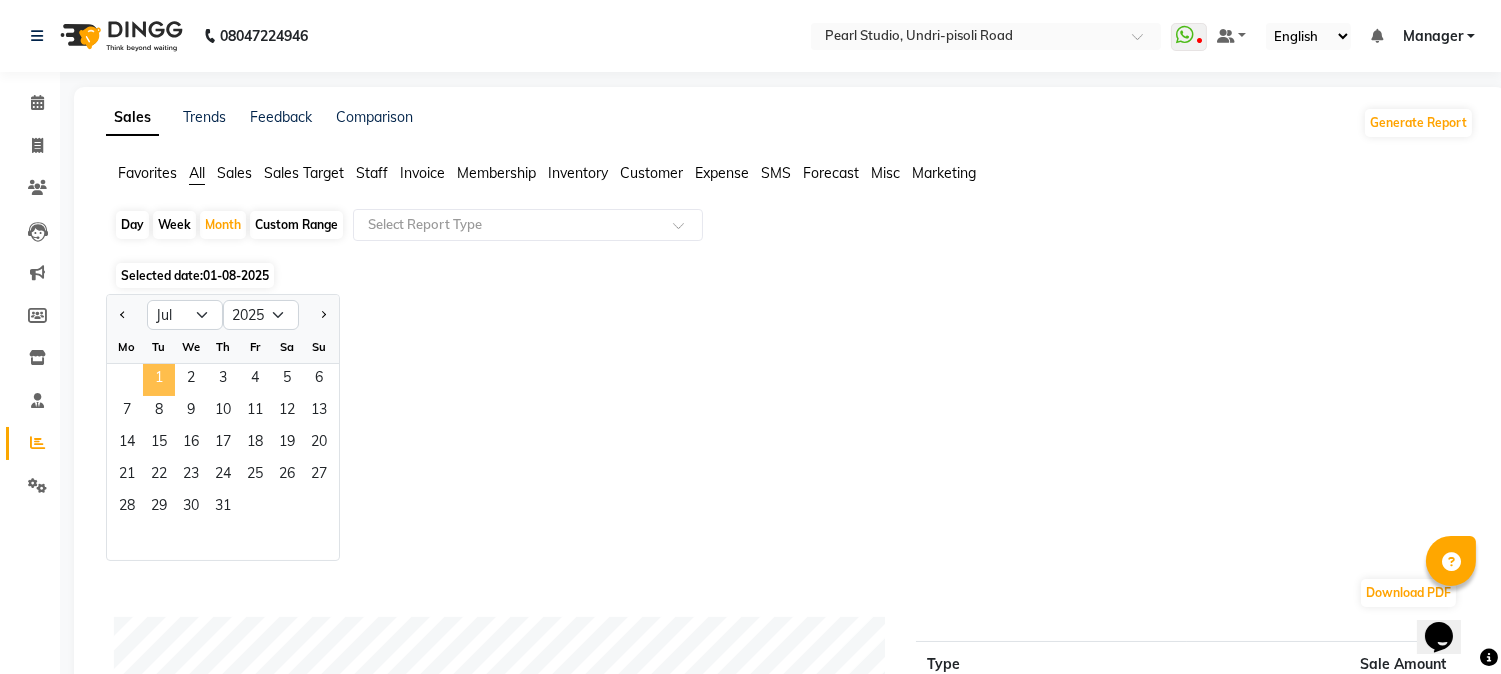 click on "1" 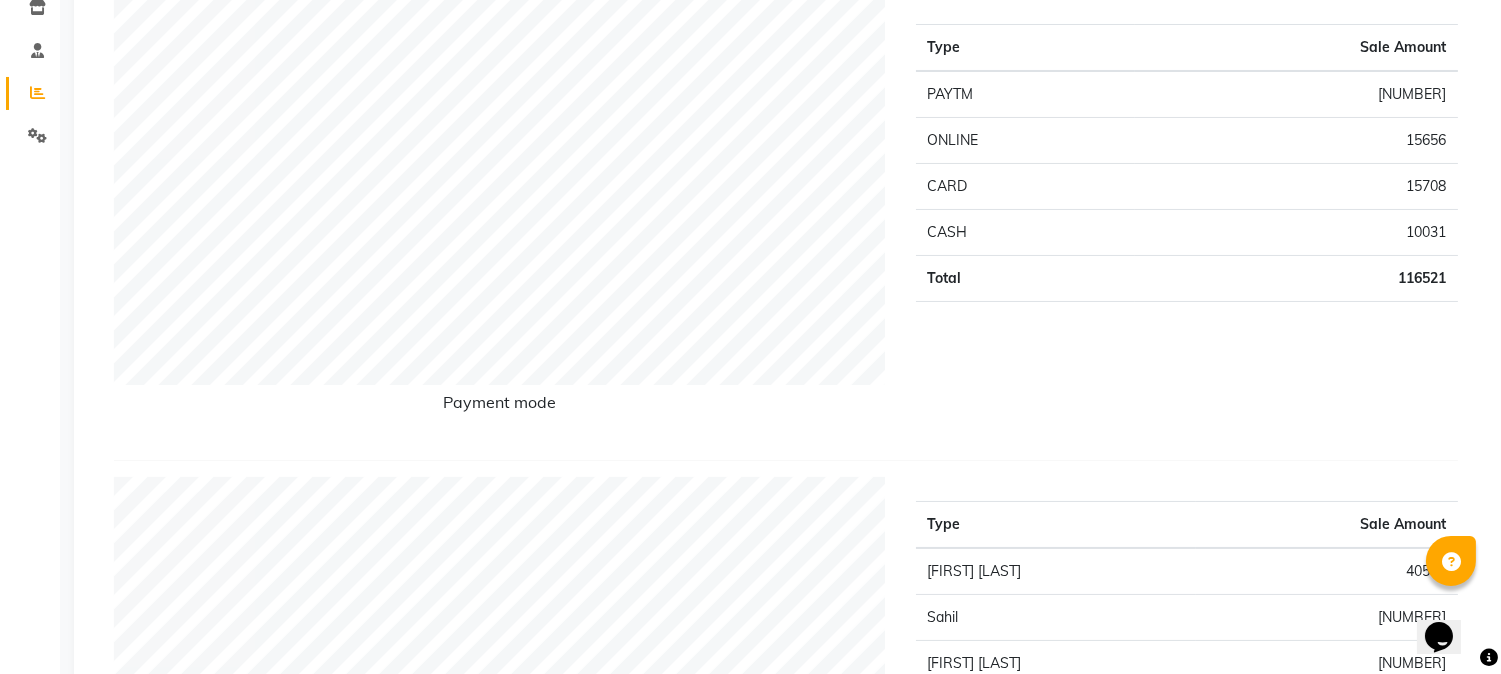 scroll, scrollTop: 222, scrollLeft: 0, axis: vertical 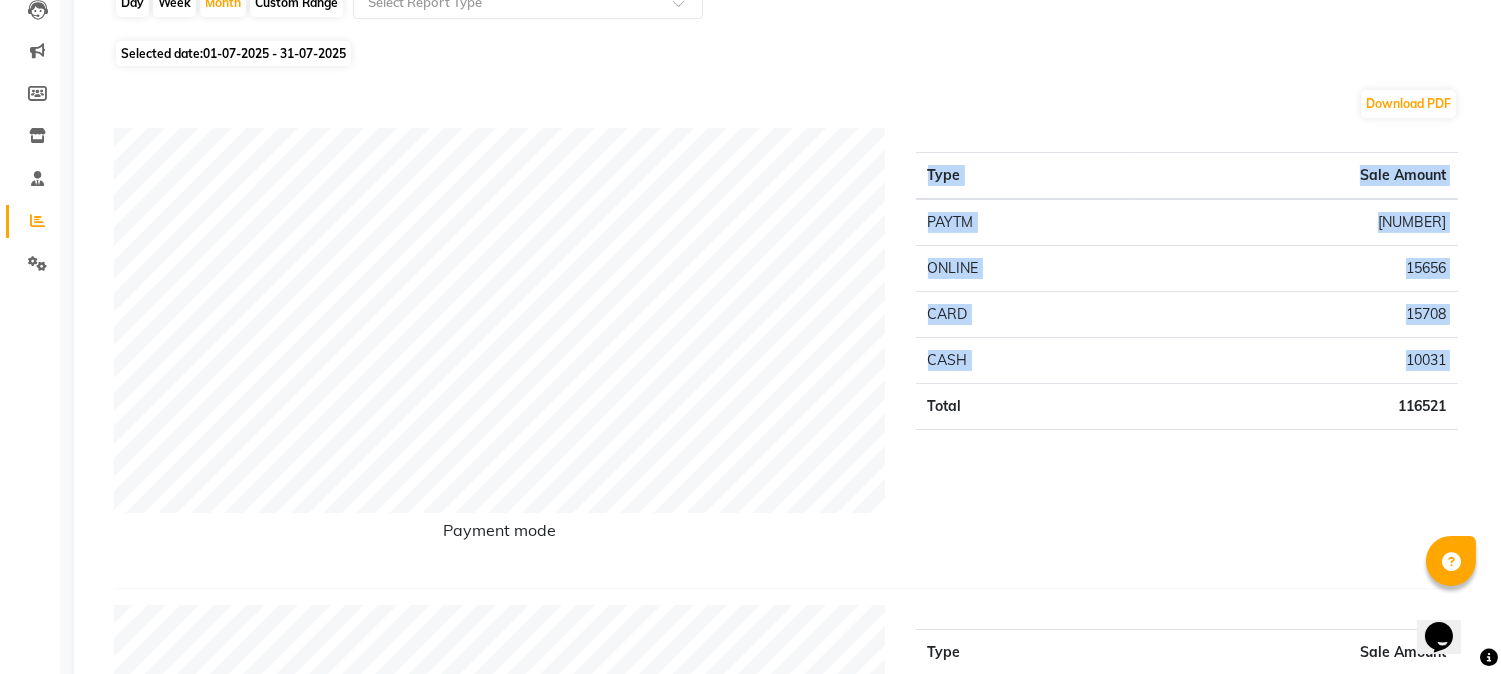 drag, startPoint x: 928, startPoint y: 405, endPoint x: 1067, endPoint y: 238, distance: 217.27863 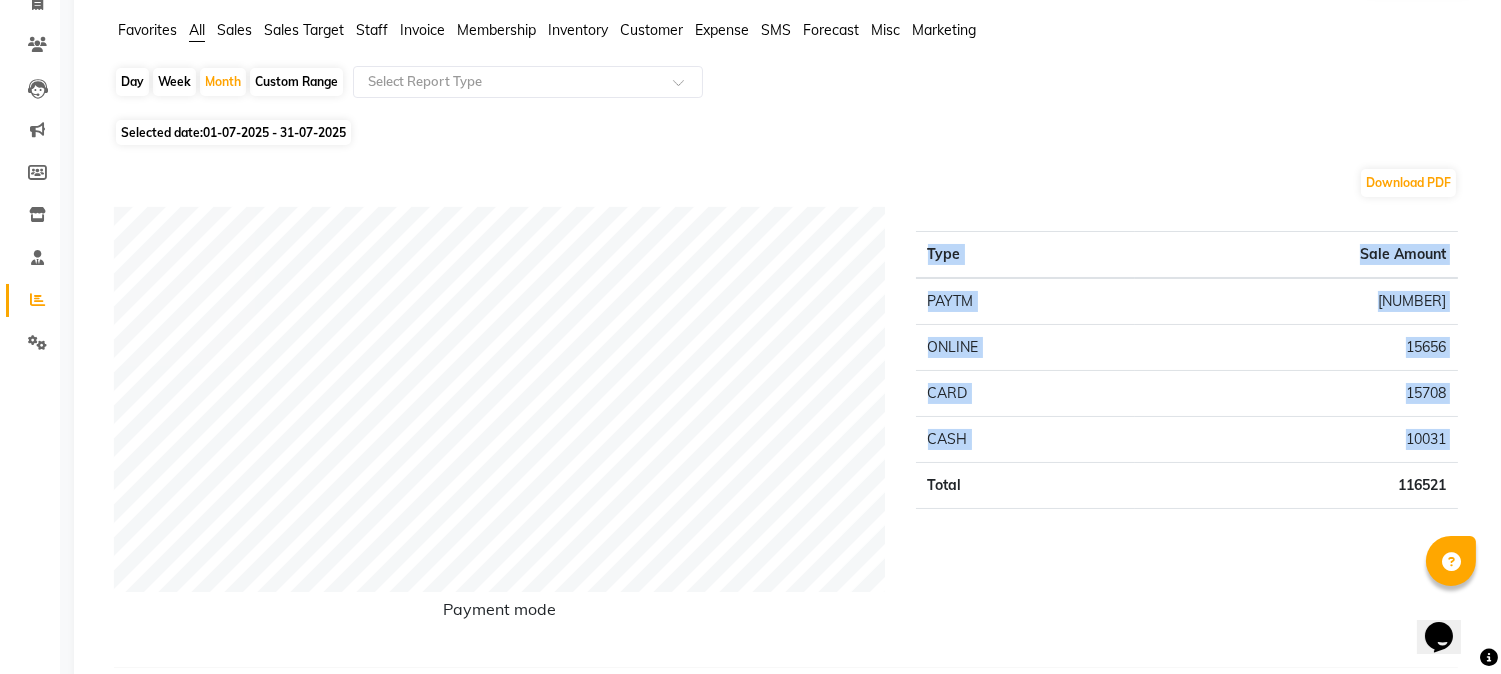scroll, scrollTop: 333, scrollLeft: 0, axis: vertical 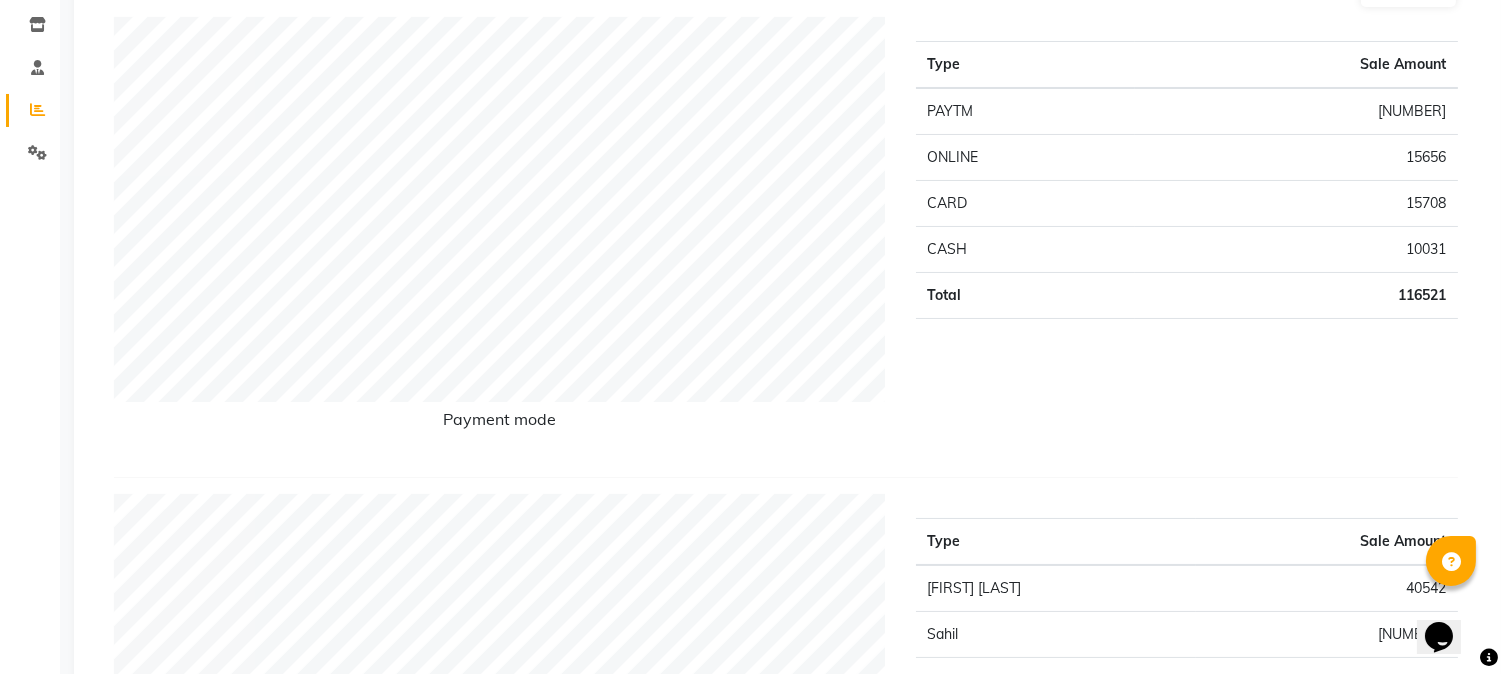 click on "Type Sale Amount PAYTM 75126 ONLINE 15656 CARD 15708 CASH 10031 Total 116521" 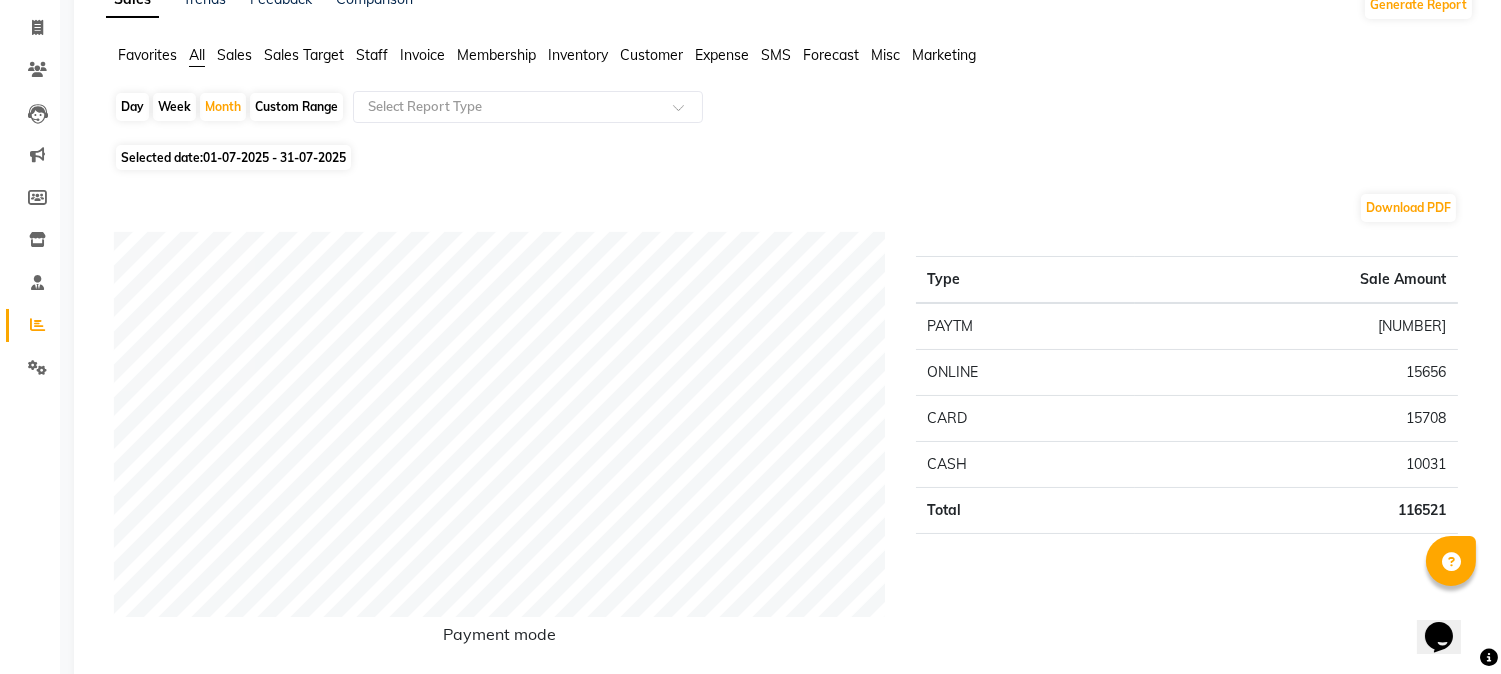 scroll, scrollTop: 0, scrollLeft: 0, axis: both 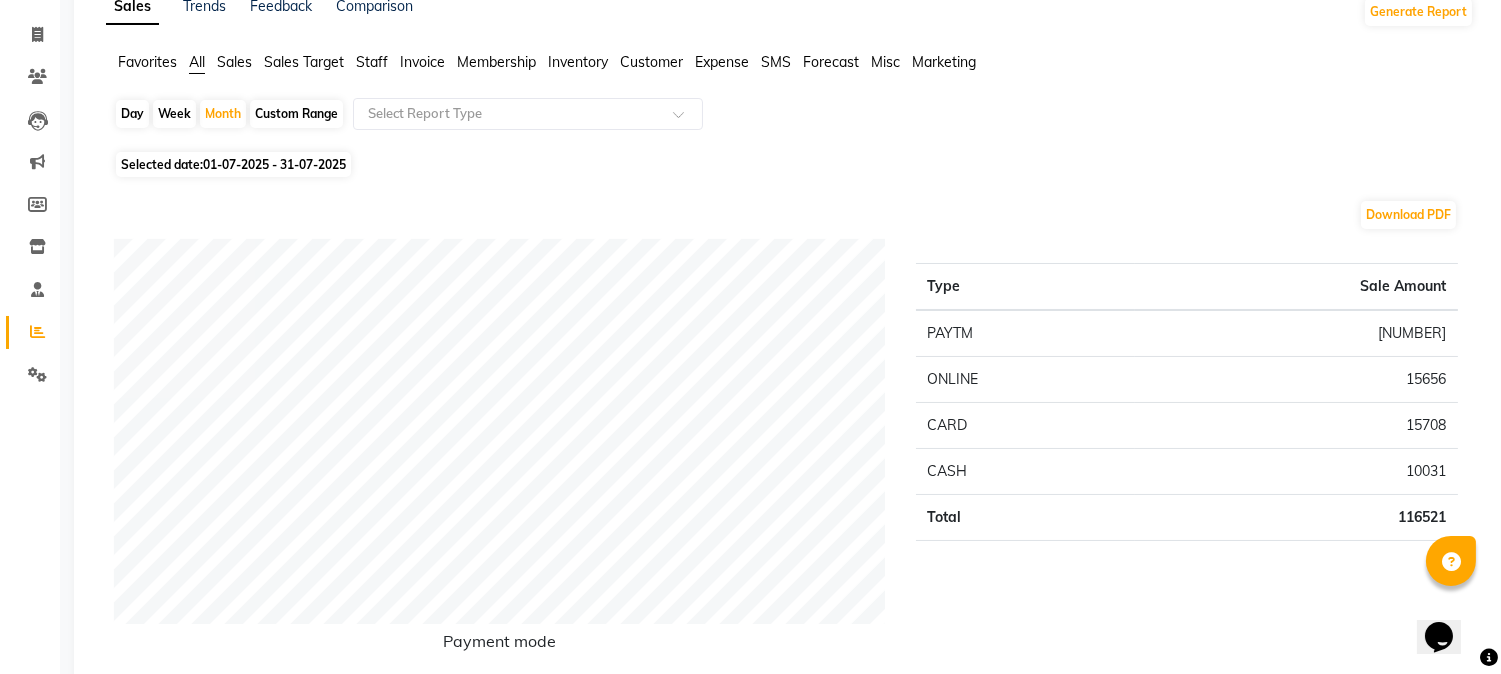 click on "Day" 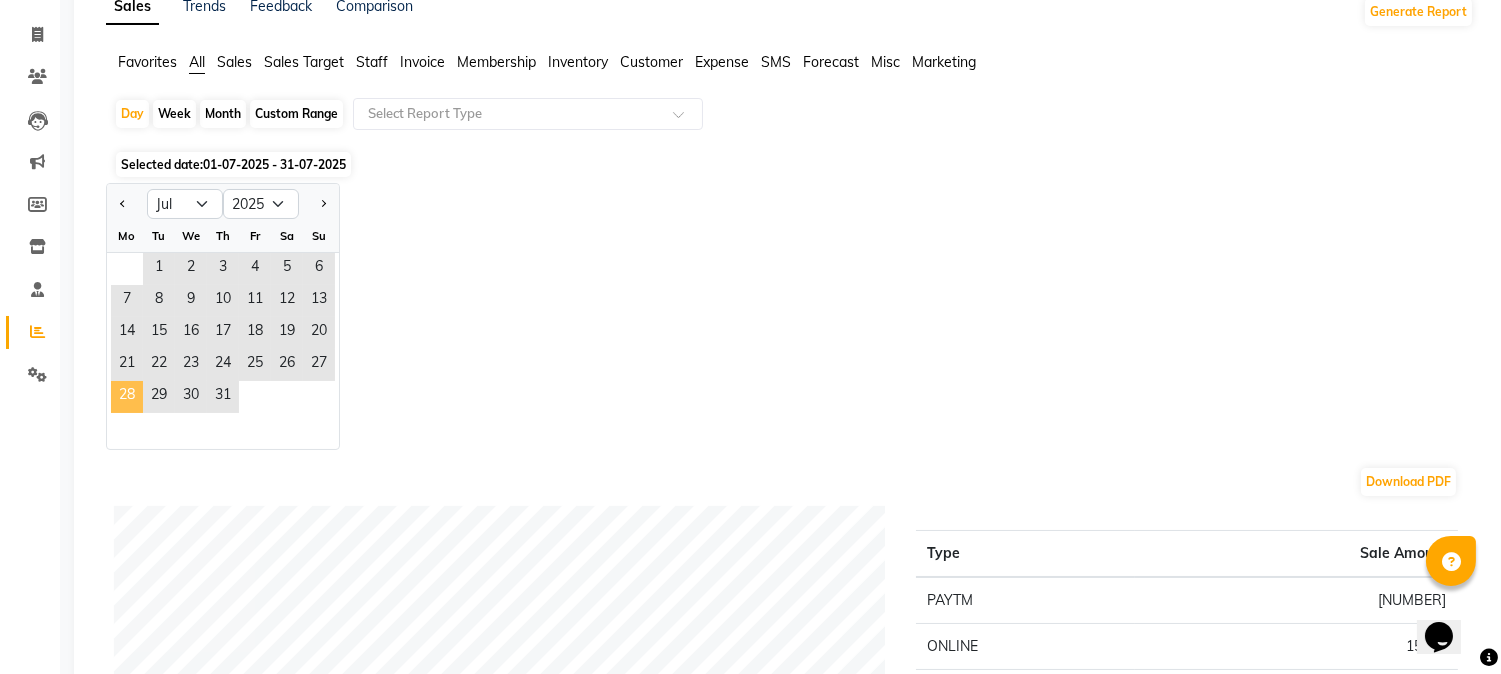 click on "28" 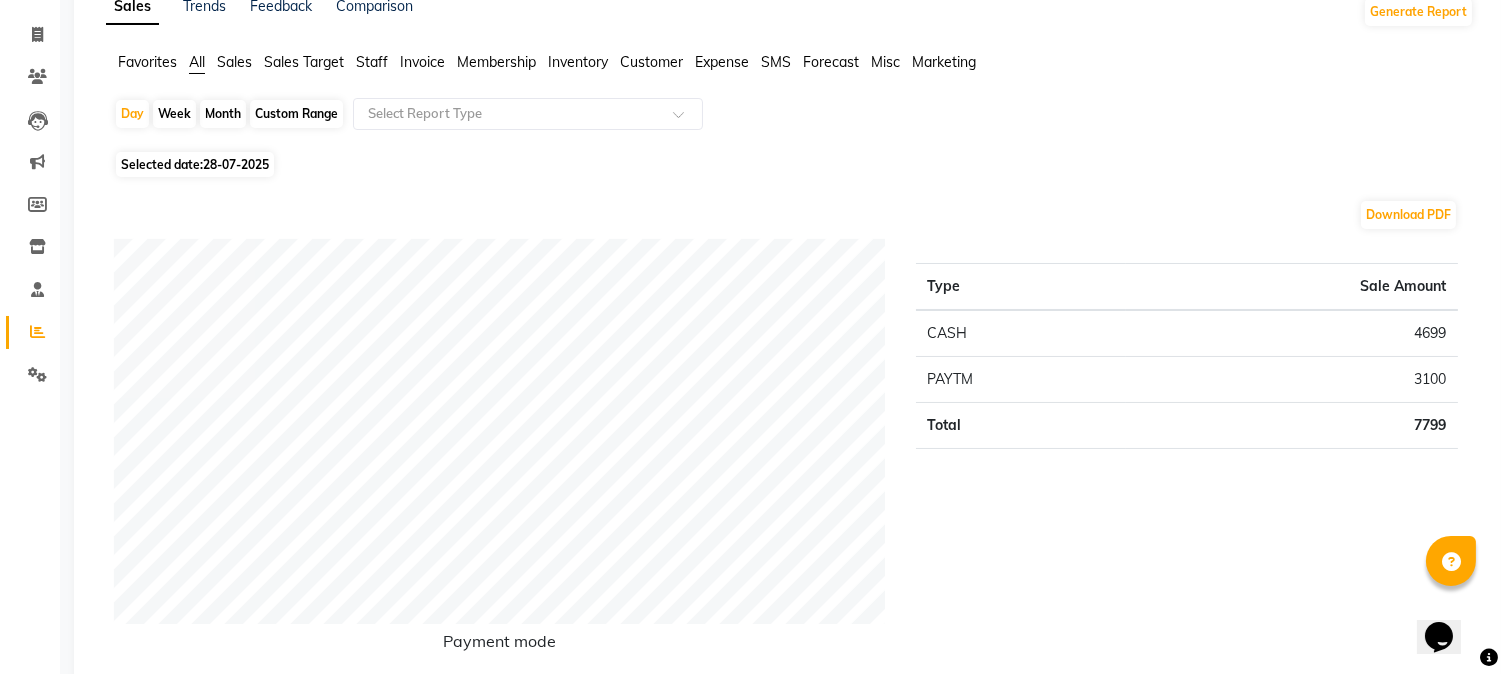 scroll, scrollTop: 0, scrollLeft: 0, axis: both 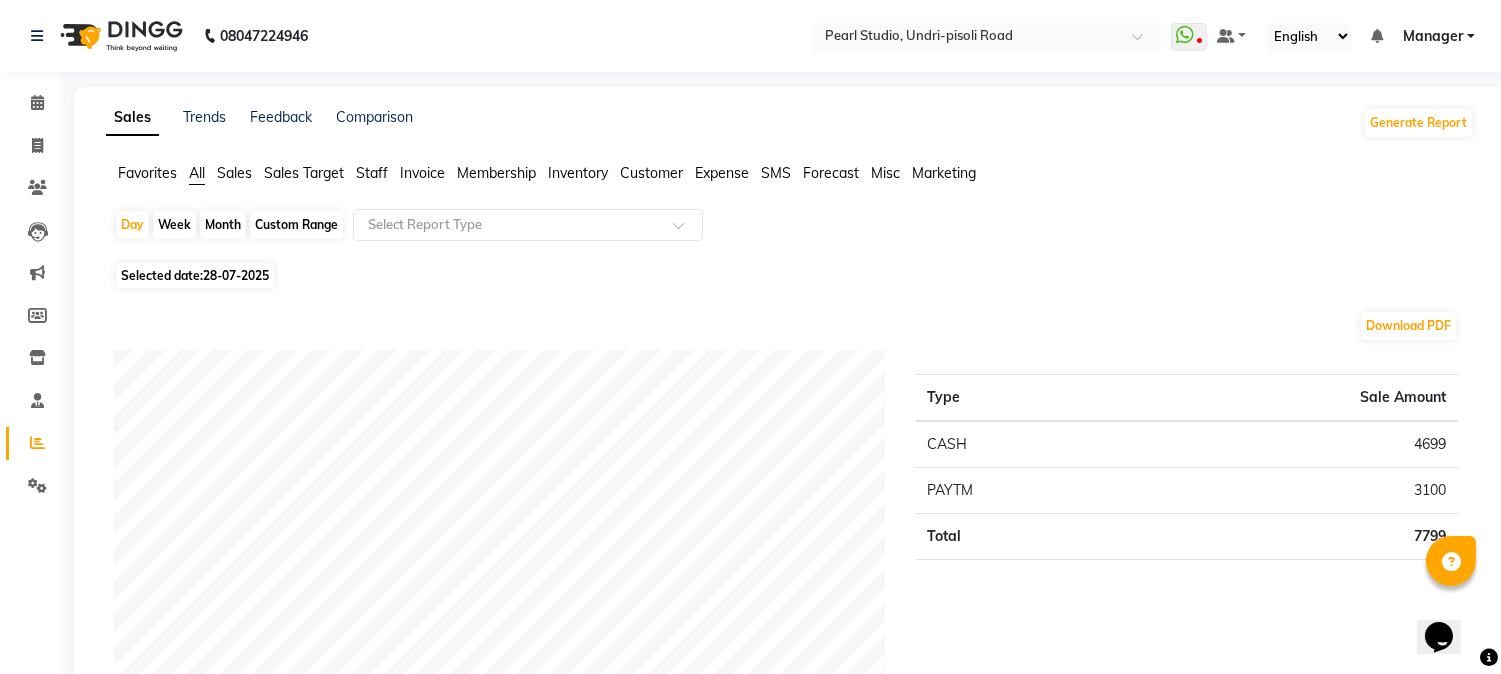 click on "28-07-2025" 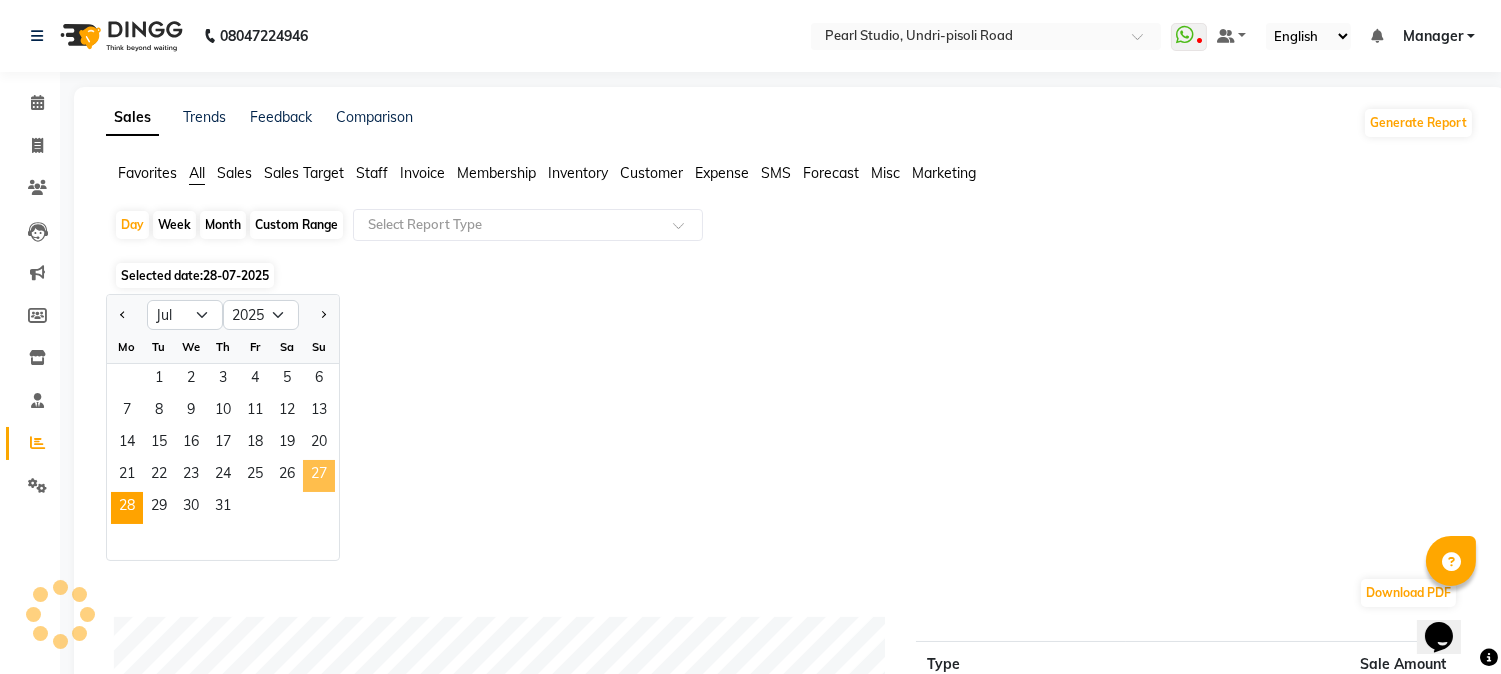 click on "27" 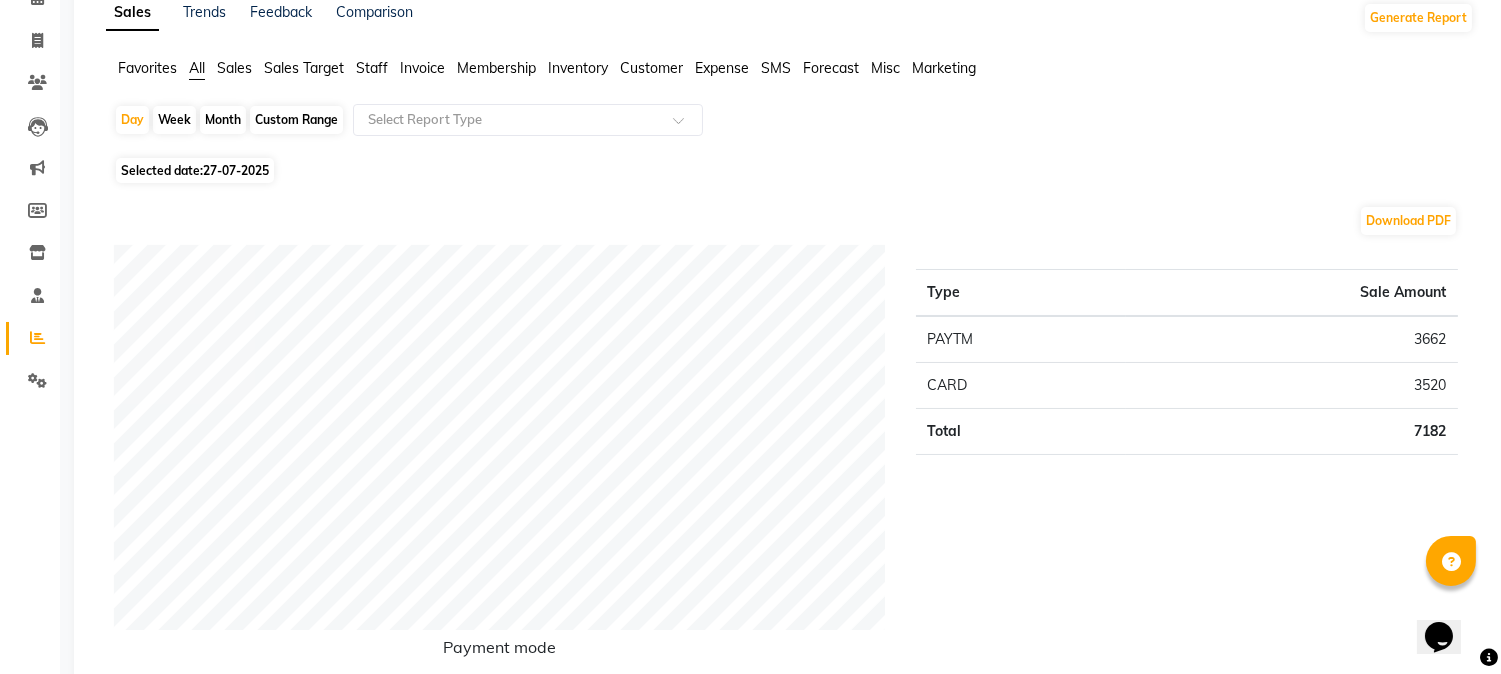scroll, scrollTop: 0, scrollLeft: 0, axis: both 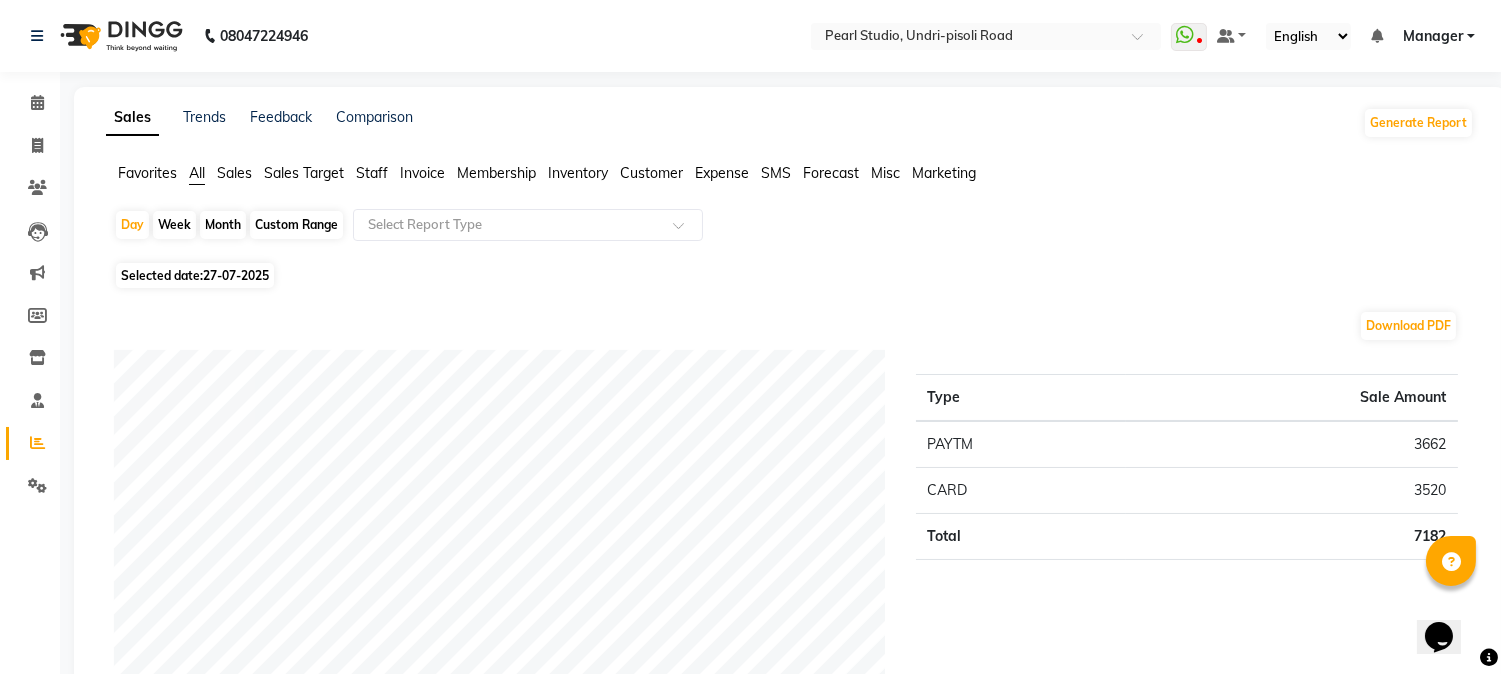 click on "27-07-2025" 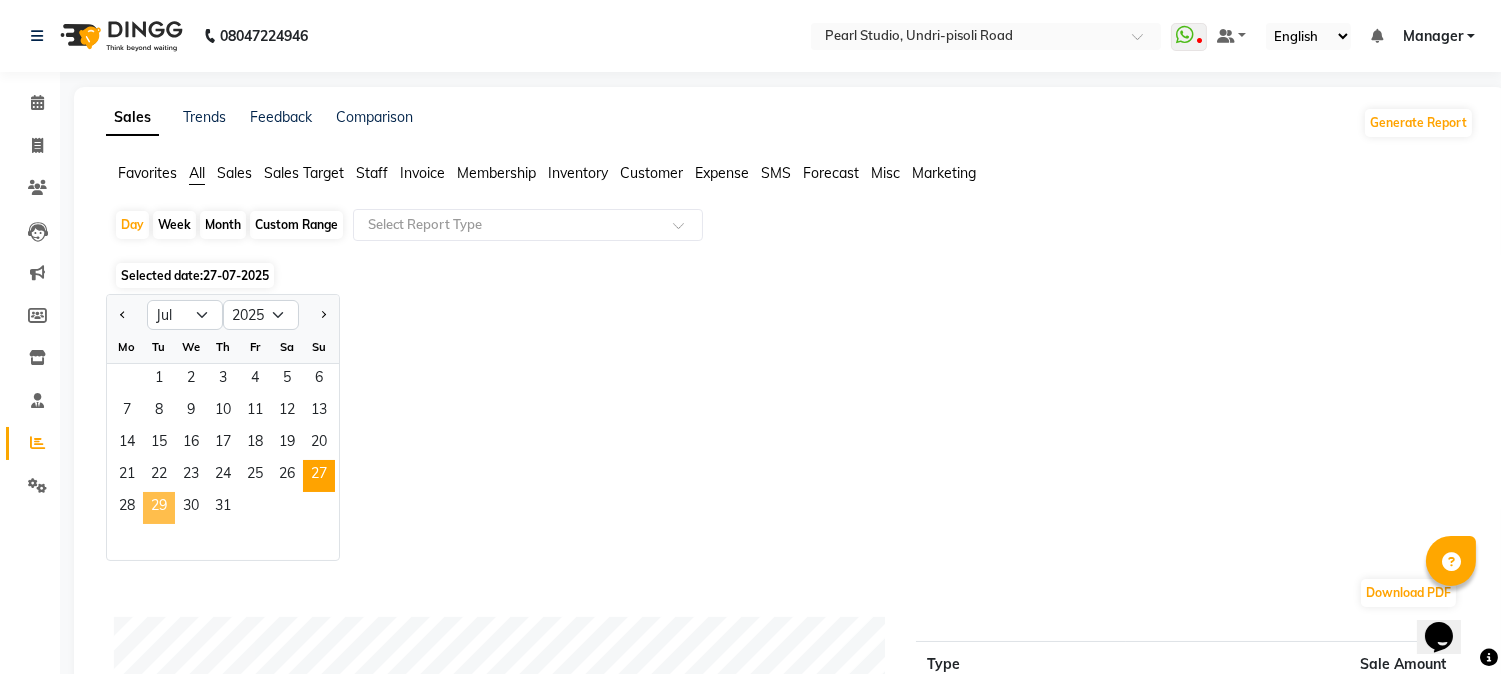 click on "29" 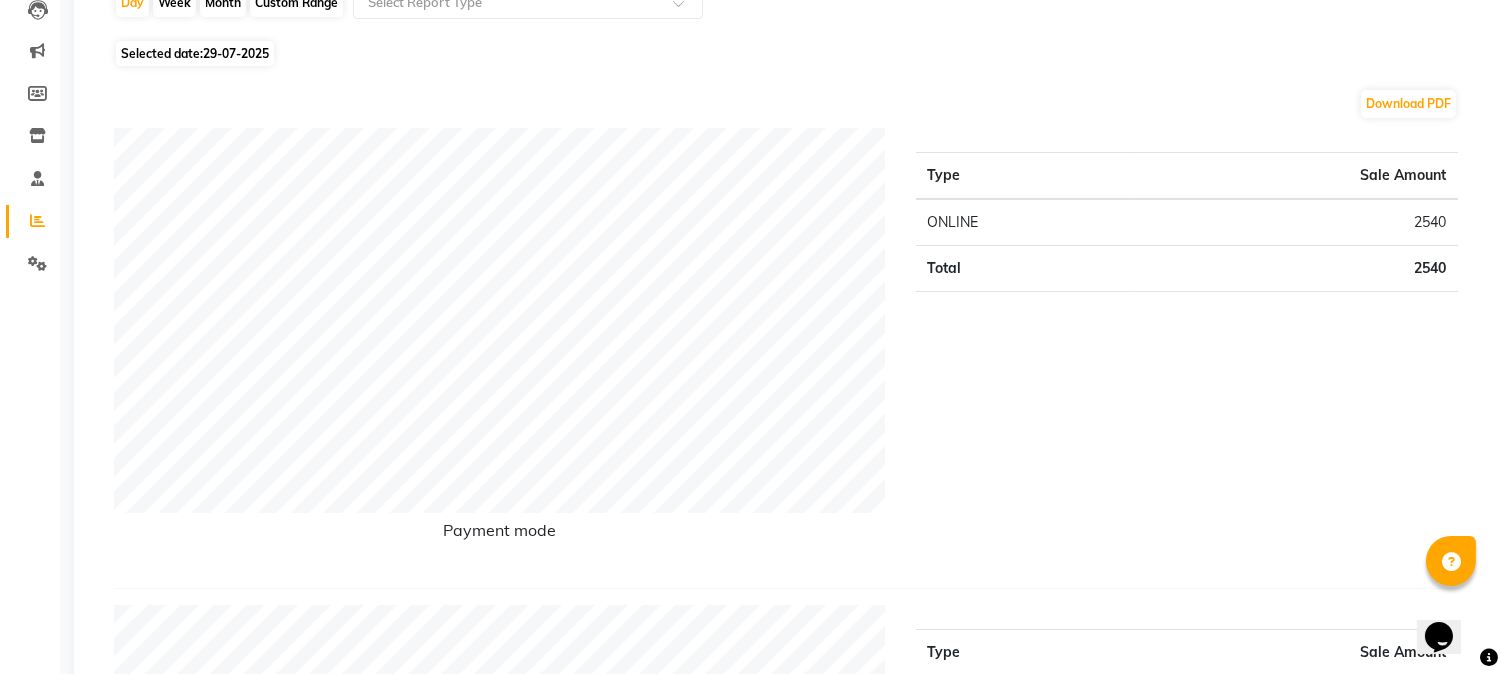 scroll, scrollTop: 0, scrollLeft: 0, axis: both 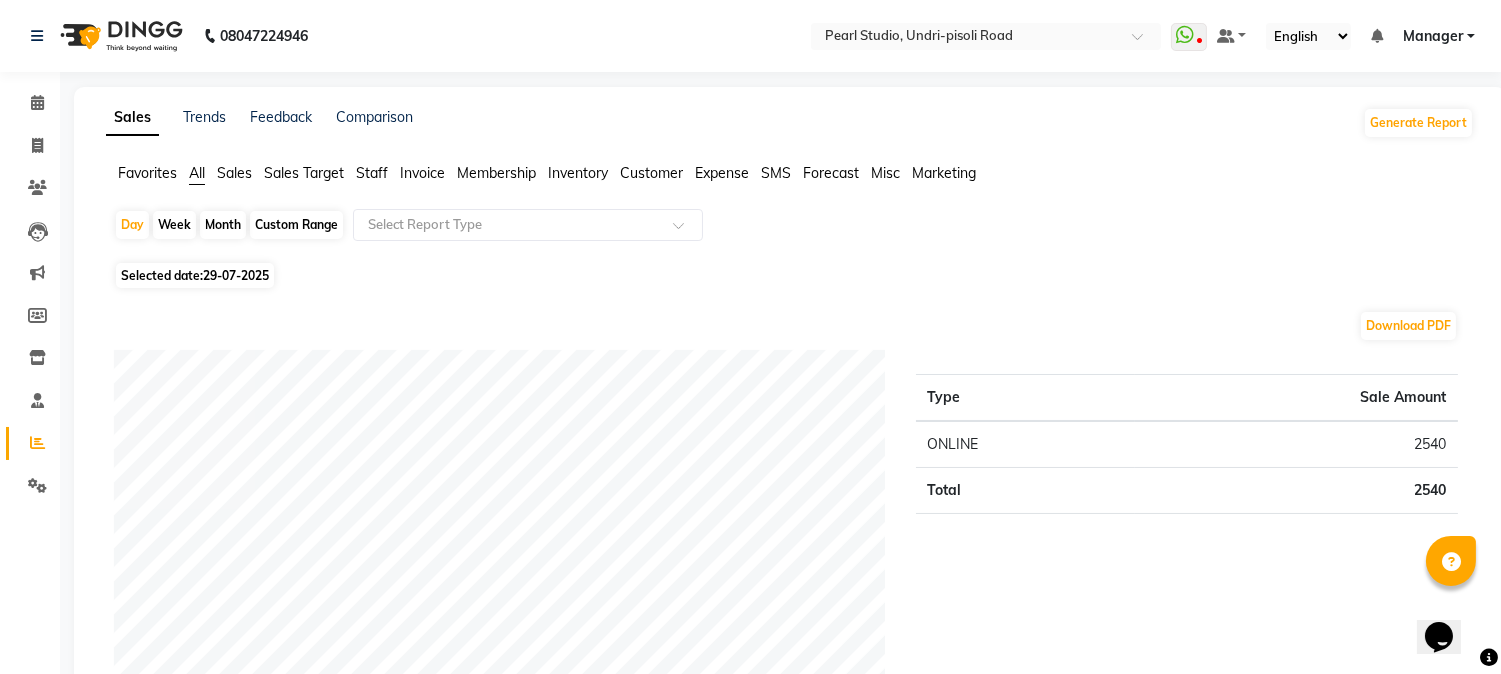 click on "Selected date:  29-07-2025" 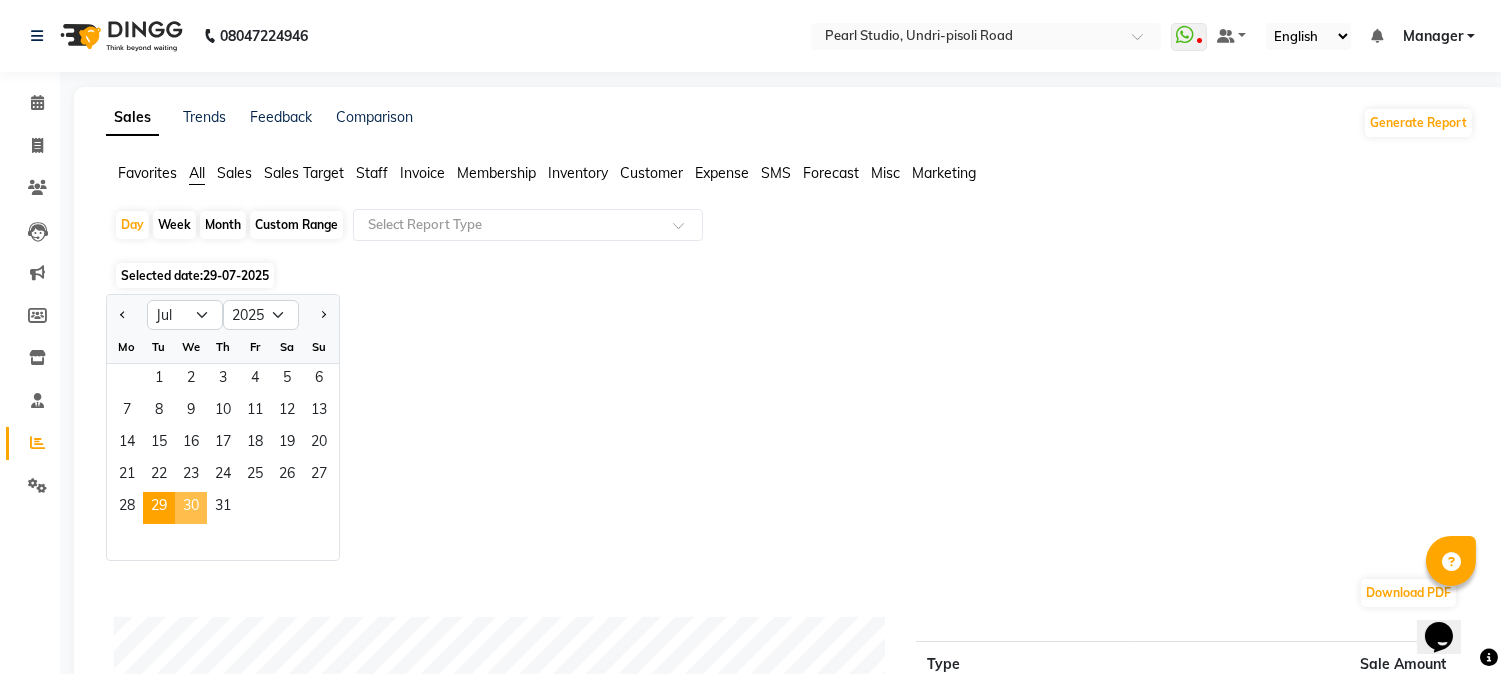 click on "30" 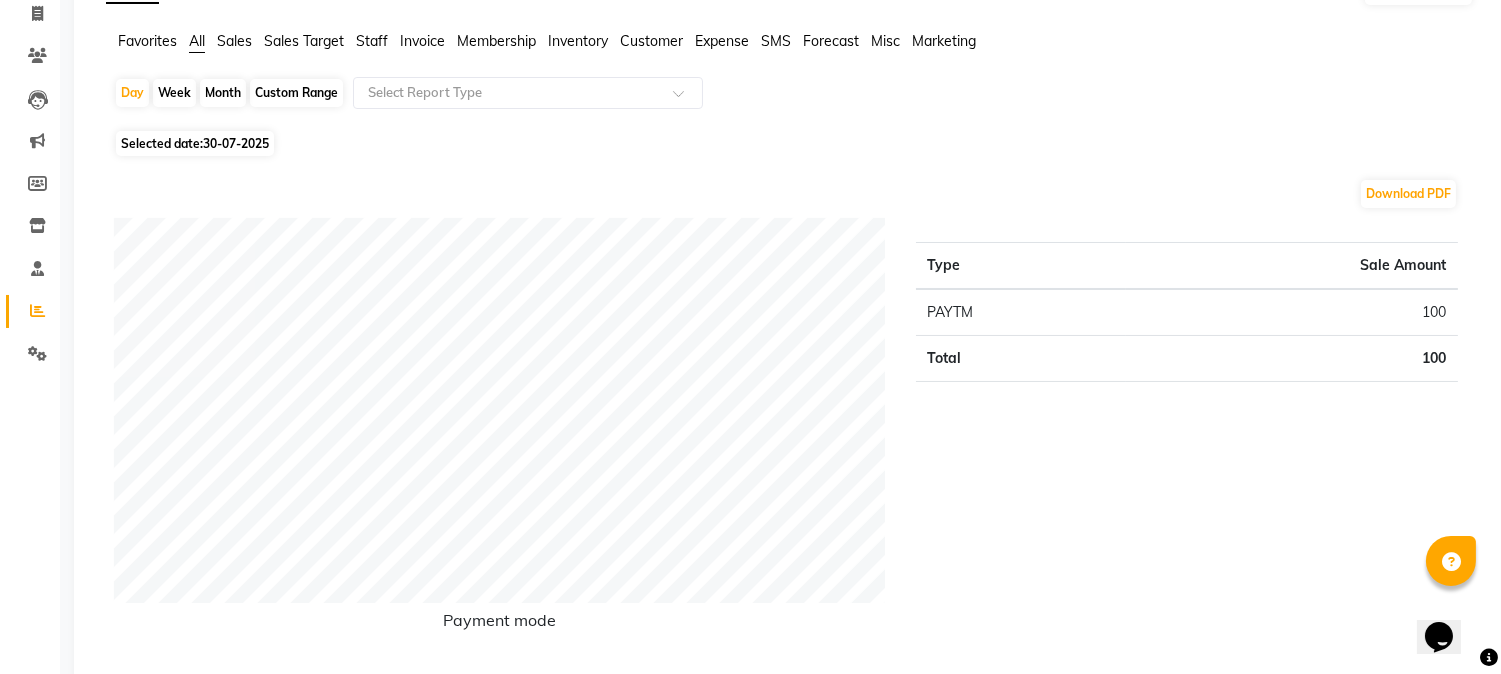 scroll, scrollTop: 0, scrollLeft: 0, axis: both 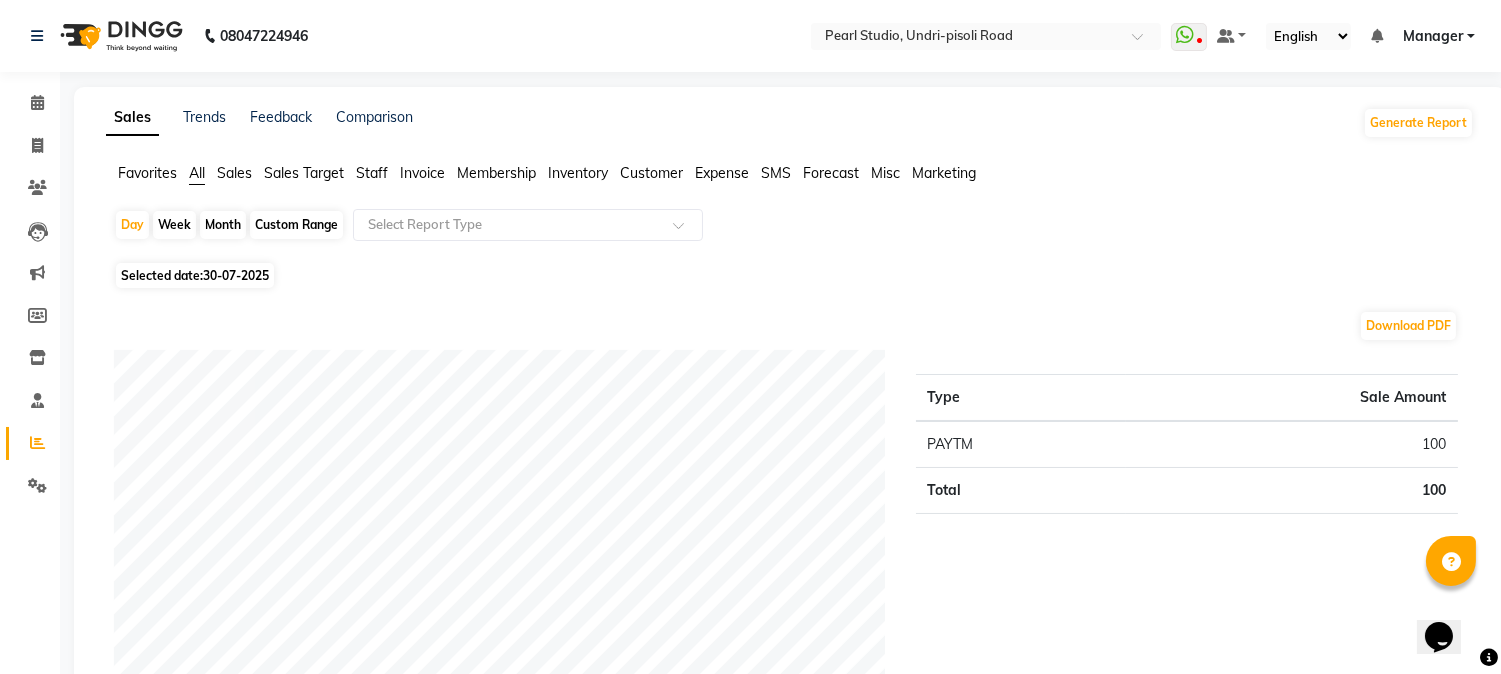 click on "Selected date:  30-07-2025" 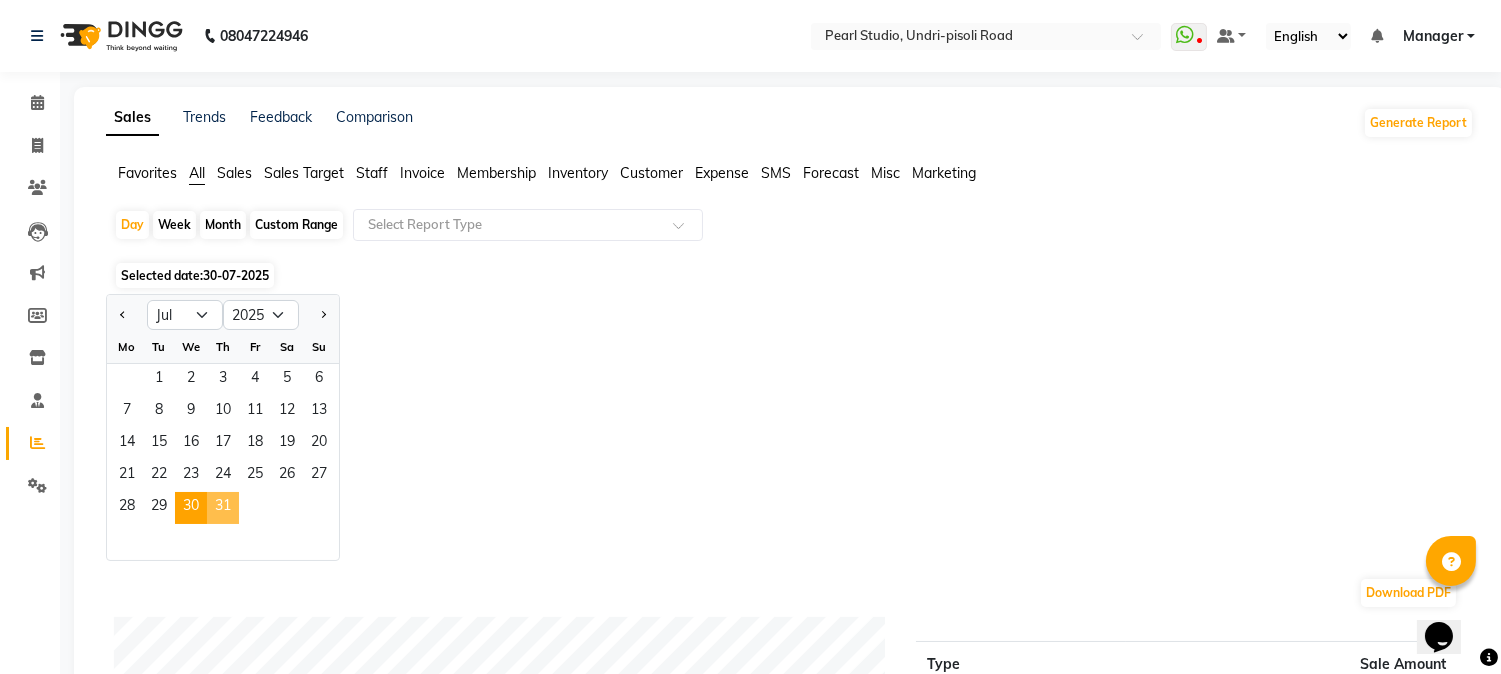click on "31" 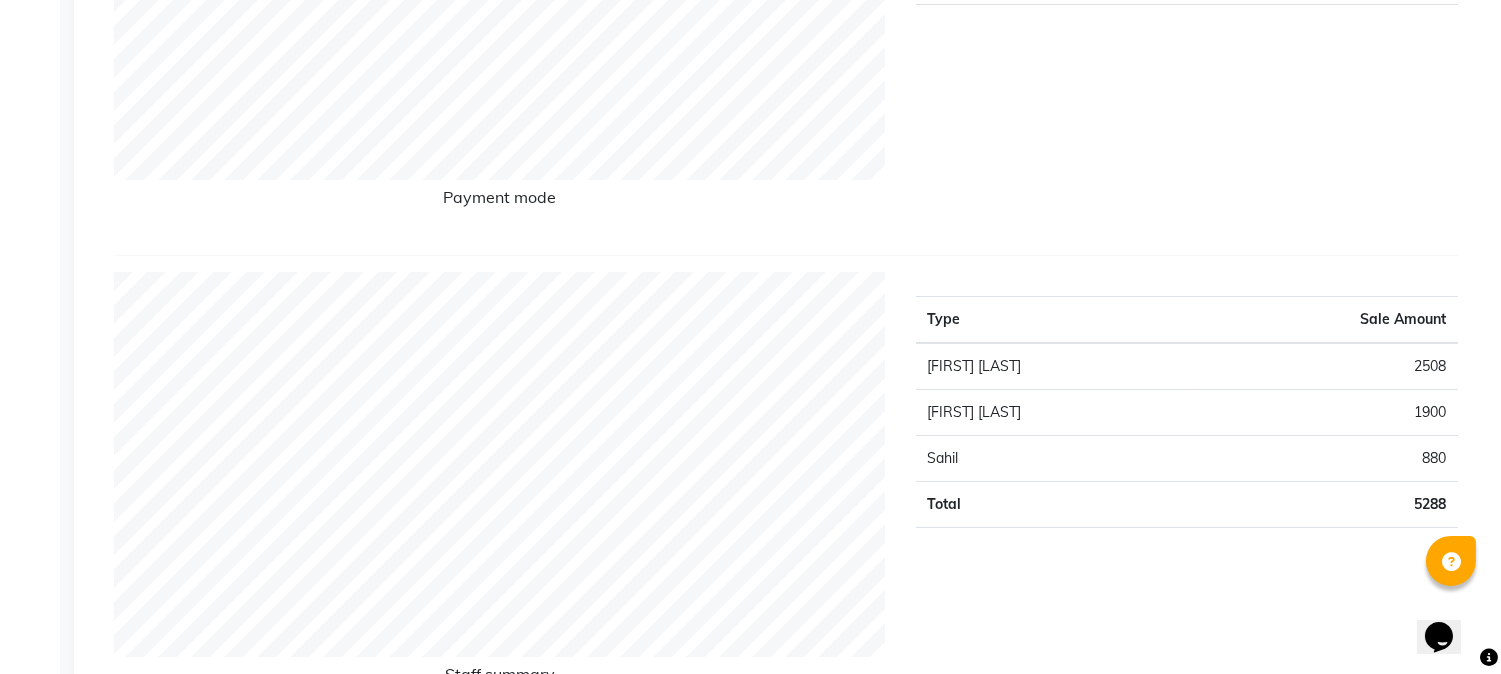 scroll, scrollTop: 0, scrollLeft: 0, axis: both 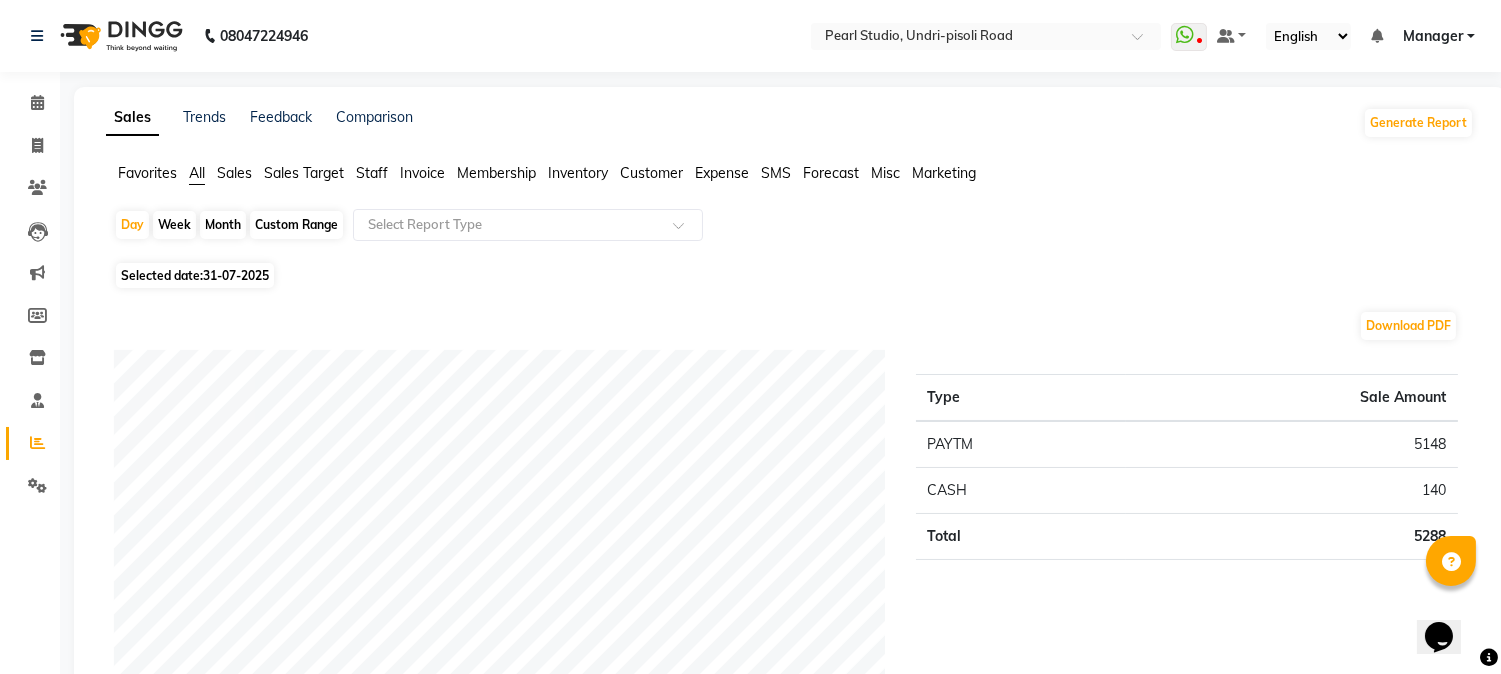 click on "Selected date:  31-07-2025" 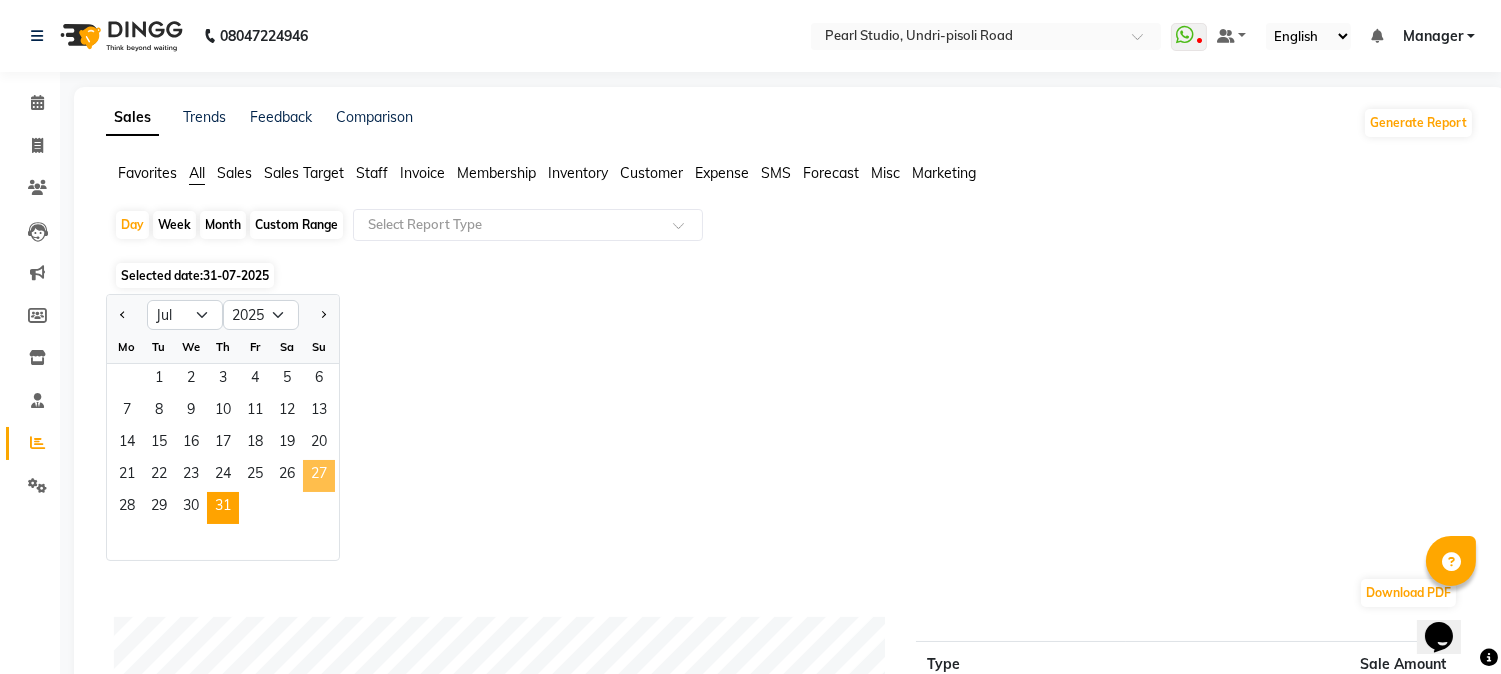 click on "27" 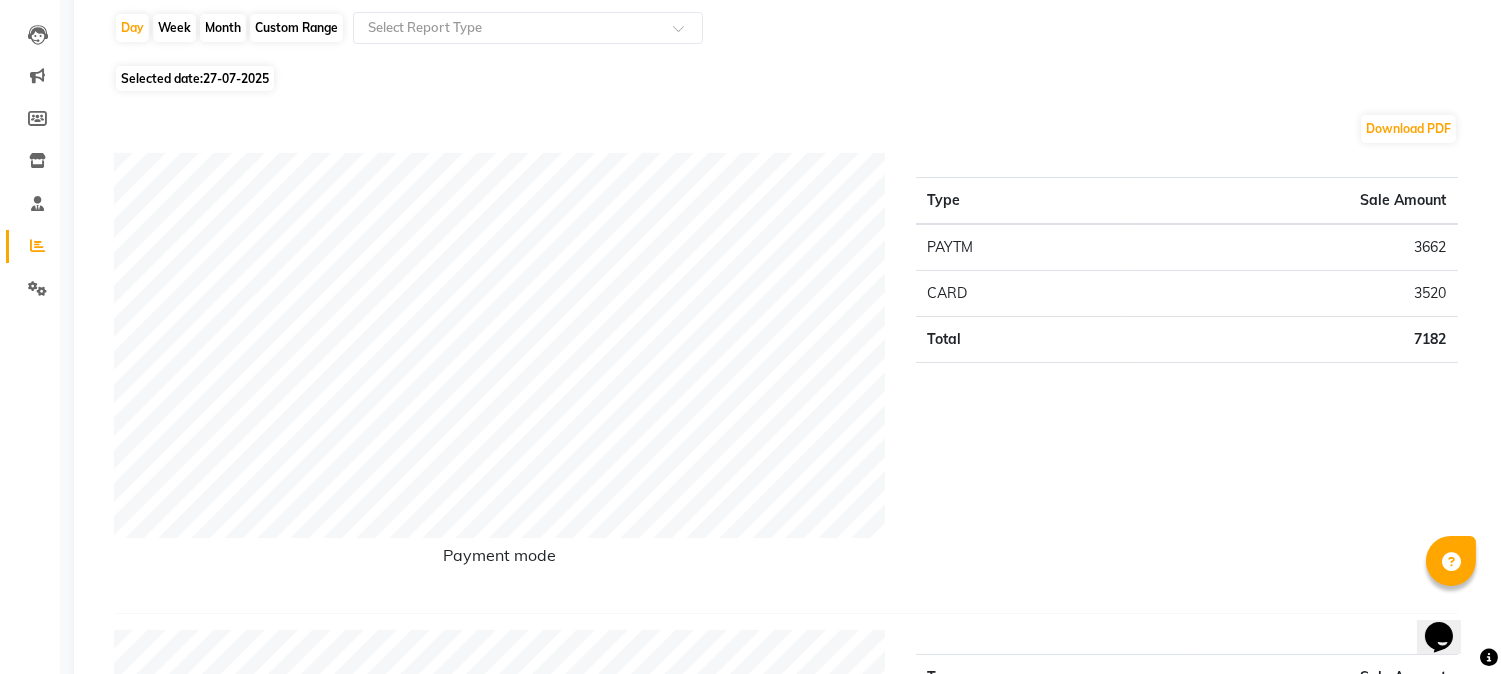 scroll, scrollTop: 0, scrollLeft: 0, axis: both 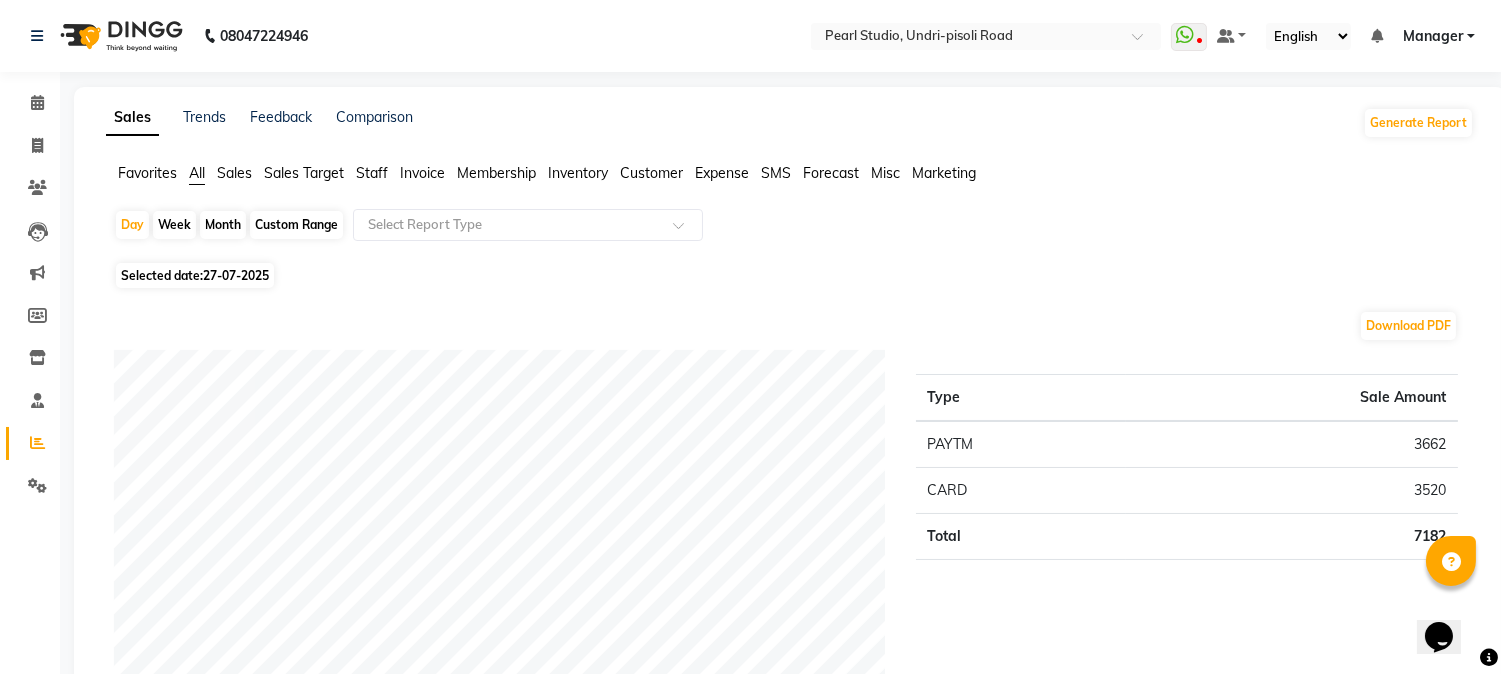 click on "27-07-2025" 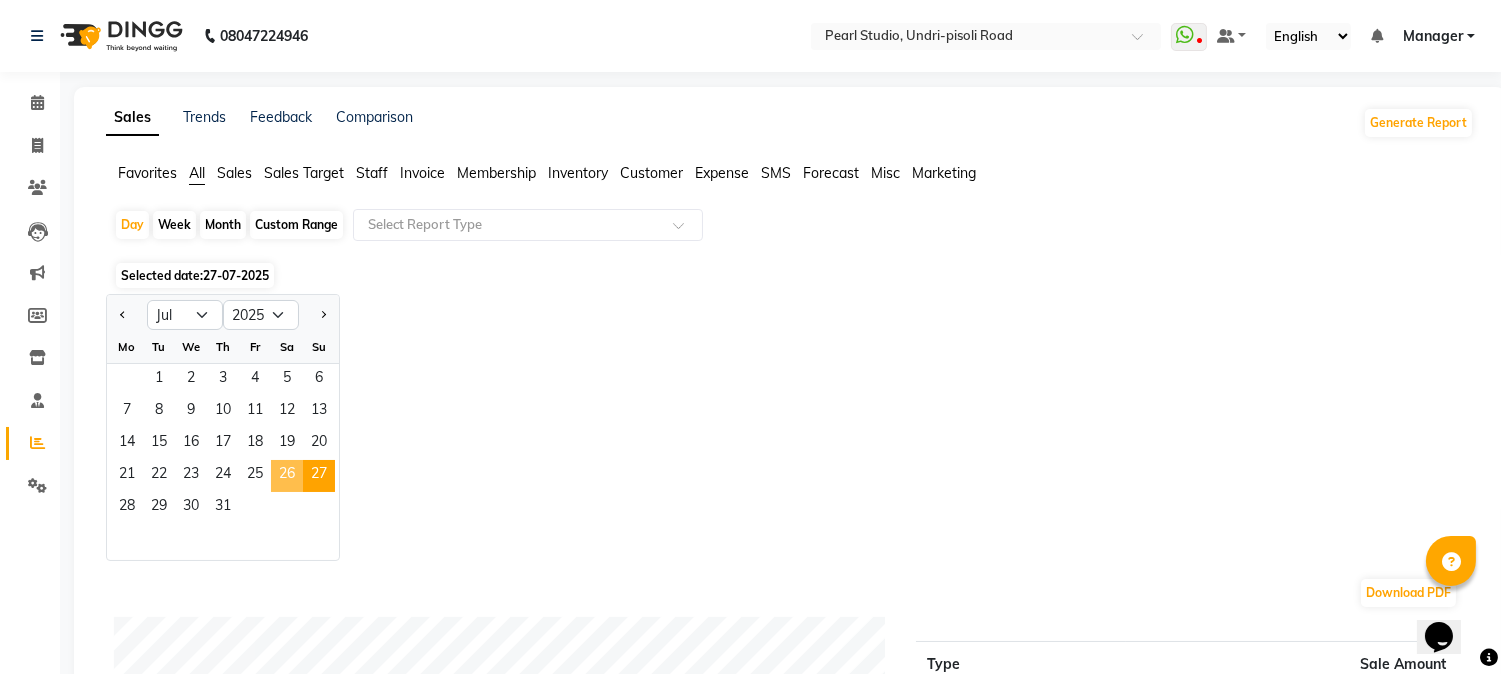 click on "26" 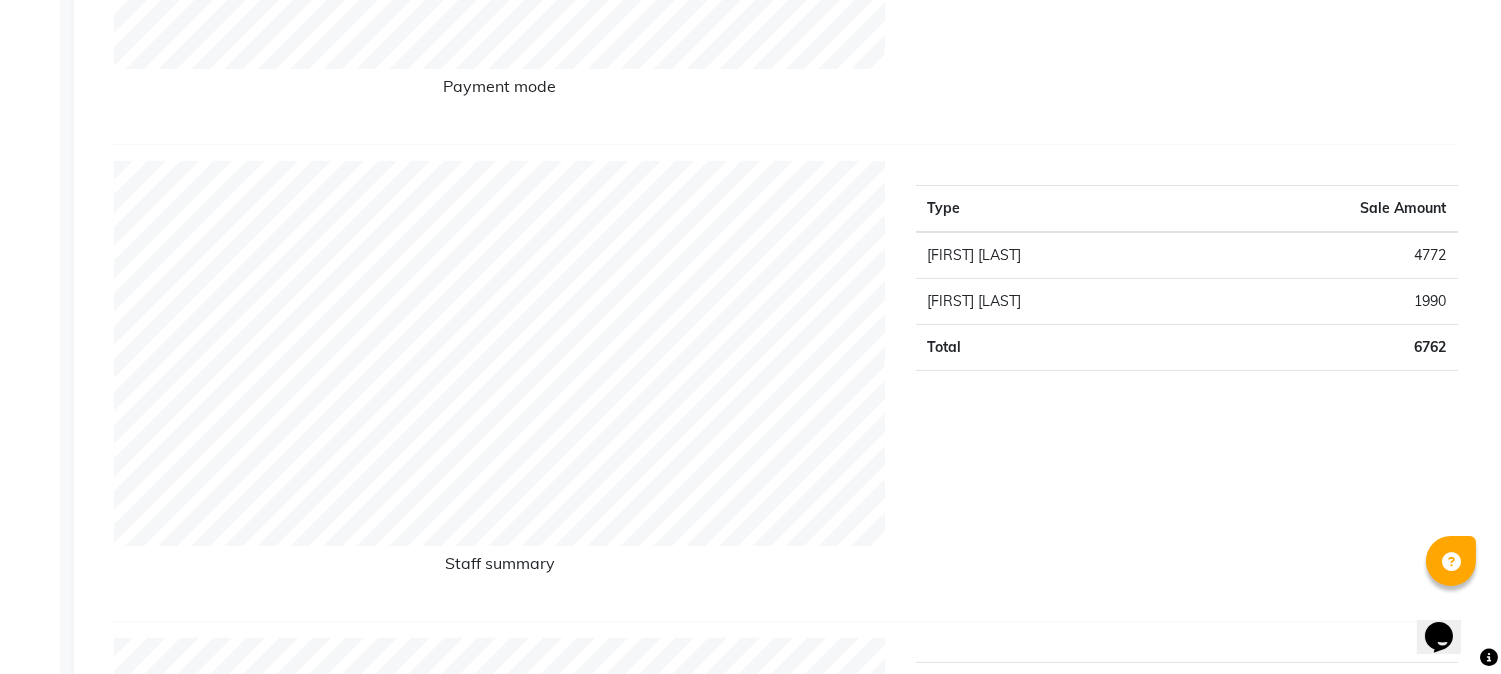 scroll, scrollTop: 111, scrollLeft: 0, axis: vertical 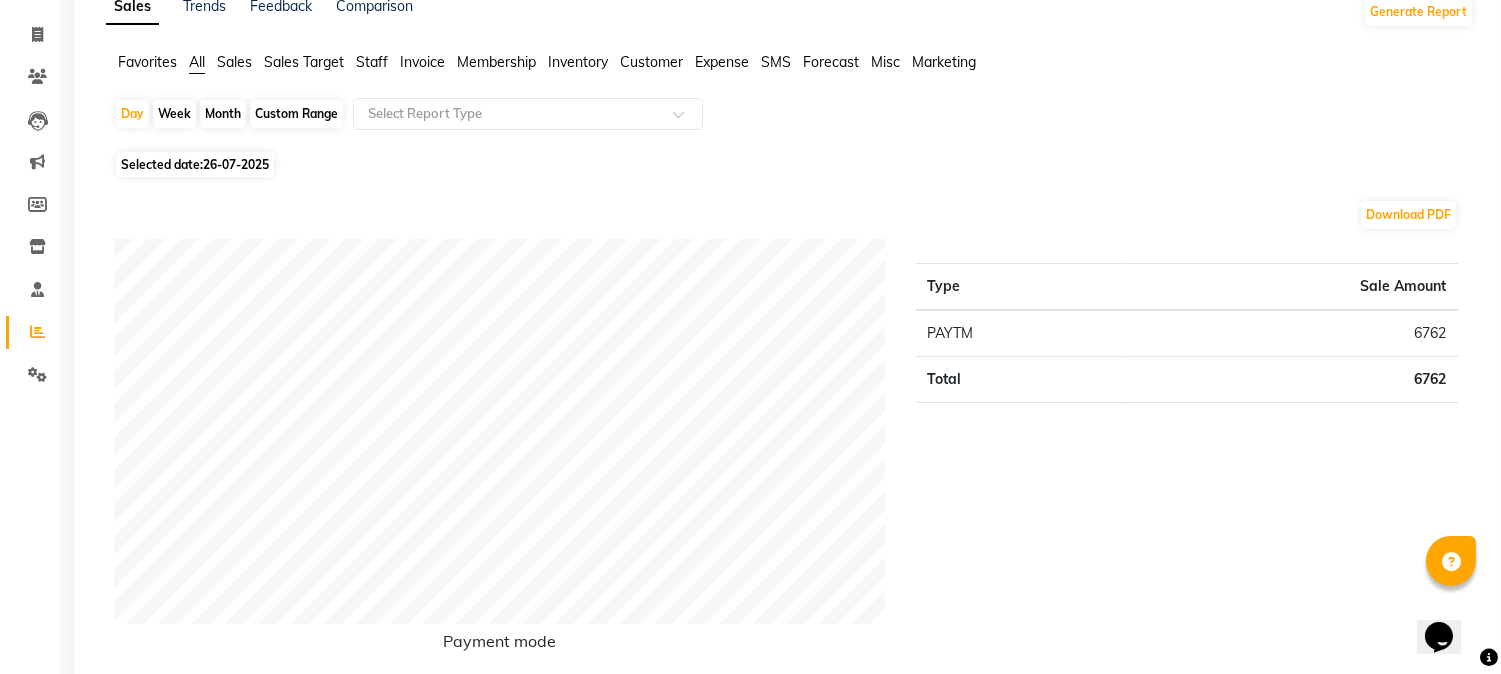 click on "Selected date:  26-07-2025" 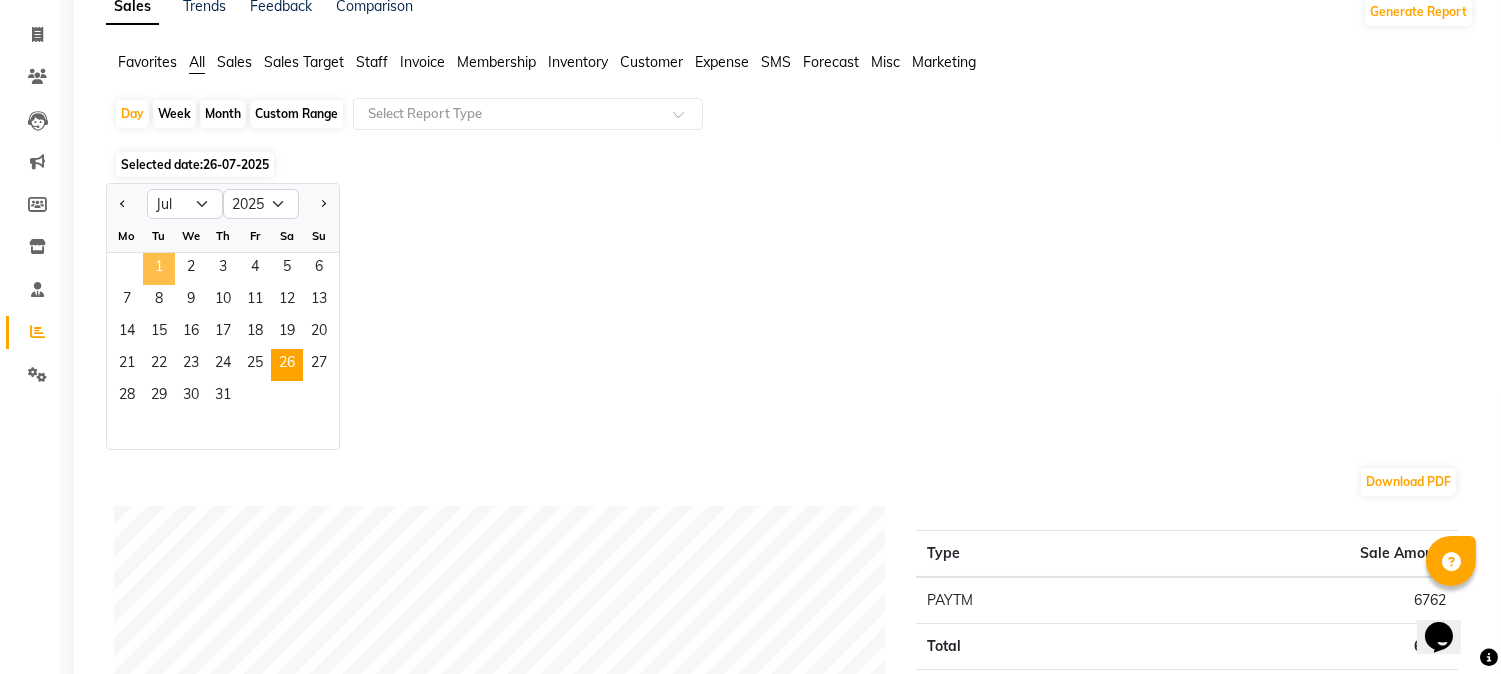 click on "1" 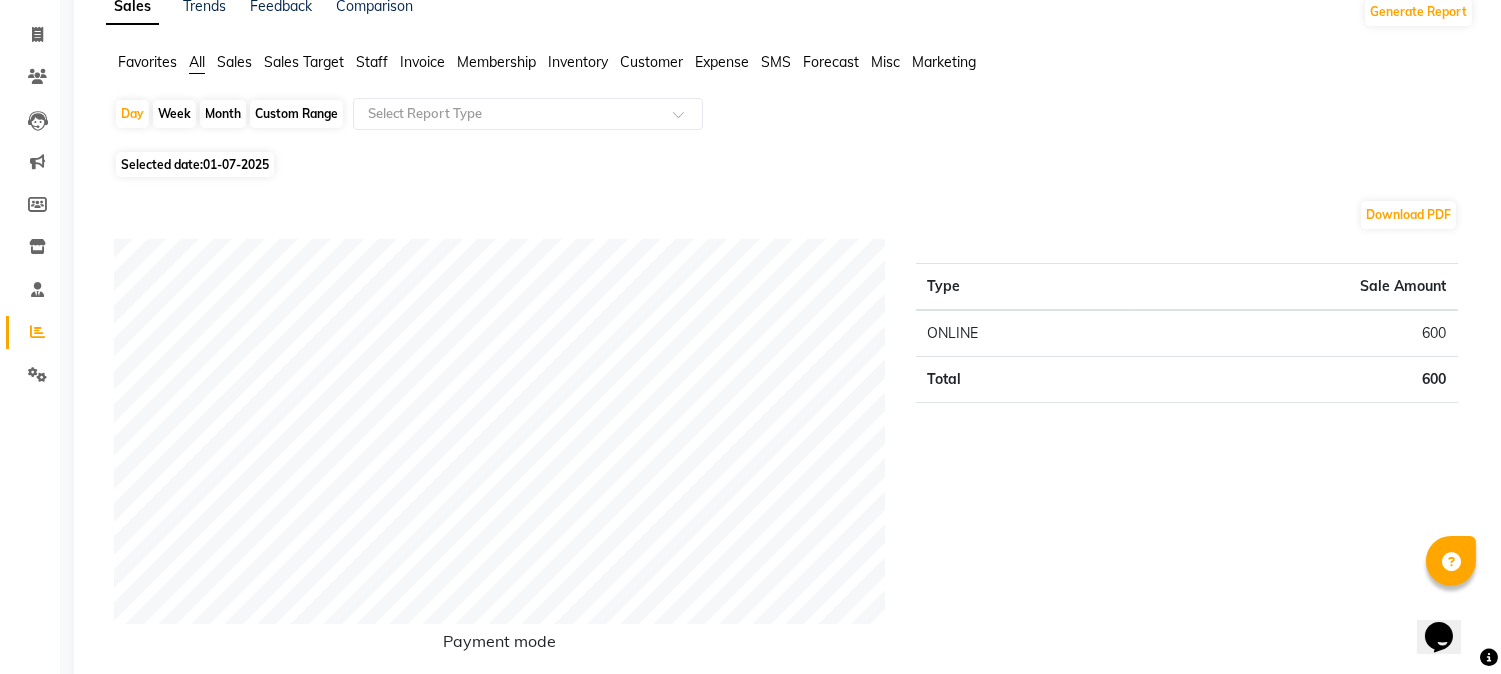 click on "01-07-2025" 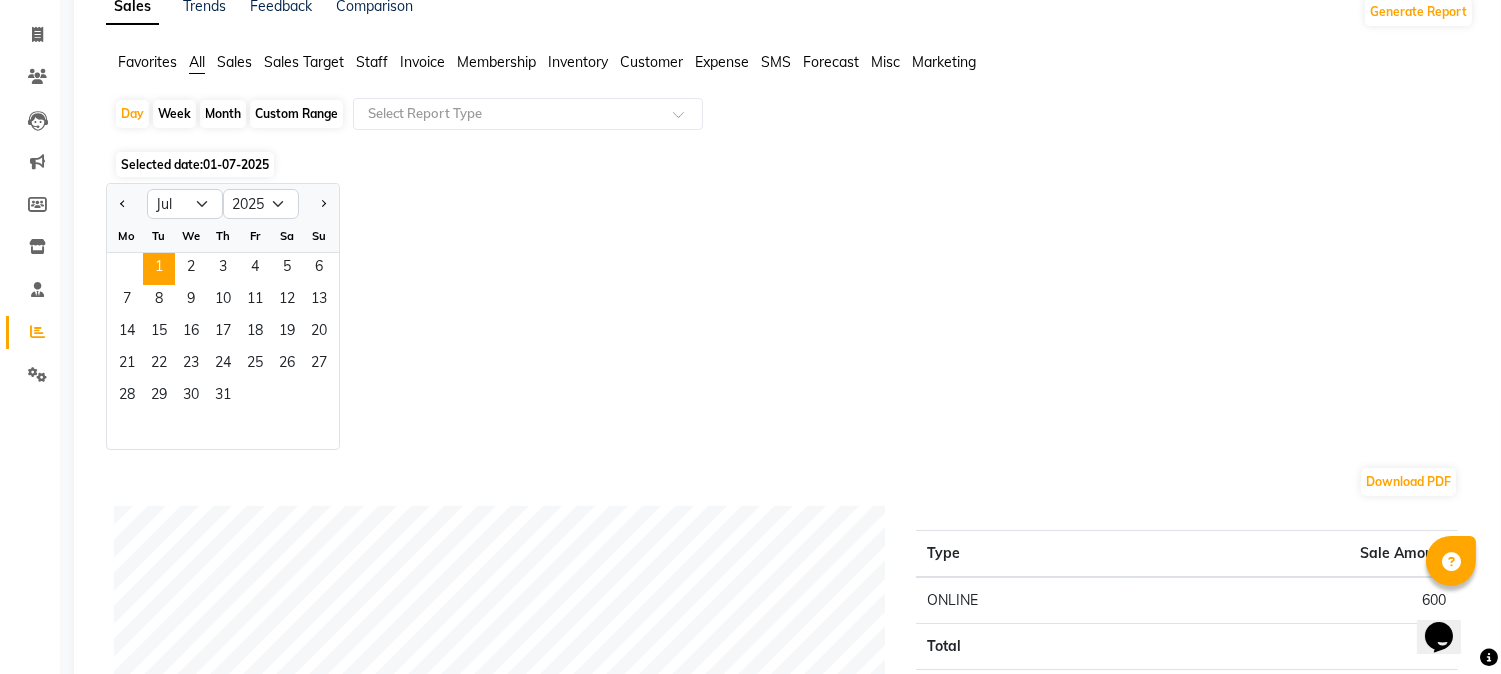 click on "Month" 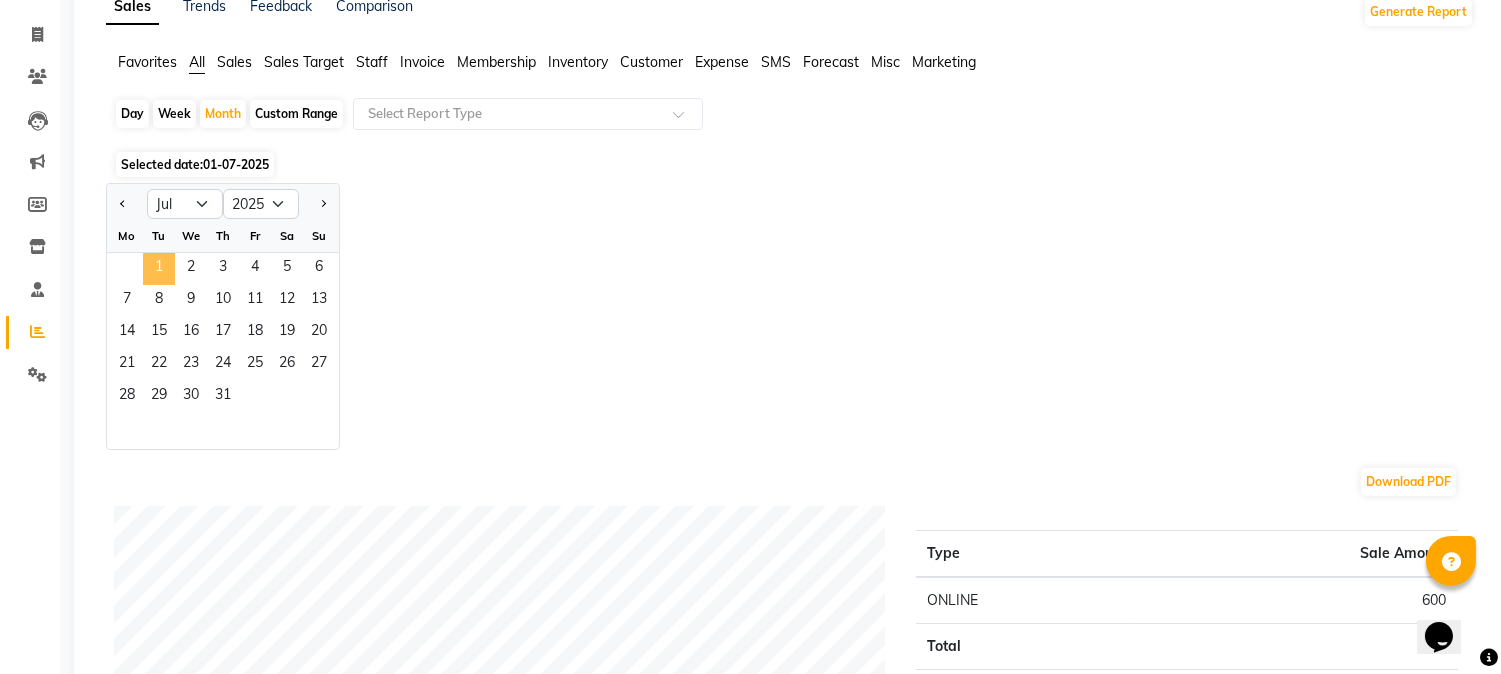 click on "1" 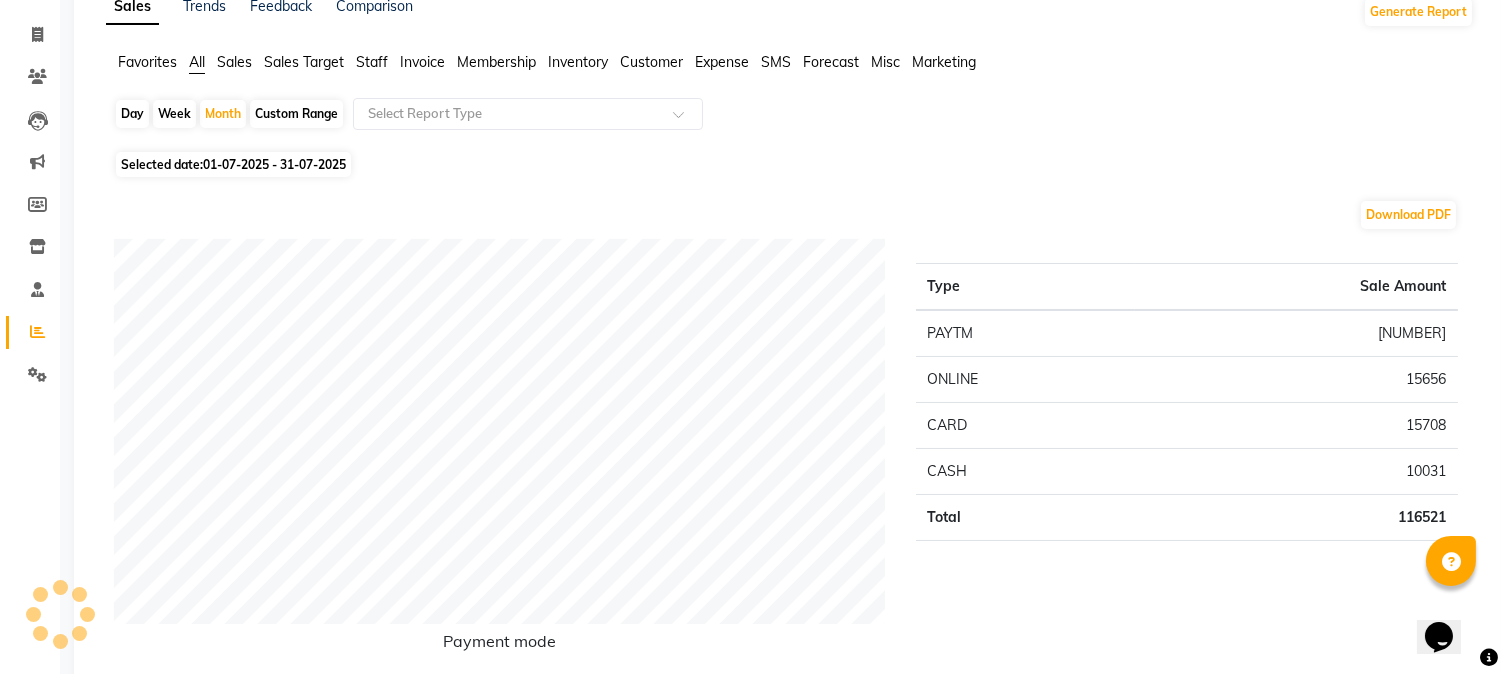 click on "01-07-2025 - 31-07-2025" 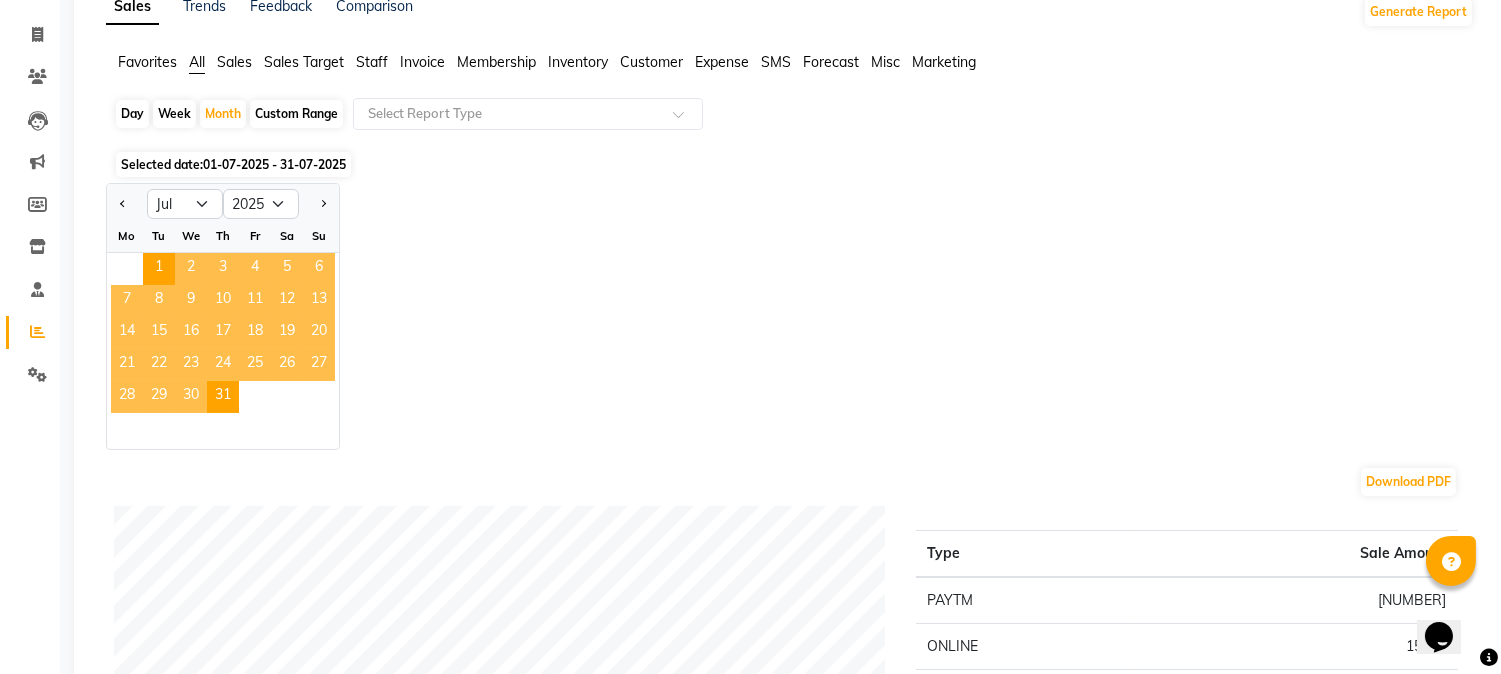 click on "27" 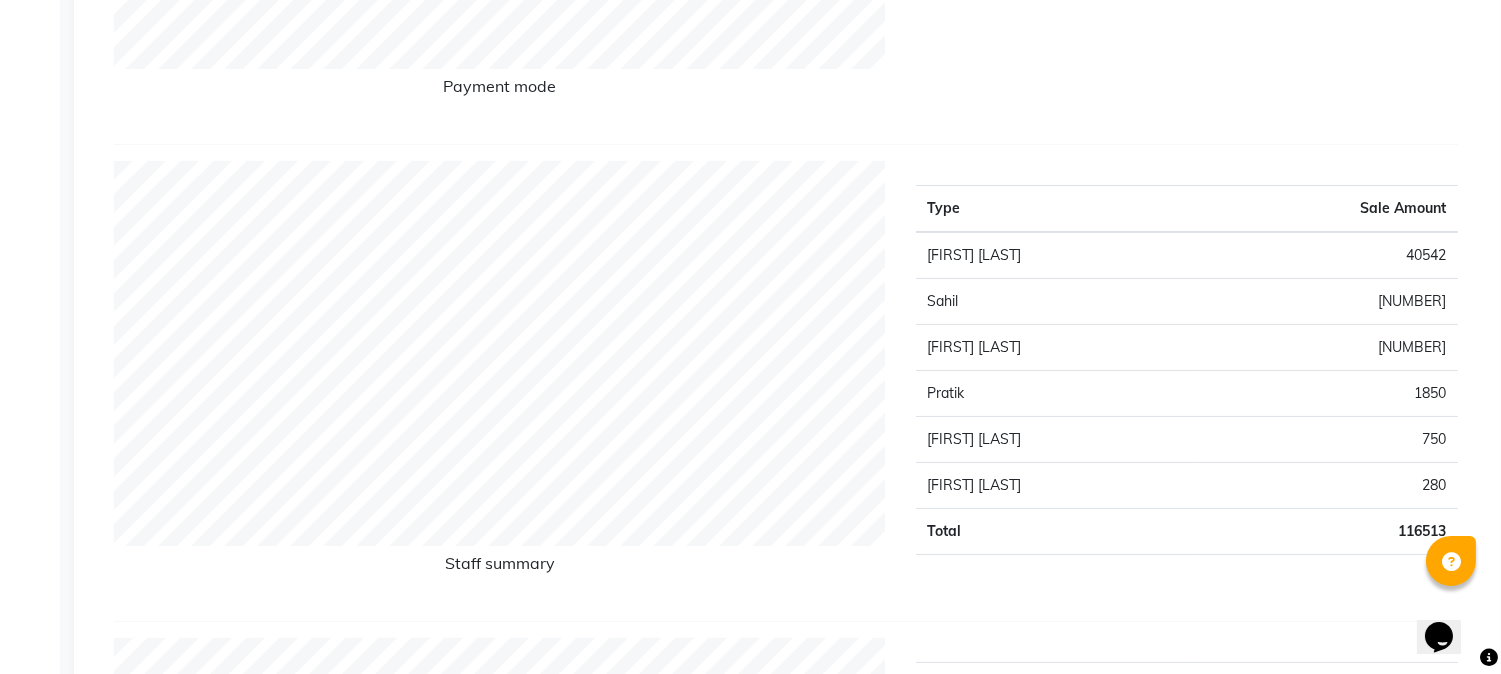 scroll, scrollTop: 777, scrollLeft: 0, axis: vertical 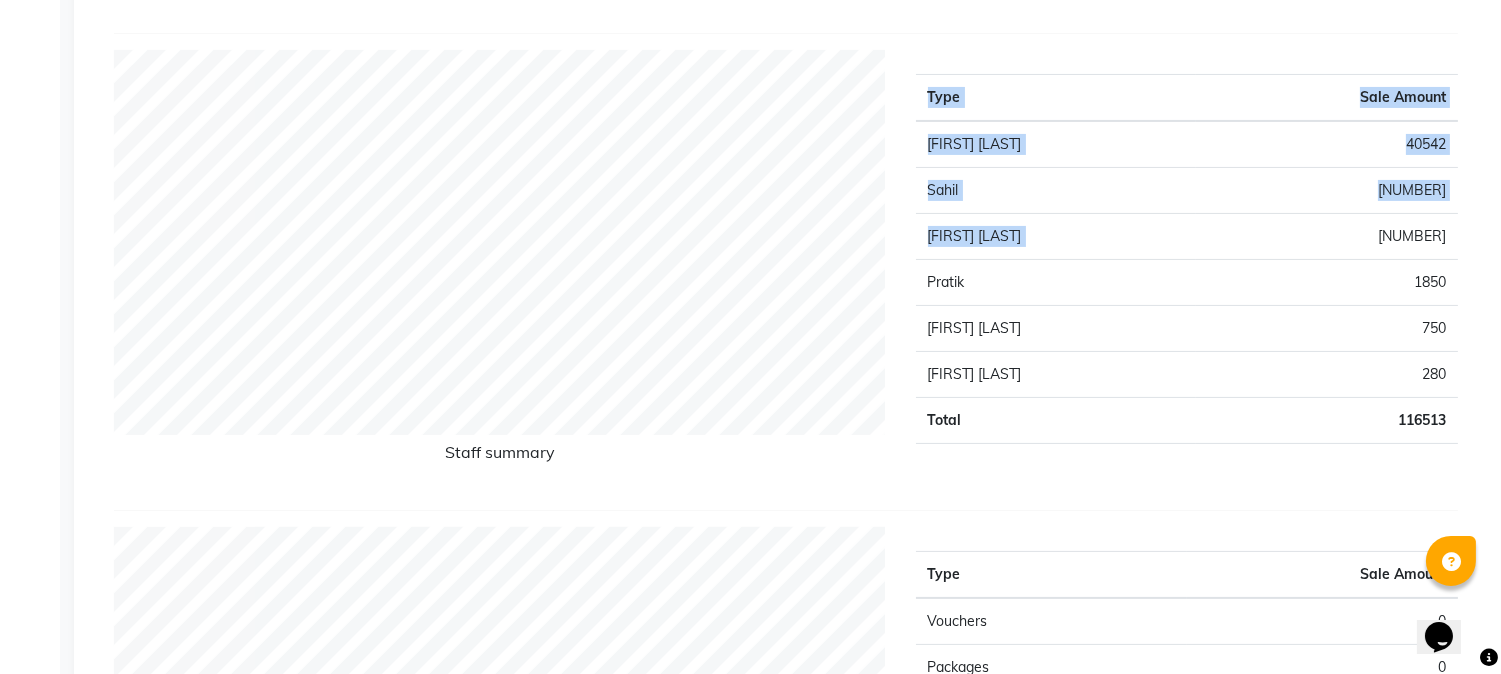 drag, startPoint x: 1405, startPoint y: 238, endPoint x: 1467, endPoint y: 235, distance: 62.072536 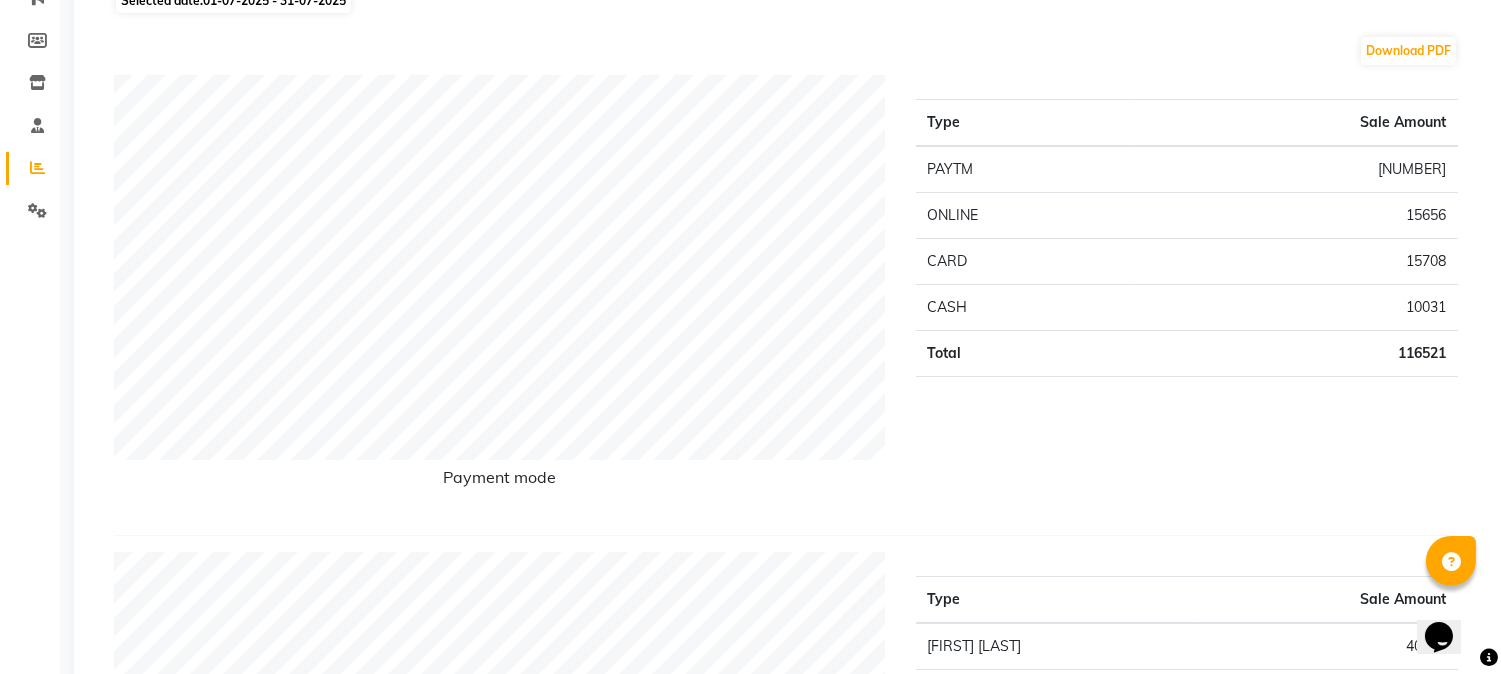 scroll, scrollTop: 111, scrollLeft: 0, axis: vertical 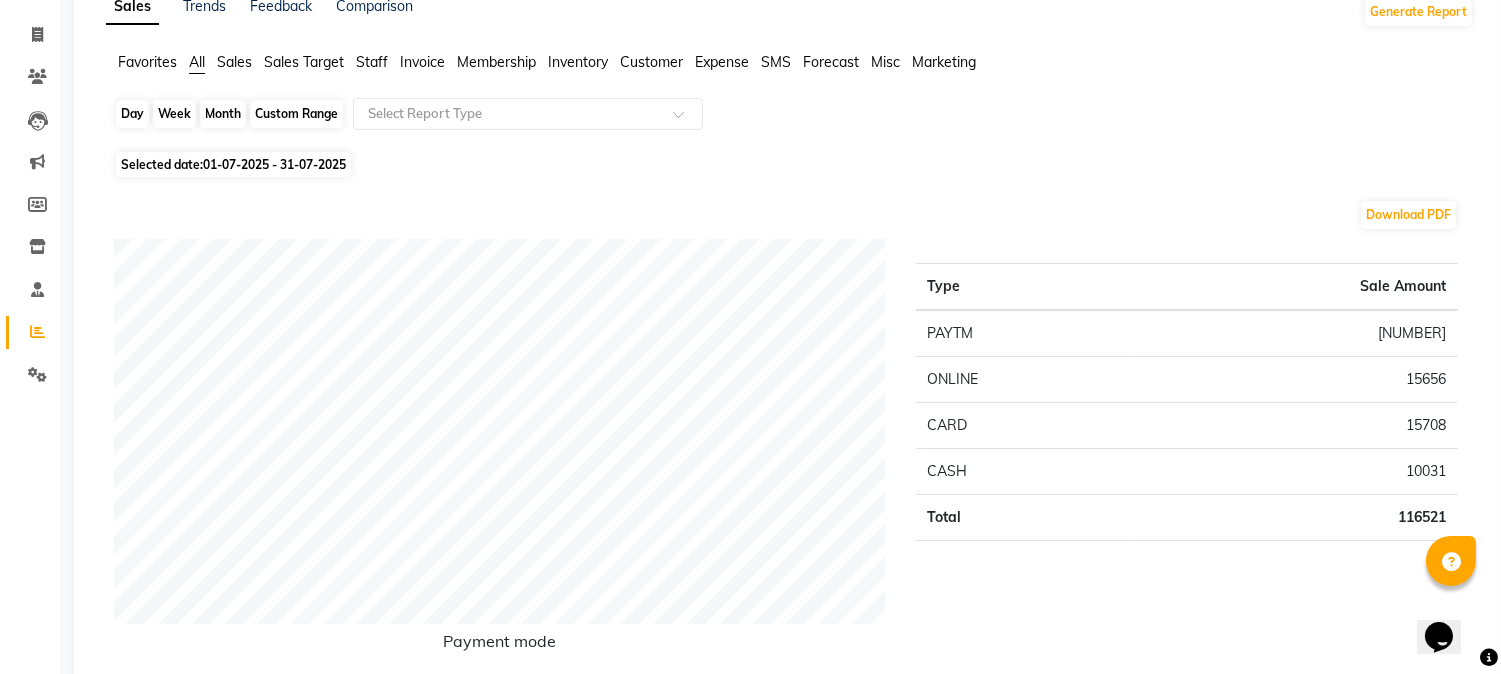 click on "Month" 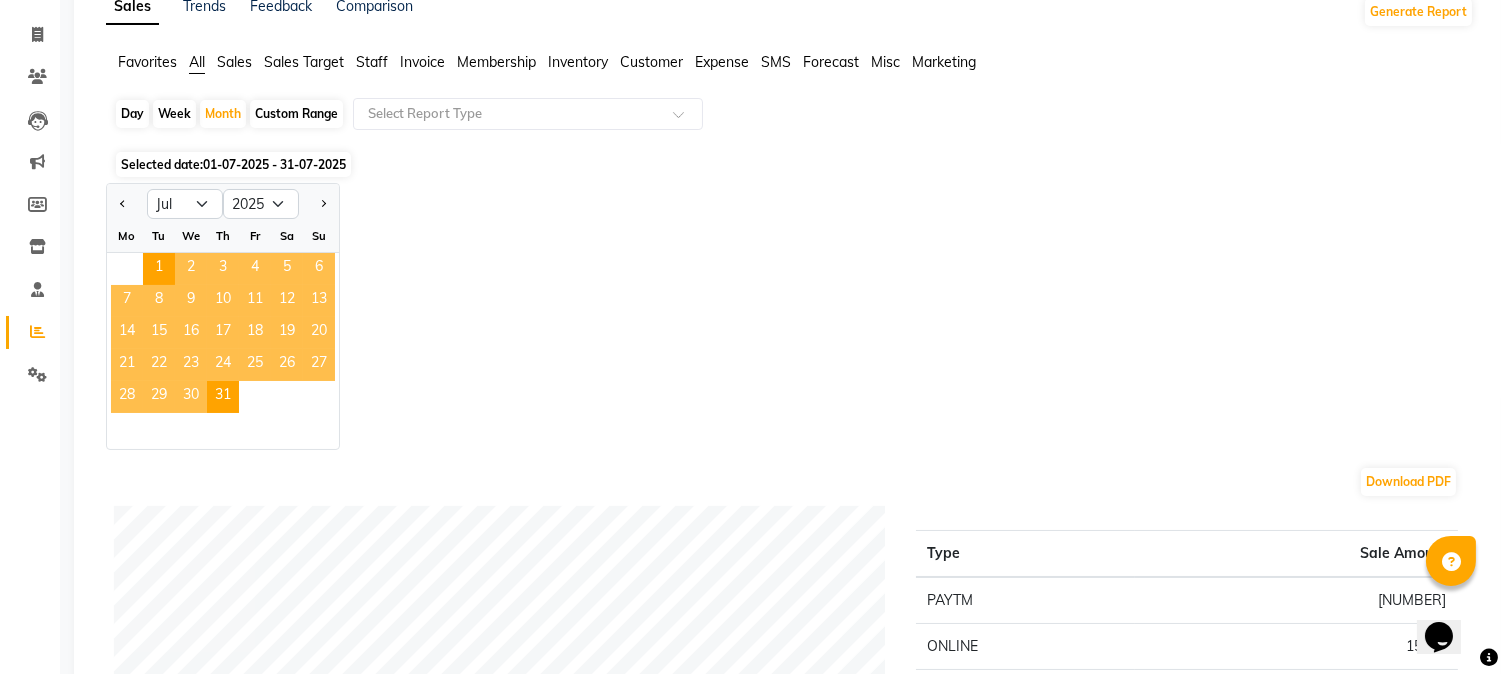 click on "Custom Range" 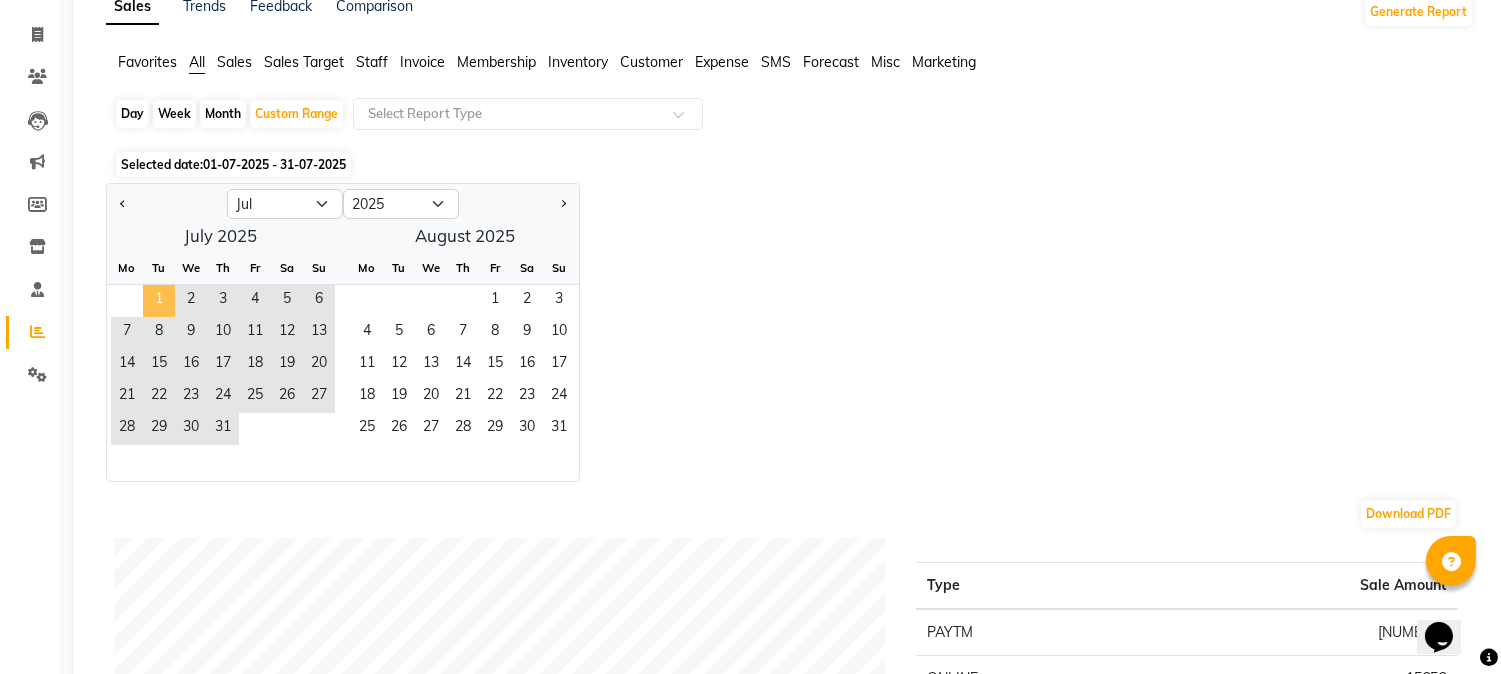 click on "1" 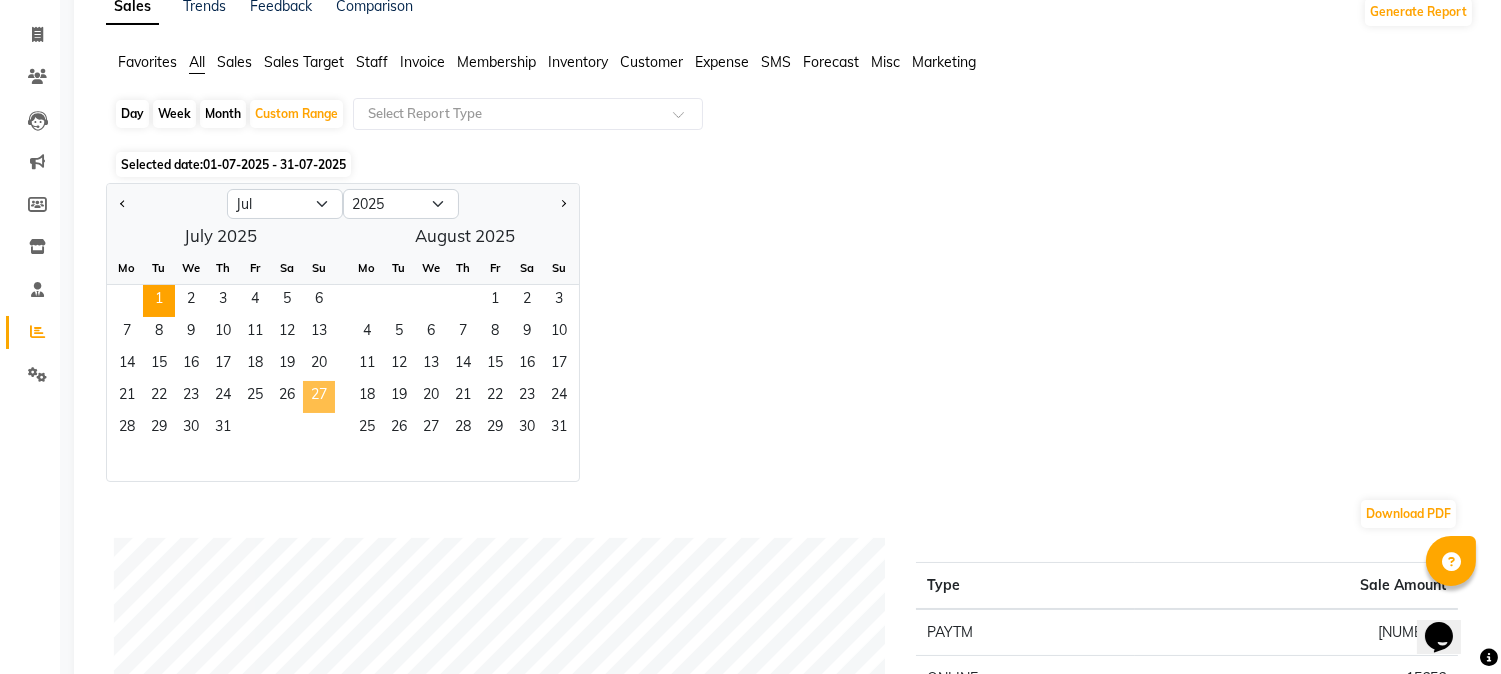 click on "27" 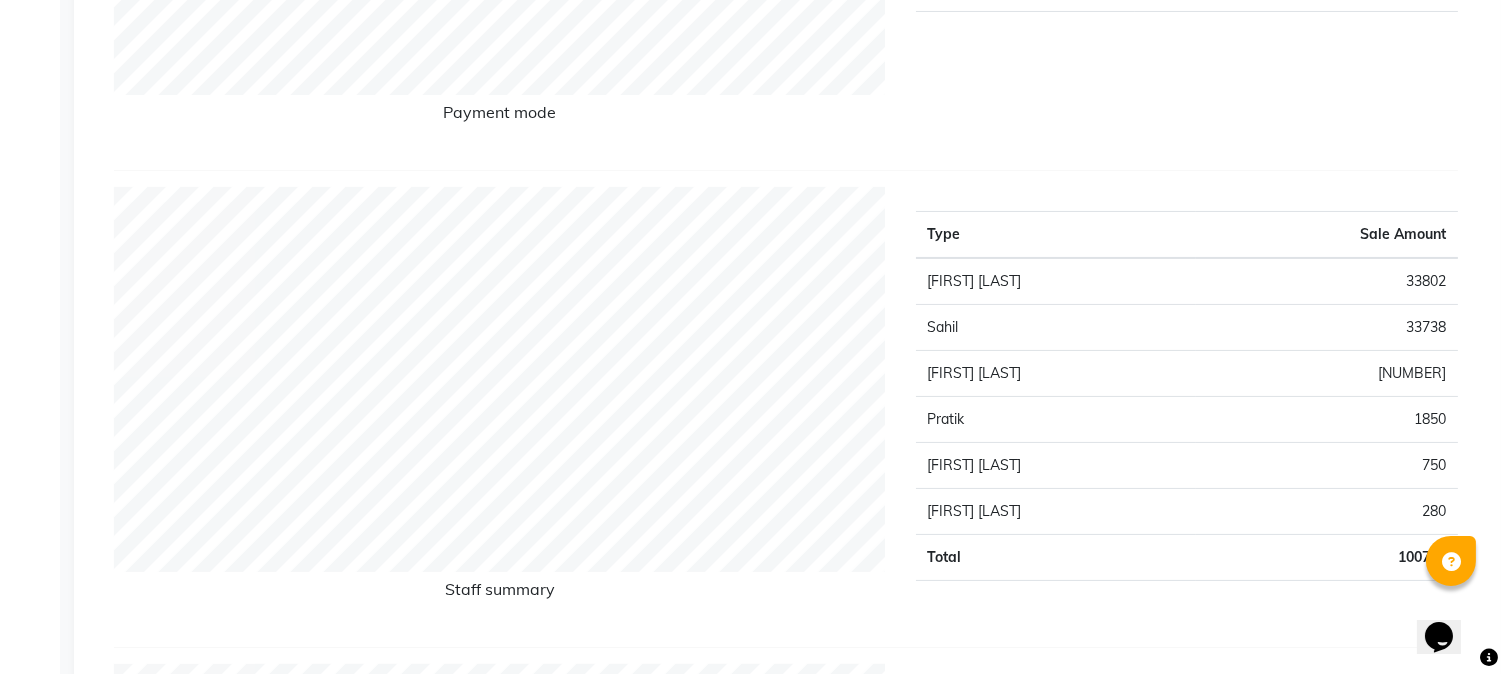 scroll, scrollTop: 777, scrollLeft: 0, axis: vertical 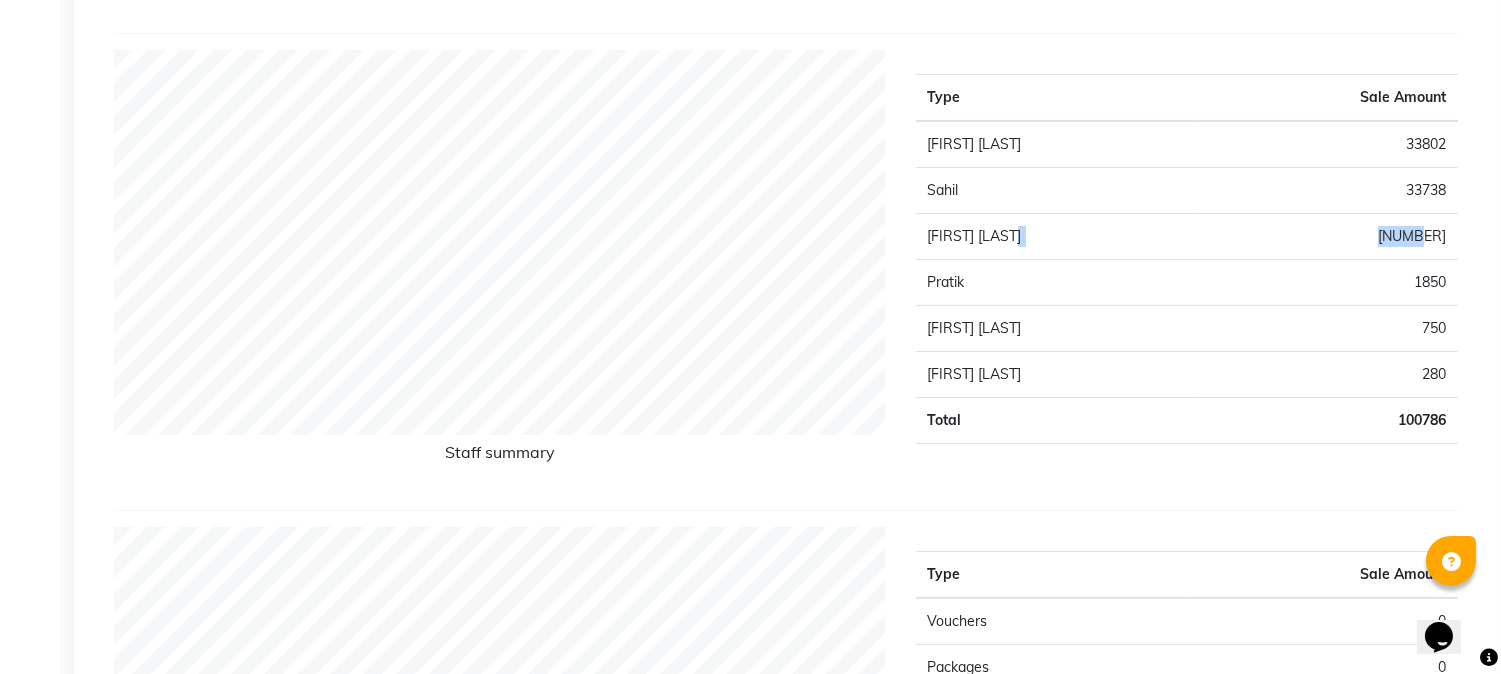 drag, startPoint x: 1030, startPoint y: 236, endPoint x: 1453, endPoint y: 240, distance: 423.01892 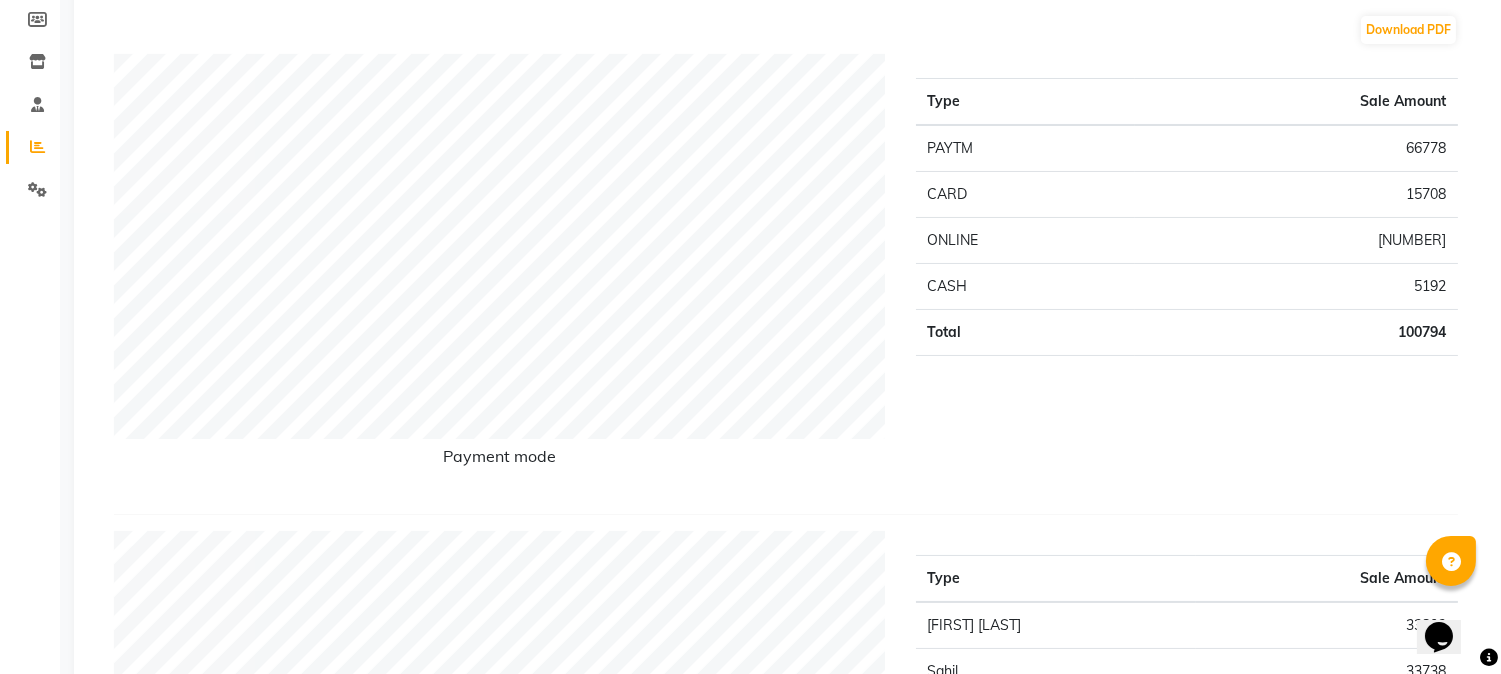 scroll, scrollTop: 0, scrollLeft: 0, axis: both 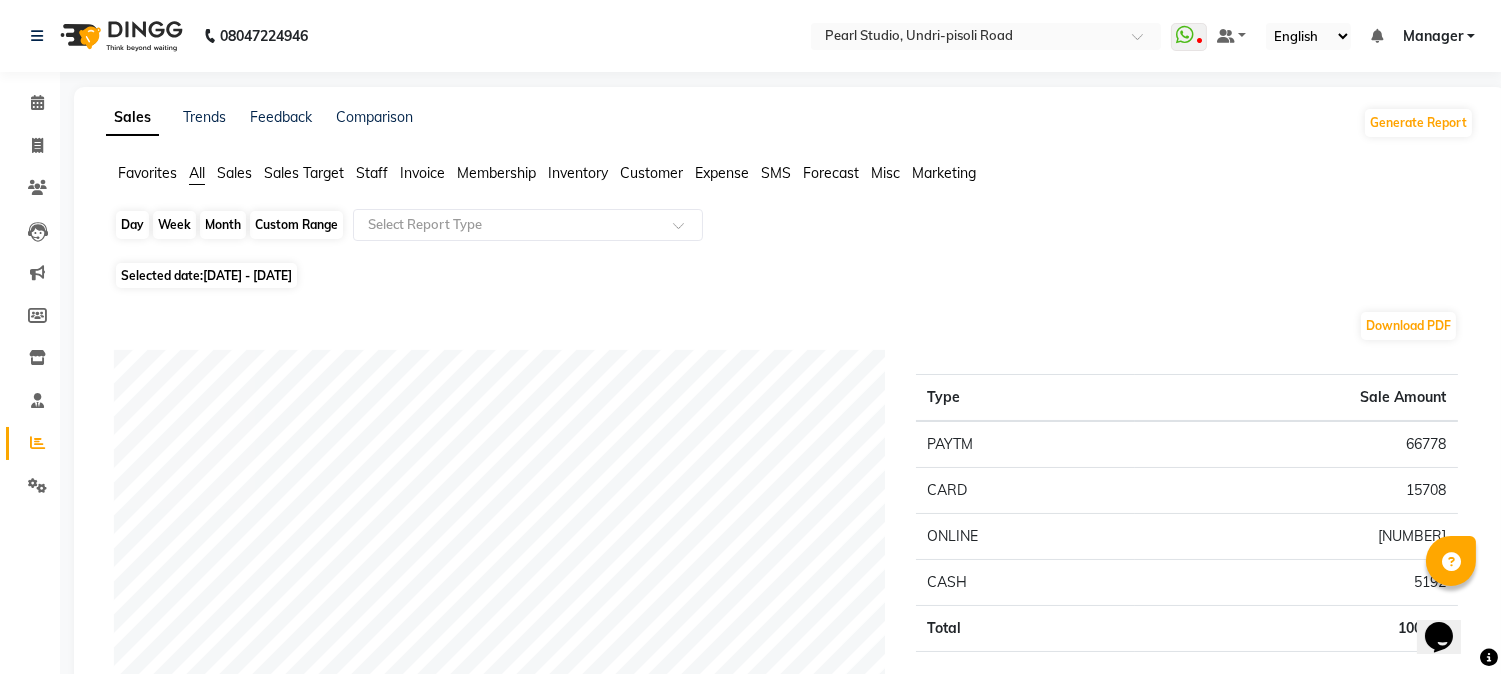 click on "Custom Range" 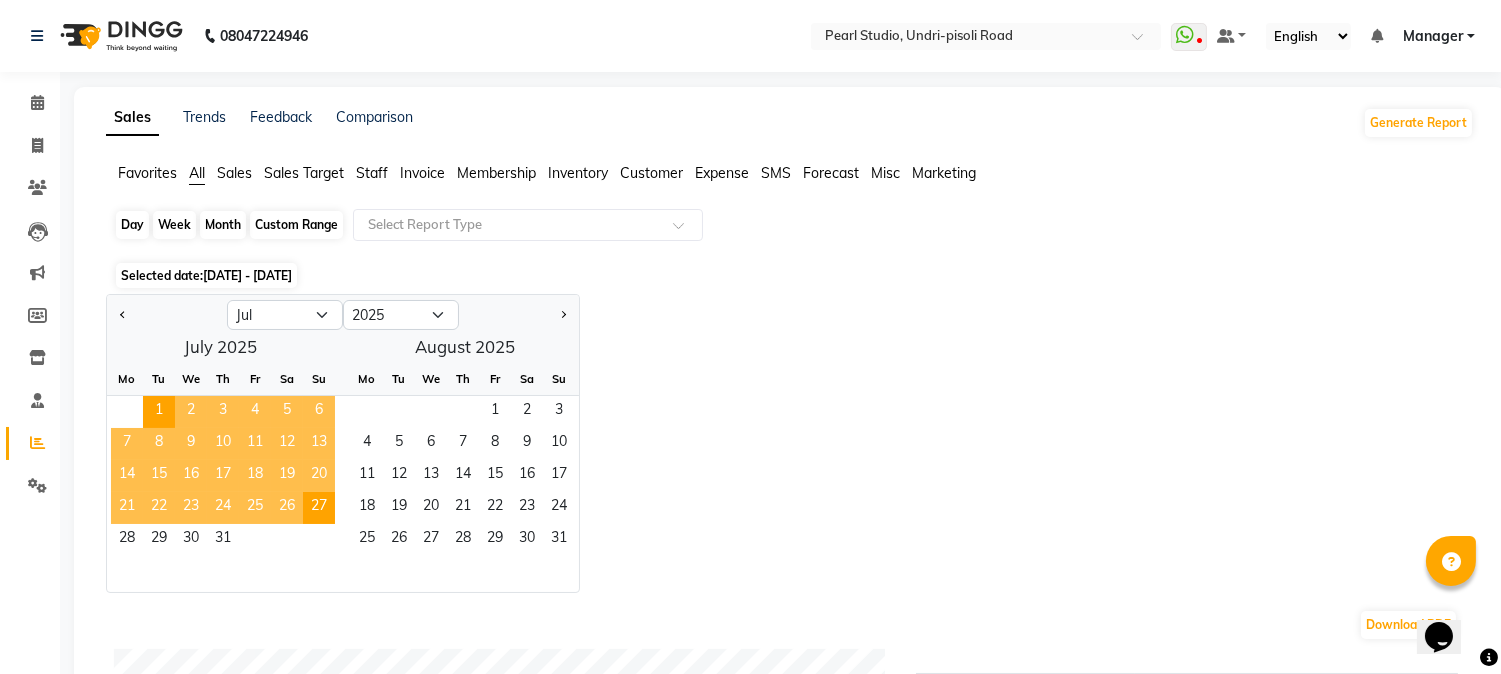 click on "Custom Range" 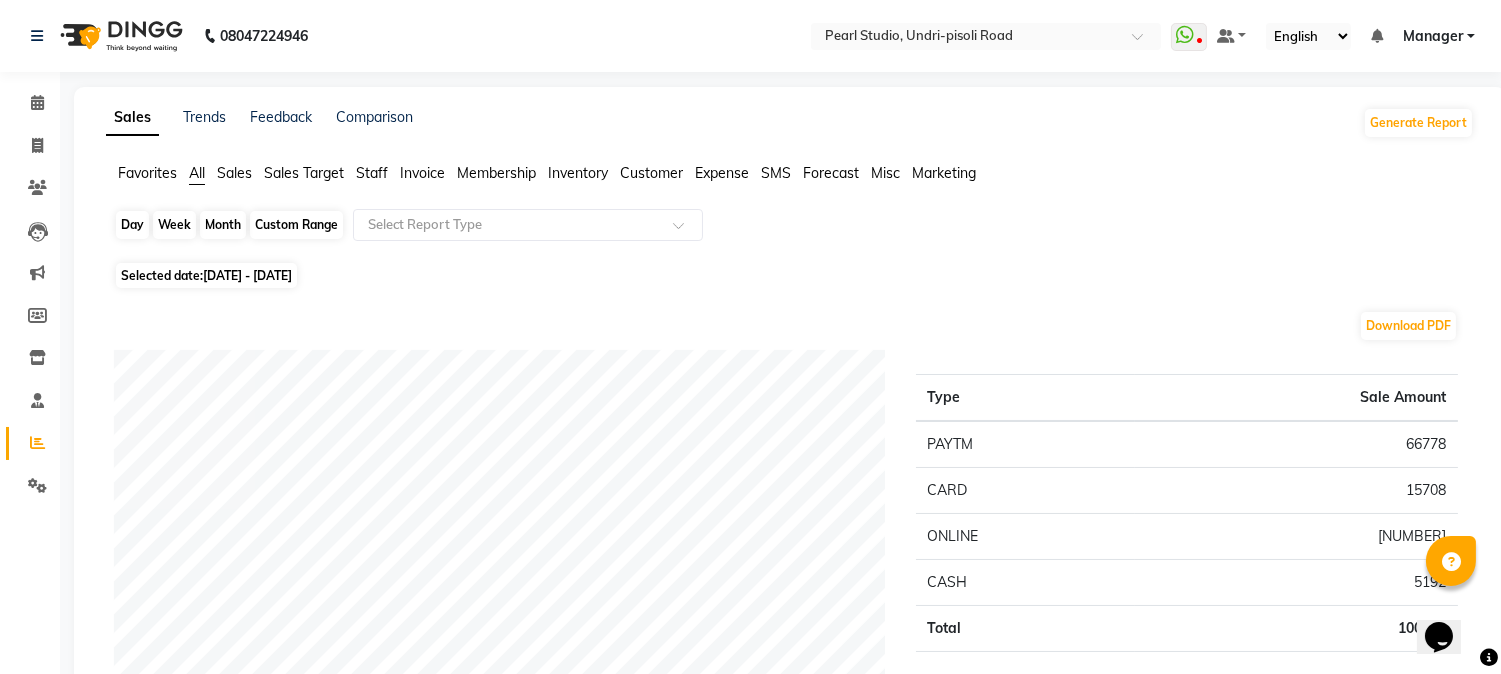 click on "Custom Range" 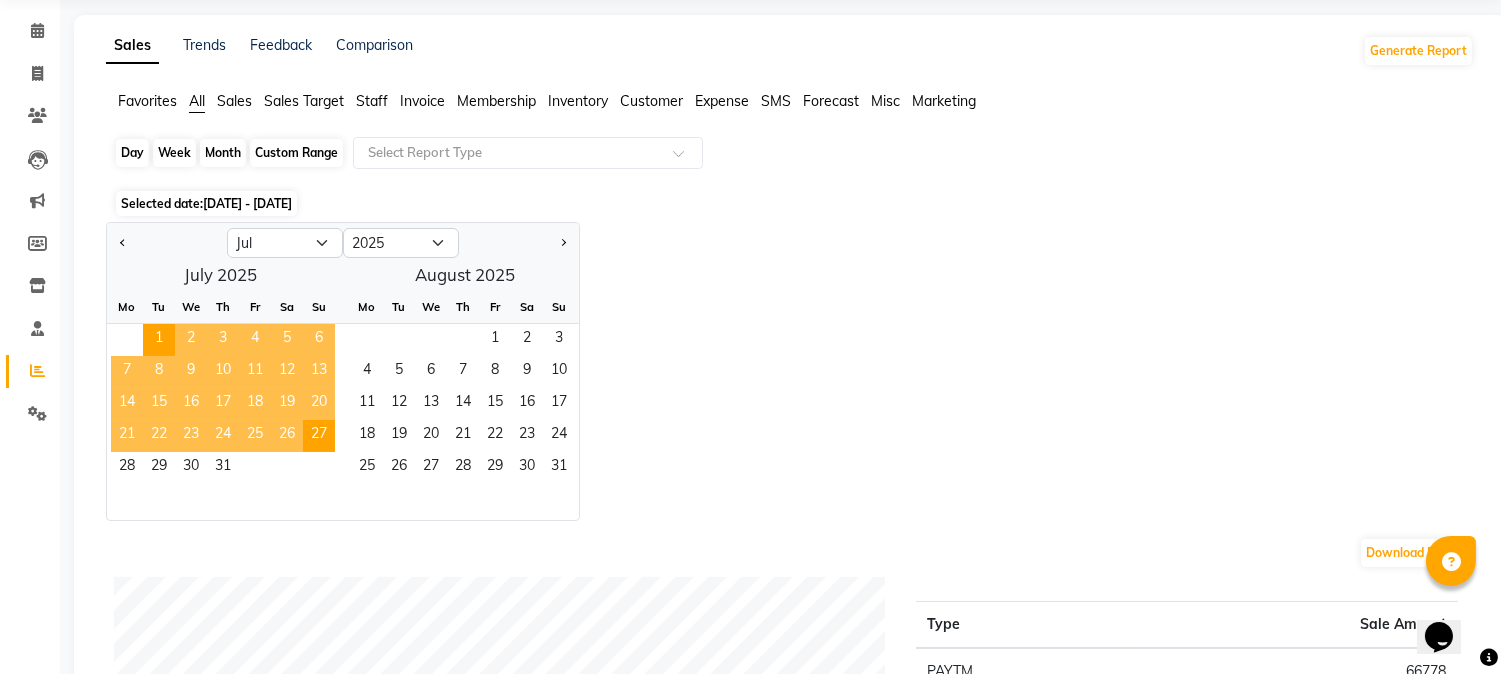 scroll, scrollTop: 111, scrollLeft: 0, axis: vertical 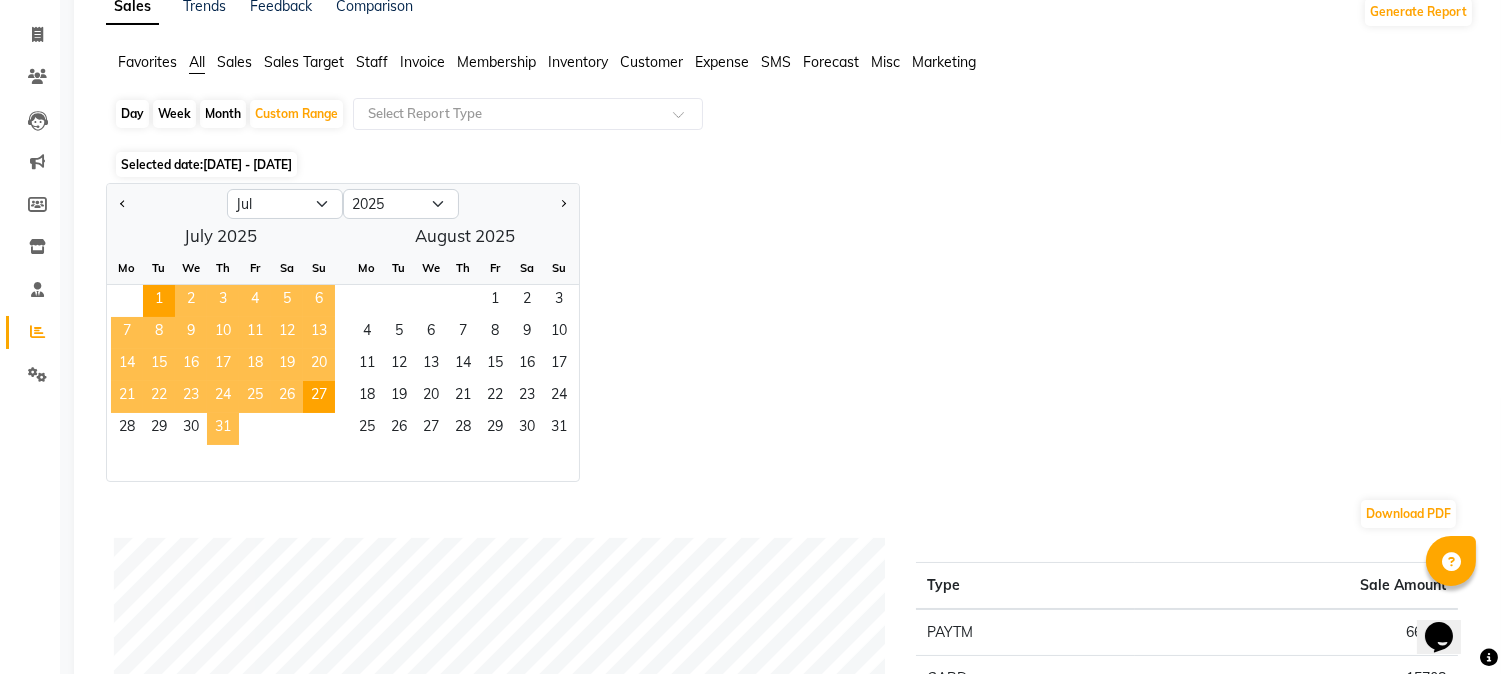 click on "31" 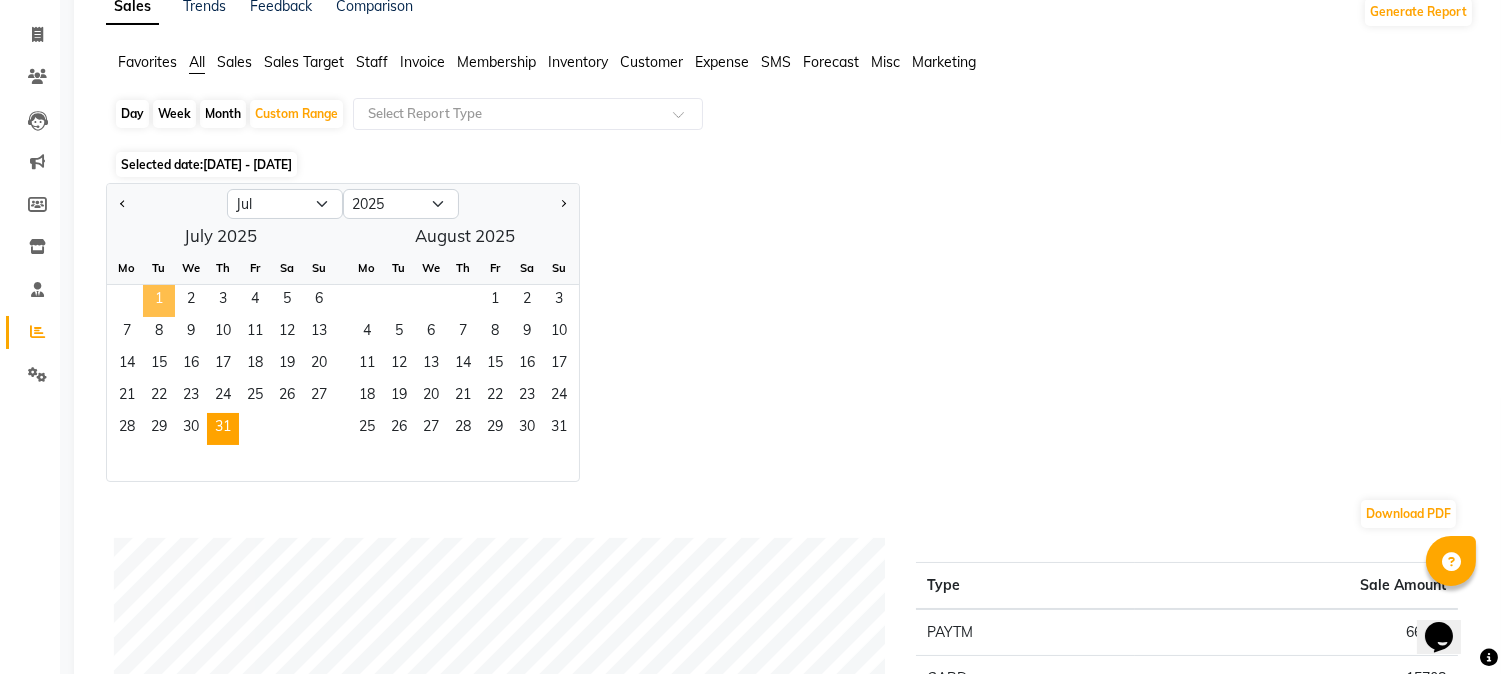 click on "1" 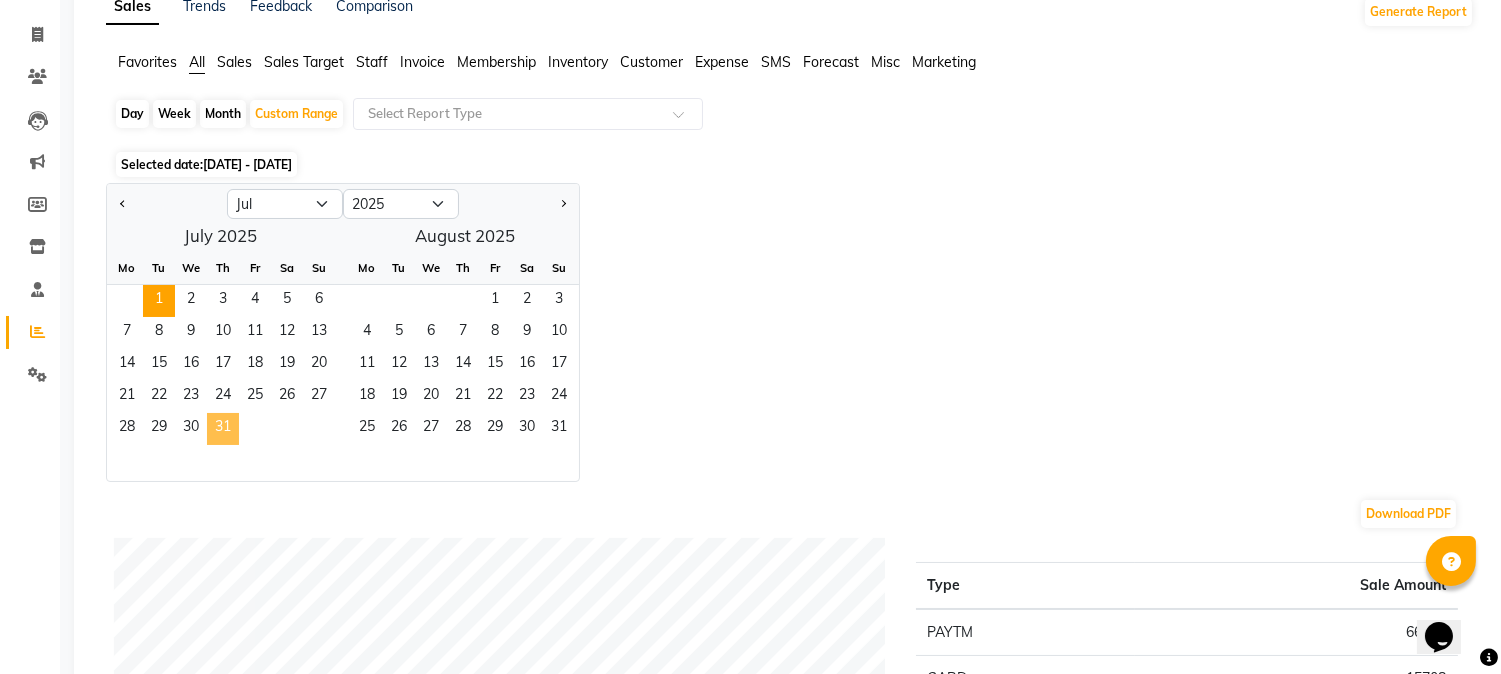click on "31" 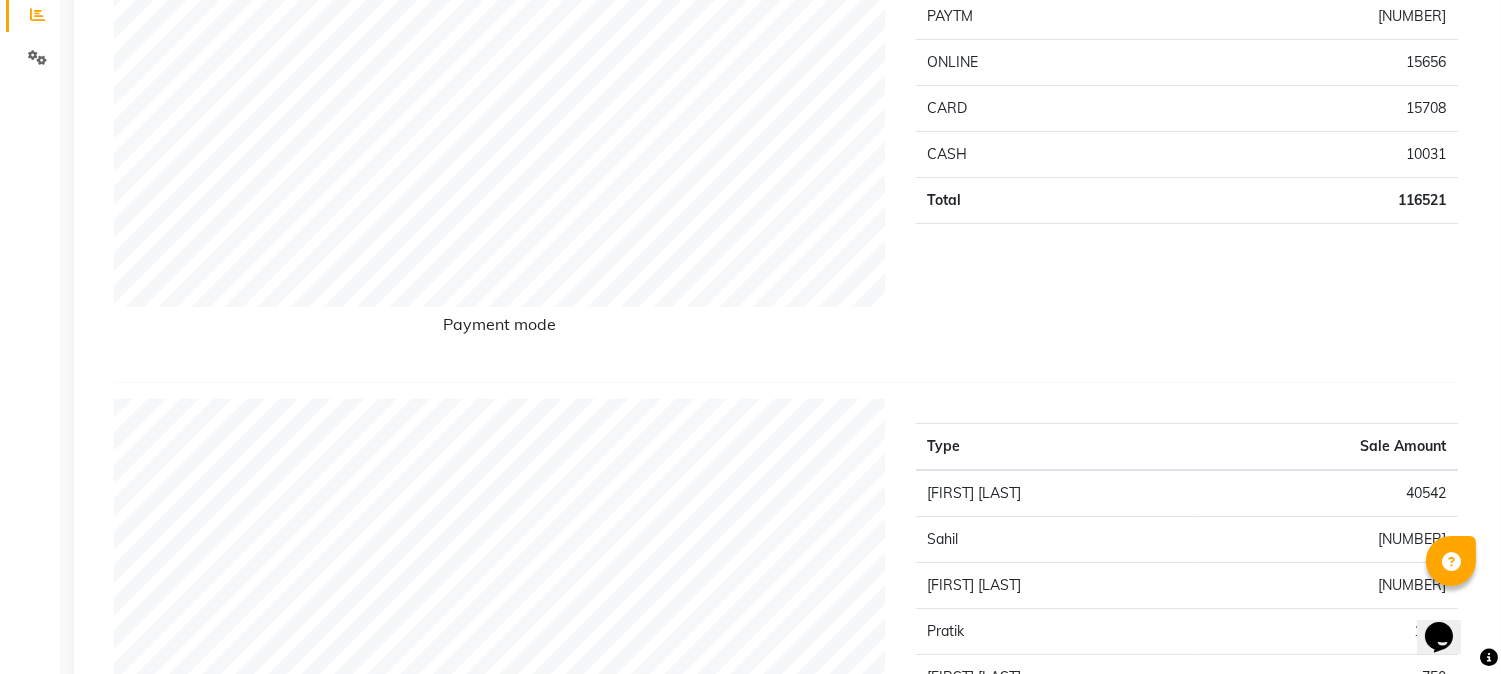scroll, scrollTop: 555, scrollLeft: 0, axis: vertical 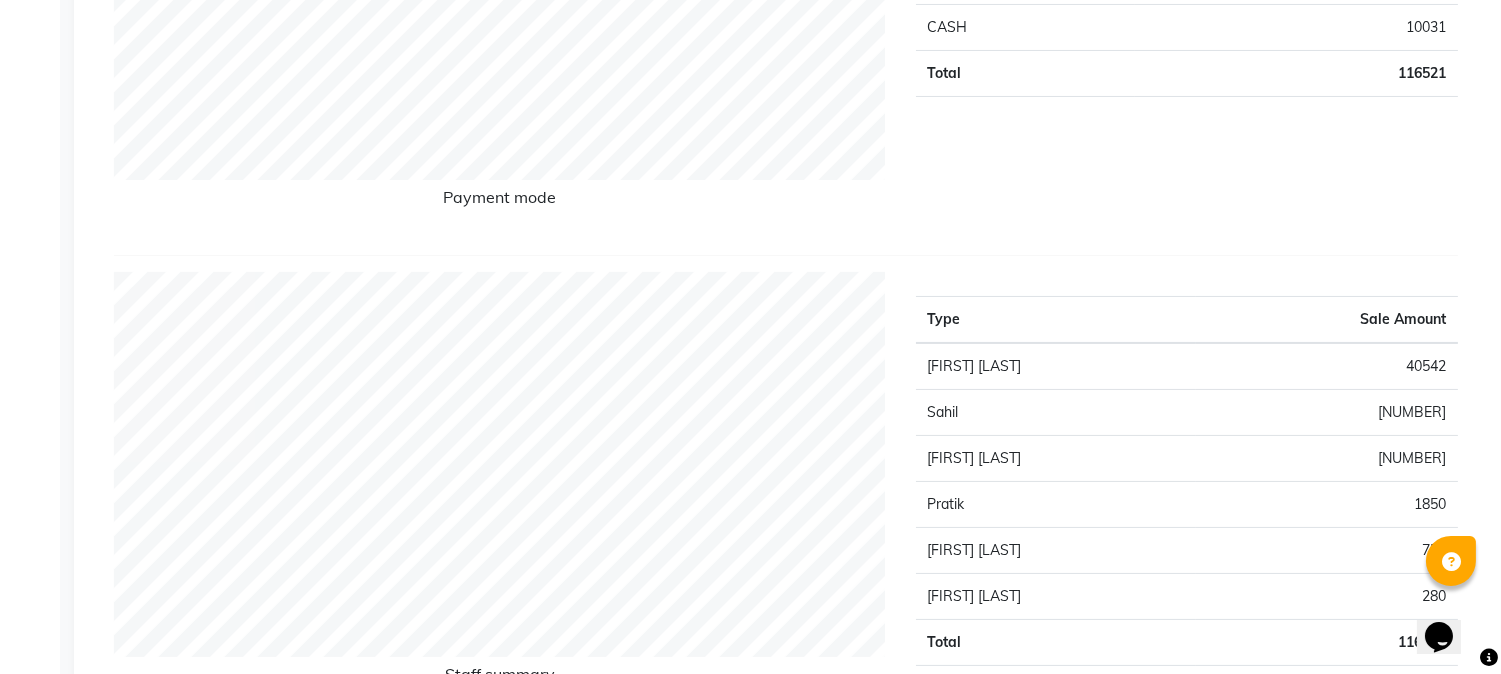 click on "Type Sale Amount PAYTM 75126 ONLINE 15656 CARD 15708 CASH 10031 Total 116521" 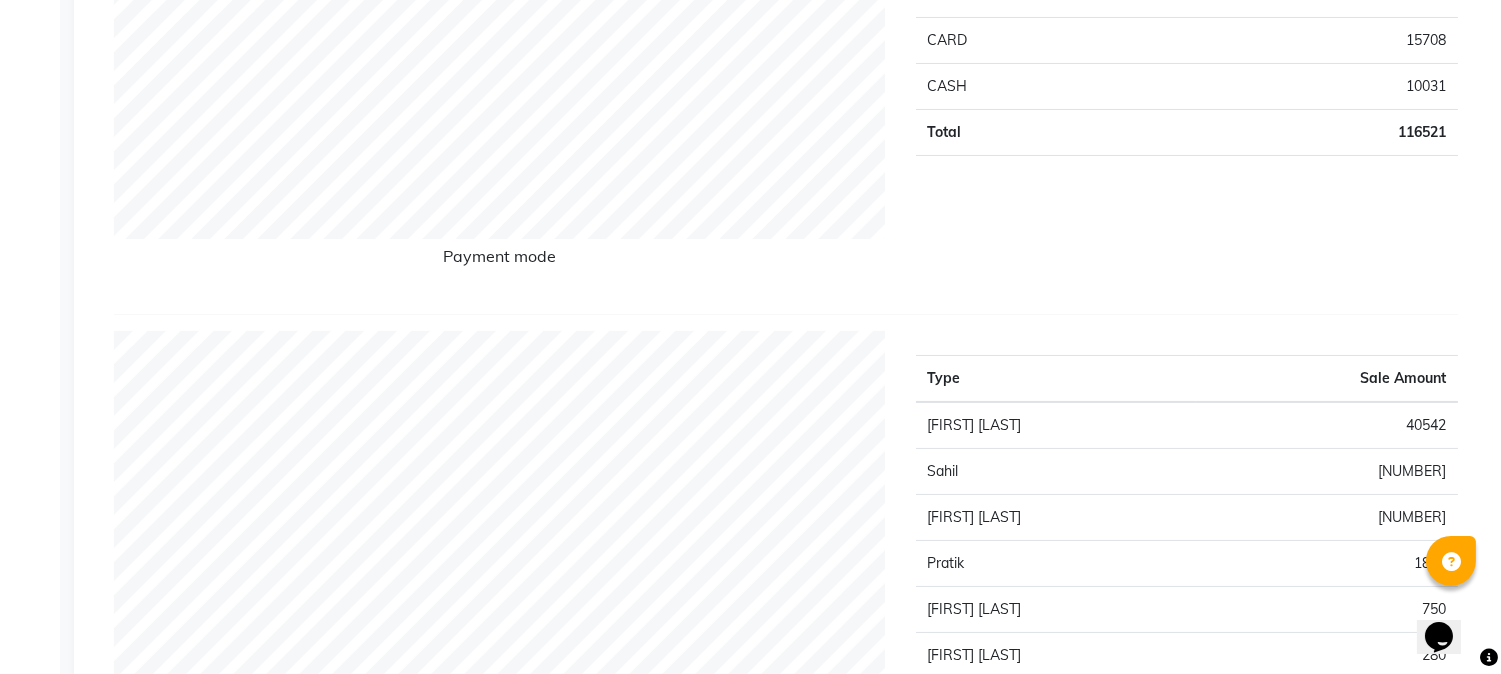 scroll, scrollTop: 777, scrollLeft: 0, axis: vertical 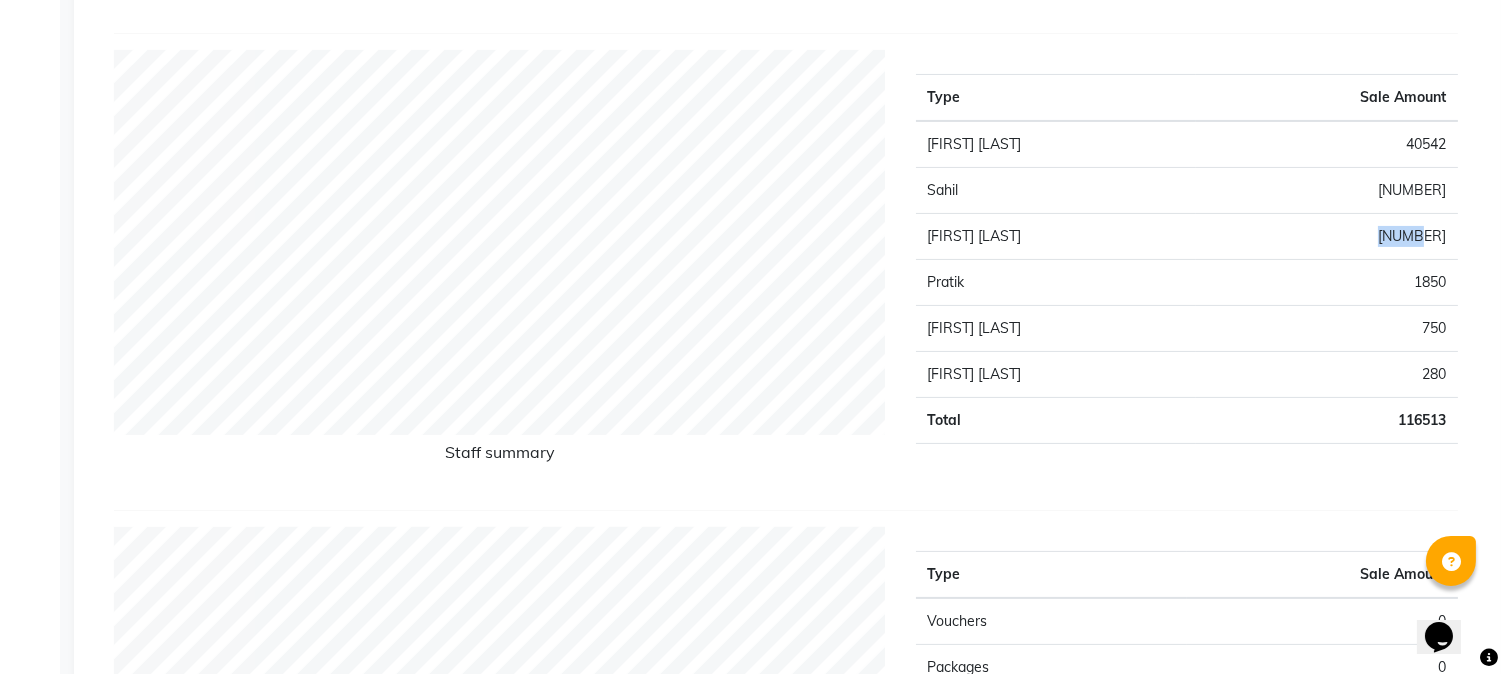 drag, startPoint x: 1402, startPoint y: 231, endPoint x: 1457, endPoint y: 220, distance: 56.089214 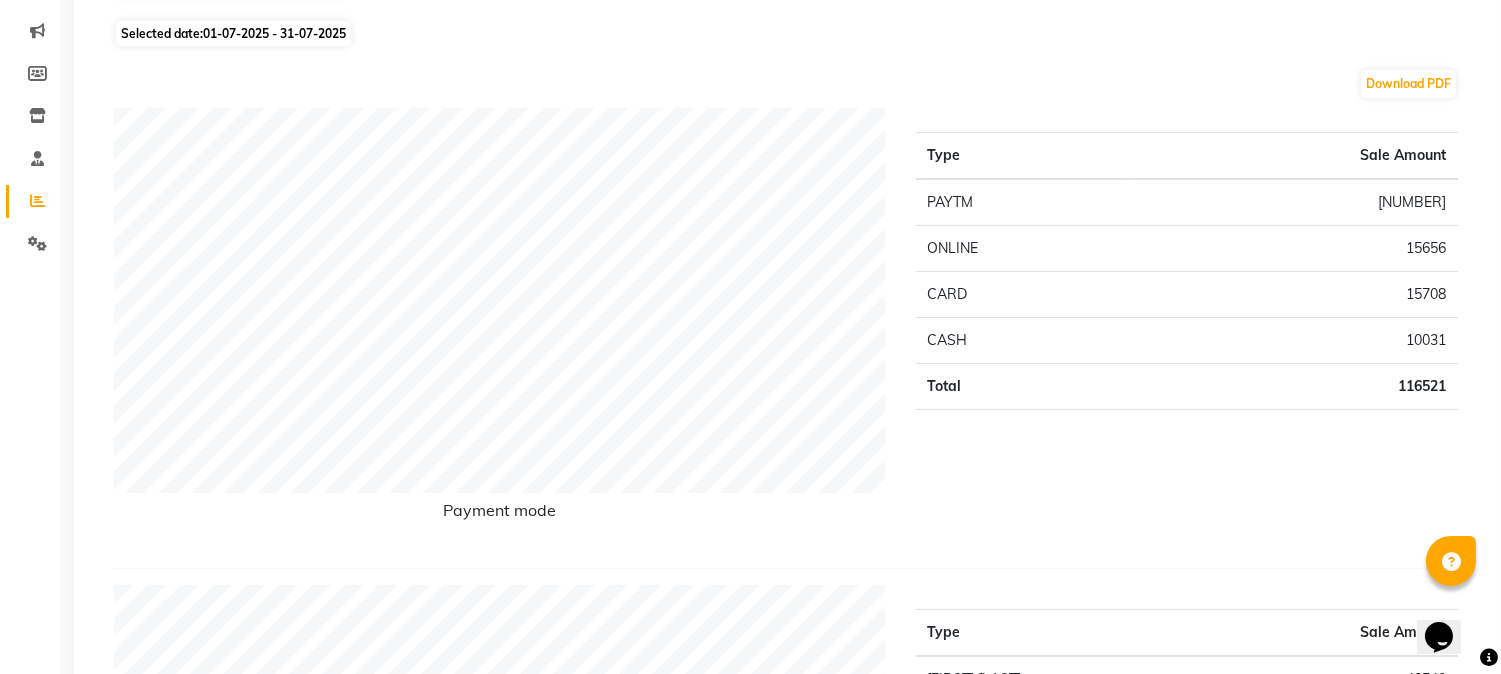 scroll, scrollTop: 0, scrollLeft: 0, axis: both 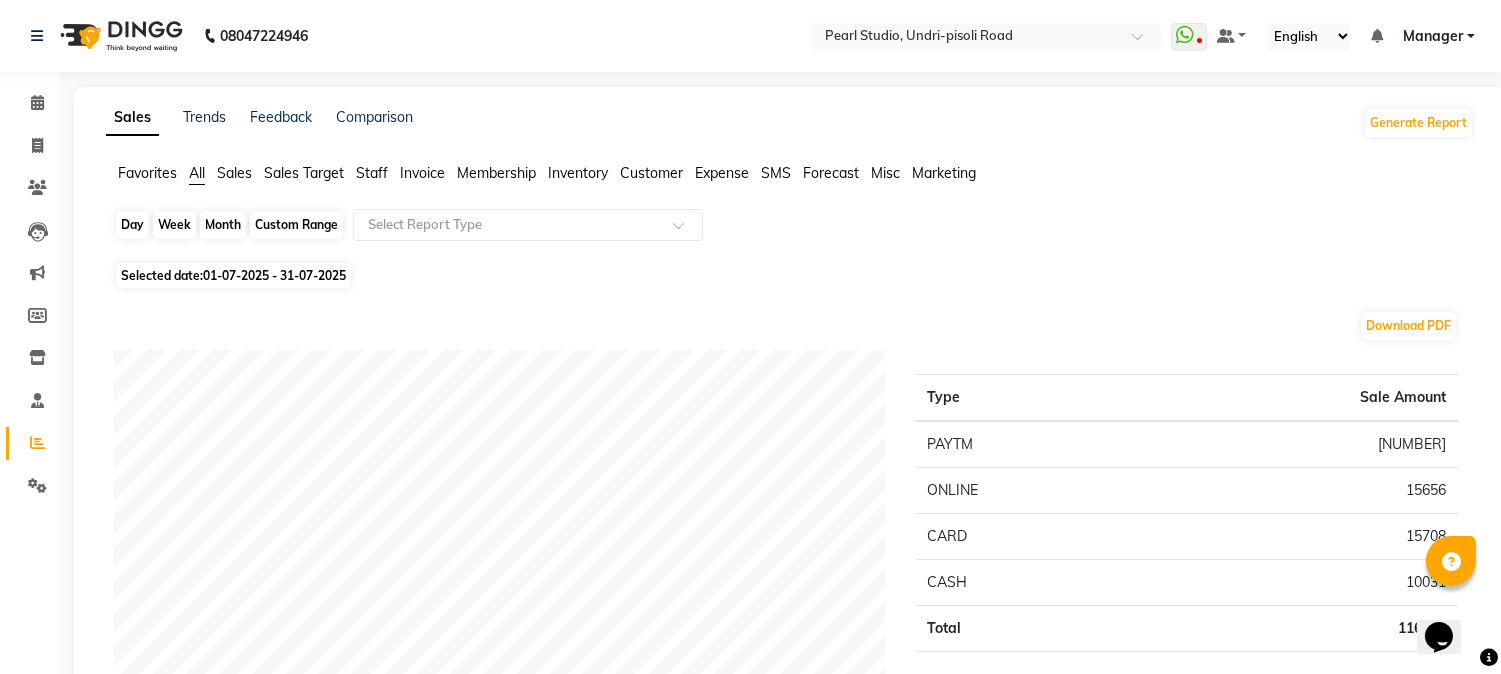 click on "Custom Range" 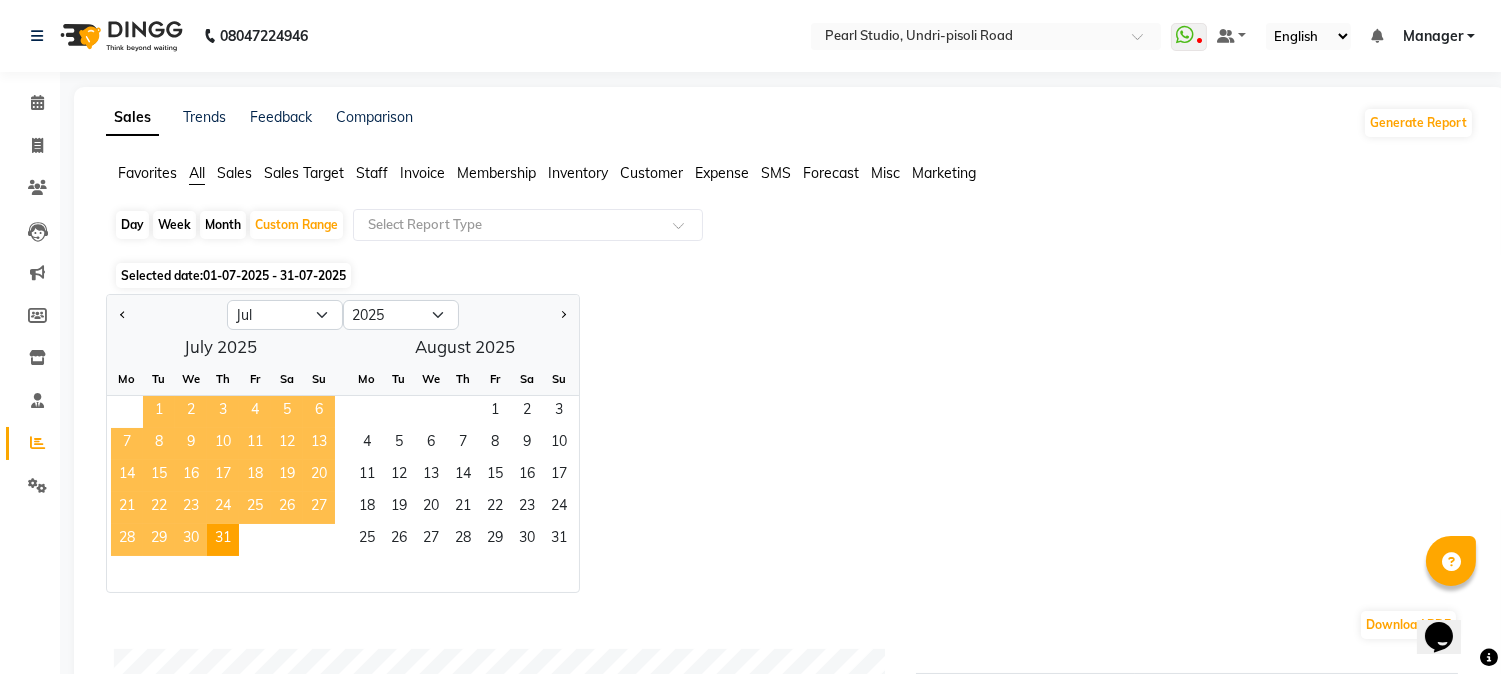 click on "1" 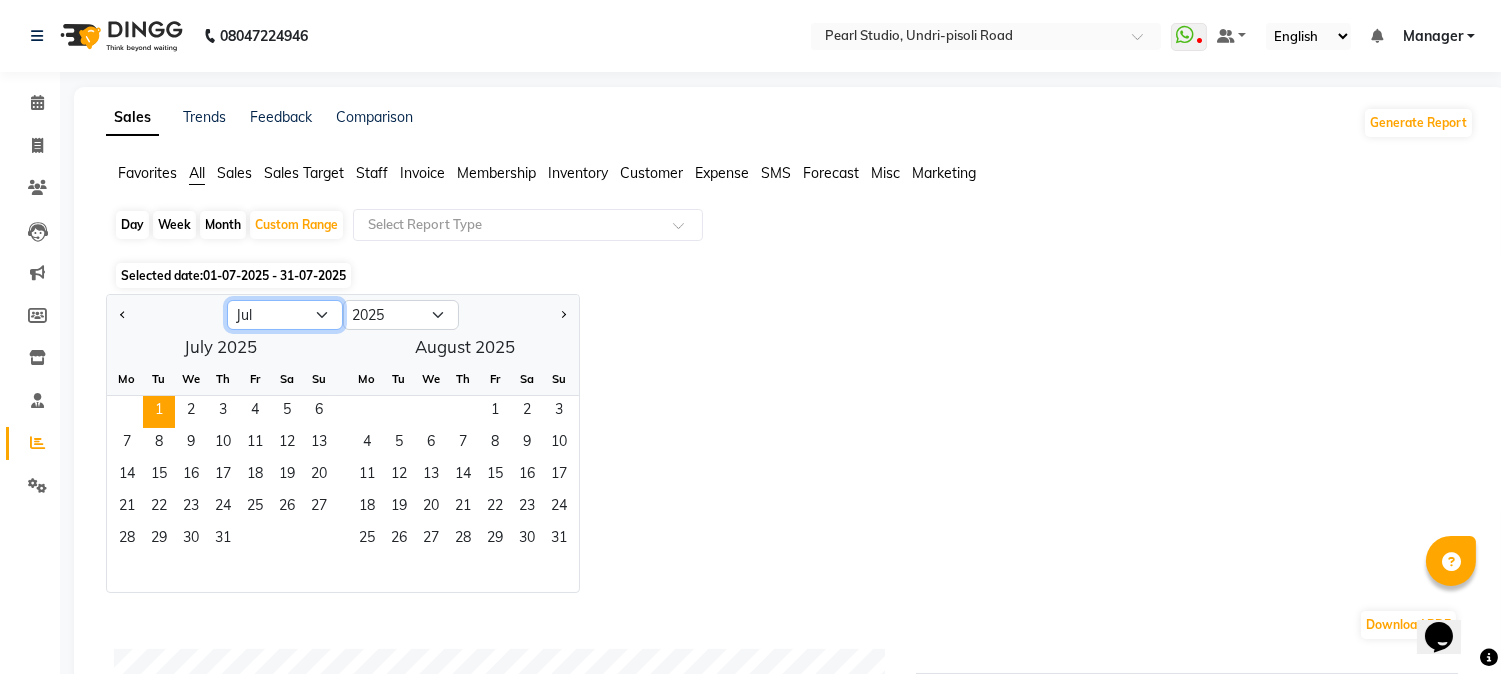 click on "Jan Feb Mar Apr May Jun Jul Aug Sep Oct Nov Dec" 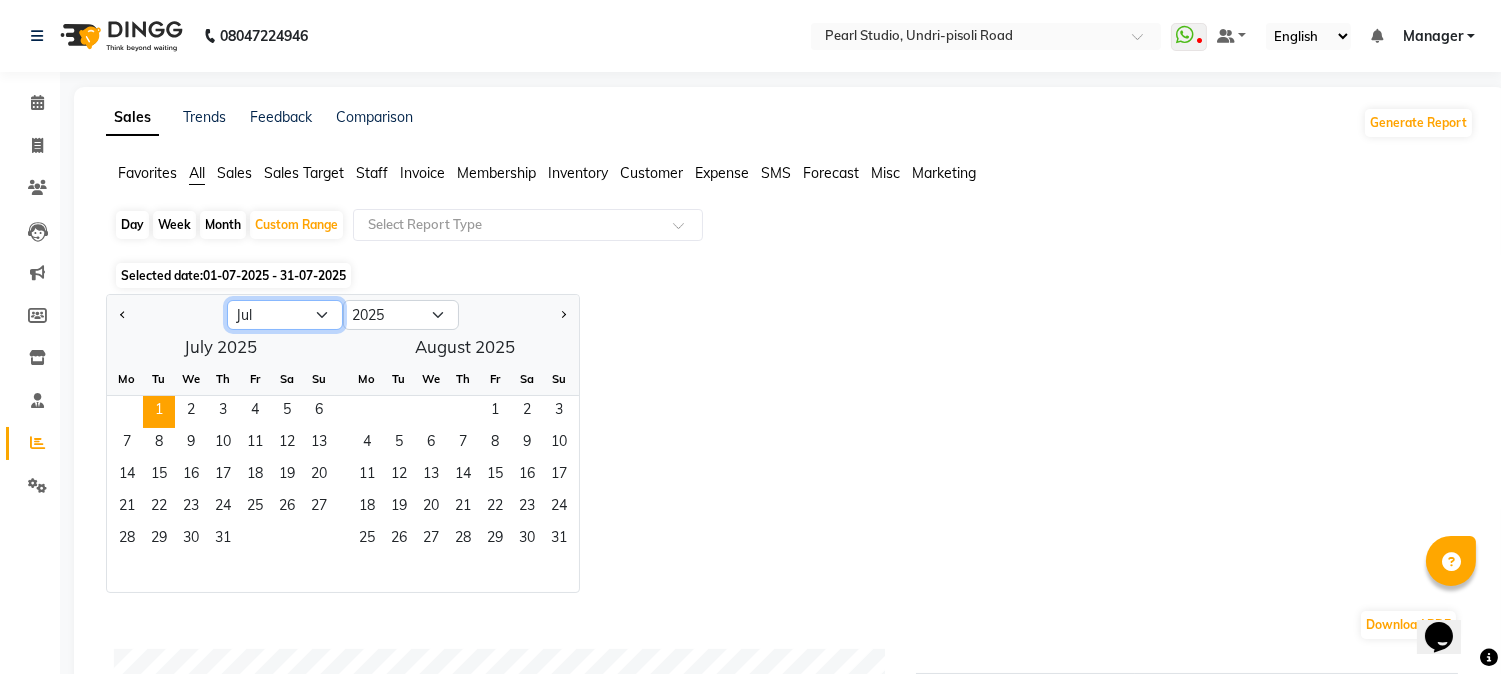 click on "Jan Feb Mar Apr May Jun Jul Aug Sep Oct Nov Dec" 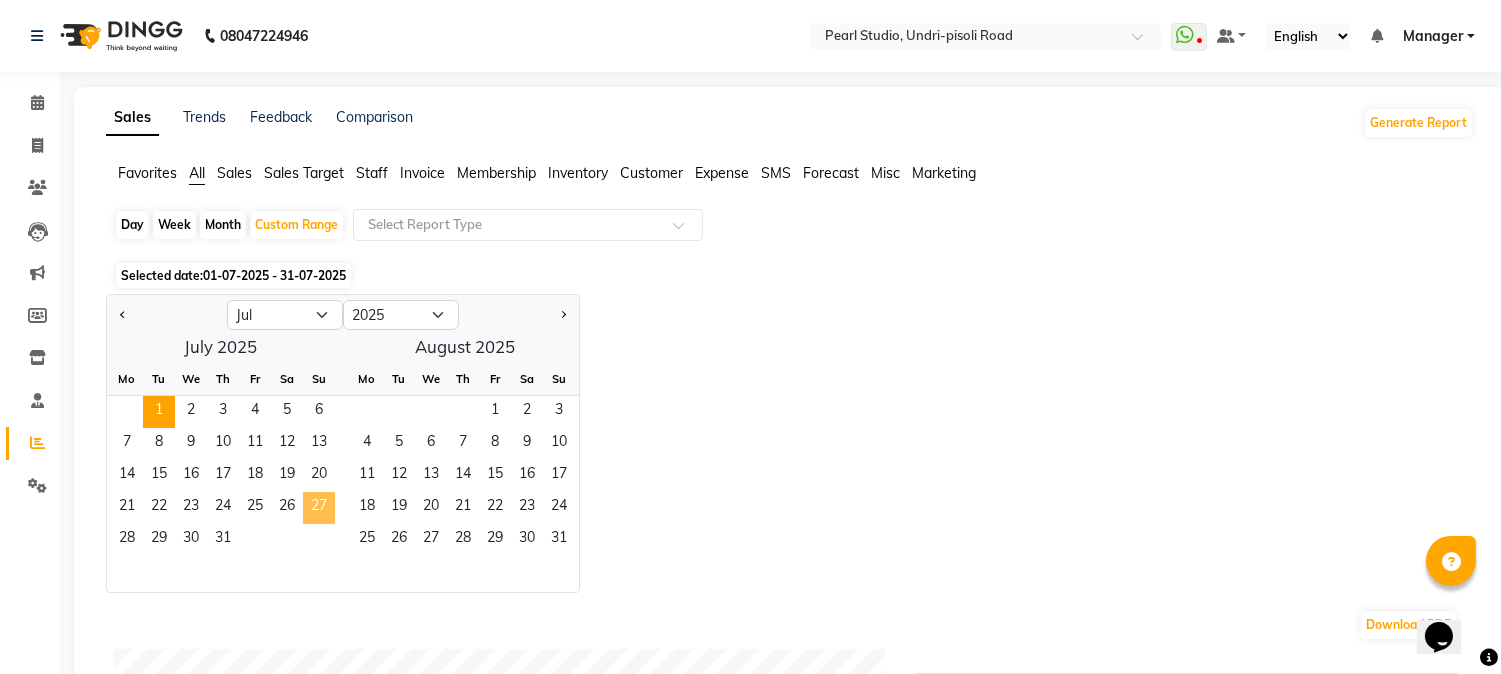 click on "27" 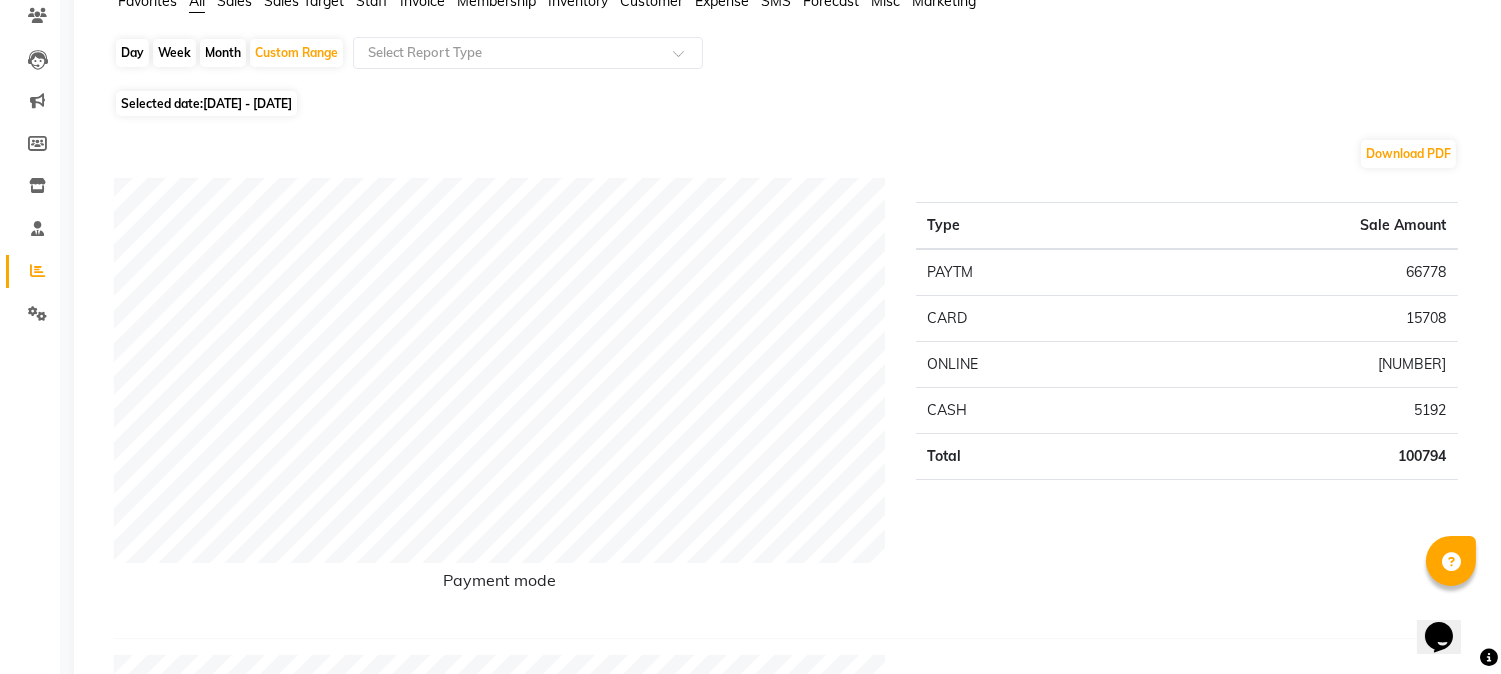 scroll, scrollTop: 0, scrollLeft: 0, axis: both 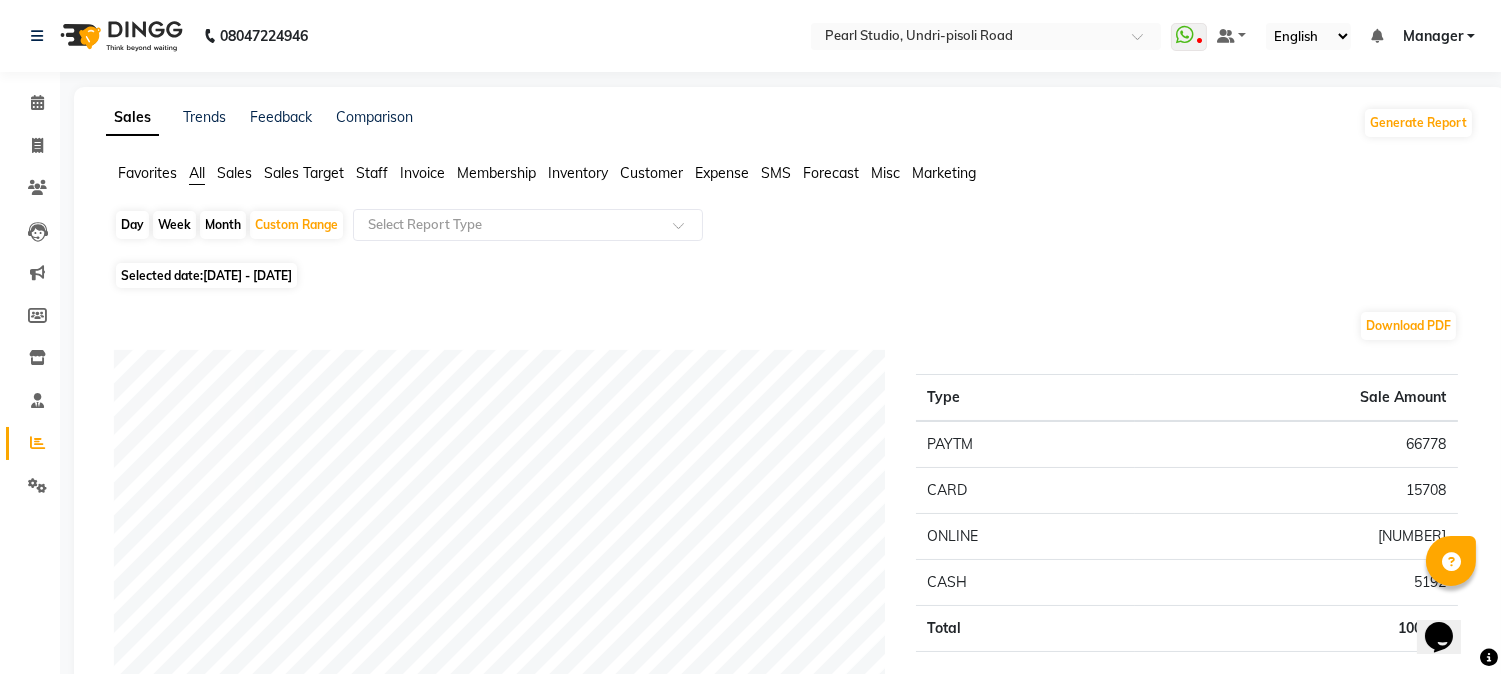 click on "01-07-2025 - 27-07-2025" 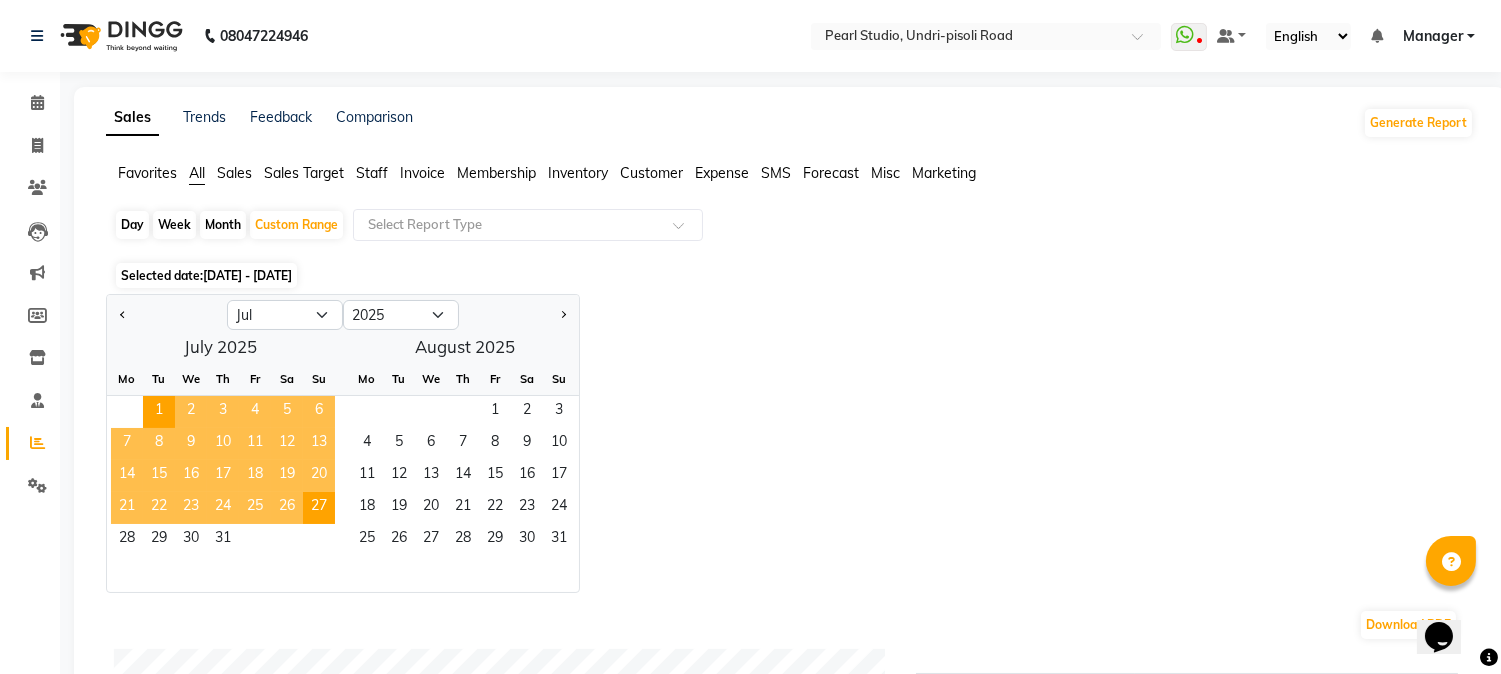 click on "25" 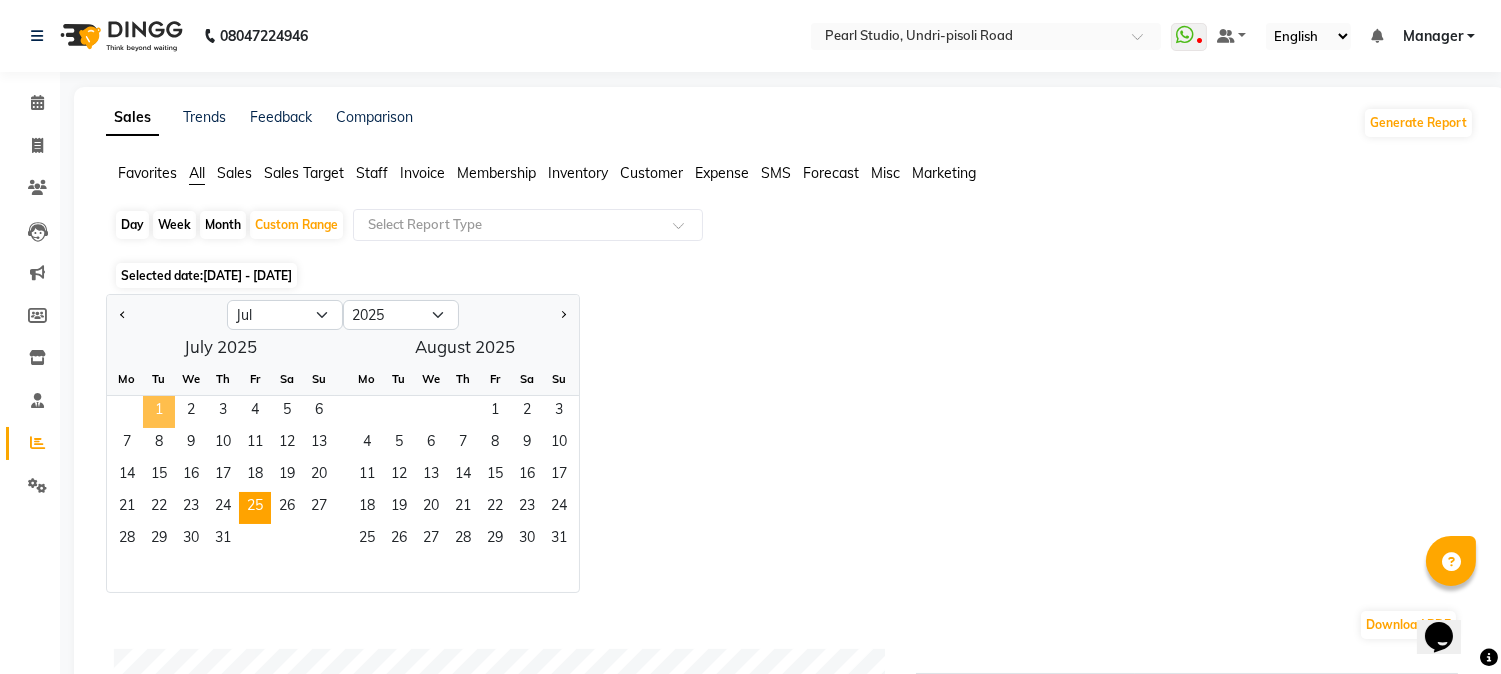 click on "1" 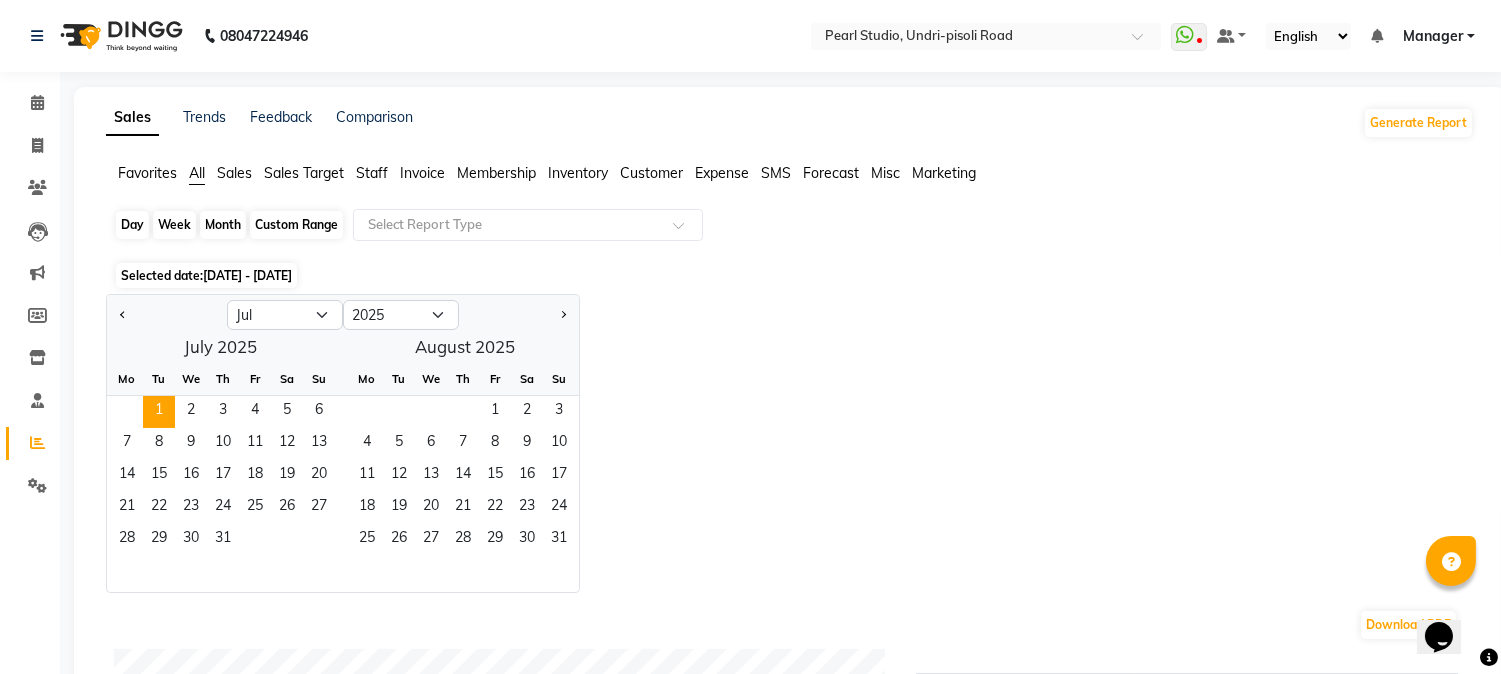 click on "Custom Range" 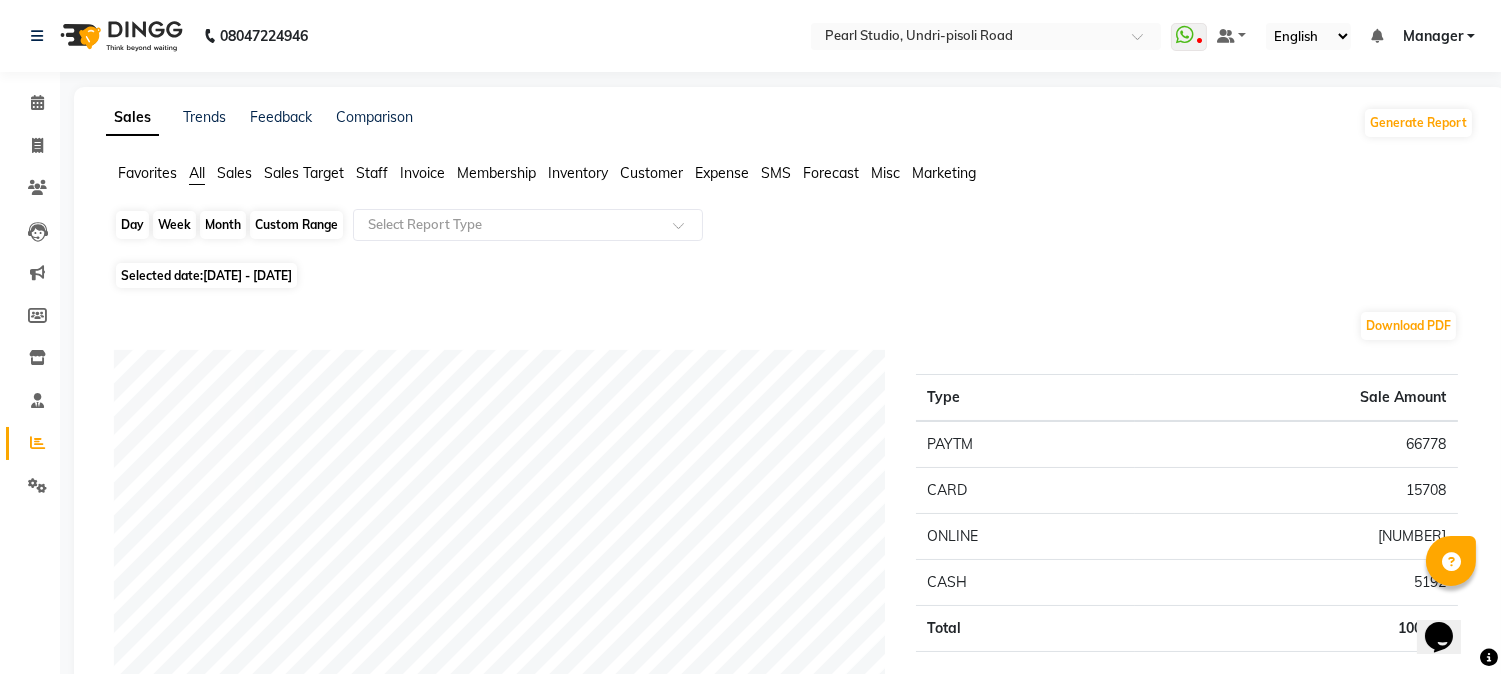 click on "Custom Range" 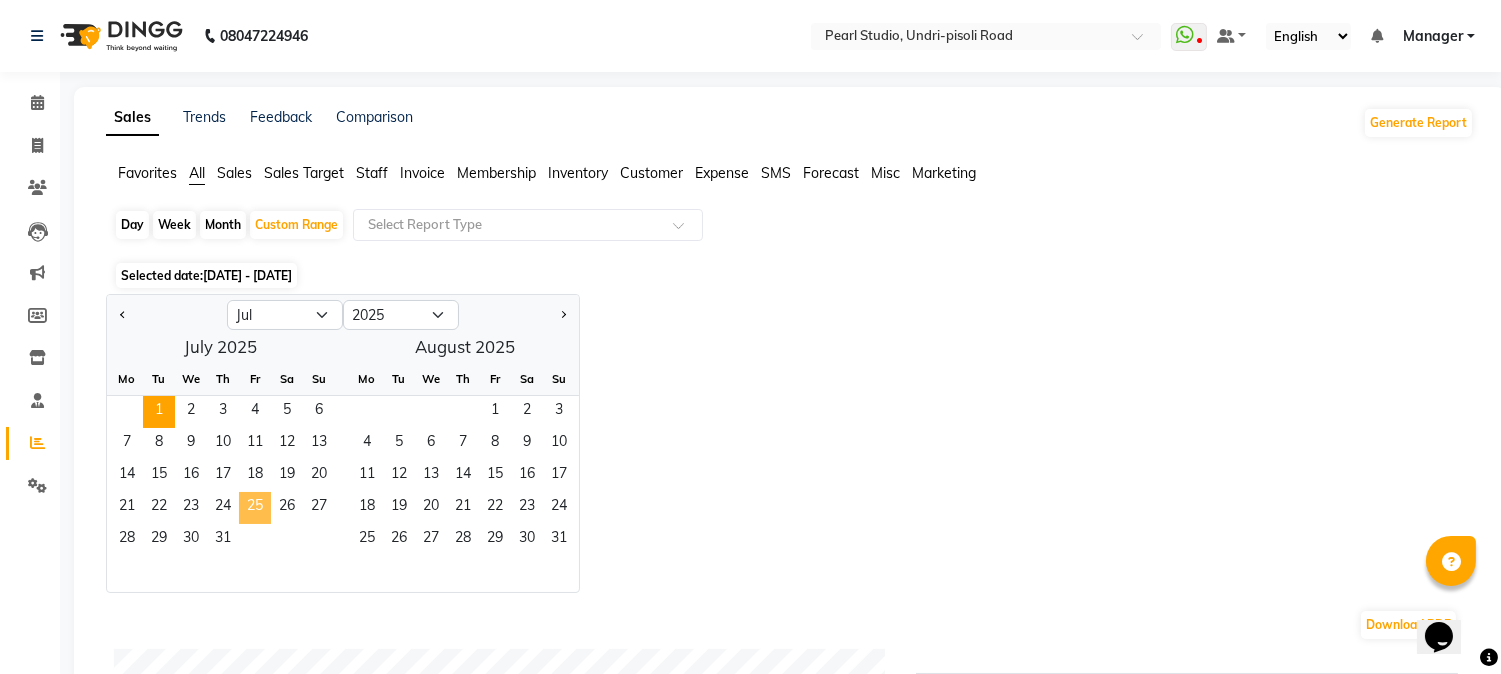 click on "25" 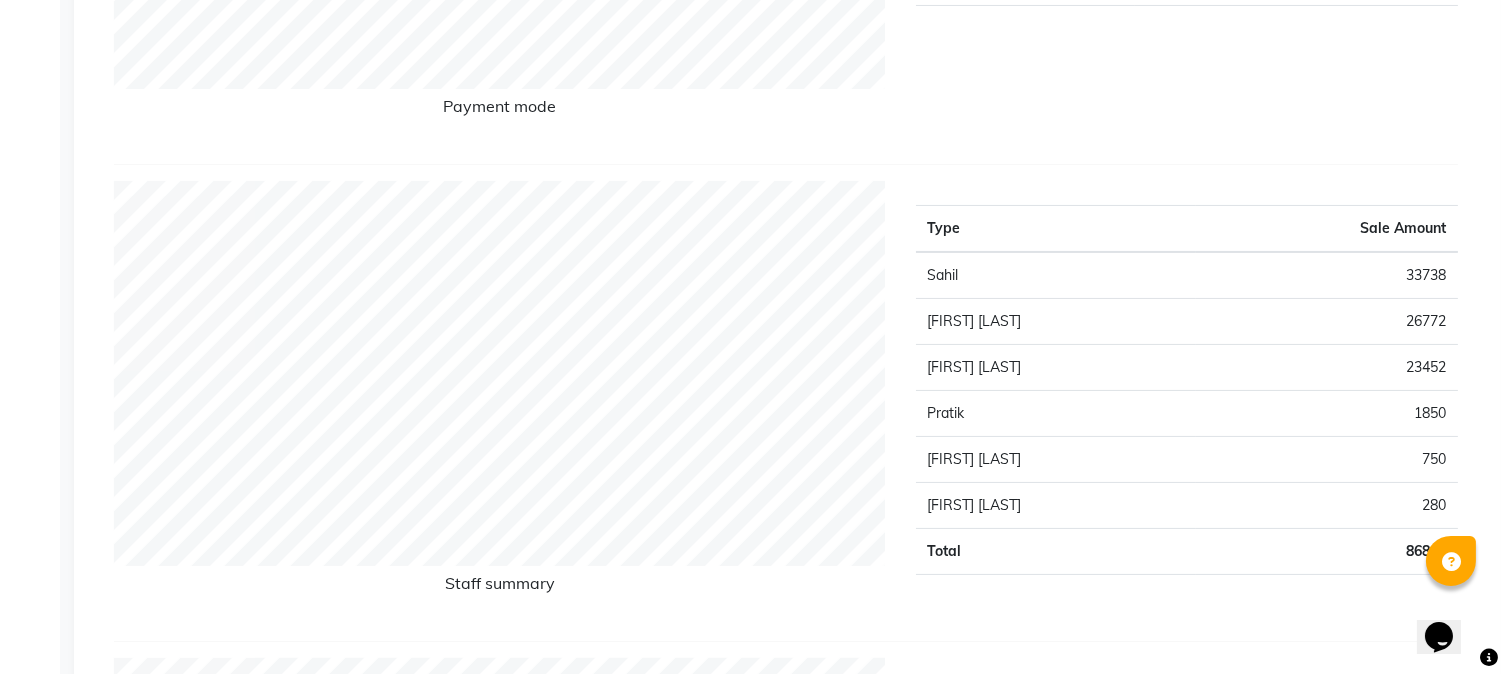 scroll, scrollTop: 666, scrollLeft: 0, axis: vertical 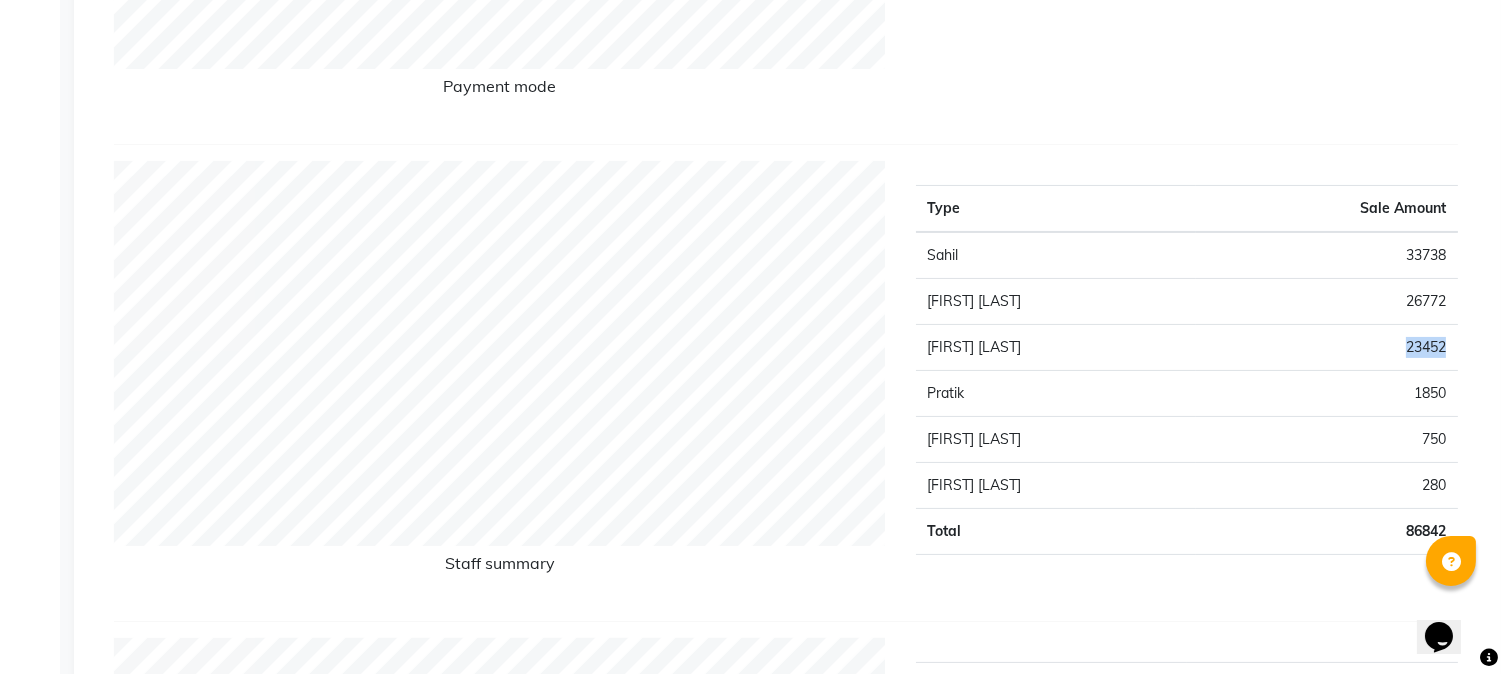 drag, startPoint x: 1444, startPoint y: 348, endPoint x: 1388, endPoint y: 344, distance: 56.142673 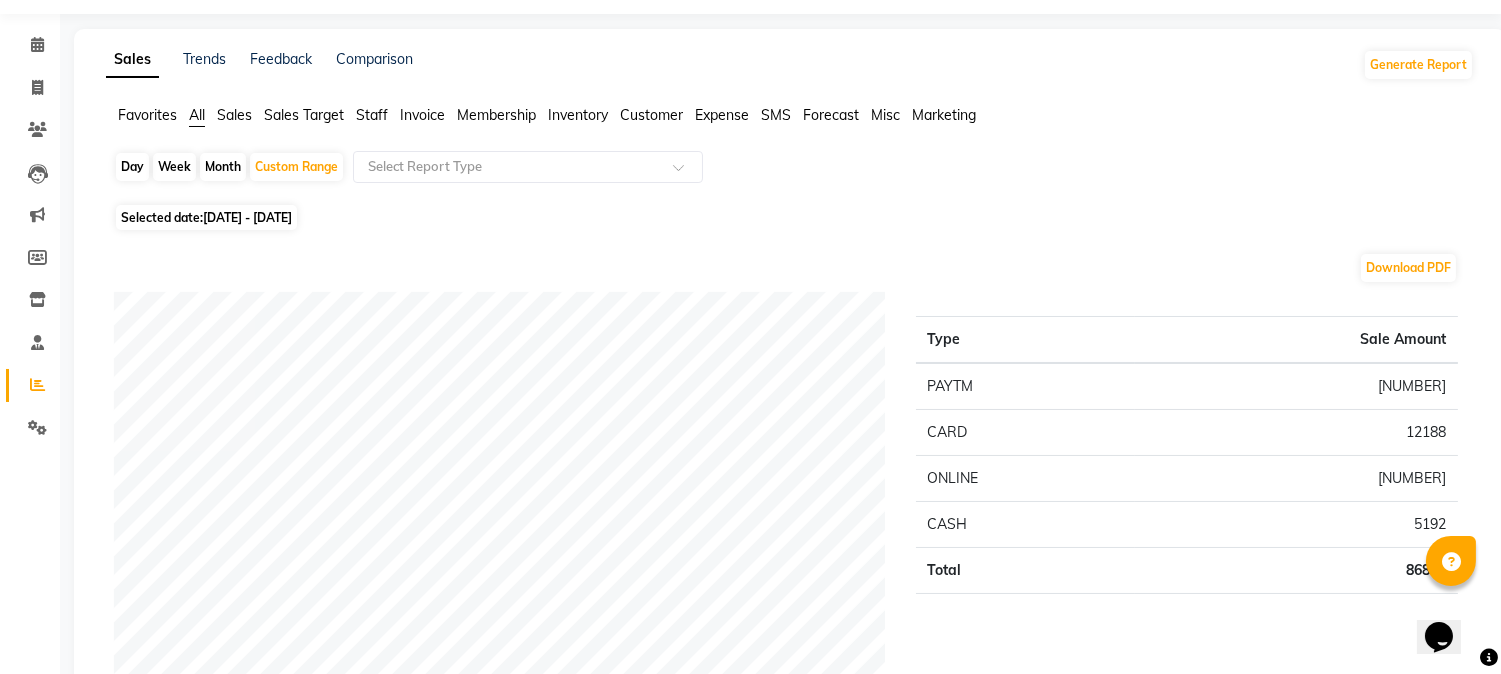 scroll, scrollTop: 0, scrollLeft: 0, axis: both 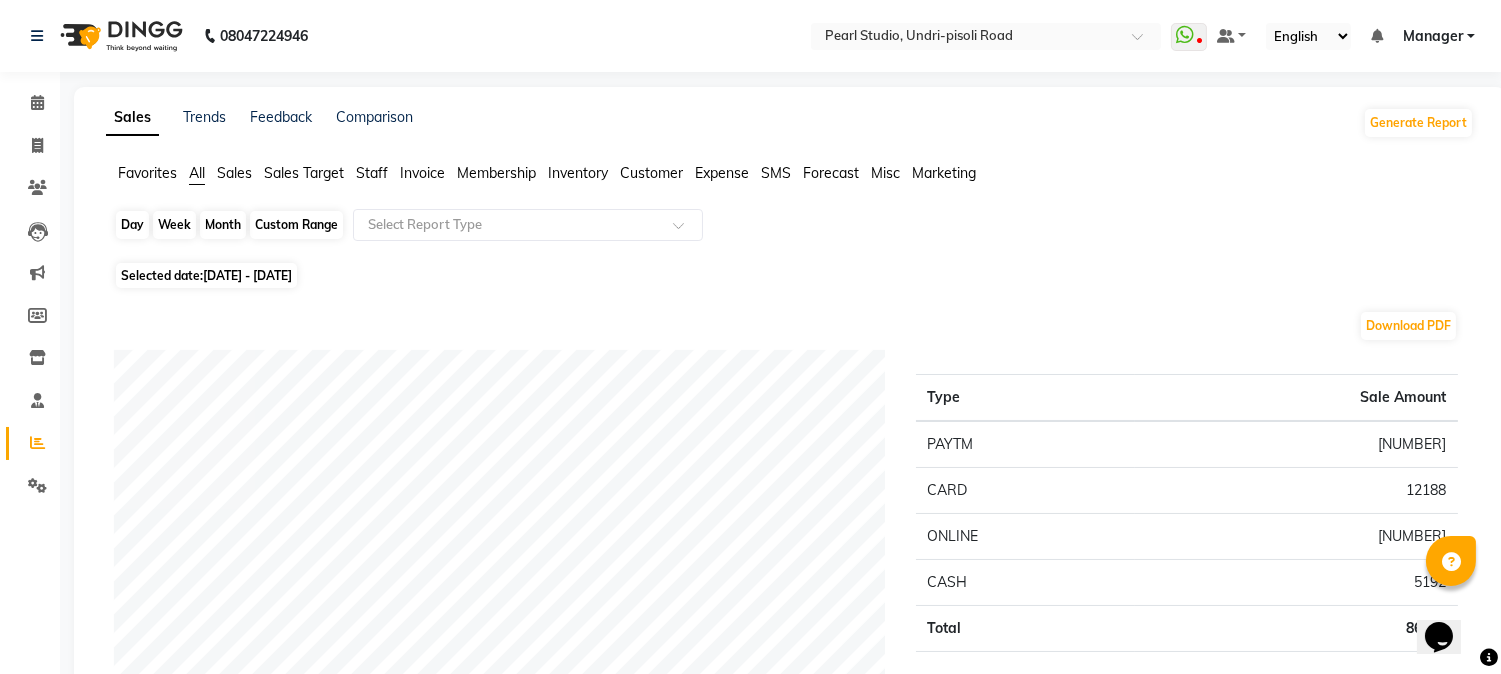 click on "Custom Range" 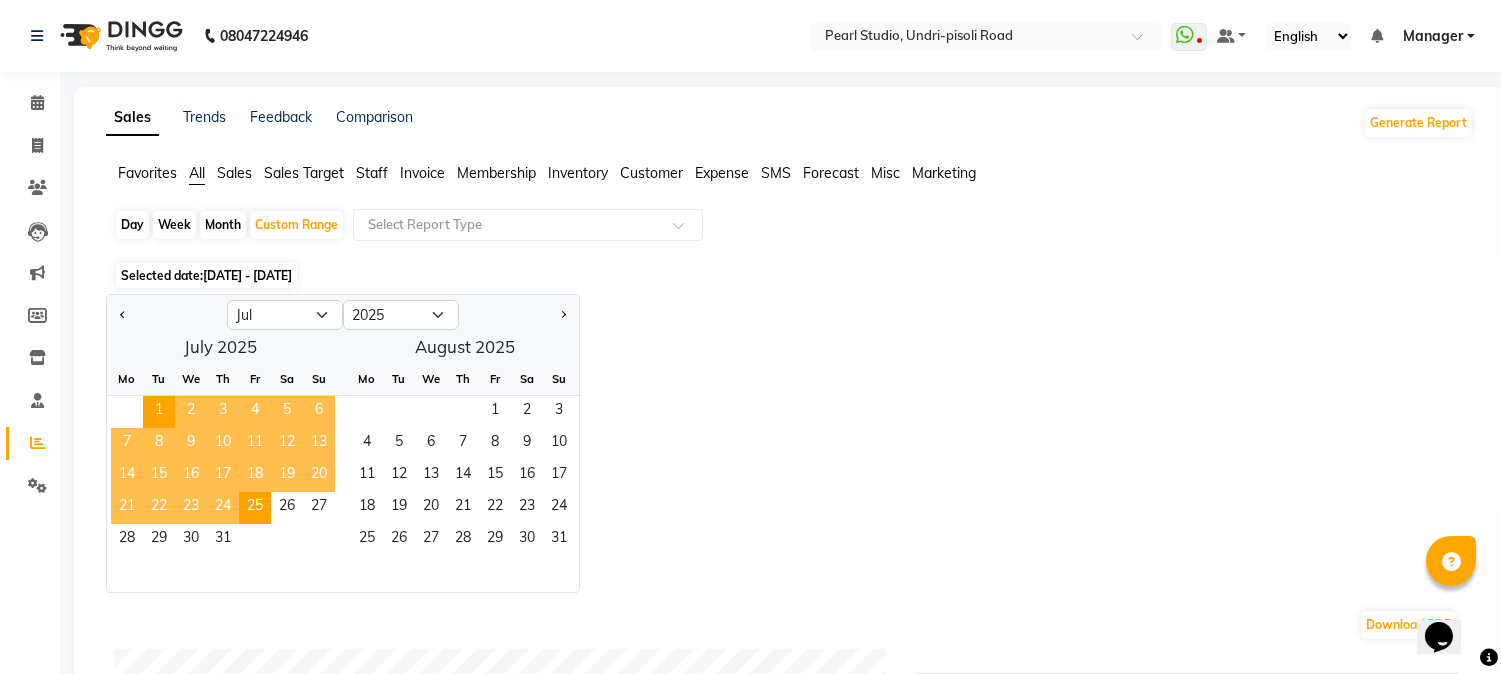 click on "Jan Feb Mar Apr May Jun Jul Aug Sep Oct Nov Dec 2015 2016 2017 2018 2019 2020 2021 2022 2023 2024 2025 2026 2027 2028 2029 2030 2031 2032 2033 2034 2035  July 2025  Mo Tu We Th Fr Sa Su  1   2   3   4   5   6   7   8   9   10   11   12   13   14   15   16   17   18   19   20   21   22   23   24   25   26   27   28   29   30   31   August 2025  Mo Tu We Th Fr Sa Su  1   2   3   4   5   6   7   8   9   10   11   12   13   14   15   16   17   18   19   20   21   22   23   24   25   26   27   28   29   30   31" 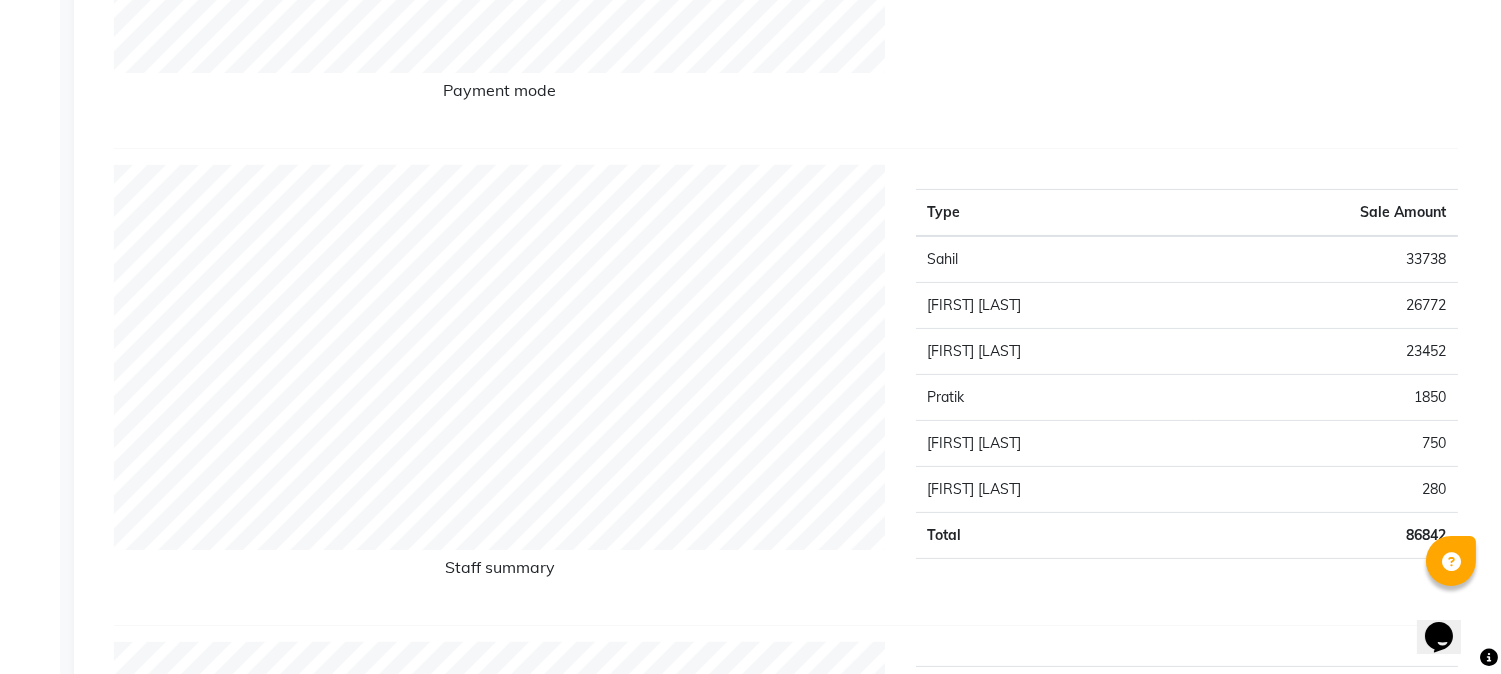 scroll, scrollTop: 1000, scrollLeft: 0, axis: vertical 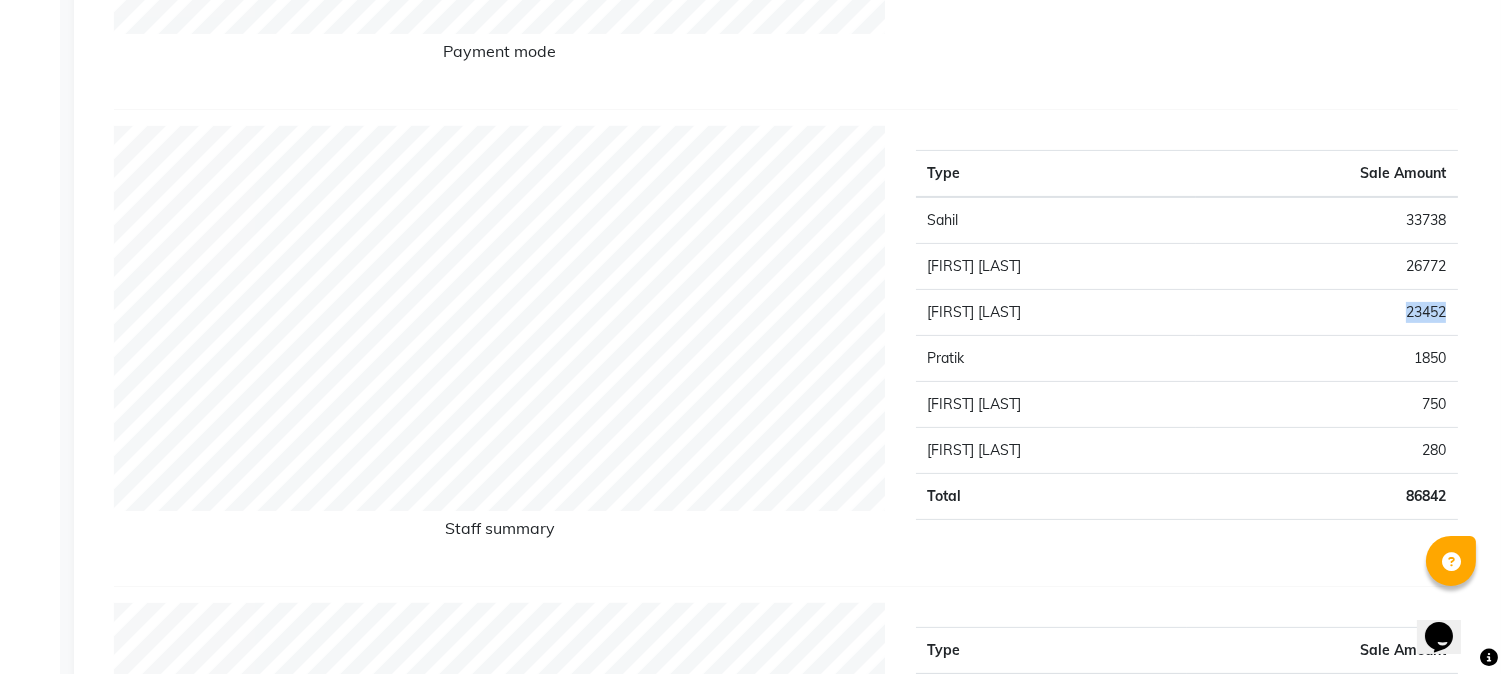 drag, startPoint x: 1401, startPoint y: 312, endPoint x: 1455, endPoint y: 315, distance: 54.08327 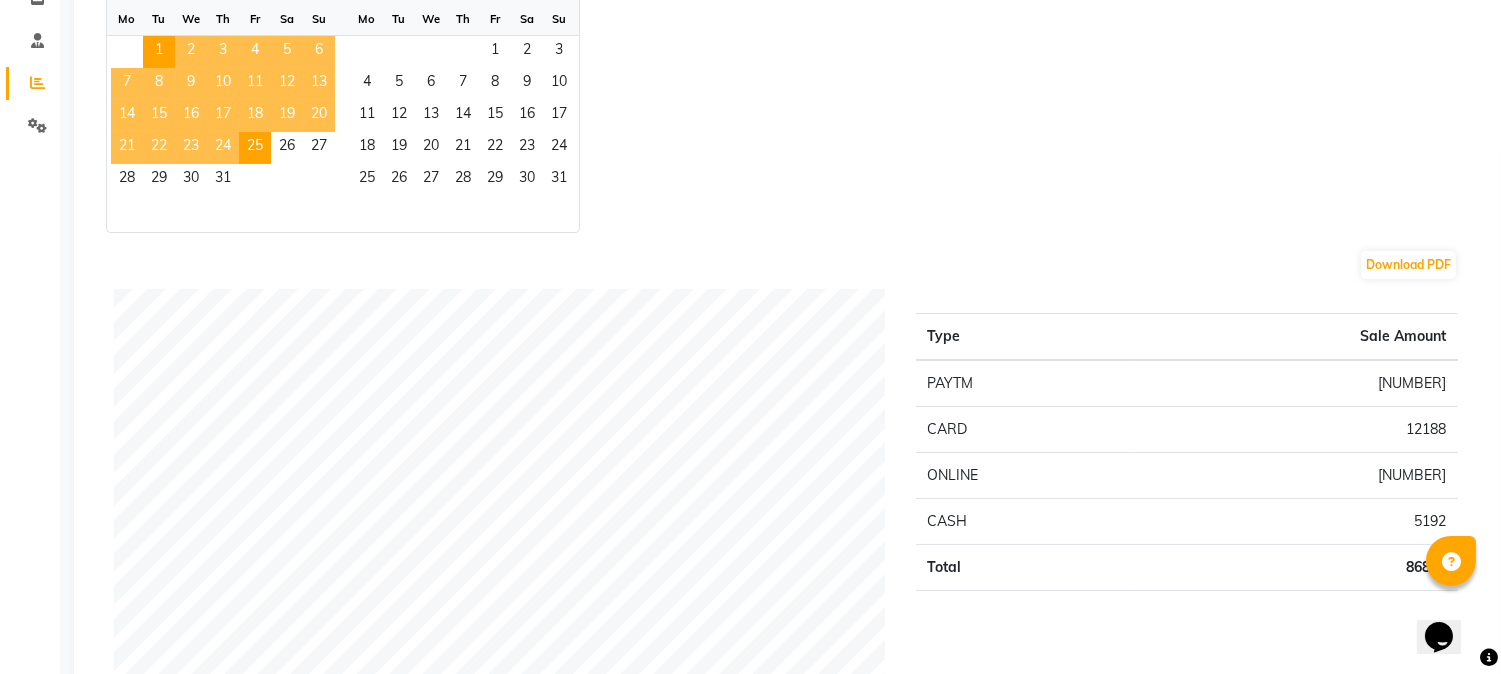 scroll, scrollTop: 333, scrollLeft: 0, axis: vertical 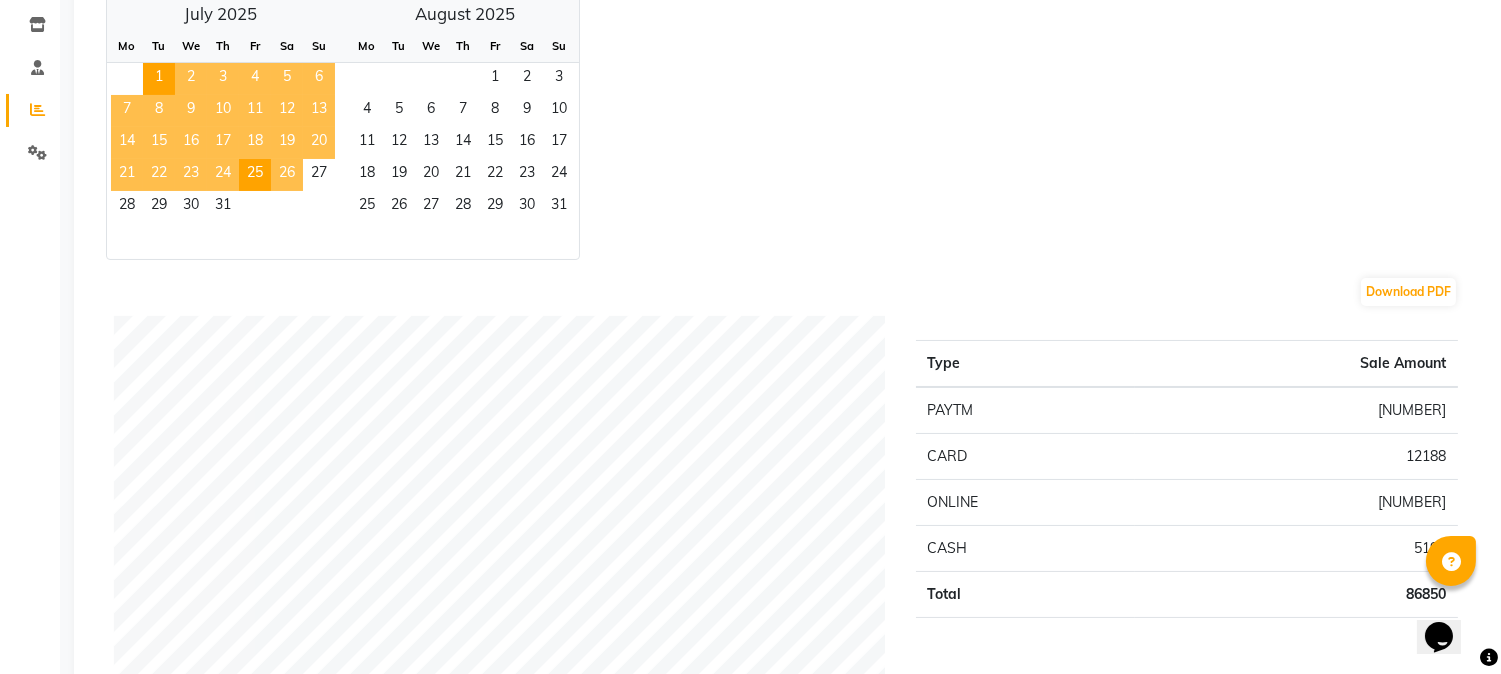 click on "26" 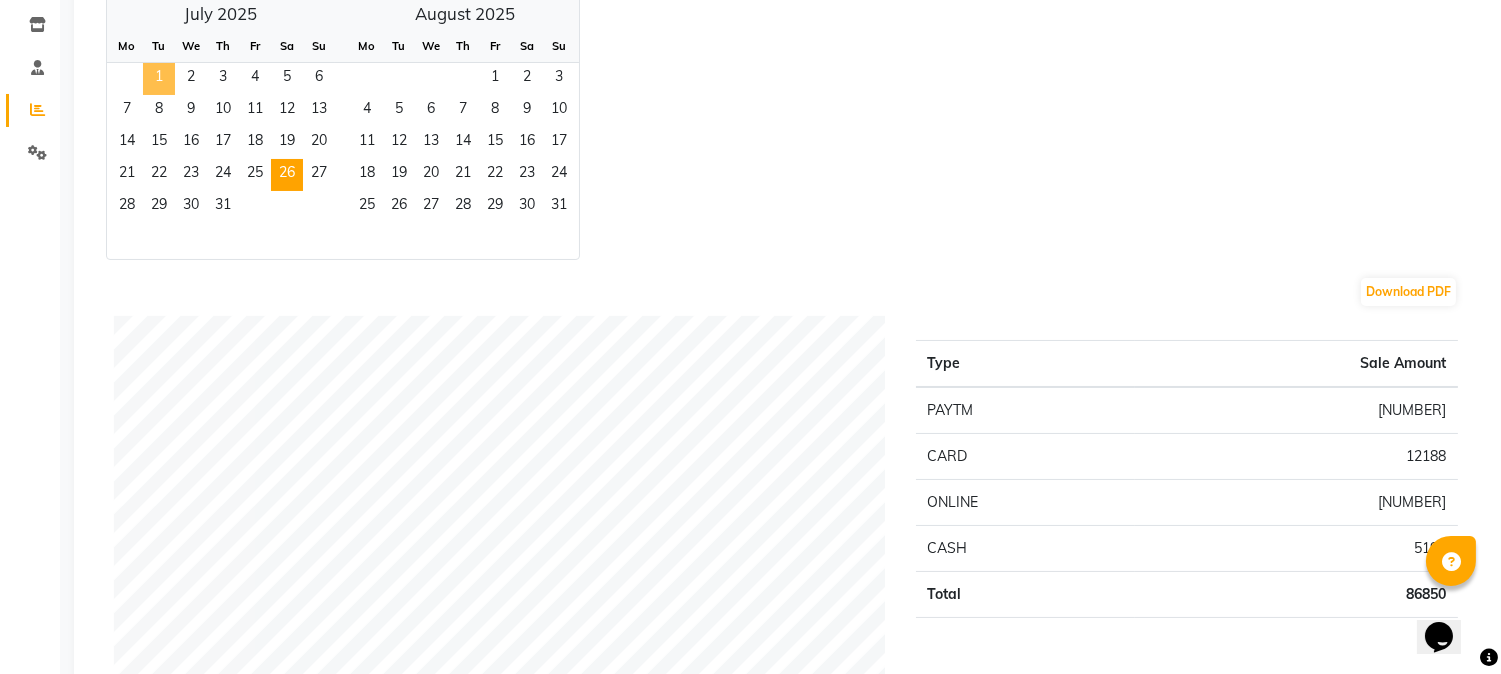 click on "1" 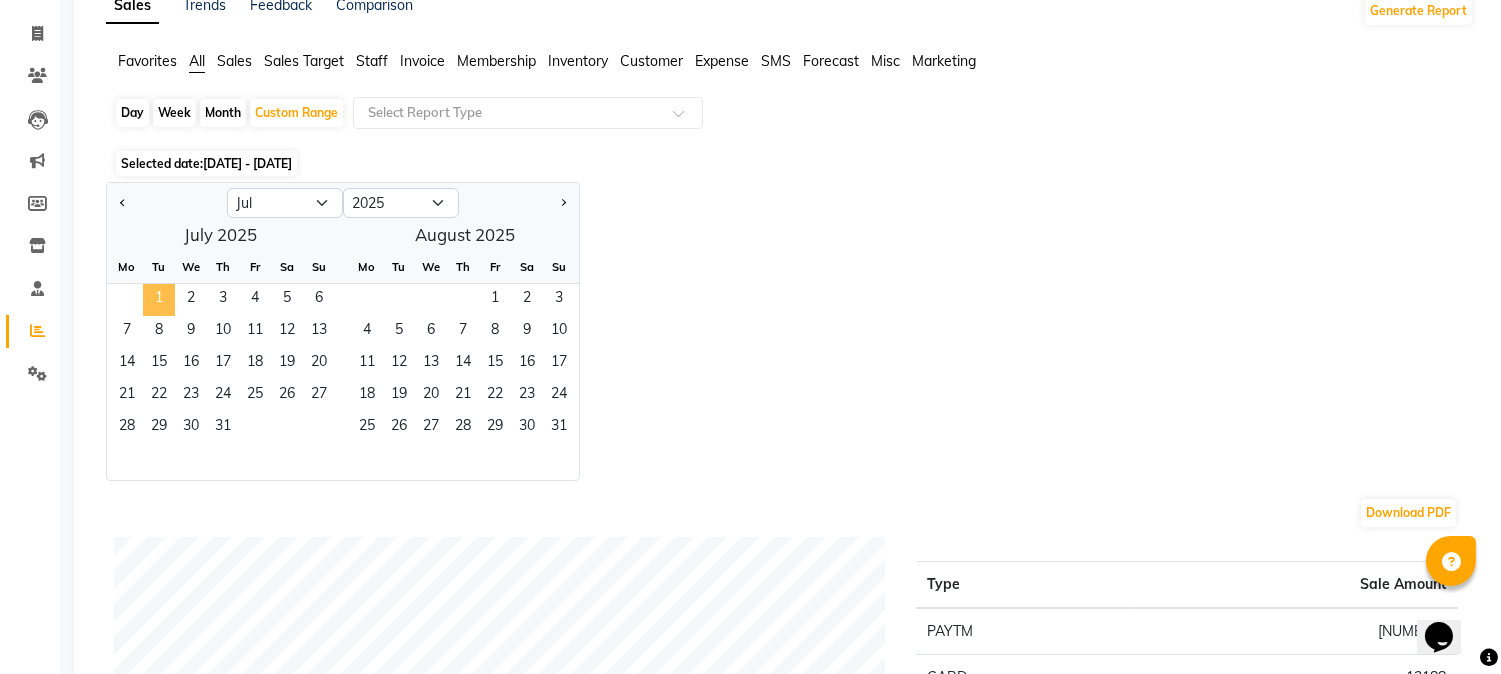 scroll, scrollTop: 111, scrollLeft: 0, axis: vertical 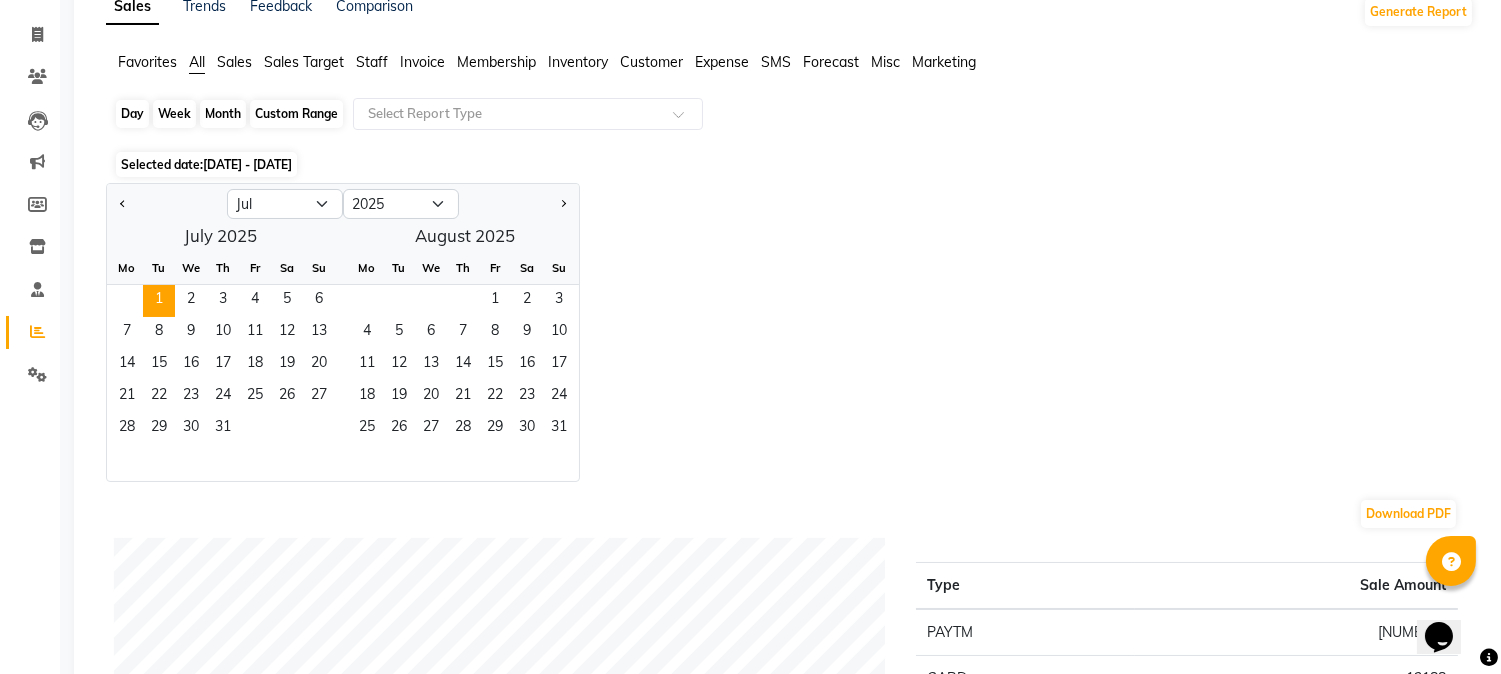 click on "Custom Range" 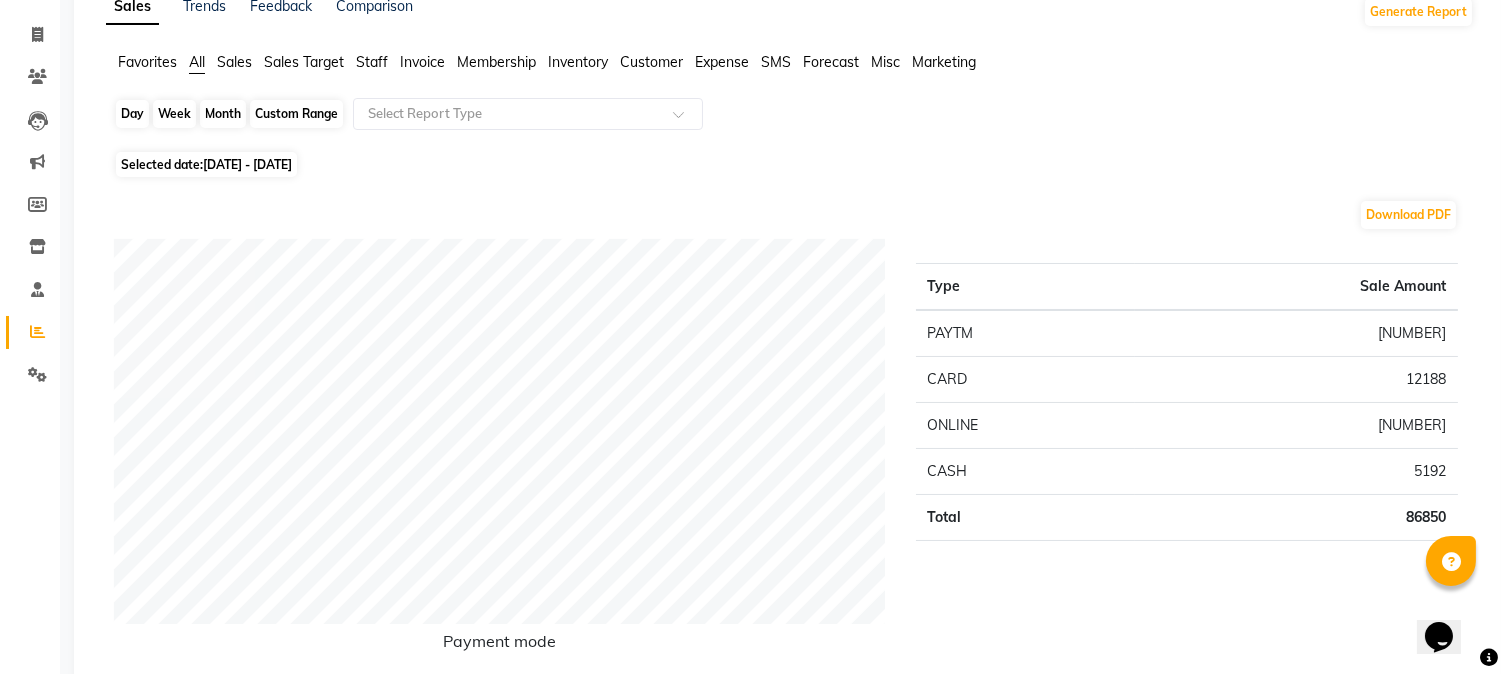 click on "Custom Range" 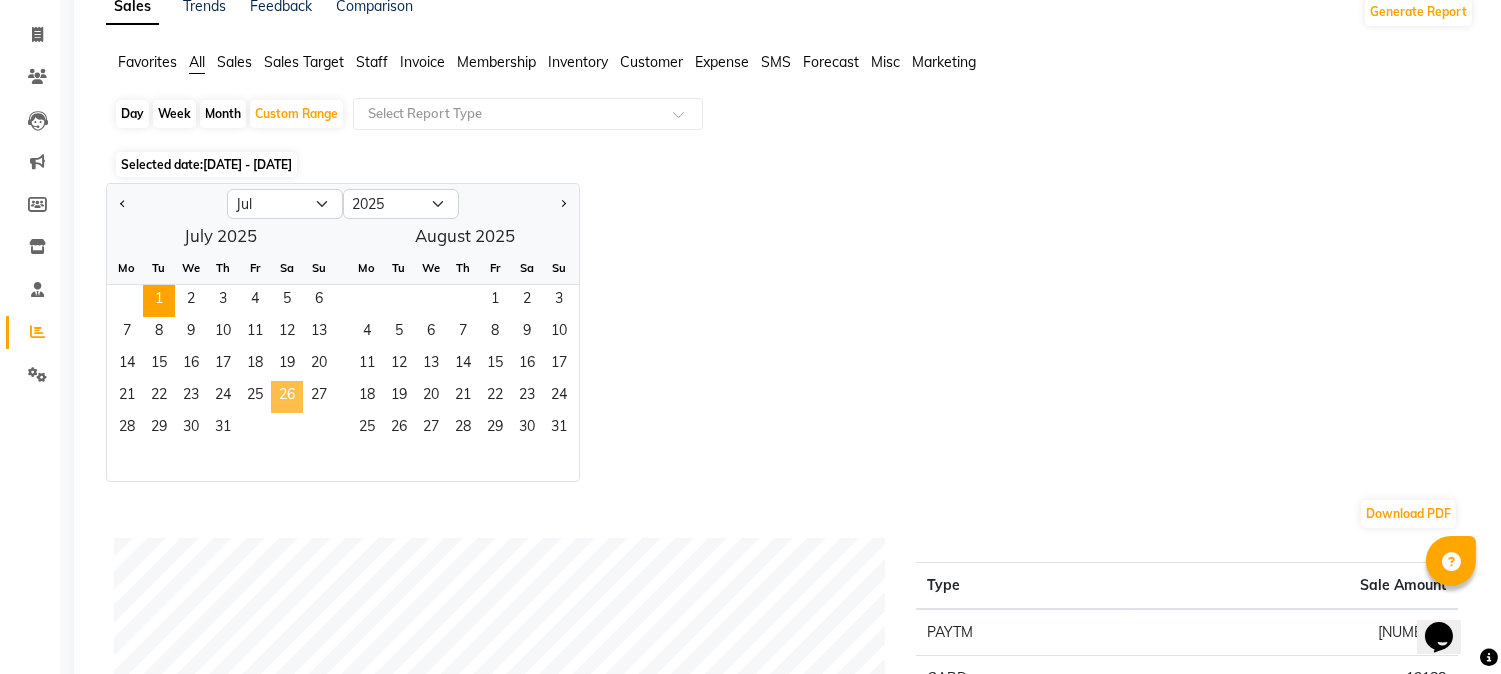 click on "26" 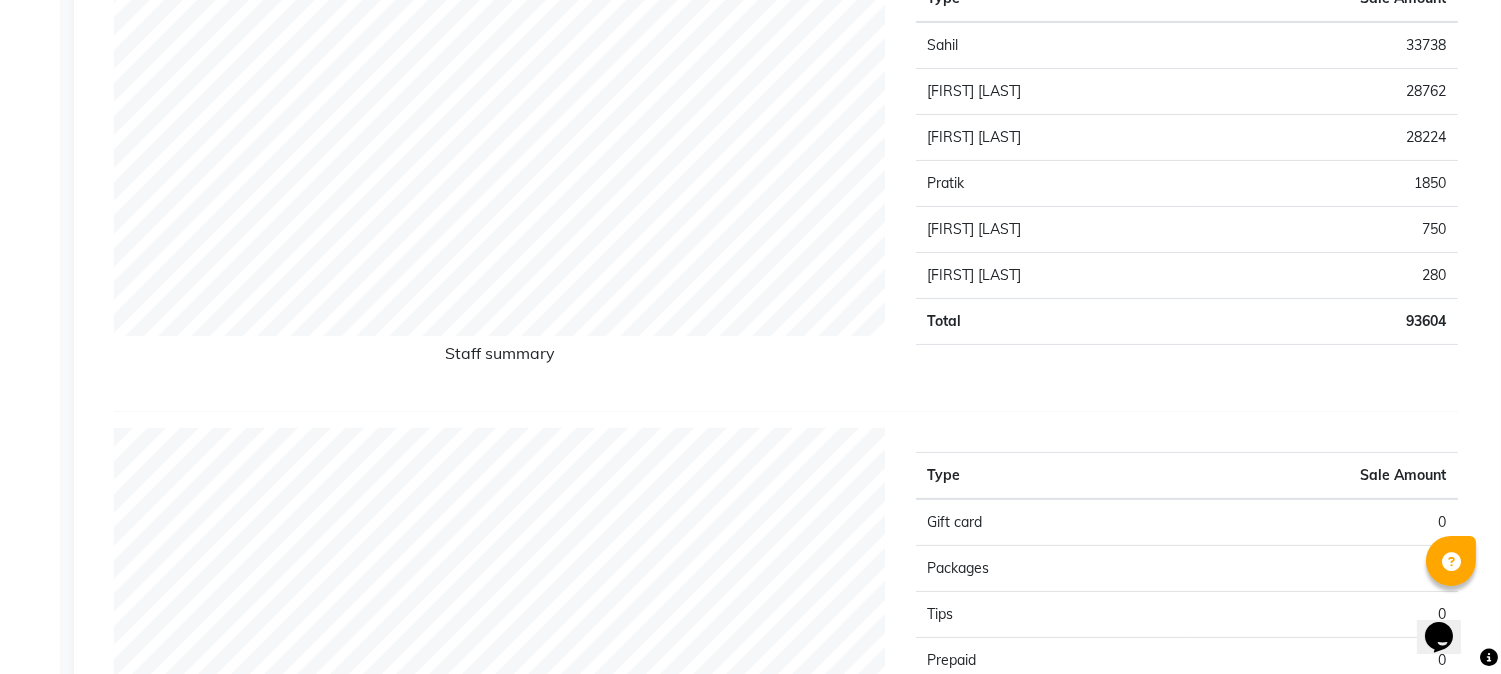 scroll, scrollTop: 888, scrollLeft: 0, axis: vertical 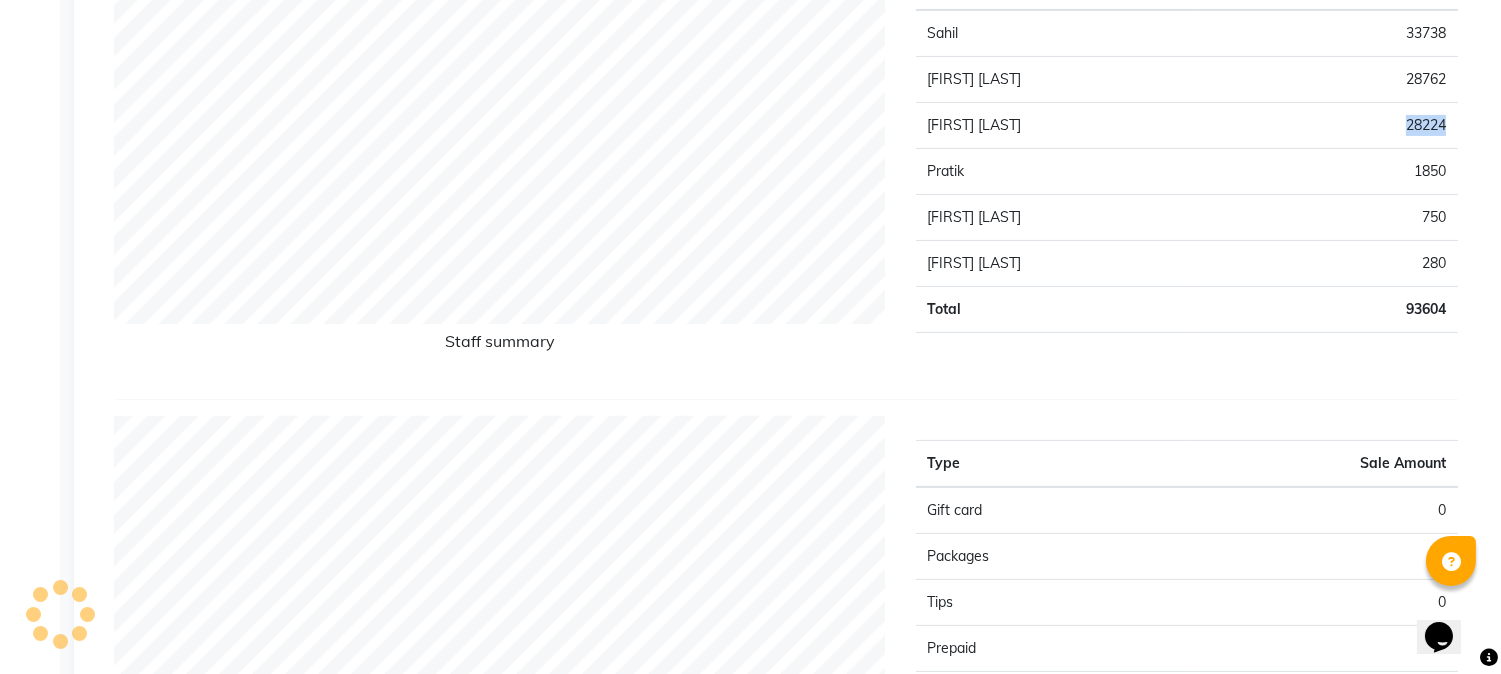 drag, startPoint x: 1402, startPoint y: 121, endPoint x: 1452, endPoint y: 127, distance: 50.358715 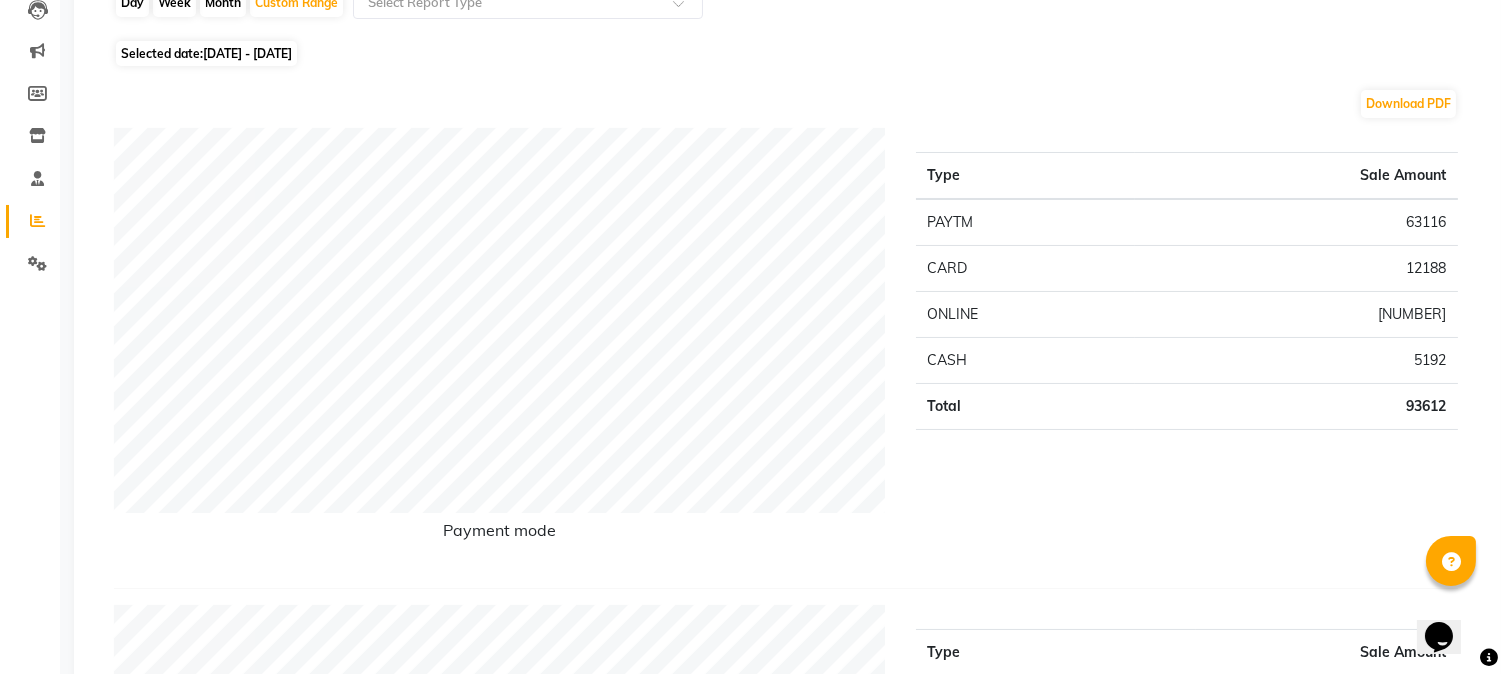 scroll, scrollTop: 0, scrollLeft: 0, axis: both 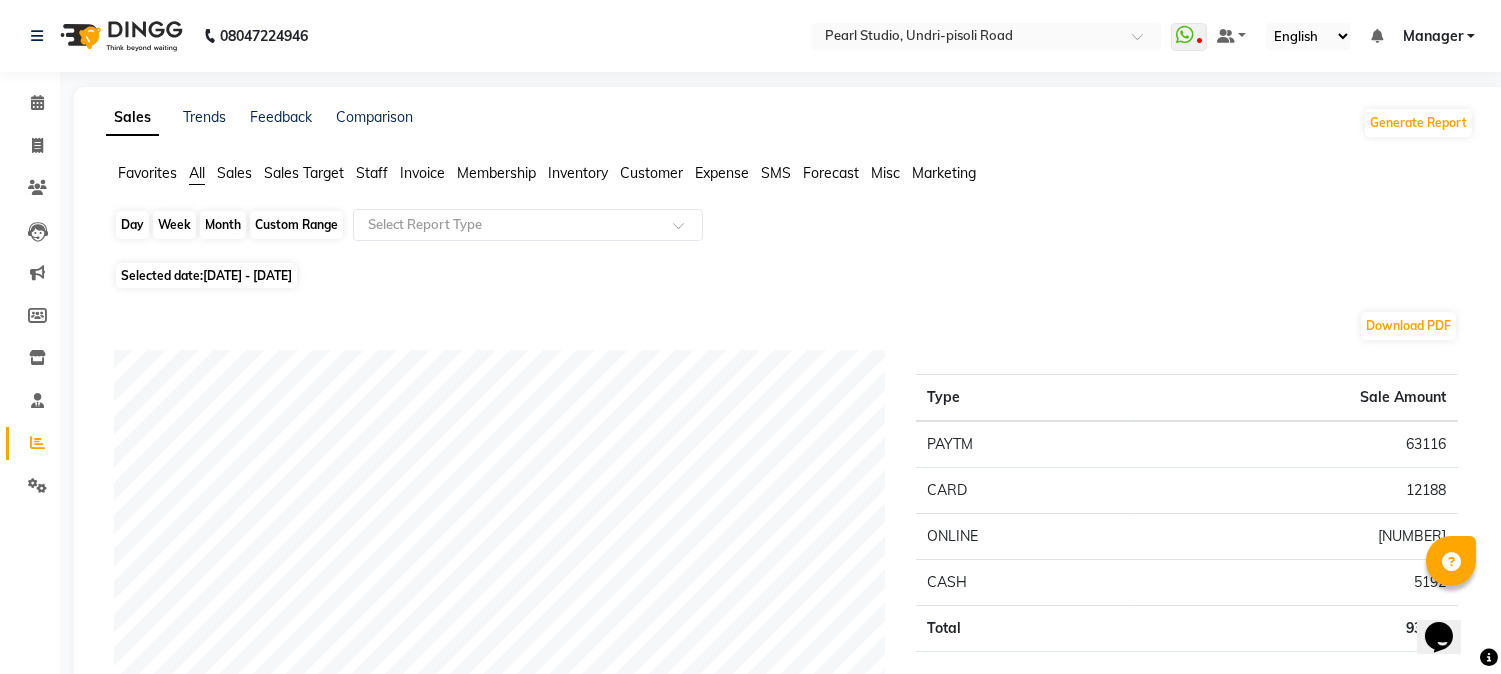 click on "Custom Range" 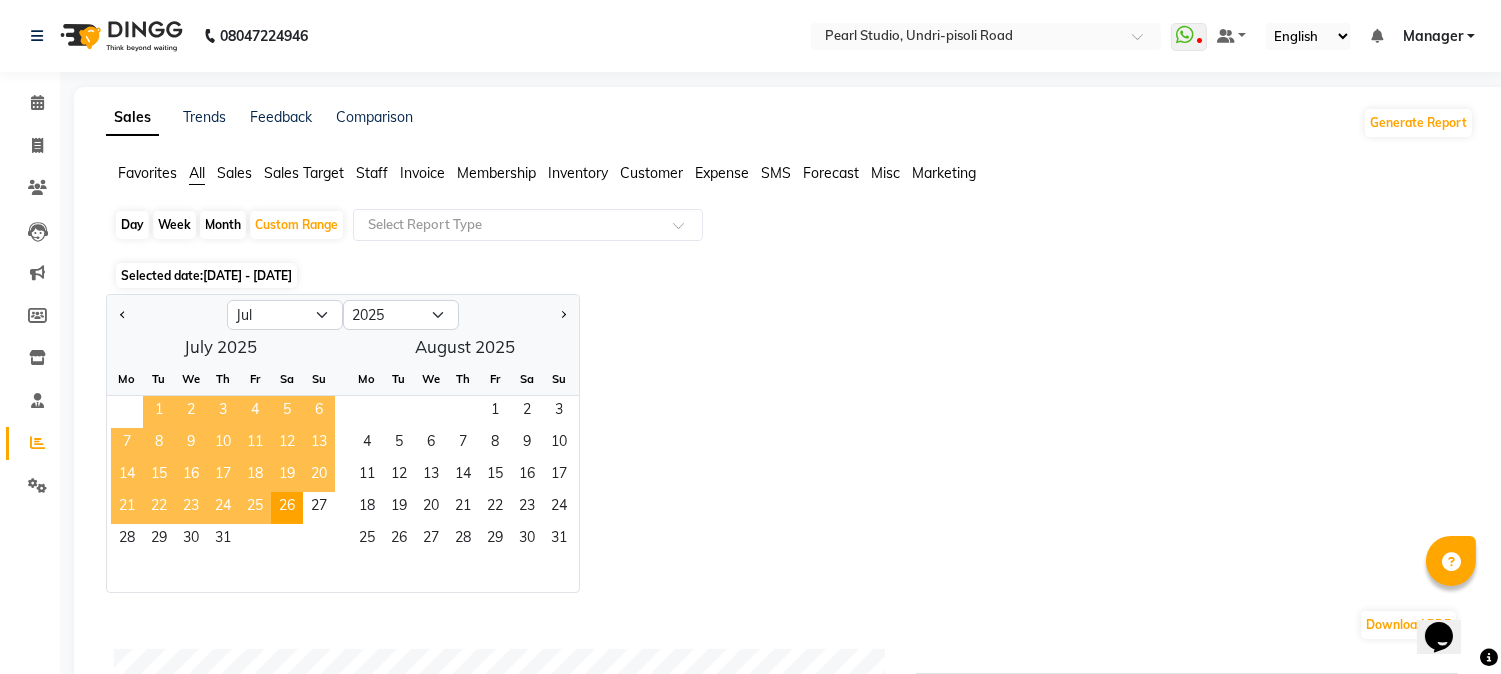 click on "1" 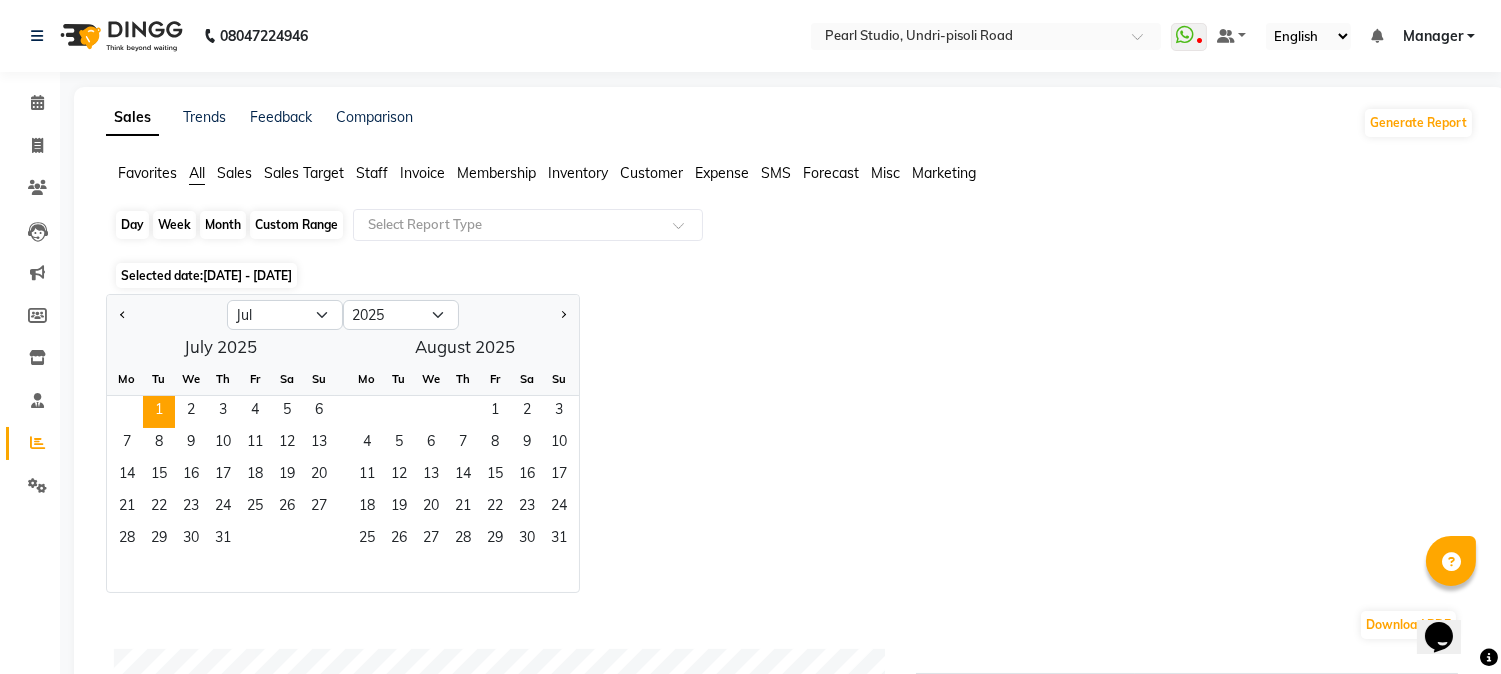 click on "Custom Range" 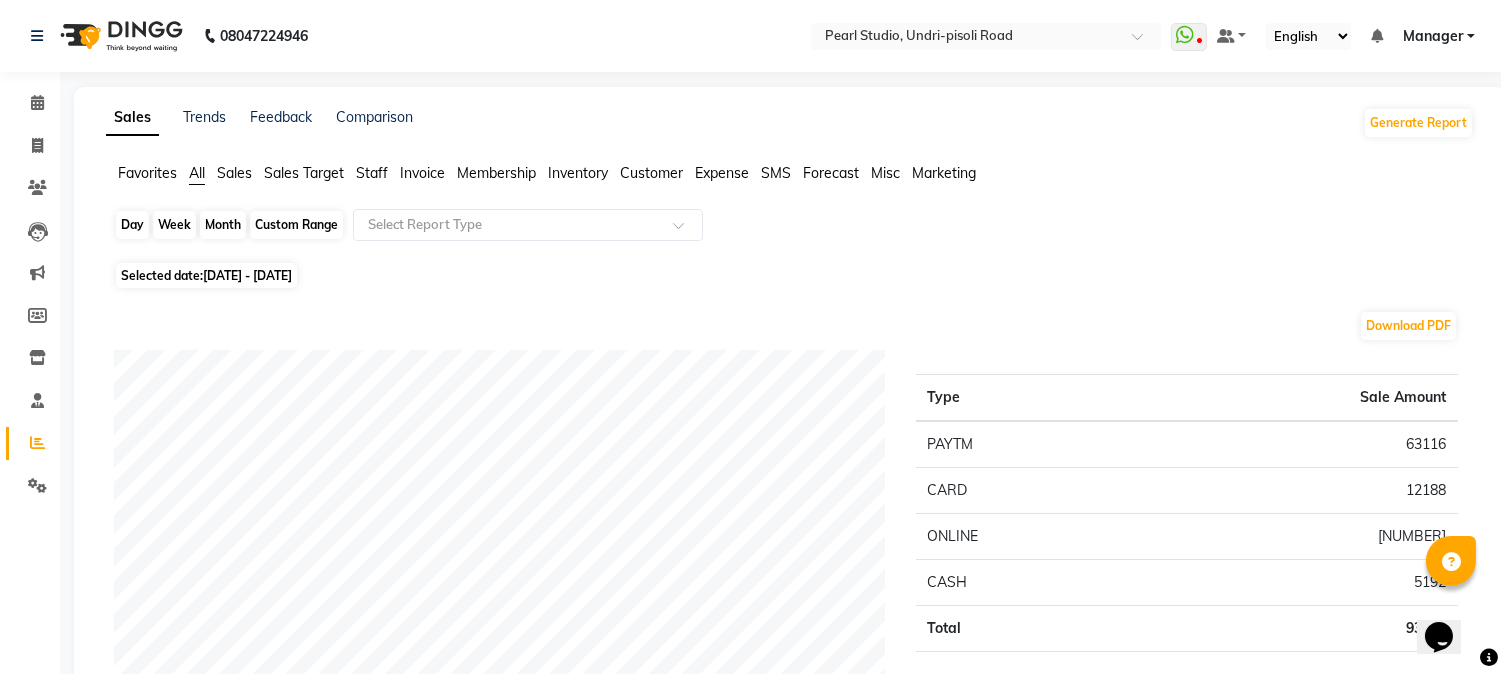 click on "Custom Range" 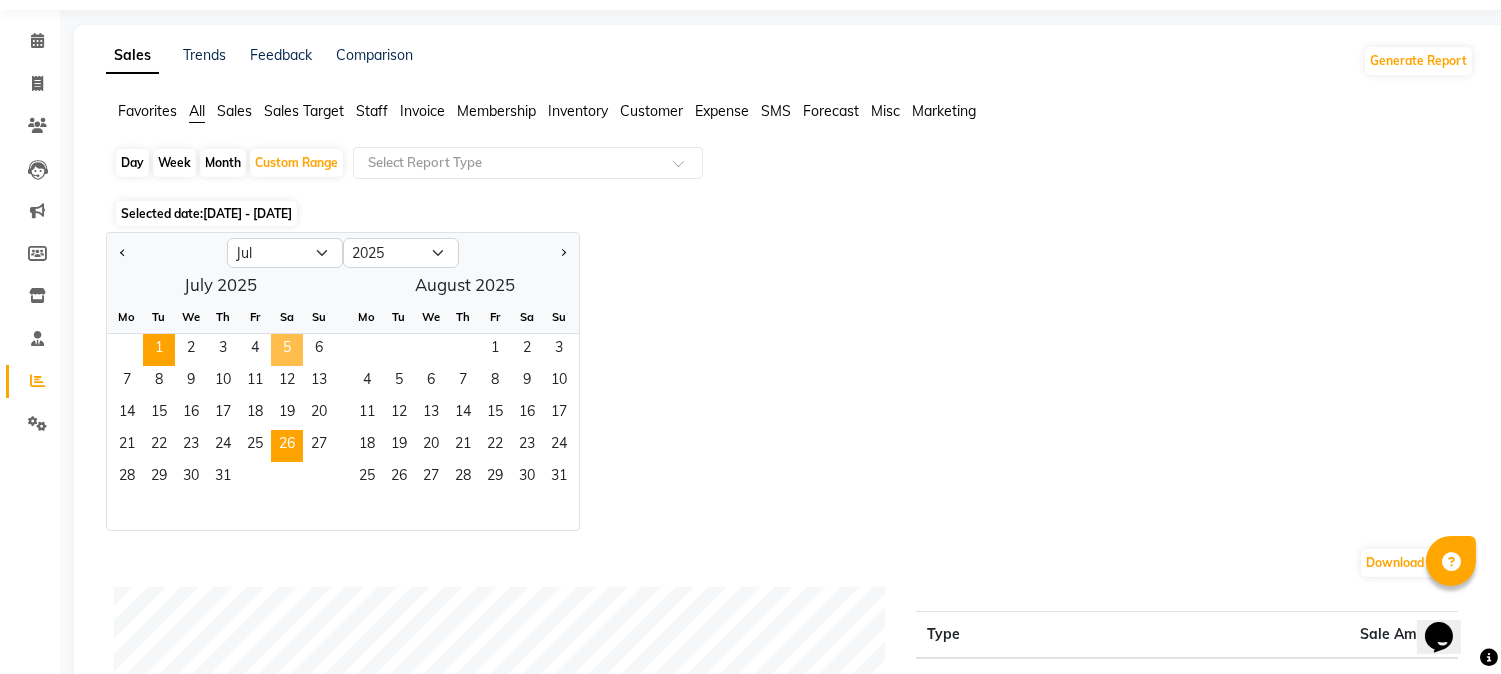 scroll, scrollTop: 111, scrollLeft: 0, axis: vertical 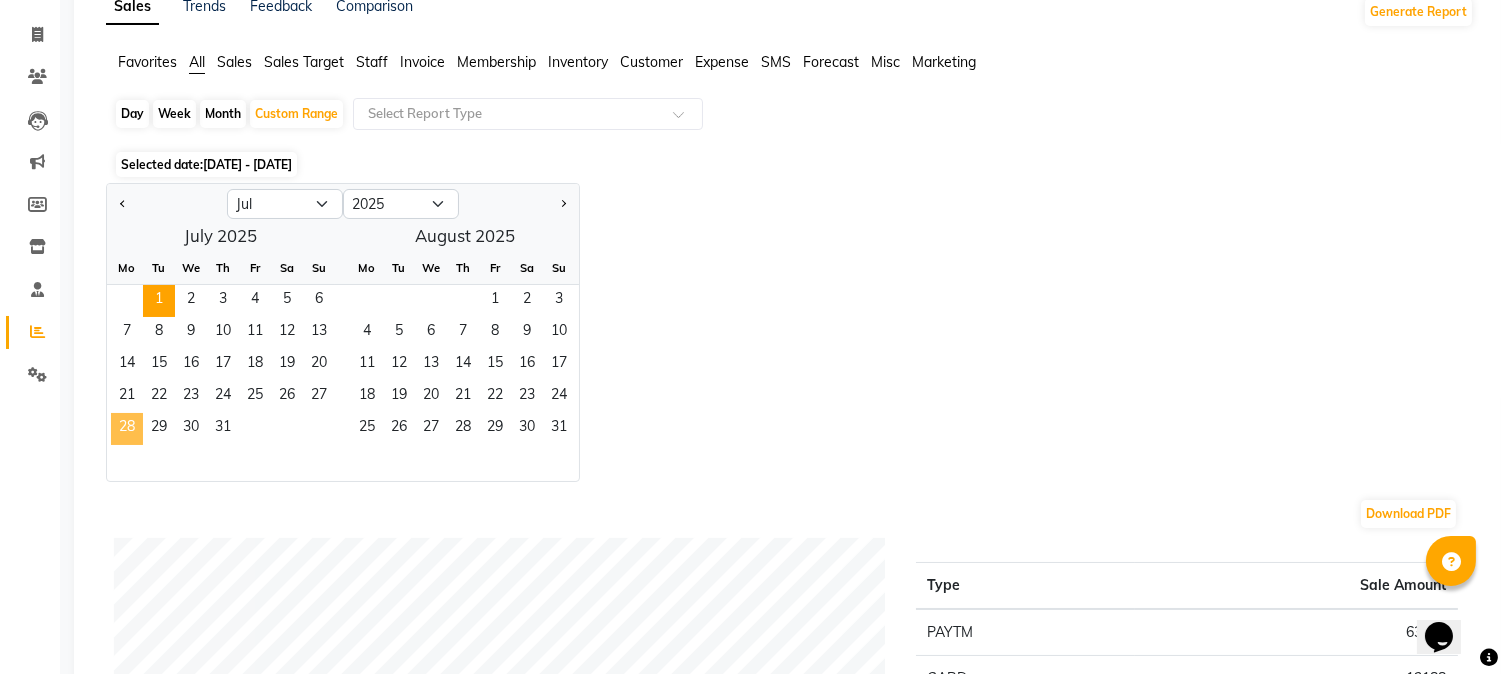 click on "28" 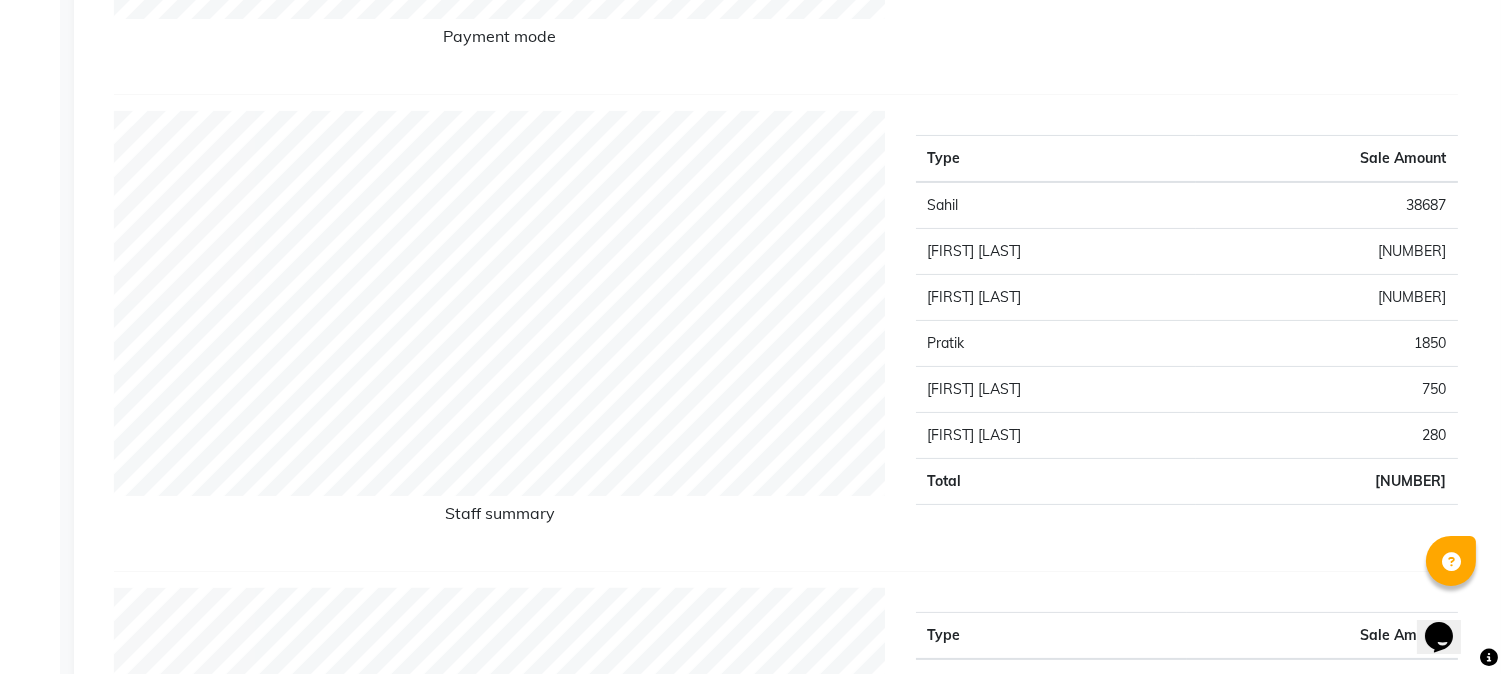 scroll, scrollTop: 777, scrollLeft: 0, axis: vertical 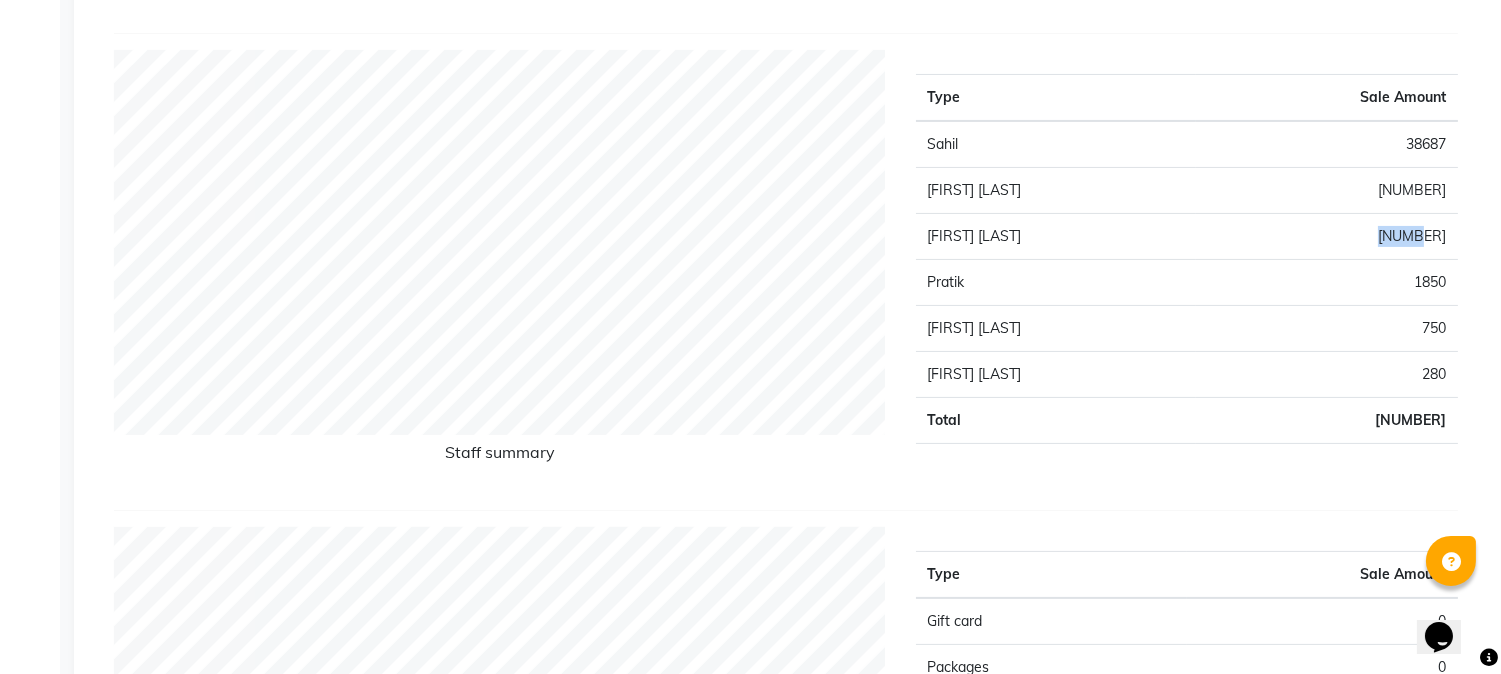 drag, startPoint x: 1400, startPoint y: 233, endPoint x: 1453, endPoint y: 238, distance: 53.235325 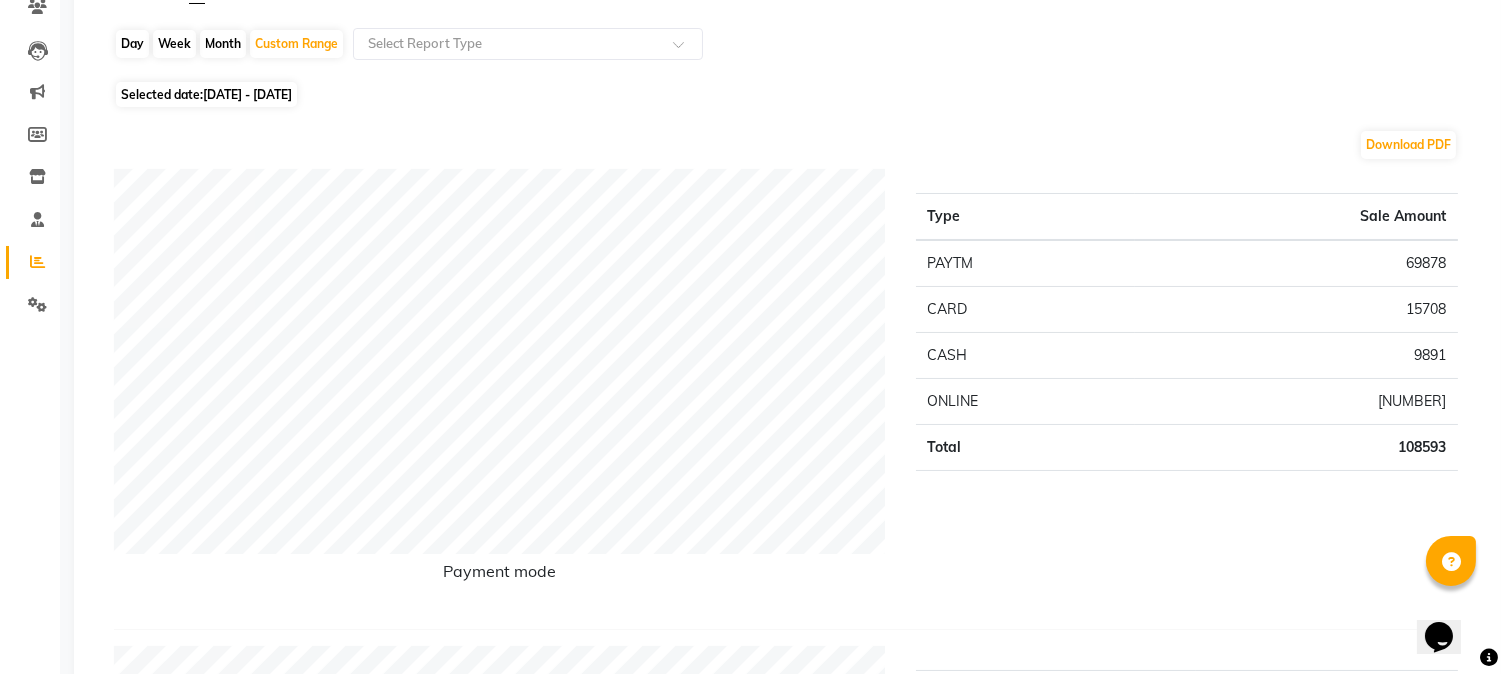 scroll, scrollTop: 0, scrollLeft: 0, axis: both 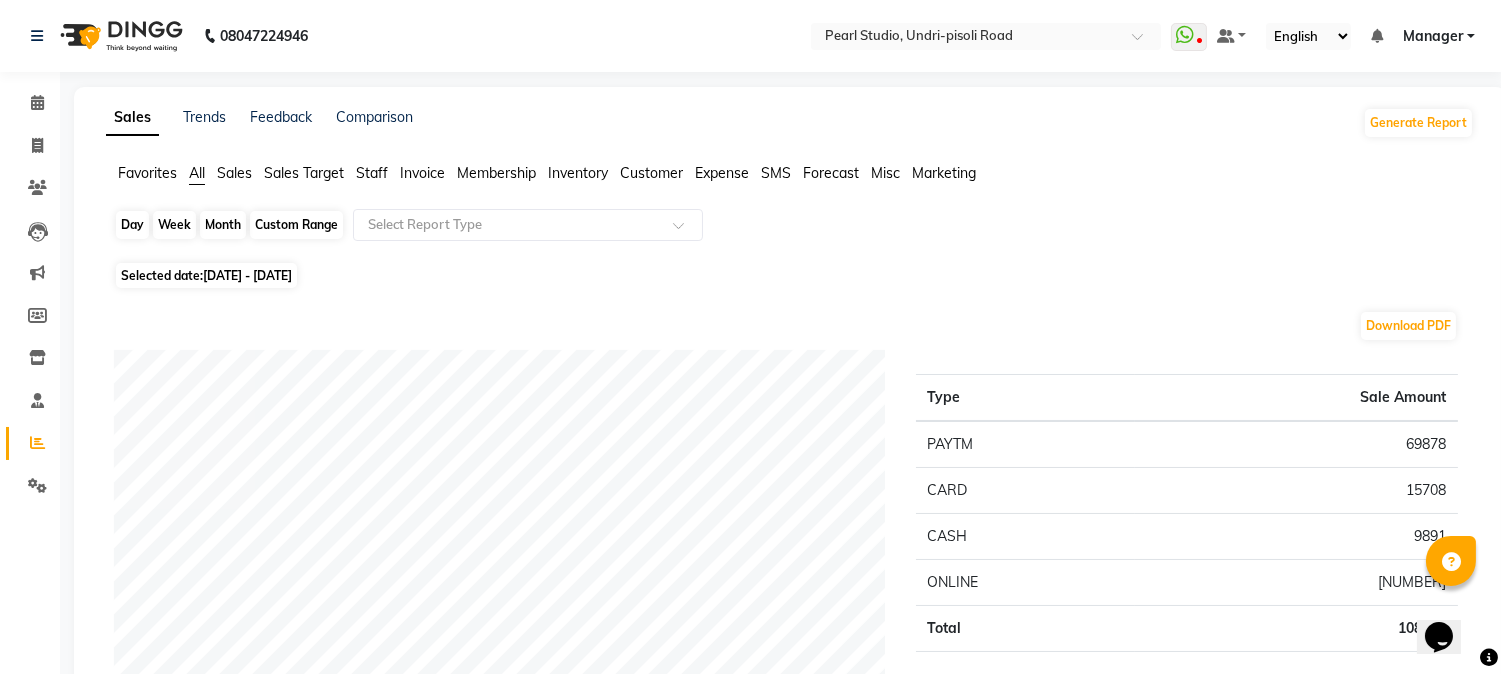 click on "Custom Range" 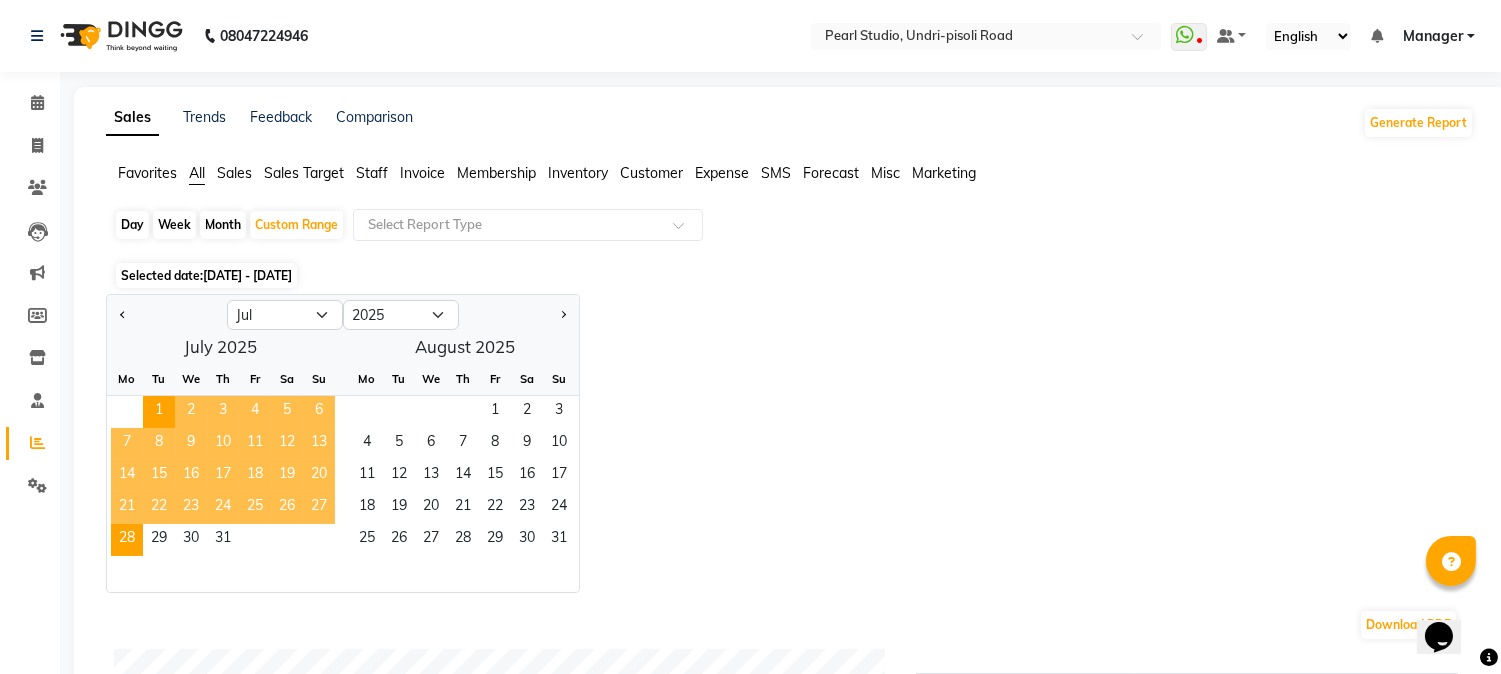 click on "2" 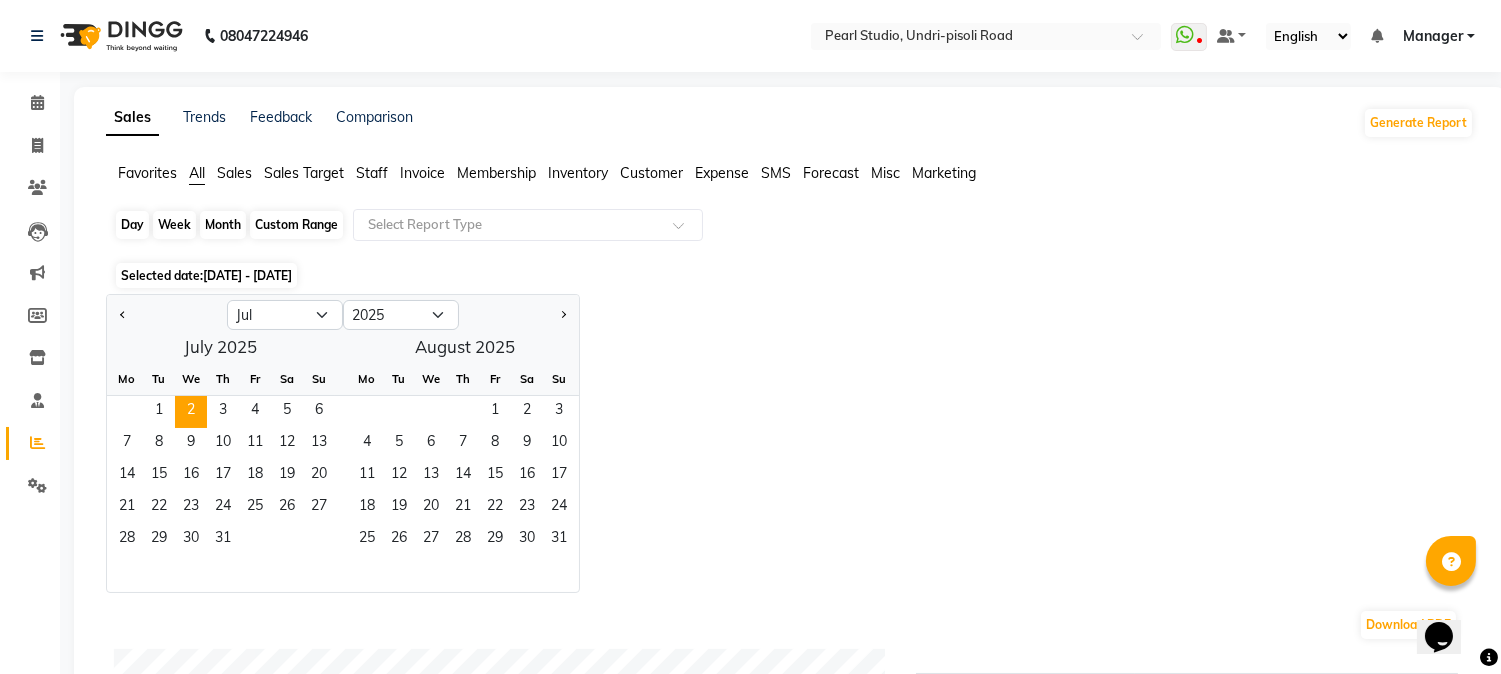 click on "Custom Range" 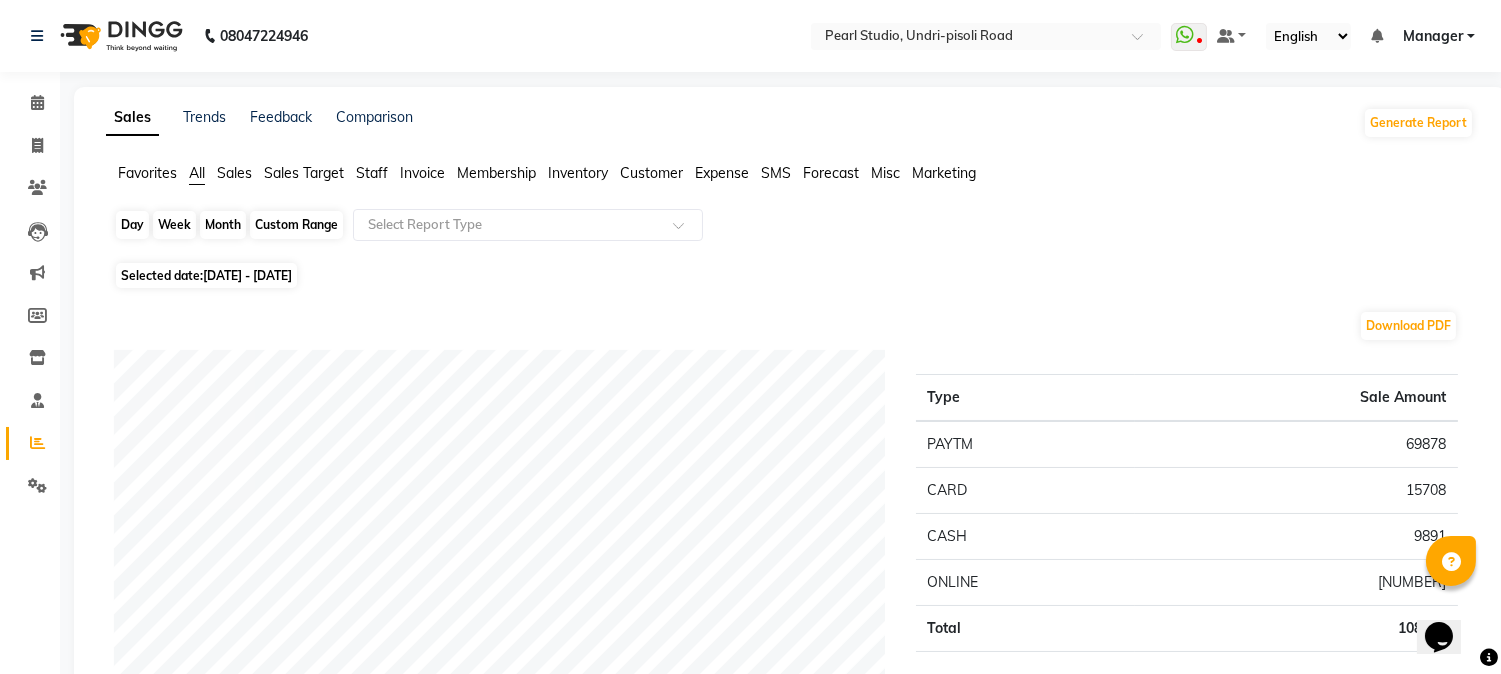 click on "Custom Range" 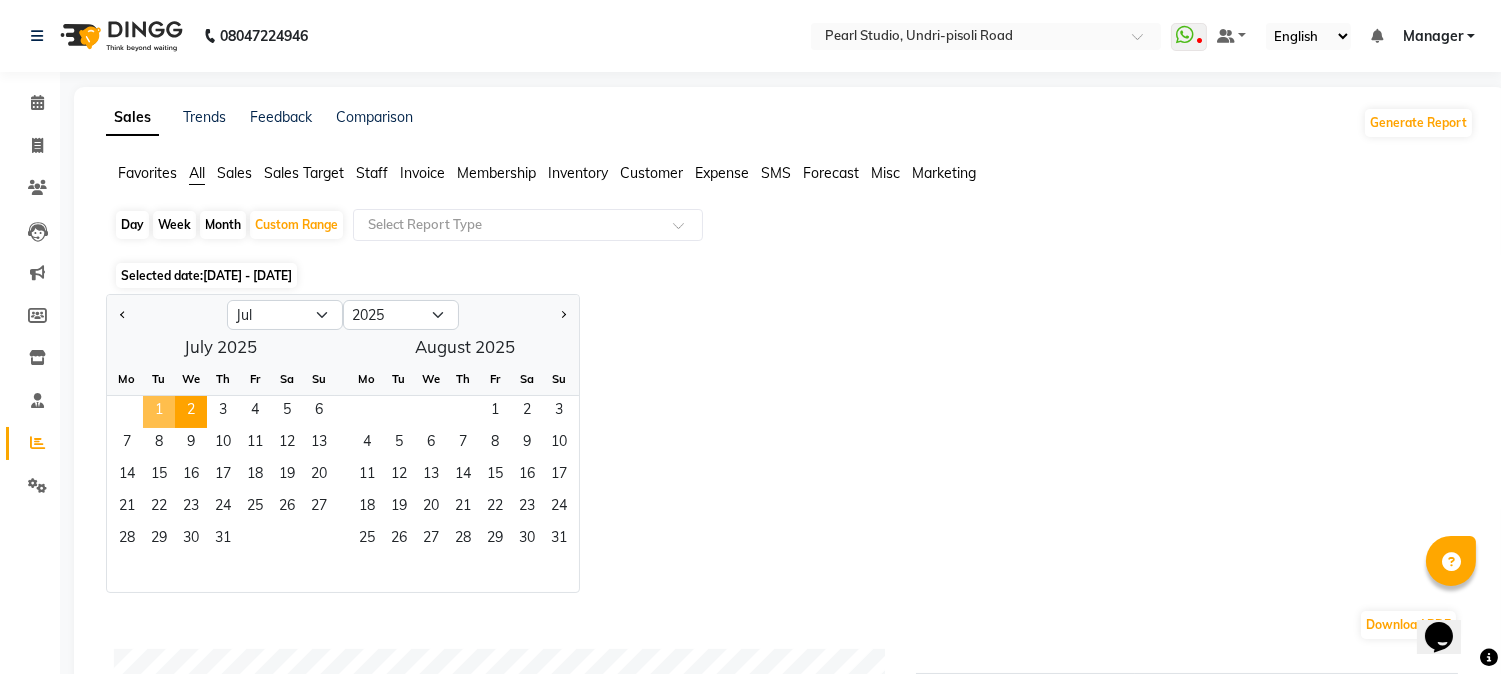 click on "1" 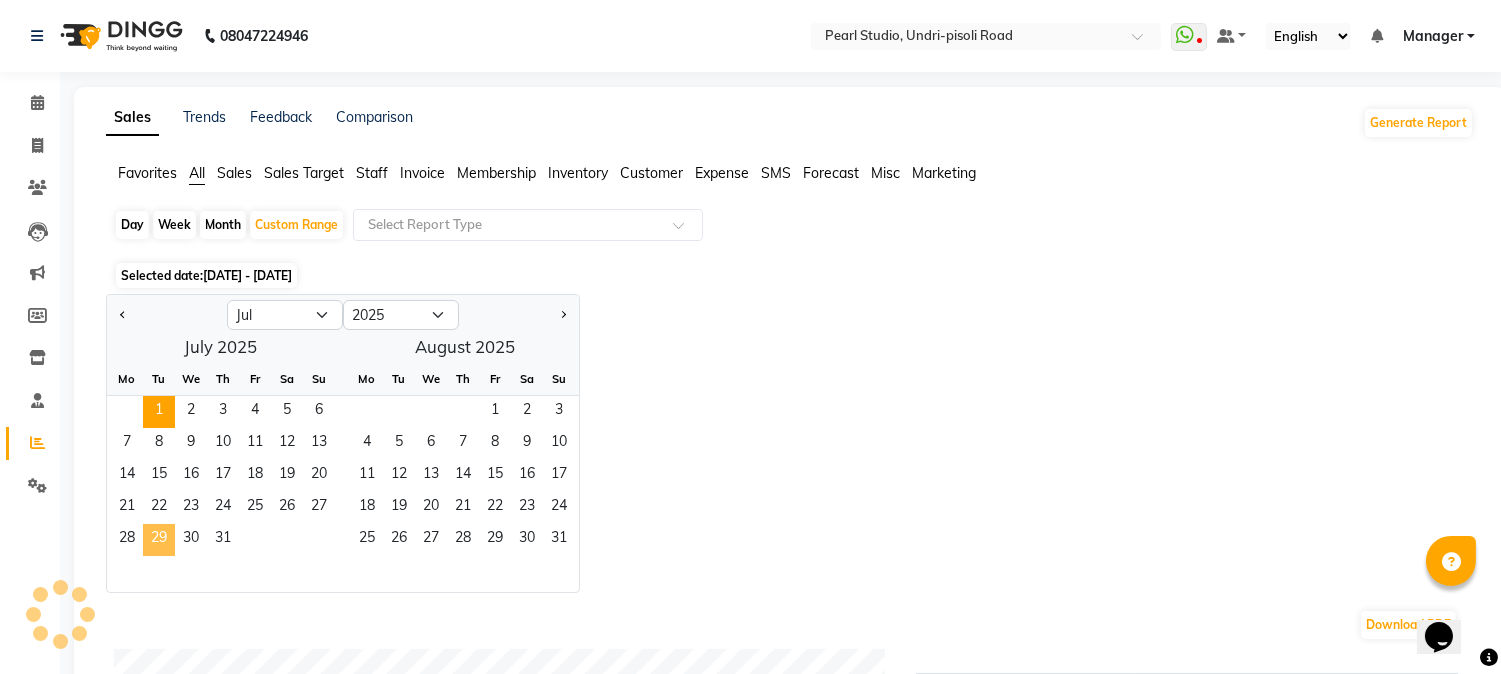 click on "29" 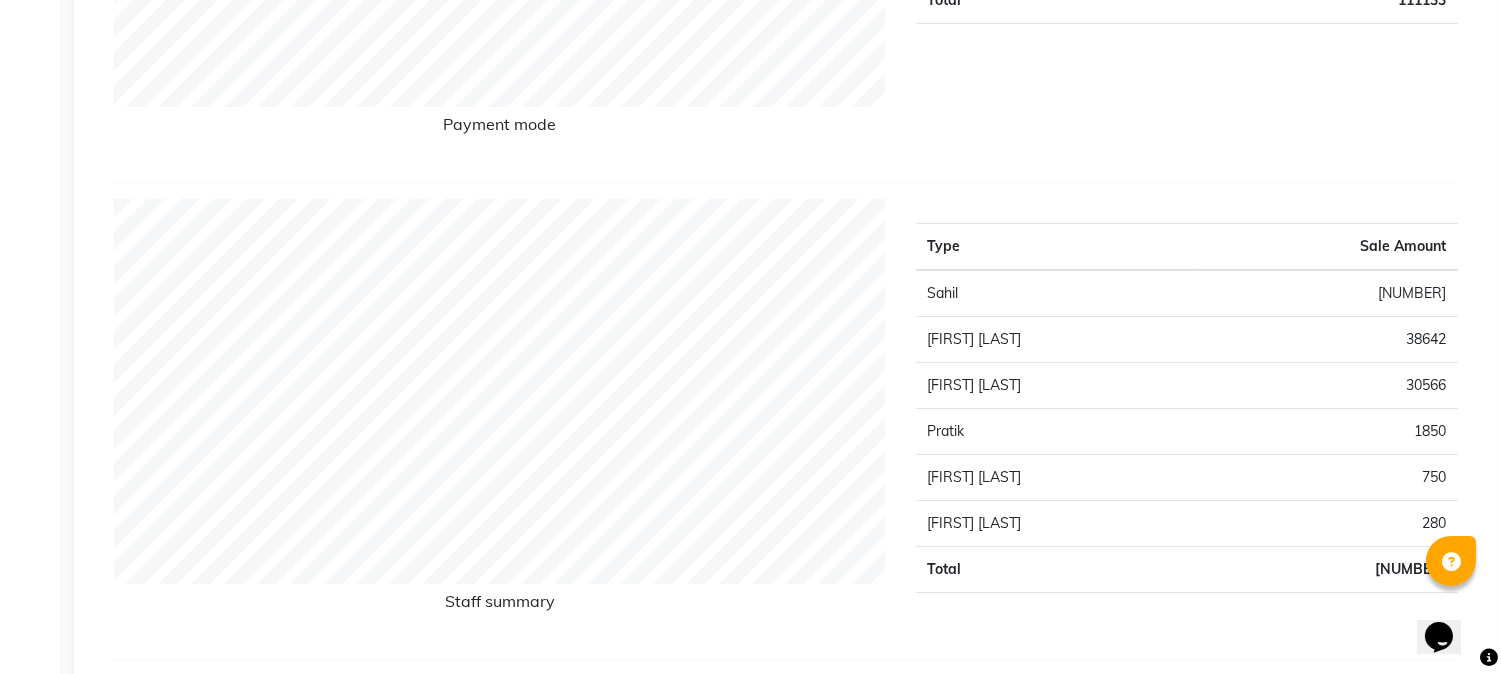 scroll, scrollTop: 666, scrollLeft: 0, axis: vertical 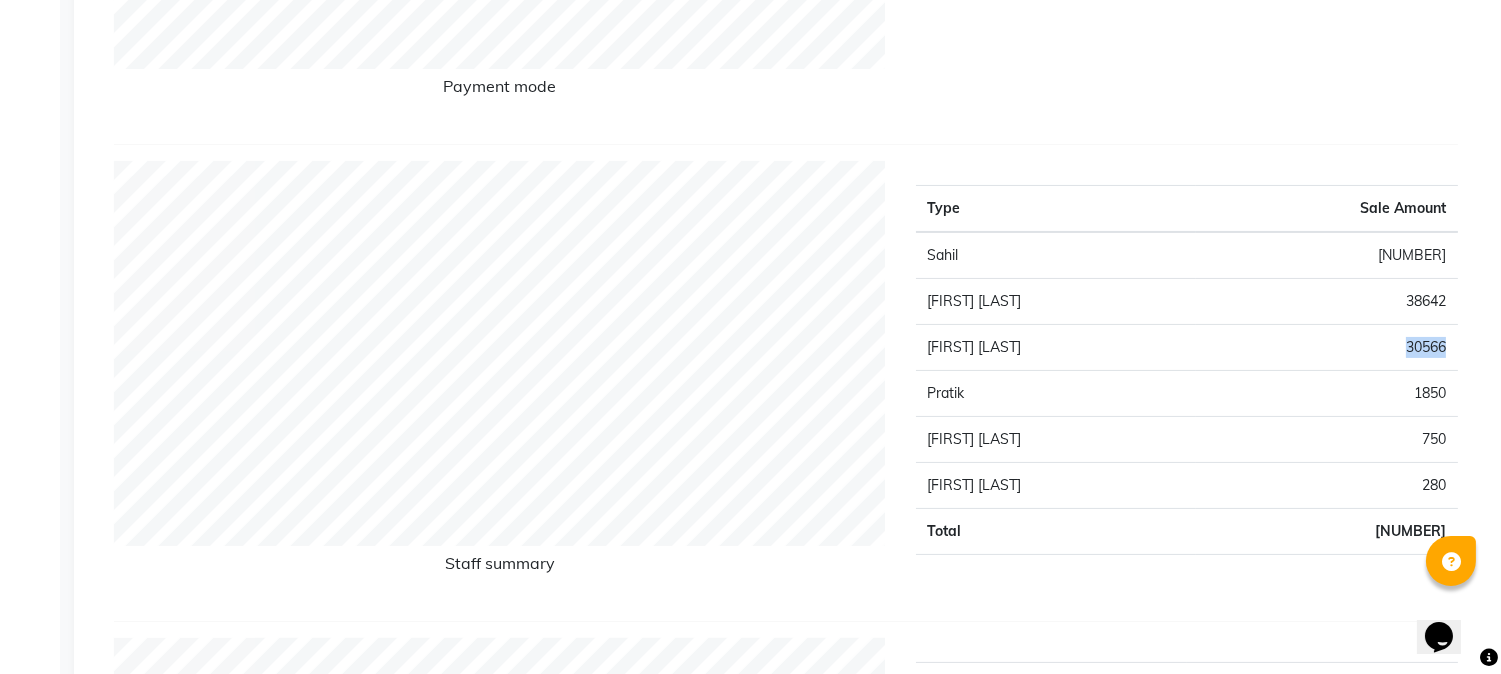 drag, startPoint x: 1404, startPoint y: 346, endPoint x: 1455, endPoint y: 352, distance: 51.351727 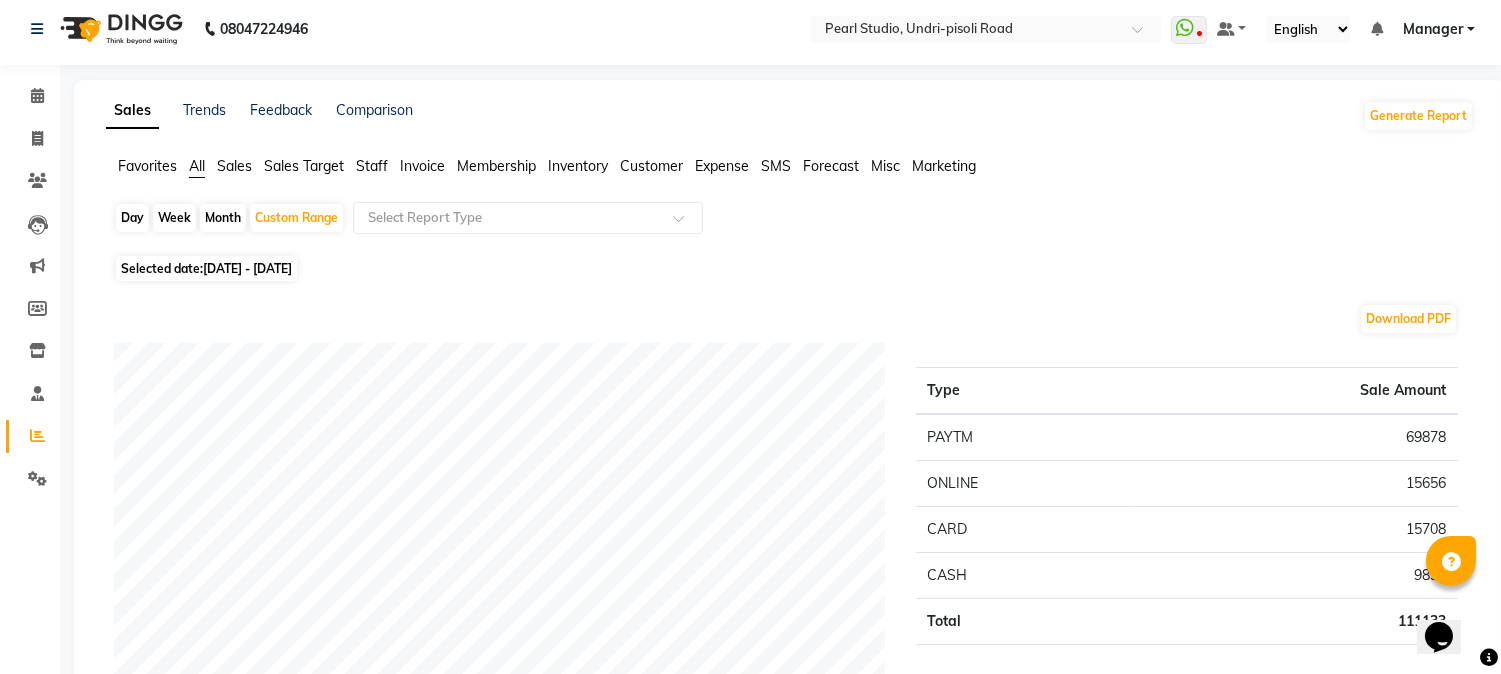 scroll, scrollTop: 0, scrollLeft: 0, axis: both 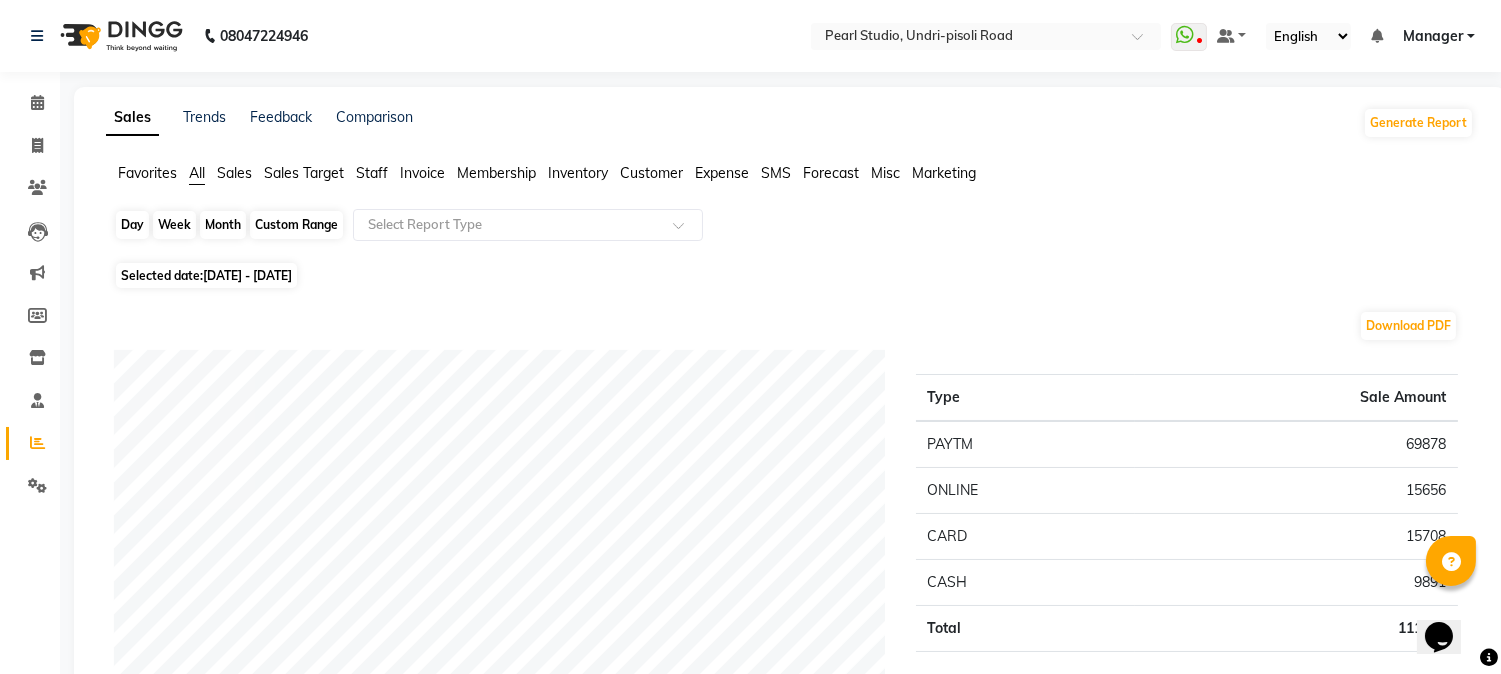 click on "Custom Range" 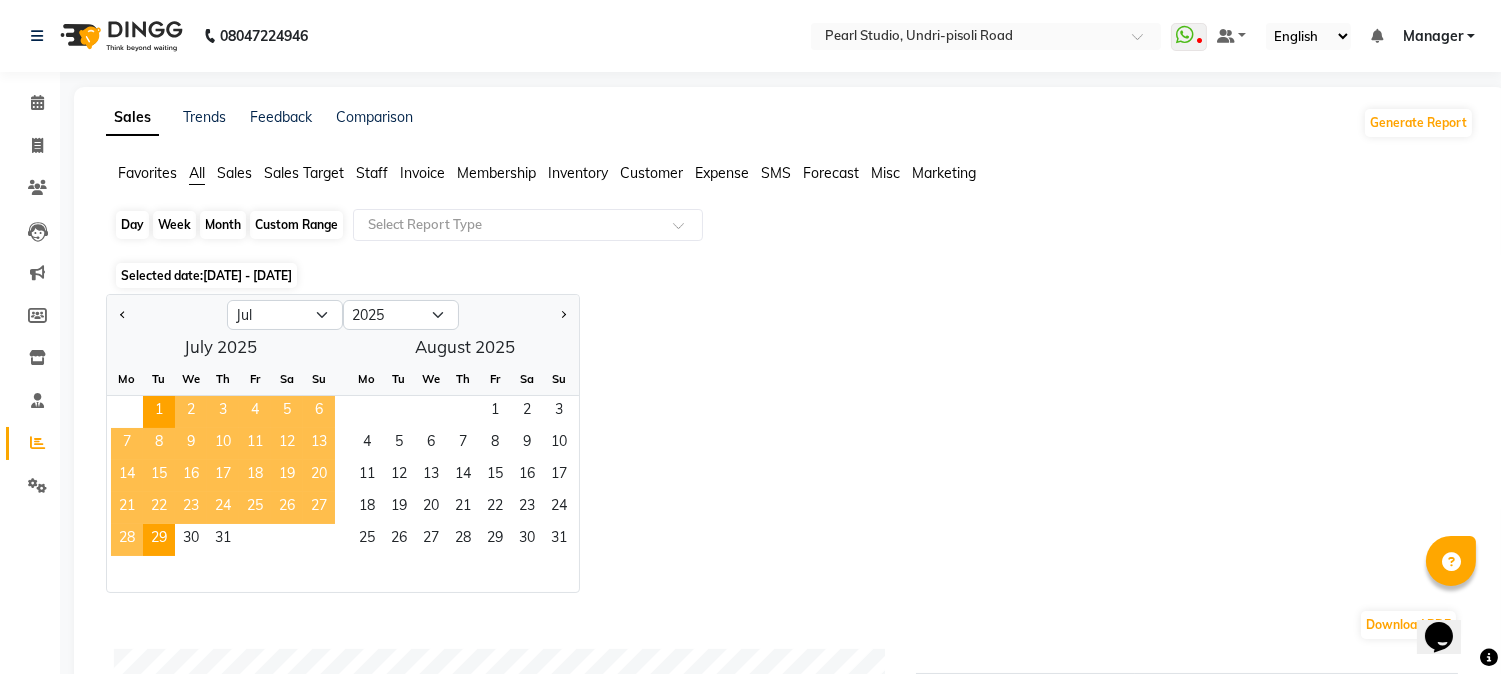 click on "Custom Range" 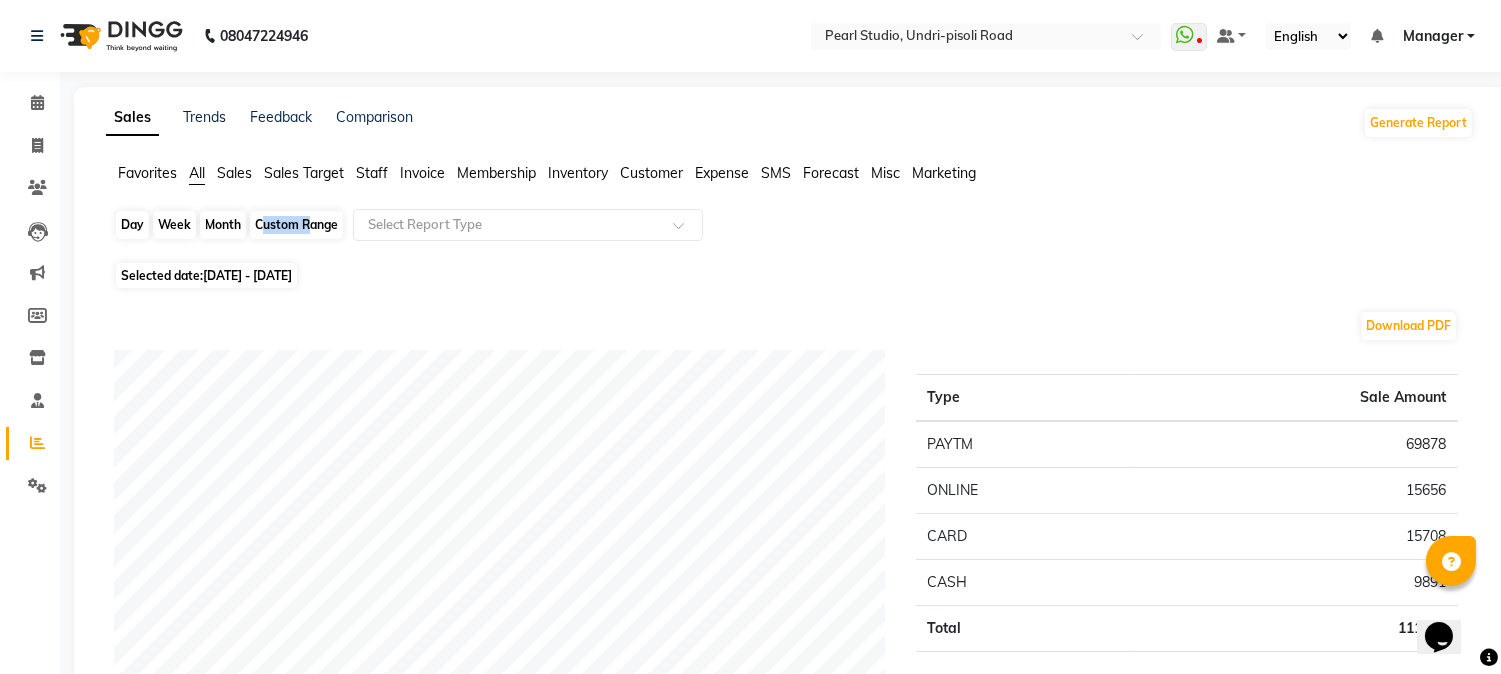 click on "Custom Range" 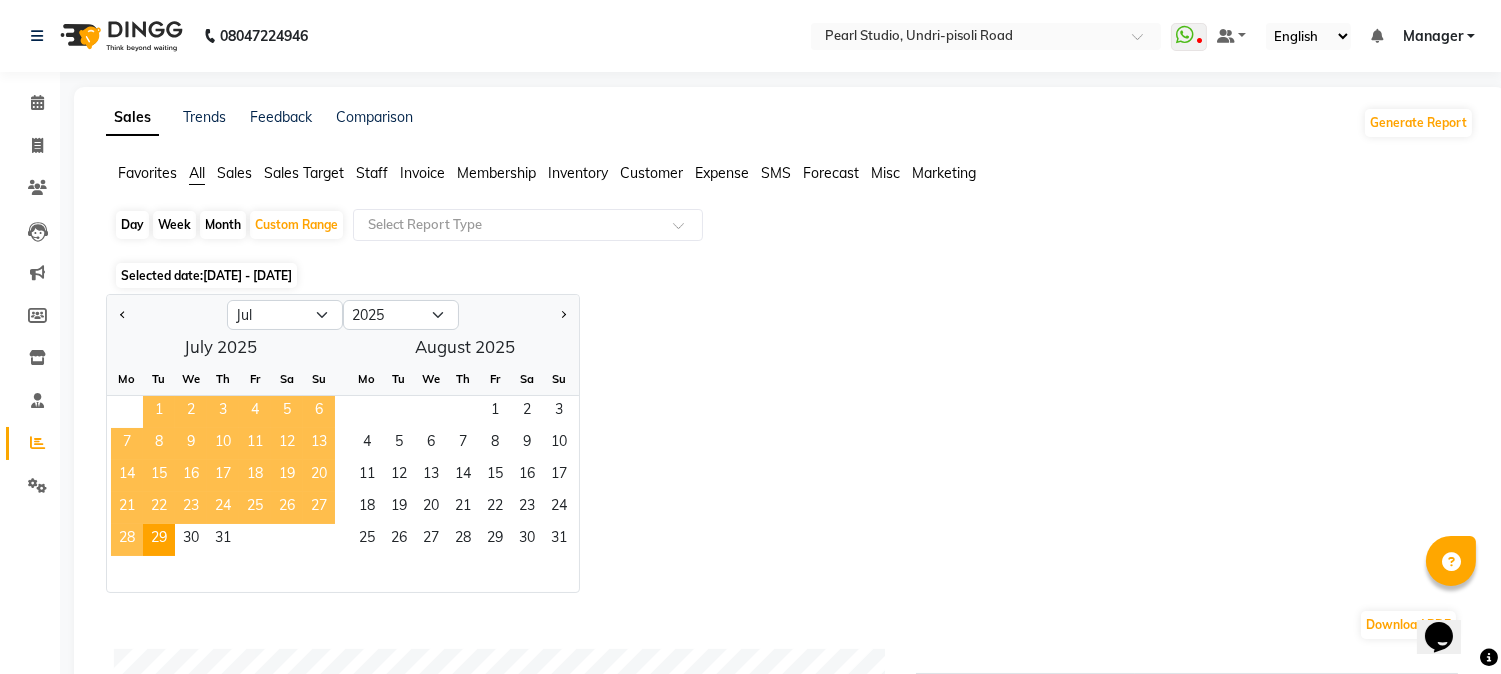click on "1" 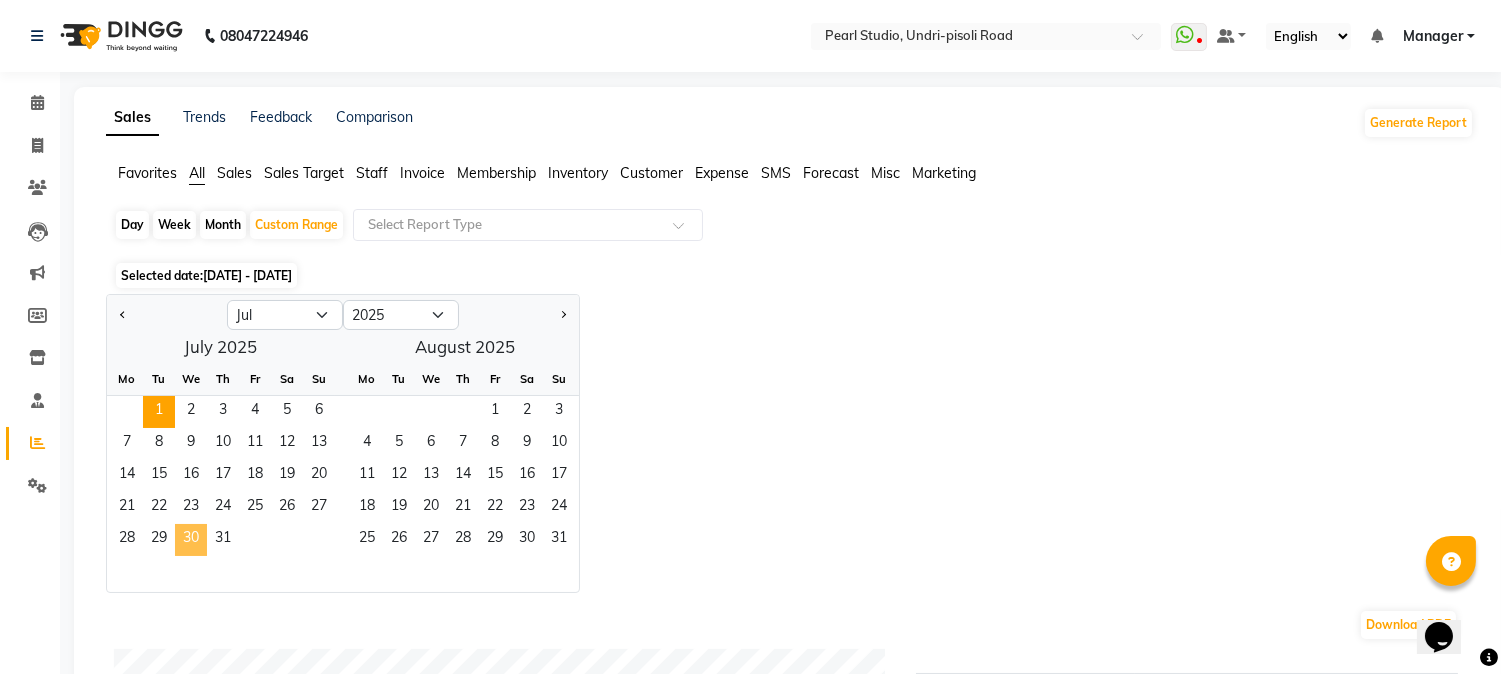click on "30" 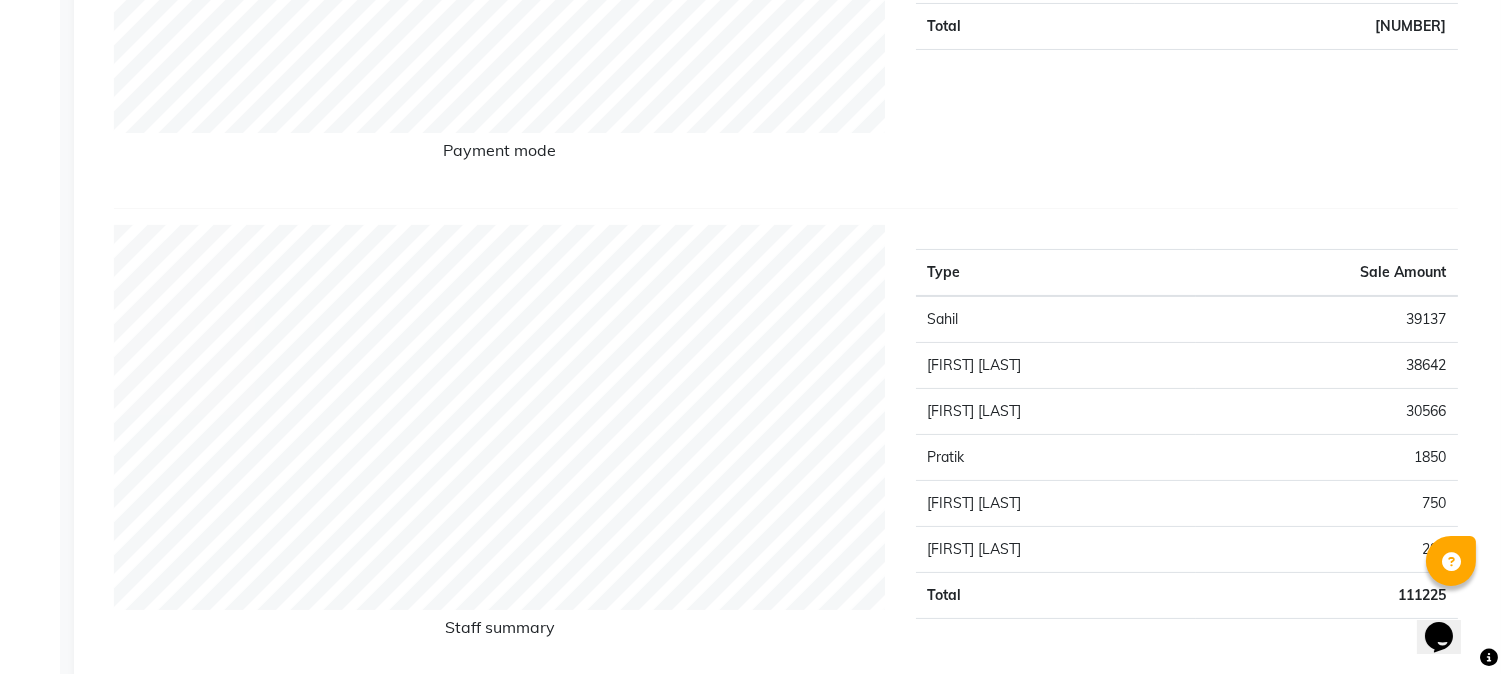 scroll, scrollTop: 666, scrollLeft: 0, axis: vertical 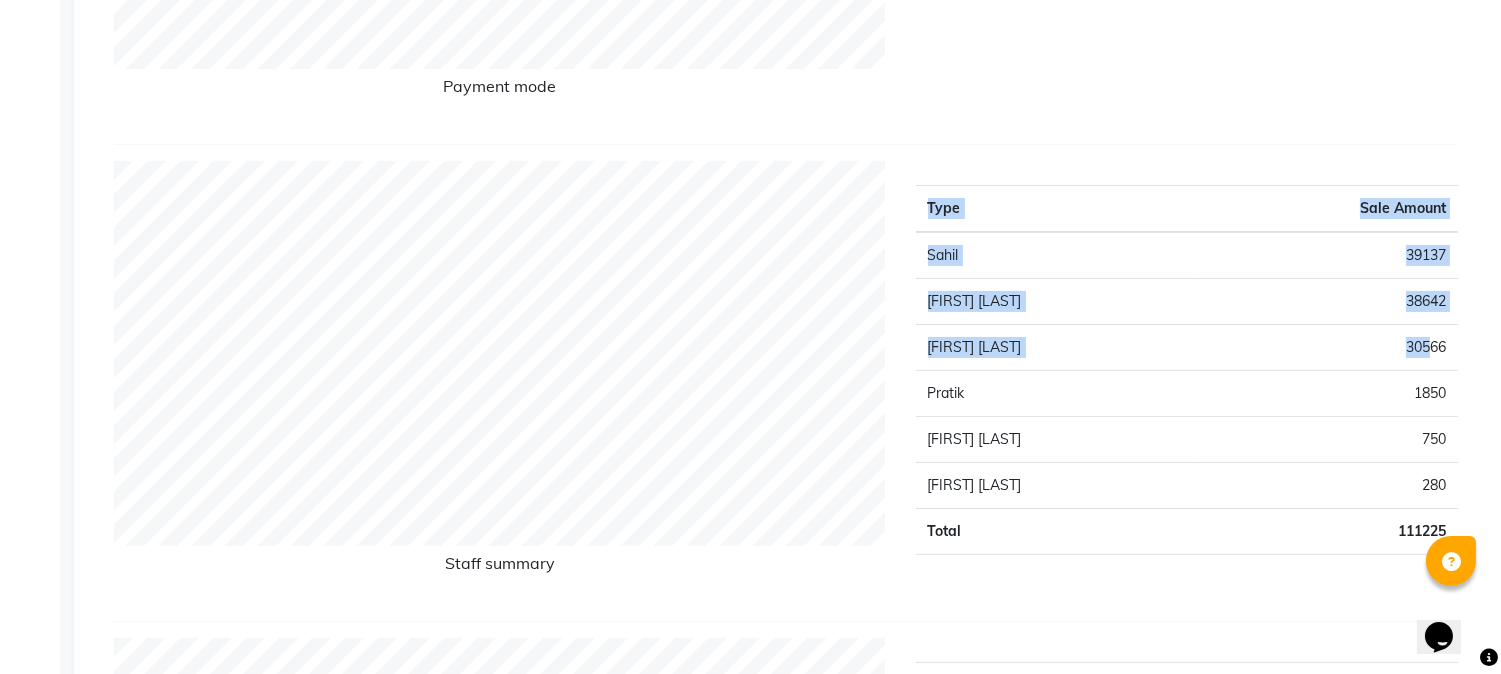 drag, startPoint x: 1432, startPoint y: 351, endPoint x: 1458, endPoint y: 354, distance: 26.172504 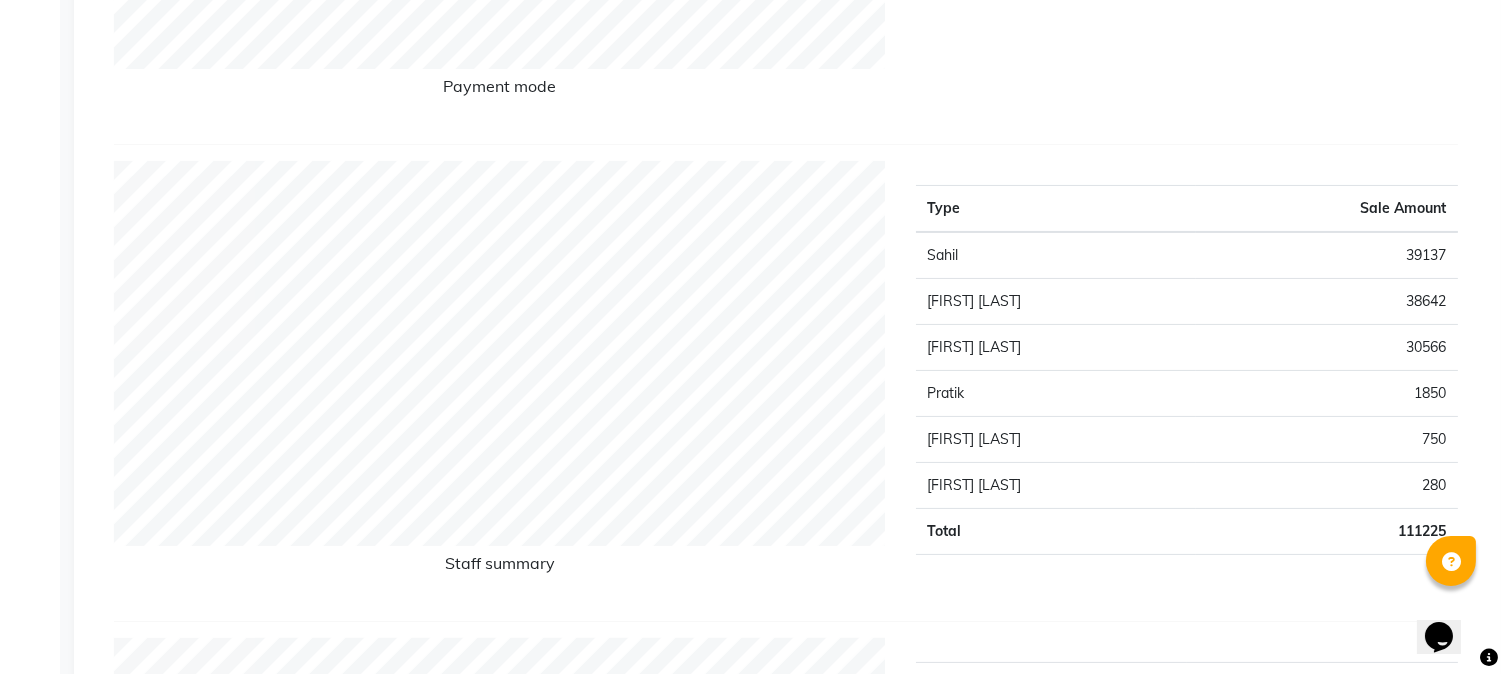 click on "30566" 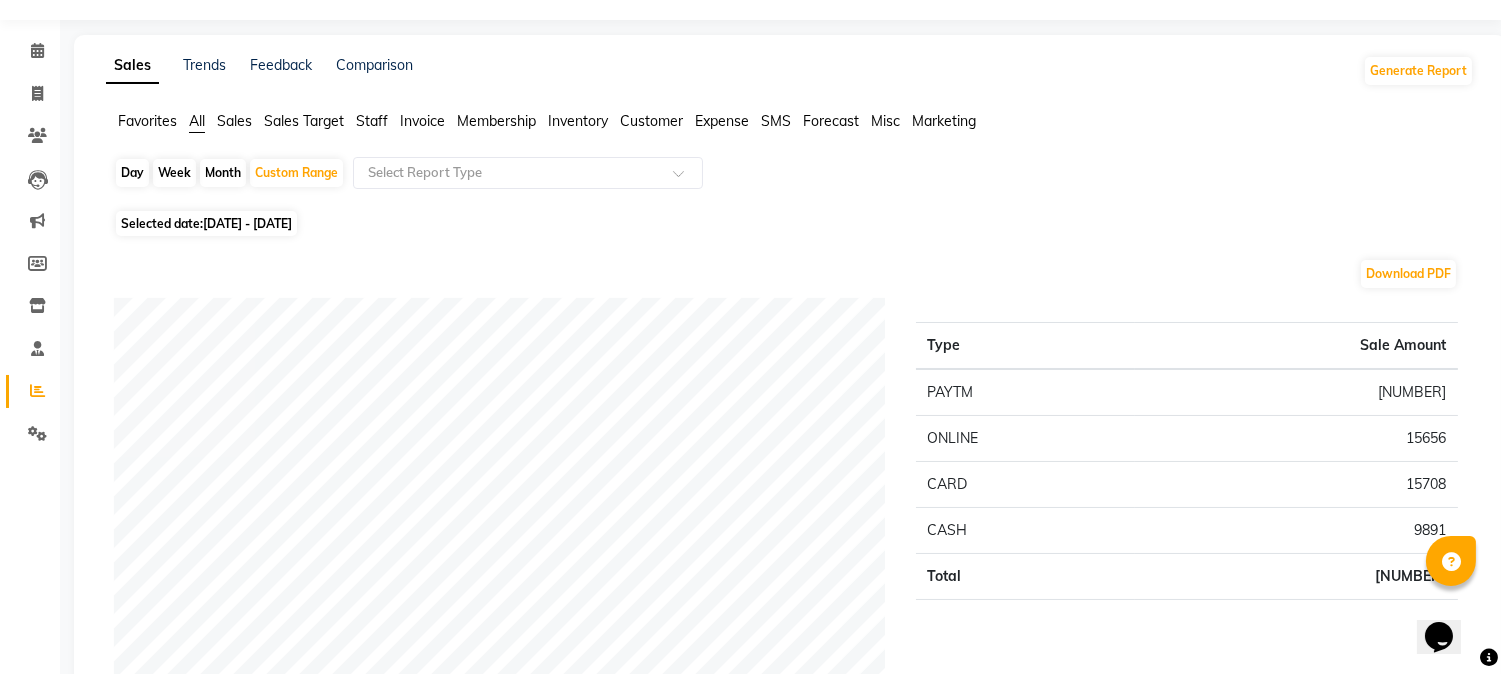 scroll, scrollTop: 0, scrollLeft: 0, axis: both 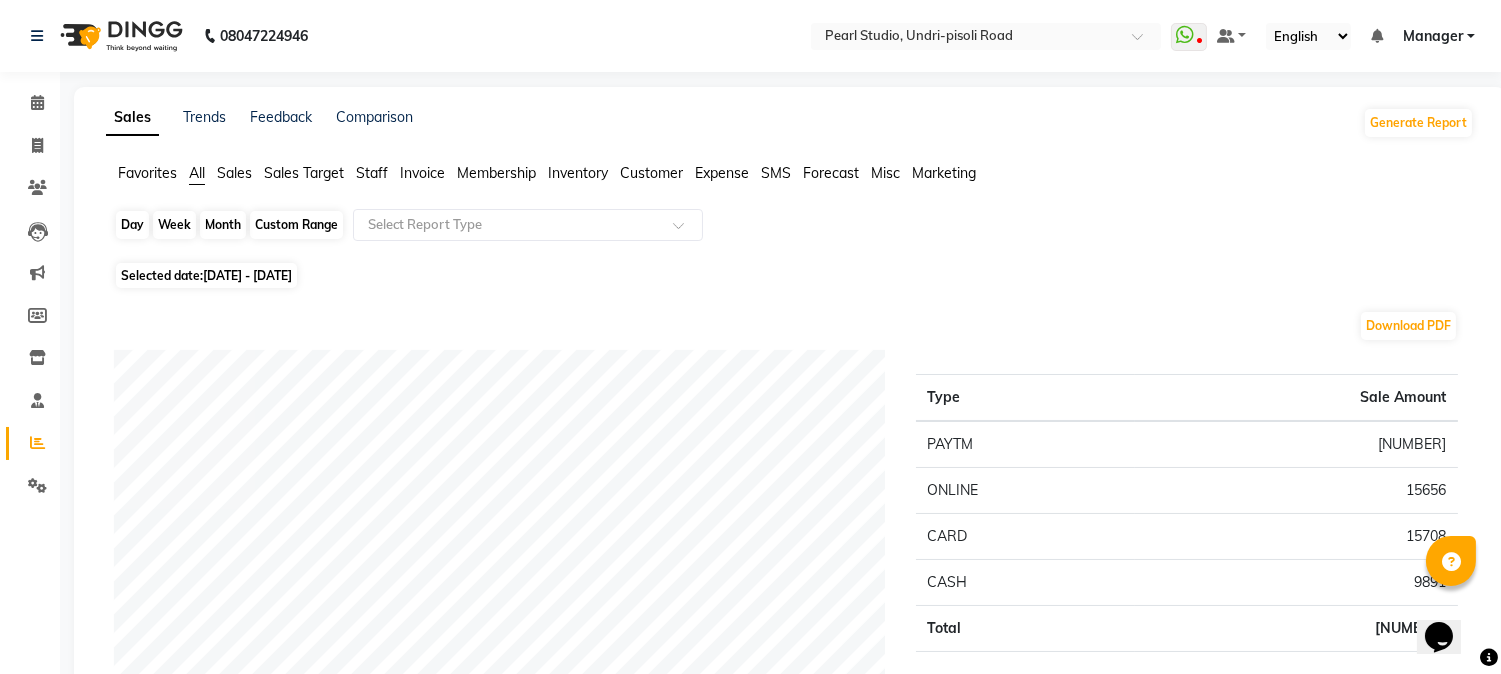 click on "Custom Range" 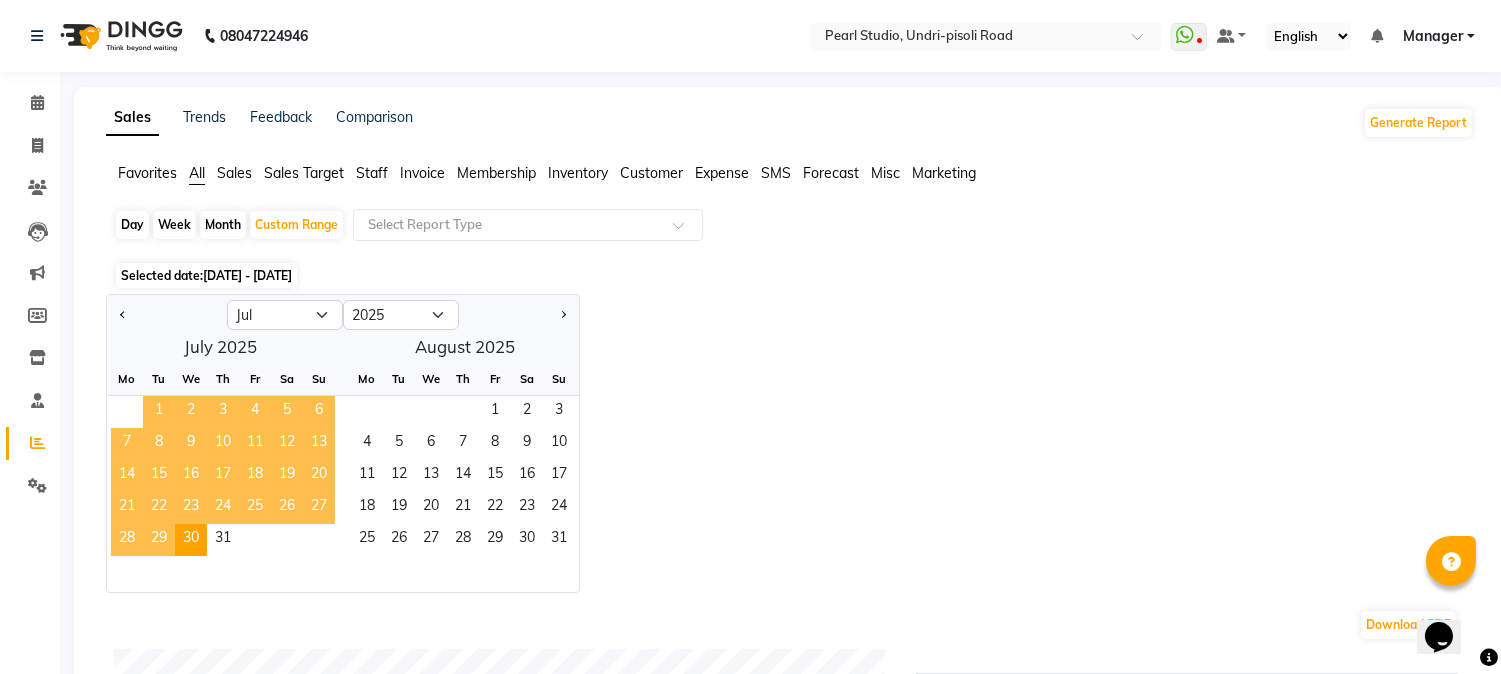 click on "1" 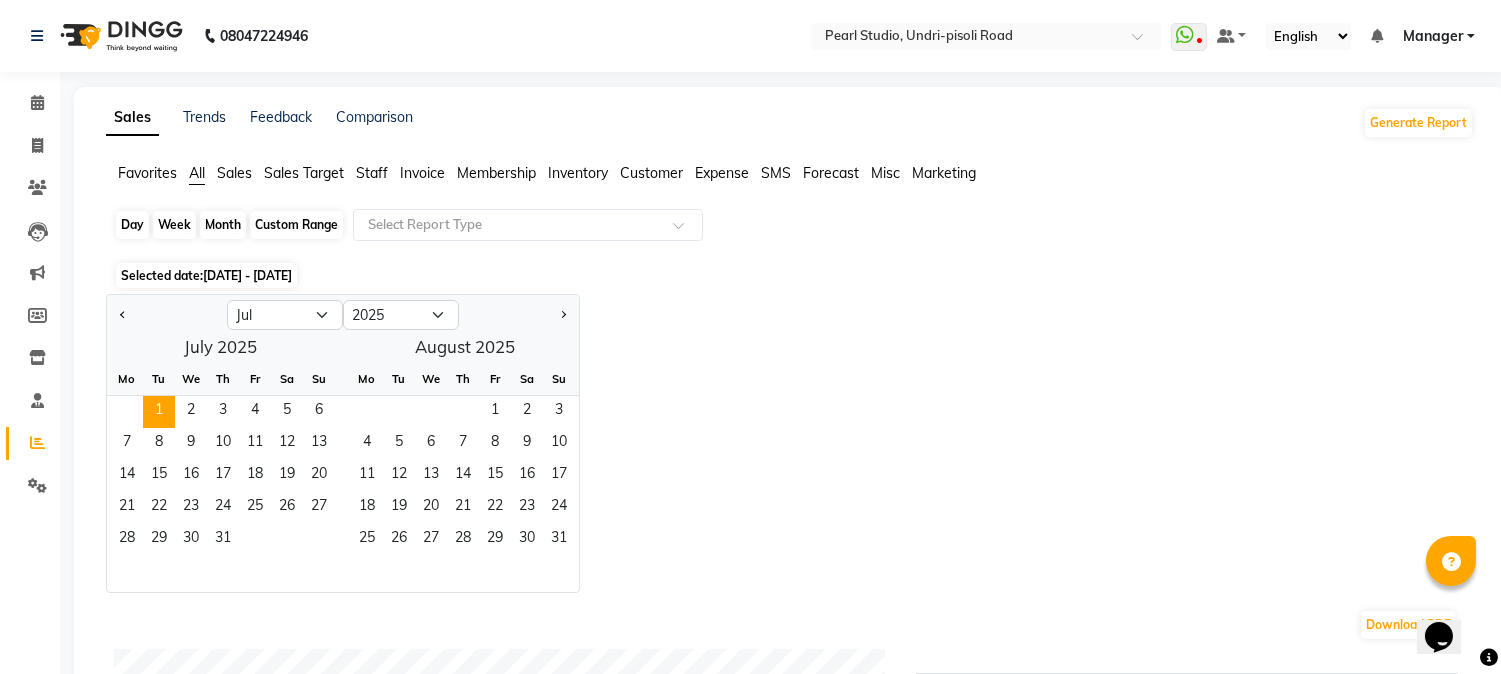 click on "Custom Range" 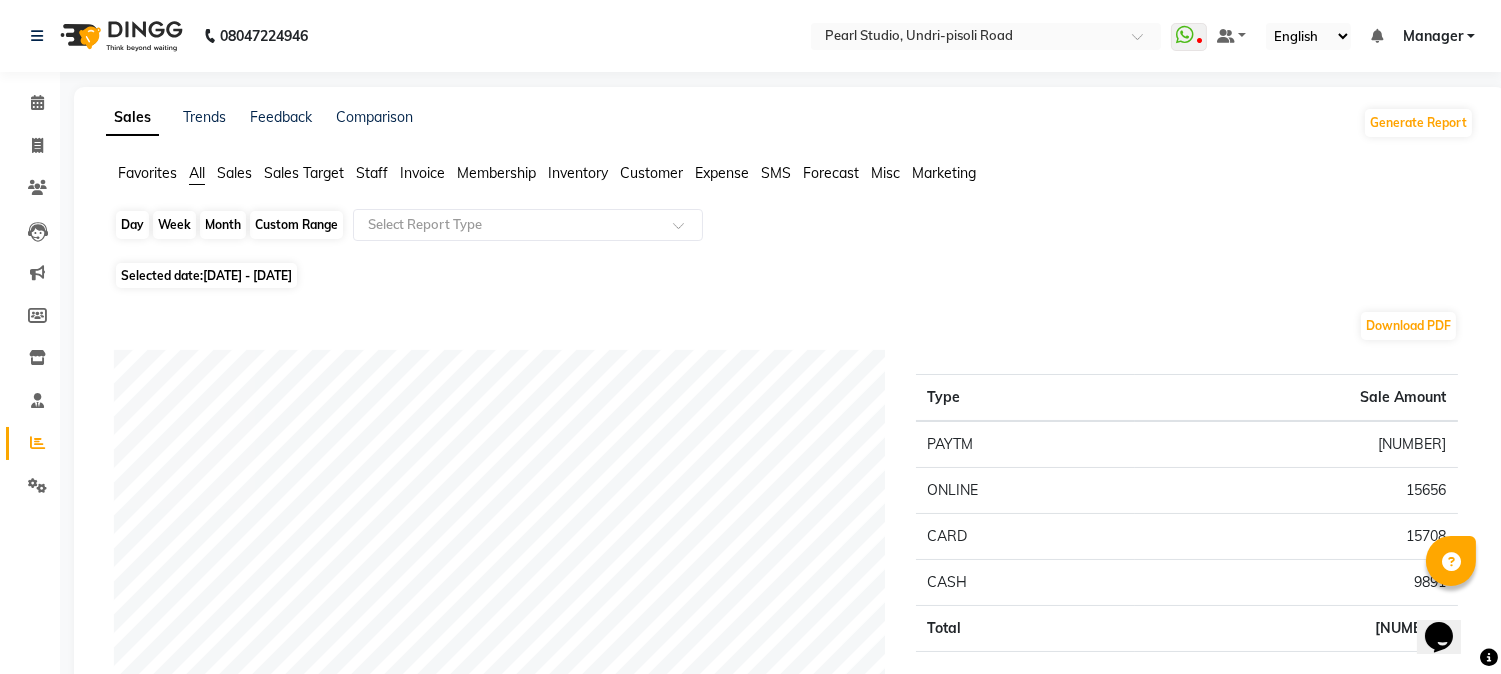 click on "Custom Range" 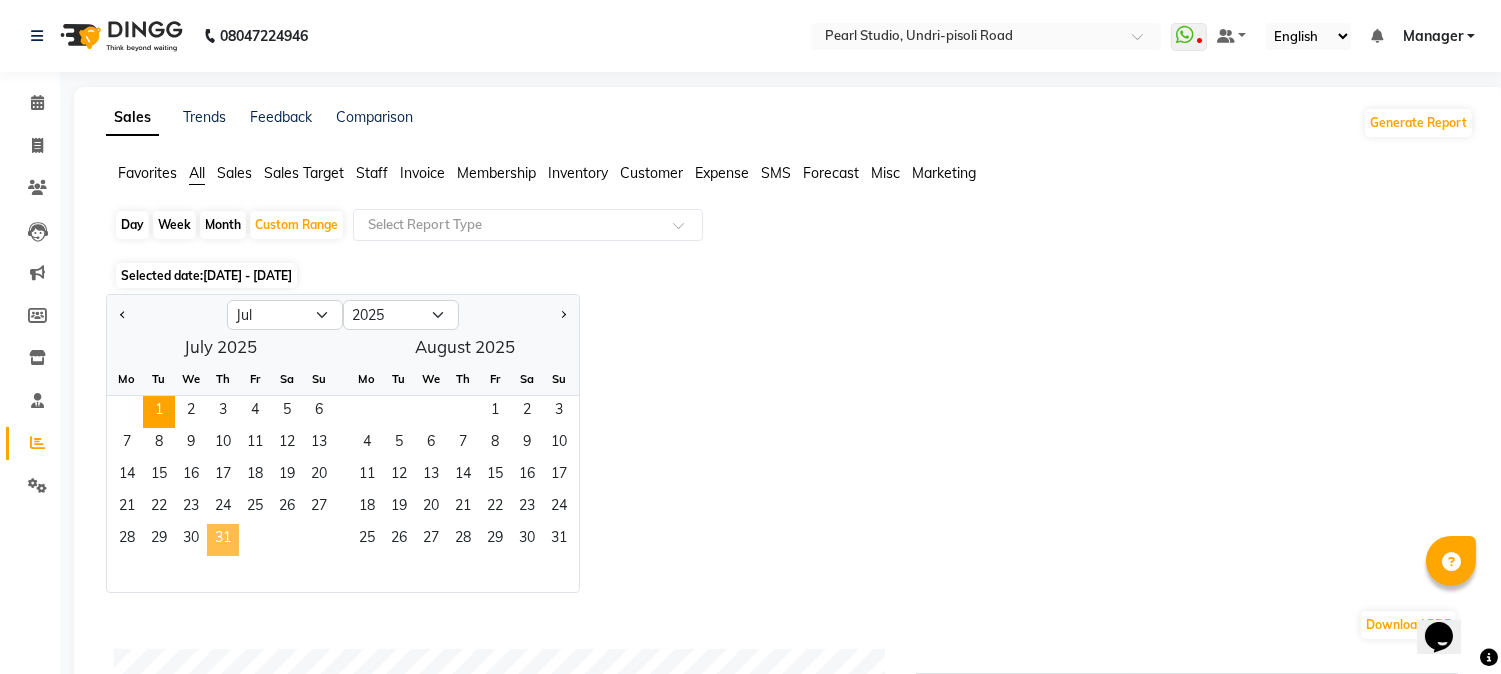 click on "31" 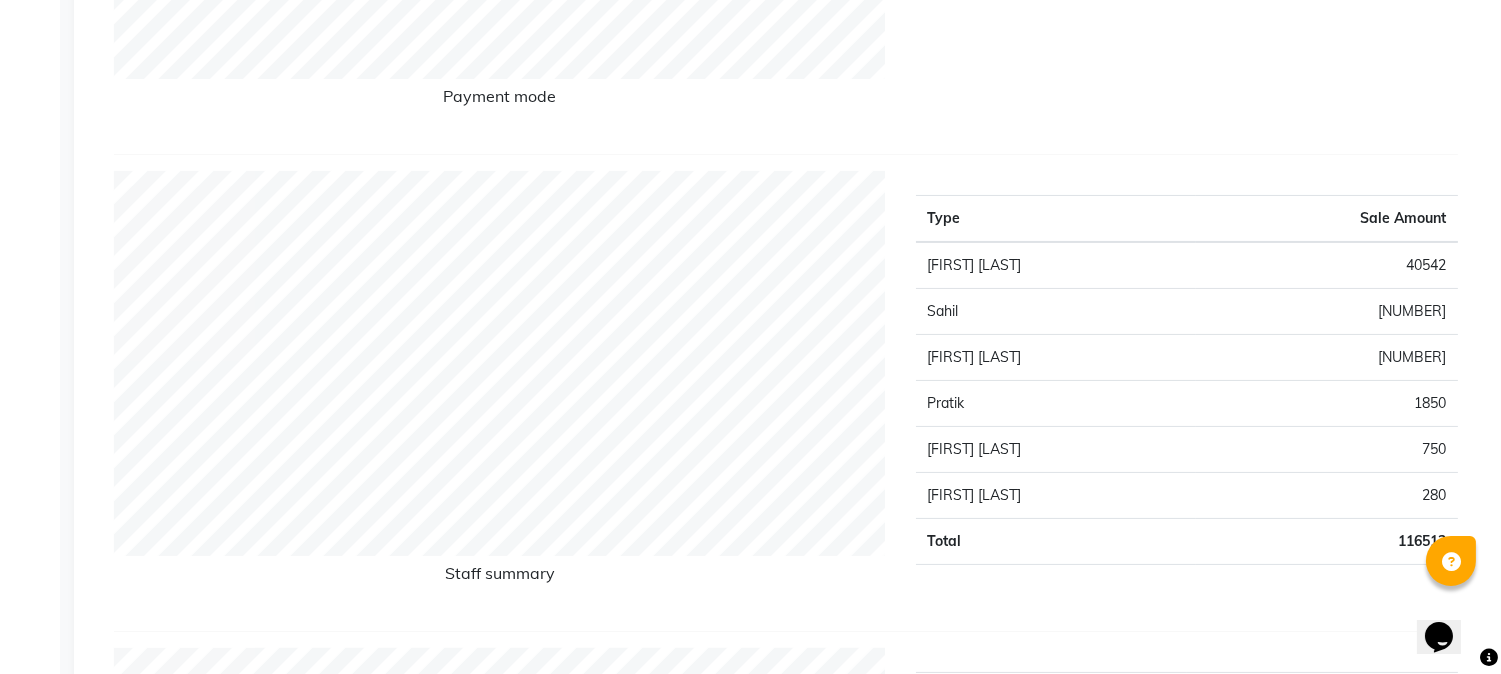 scroll, scrollTop: 666, scrollLeft: 0, axis: vertical 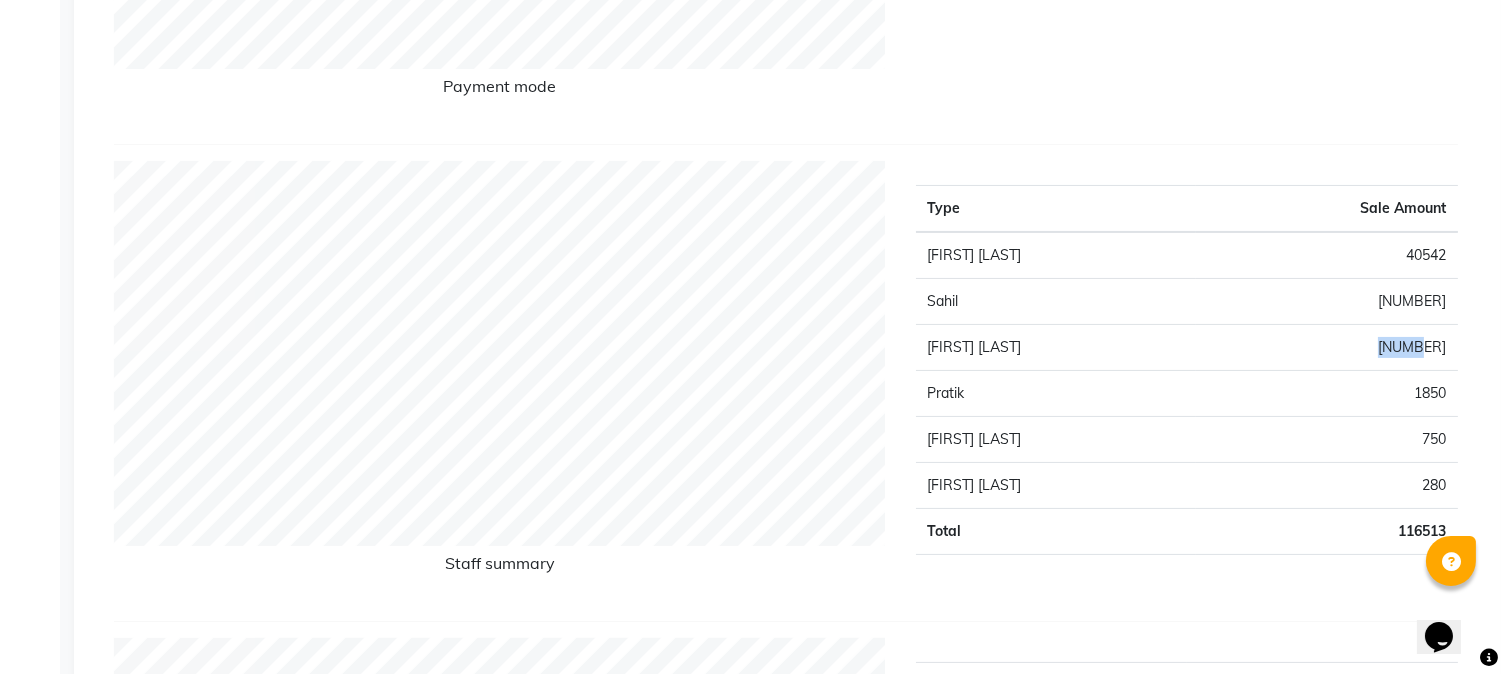 drag, startPoint x: 1391, startPoint y: 336, endPoint x: 1451, endPoint y: 342, distance: 60.299255 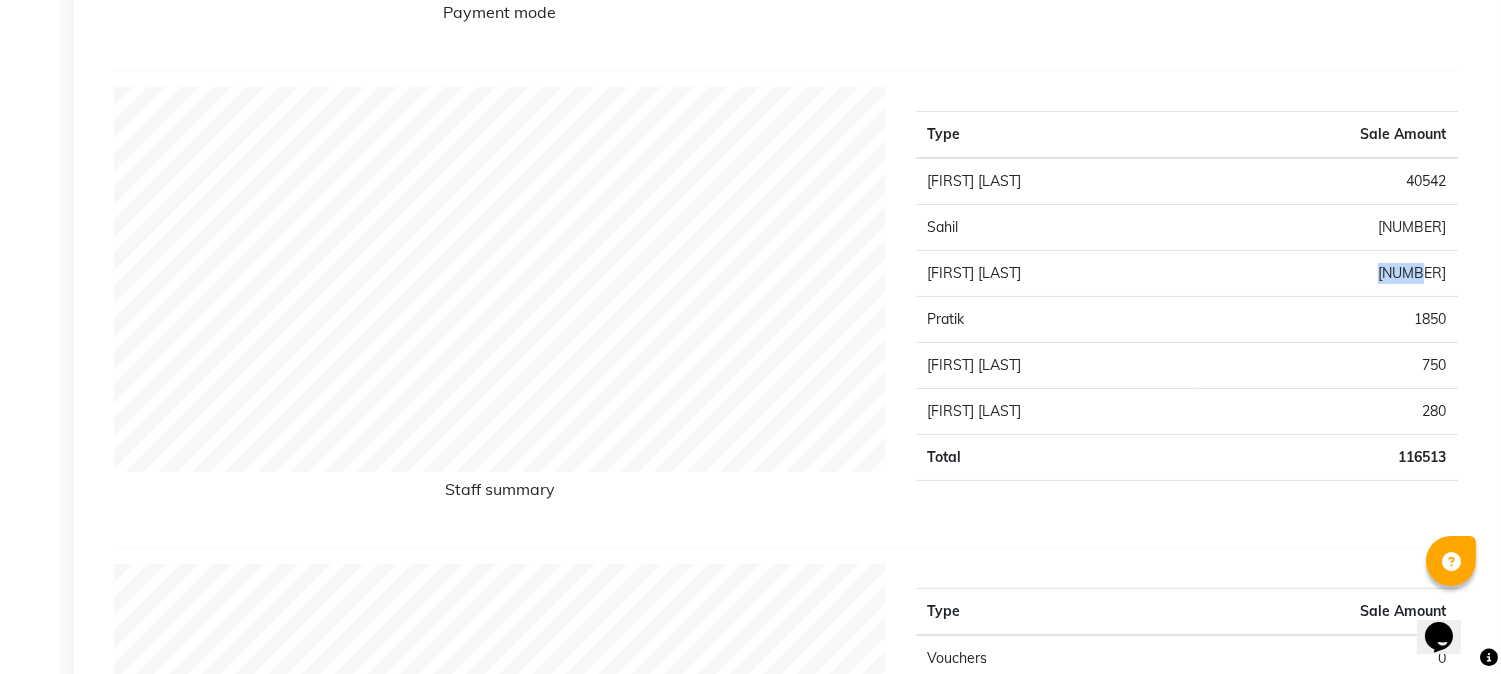 scroll, scrollTop: 777, scrollLeft: 0, axis: vertical 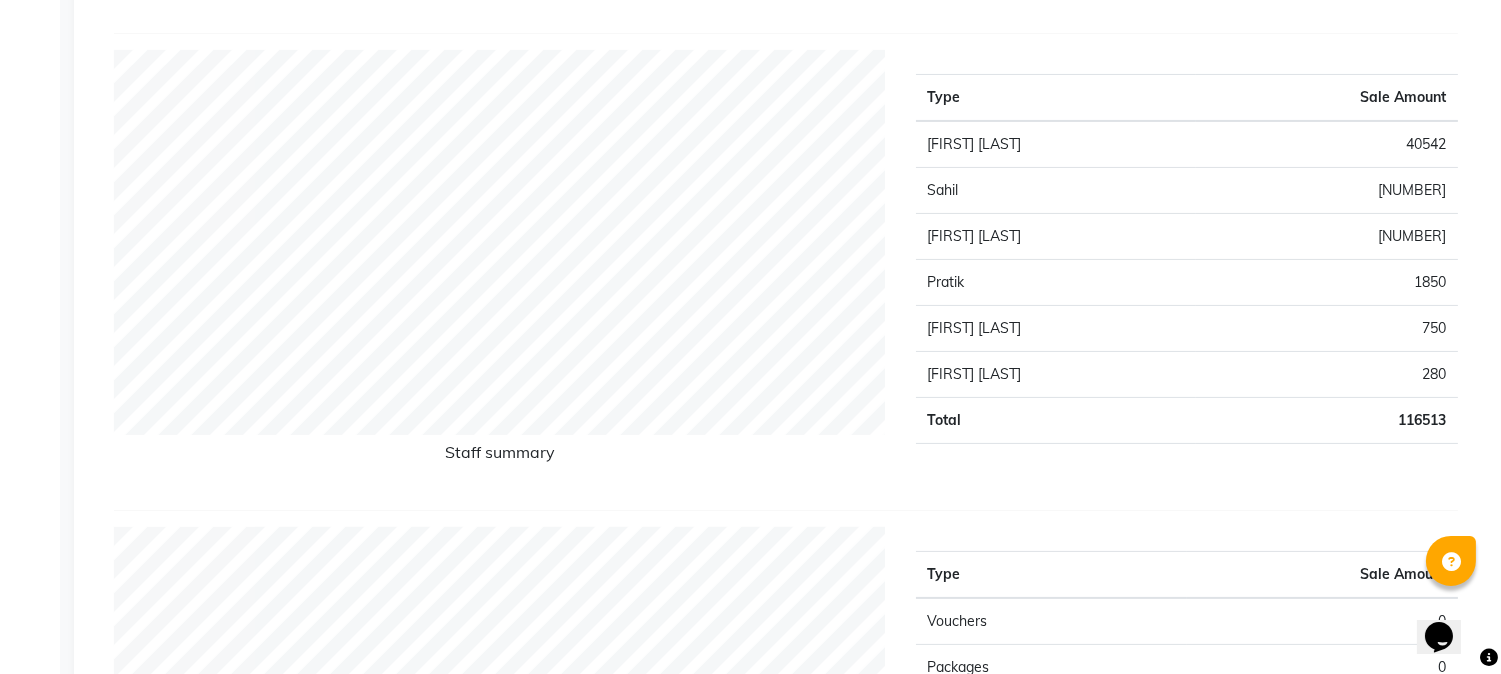 click on "Staff summary Type Sale Amount Sabita Pariyar 40542 Sahil 40017 Samundra Thapa 33074 Pratik 1850 Nikhil Gulhane 750 Pratima Akshay Sonawane 280 Total 116513" 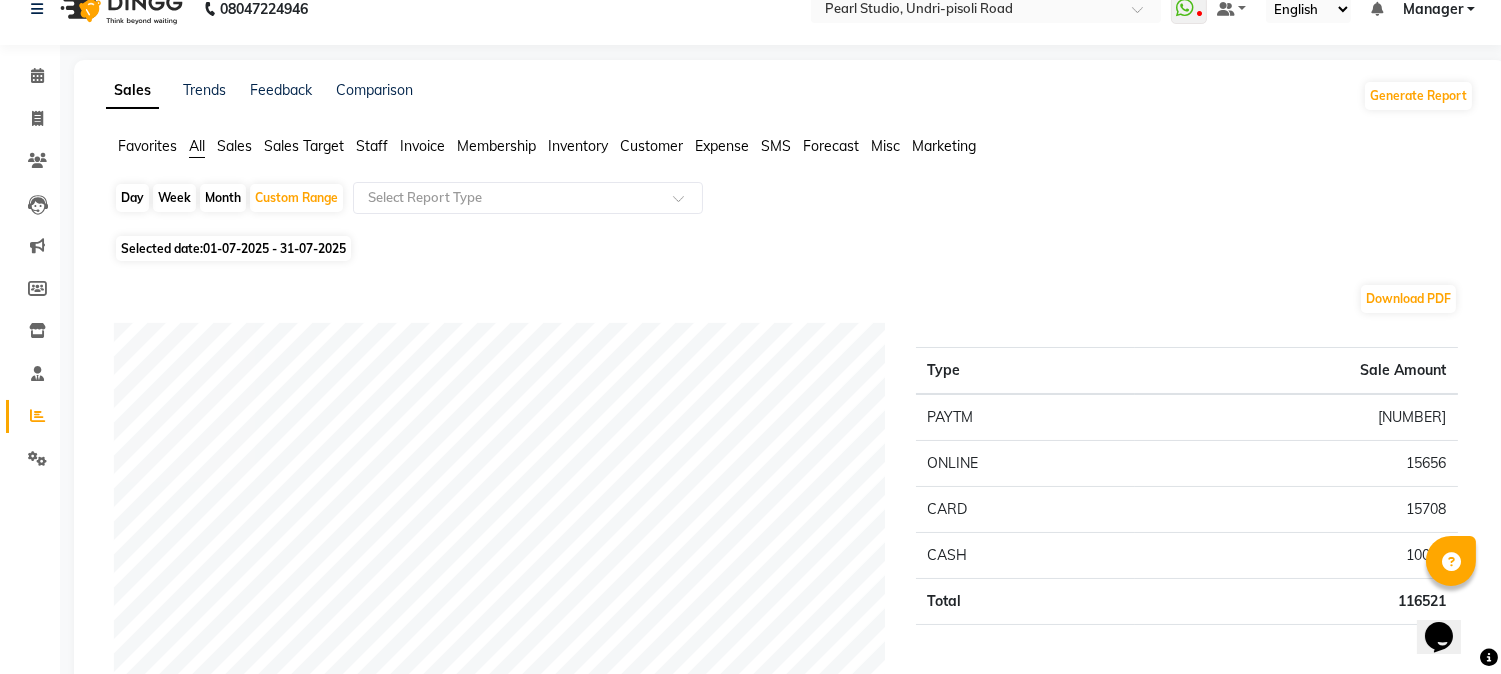 scroll, scrollTop: 0, scrollLeft: 0, axis: both 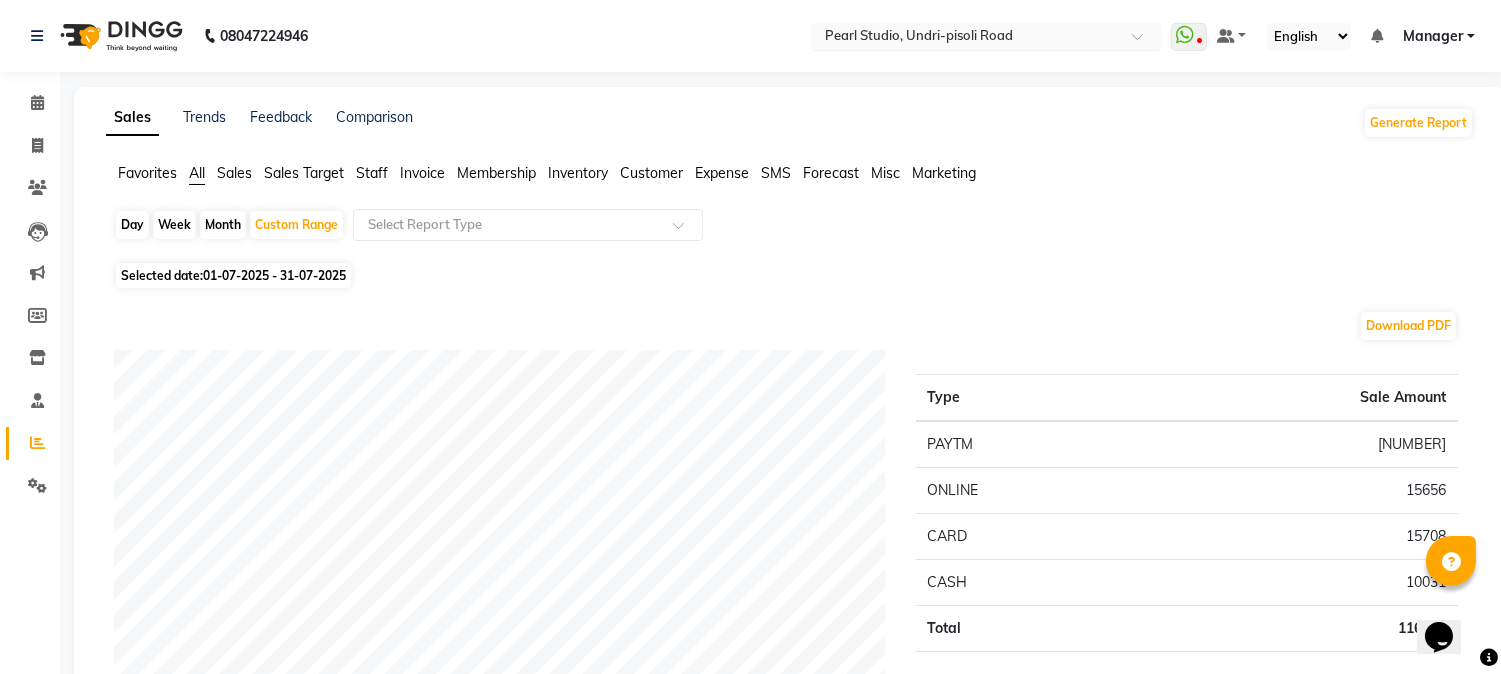 click at bounding box center (966, 38) 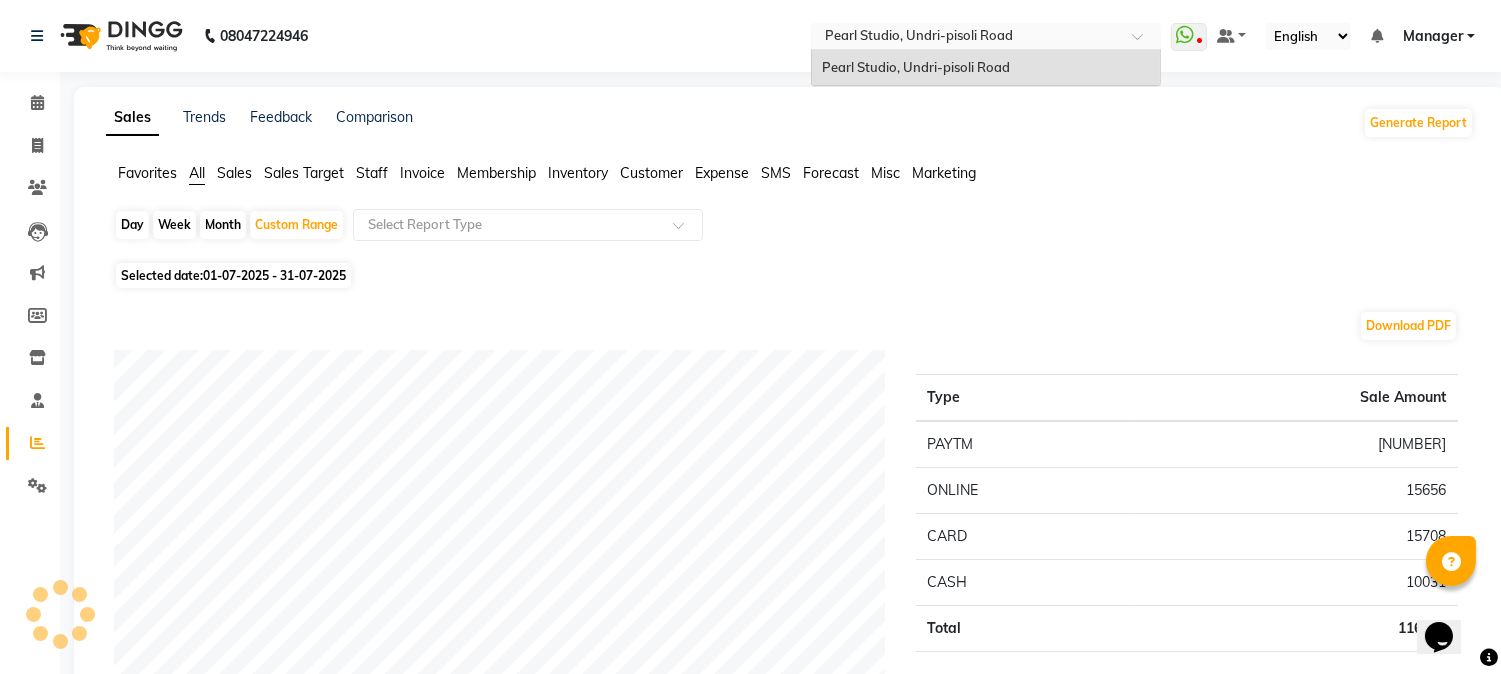 click on "Sales Trends Feedback Comparison Generate Report" 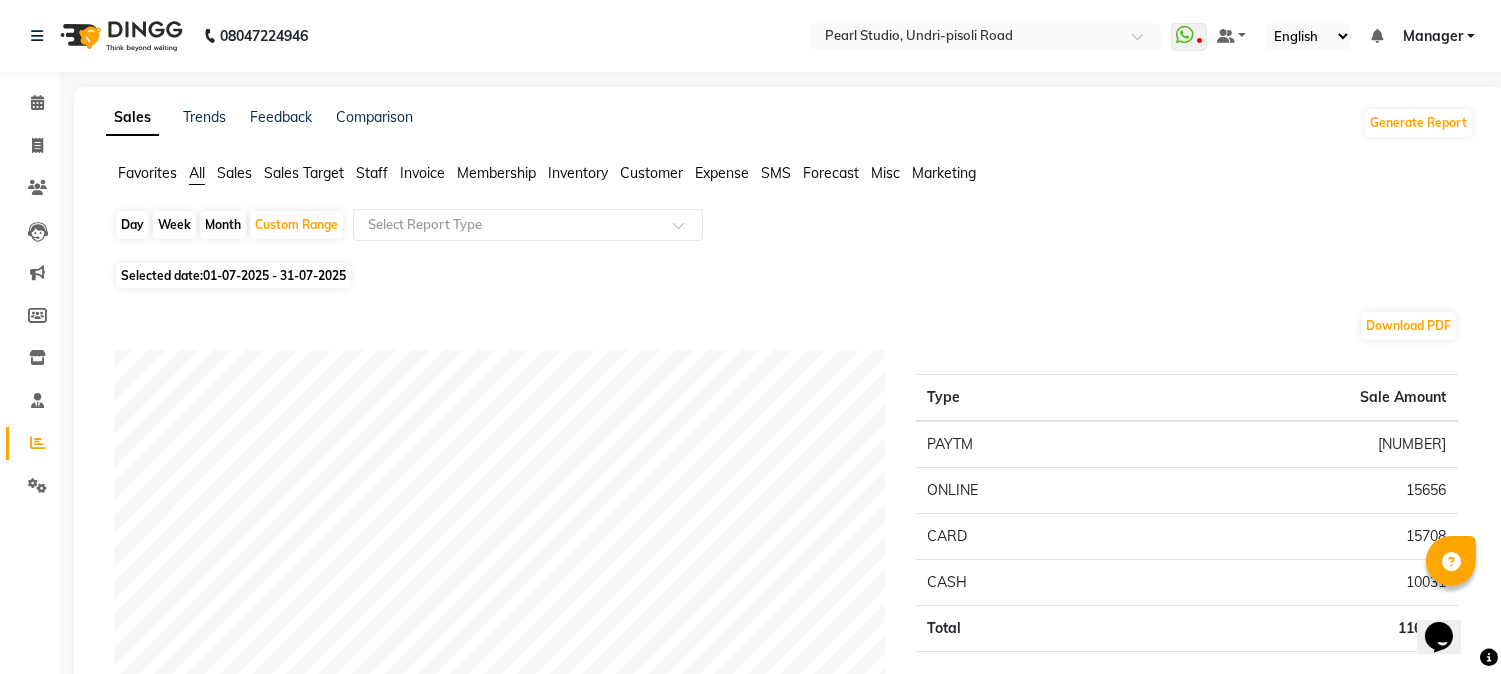 click on "Day   Week   Month   Custom Range  Select Report Type" 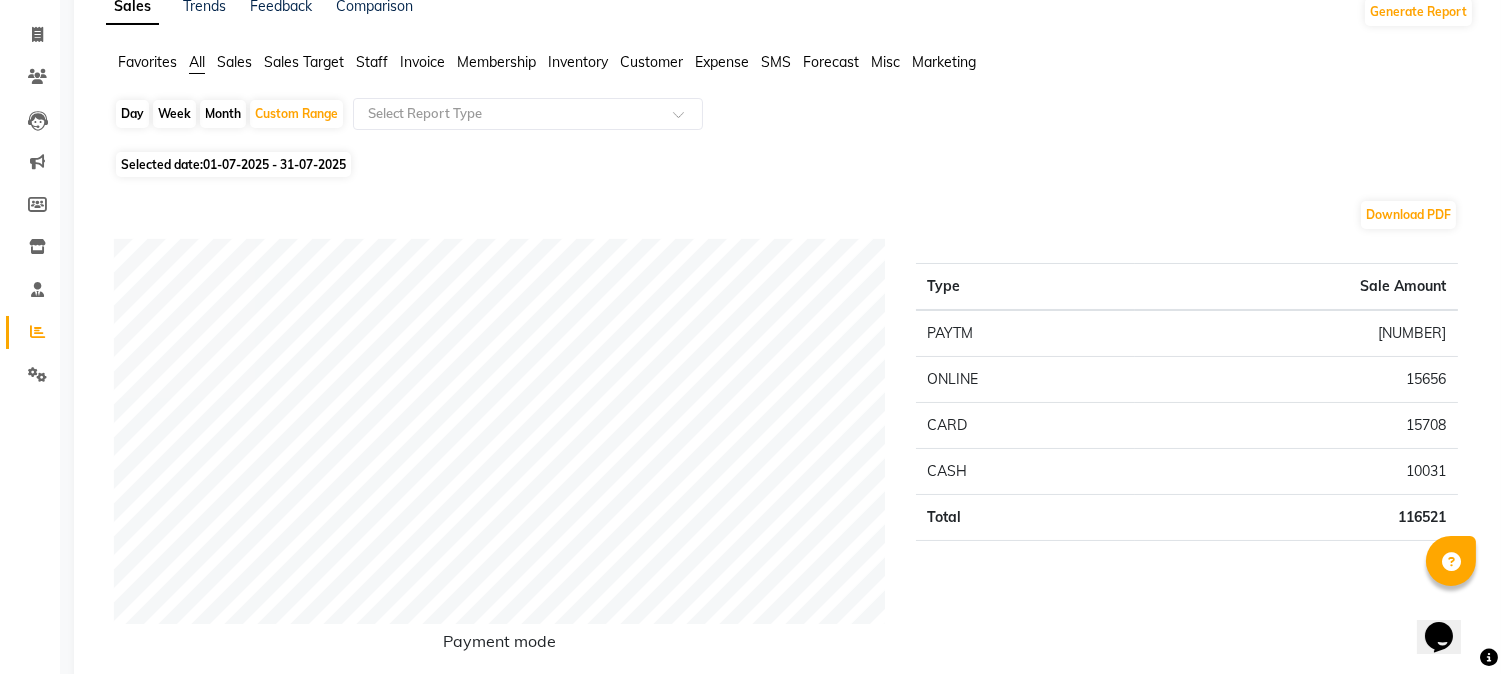 scroll, scrollTop: 0, scrollLeft: 0, axis: both 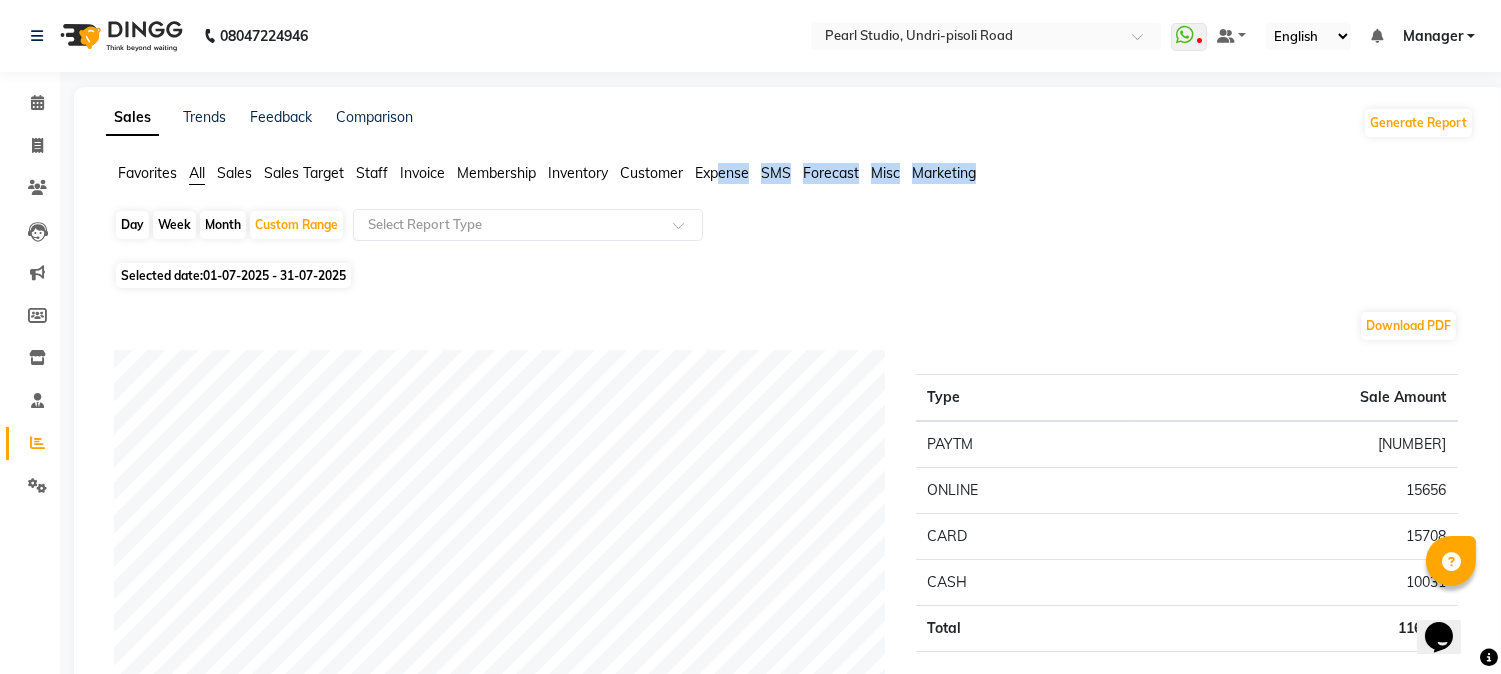 drag, startPoint x: 1040, startPoint y: 183, endPoint x: 718, endPoint y: 178, distance: 322.03882 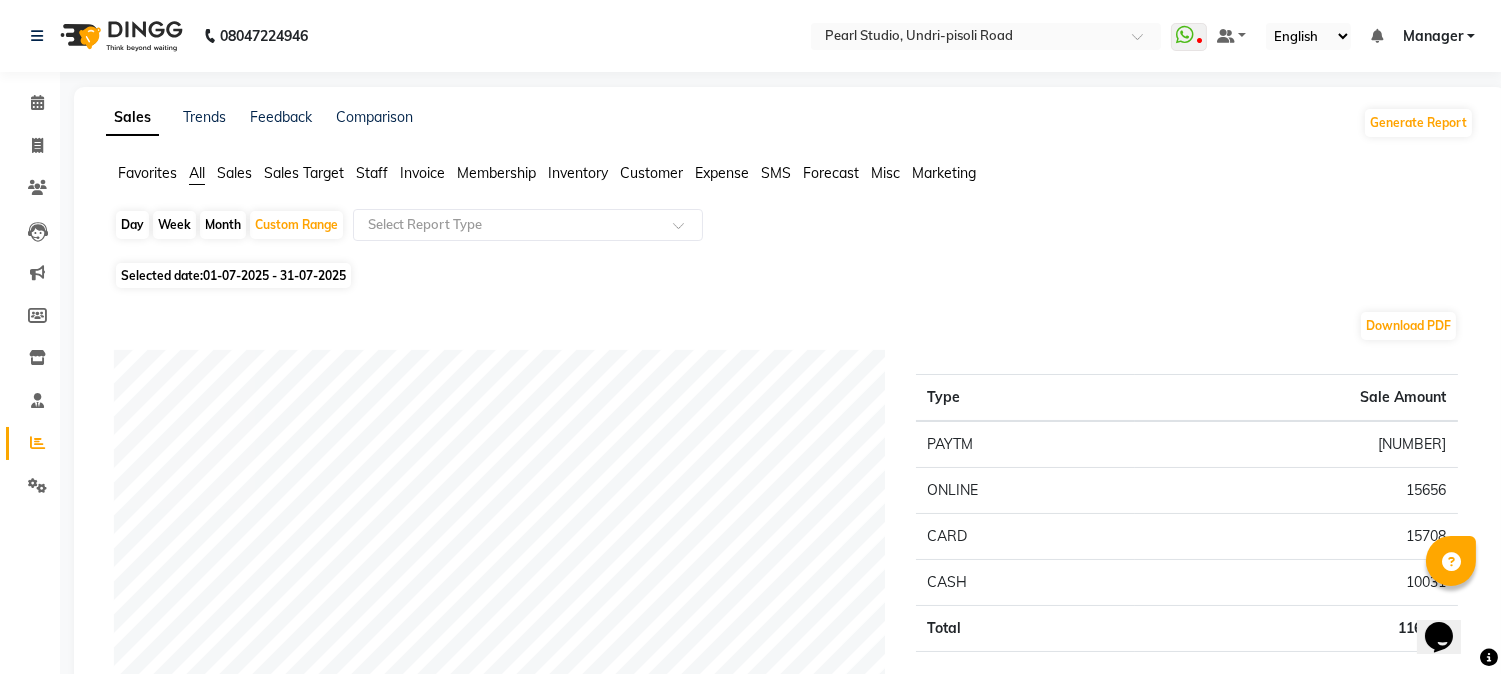 click on "Favorites All Sales Sales Target Staff Invoice Membership Inventory Customer Expense SMS Forecast Misc Marketing" 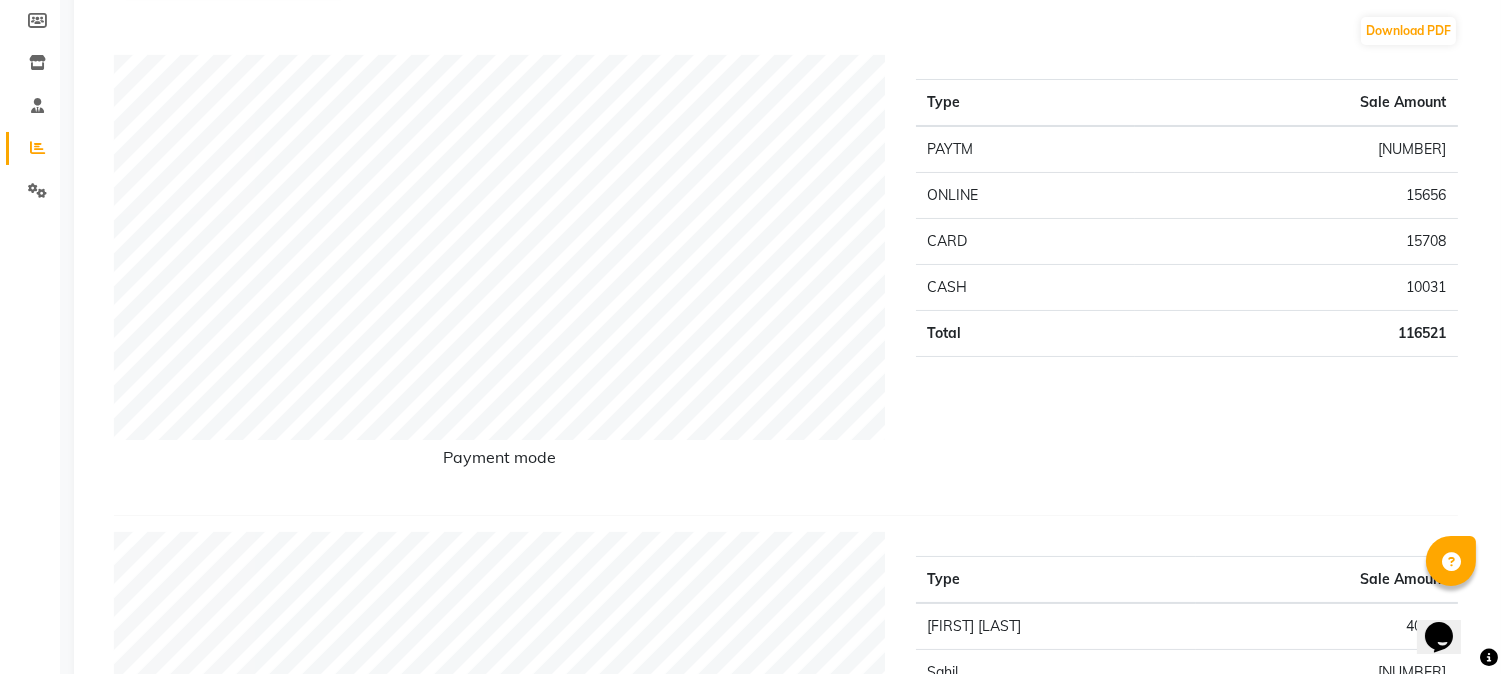scroll, scrollTop: 333, scrollLeft: 0, axis: vertical 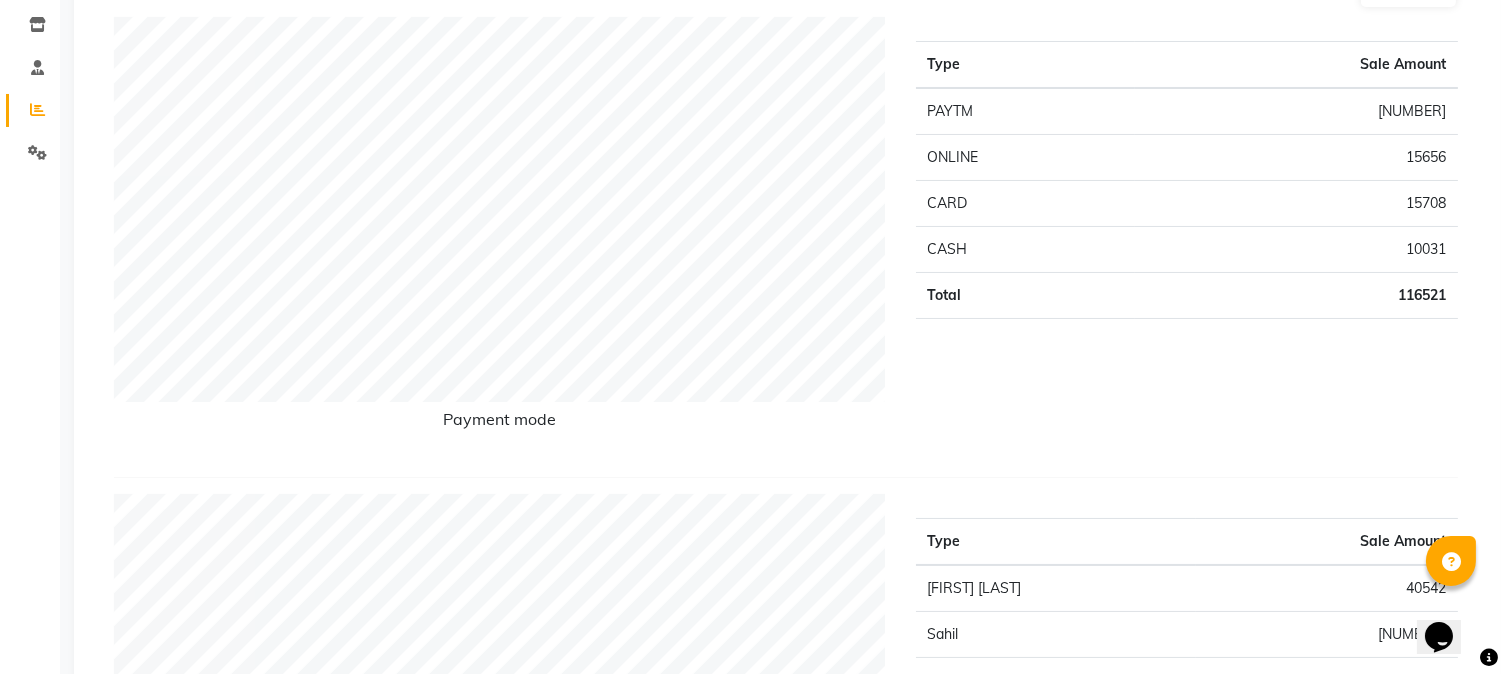 click on "Type Sale Amount PAYTM 75126 ONLINE 15656 CARD 15708 CASH 10031 Total 116521" 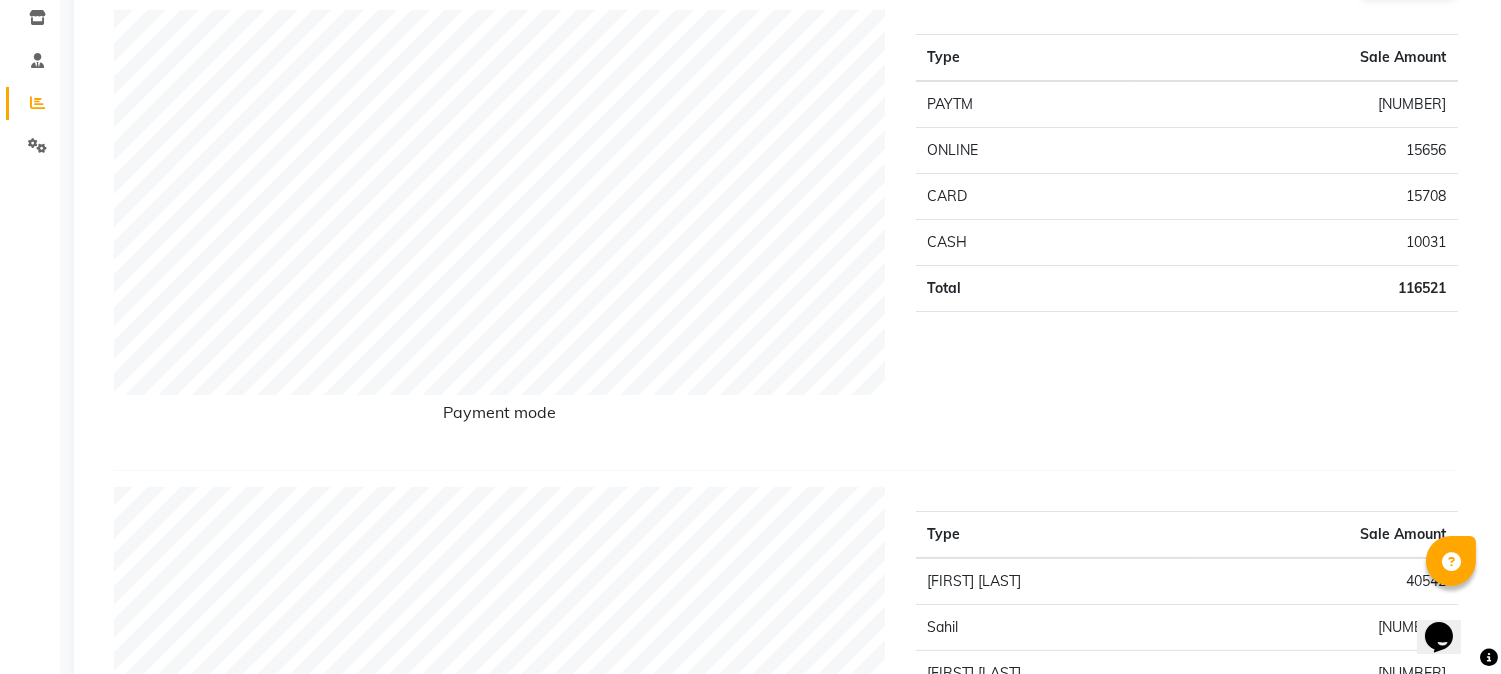 scroll, scrollTop: 0, scrollLeft: 0, axis: both 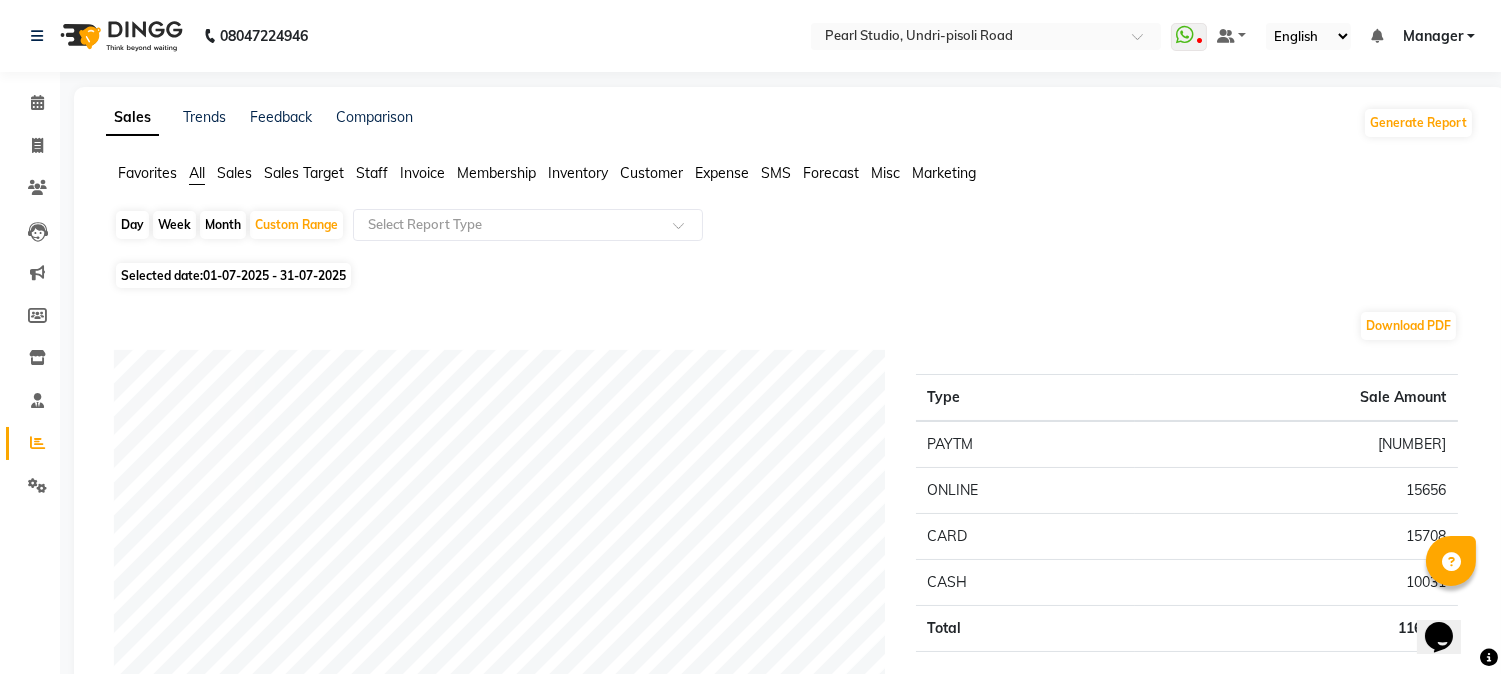 click on "Membership" 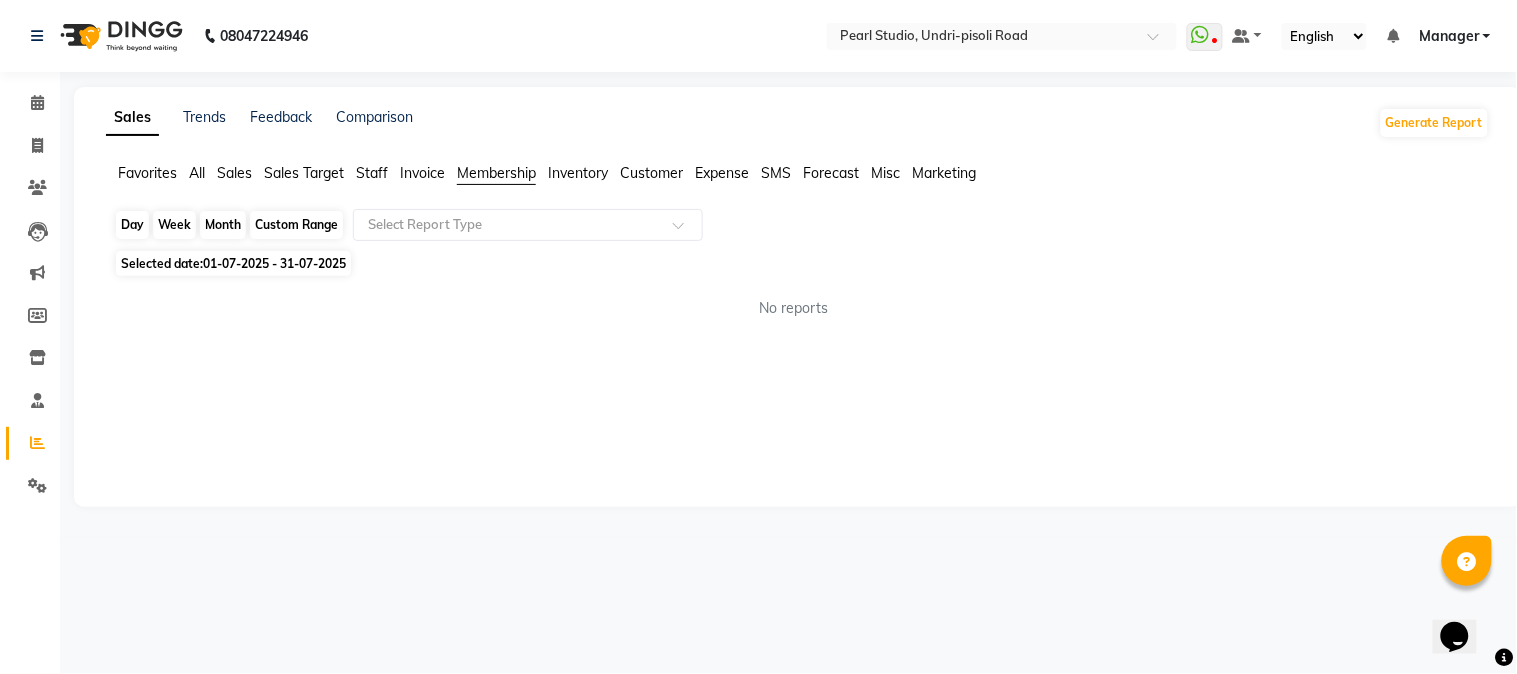 click on "Custom Range" 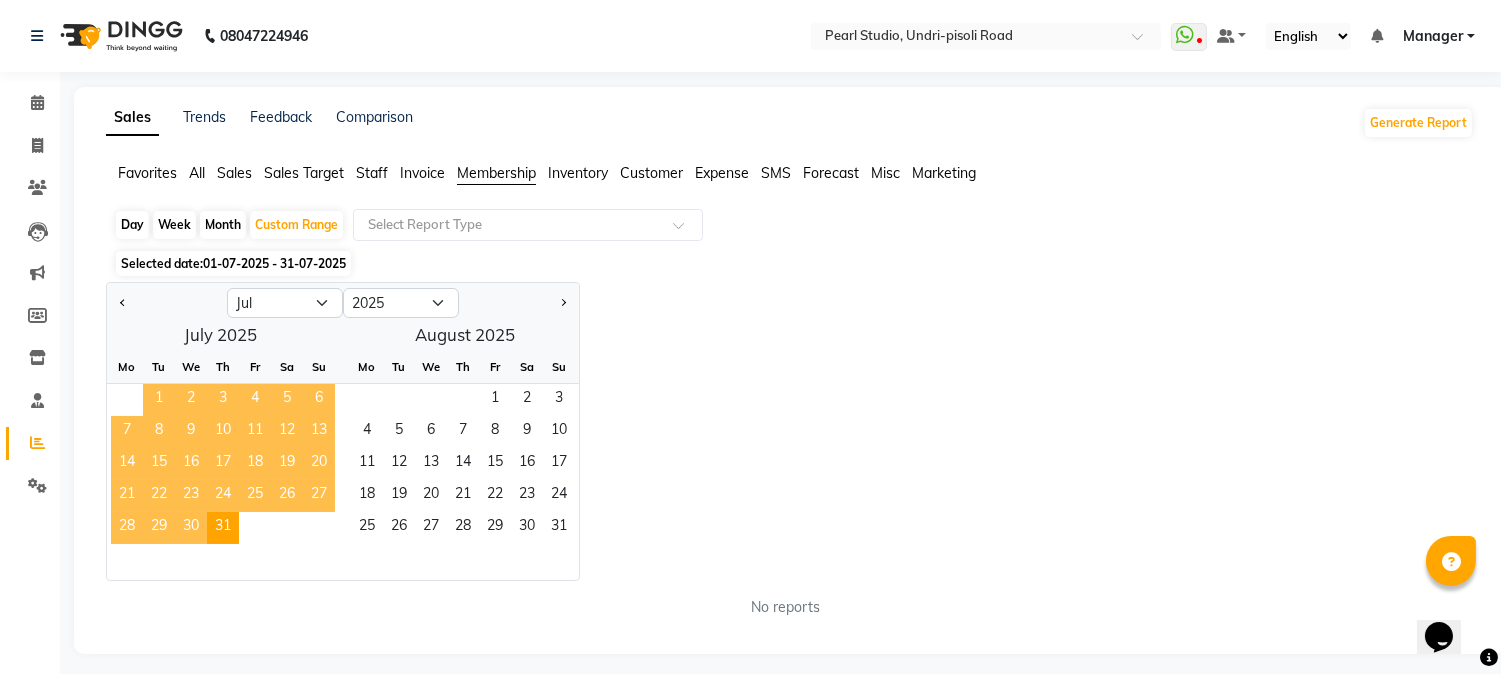 click on "1" 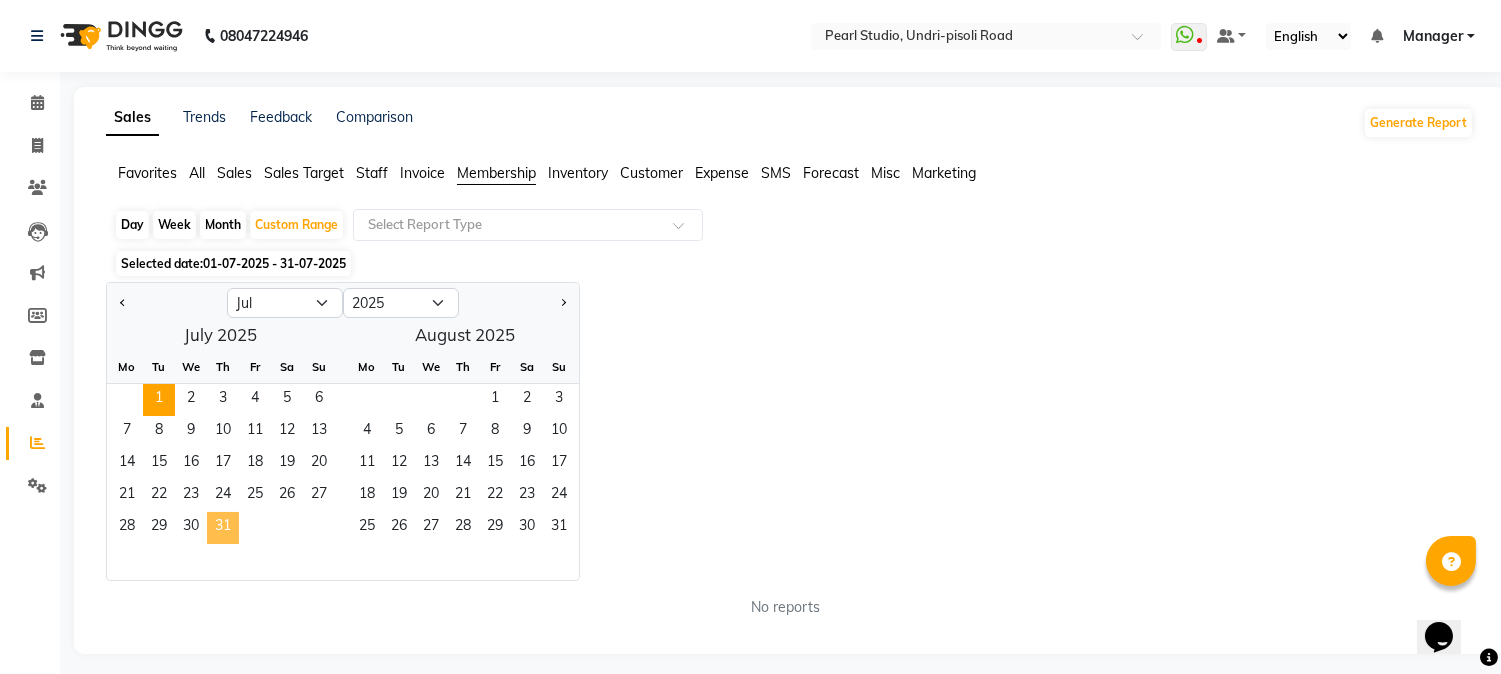 click on "31" 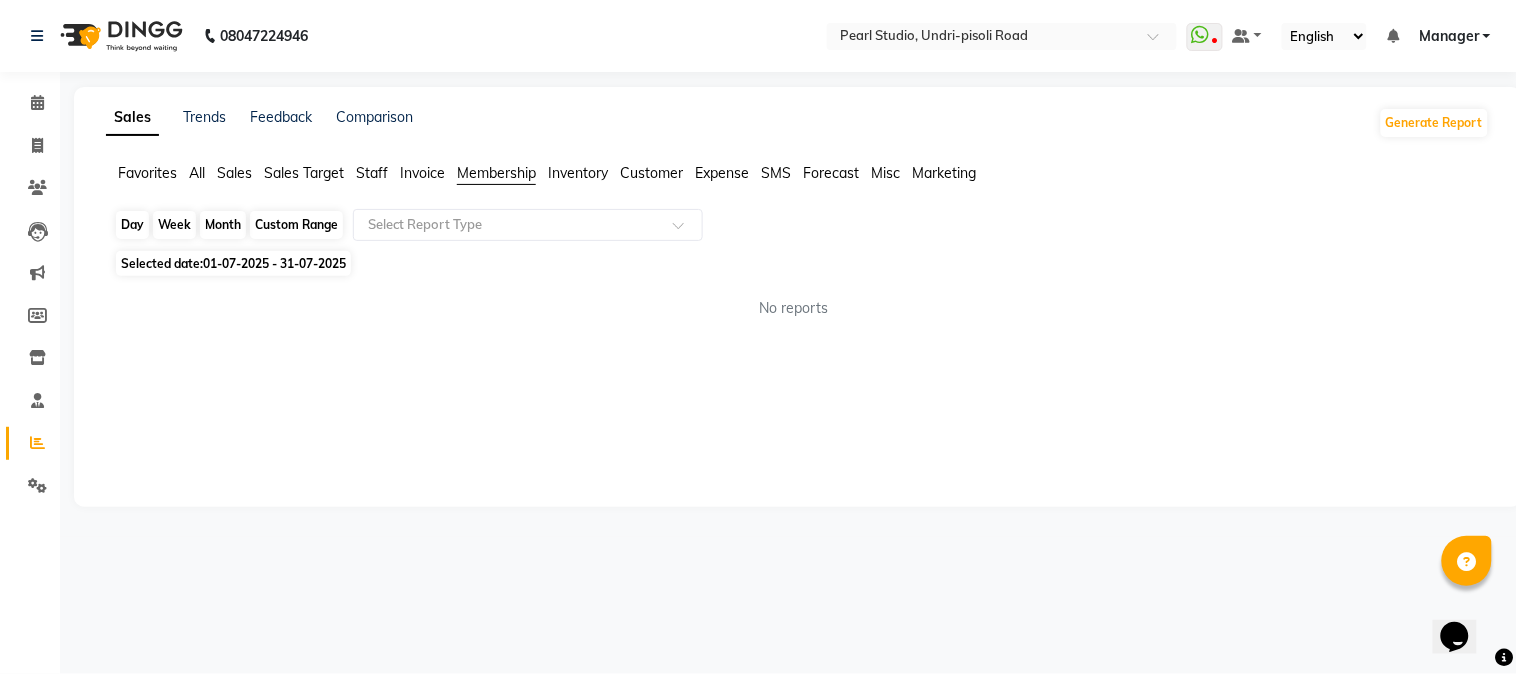 click on "Custom Range" 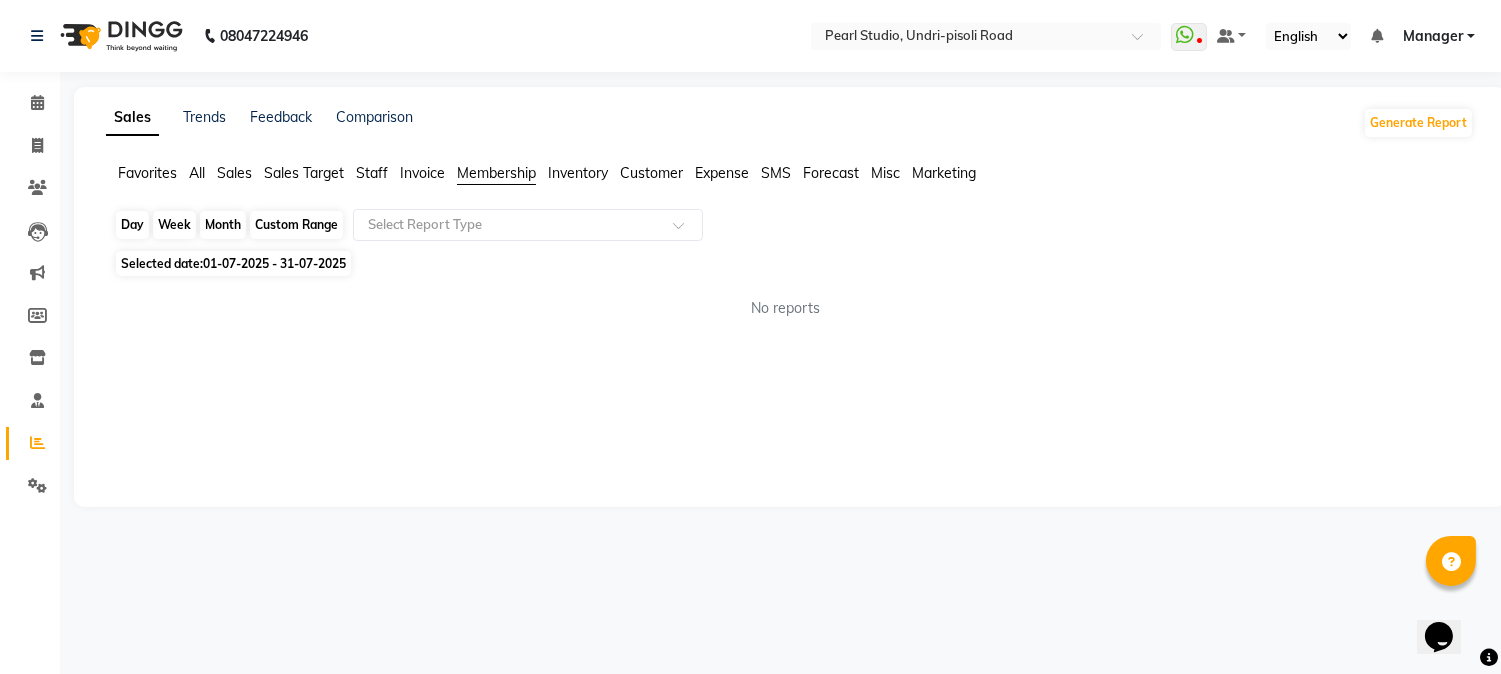 select on "7" 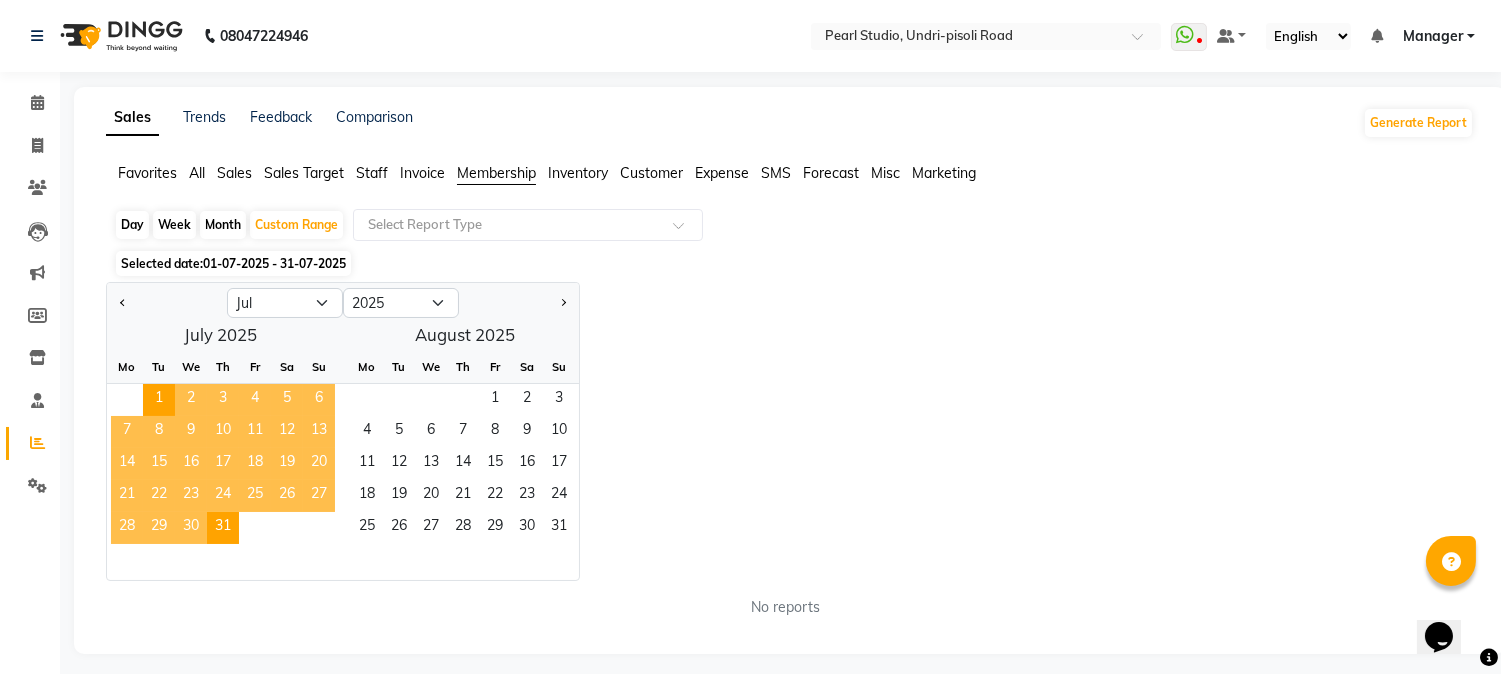 click on "Jan Feb Mar Apr May Jun Jul Aug Sep Oct Nov Dec 2015 2016 2017 2018 2019 2020 2021 2022 2023 2024 2025 2026 2027 2028 2029 2030 2031 2032 2033 2034 2035  July 2025  Mo Tu We Th Fr Sa Su  1   2   3   4   5   6   7   8   9   10   11   12   13   14   15   16   17   18   19   20   21   22   23   24   25   26   27   28   29   30   31   August 2025  Mo Tu We Th Fr Sa Su  1   2   3   4   5   6   7   8   9   10   11   12   13   14   15   16   17   18   19   20   21   22   23   24   25   26   27   28   29   30   31" 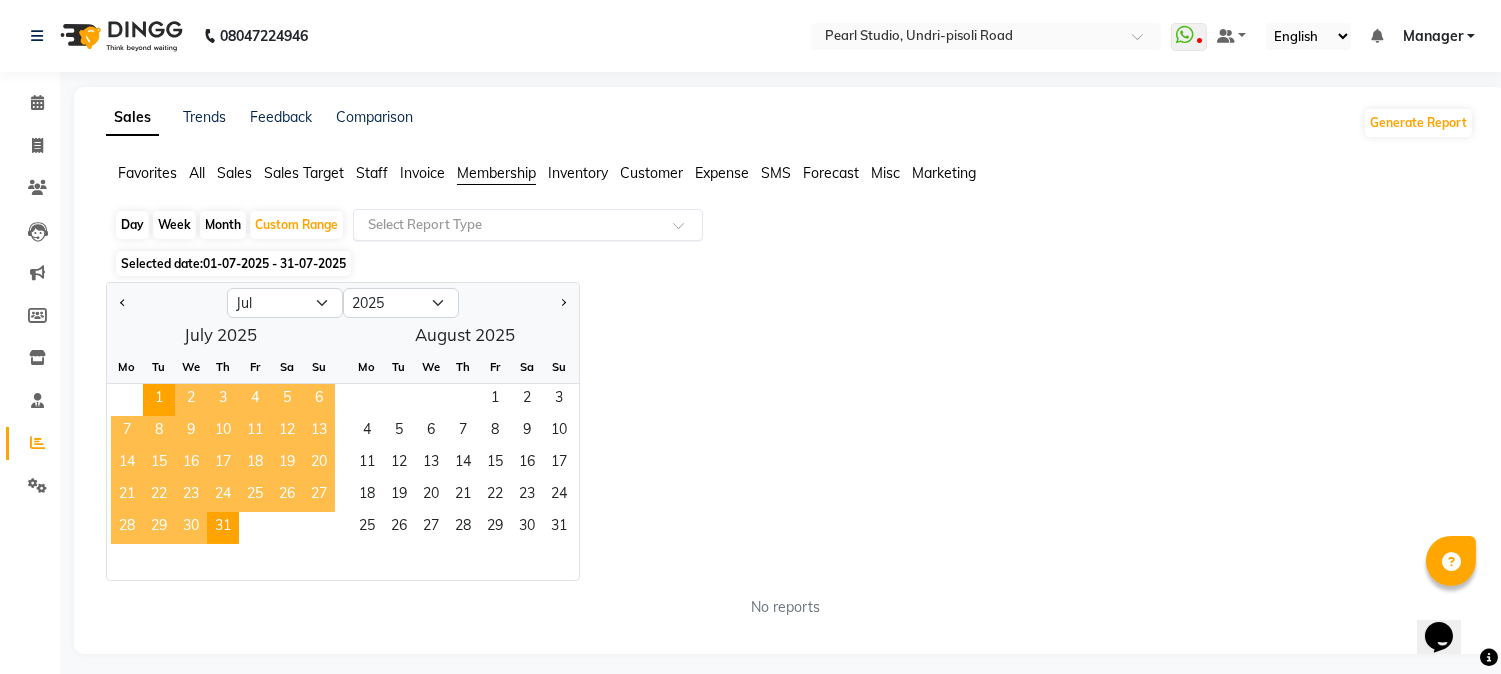 click 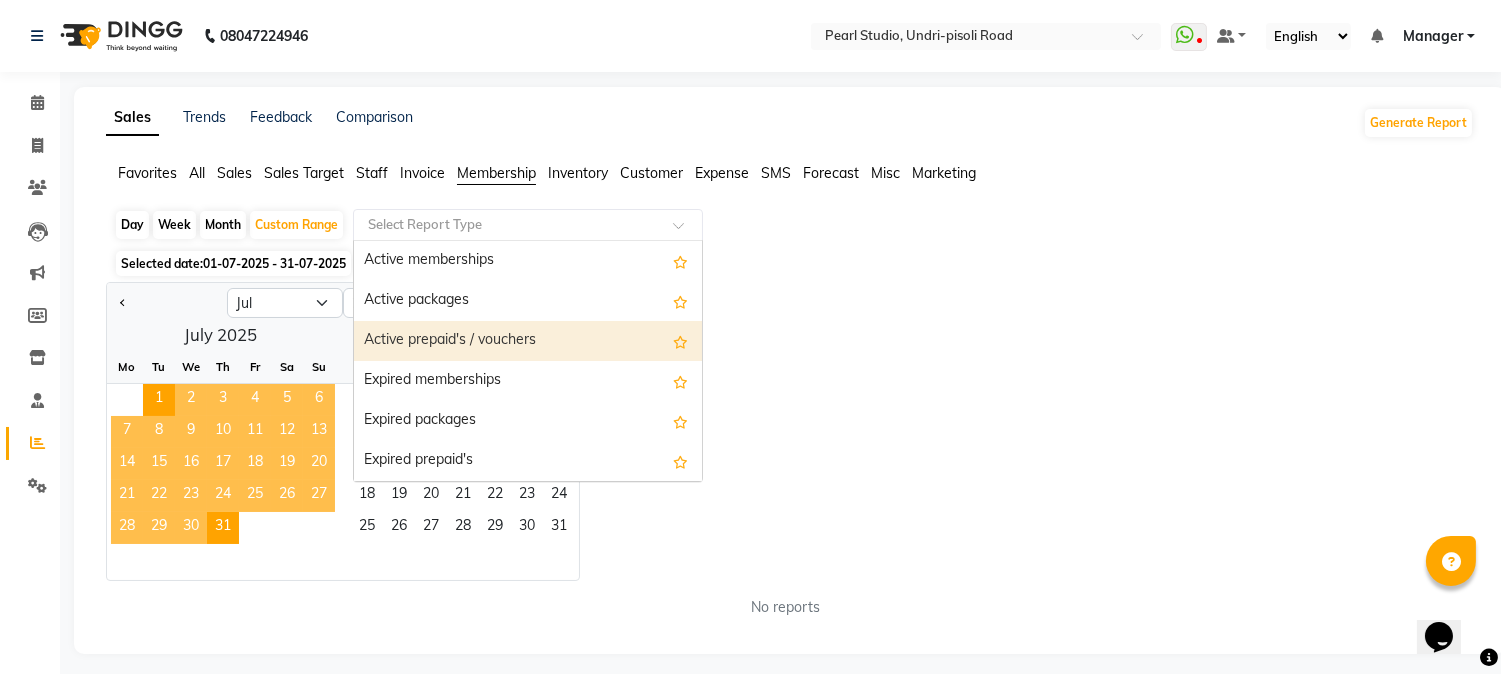 click on "Active prepaid's / vouchers" at bounding box center [528, 341] 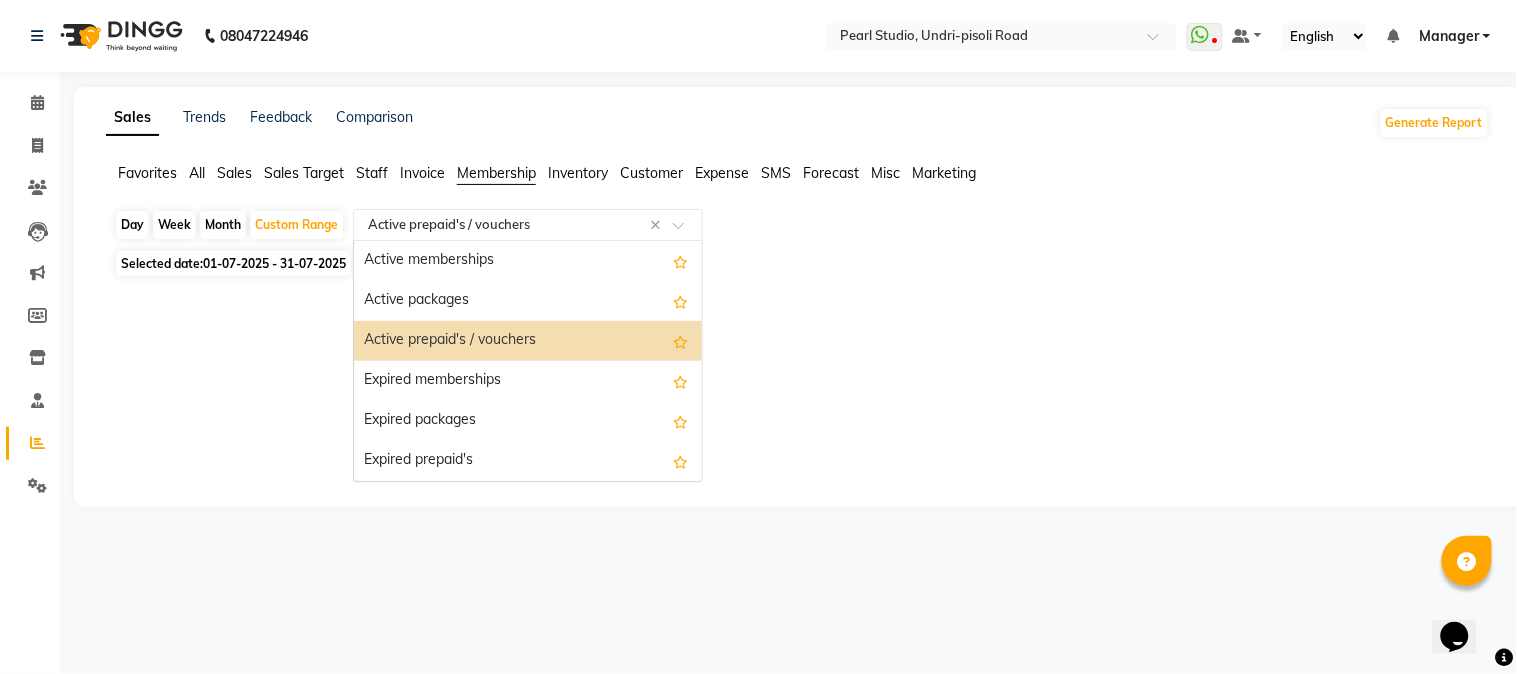 click 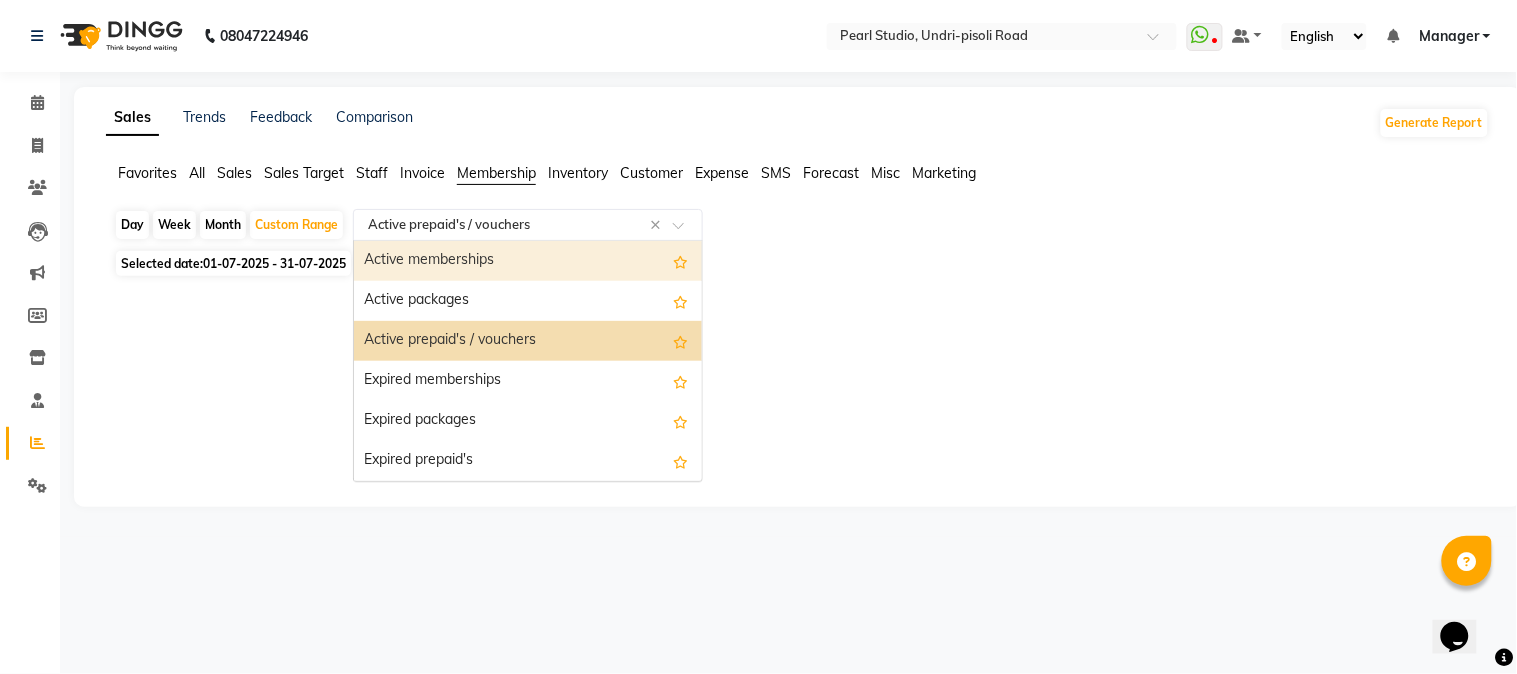 click on "Sales" 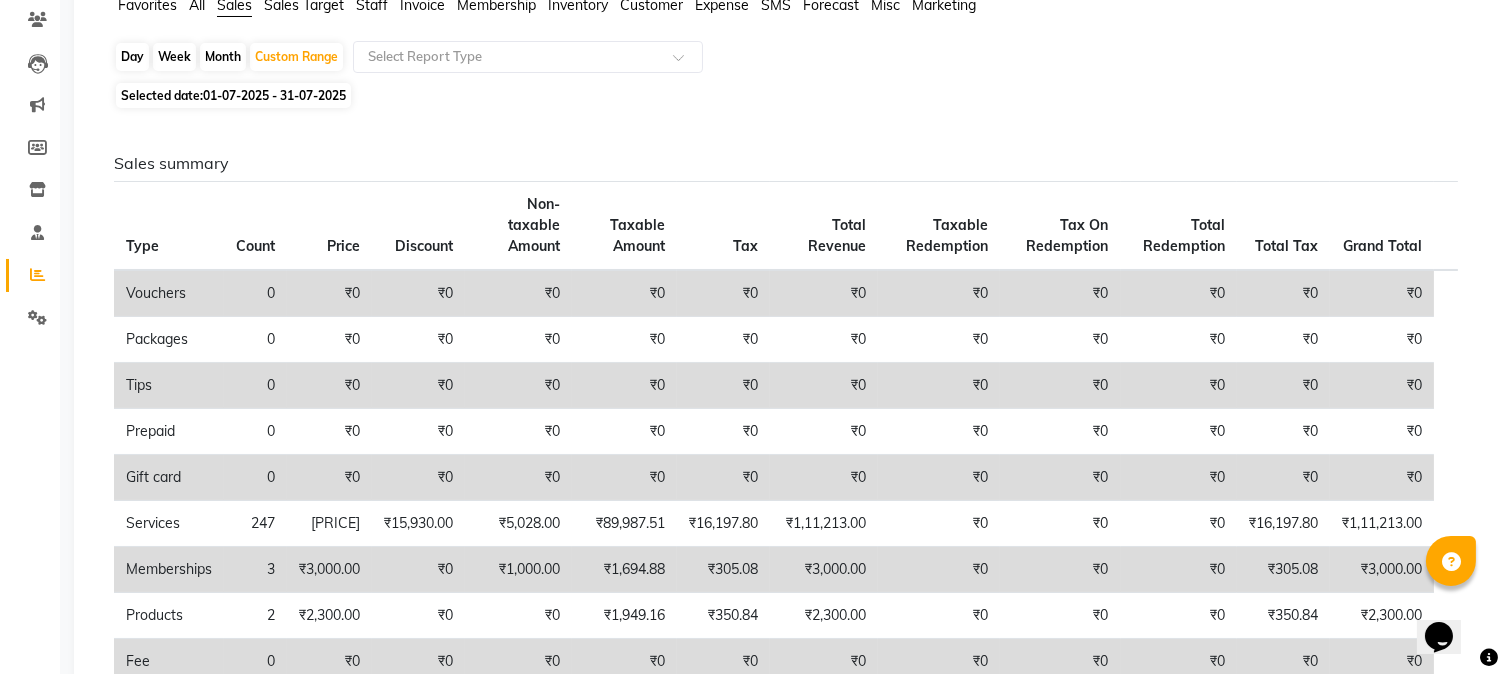 scroll, scrollTop: 222, scrollLeft: 0, axis: vertical 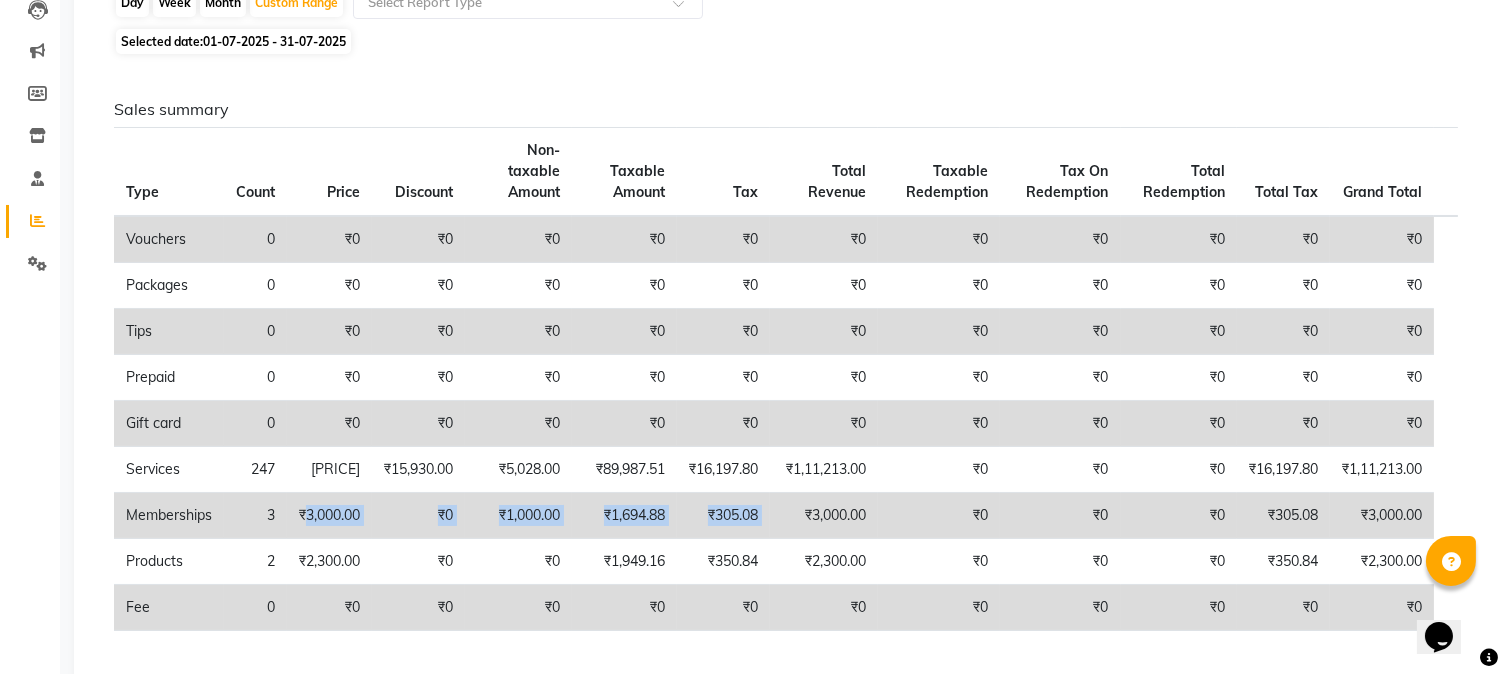 drag, startPoint x: 327, startPoint y: 515, endPoint x: 791, endPoint y: 501, distance: 464.21115 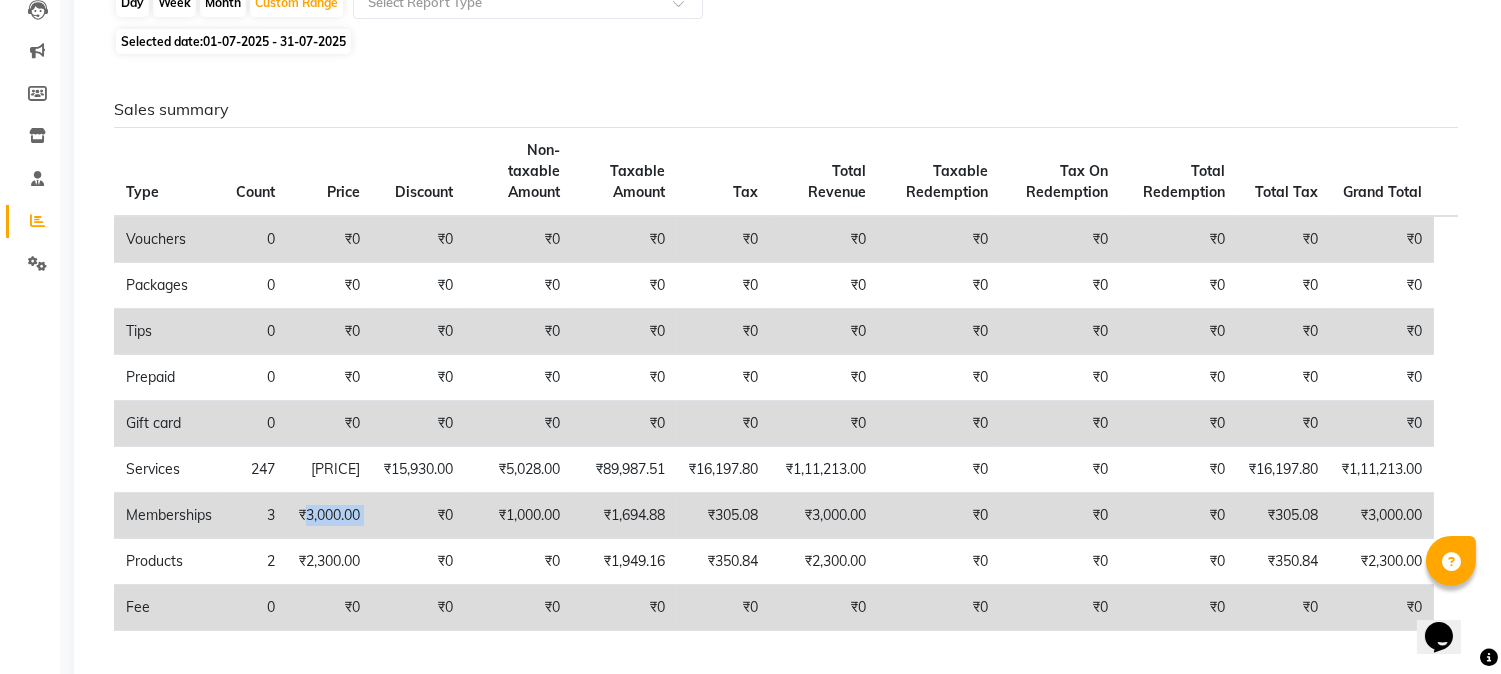 drag, startPoint x: 325, startPoint y: 510, endPoint x: 423, endPoint y: 508, distance: 98.02041 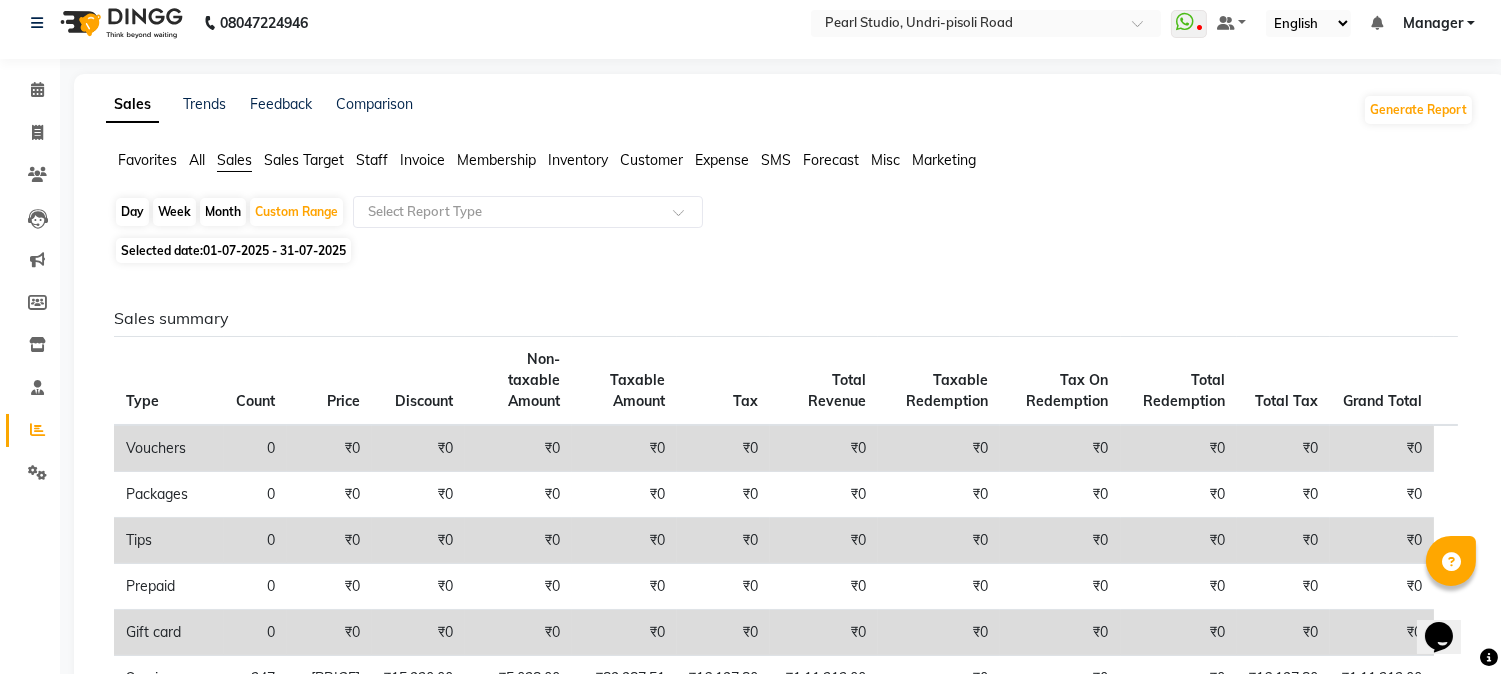 scroll, scrollTop: 0, scrollLeft: 0, axis: both 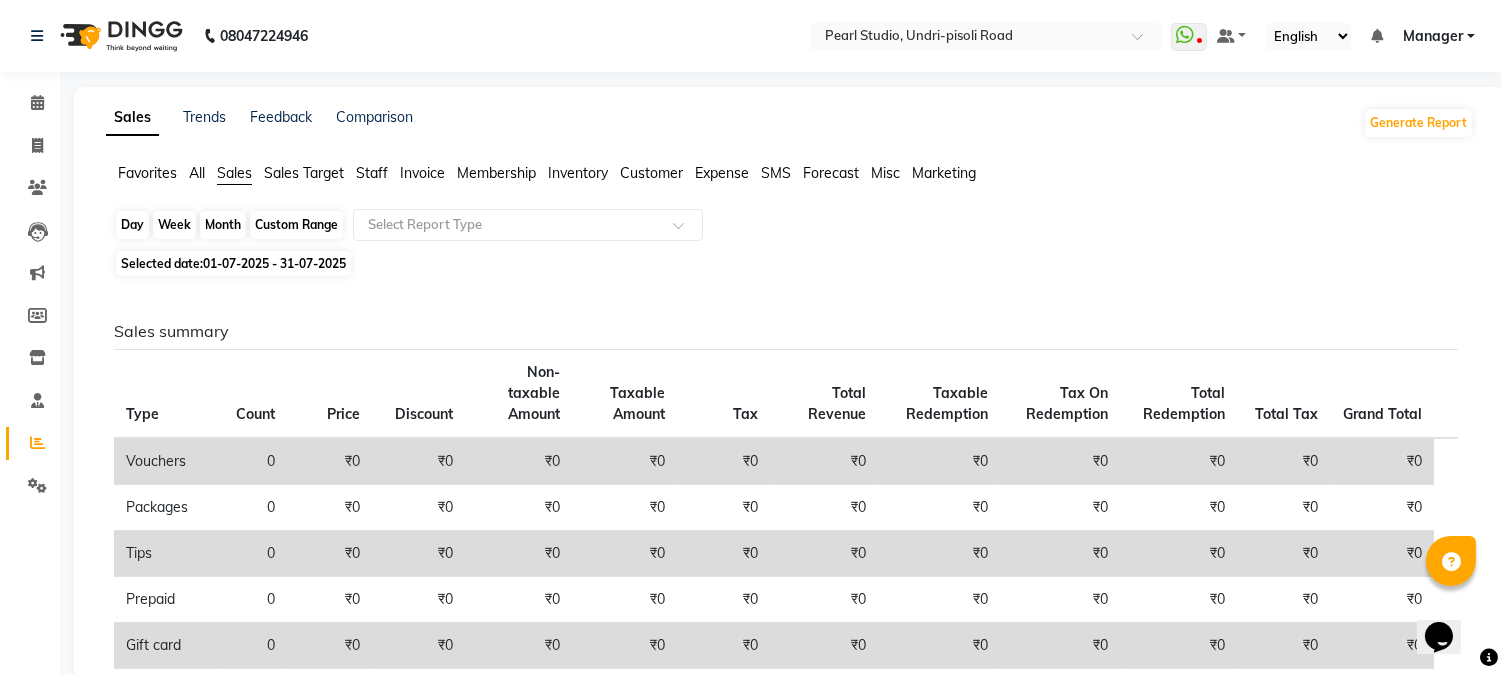 click on "Custom Range" 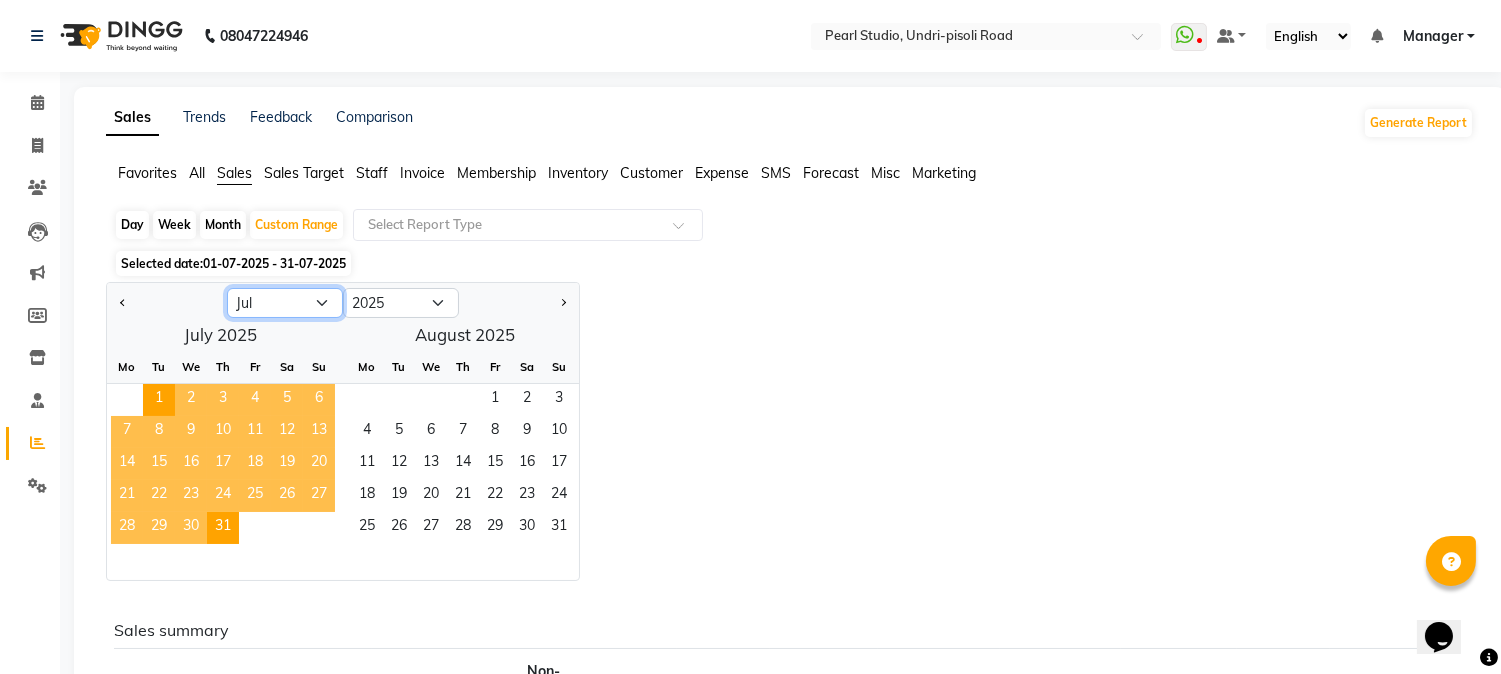click on "Jan Feb Mar Apr May Jun Jul Aug Sep Oct Nov Dec" 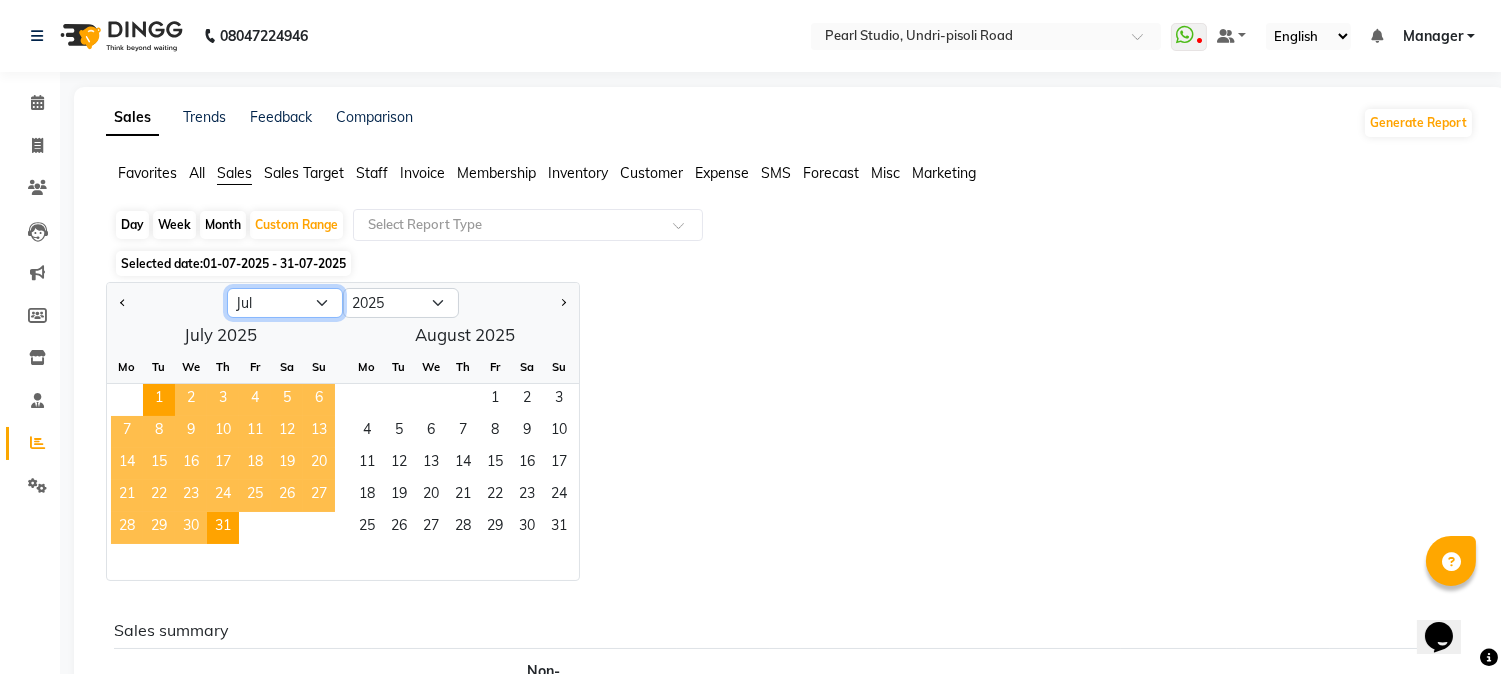 select on "5" 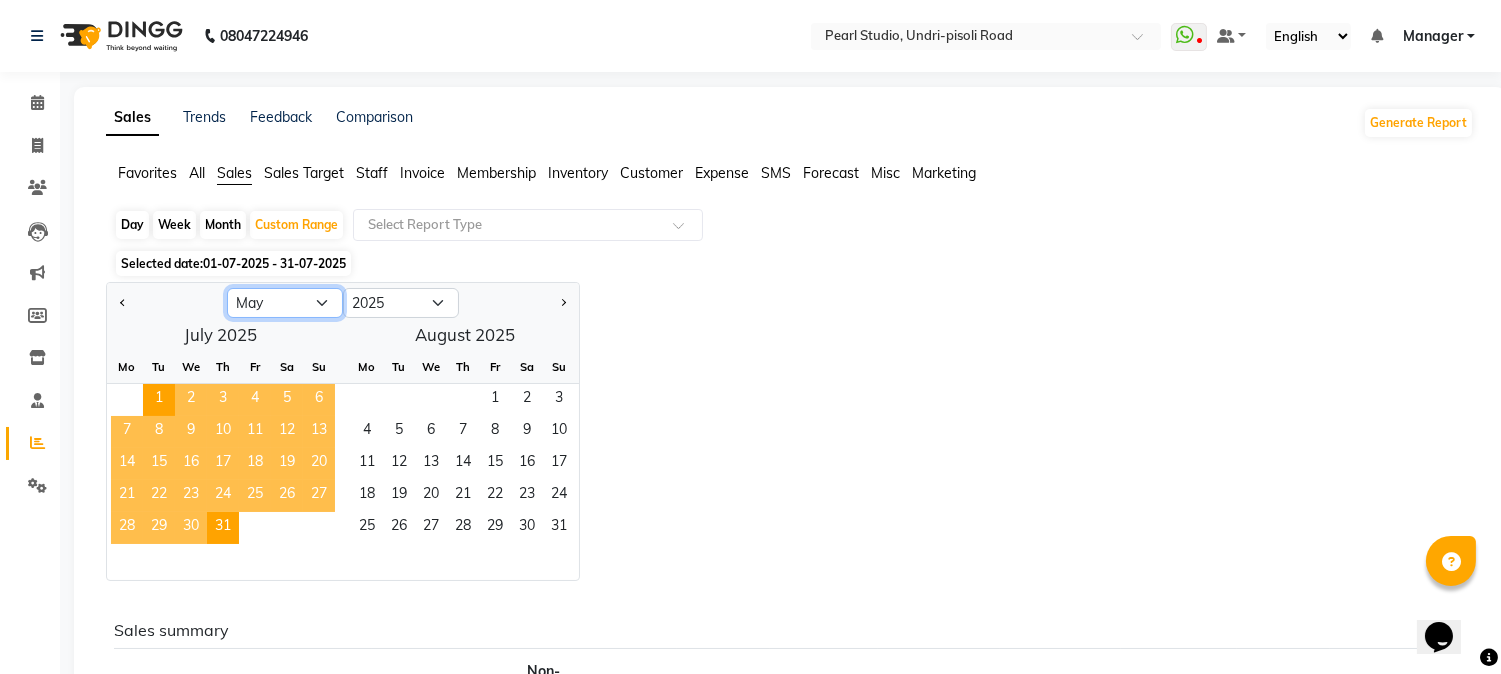 click on "Jan Feb Mar Apr May Jun Jul Aug Sep Oct Nov Dec" 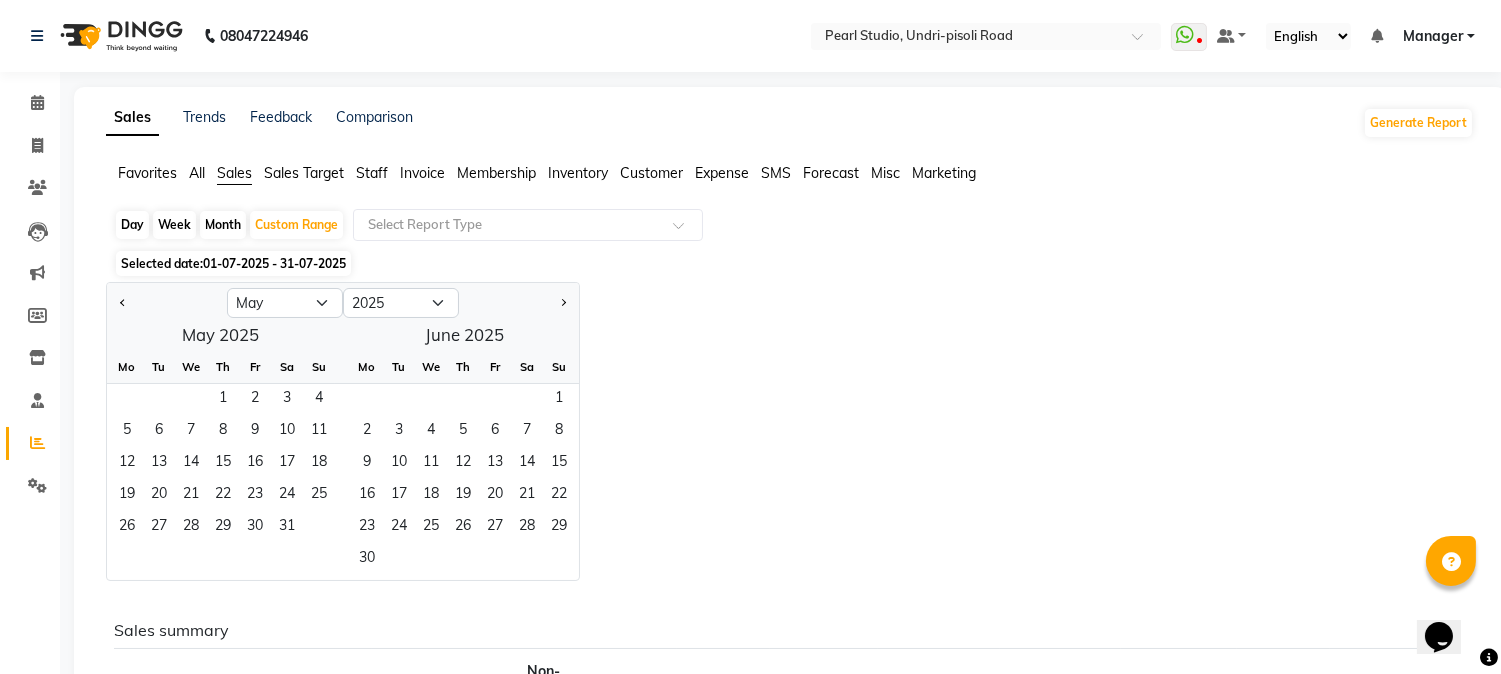 click on "Jan Feb Mar Apr May Jun Jul Aug Sep Oct Nov Dec 2015 2016 2017 2018 2019 2020 2021 2022 2023 2024 2025 2026 2027 2028 2029 2030 2031 2032 2033 2034 2035  May 2025  Mo Tu We Th Fr Sa Su  1   2   3   4   5   6   7   8   9   10   11   12   13   14   15   16   17   18   19   20   21   22   23   24   25   26   27   28   29   30   31   June 2025  Mo Tu We Th Fr Sa Su  1   2   3   4   5   6   7   8   9   10   11   12   13   14   15   16   17   18   19   20   21   22   23   24   25   26   27   28   29   30" 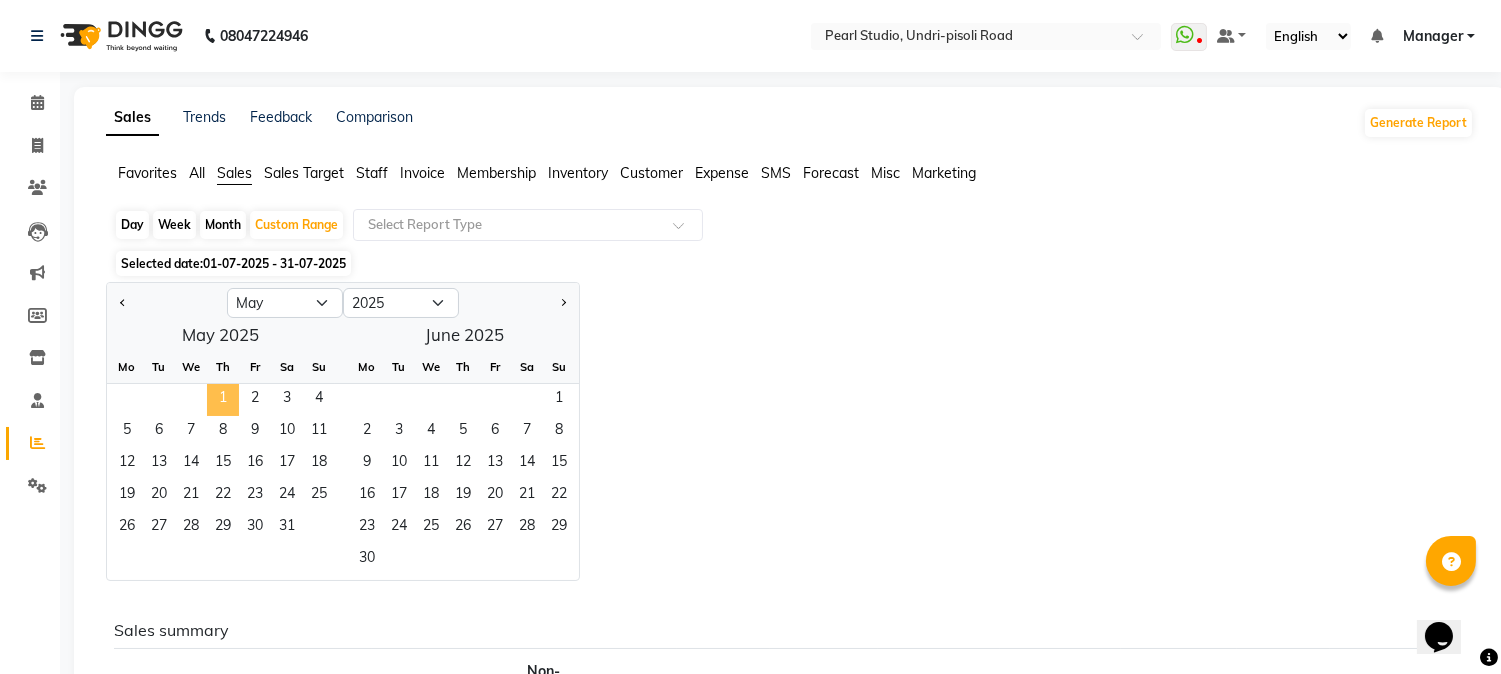 click on "1" 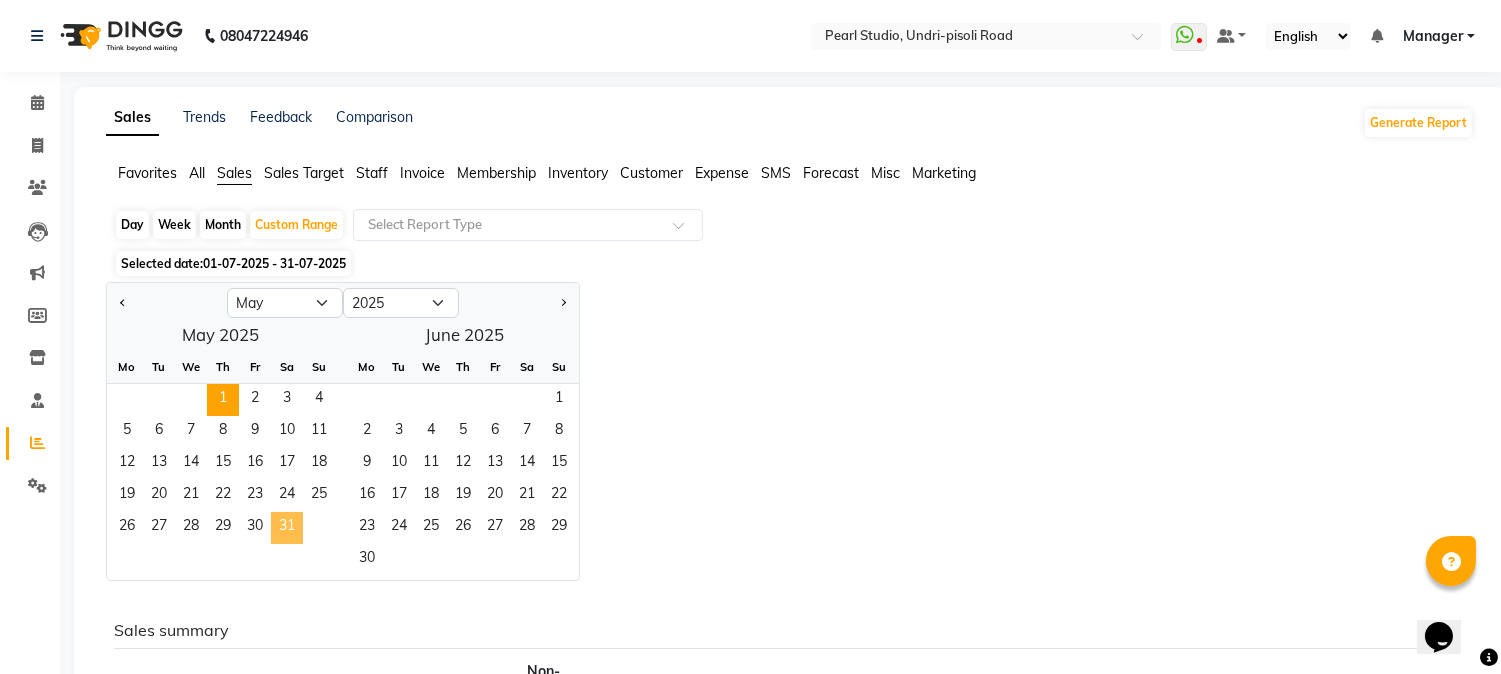 click on "31" 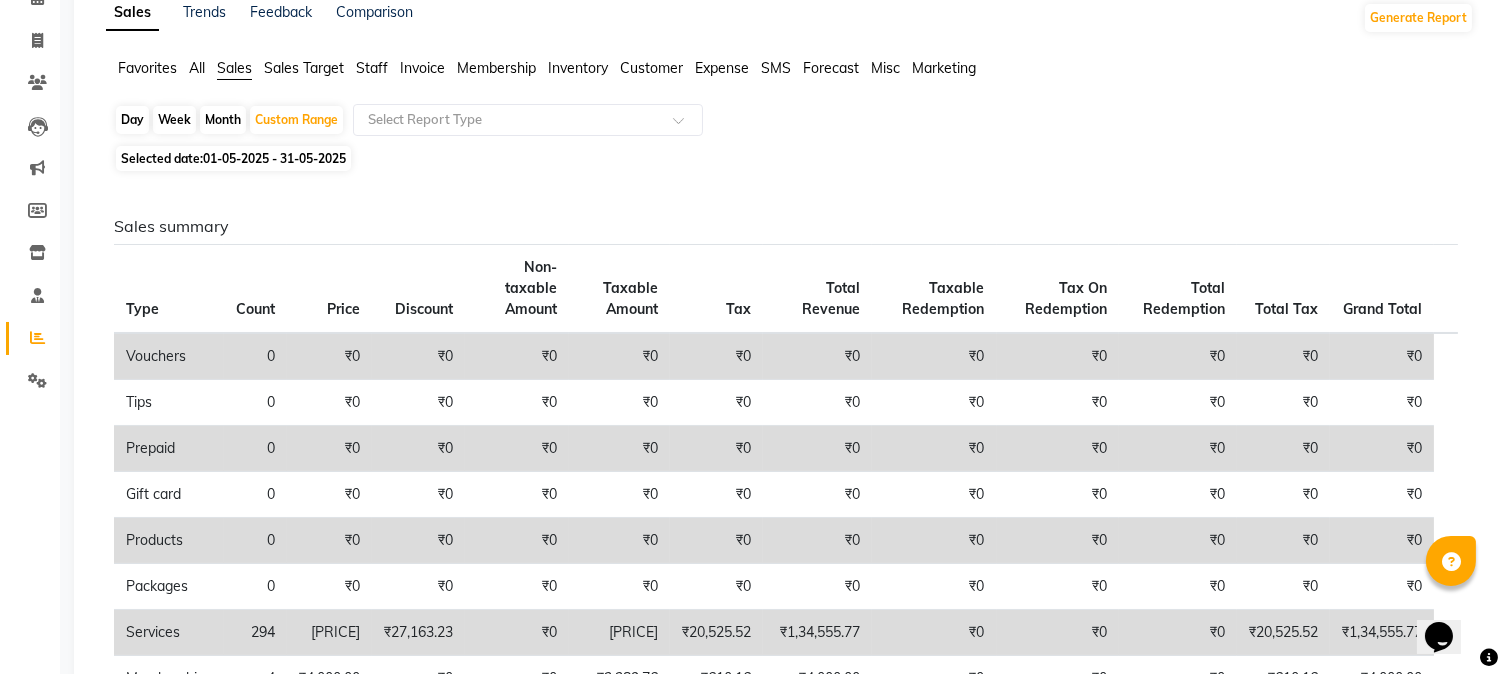 scroll, scrollTop: 0, scrollLeft: 0, axis: both 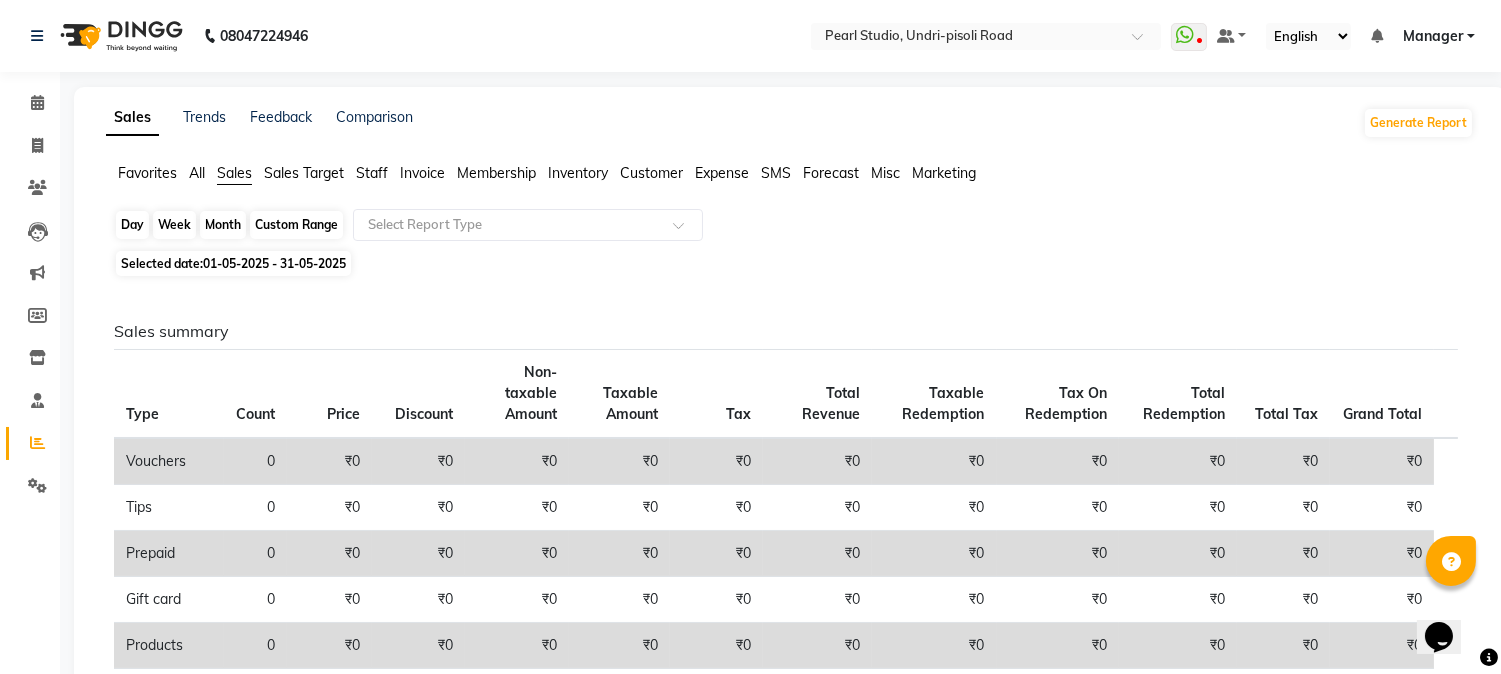 click on "Custom Range" 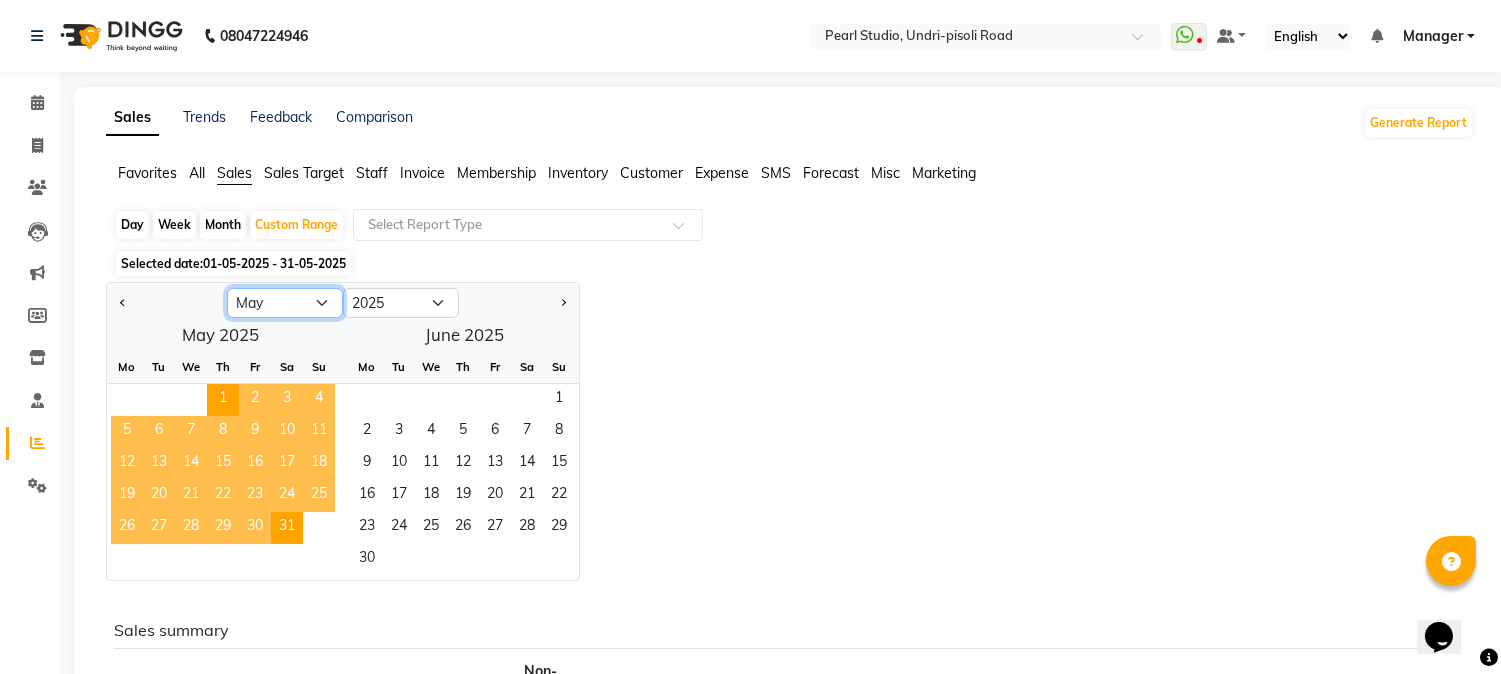 click on "Jan Feb Mar Apr May Jun Jul Aug Sep Oct Nov Dec" 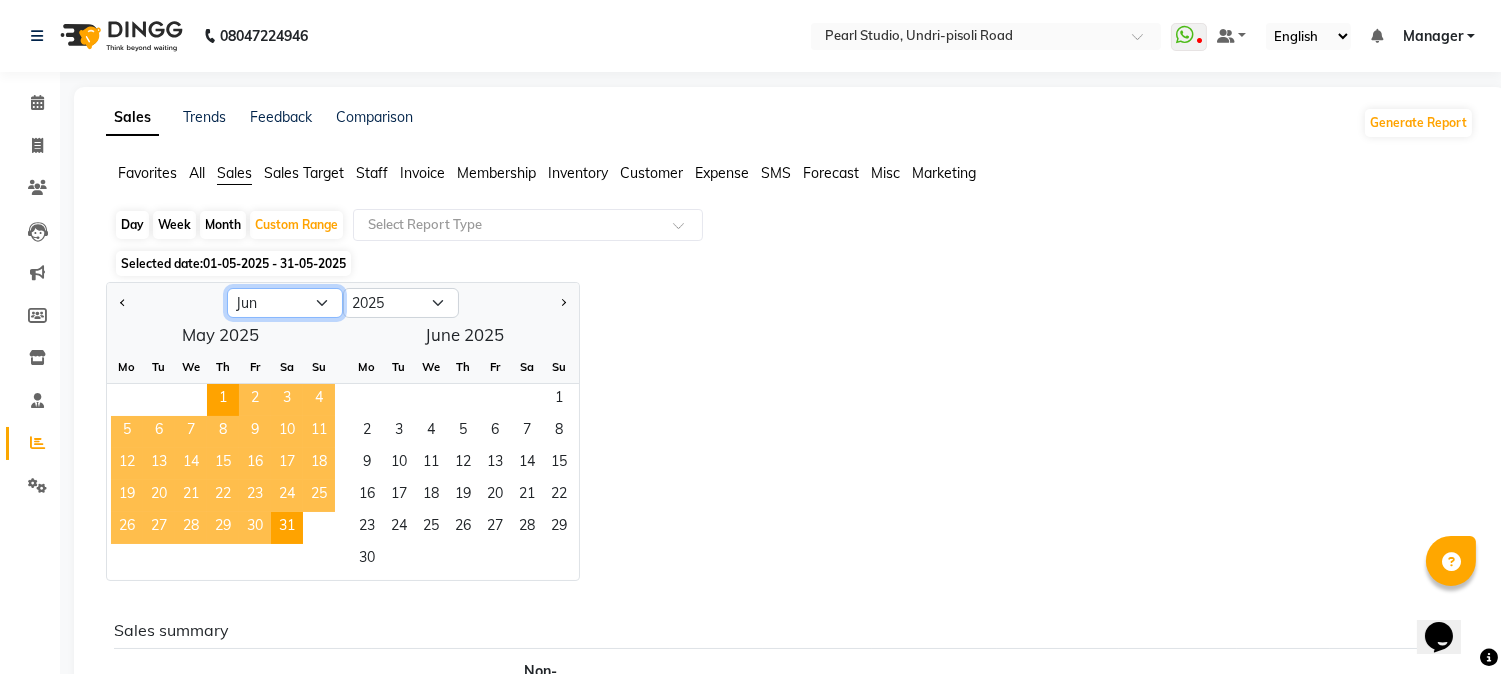 click on "Jan Feb Mar Apr May Jun Jul Aug Sep Oct Nov Dec" 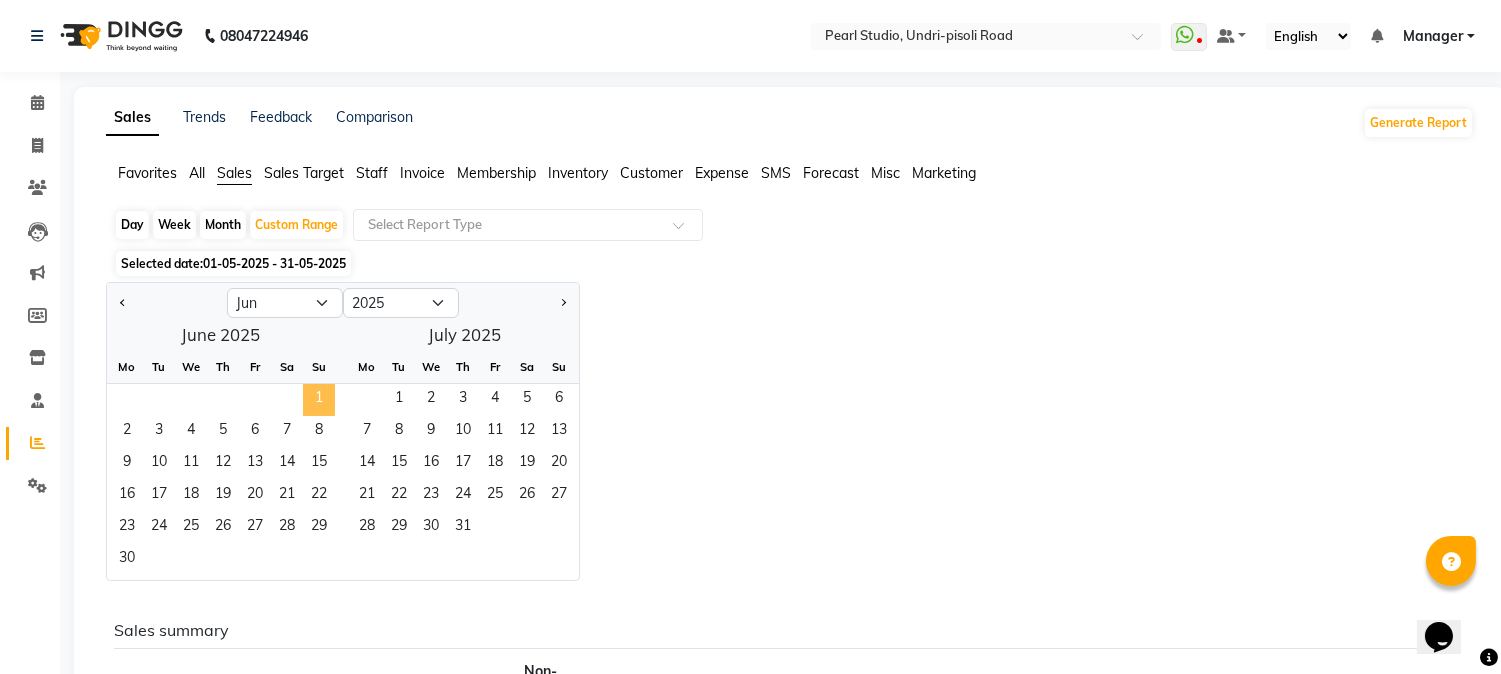 click on "1" 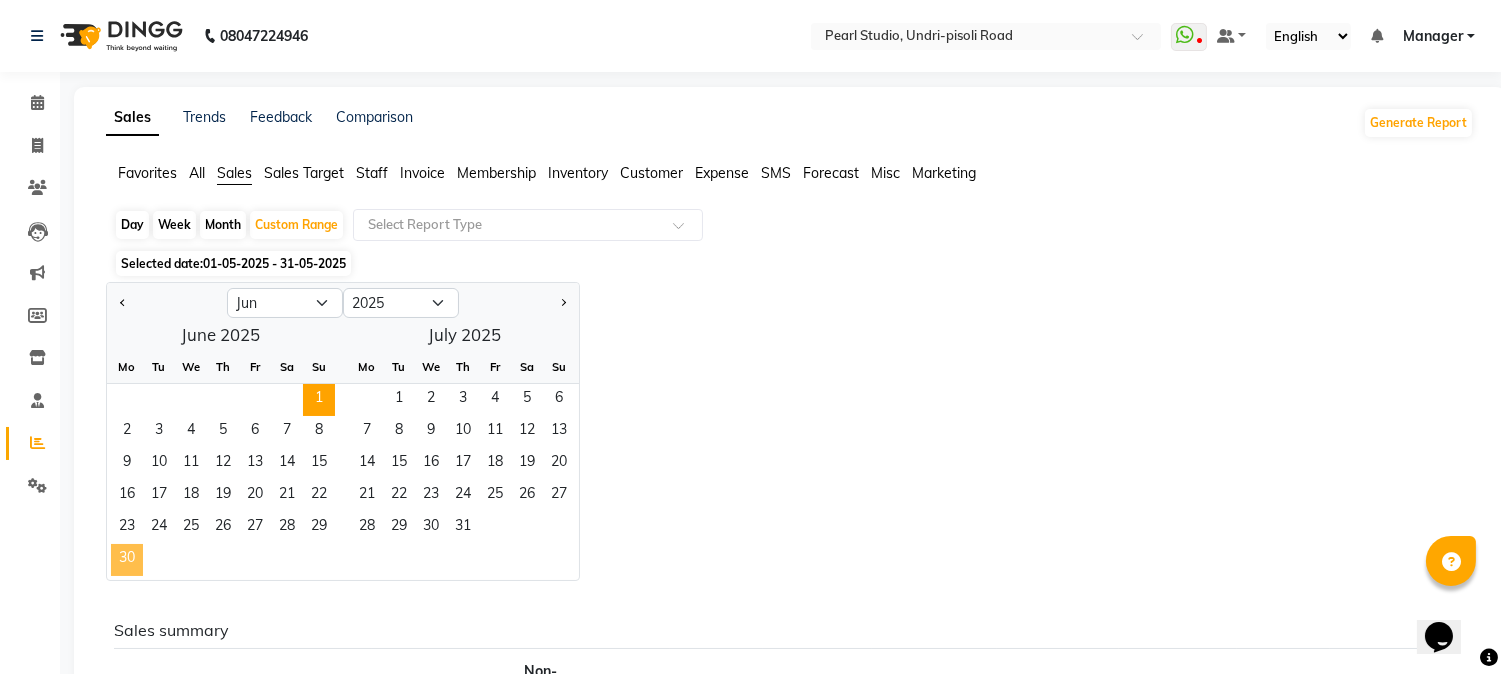 click on "30" 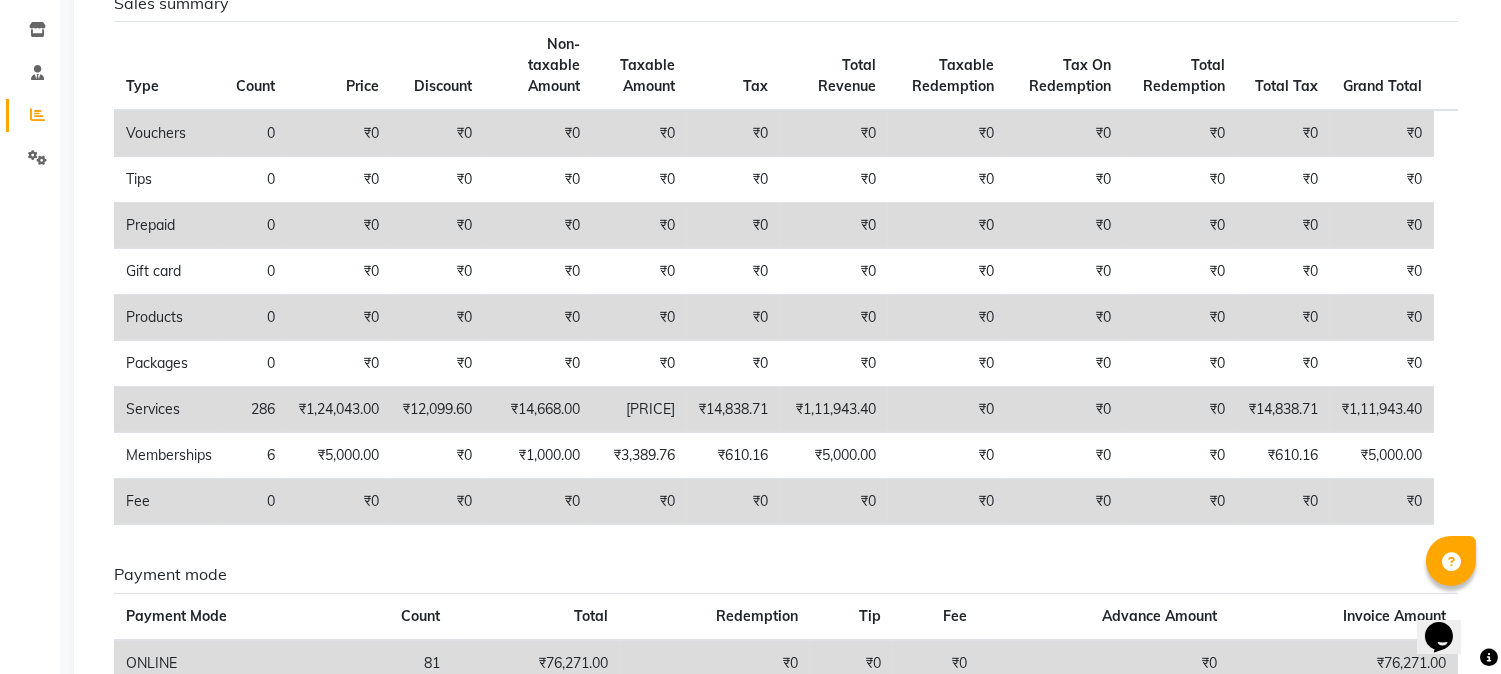 scroll, scrollTop: 333, scrollLeft: 0, axis: vertical 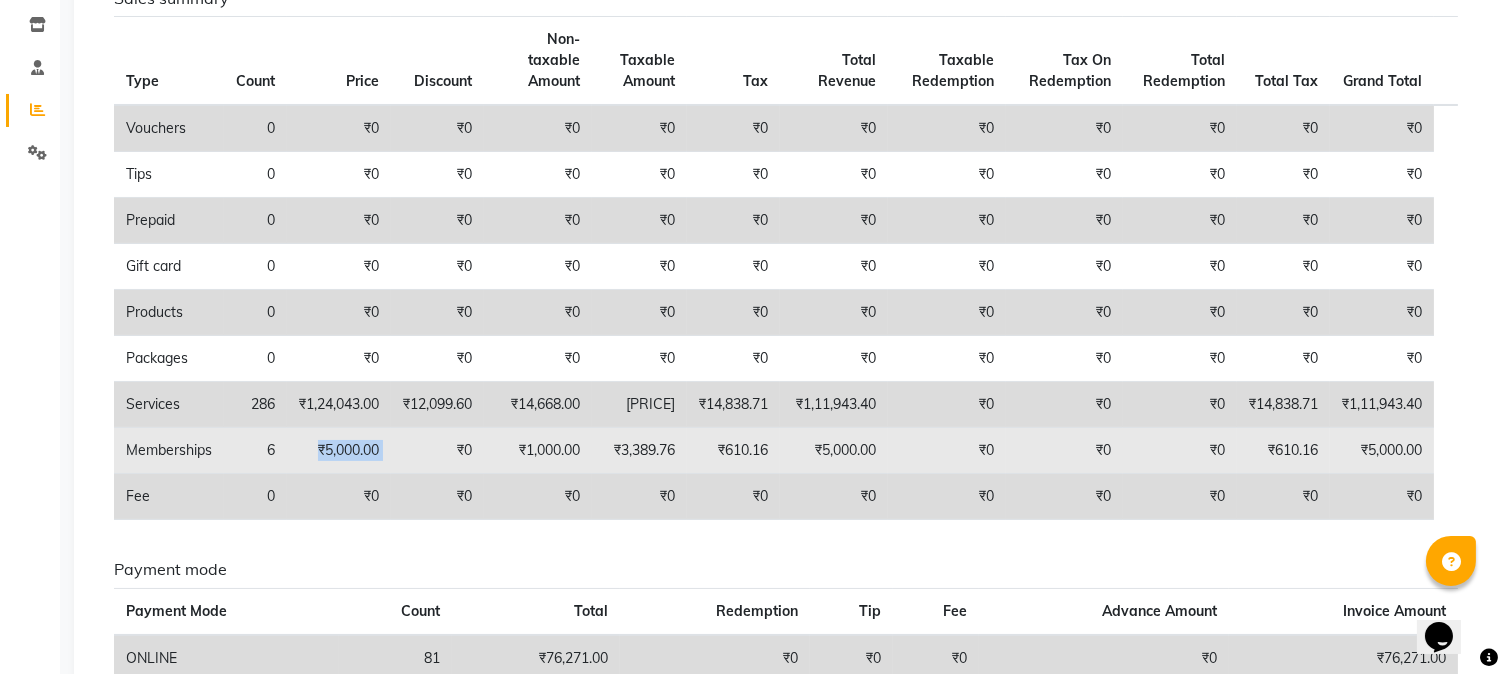 drag, startPoint x: 322, startPoint y: 450, endPoint x: 407, endPoint y: 440, distance: 85.58621 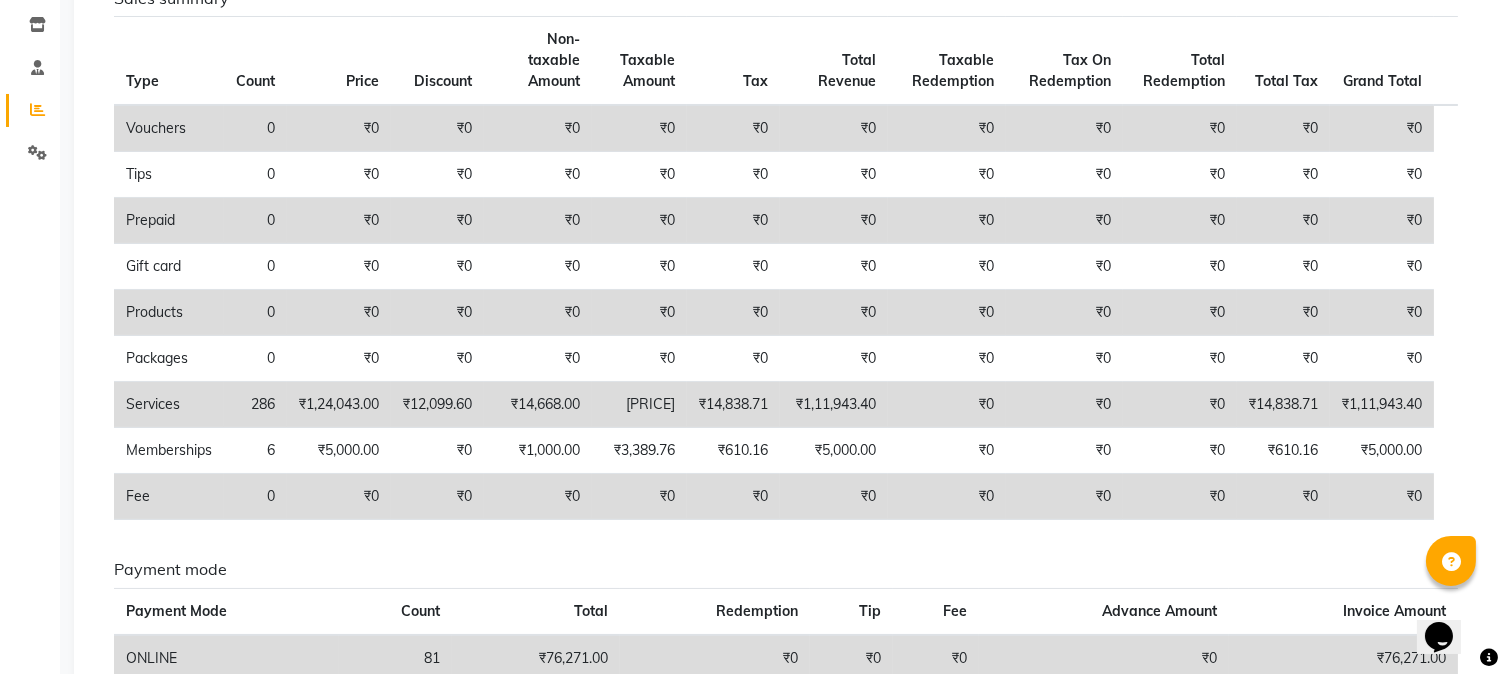 drag, startPoint x: 364, startPoint y: 374, endPoint x: 352, endPoint y: 417, distance: 44.64303 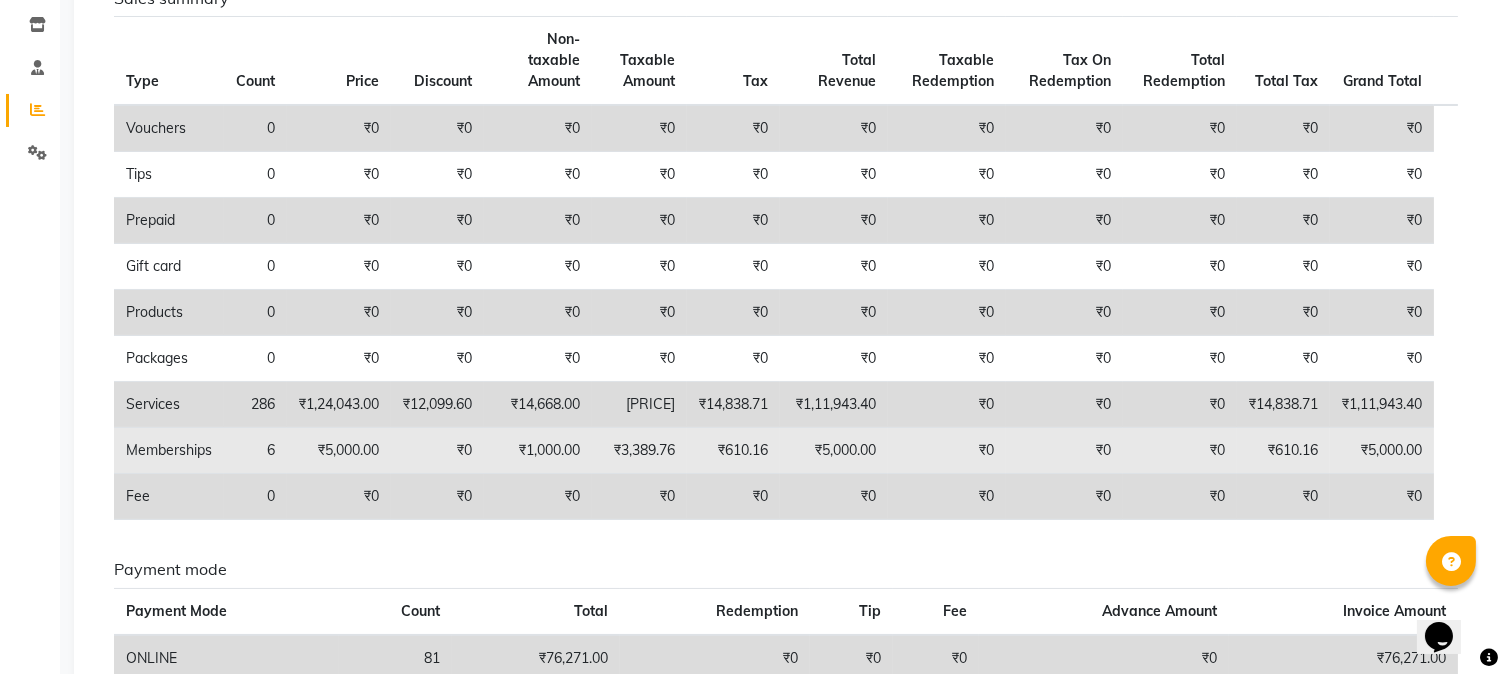click on "₹5,000.00" 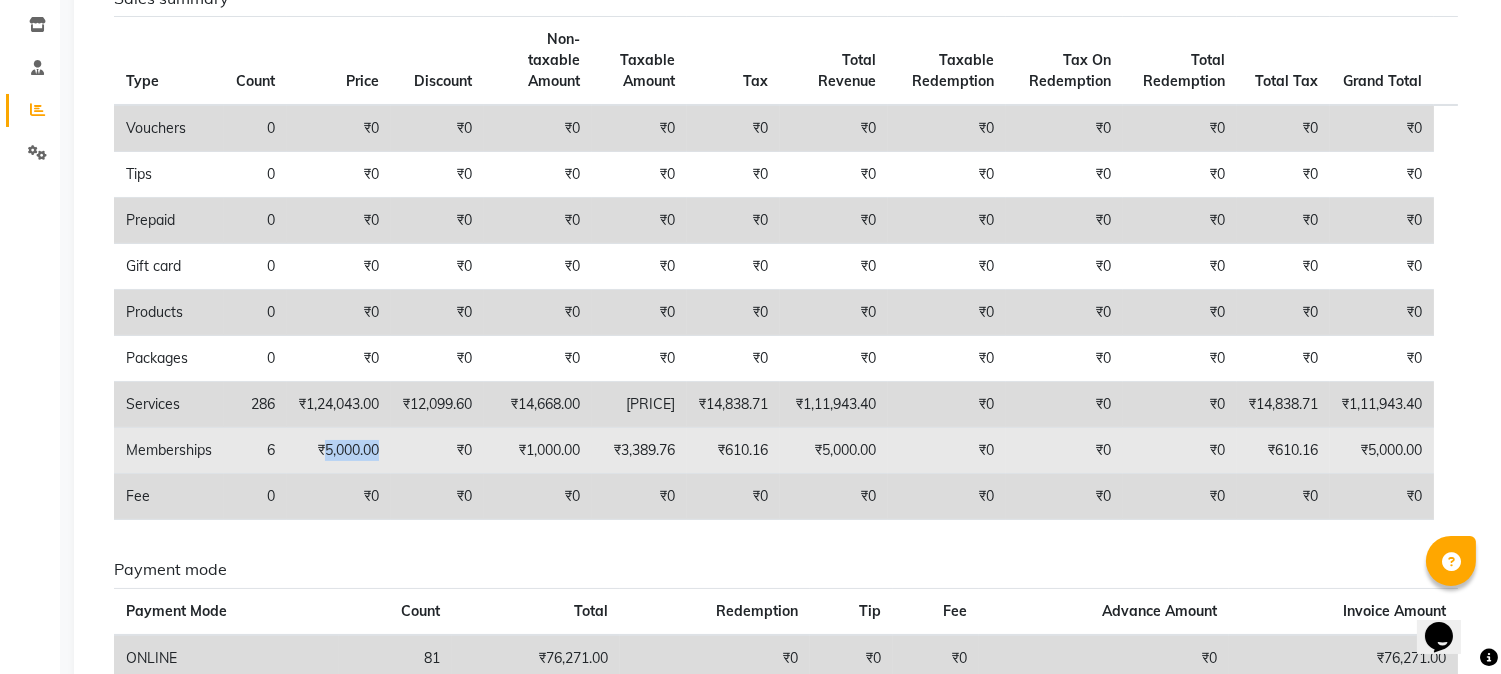 click on "₹5,000.00" 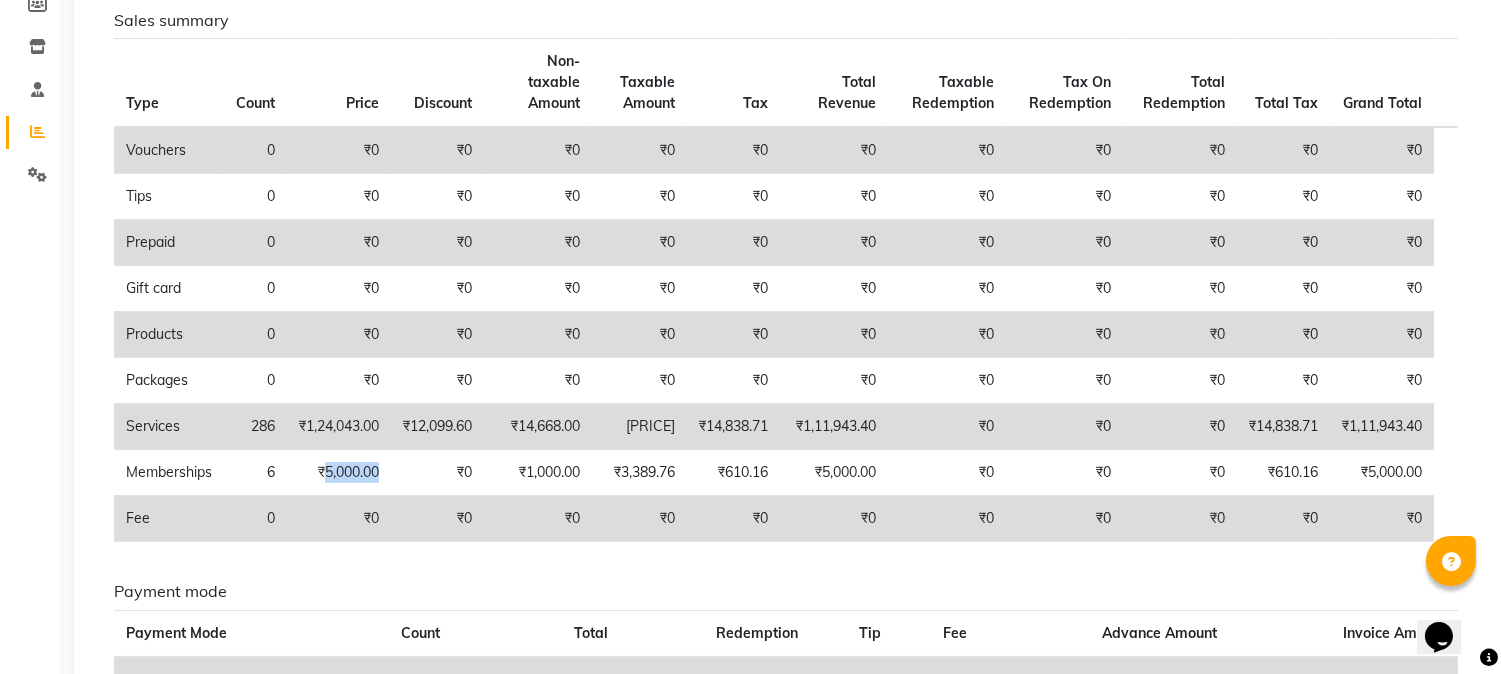 scroll, scrollTop: 362, scrollLeft: 0, axis: vertical 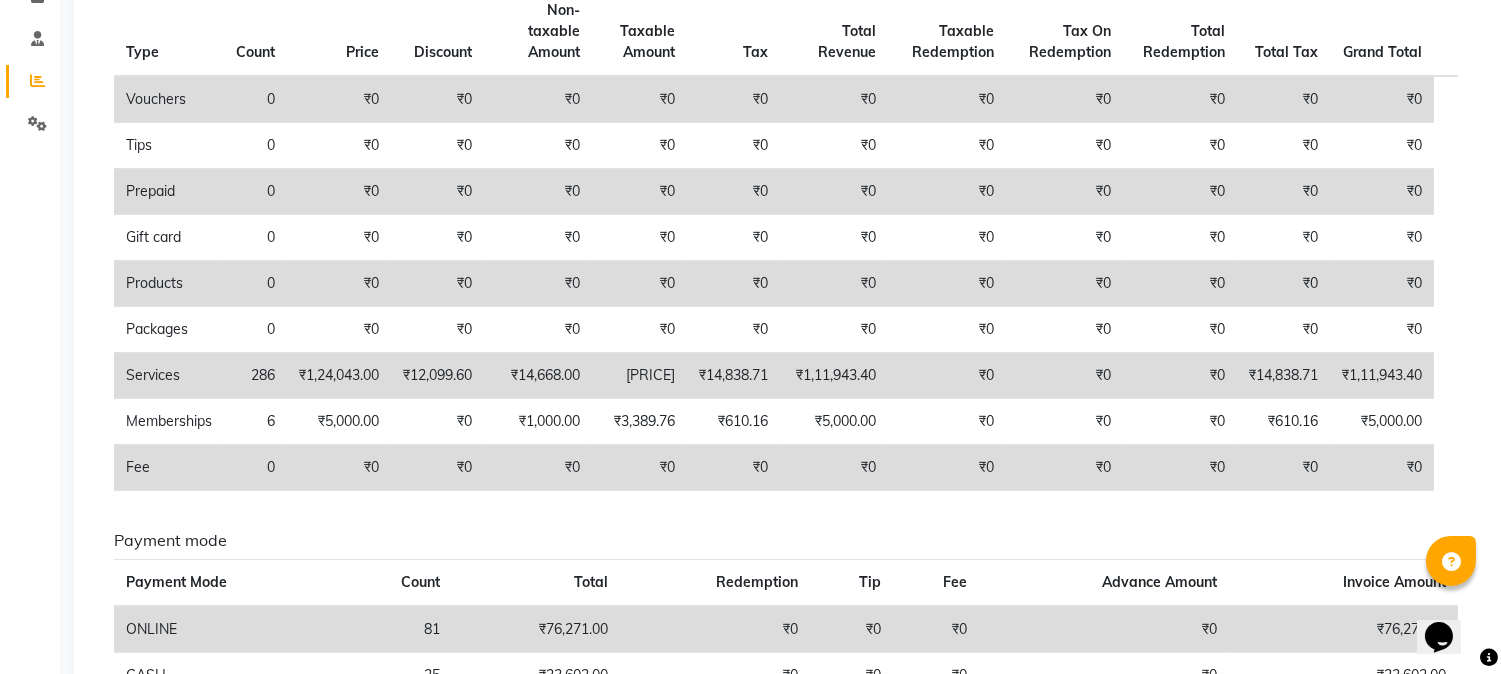 click on "Total Tax" 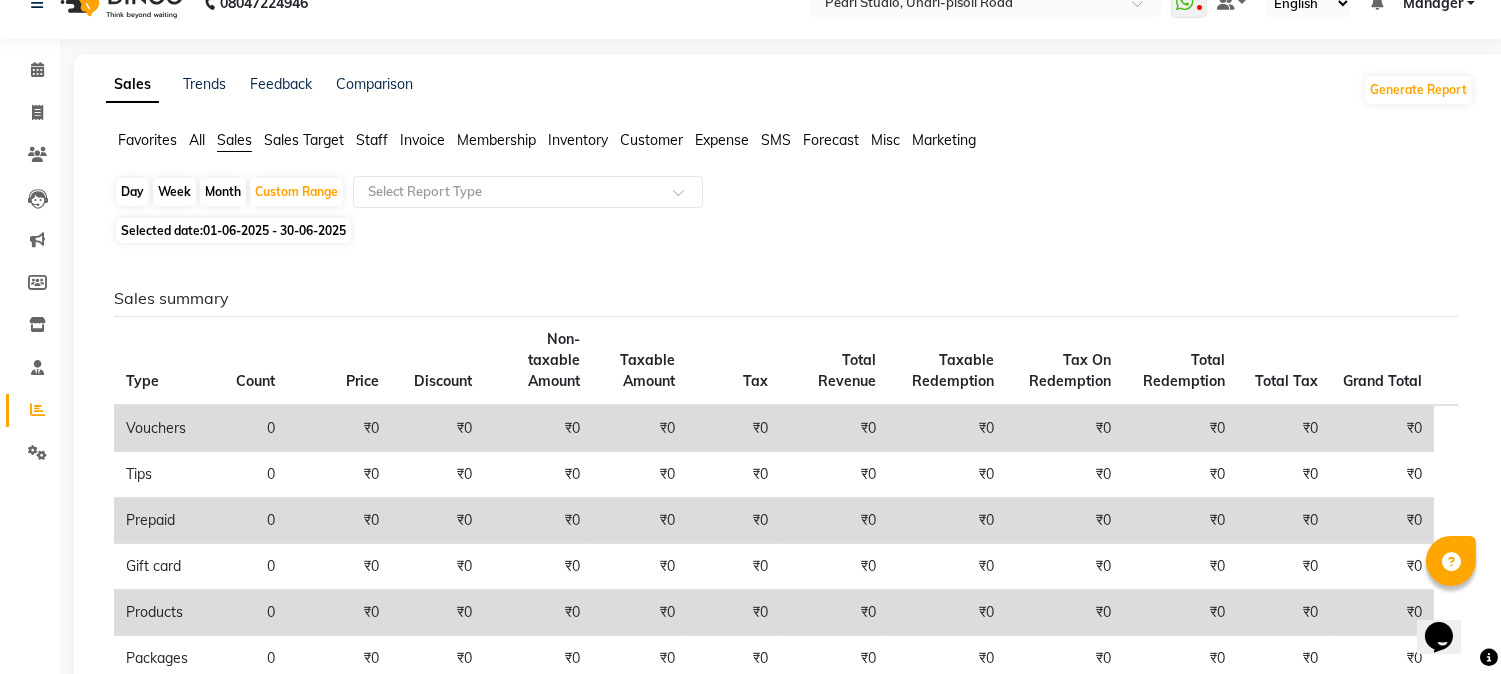 scroll, scrollTop: 28, scrollLeft: 0, axis: vertical 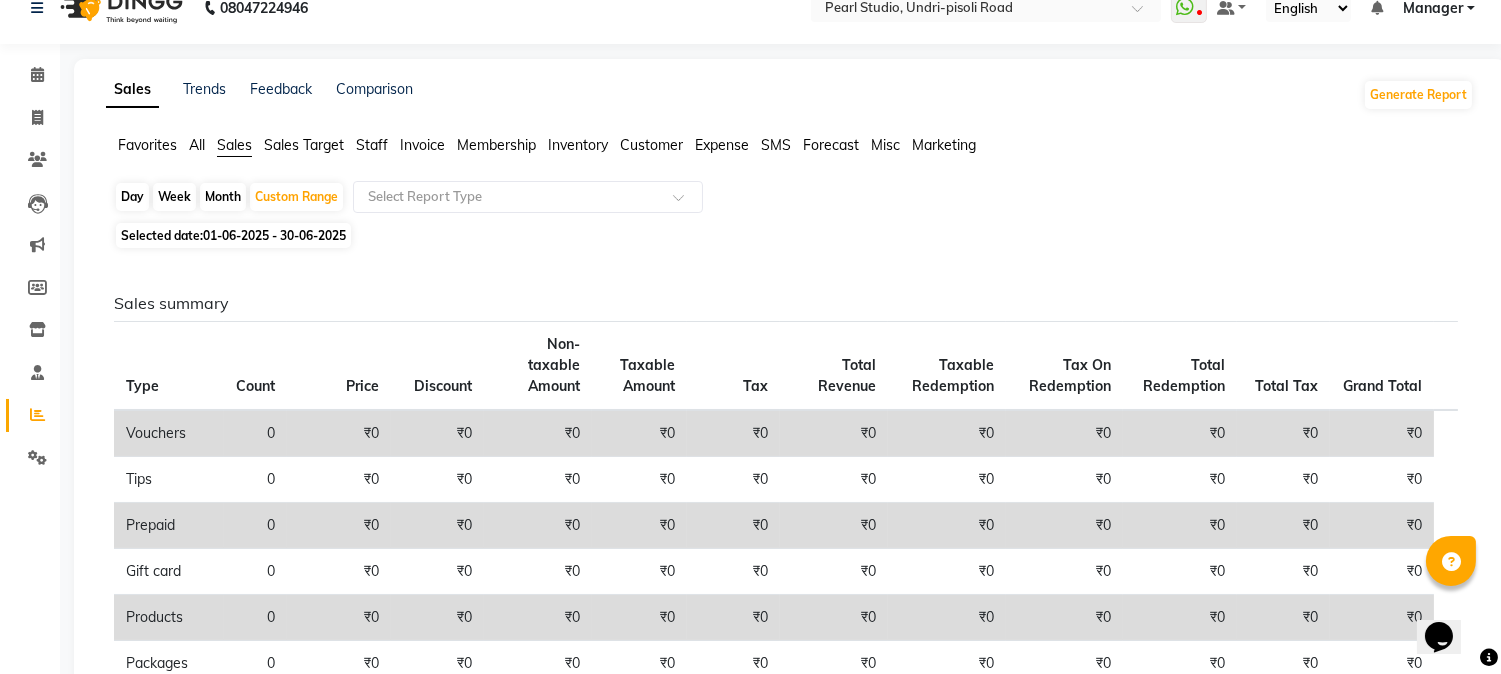 click on "Membership" 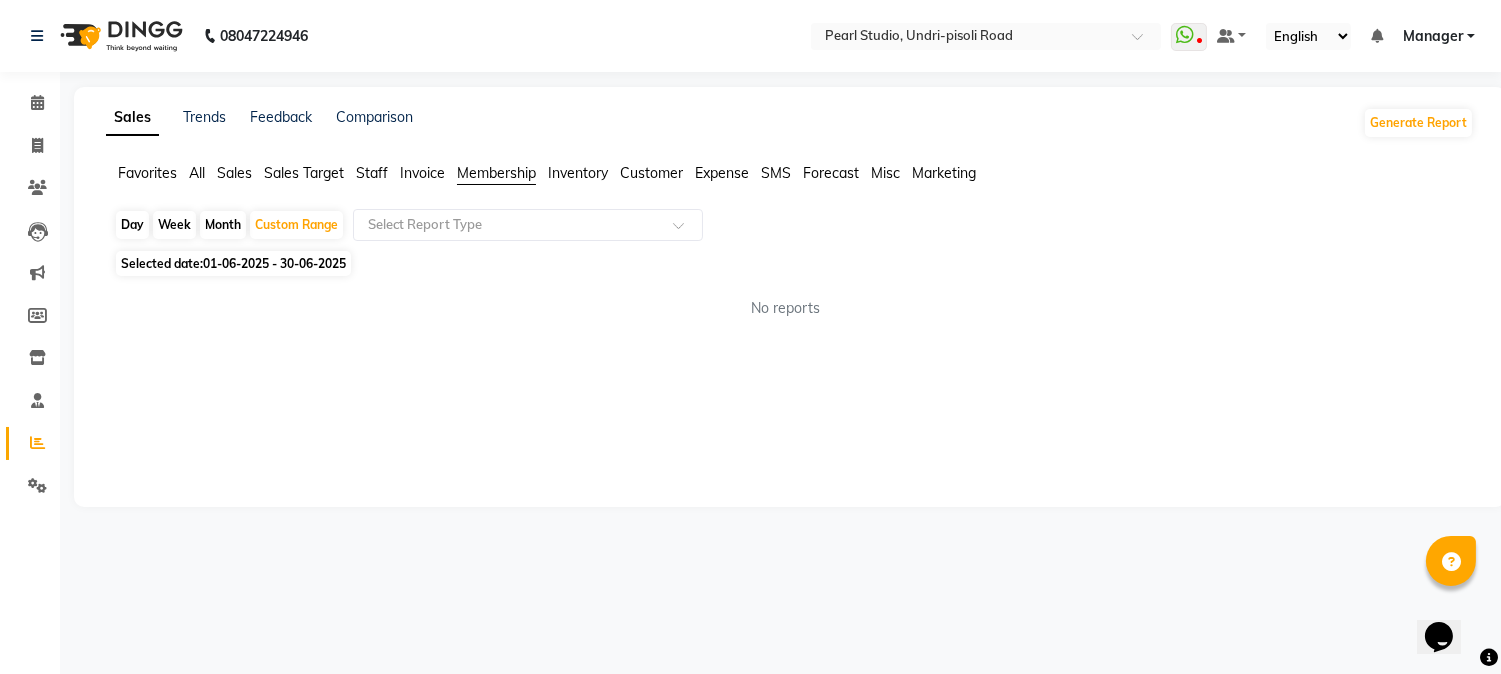 scroll, scrollTop: 0, scrollLeft: 0, axis: both 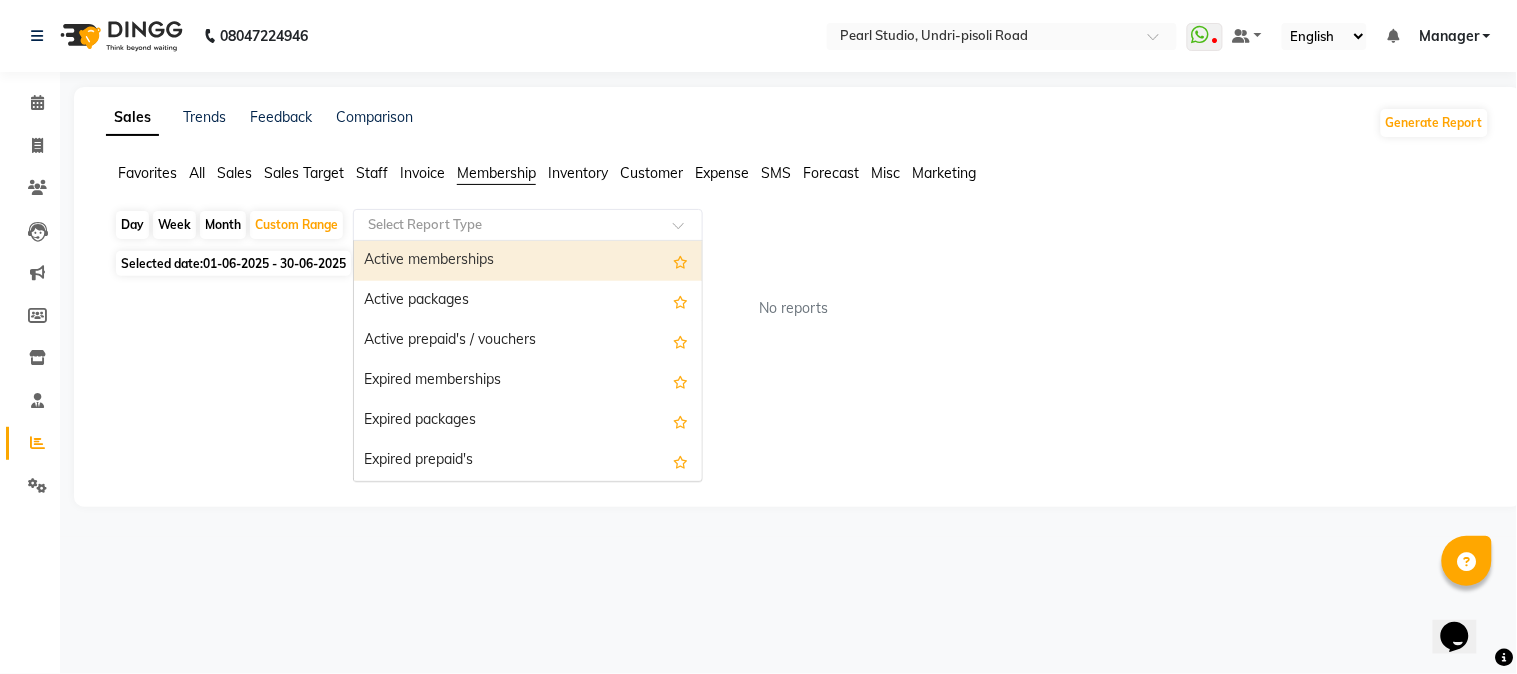 click on "Select Report Type" 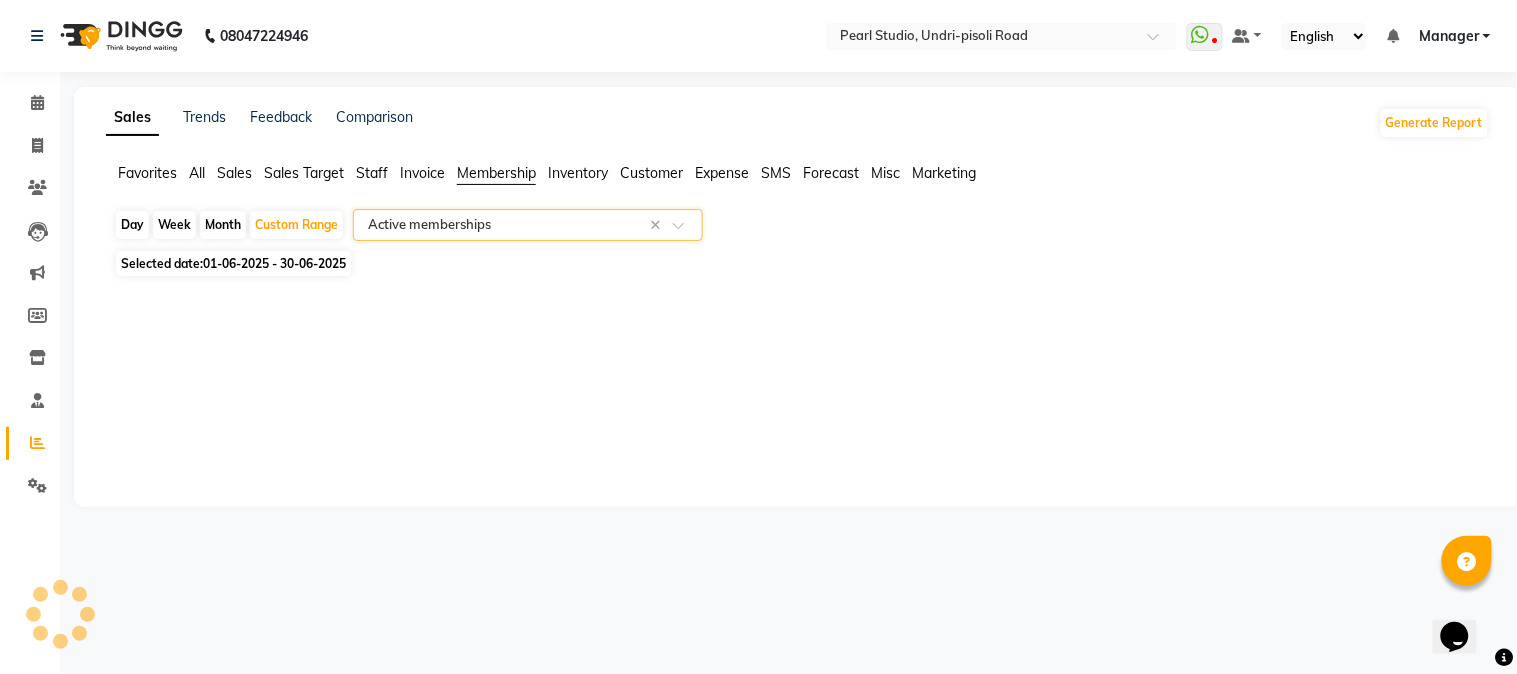 select on "full_report" 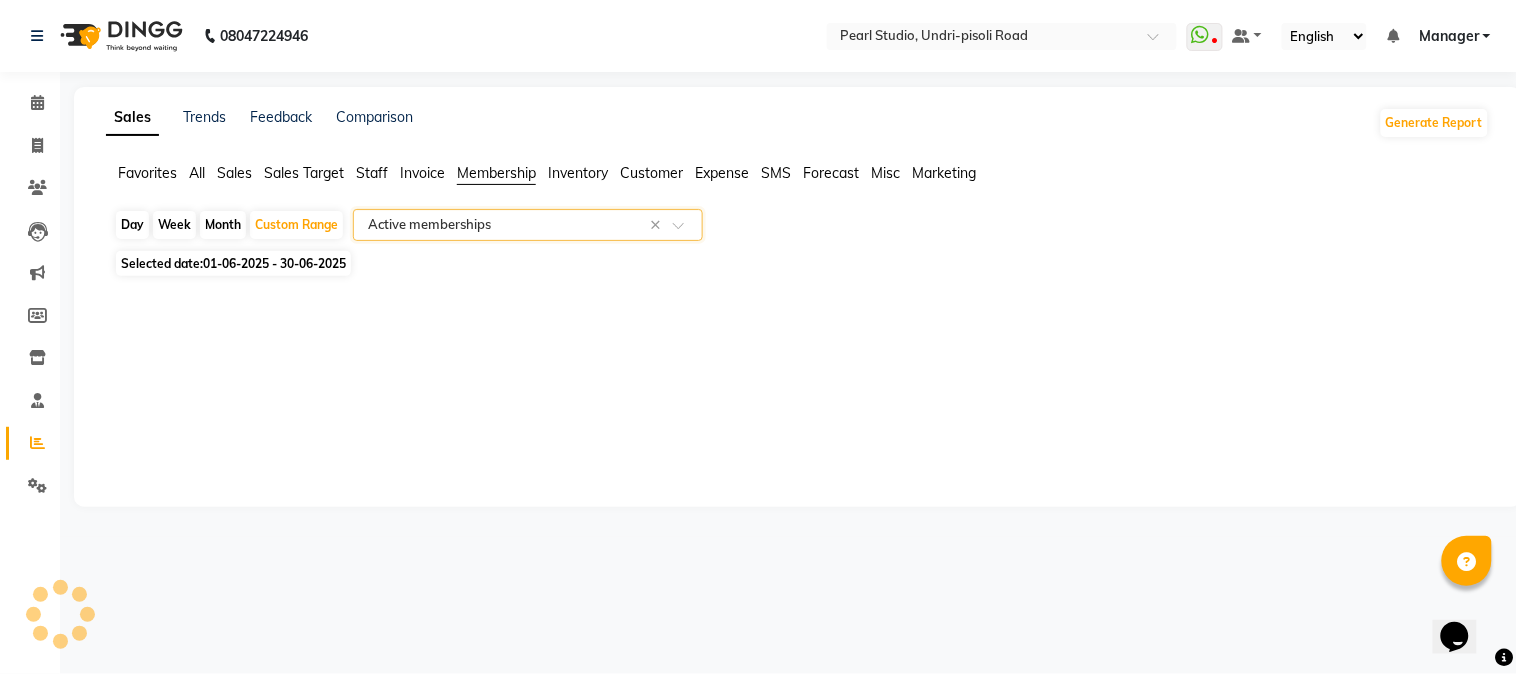 select on "pdf" 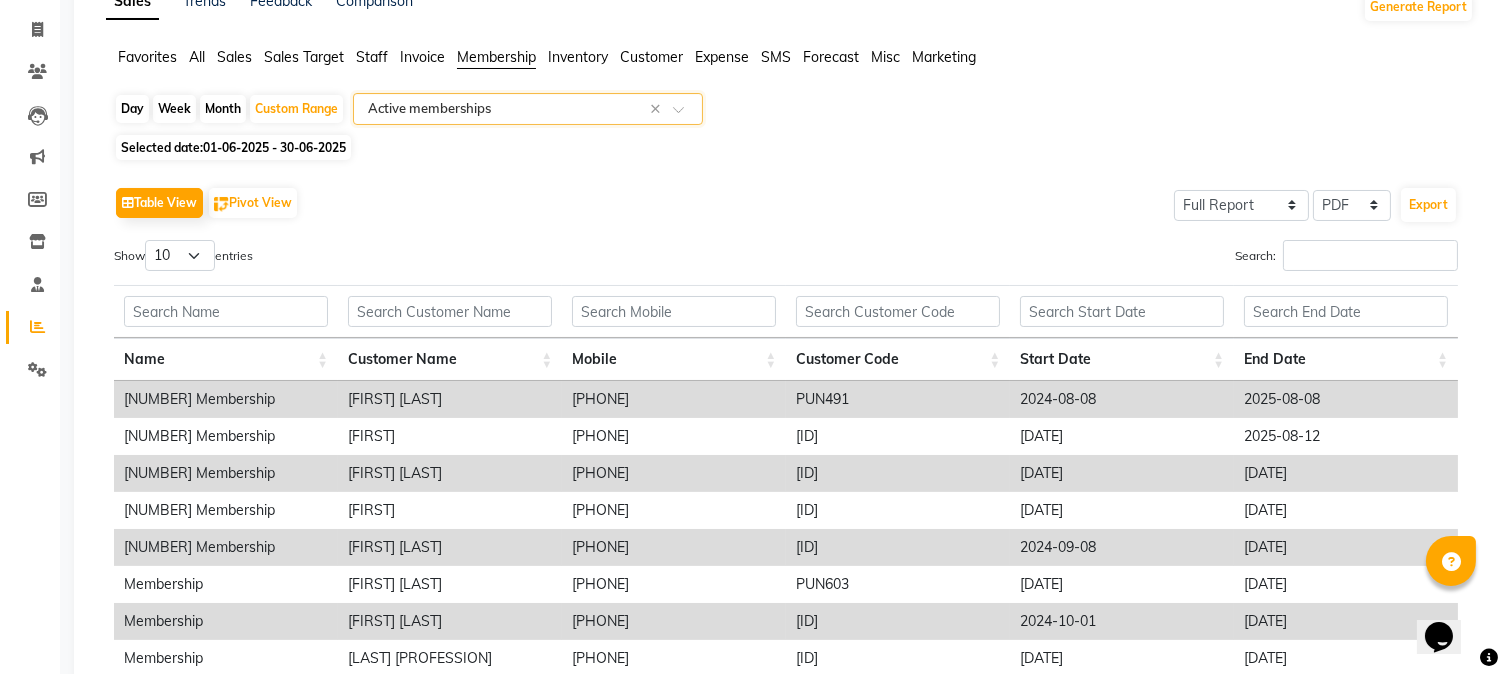 scroll, scrollTop: 111, scrollLeft: 0, axis: vertical 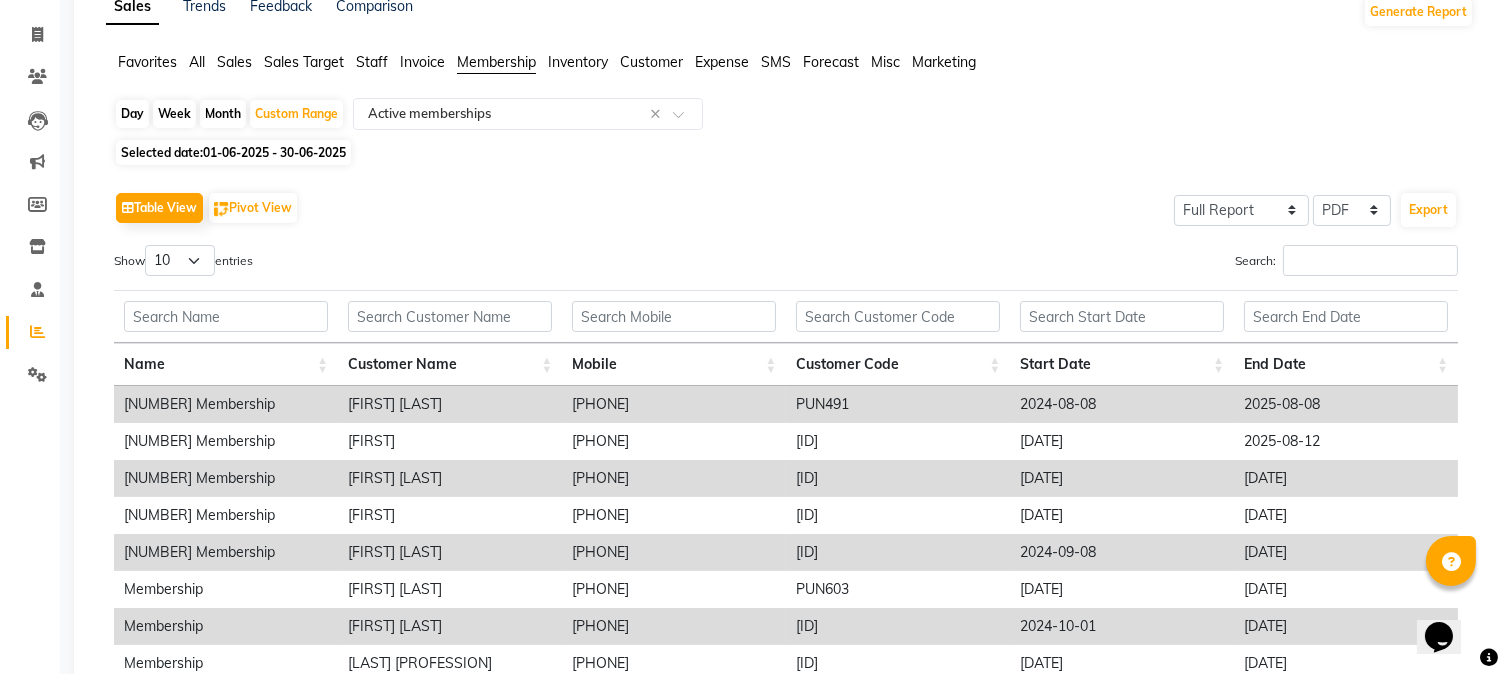 click on "01-06-2025 - 30-06-2025" 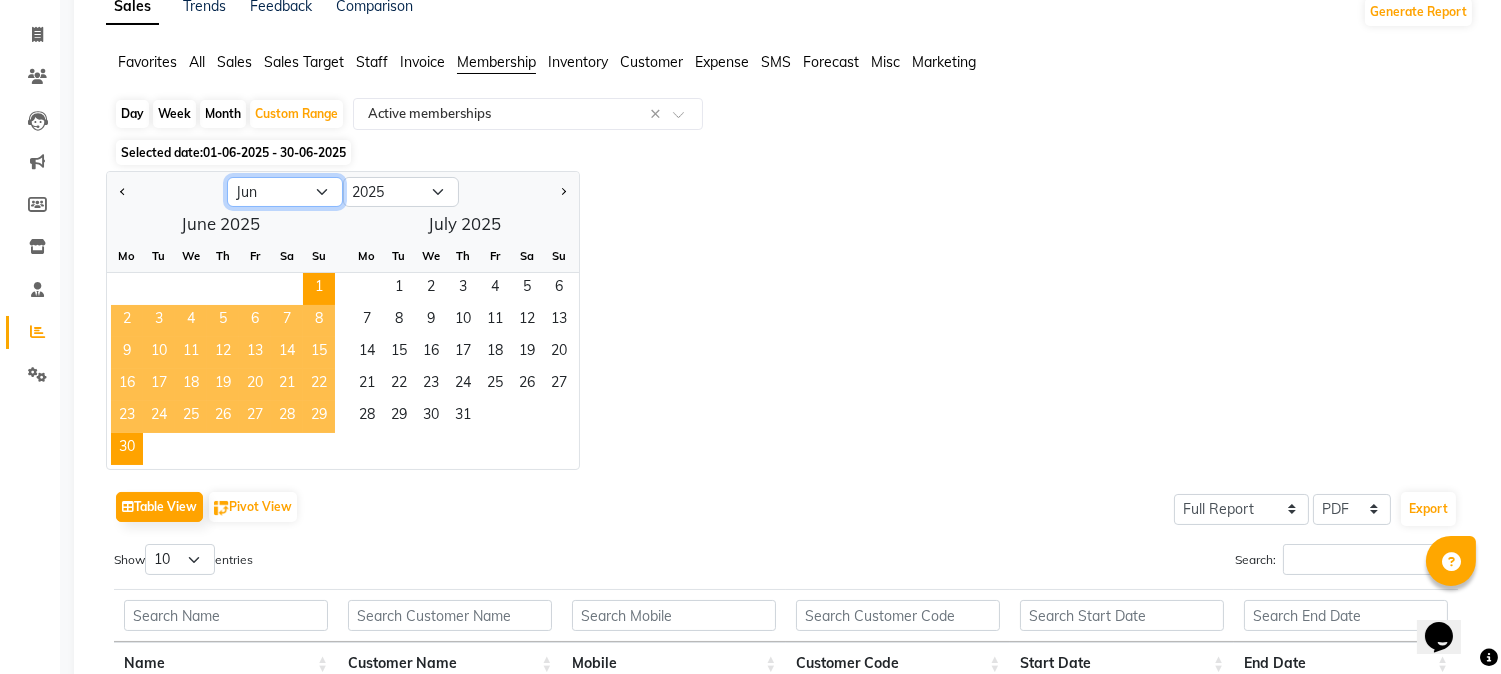 click on "Jan Feb Mar Apr May Jun Jul Aug Sep Oct Nov Dec" 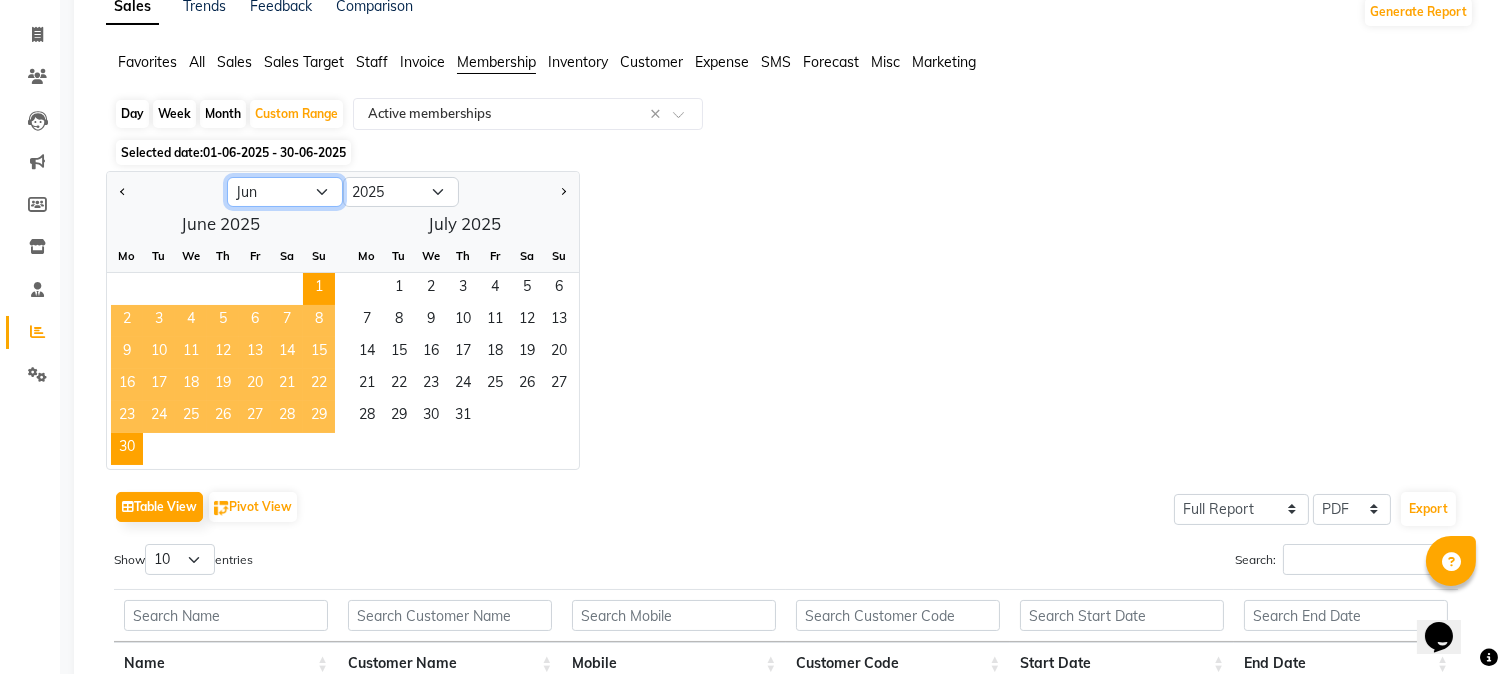 select on "7" 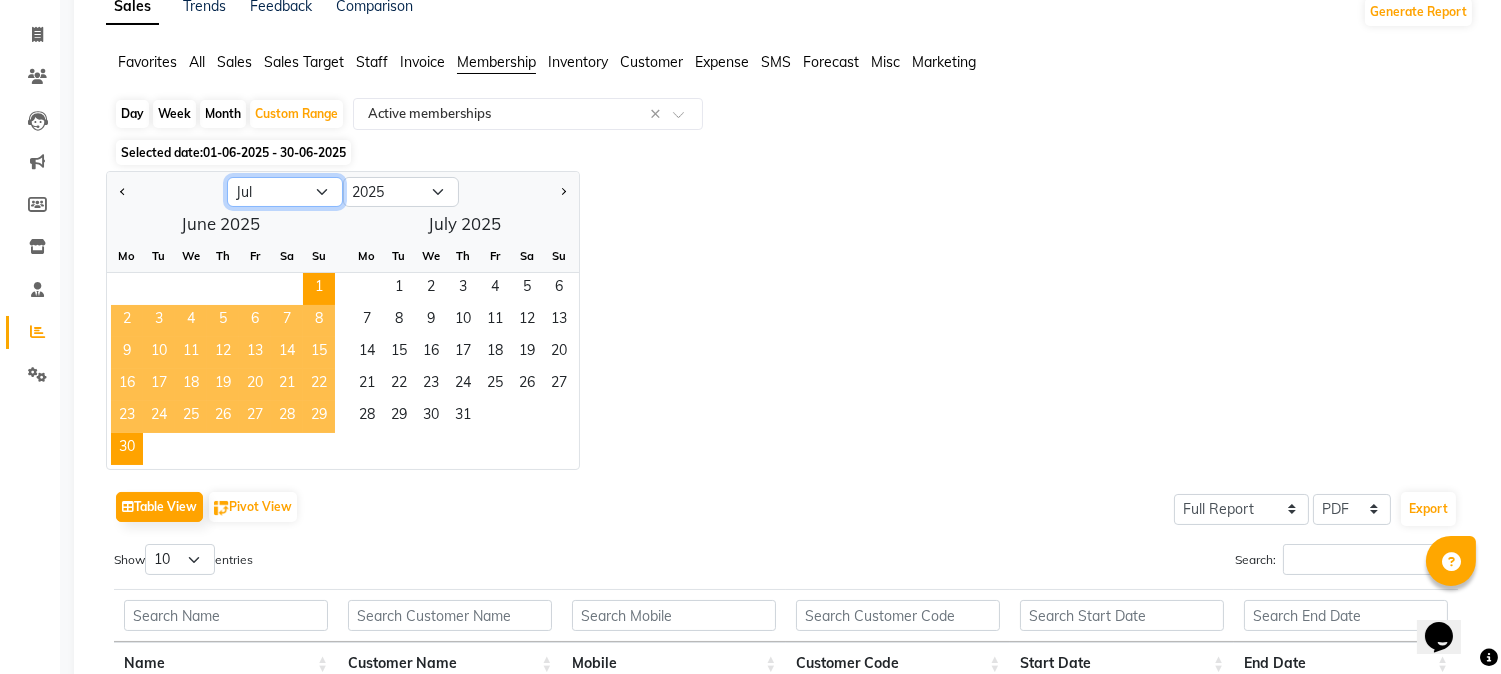 click on "Jan Feb Mar Apr May Jun Jul Aug Sep Oct Nov Dec" 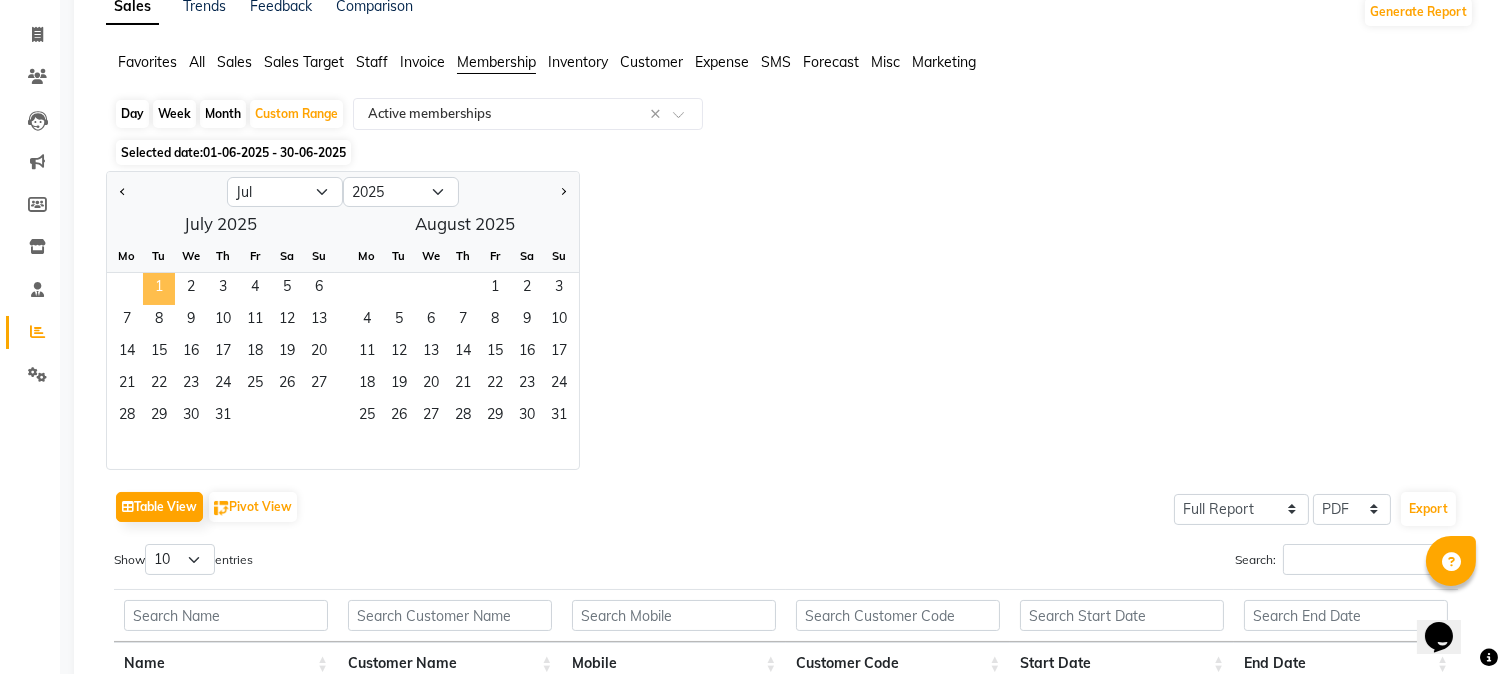 click on "1" 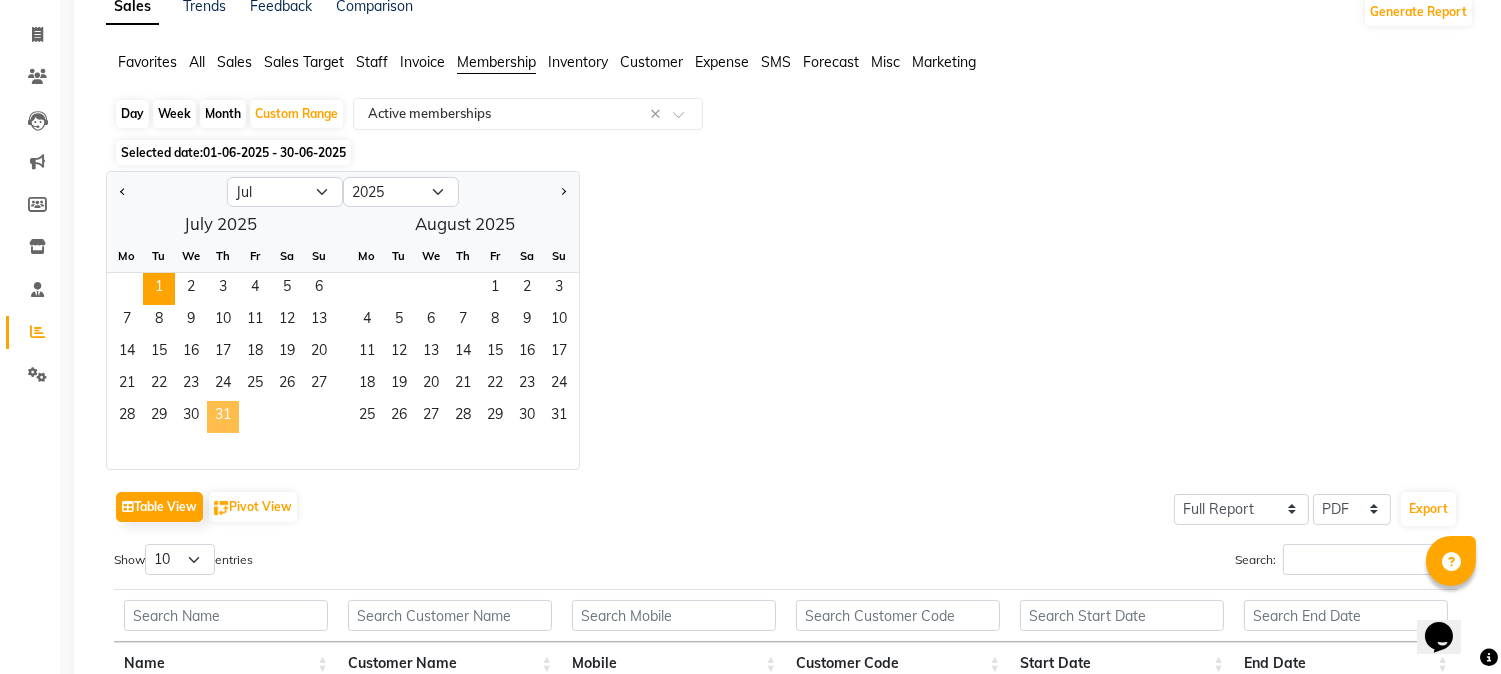 click on "31" 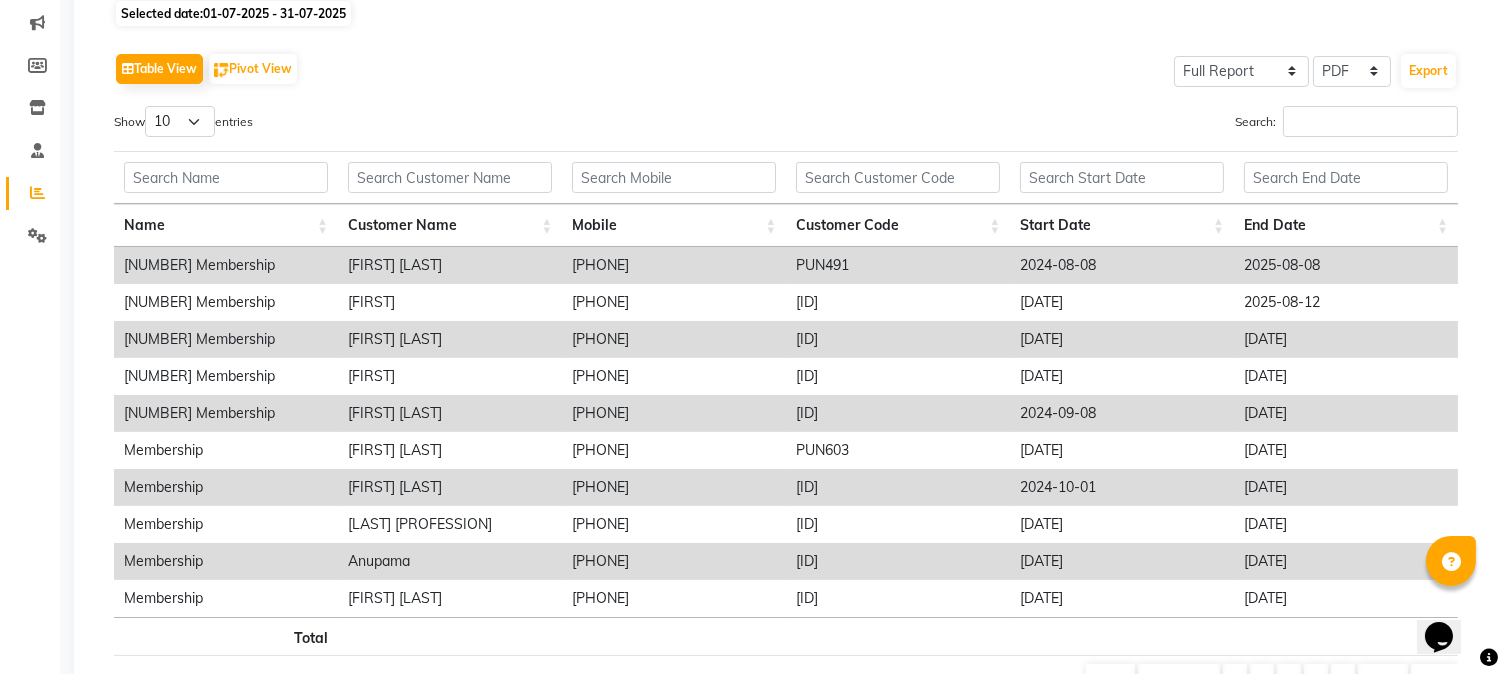 scroll, scrollTop: 361, scrollLeft: 0, axis: vertical 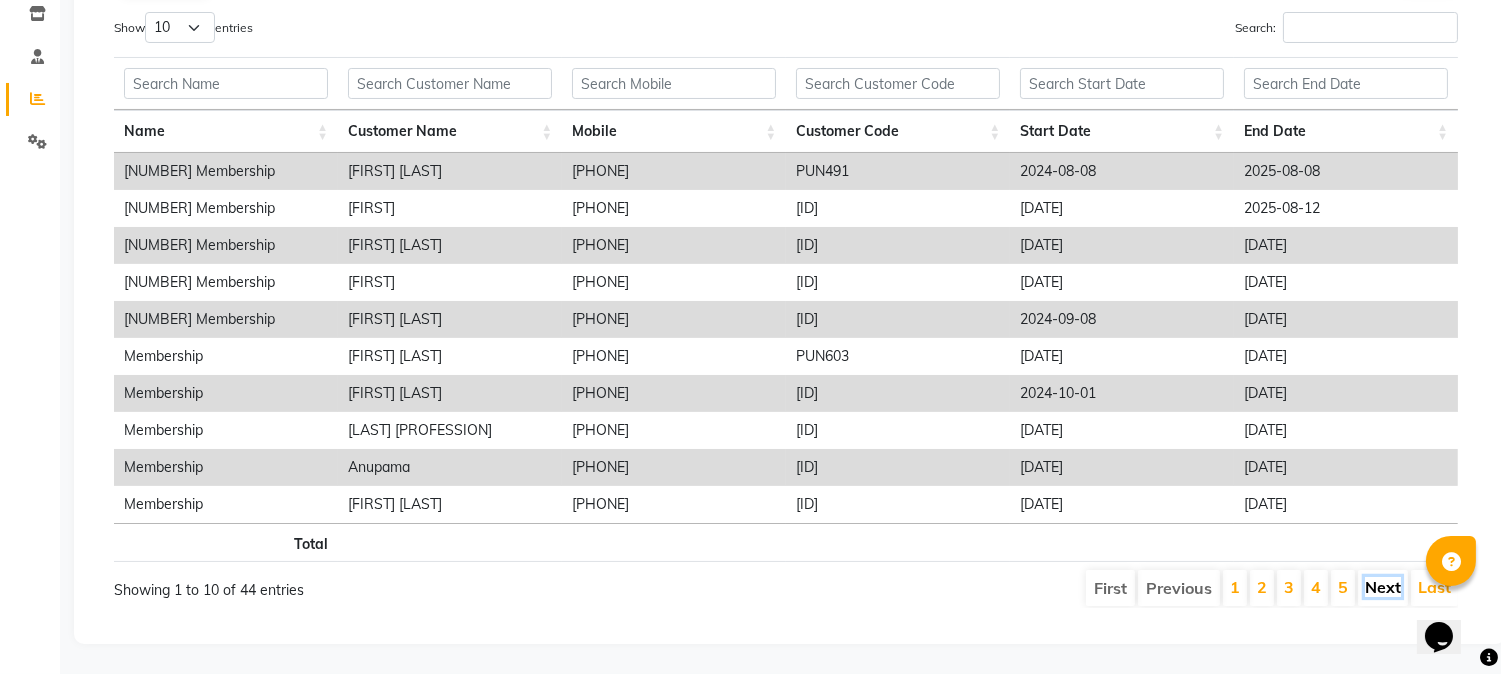 click on "Next" at bounding box center (1383, 587) 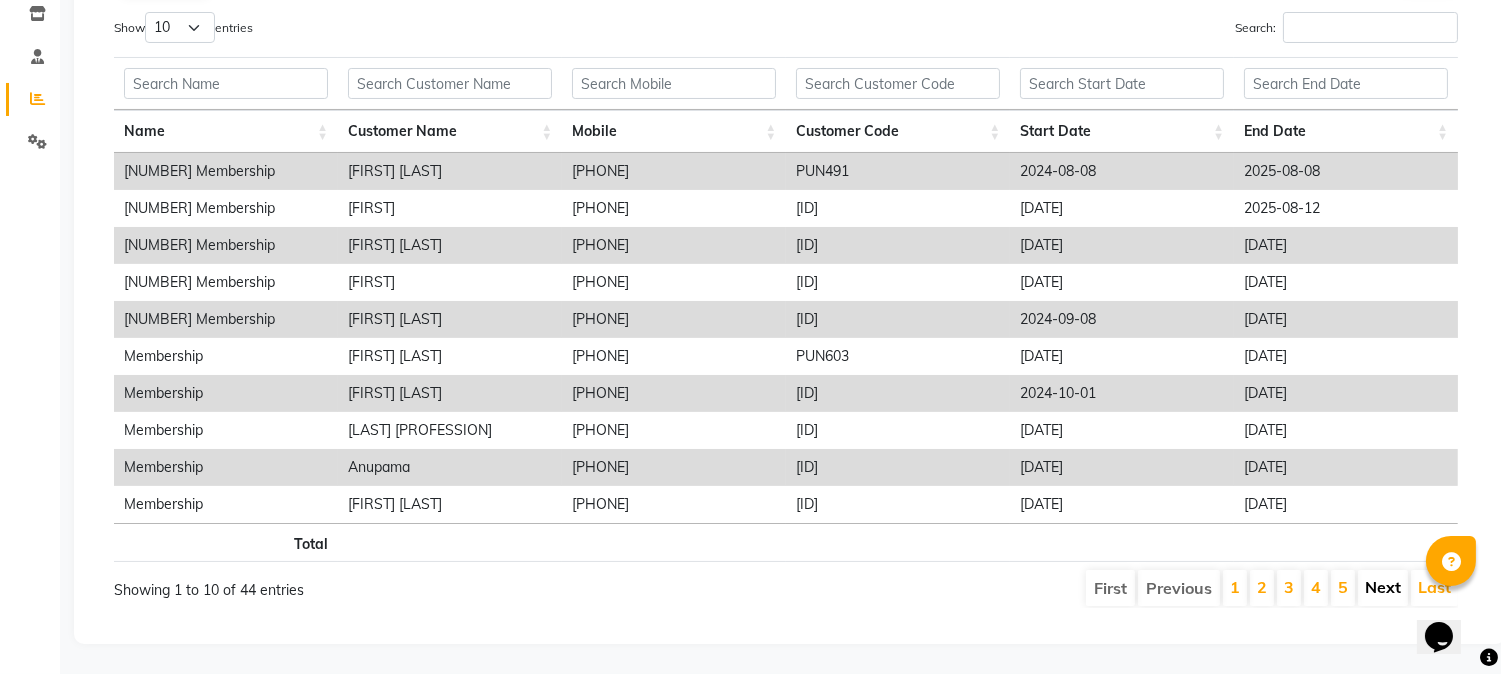 scroll, scrollTop: 358, scrollLeft: 0, axis: vertical 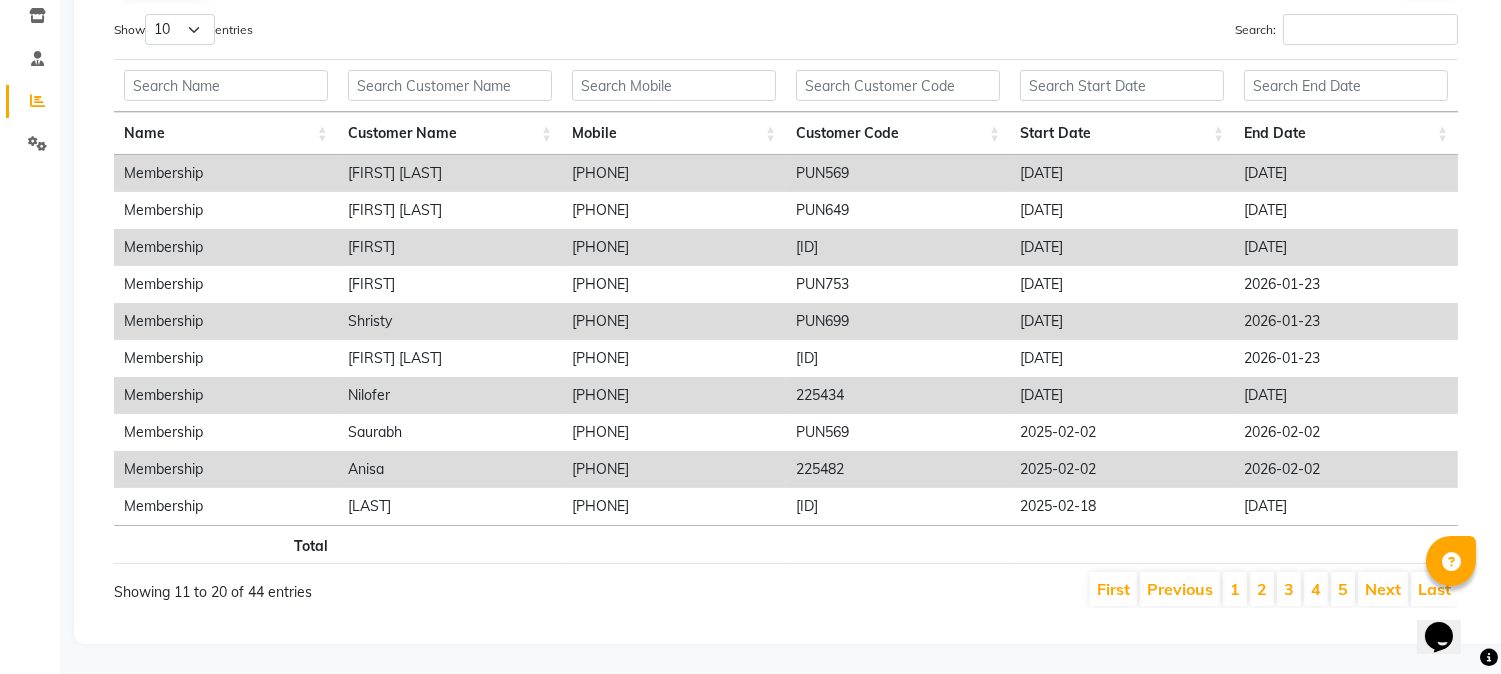 click on "Next" at bounding box center (1383, 589) 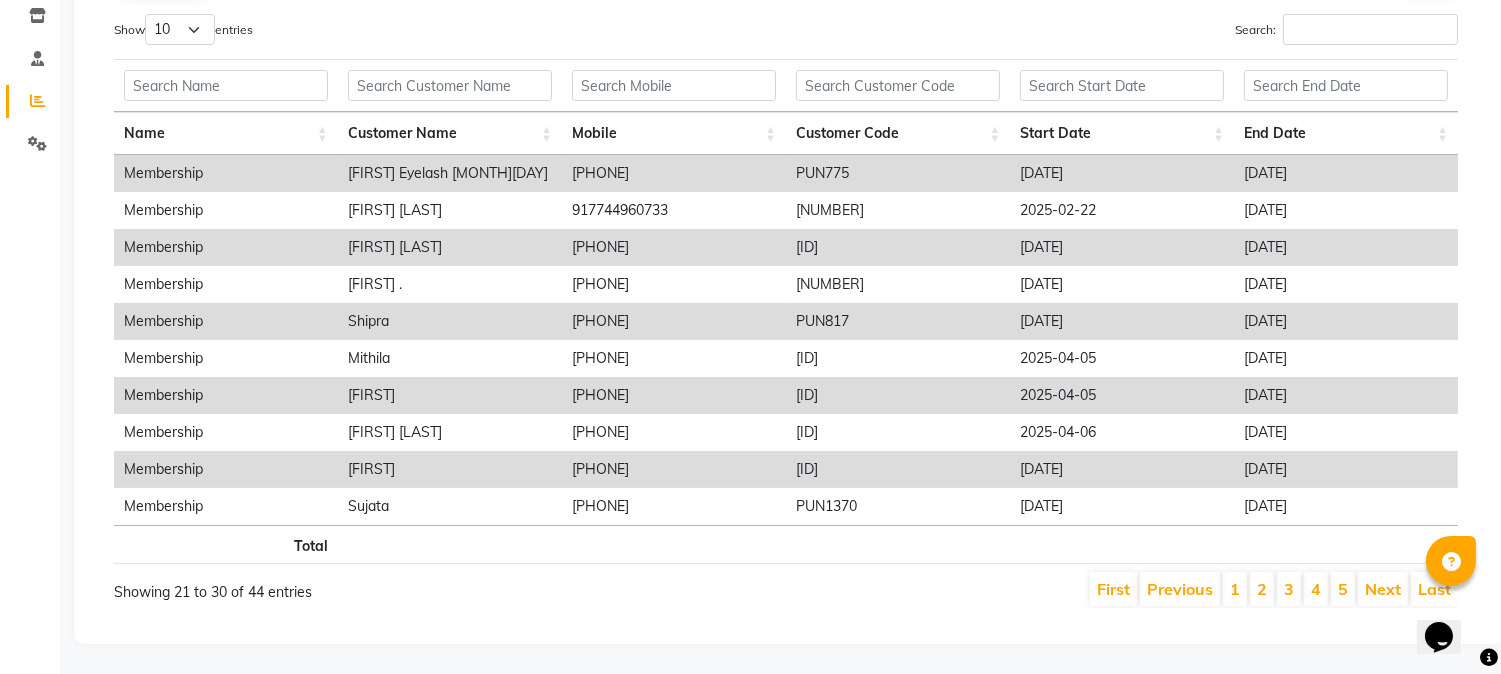 click on "Next" at bounding box center [1383, 589] 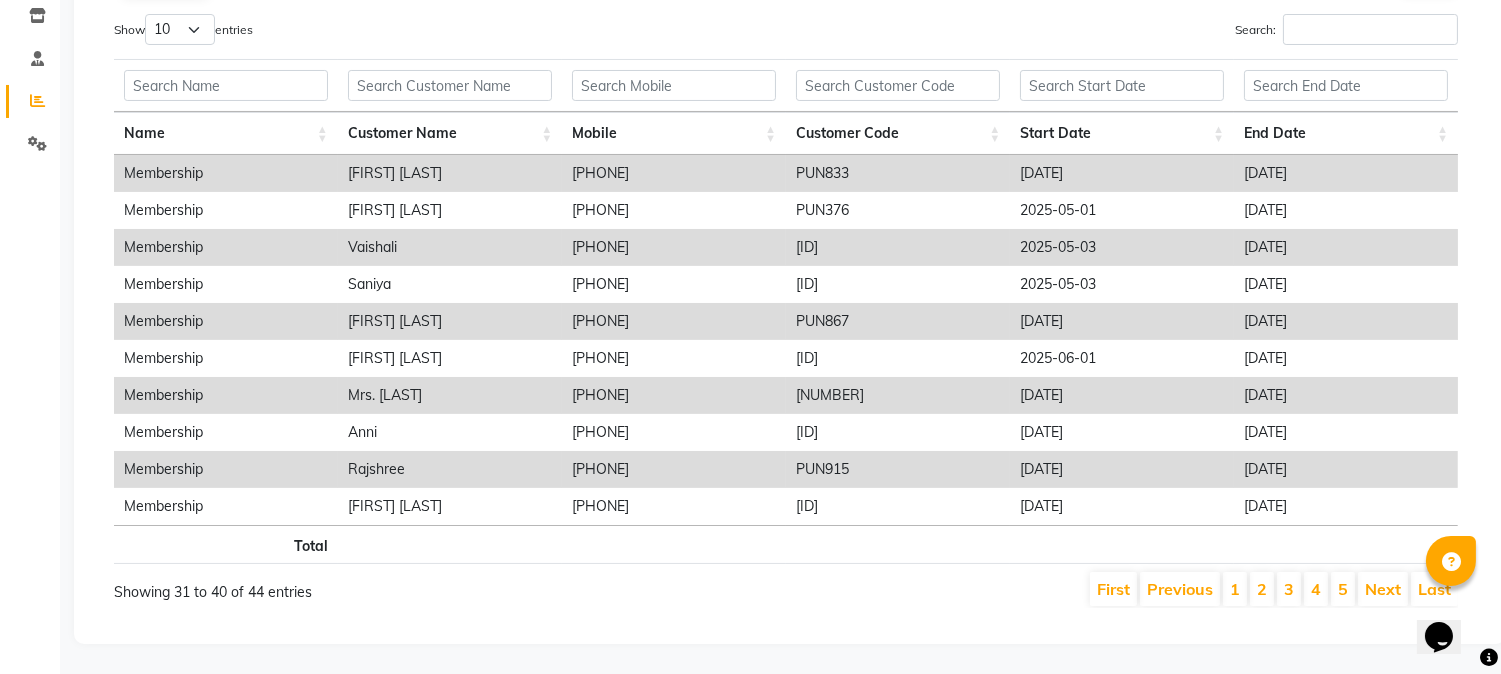 click on "Next" at bounding box center (1383, 589) 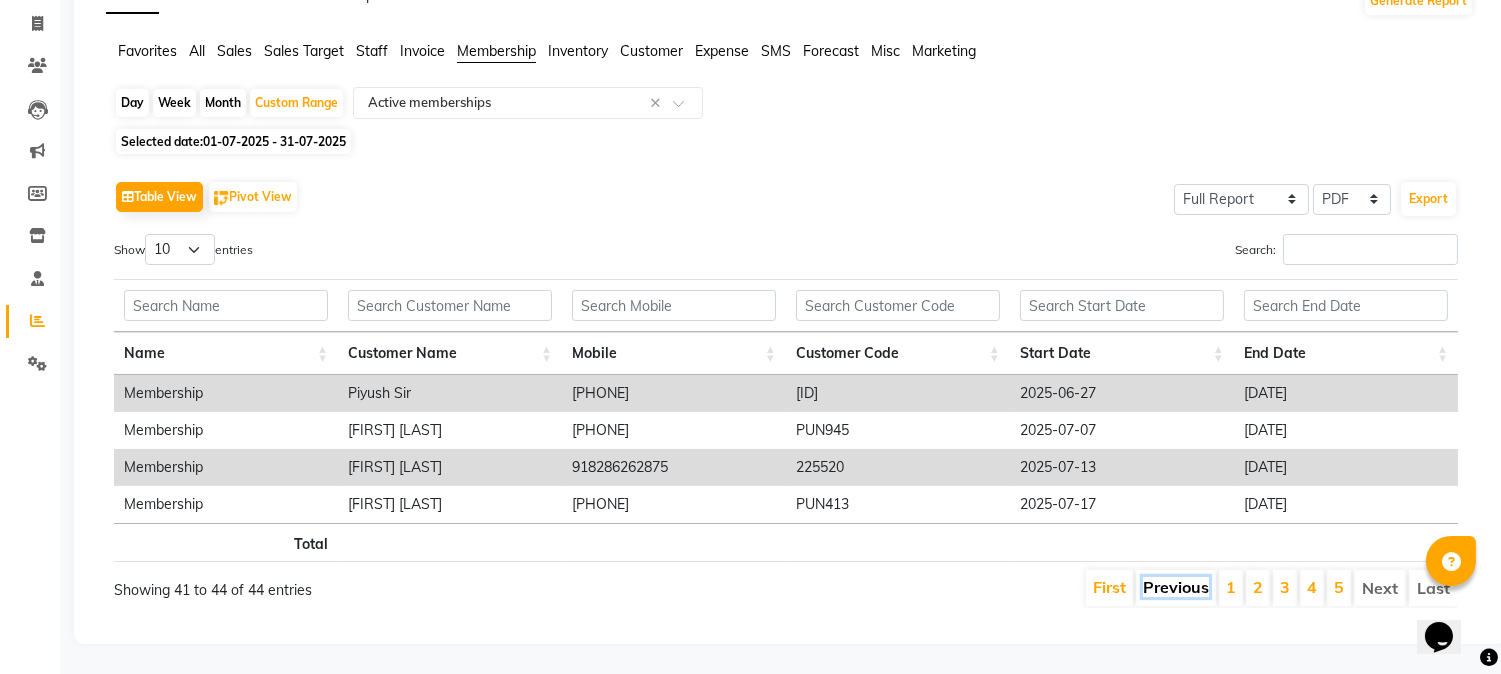 click on "Previous" at bounding box center (1176, 587) 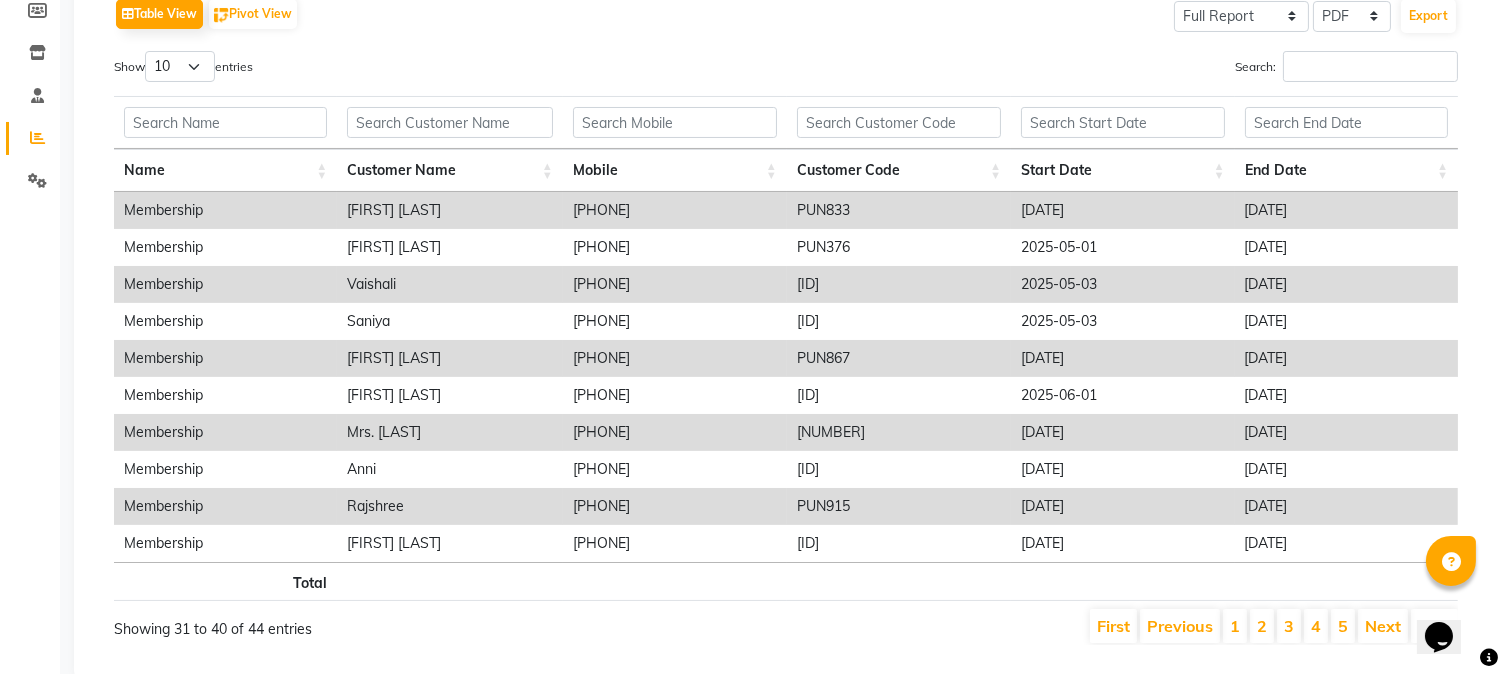 scroll, scrollTop: 358, scrollLeft: 0, axis: vertical 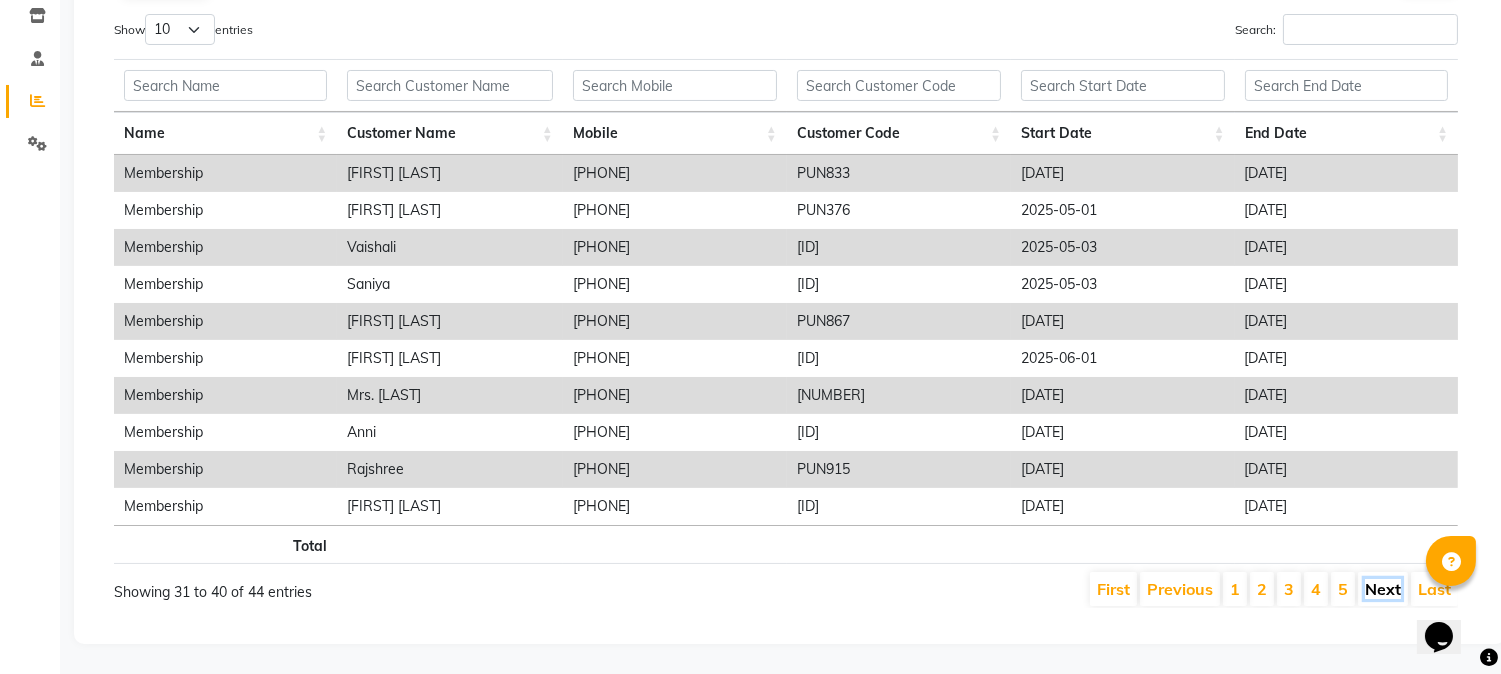 click on "Next" at bounding box center (1383, 589) 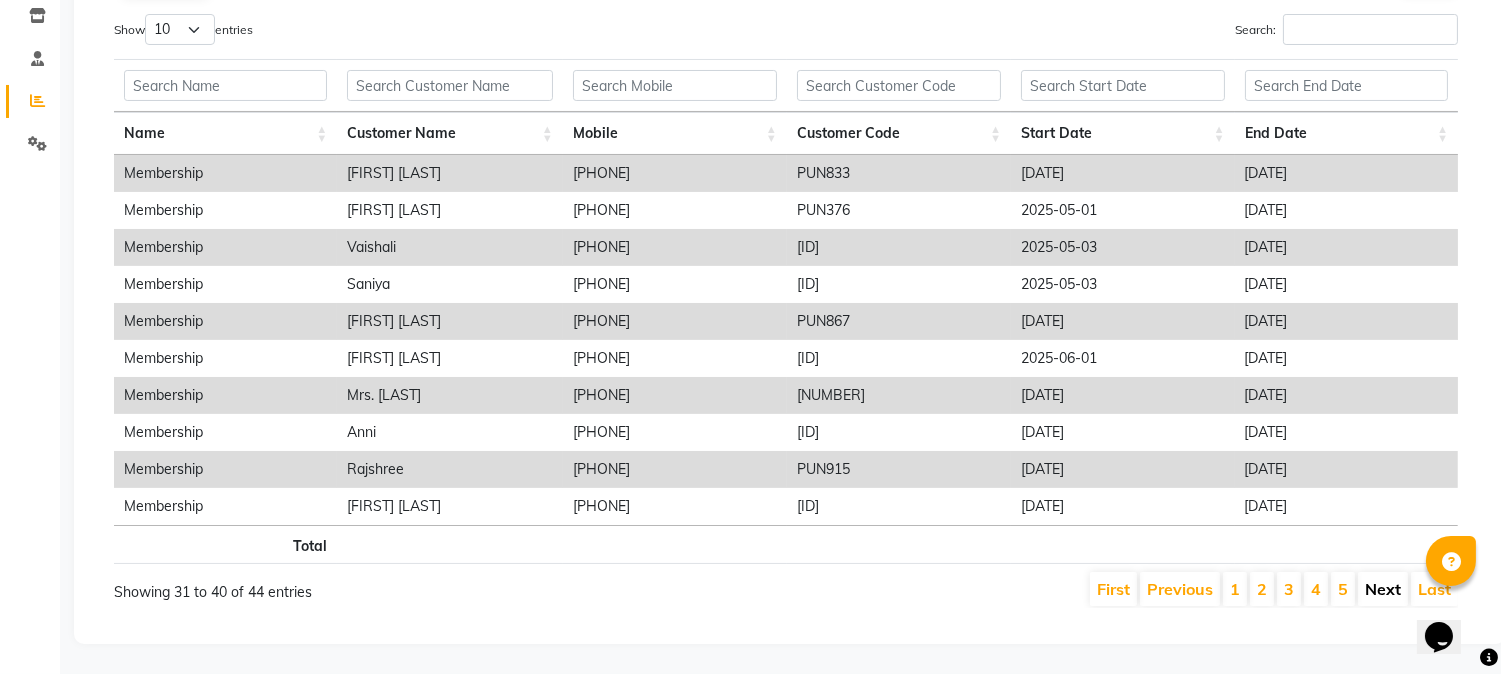 scroll, scrollTop: 140, scrollLeft: 0, axis: vertical 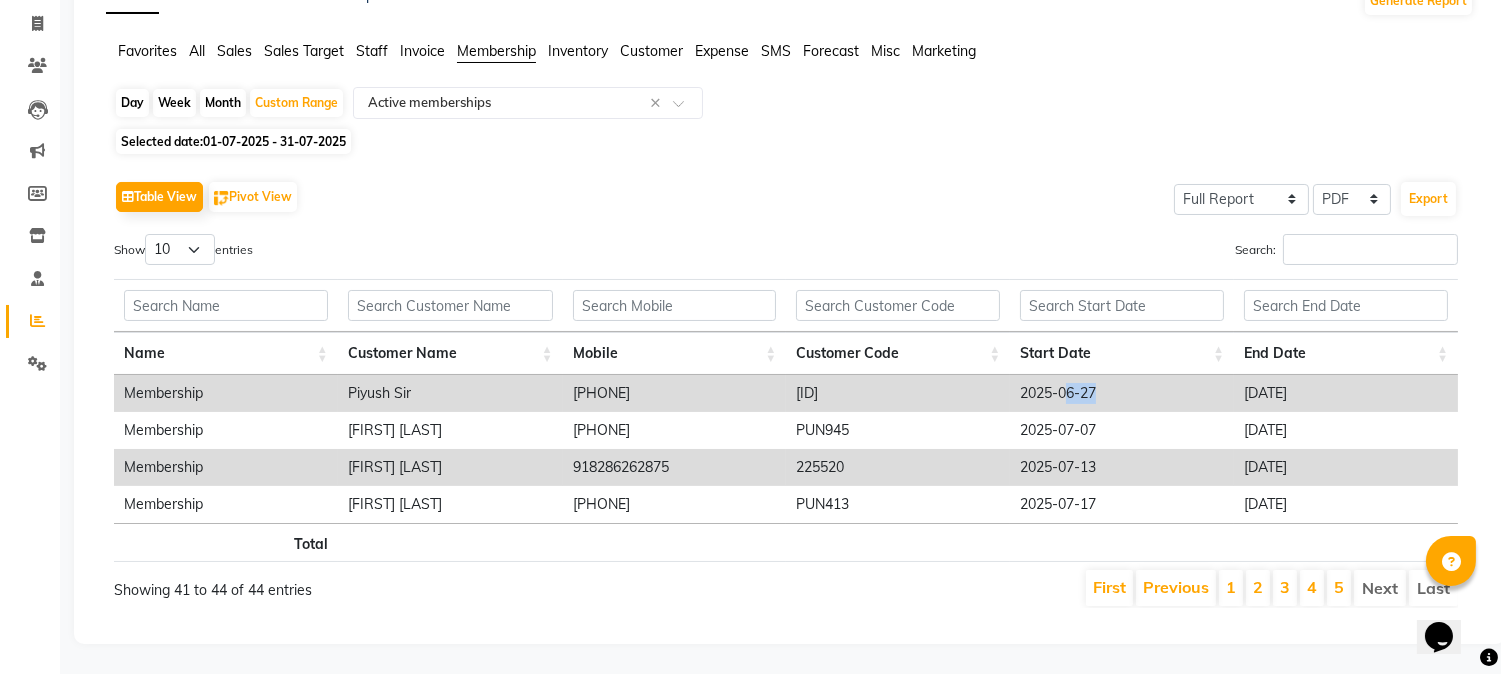 drag, startPoint x: 1096, startPoint y: 376, endPoint x: 1066, endPoint y: 375, distance: 30.016663 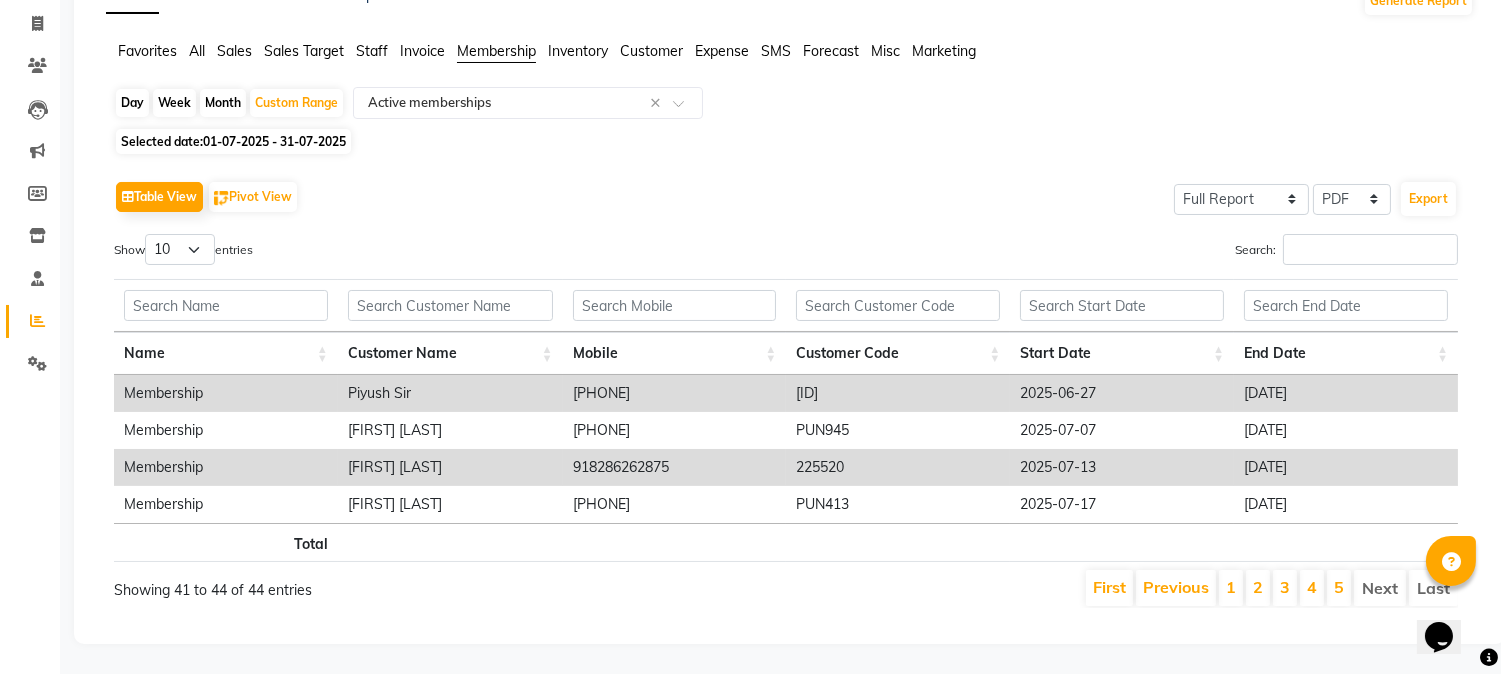 click on "Sales Trends Feedback Comparison Generate Report Favorites All Sales Sales Target Staff Invoice Membership Inventory Customer Expense SMS Forecast Misc Marketing  Day   Week   Month   Custom Range  Select Report Type × Active memberships × Selected date:  01-07-2025 - 31-07-2025   Table View   Pivot View  Select Full Report Filtered Report Select CSV PDF  Export  Show  10 25 50 100  entries Search: Name Customer Name Mobile Customer Code Start Date End Date Name Customer Name Mobile Customer Code Start Date End Date Total Membership Piyush Sir 917602297588 PUN1348 2025-06-27 2026-06-27 Membership Aishwarya Jadhav 919172008246 PUN945 2025-07-07 2026-07-07 Membership Patricia Oconnor 918286262875 225520 2025-07-13 2026-07-13 Membership Vandna Masa 919850662546 PUN413 2025-07-17 2026-07-17 Total Showing 41 to 44 of 44 entries First Previous 1 2 3 4 5 Next Last ★ Mark as Favorite  Choose how you'd like to save "" report to favorites  Save to Personal Favorites:   Share with Organization:" 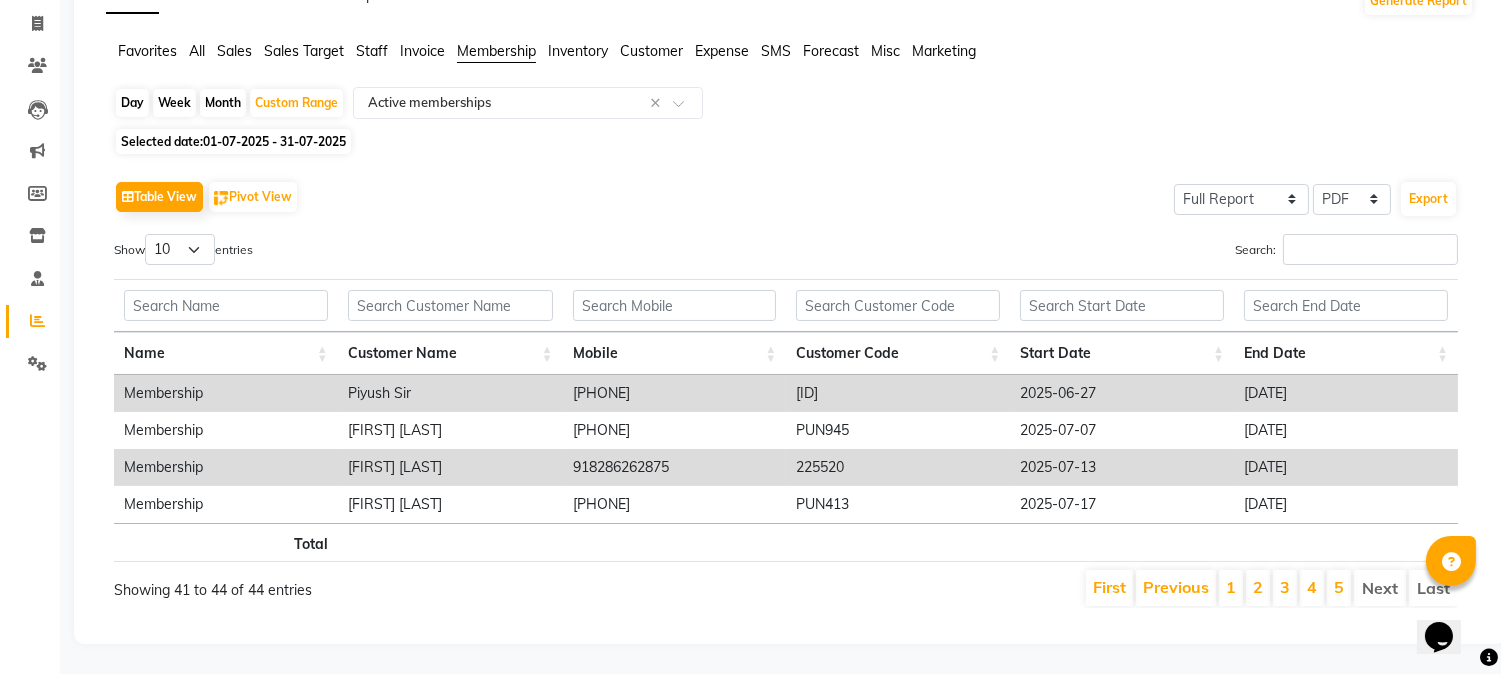 click on "Next" at bounding box center [1380, 588] 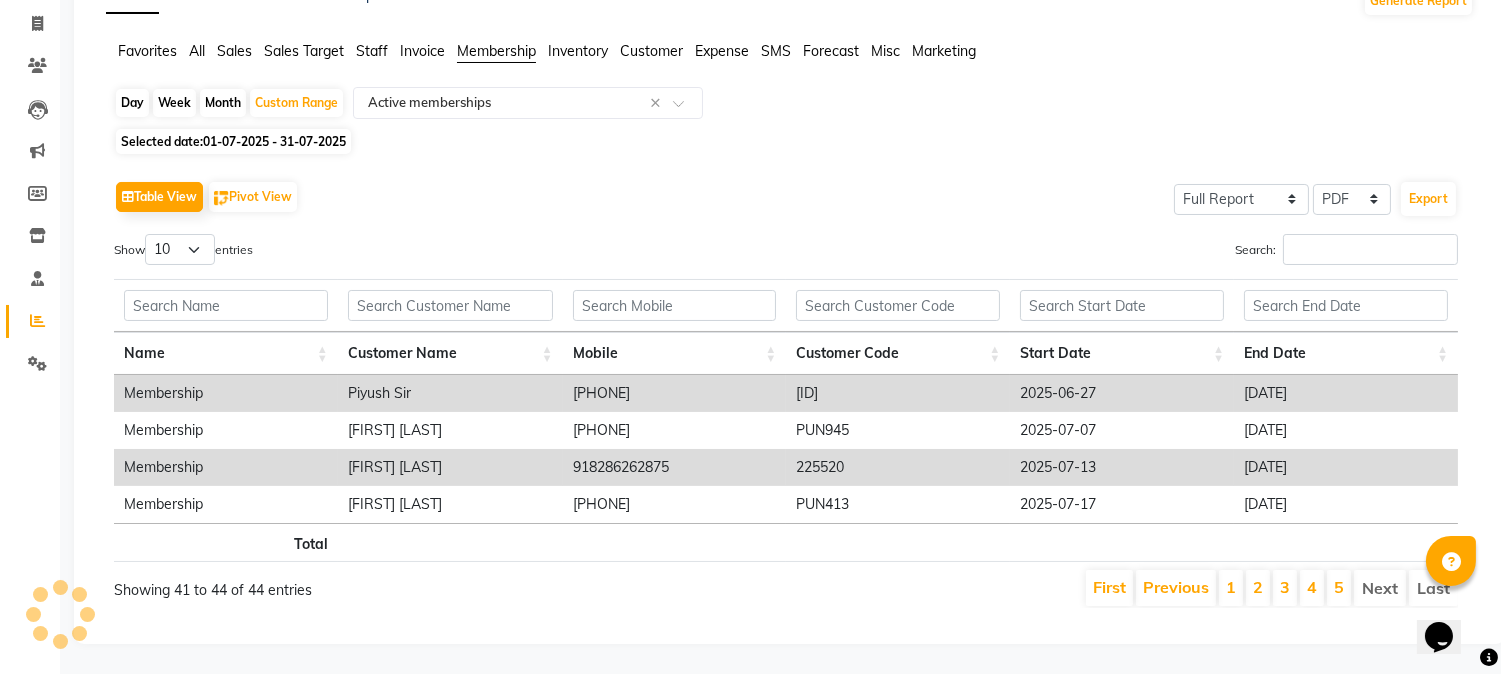 click on "Table View   Pivot View  Select Full Report Filtered Report Select CSV PDF  Export  Show  10 25 50 100  entries Search: Name Customer Name Mobile Customer Code Start Date End Date Name Customer Name Mobile Customer Code Start Date End Date Total Membership Piyush Sir 917602297588 PUN1348 2025-06-27 2026-06-27 Membership Aishwarya Jadhav 919172008246 PUN945 2025-07-07 2026-07-07 Membership Patricia Oconnor 918286262875 225520 2025-07-13 2026-07-13 Membership Vandna Masa 919850662546 PUN413 2025-07-17 2026-07-17 Total Showing 41 to 44 of 44 entries First Previous 1 2 3 4 5 Next Last" 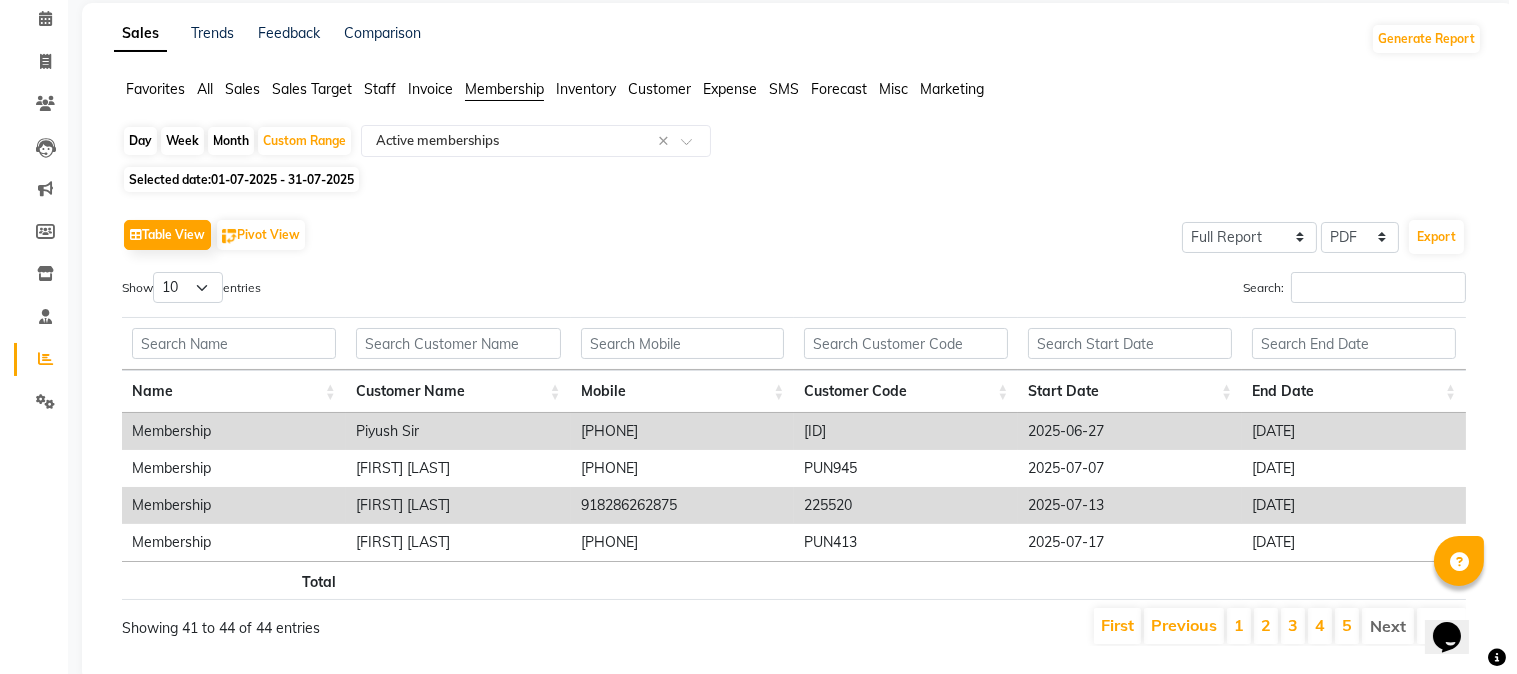 scroll, scrollTop: 0, scrollLeft: 0, axis: both 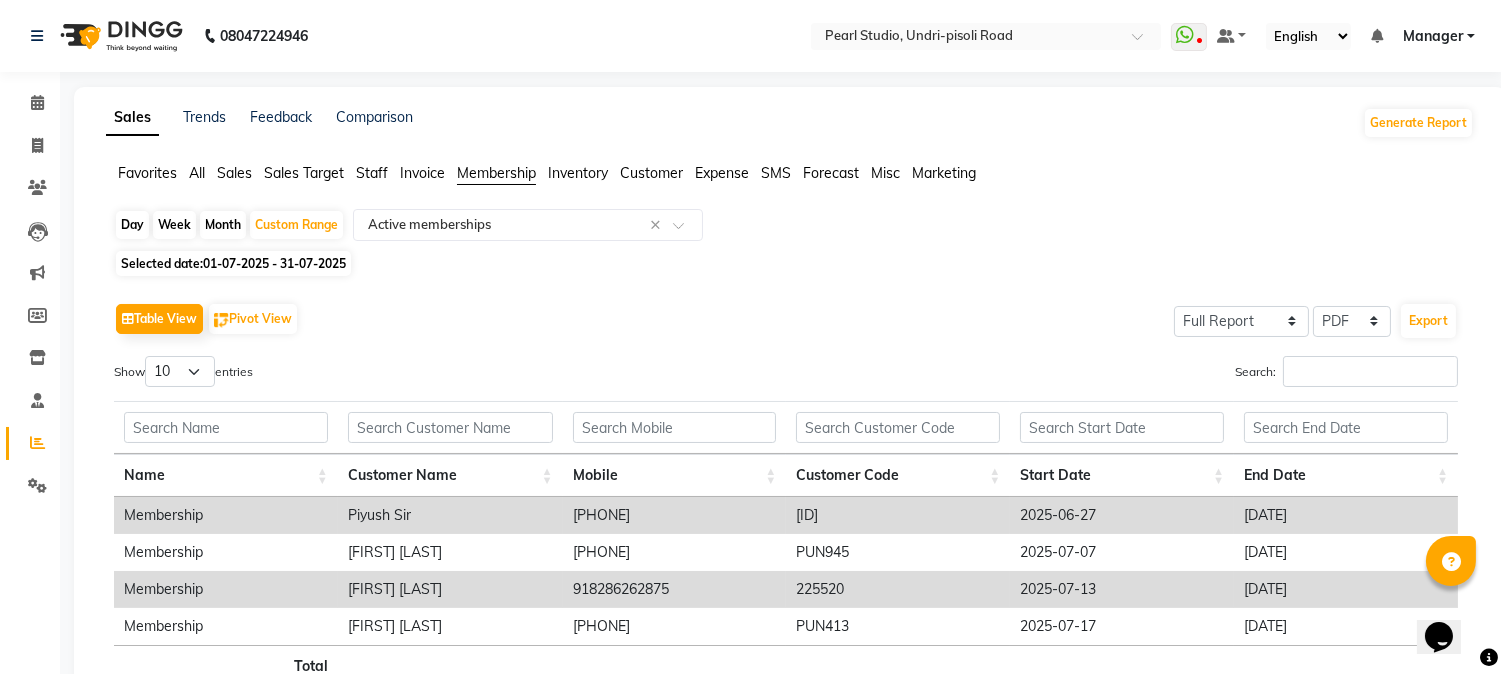 click 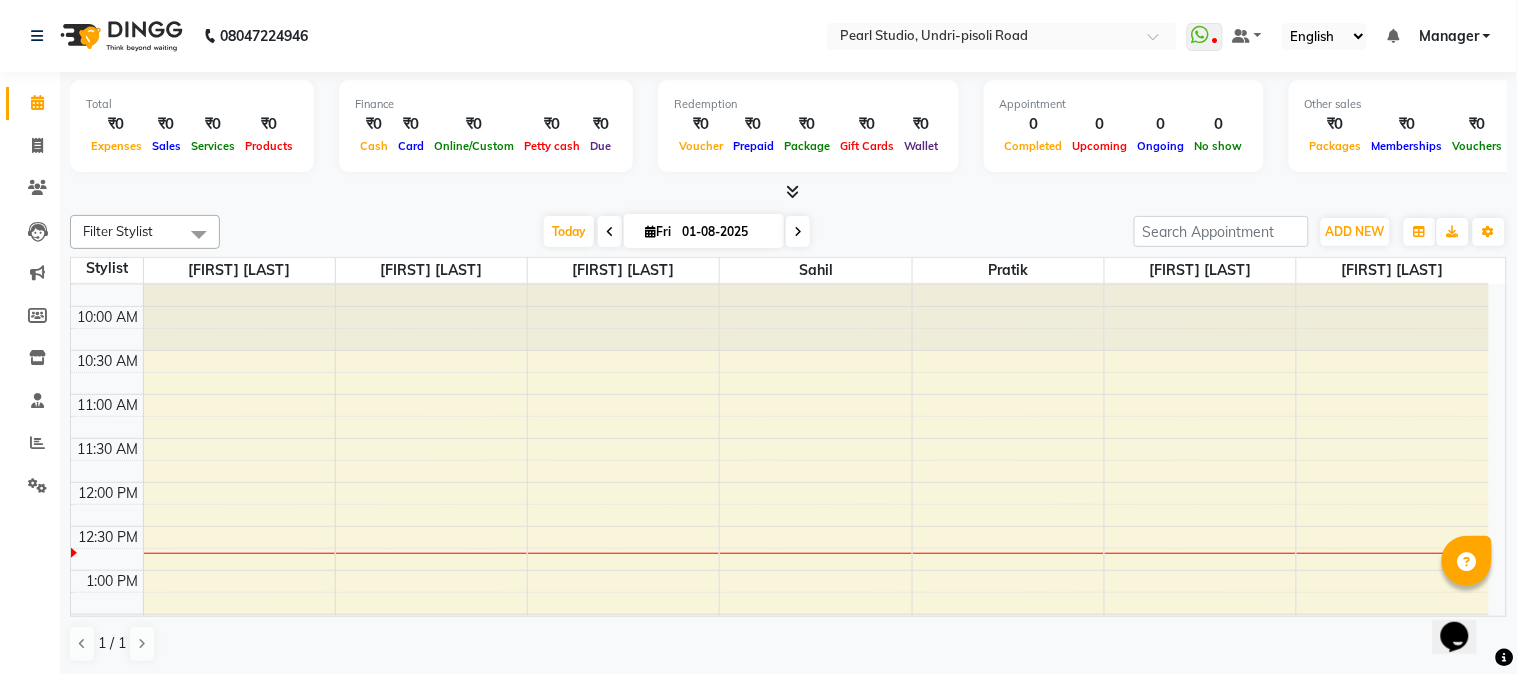 scroll, scrollTop: 0, scrollLeft: 0, axis: both 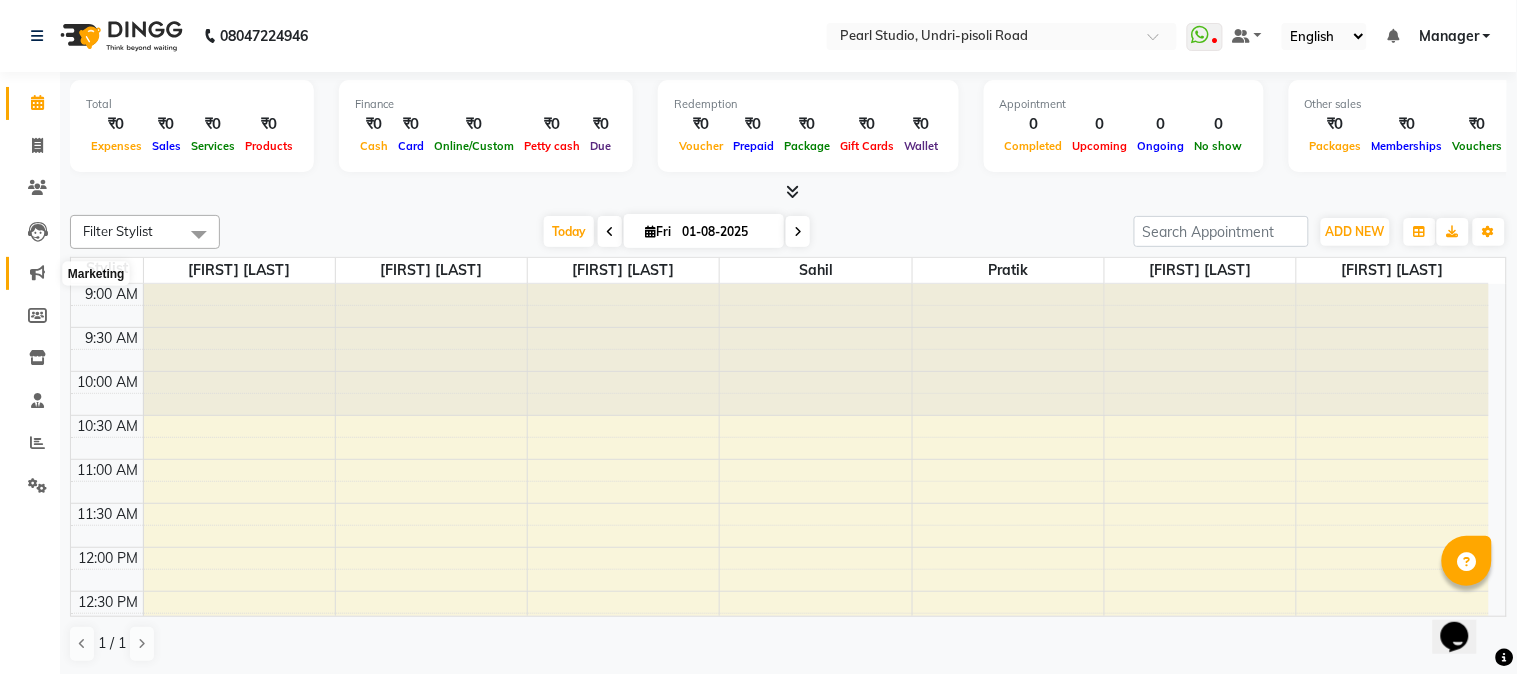 click 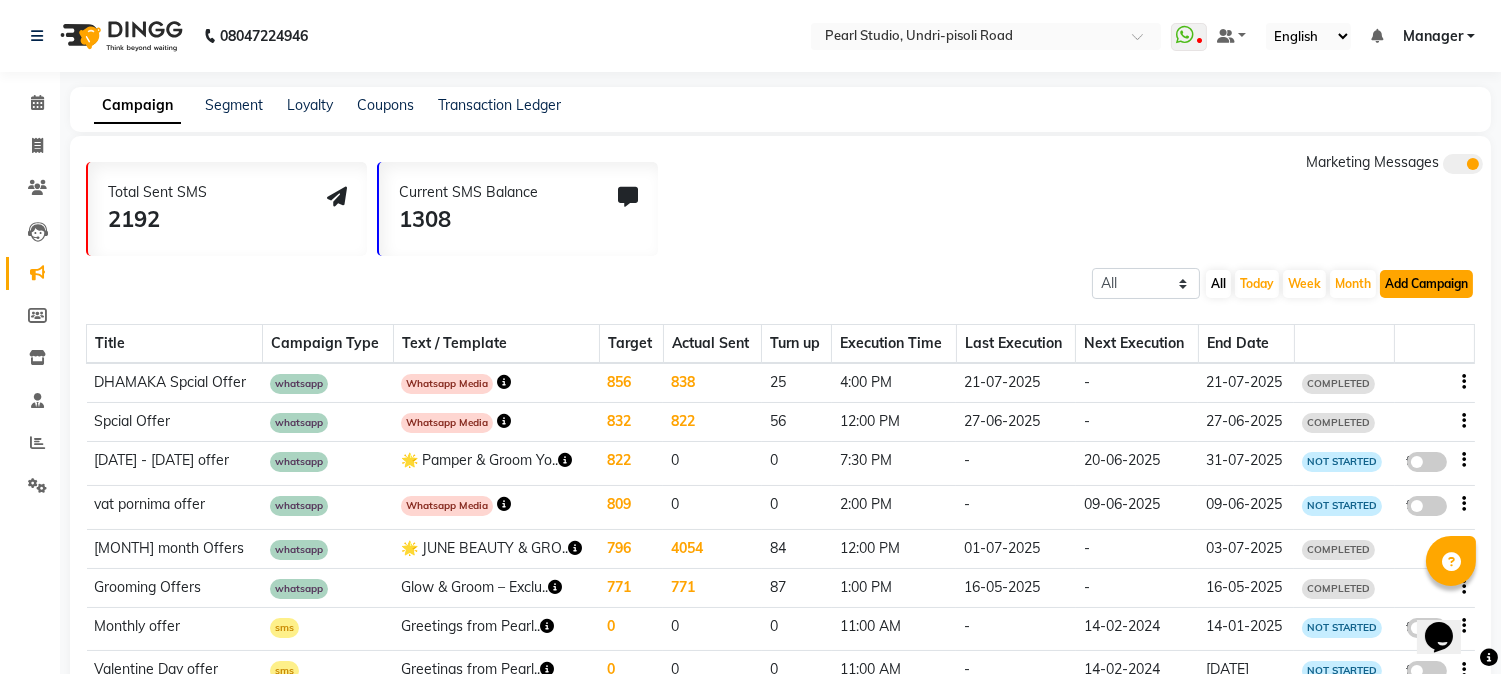click on "Add Campaign" at bounding box center [1426, 284] 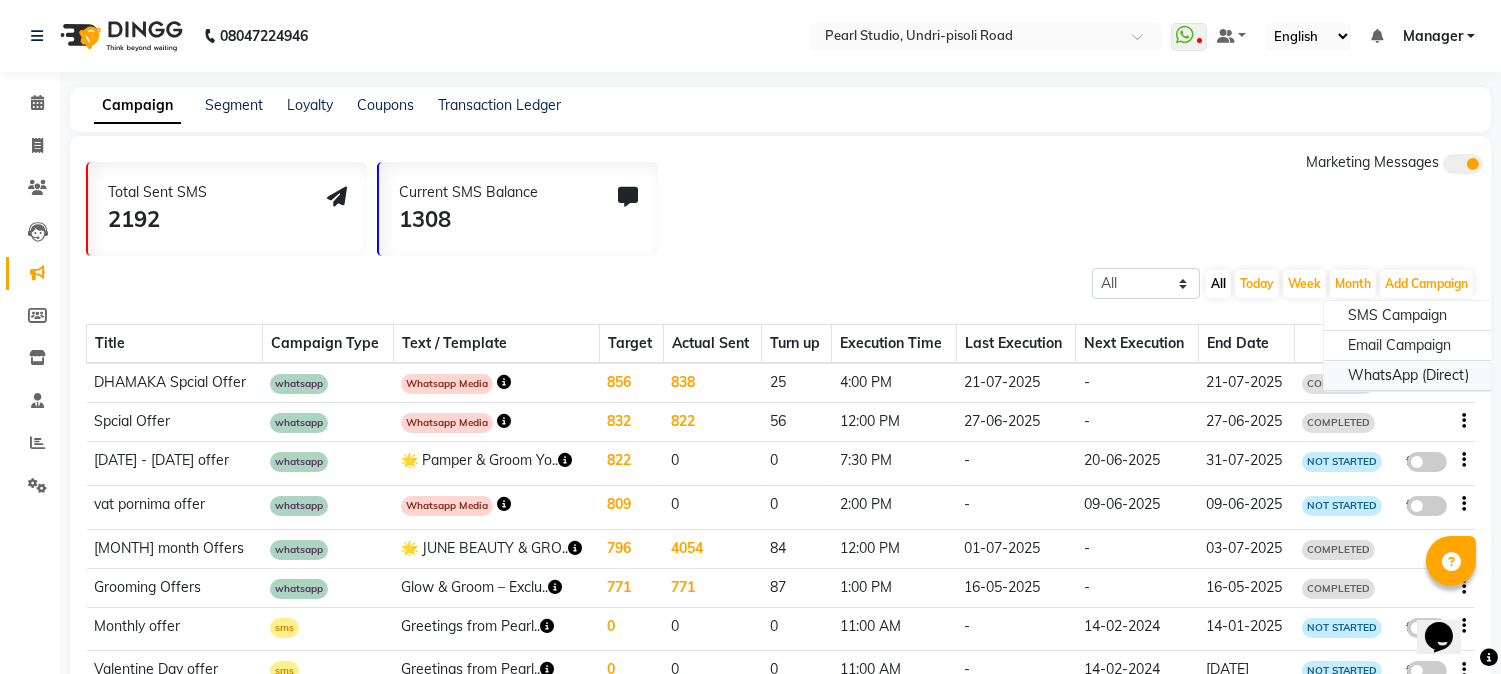 click on "WhatsApp (Direct)" 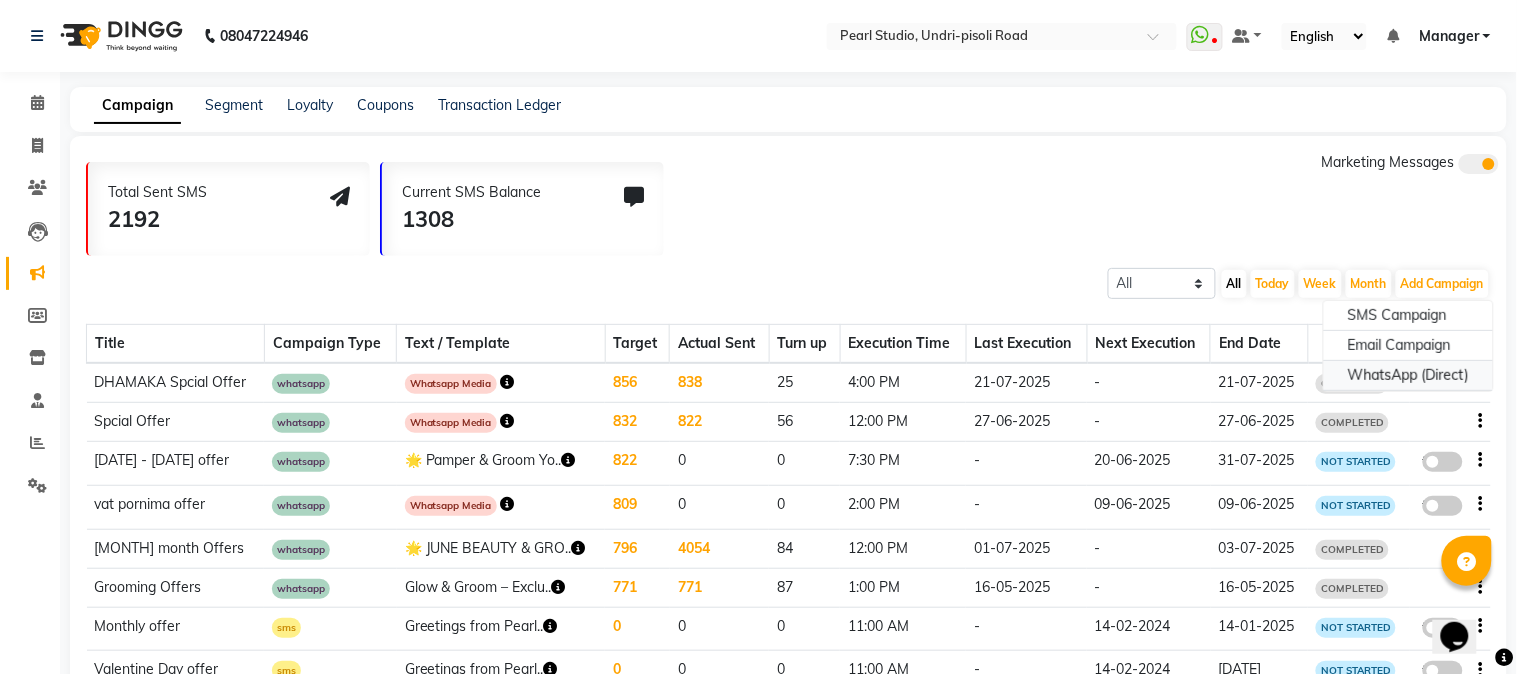 select on "2" 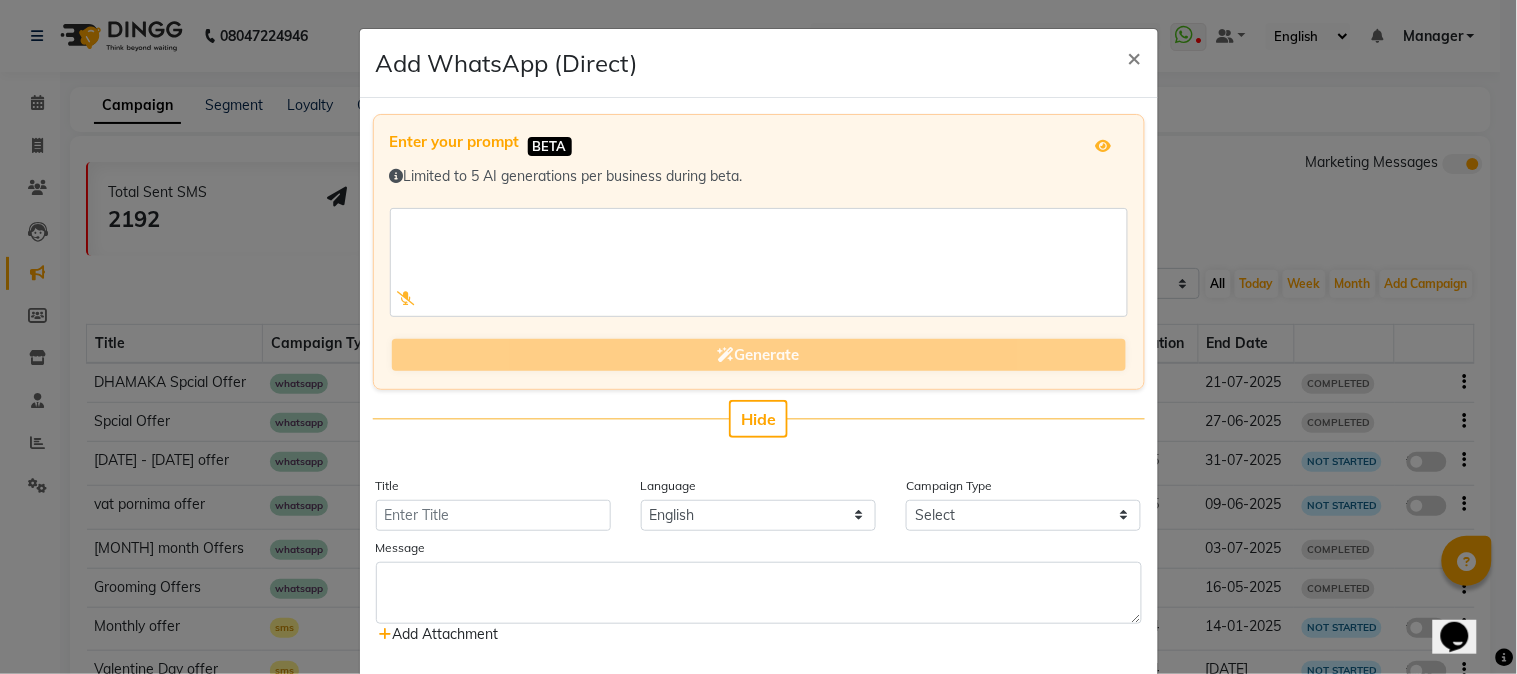 scroll, scrollTop: 111, scrollLeft: 0, axis: vertical 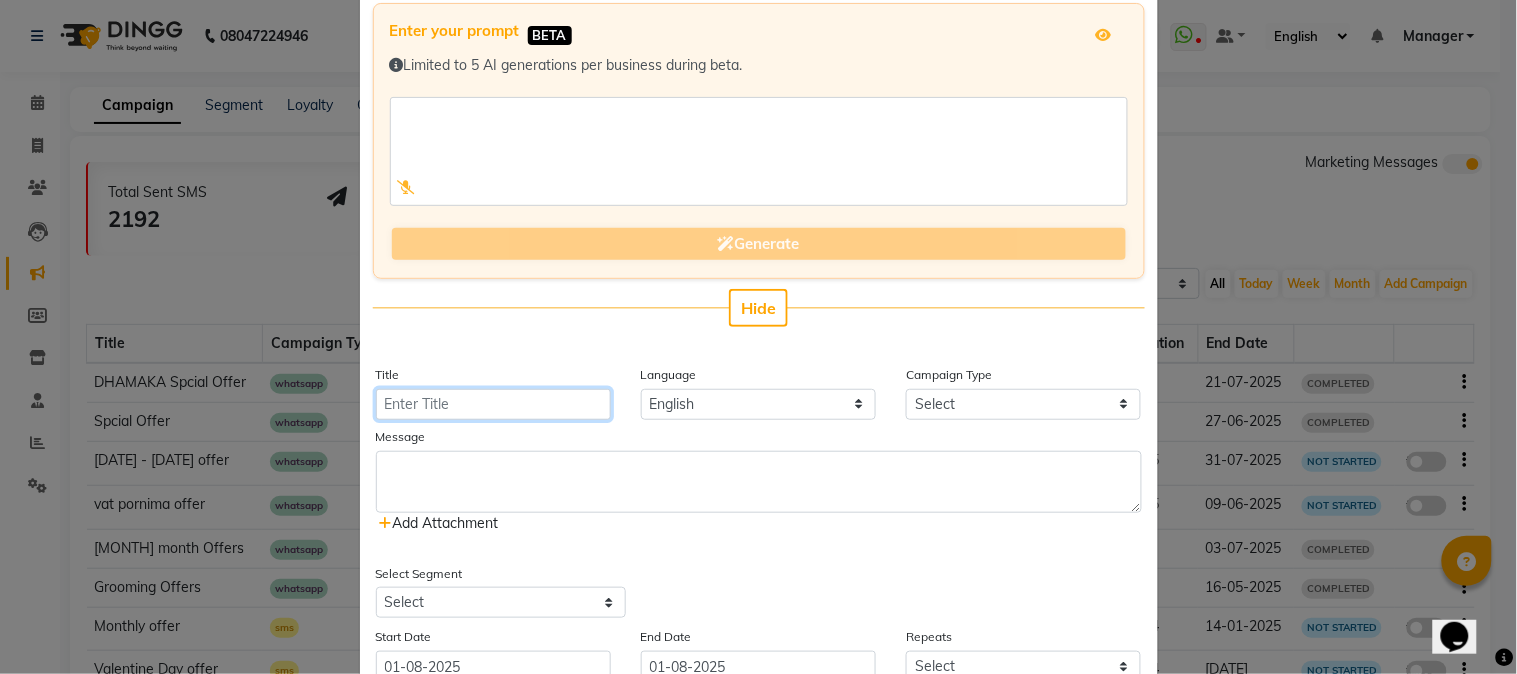 click on "Title" at bounding box center [493, 404] 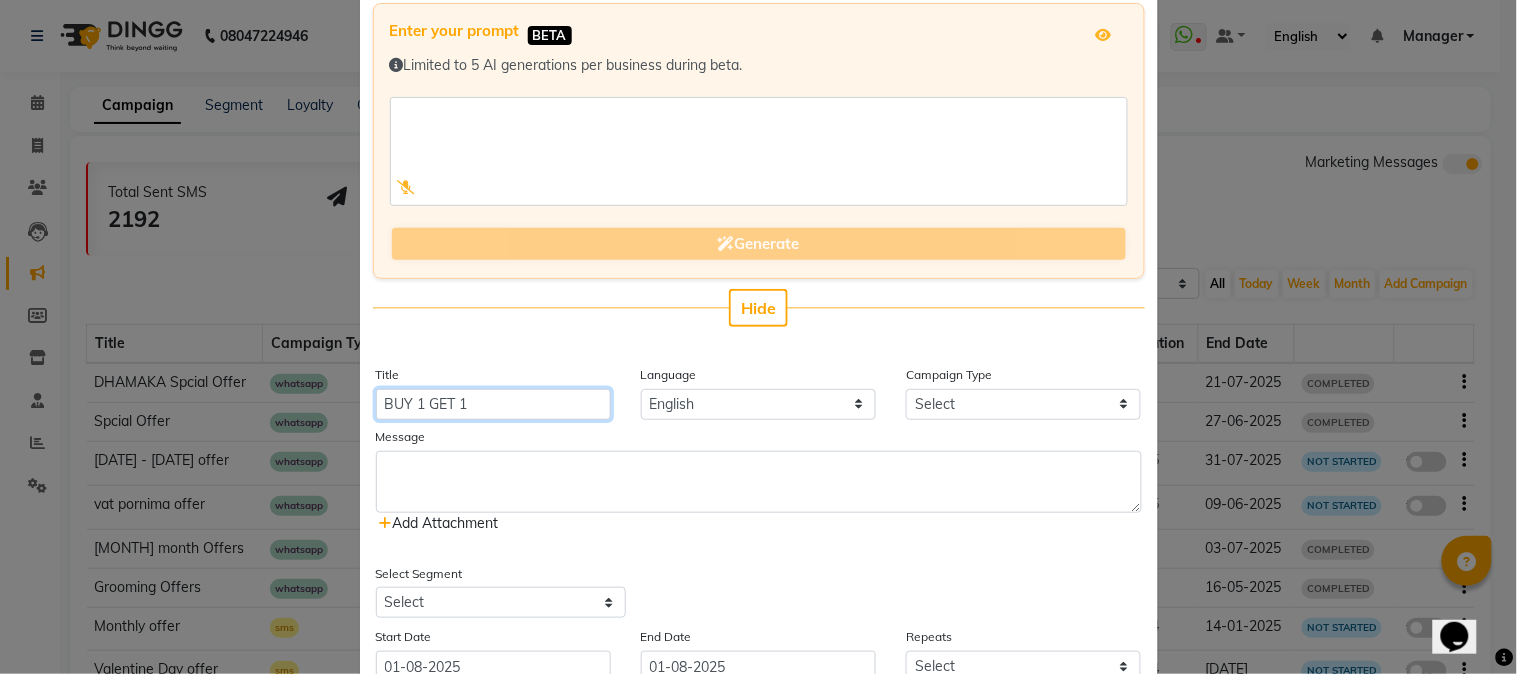 type on "BUY 1 GET 1" 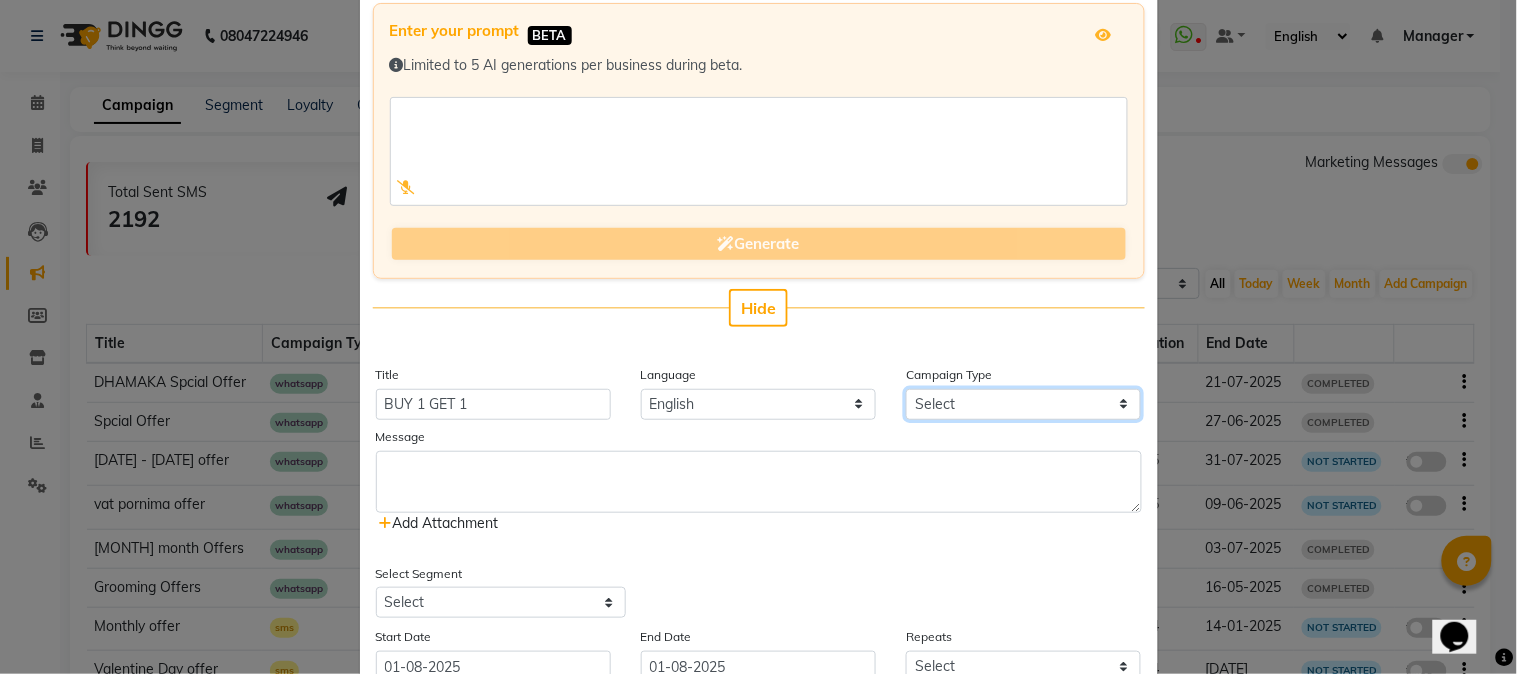 click on "Select Birthday Anniversary Promotional Service reminder" at bounding box center [1023, 404] 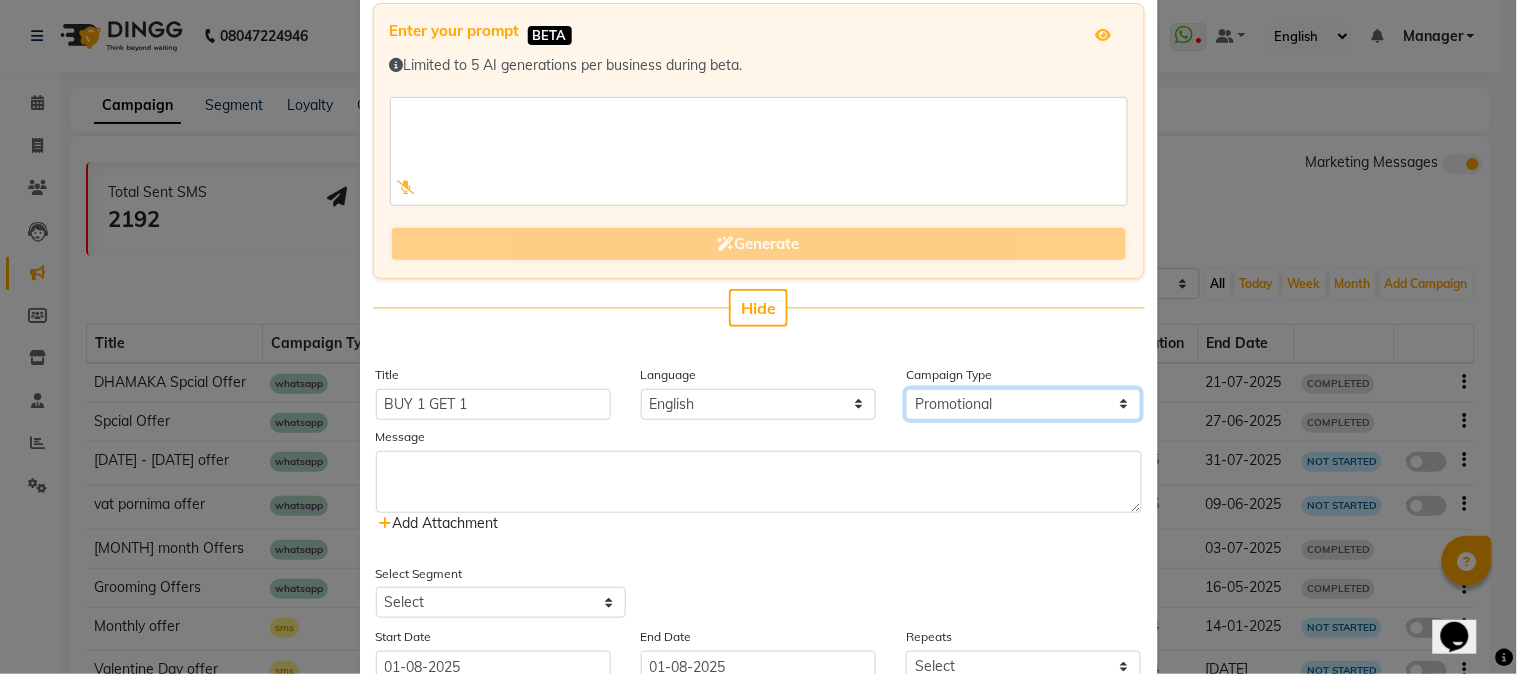 click on "Select Birthday Anniversary Promotional Service reminder" at bounding box center (1023, 404) 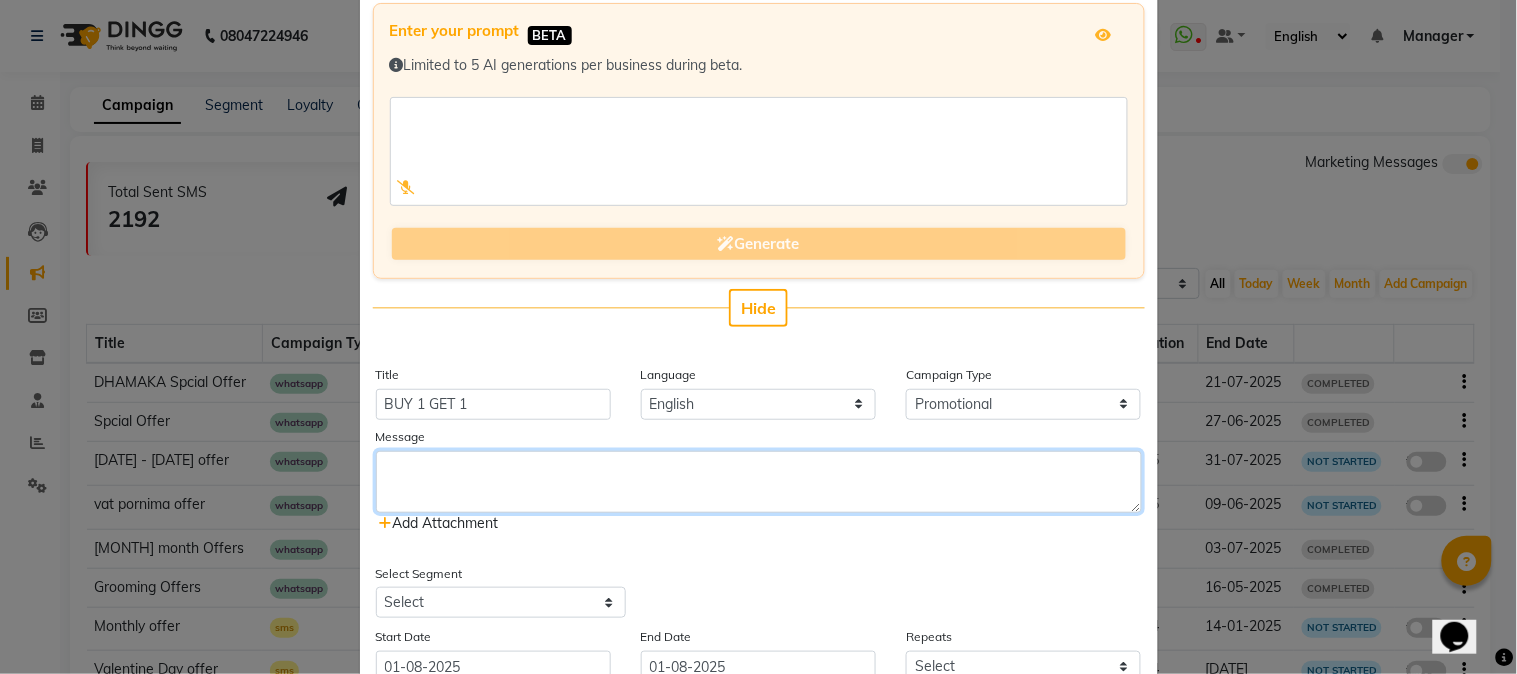 click at bounding box center (759, 482) 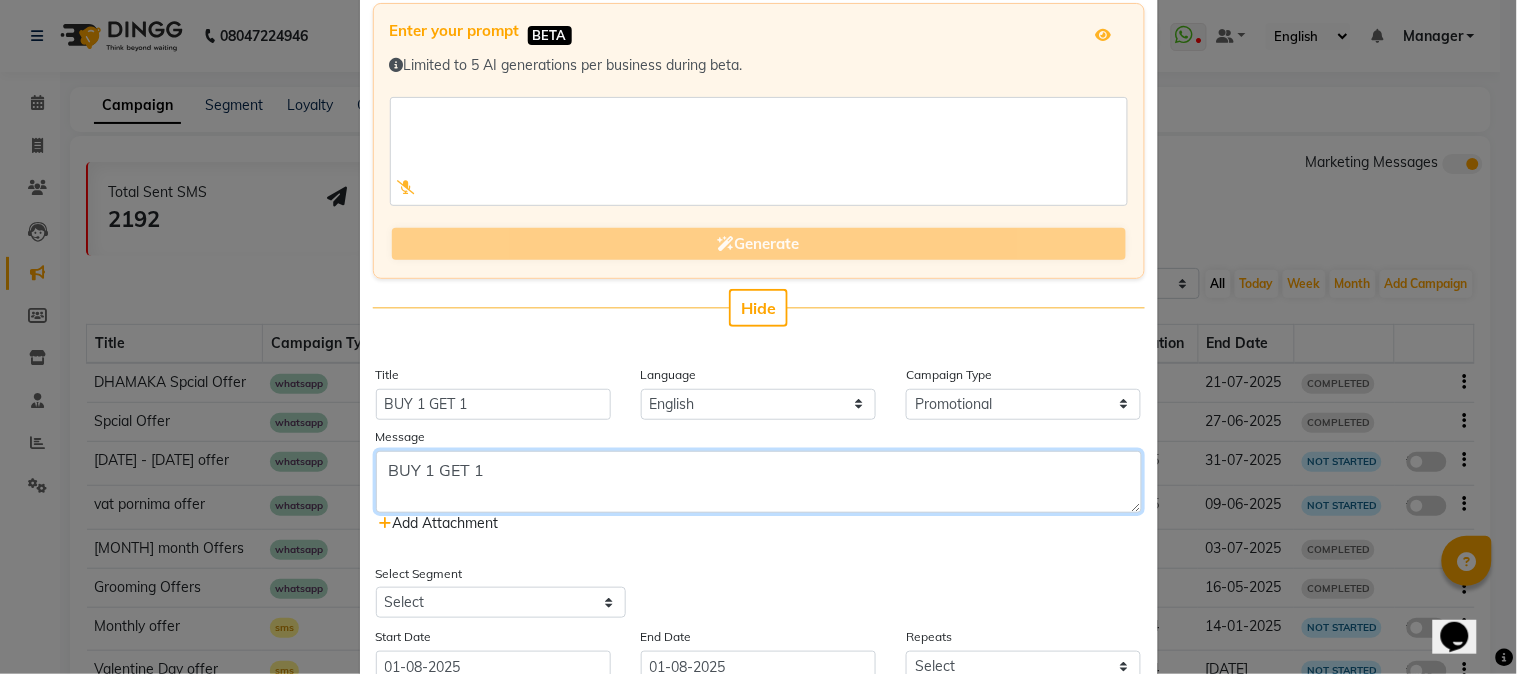 type on "BUY 1 GET 1" 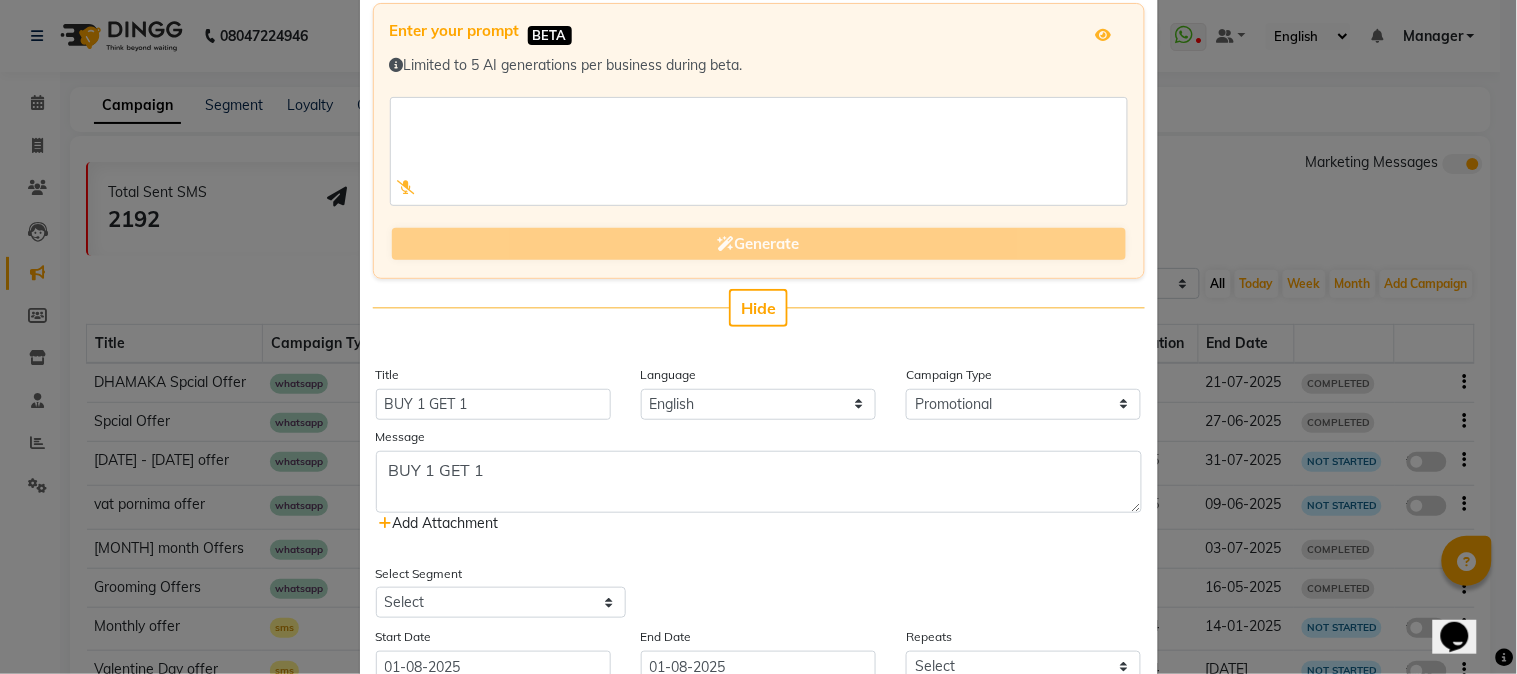 click 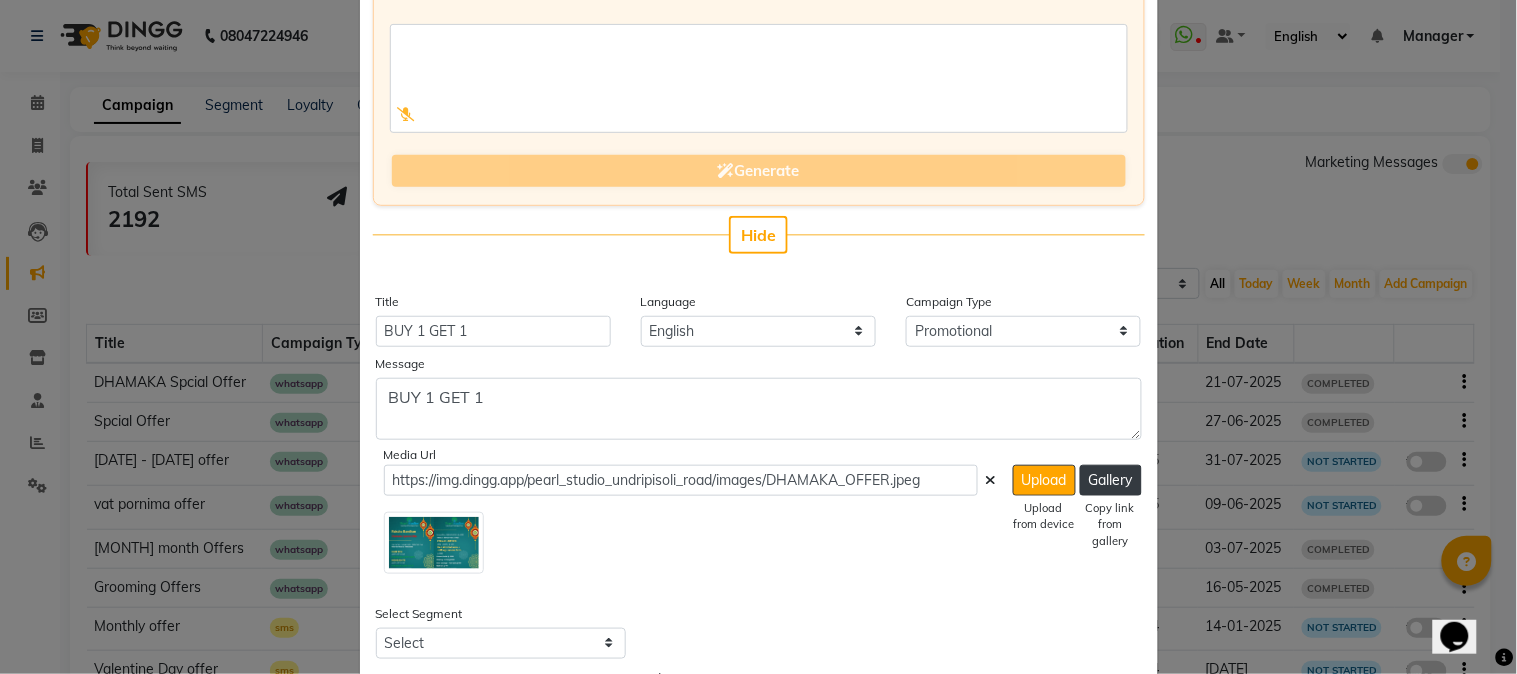 scroll, scrollTop: 222, scrollLeft: 0, axis: vertical 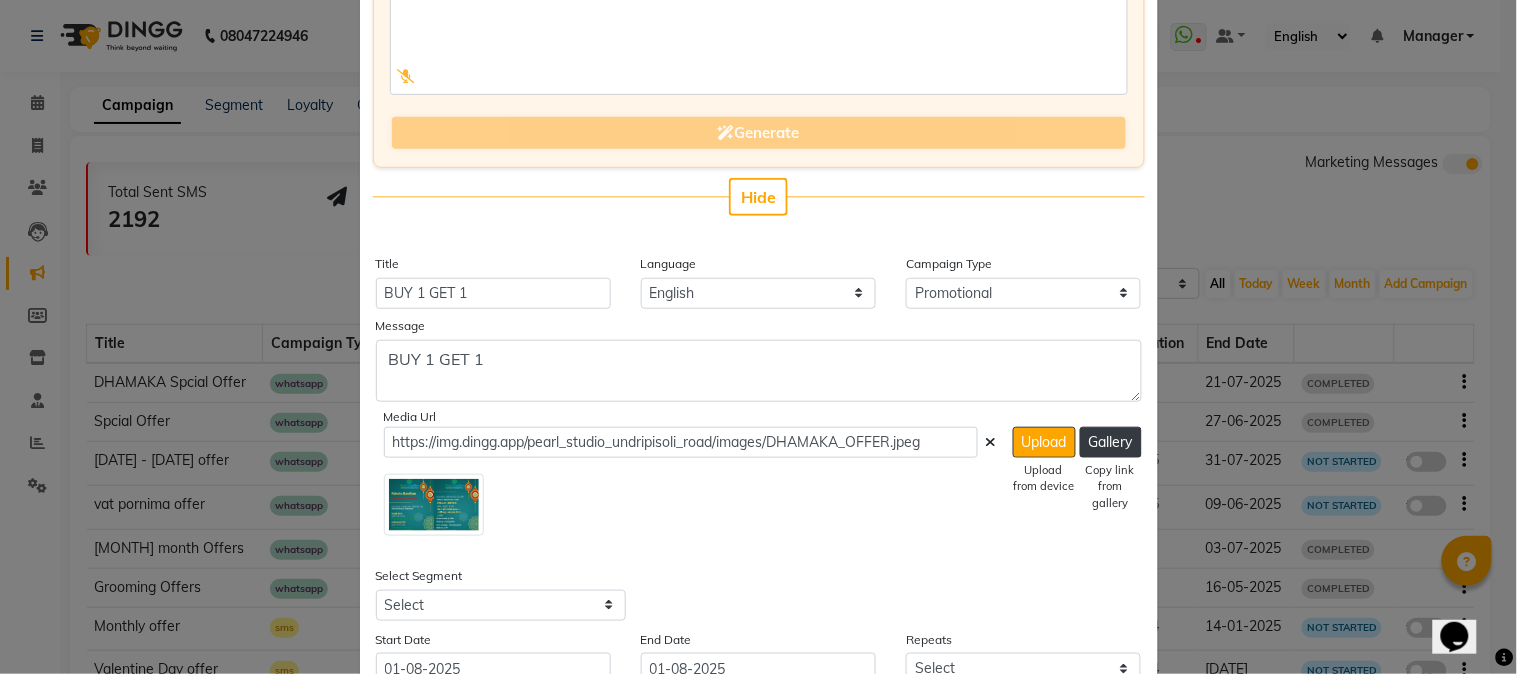 click 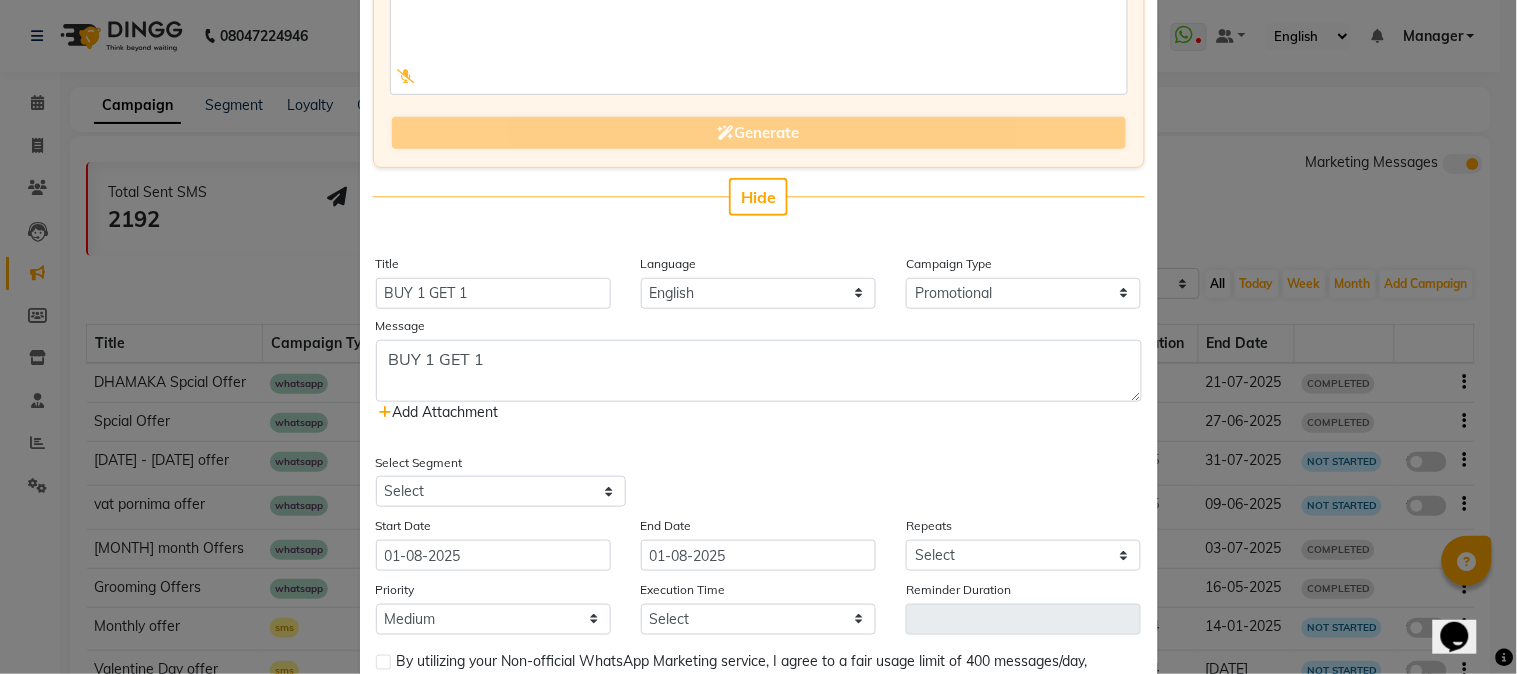 click on "Add Attachment" 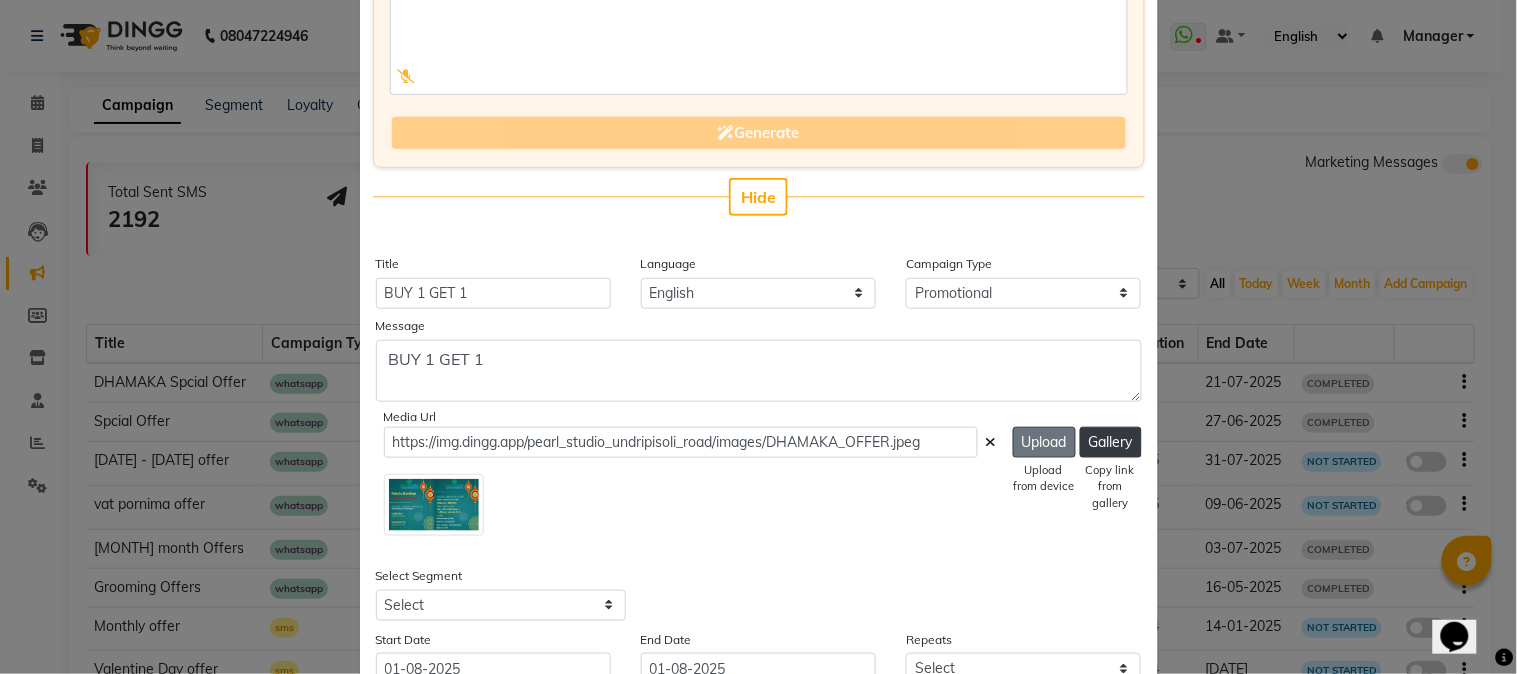 click on "Upload" 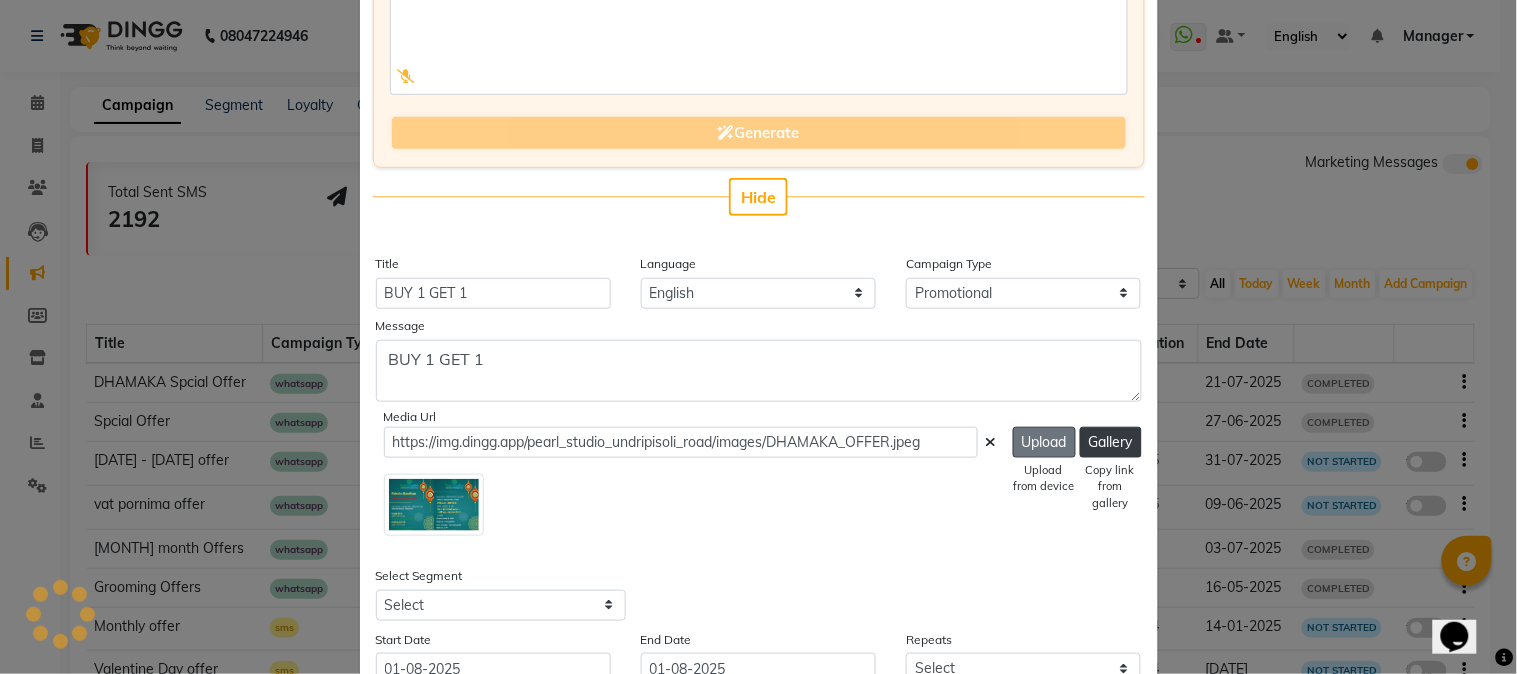 type on "https://ww4.in/ABack2" 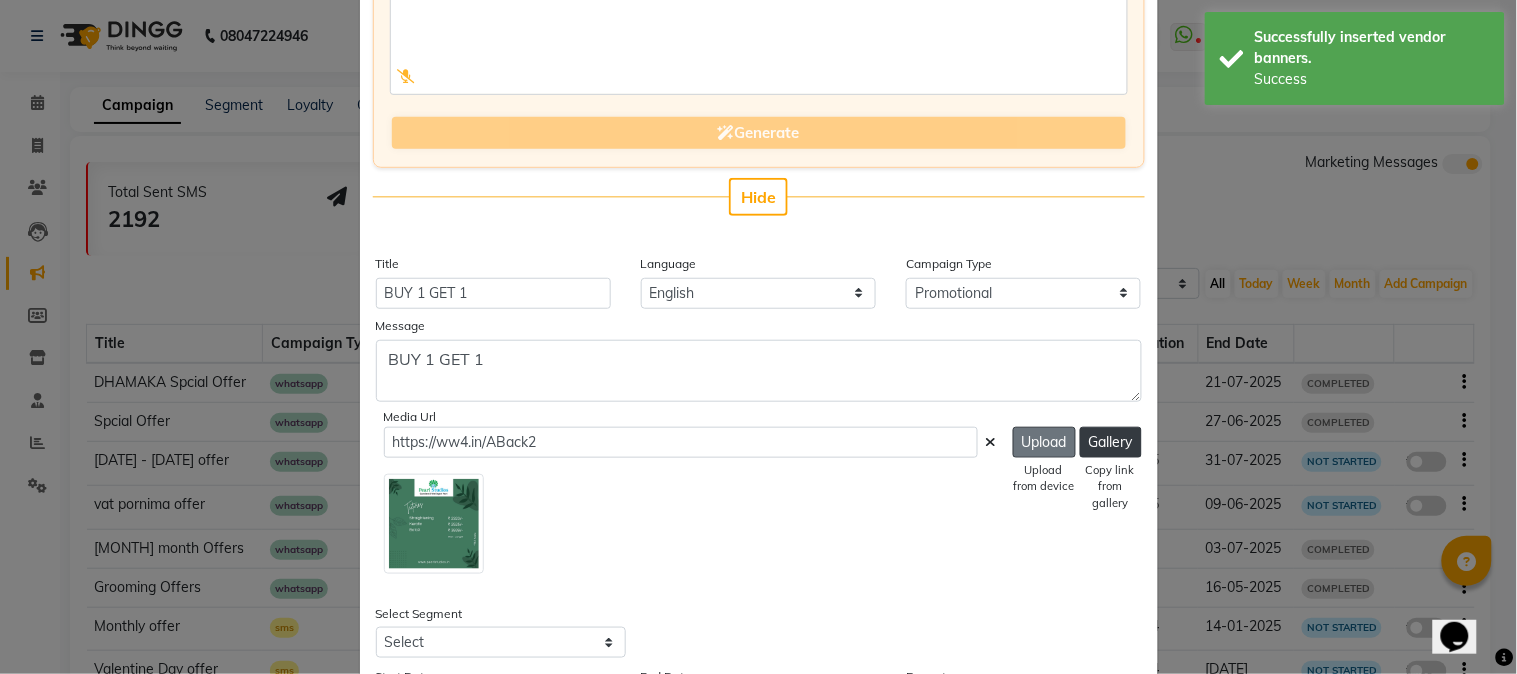 click on "Upload" 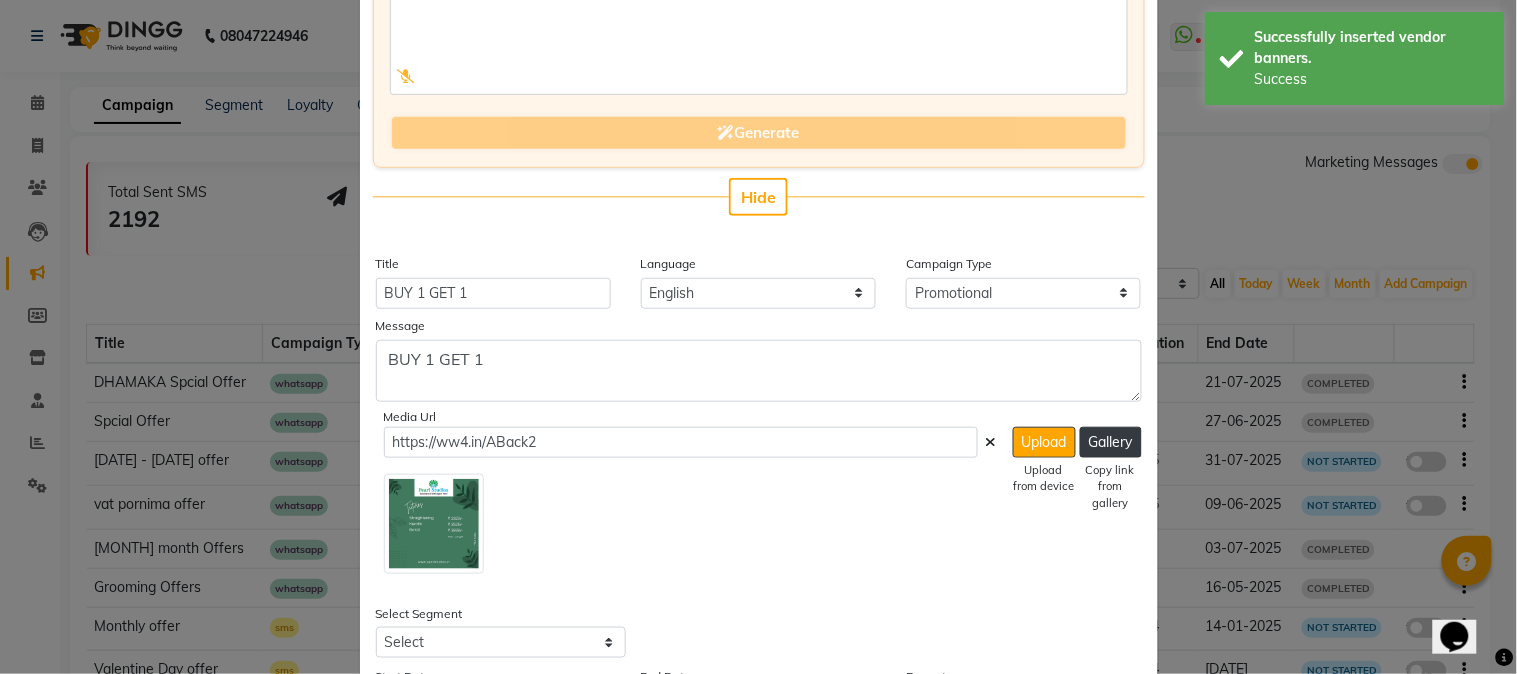 click 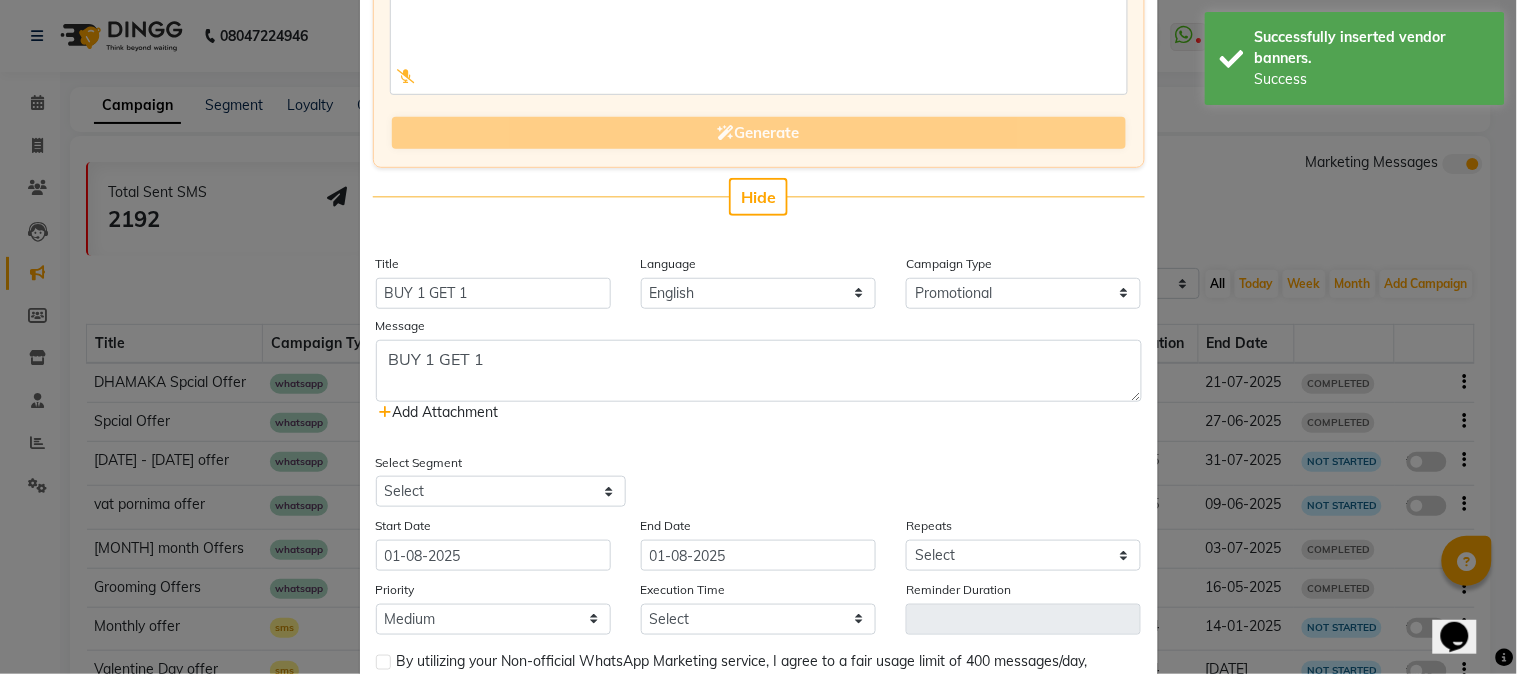 click 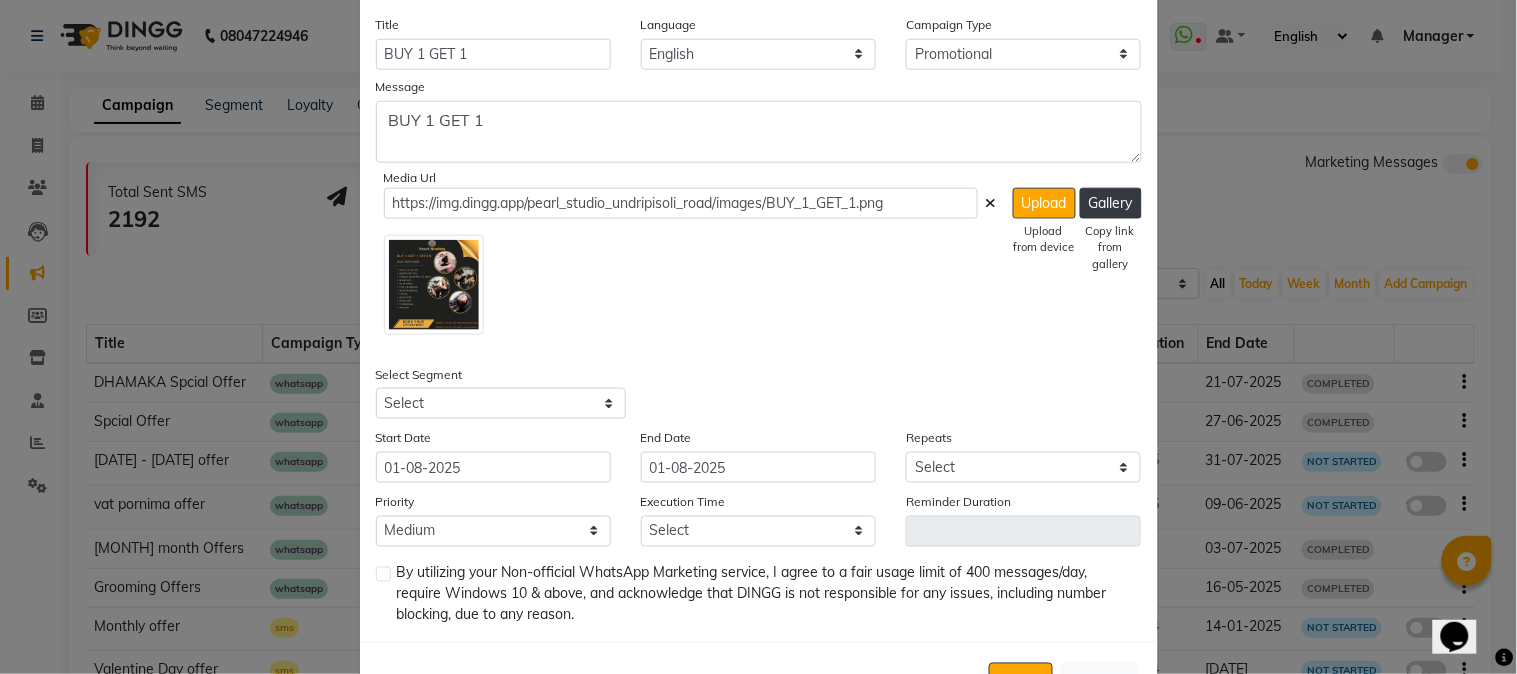 scroll, scrollTop: 536, scrollLeft: 0, axis: vertical 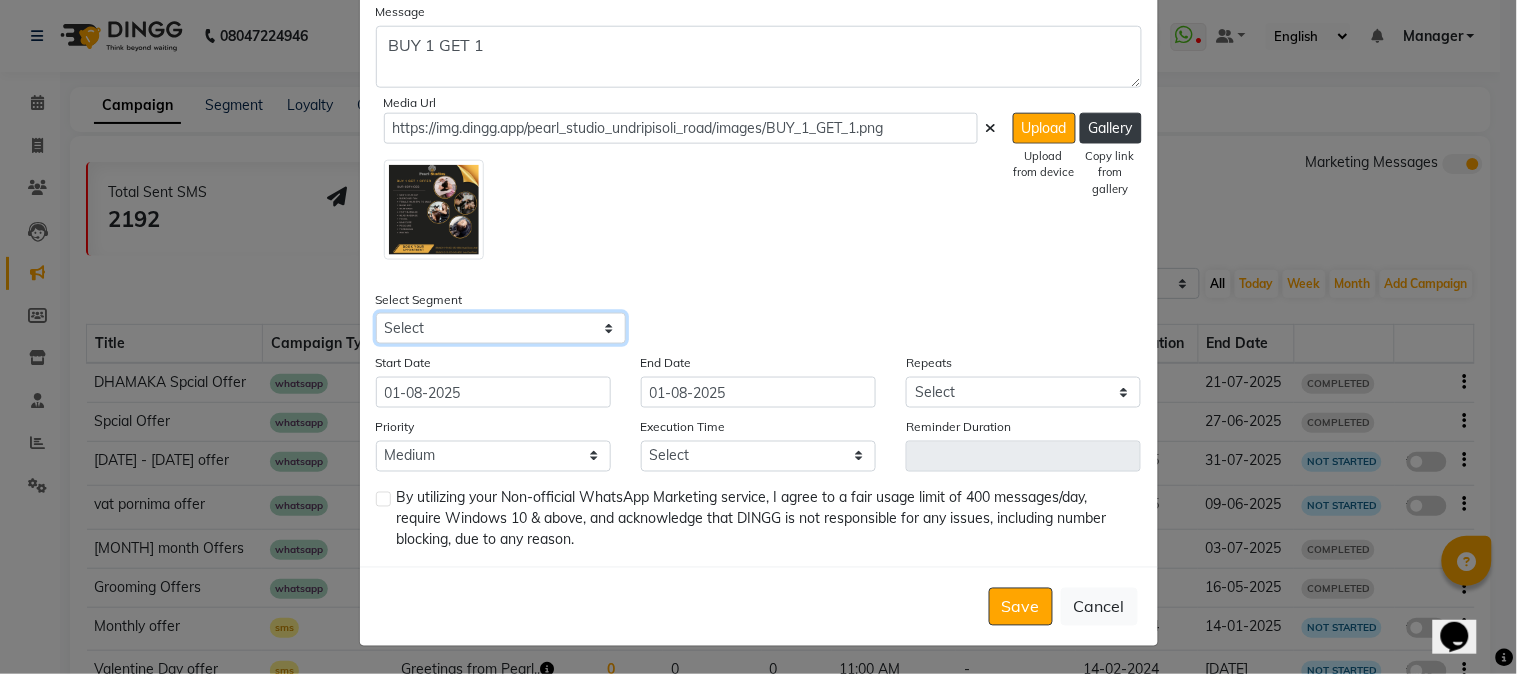 click on "Select All Customers All Male Customer All Female Customer All Members All Customers Visited in last 30 days All Customers Visited in last 60 days but not in last 30 days Inactive/Lost Customers High Ticket Customers Low Ticket Customers Frequent Customers Regular Customers New Customers All Customers with Valid Birthdays All Customers with Valid Anniversary All Customer Visited in 2020" at bounding box center (501, 328) 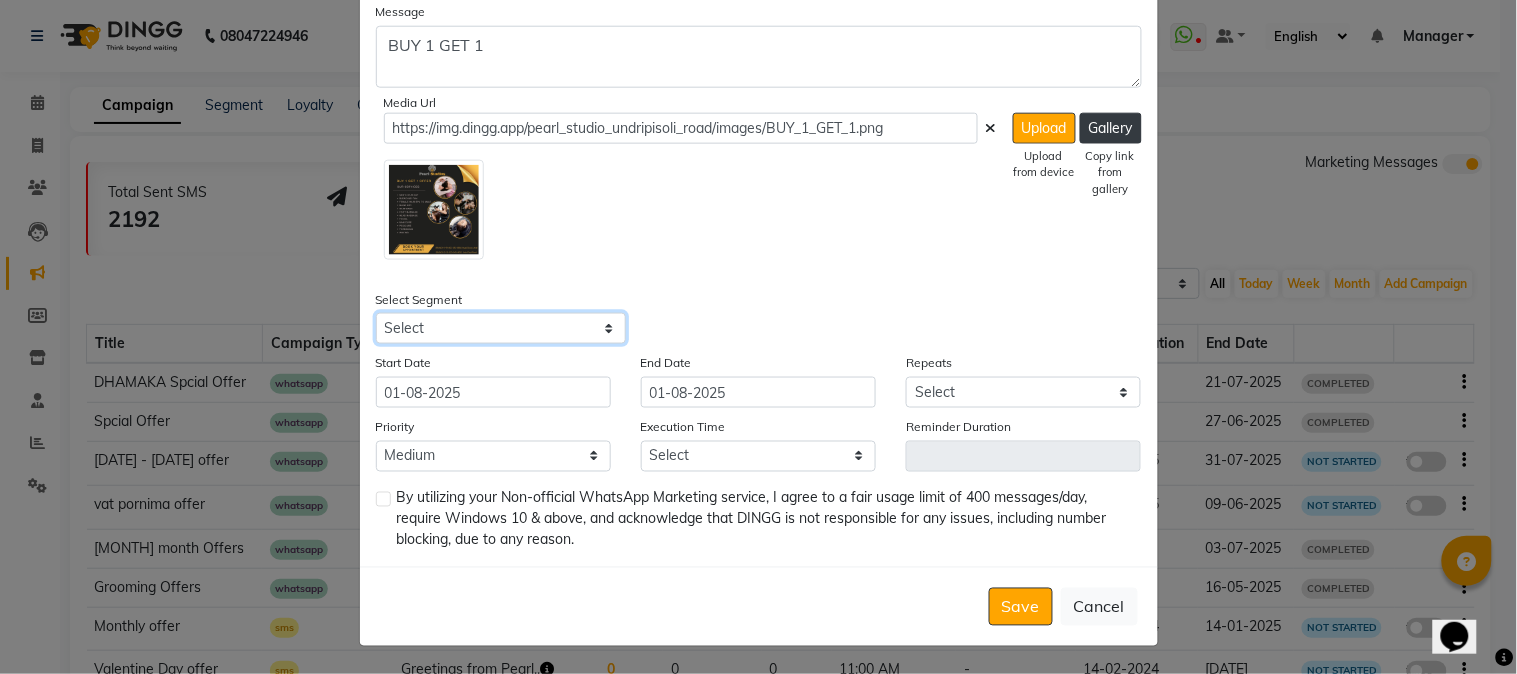 select on "23804" 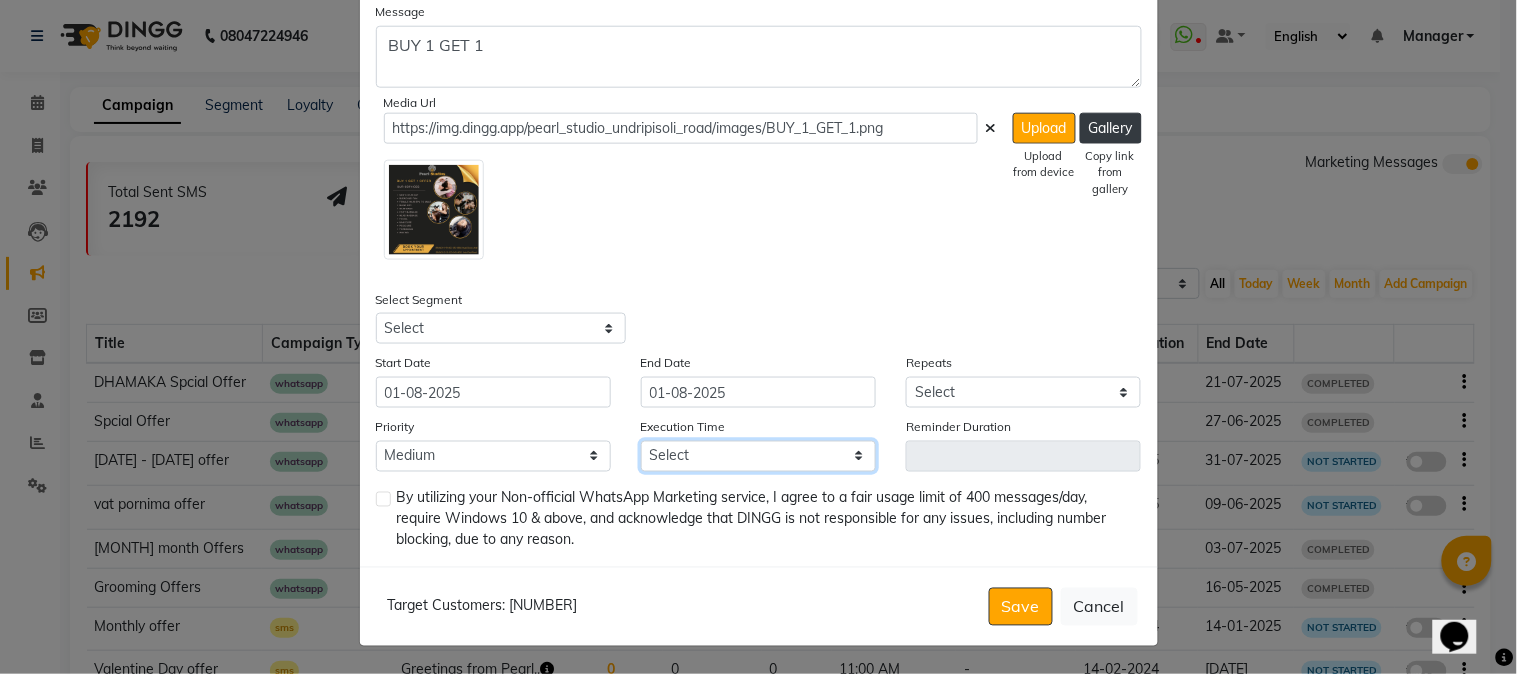 click on "Select 09:00 AM 09:15 AM 09:30 AM 09:45 AM 10:00 AM 10:15 AM 10:30 AM 10:45 AM 11:00 AM 11:15 AM 11:30 AM 11:45 AM 12:00 PM 12:15 PM 12:30 PM 12:45 PM 01:00 PM 01:15 PM 01:30 PM 01:45 PM 02:00 PM 02:15 PM 02:30 PM 02:45 PM 03:00 PM 03:15 PM 03:30 PM 03:45 PM 04:00 PM 04:15 PM 04:30 PM 04:45 PM 05:00 PM 05:15 PM 05:30 PM 05:45 PM 06:00 PM 06:15 PM 06:30 PM 06:45 PM 07:00 PM 07:15 PM 07:30 PM 07:45 PM 08:00 PM 08:15 PM 08:30 PM 08:45 PM 09:00 PM 09:15 PM 09:30 PM 09:45 PM" at bounding box center (758, 456) 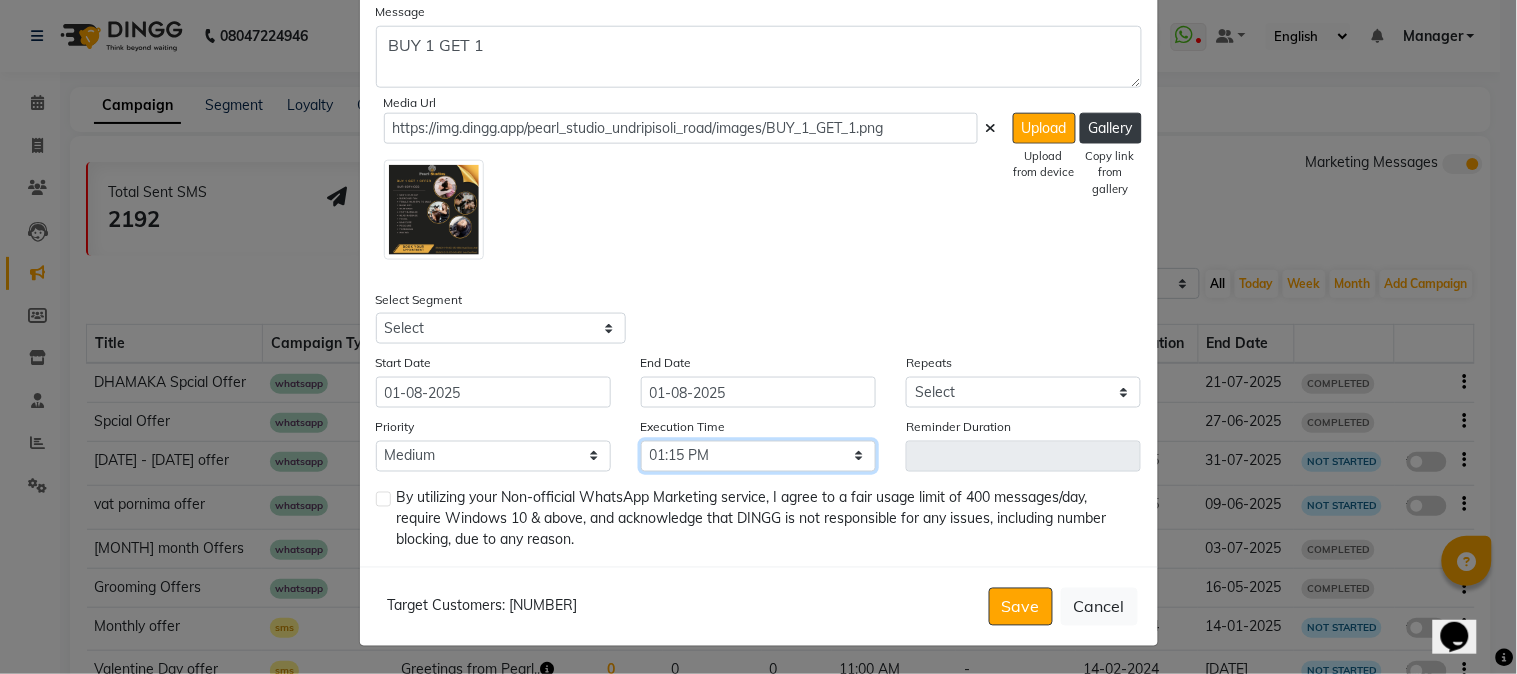click on "Select 09:00 AM 09:15 AM 09:30 AM 09:45 AM 10:00 AM 10:15 AM 10:30 AM 10:45 AM 11:00 AM 11:15 AM 11:30 AM 11:45 AM 12:00 PM 12:15 PM 12:30 PM 12:45 PM 01:00 PM 01:15 PM 01:30 PM 01:45 PM 02:00 PM 02:15 PM 02:30 PM 02:45 PM 03:00 PM 03:15 PM 03:30 PM 03:45 PM 04:00 PM 04:15 PM 04:30 PM 04:45 PM 05:00 PM 05:15 PM 05:30 PM 05:45 PM 06:00 PM 06:15 PM 06:30 PM 06:45 PM 07:00 PM 07:15 PM 07:30 PM 07:45 PM 08:00 PM 08:15 PM 08:30 PM 08:45 PM 09:00 PM 09:15 PM 09:30 PM 09:45 PM" at bounding box center (758, 456) 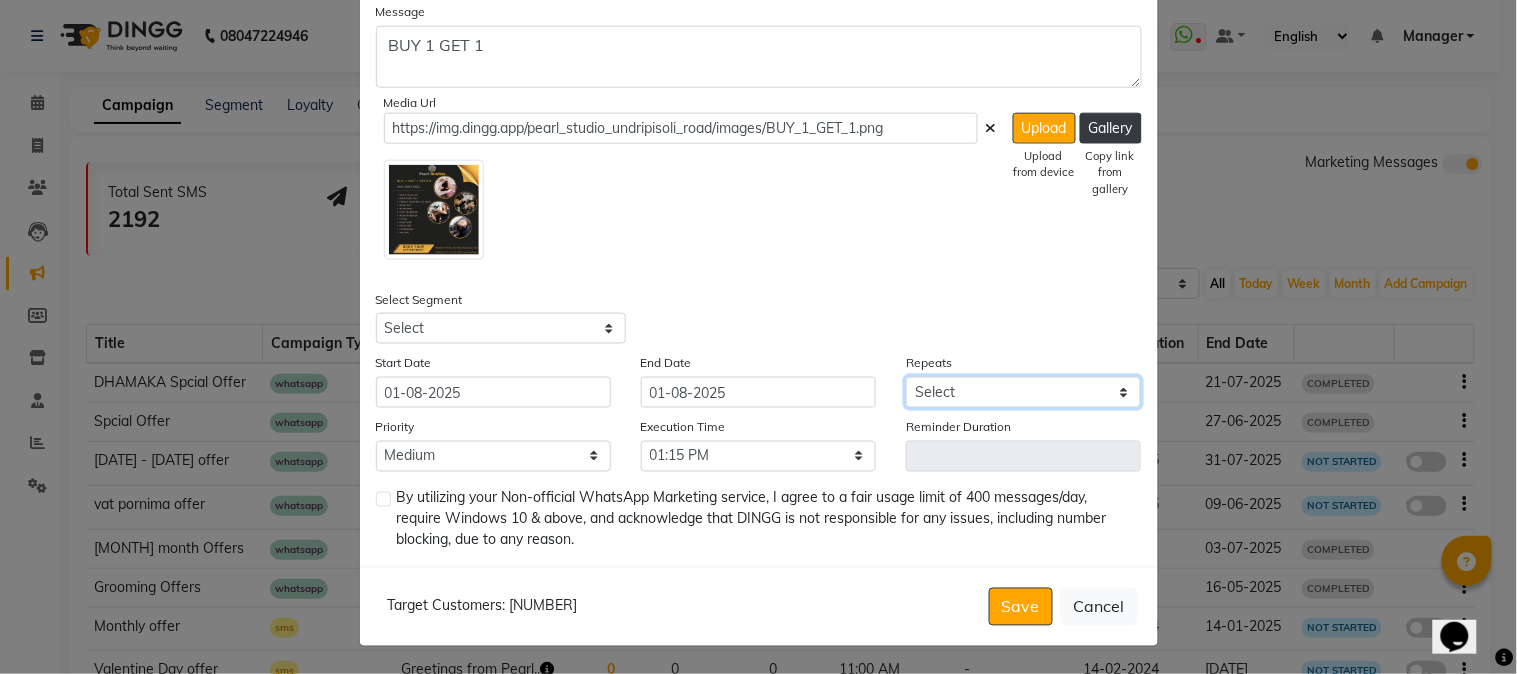 click on "Select Once Daily Alternate Day Weekly Monthly Yearly" at bounding box center (1023, 392) 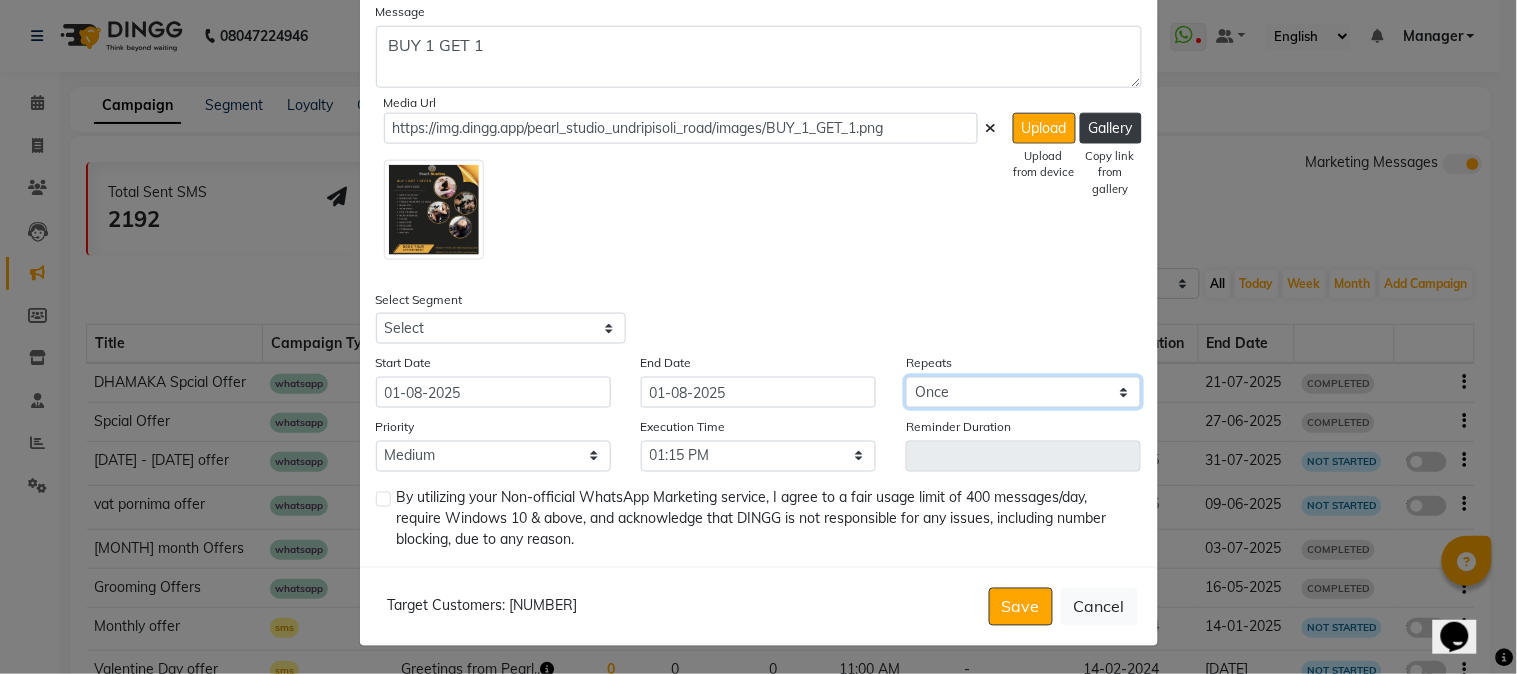 click on "Select Once Daily Alternate Day Weekly Monthly Yearly" at bounding box center [1023, 392] 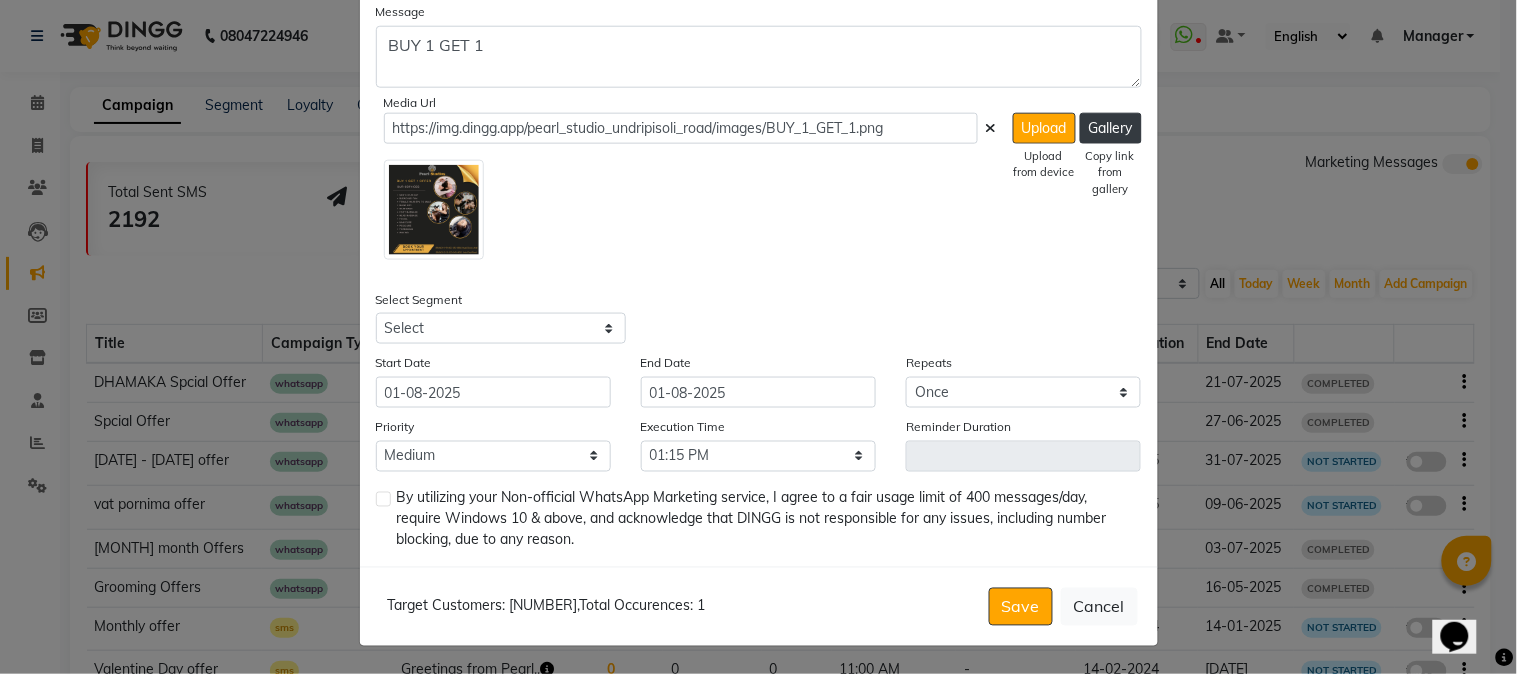 click 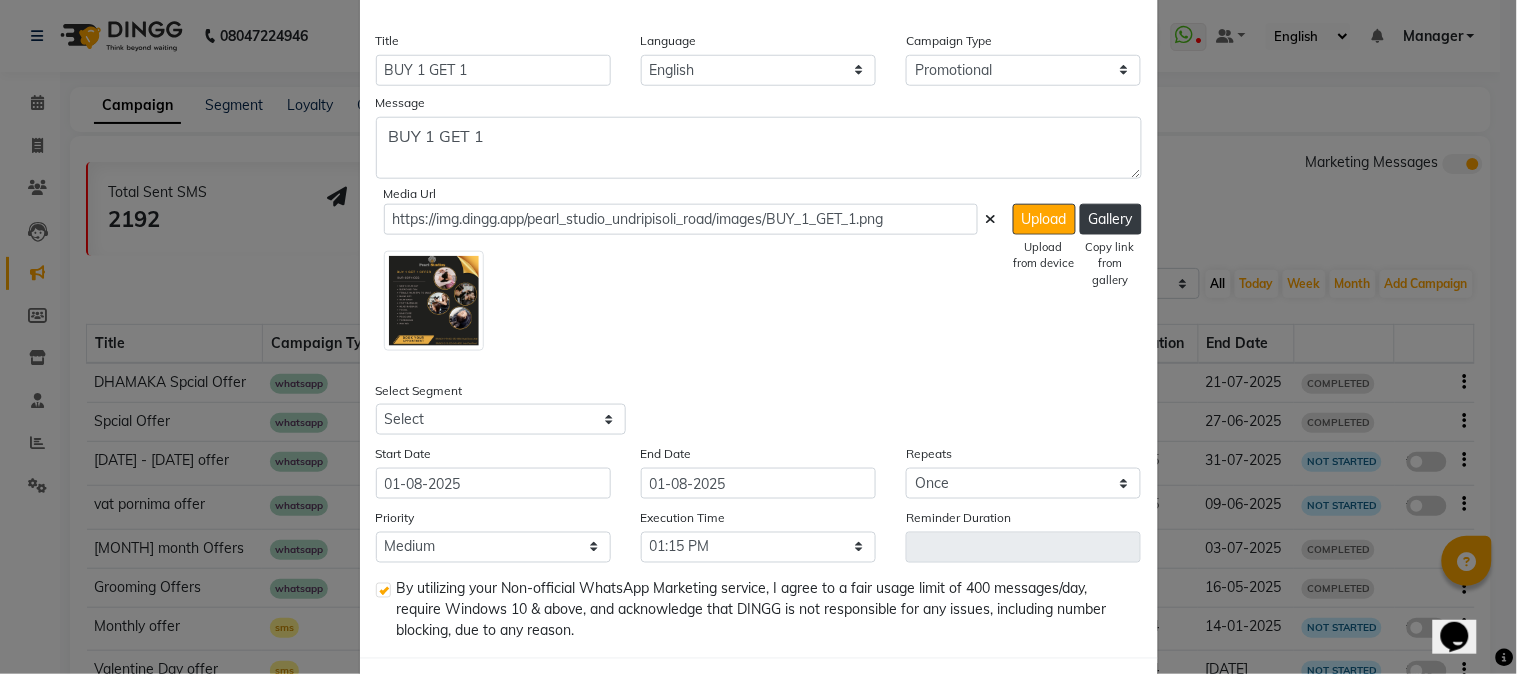 scroll, scrollTop: 536, scrollLeft: 0, axis: vertical 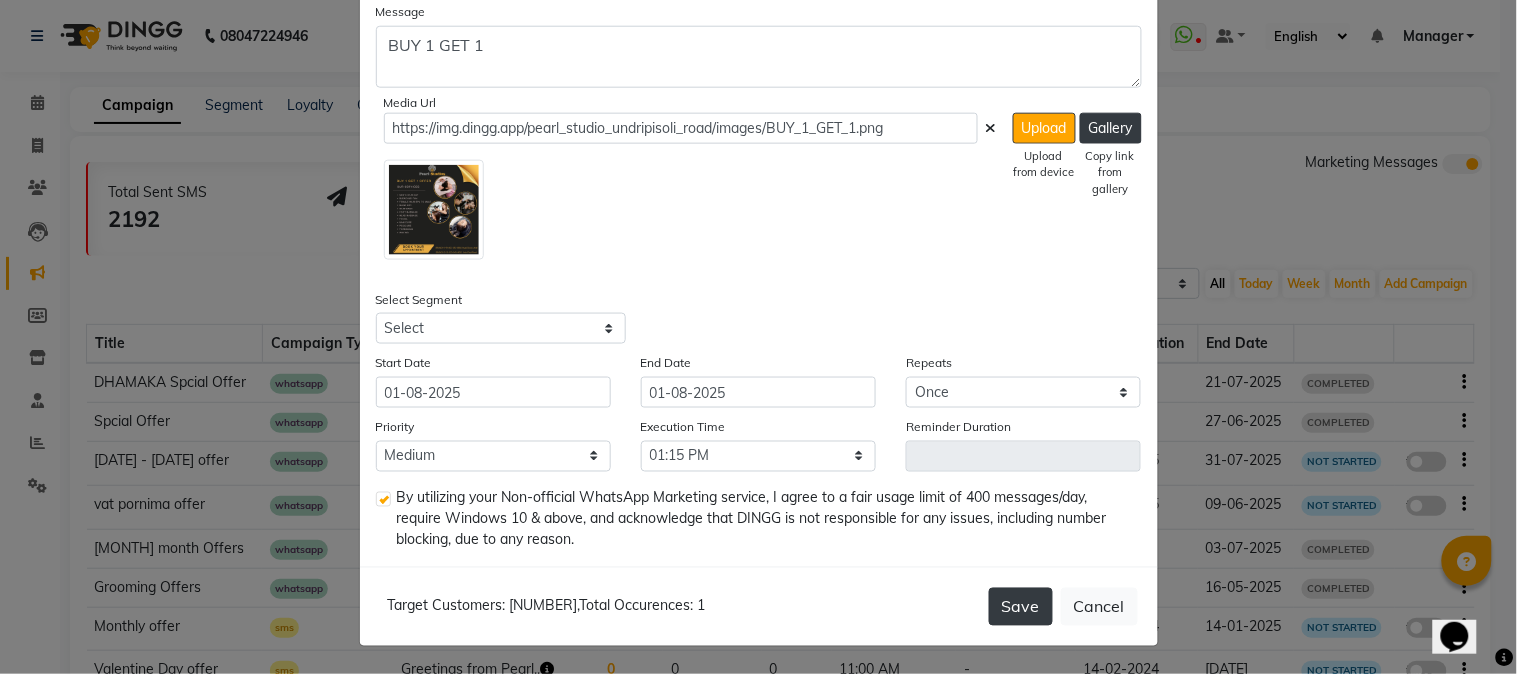 click on "Save" 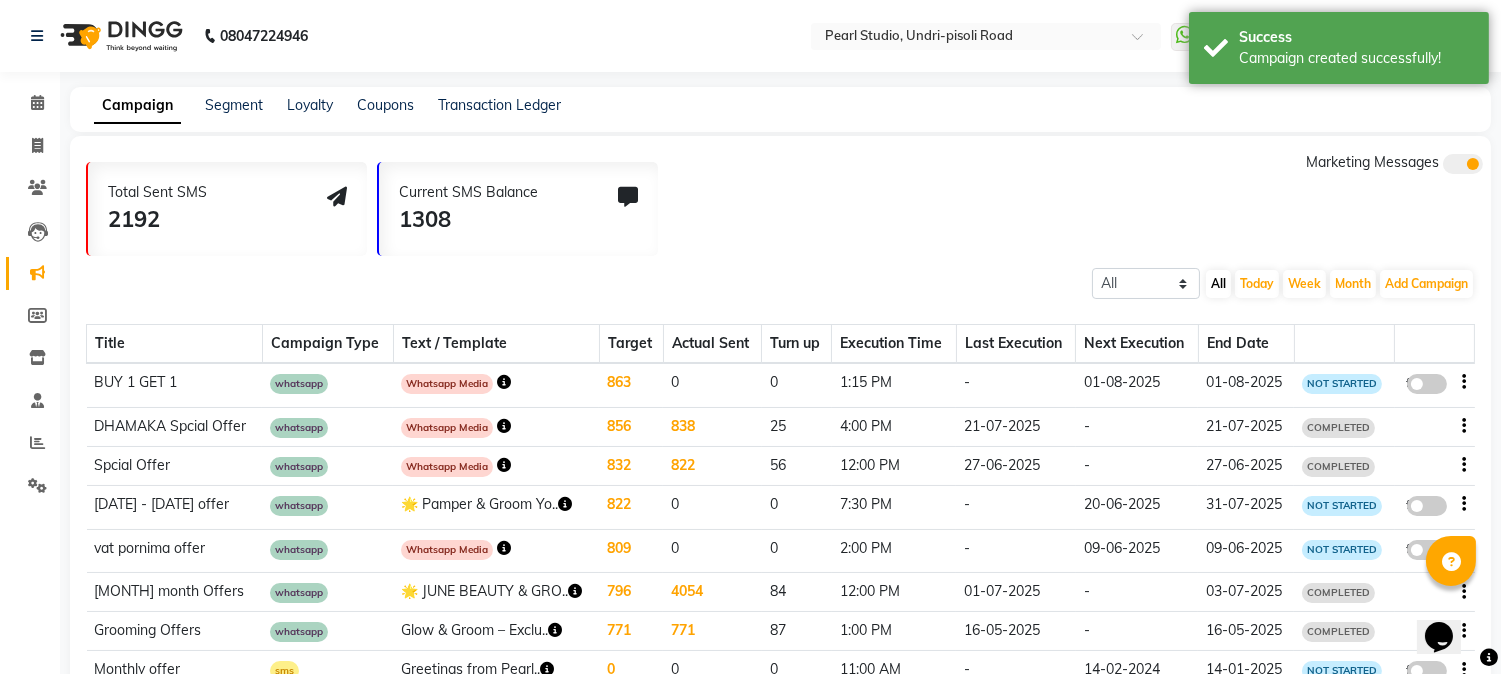 click 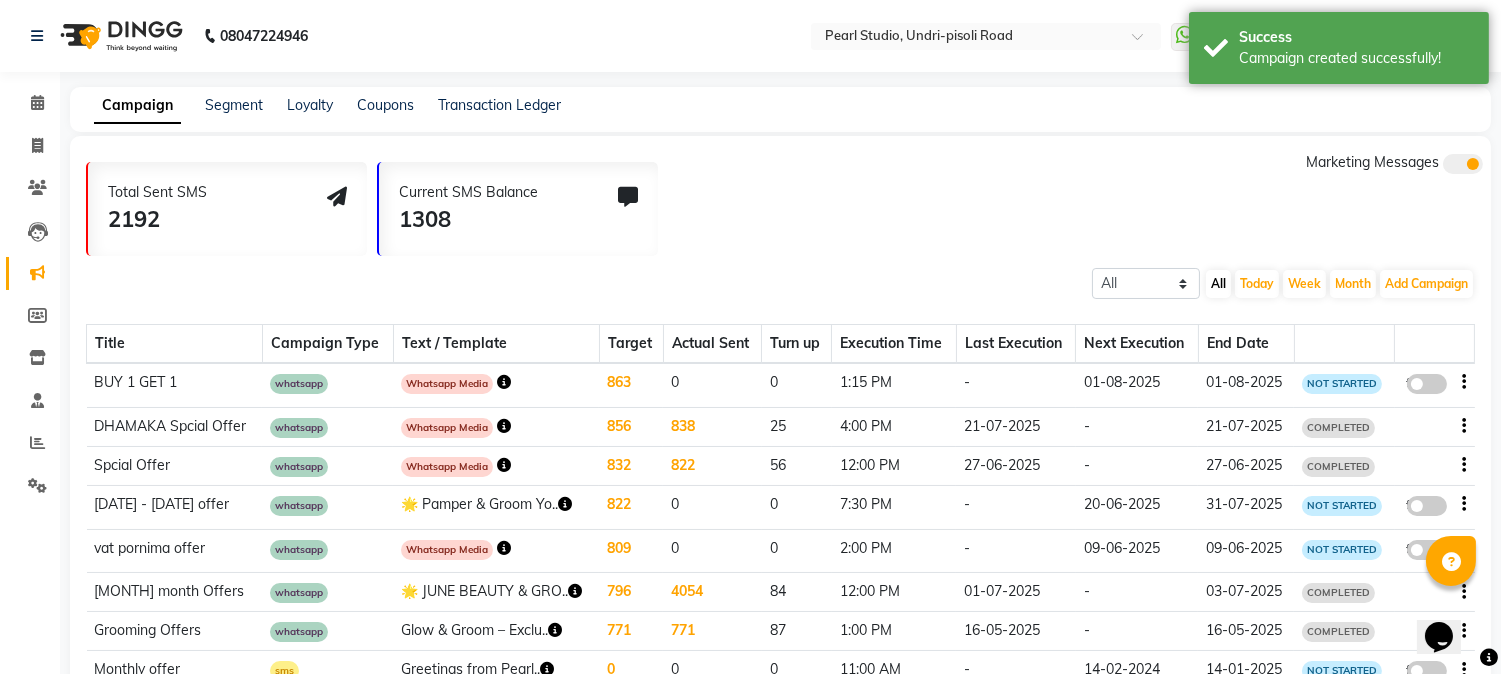 click on "false" 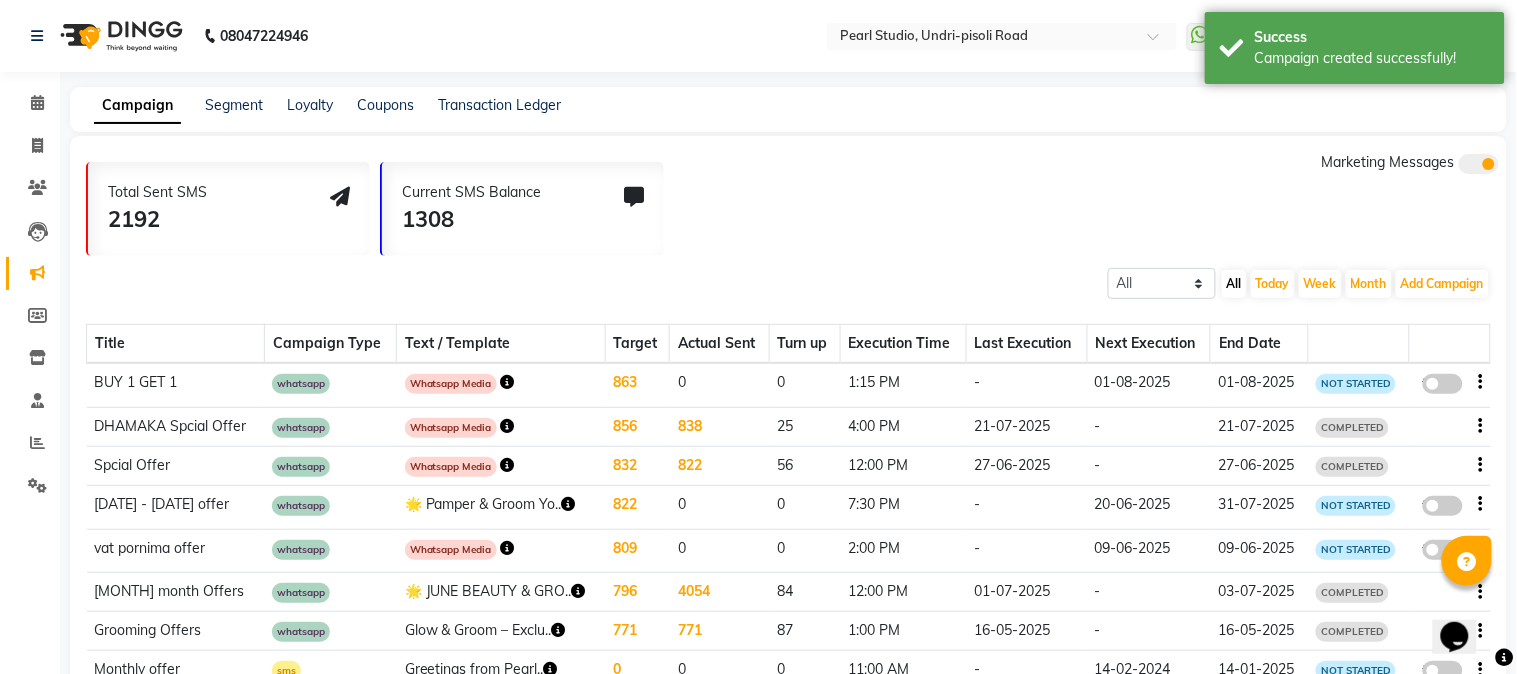 select on "3" 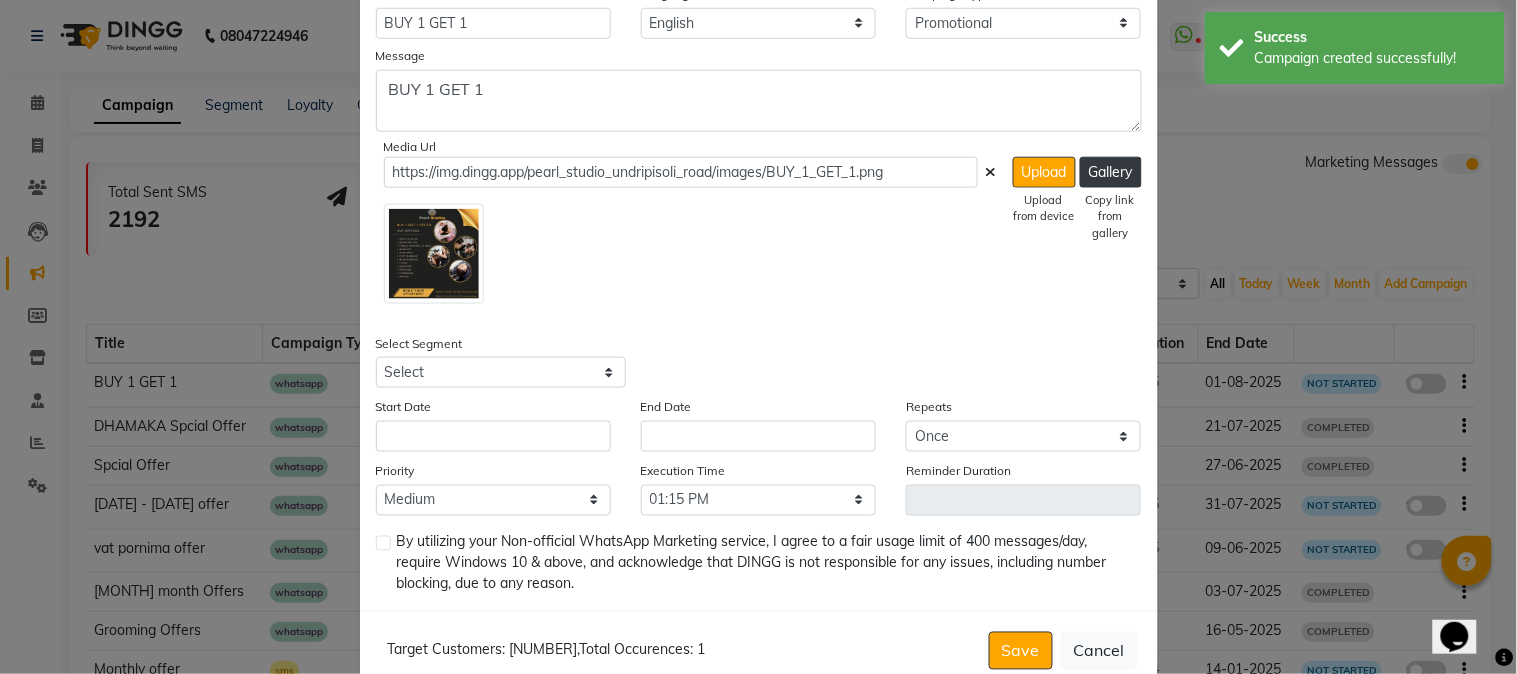 scroll, scrollTop: 536, scrollLeft: 0, axis: vertical 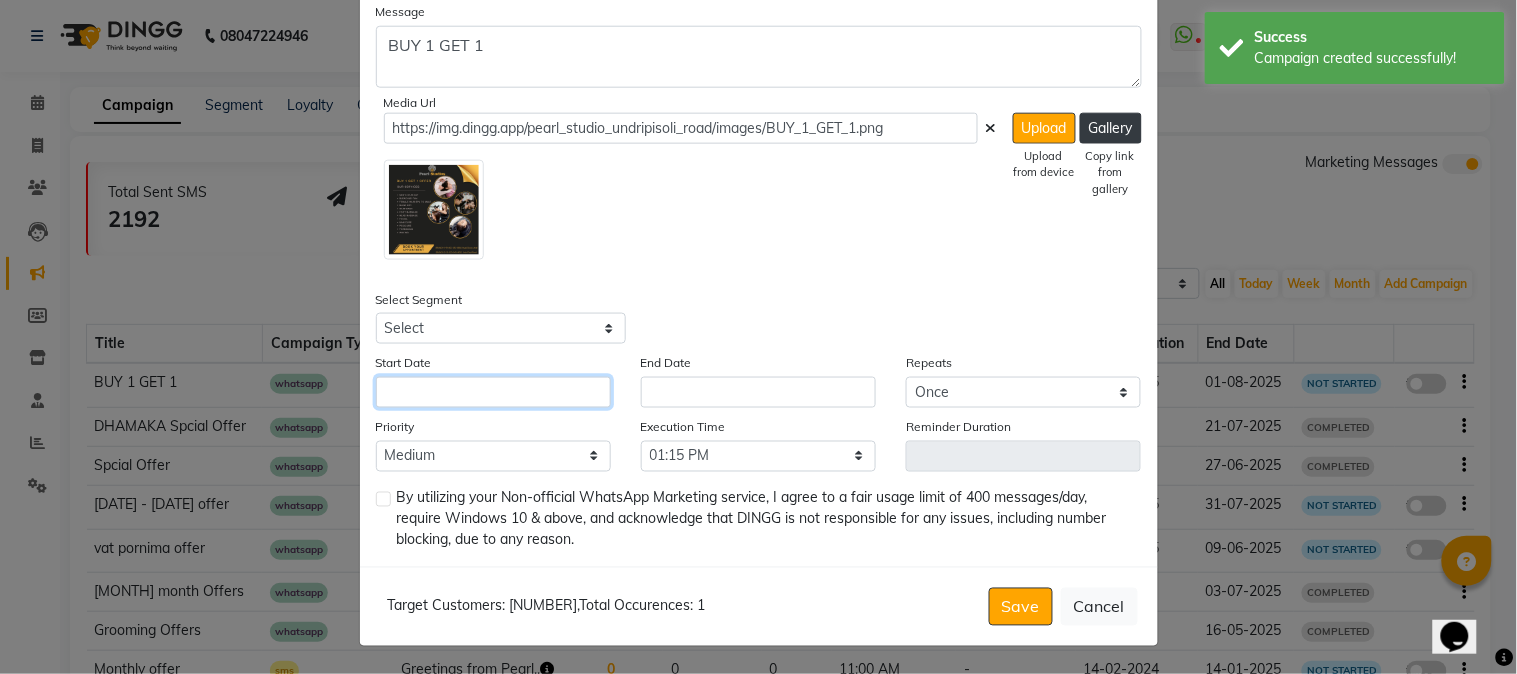 click 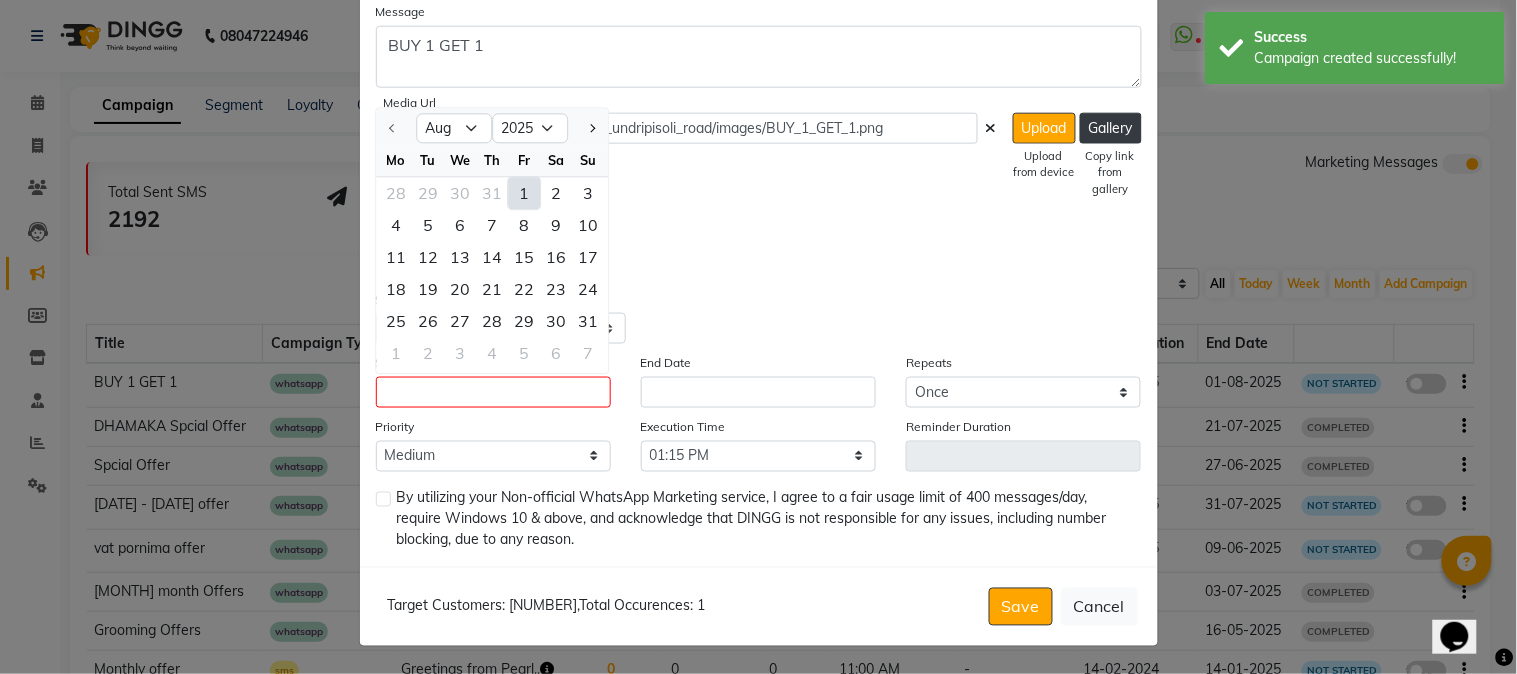 click on "1" 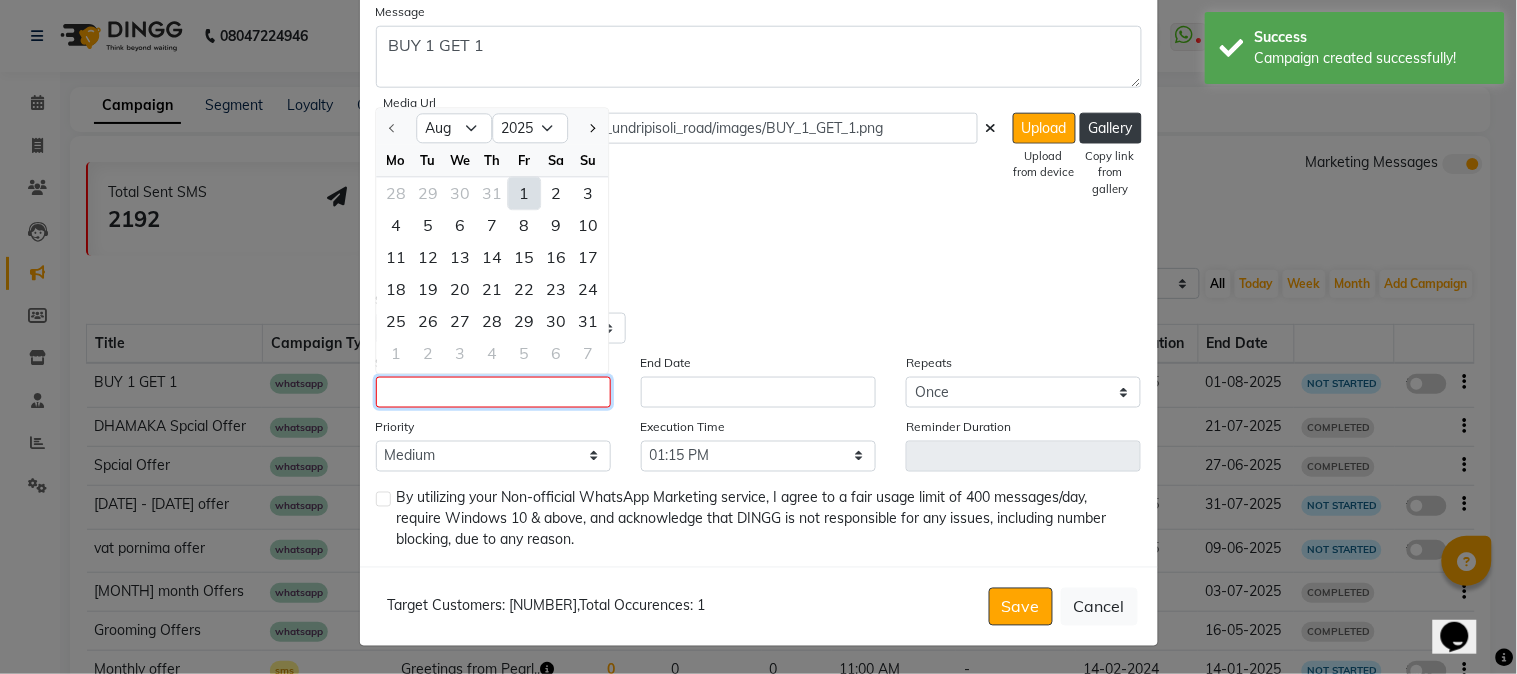 type on "01-08-2025" 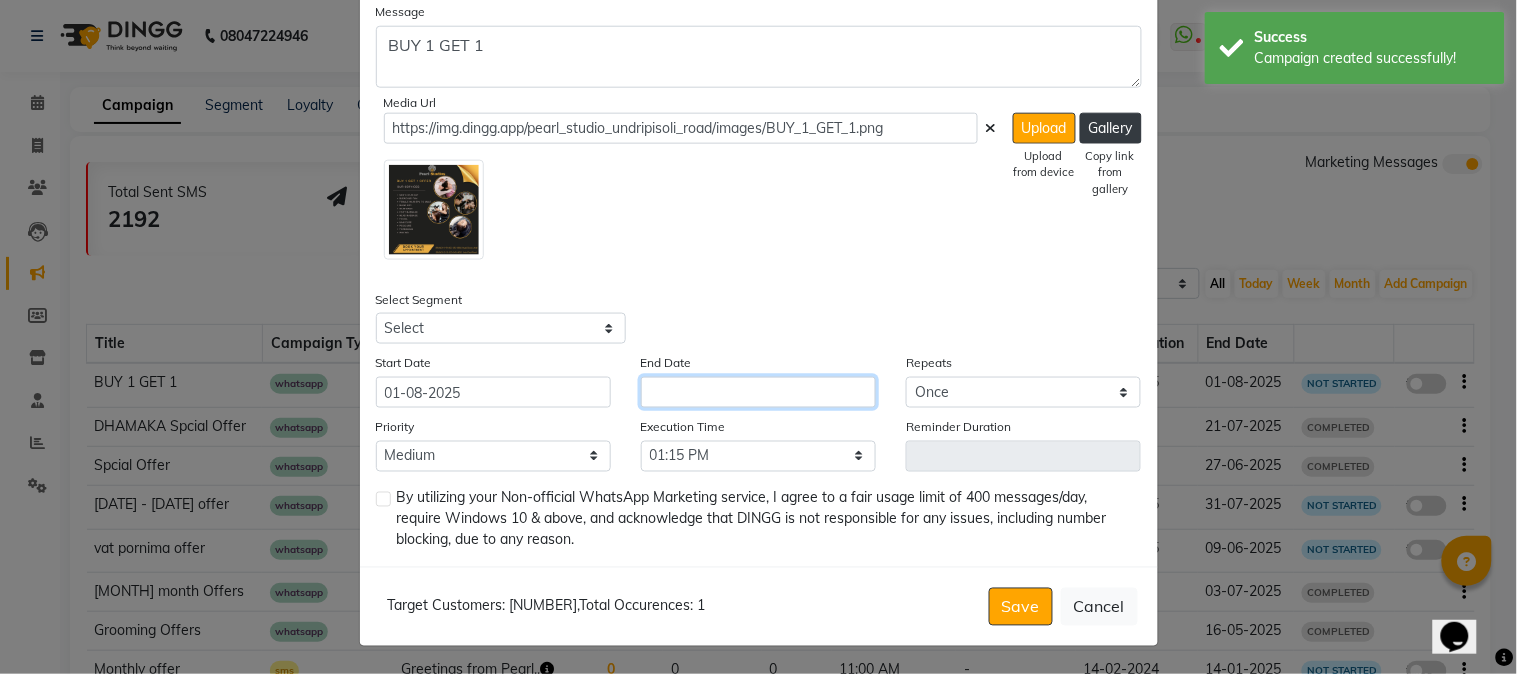 click 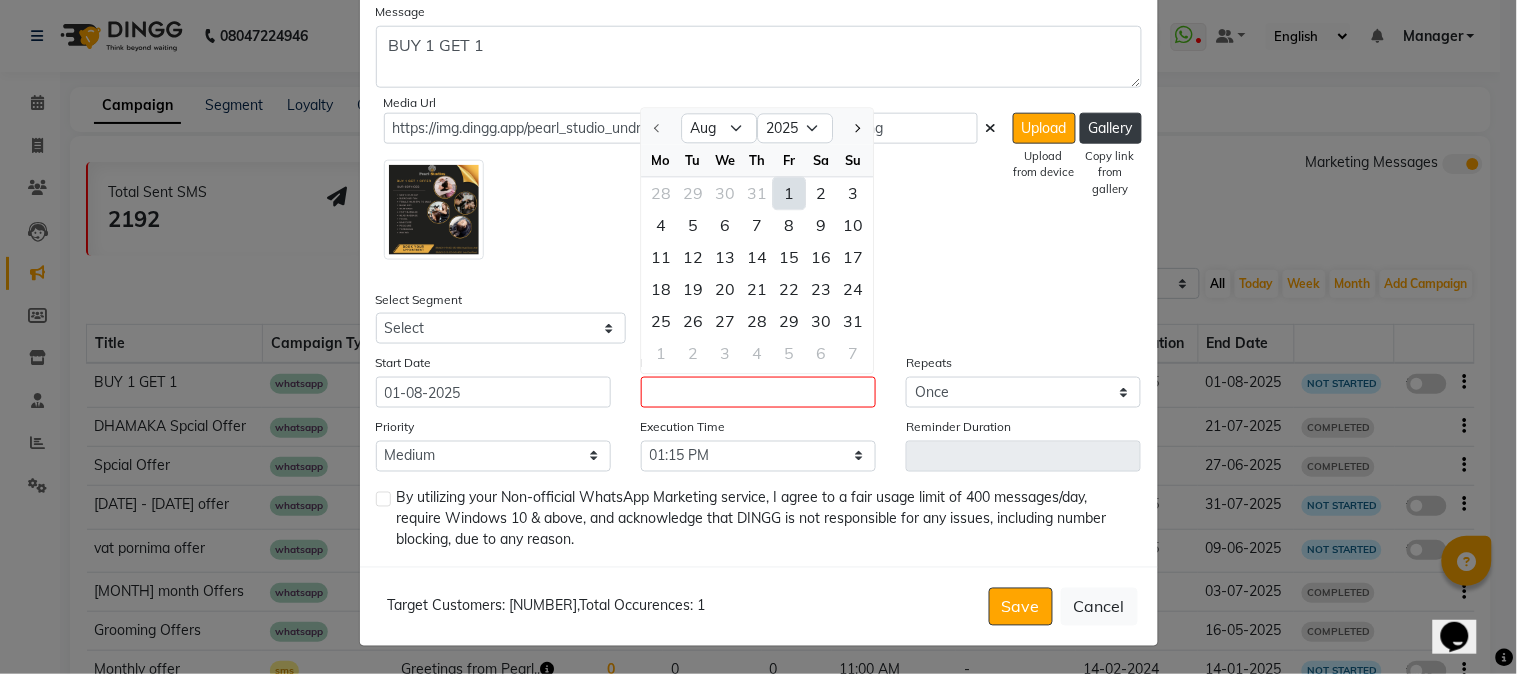 click on "1" 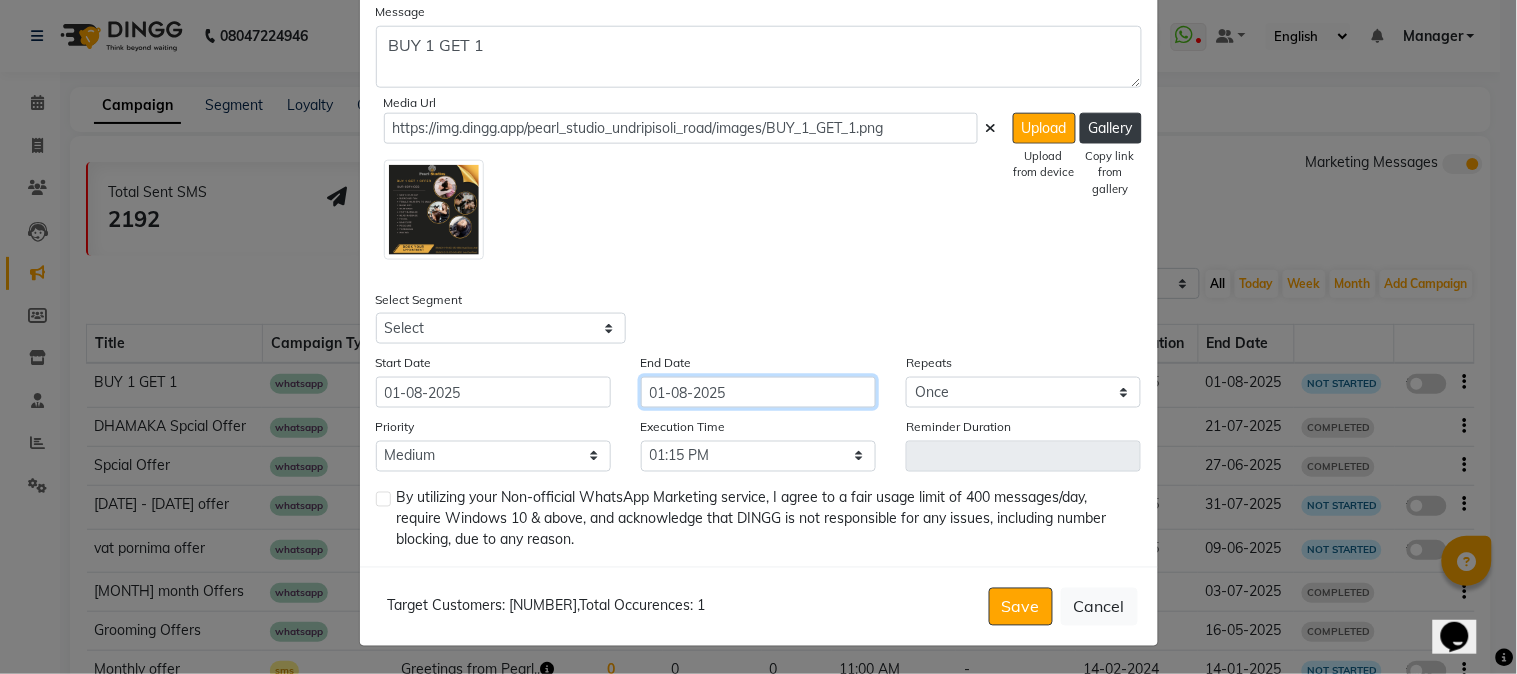 click on "01-08-2025" 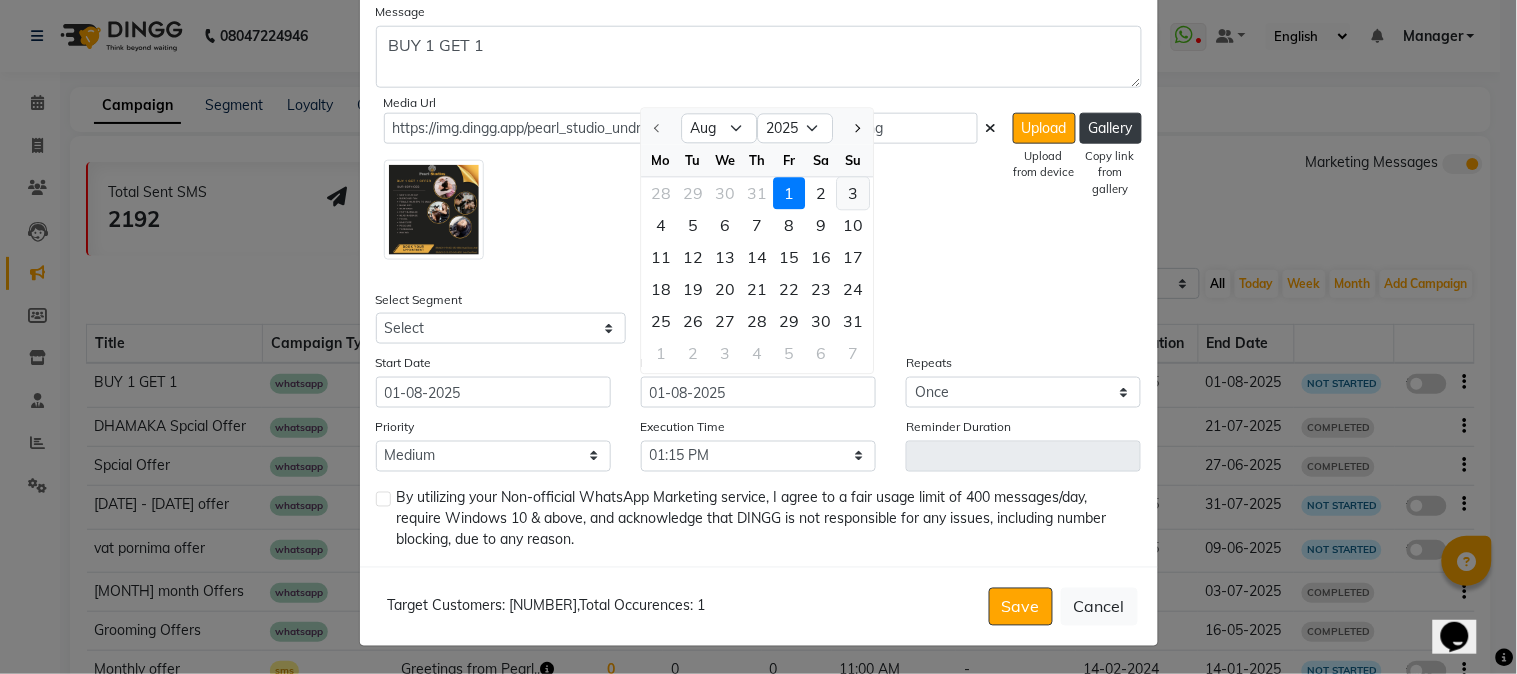 click on "3" 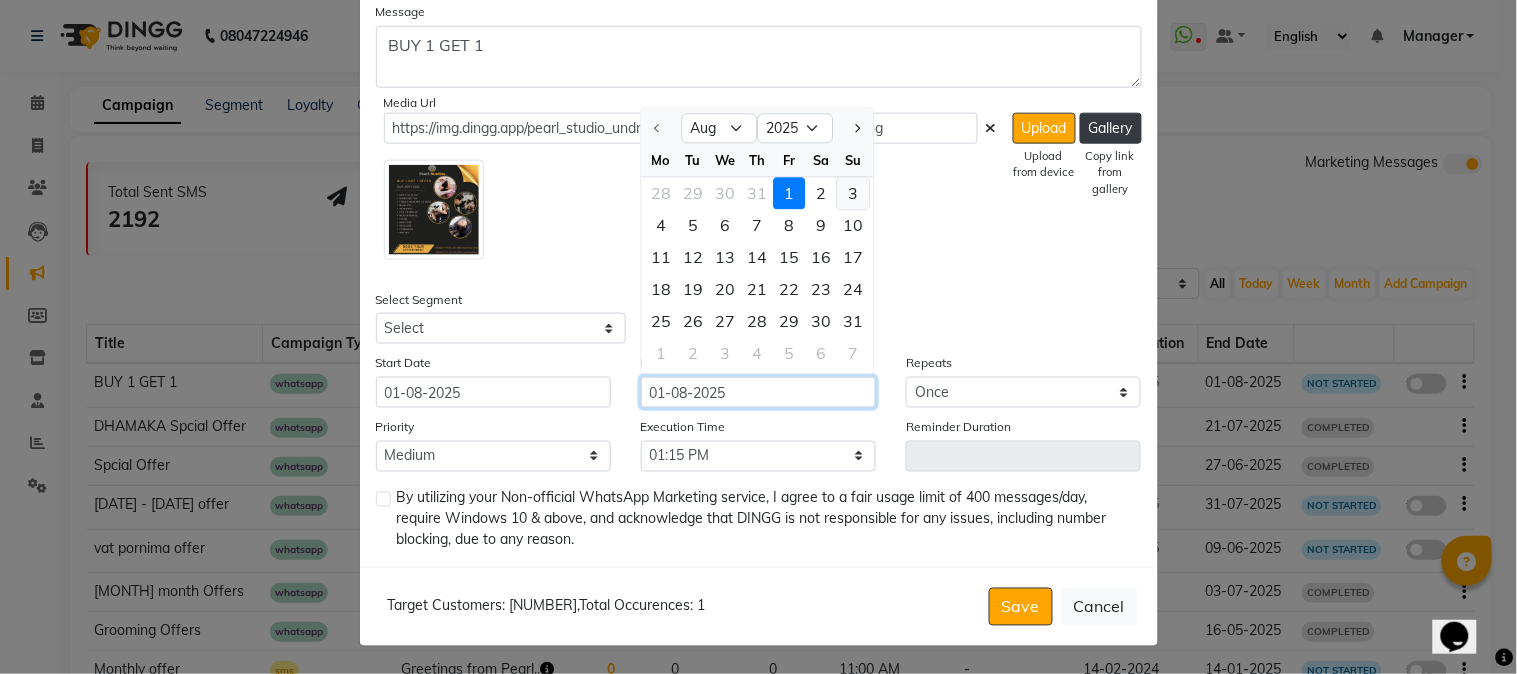 type on "03-08-2025" 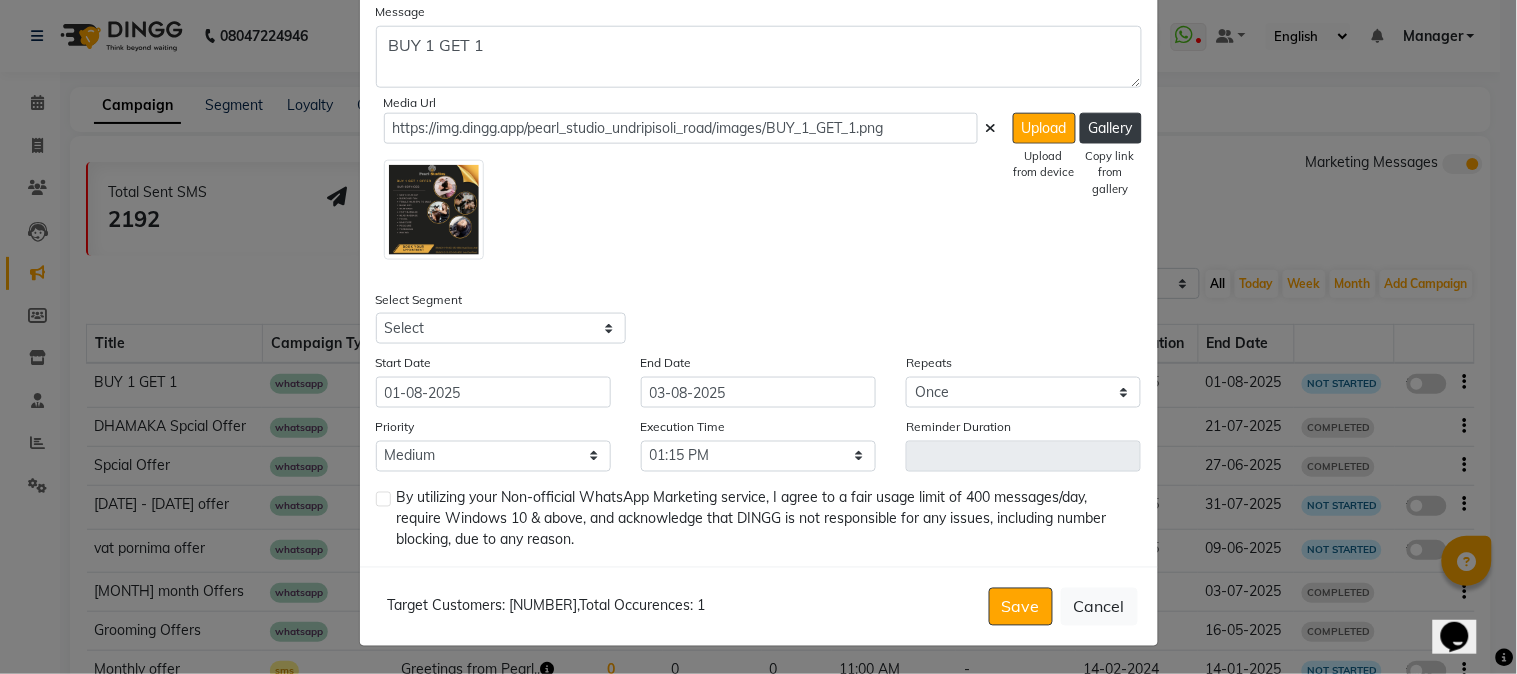 click 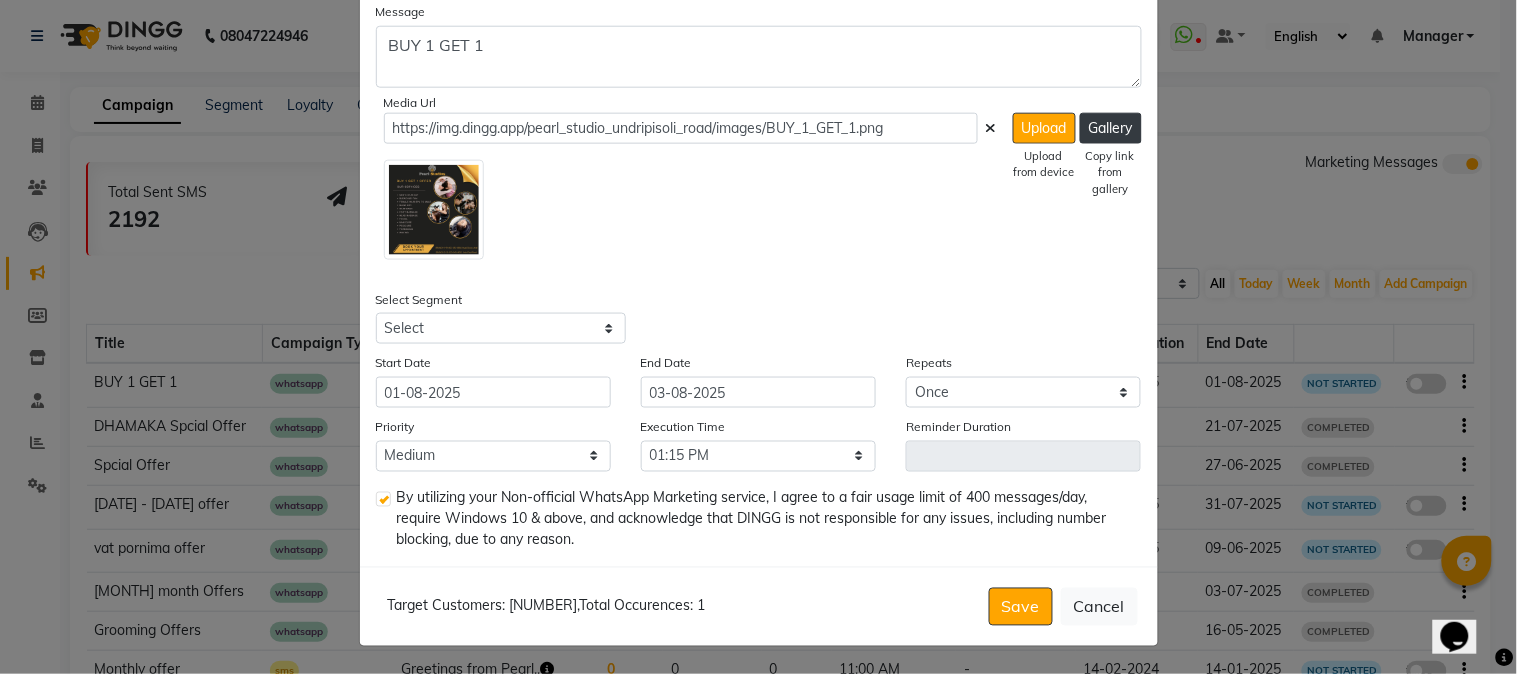 click on "Enter your prompt BETA  Limited to 5 AI generations per business during beta.            Generate Hide Title BUY 1 GET 1 Language English Campaign Type Select Birthday Anniversary Promotional Service reminder Message BUY 1 GET 1 Media Url https://img.dingg.app/pearl_studio_undripisoli_road/images/BUY_1_GET_1.png  Upload   Upload from device   Gallery   Copy link from gallery  Select Segment Select All Customers All Male Customer All Female Customer All Members All Customers Visited in last 30 days All Customers Visited in last 60 days but not in last 30 days Inactive/Lost Customers High Ticket Customers Low Ticket Customers Frequent Customers Regular Customers New Customers All Customers with Valid Birthdays All Customers with Valid Anniversary All Customer Visited in 2020 Start Date 01-08-2025 End Date 03-08-2025 Repeats Select Once Daily Alternate Day Weekly Monthly Yearly Priority Low Medium High Execution Time Select 09:00 AM 09:15 AM 09:30 AM 09:45 AM 10:00 AM 10:15 AM 10:30 AM 10:45 AM 11:00 AM" 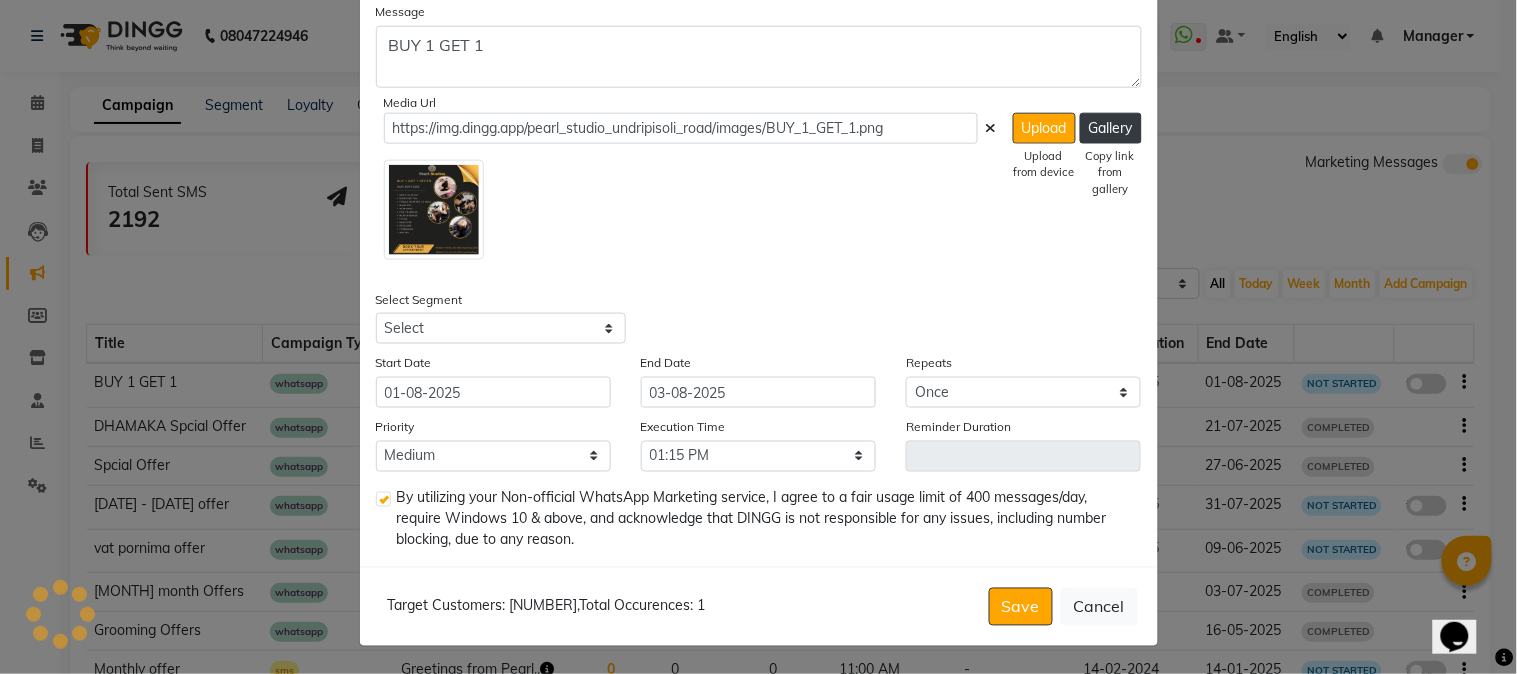 click on "Enter your prompt BETA  Limited to 5 AI generations per business during beta.            Generate Hide Title BUY 1 GET 1 Language English Campaign Type Select Birthday Anniversary Promotional Service reminder Message BUY 1 GET 1 Media Url https://img.dingg.app/pearl_studio_undripisoli_road/images/BUY_1_GET_1.png  Upload   Upload from device   Gallery   Copy link from gallery  Select Segment Select All Customers All Male Customer All Female Customer All Members All Customers Visited in last 30 days All Customers Visited in last 60 days but not in last 30 days Inactive/Lost Customers High Ticket Customers Low Ticket Customers Frequent Customers Regular Customers New Customers All Customers with Valid Birthdays All Customers with Valid Anniversary All Customer Visited in 2020 Start Date 01-08-2025 End Date 03-08-2025 Repeats Select Once Daily Alternate Day Weekly Monthly Yearly Priority Low Medium High Execution Time Select 09:00 AM 09:15 AM 09:30 AM 09:45 AM 10:00 AM 10:15 AM 10:30 AM 10:45 AM 11:00 AM" 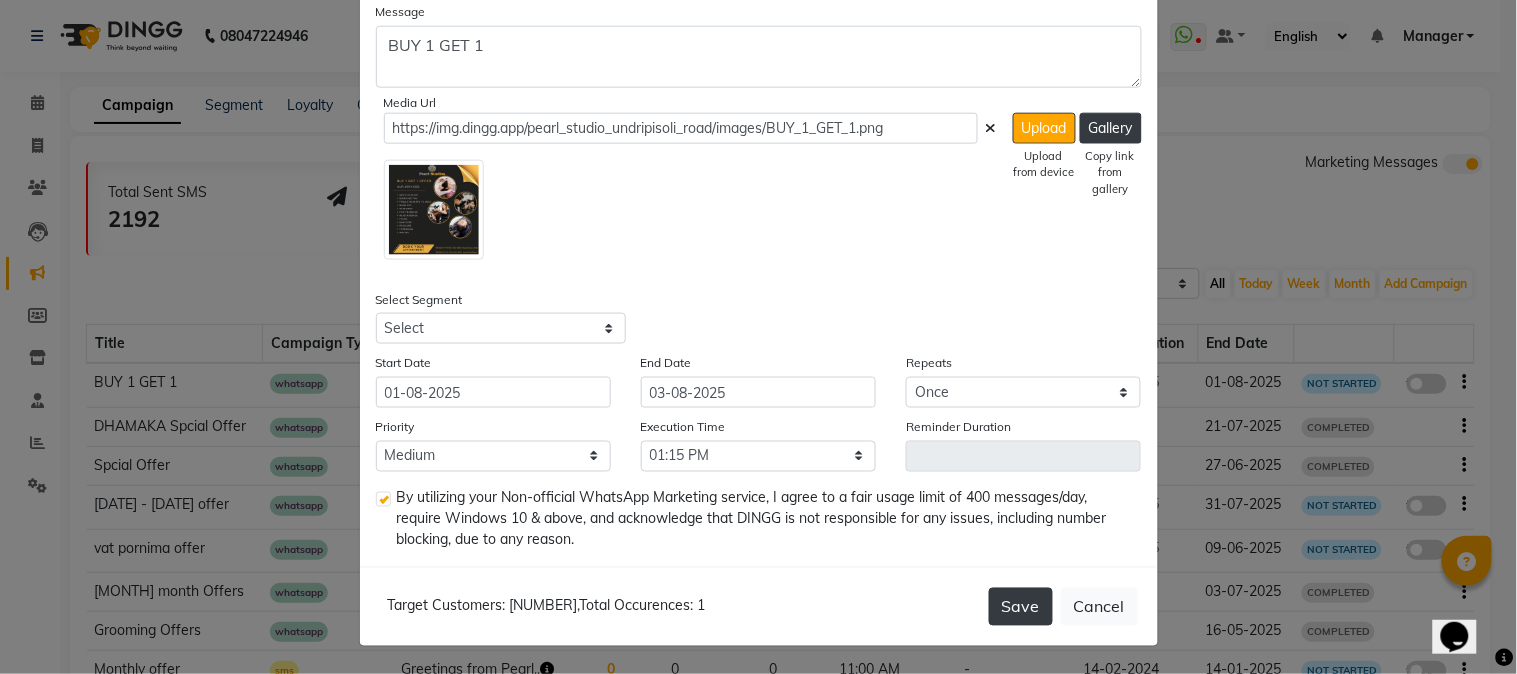 click on "Save" 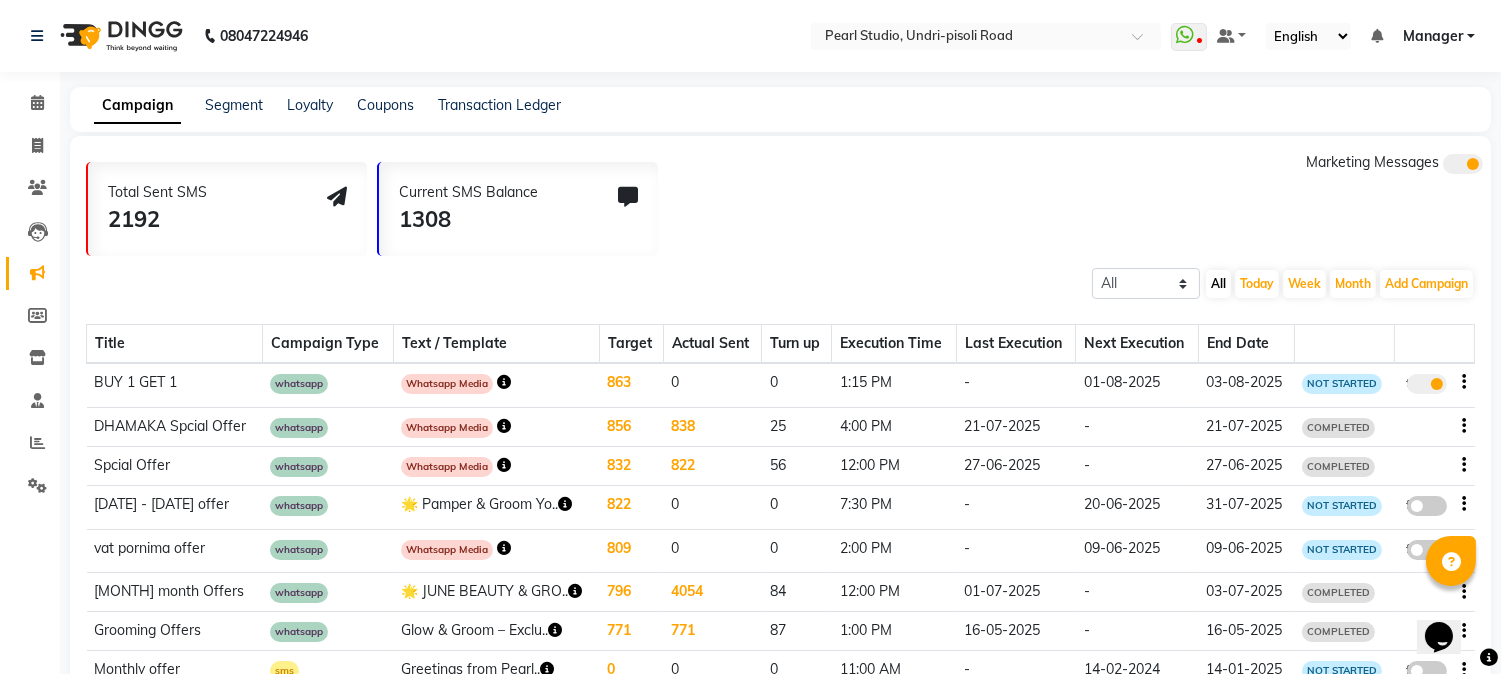 click 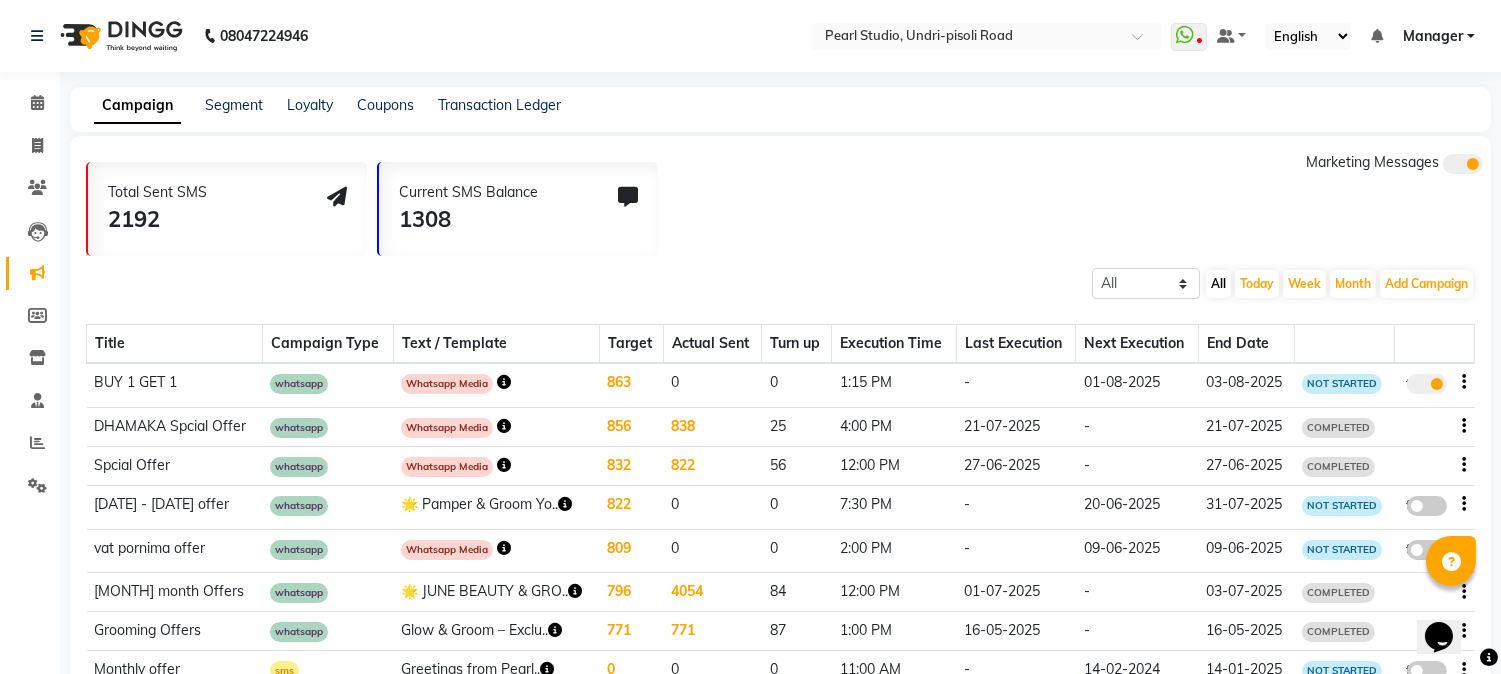 click on "true" 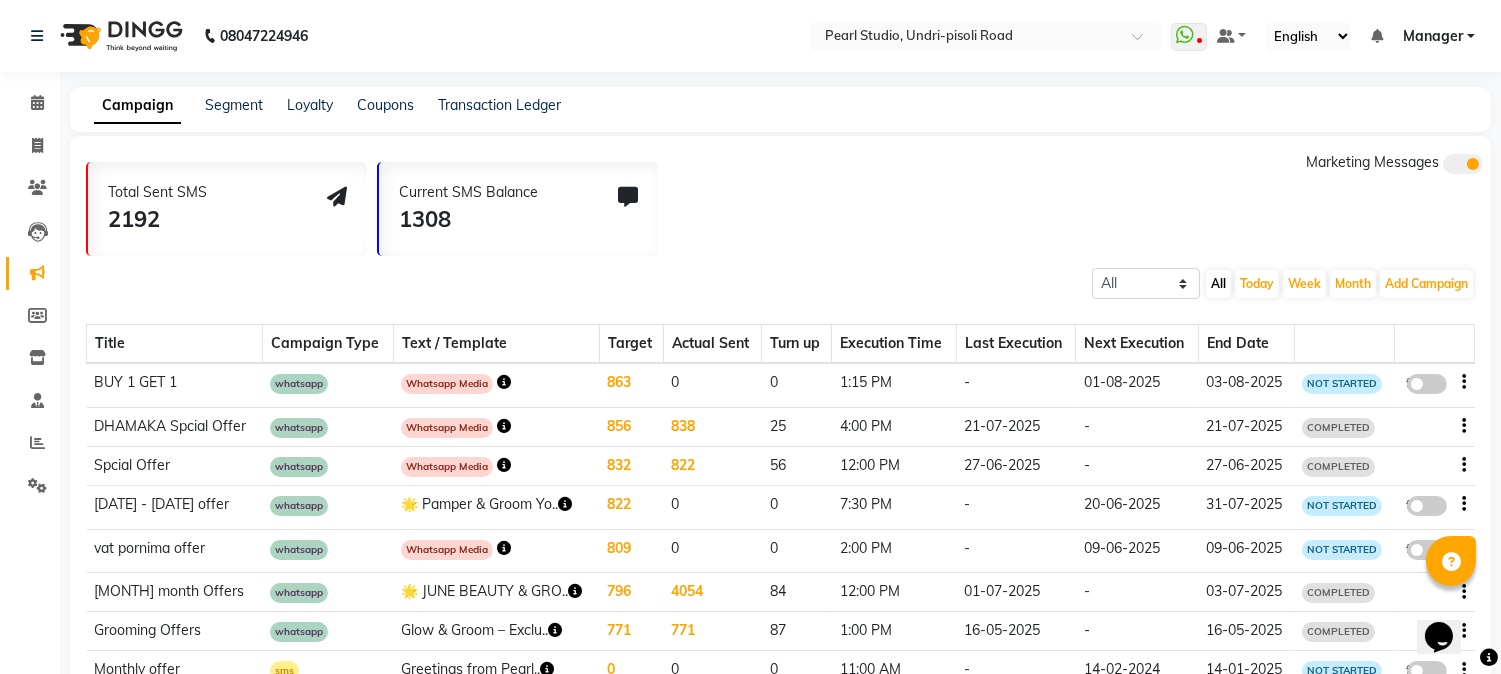 click 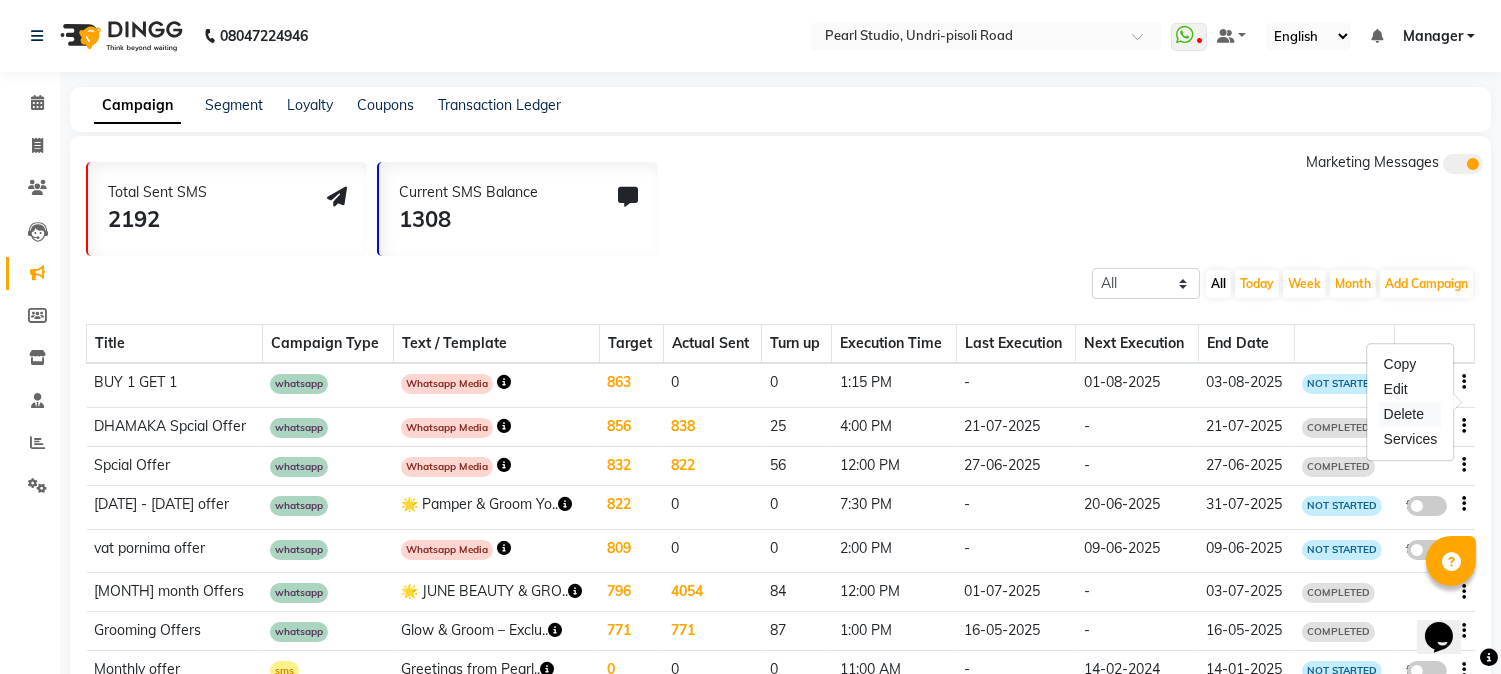 click on "Delete" at bounding box center [1411, 414] 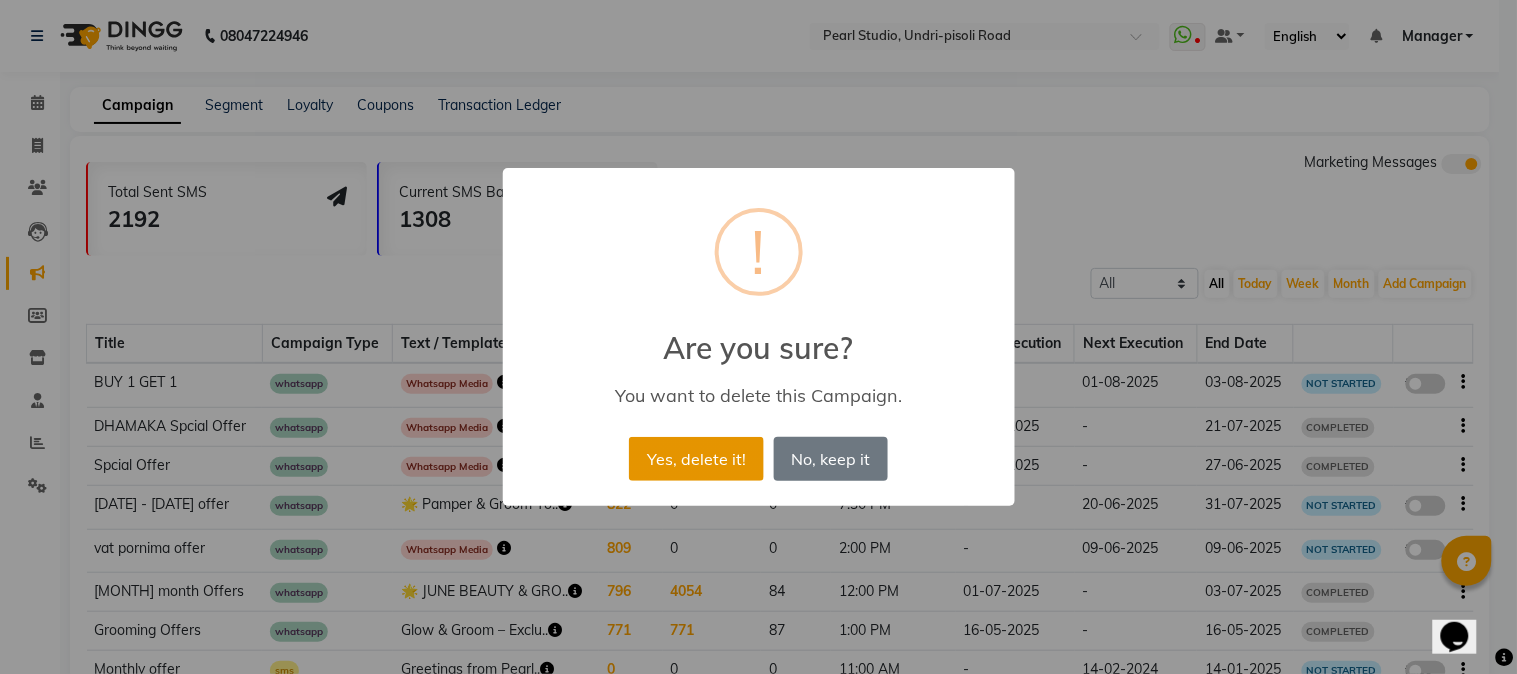 click on "Yes, delete it!" at bounding box center [696, 459] 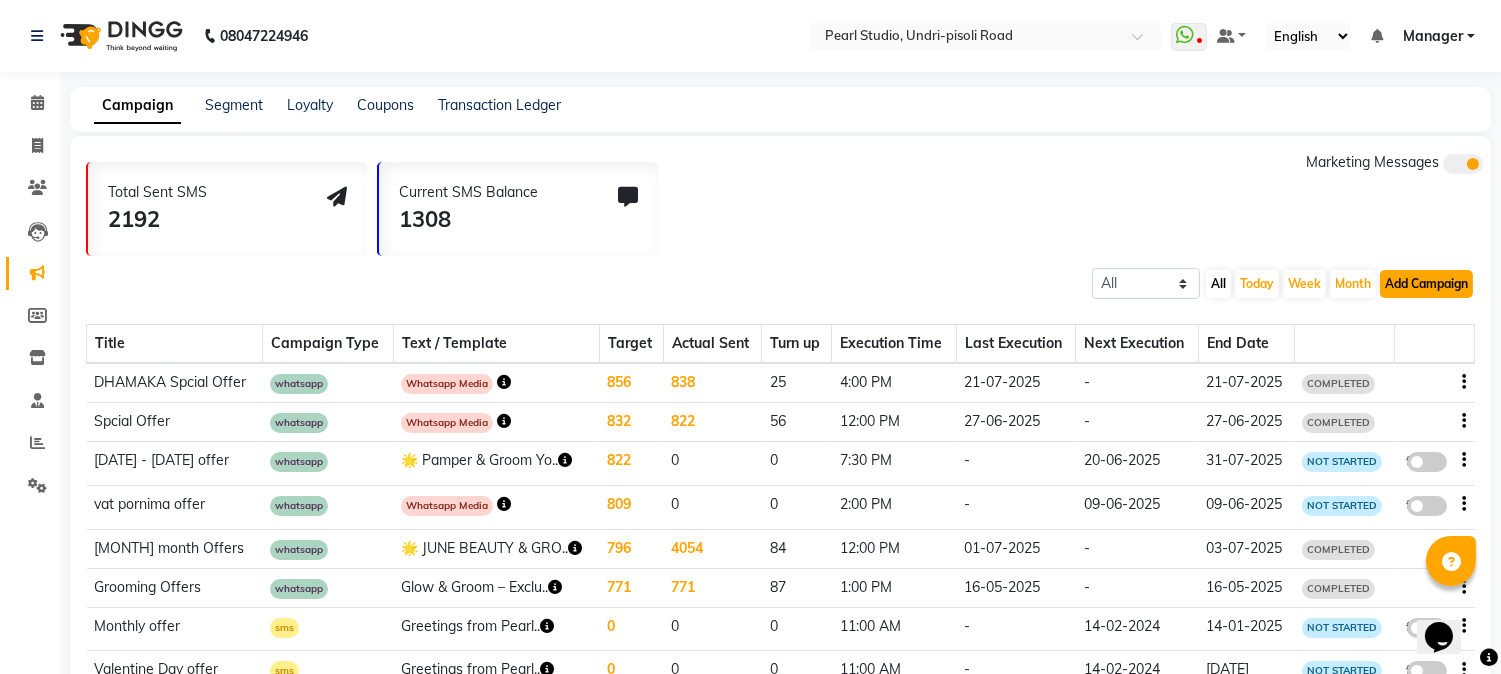 click on "Add Campaign" at bounding box center [1426, 284] 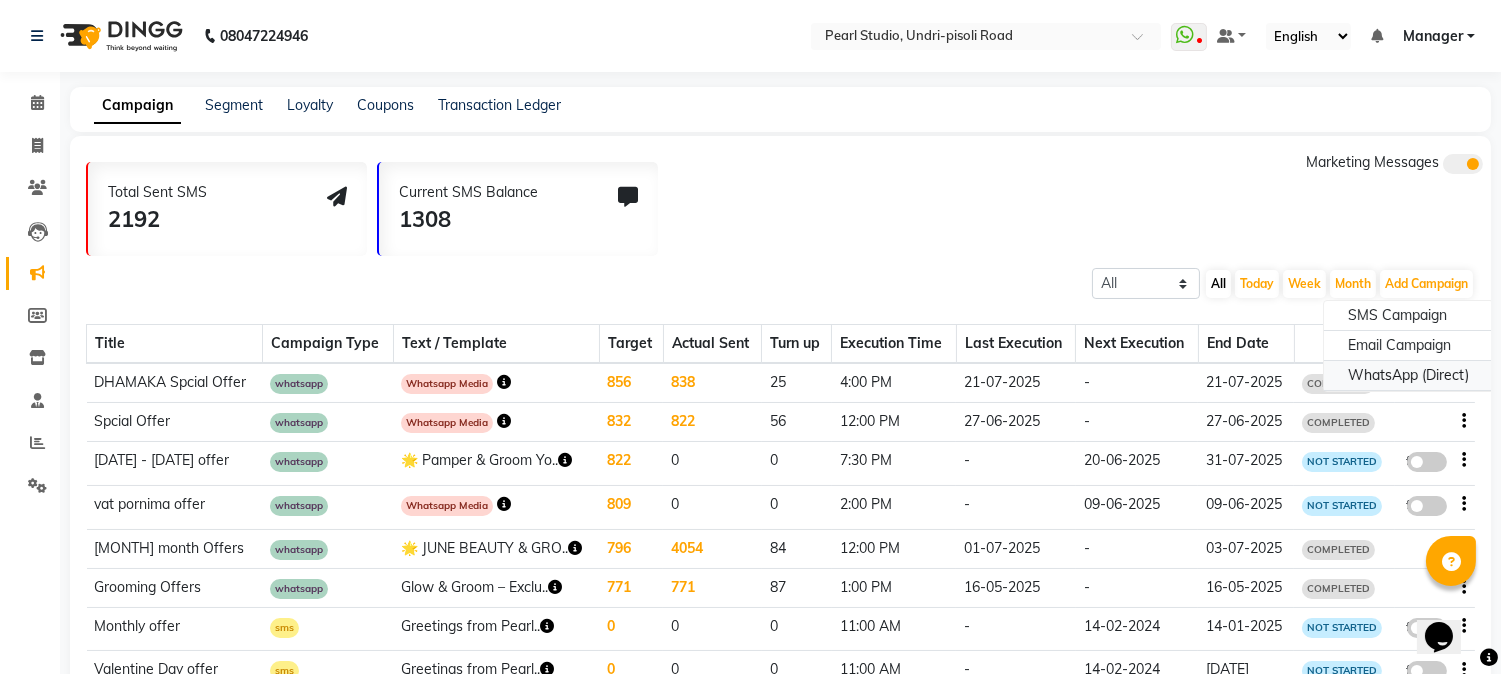 click on "WhatsApp (Direct)" 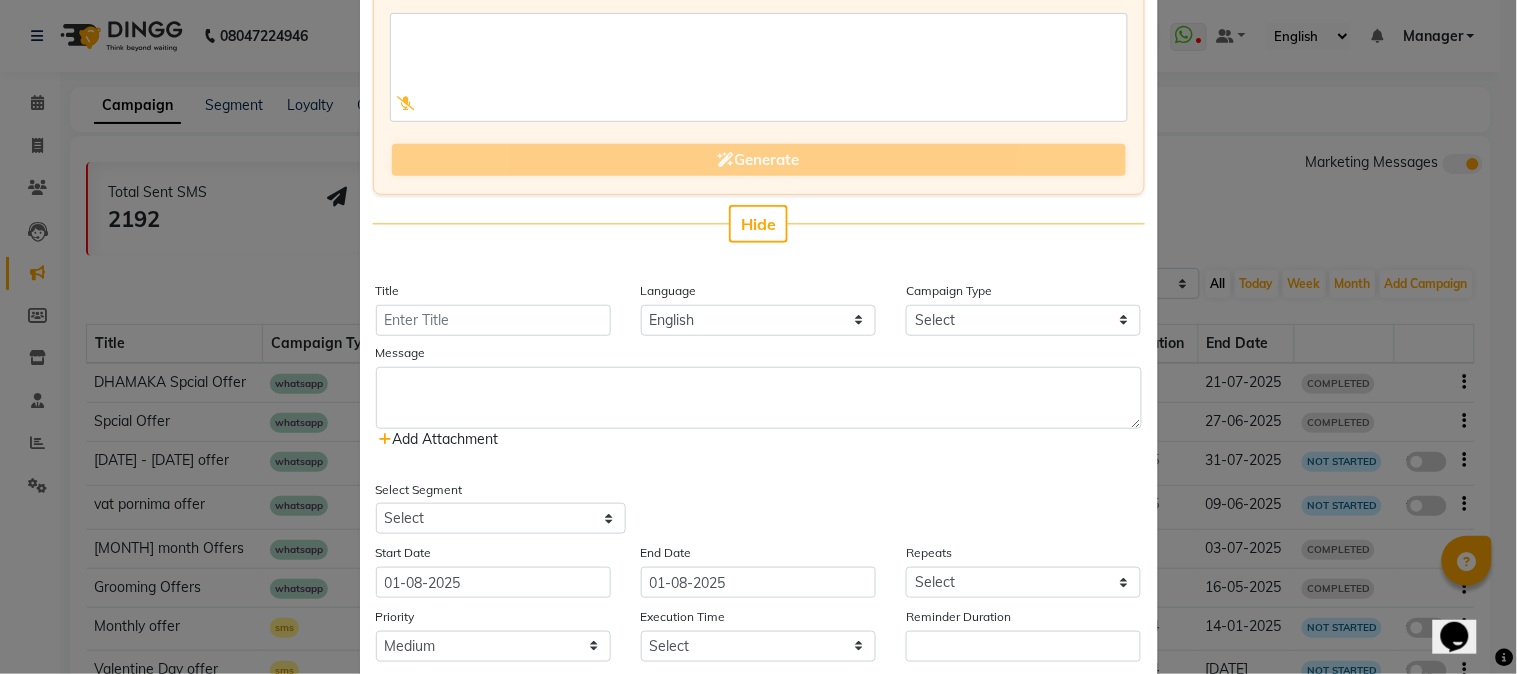 scroll, scrollTop: 222, scrollLeft: 0, axis: vertical 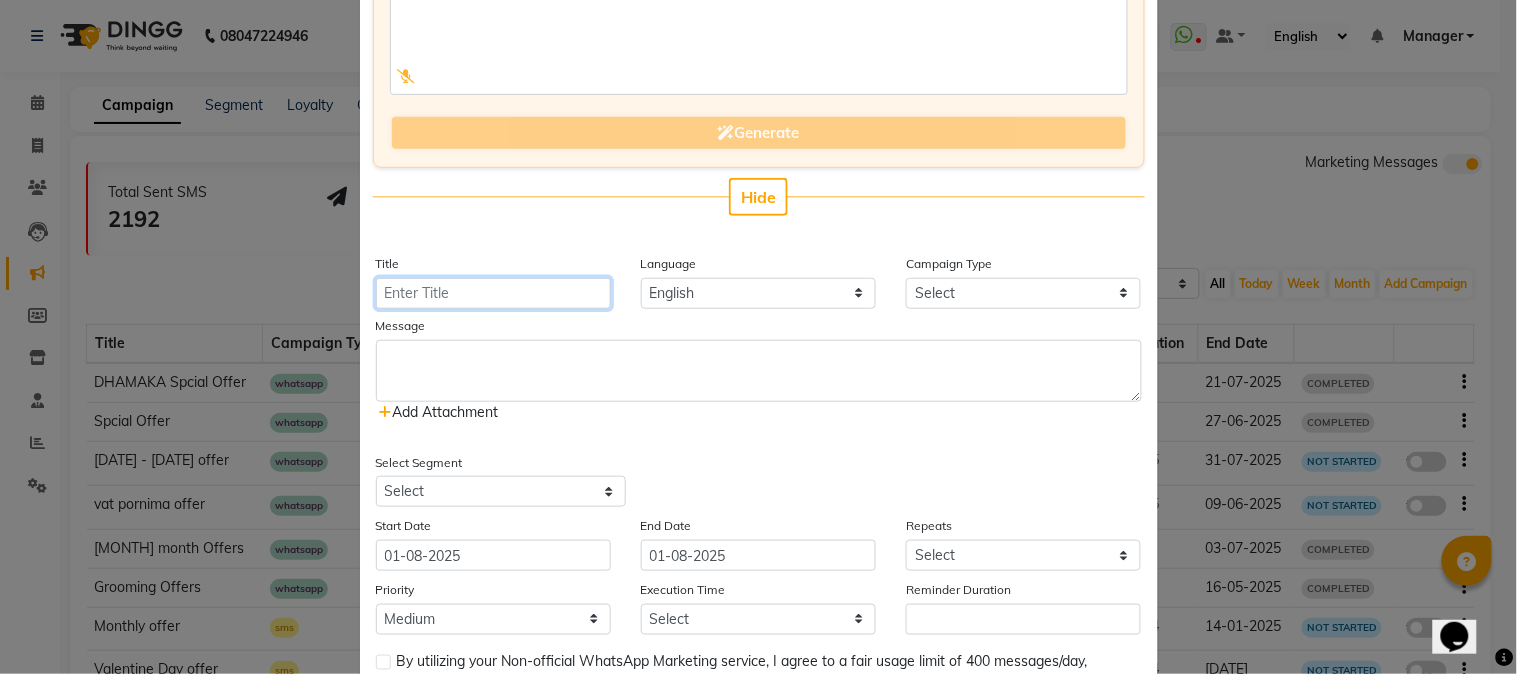 click on "Title" at bounding box center (493, 293) 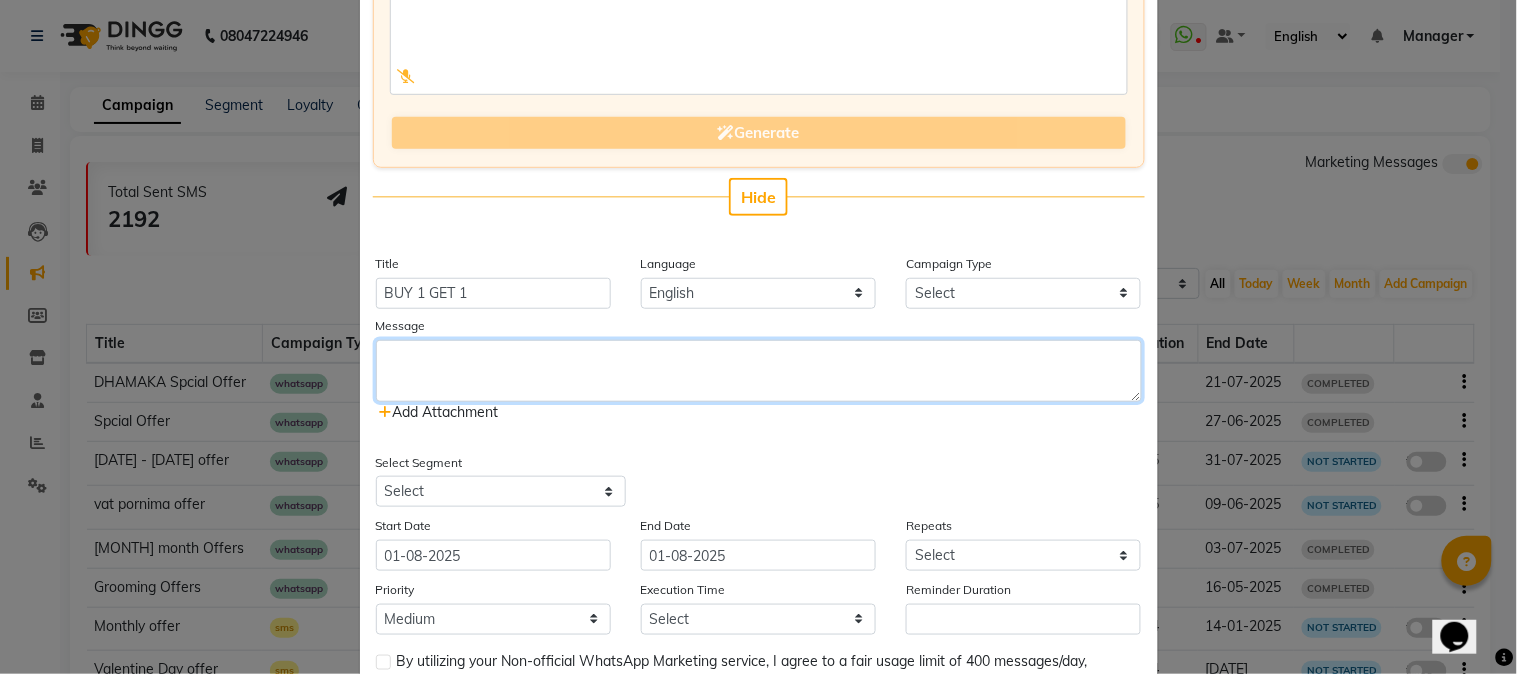 click at bounding box center (759, 371) 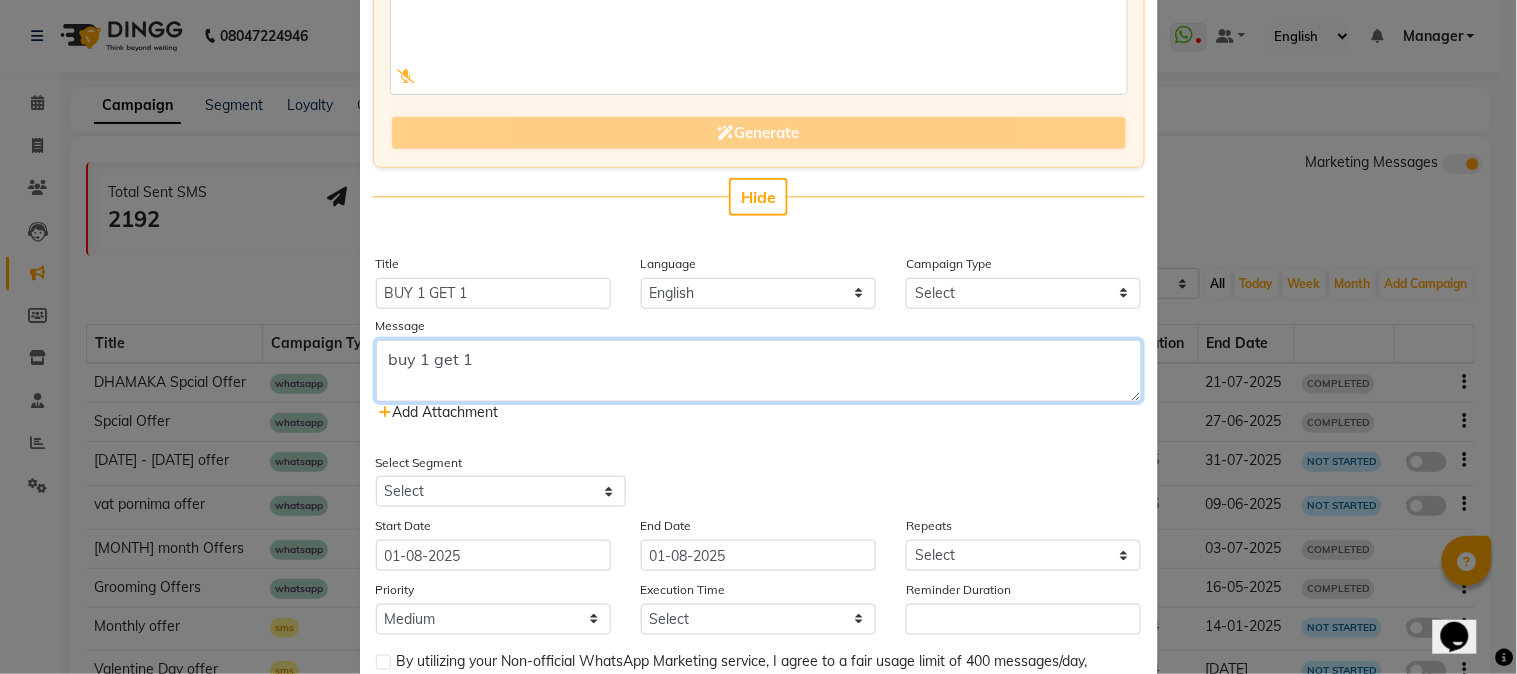 type on "buy 1 get 1" 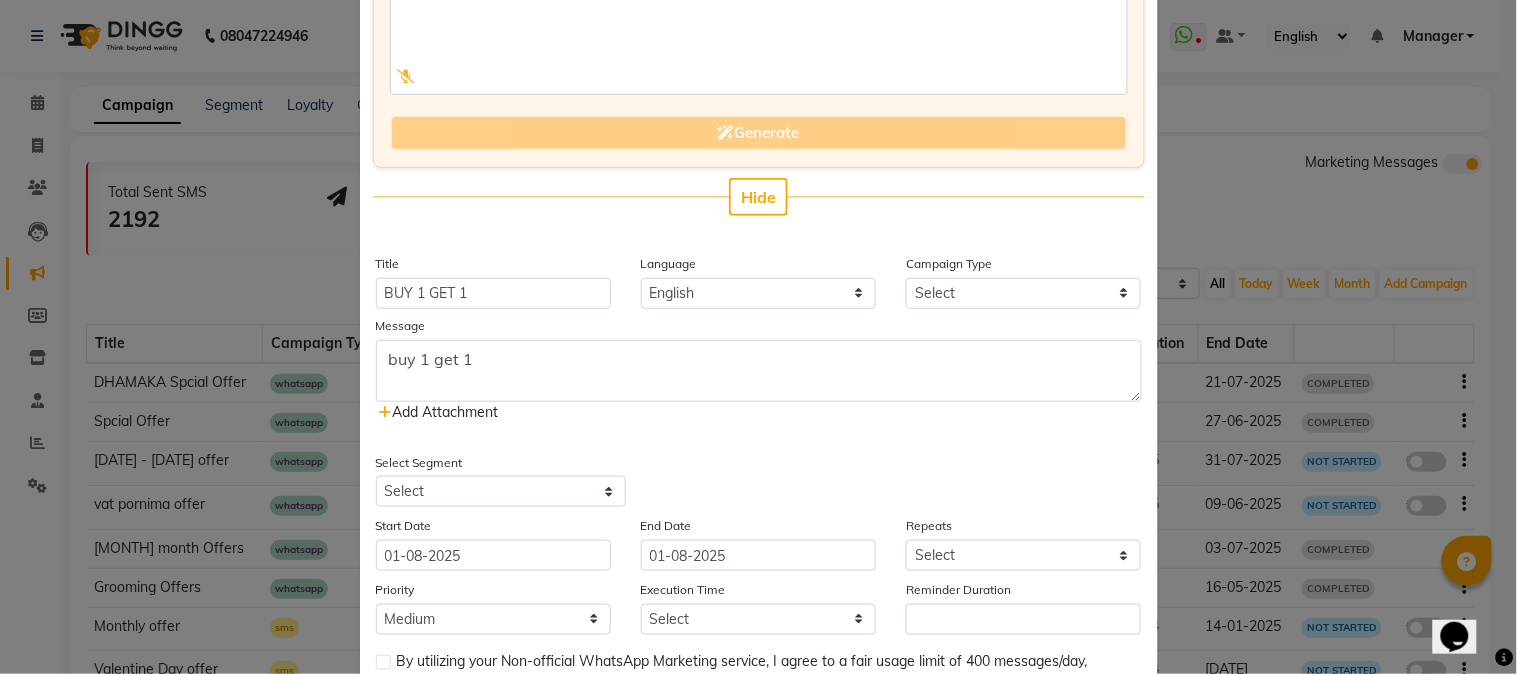 click on "Add Attachment" 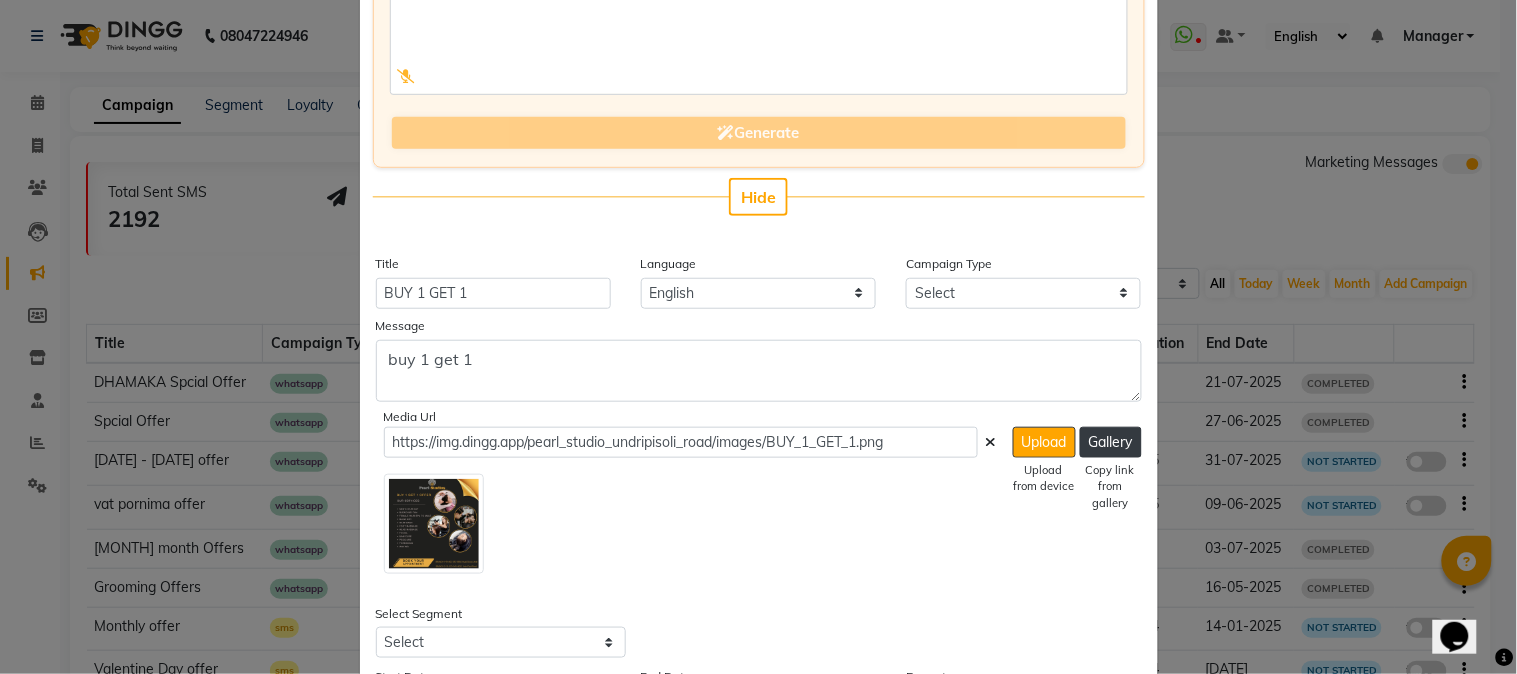 click 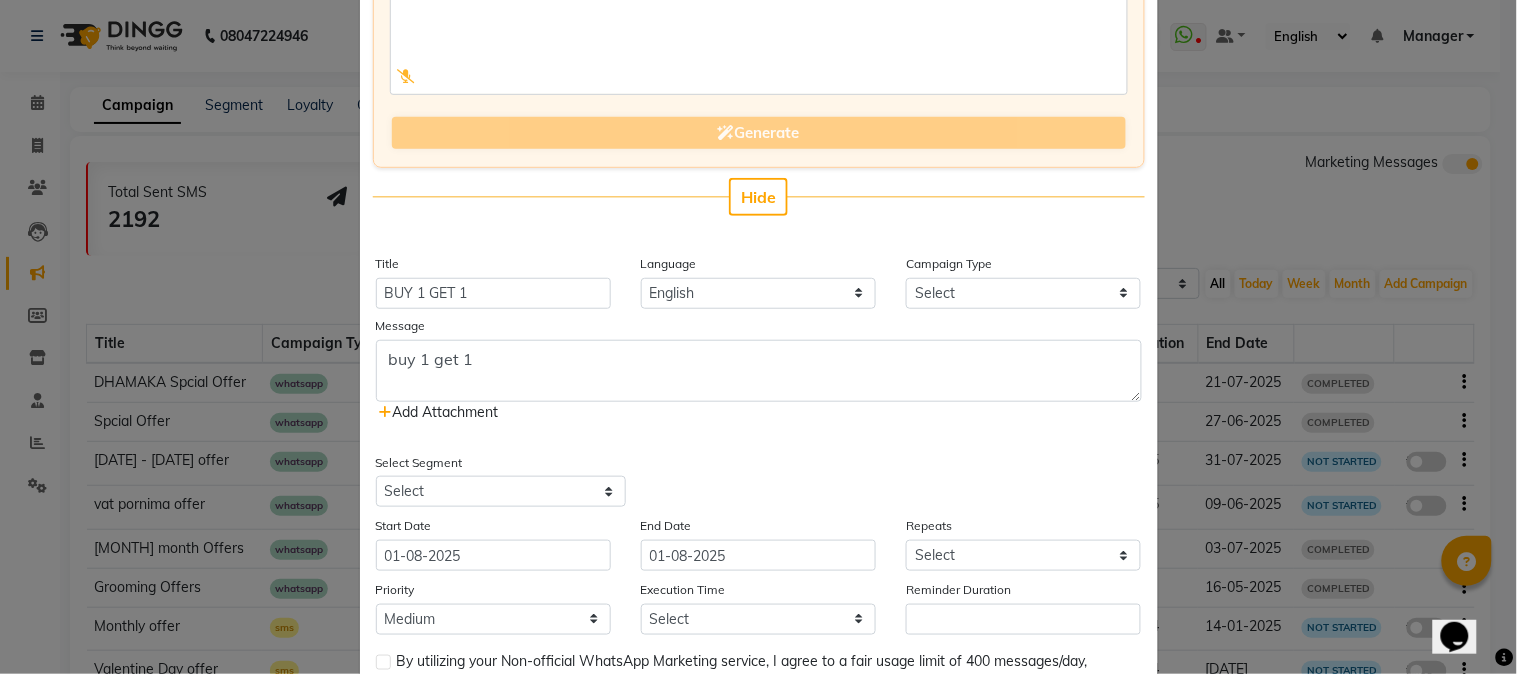 click on "Add Attachment" 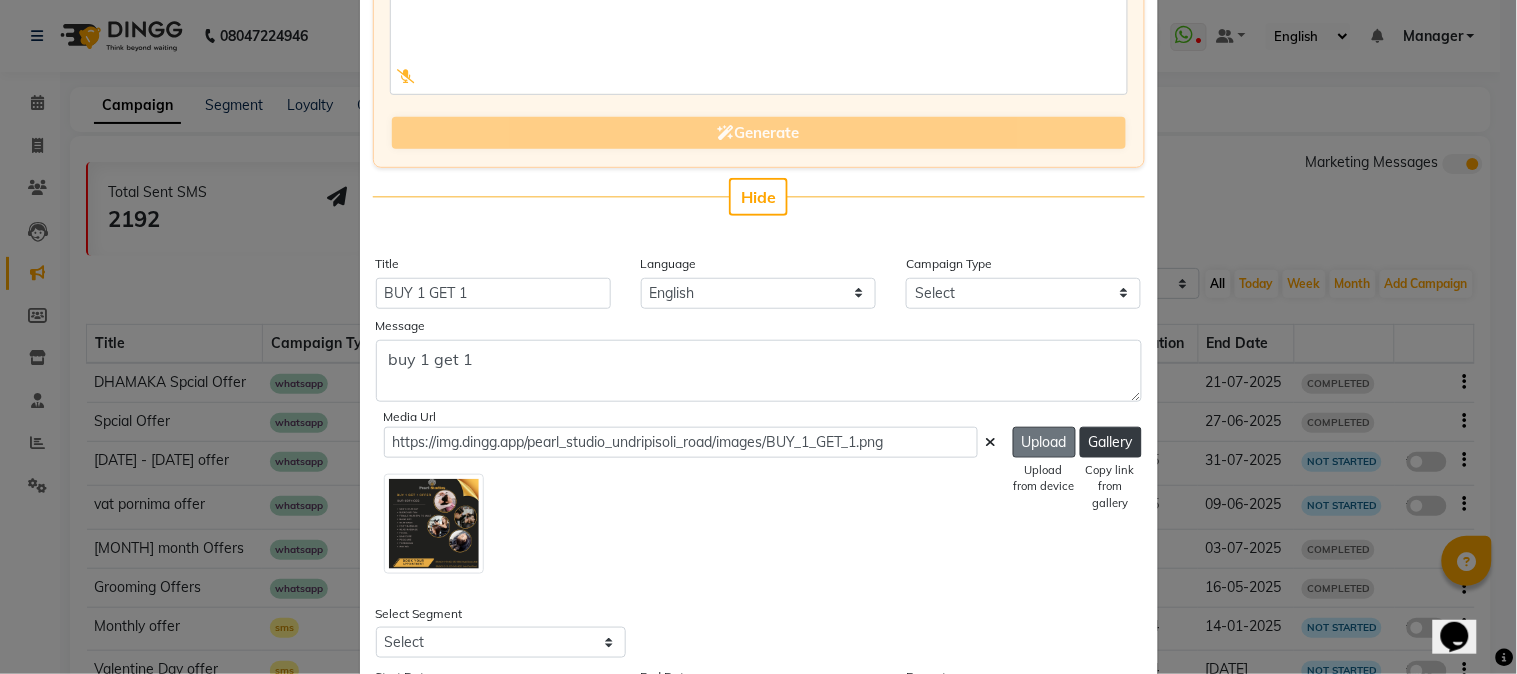 click on "Upload" 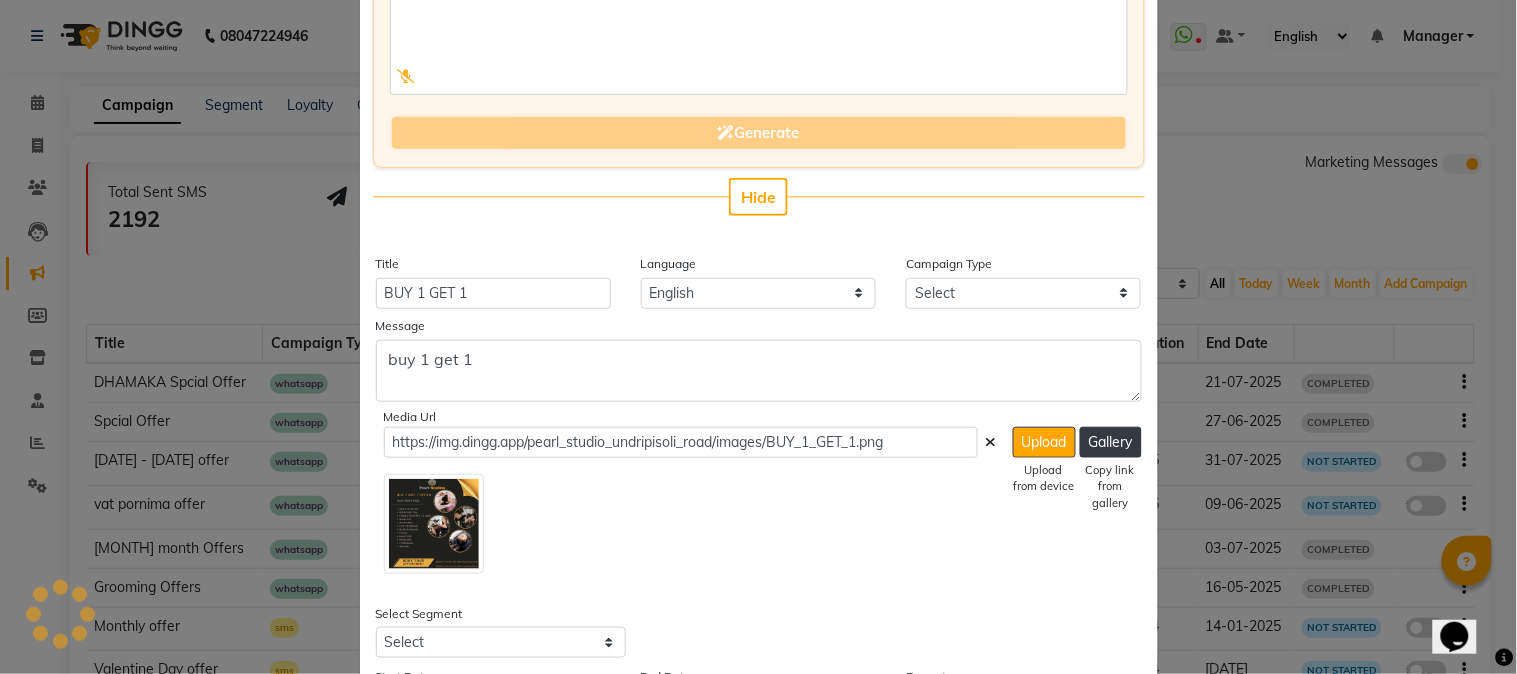 type on "https://ww4.in/ABack2" 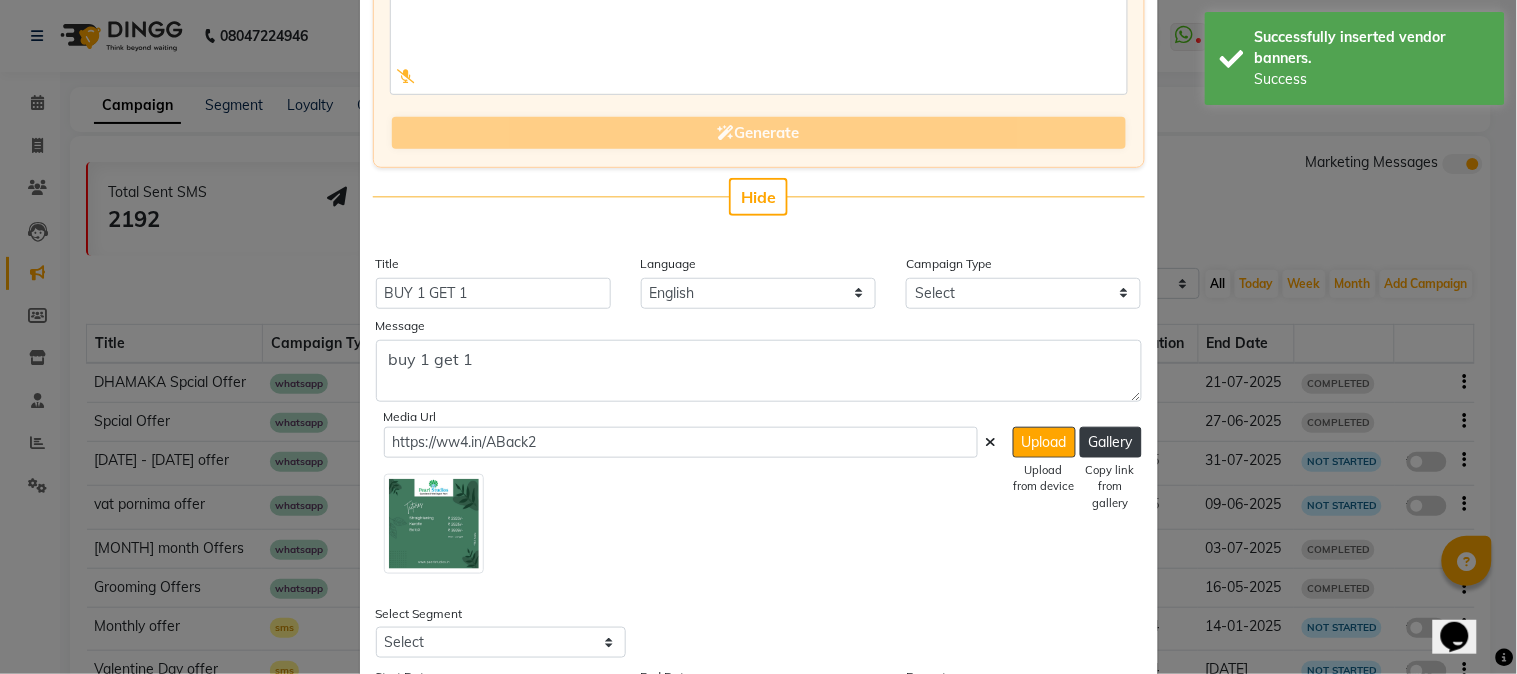 click 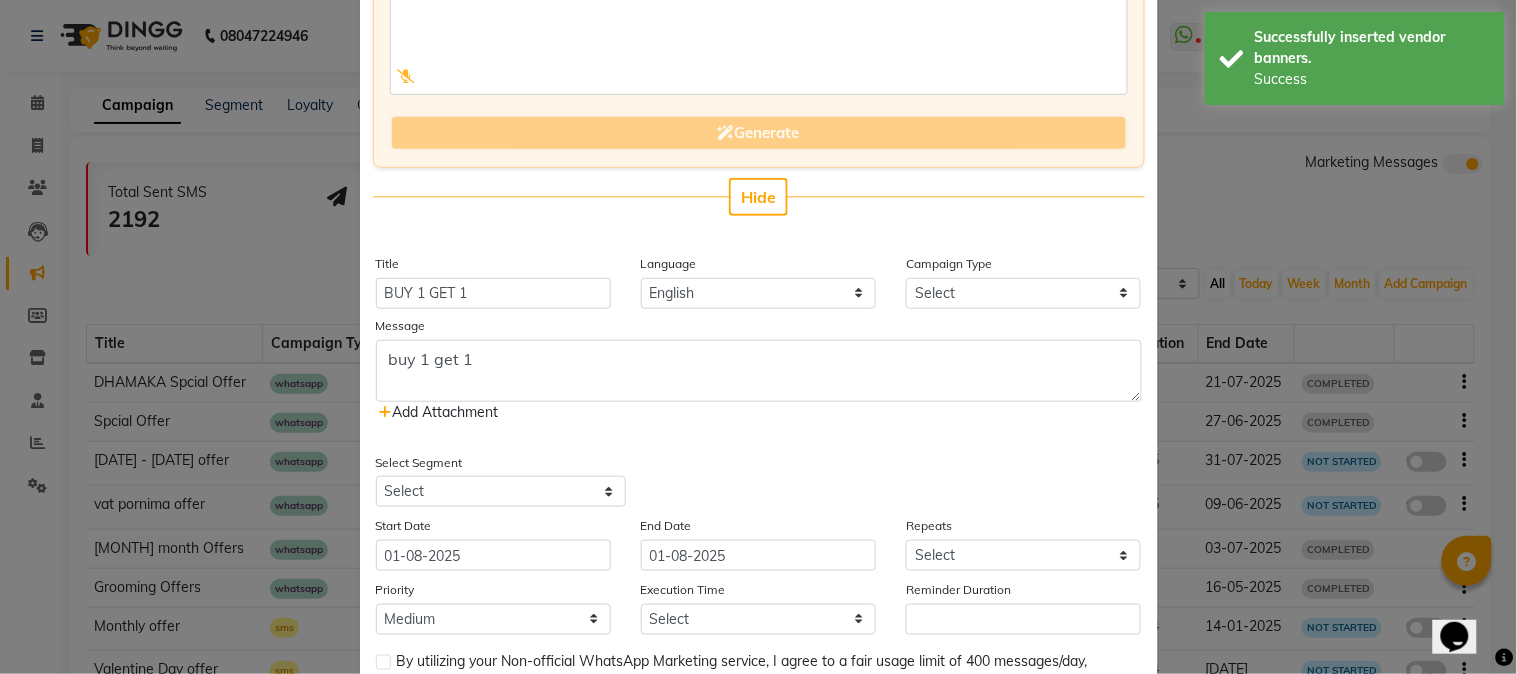 click on "Add Attachment" 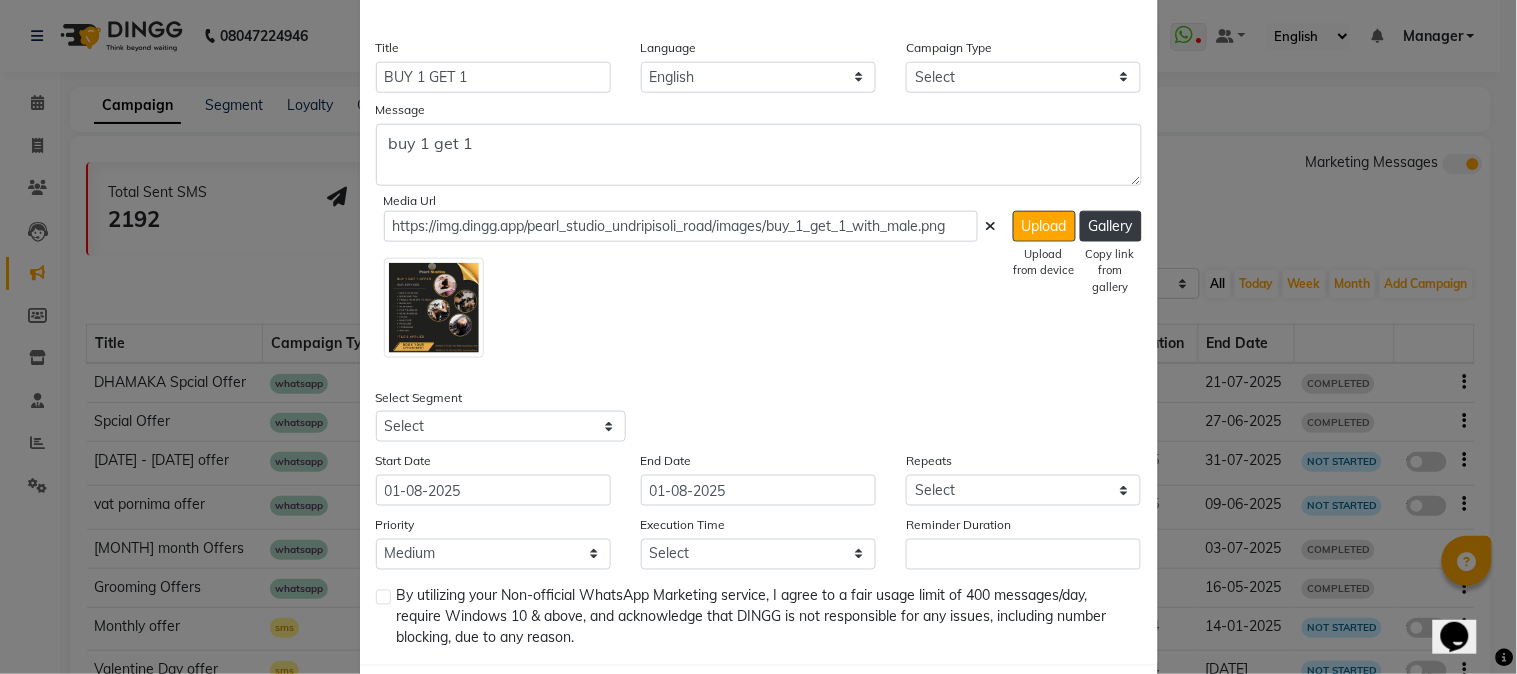 scroll, scrollTop: 444, scrollLeft: 0, axis: vertical 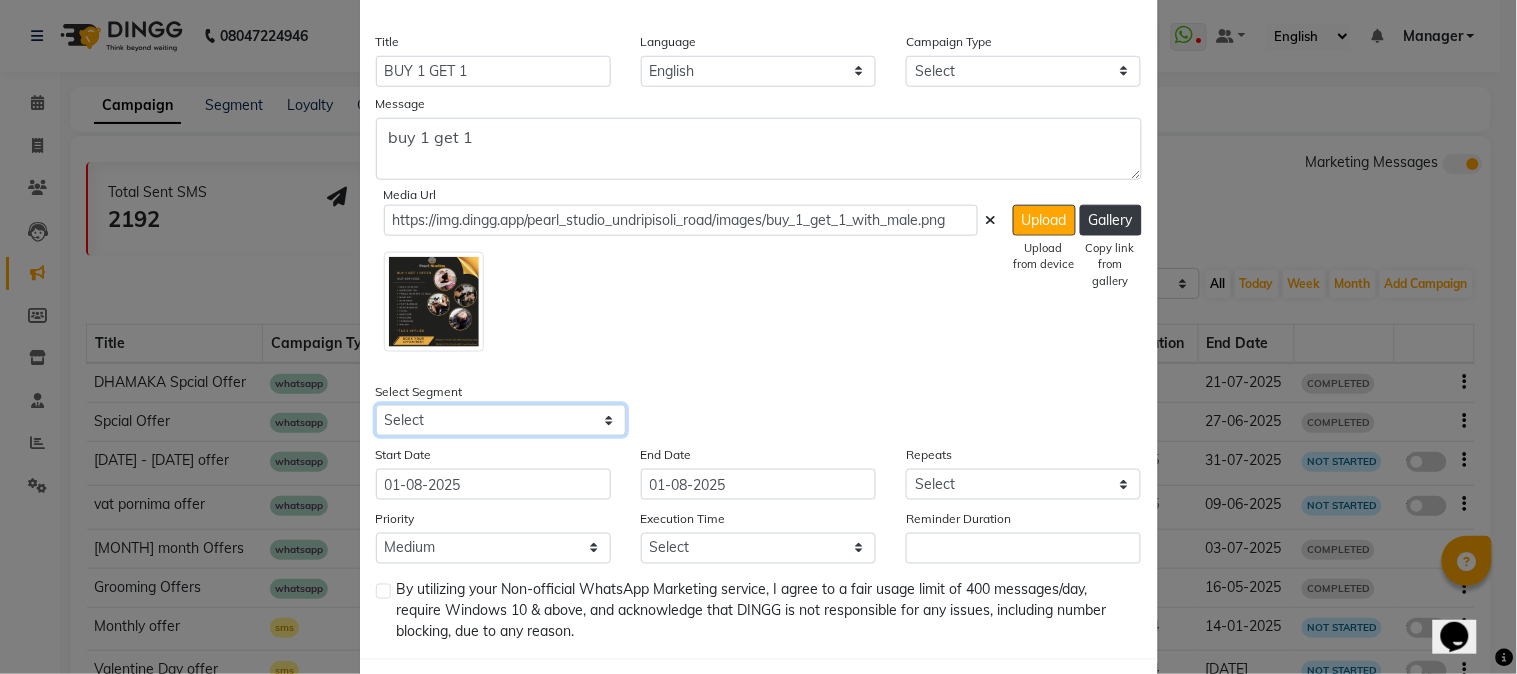 click on "Select All Customers All Male Customer All Female Customer All Members All Customers Visited in last 30 days All Customers Visited in last 60 days but not in last 30 days Inactive/Lost Customers High Ticket Customers Low Ticket Customers Frequent Customers Regular Customers New Customers All Customers with Valid Birthdays All Customers with Valid Anniversary All Customer Visited in 2020" at bounding box center [501, 420] 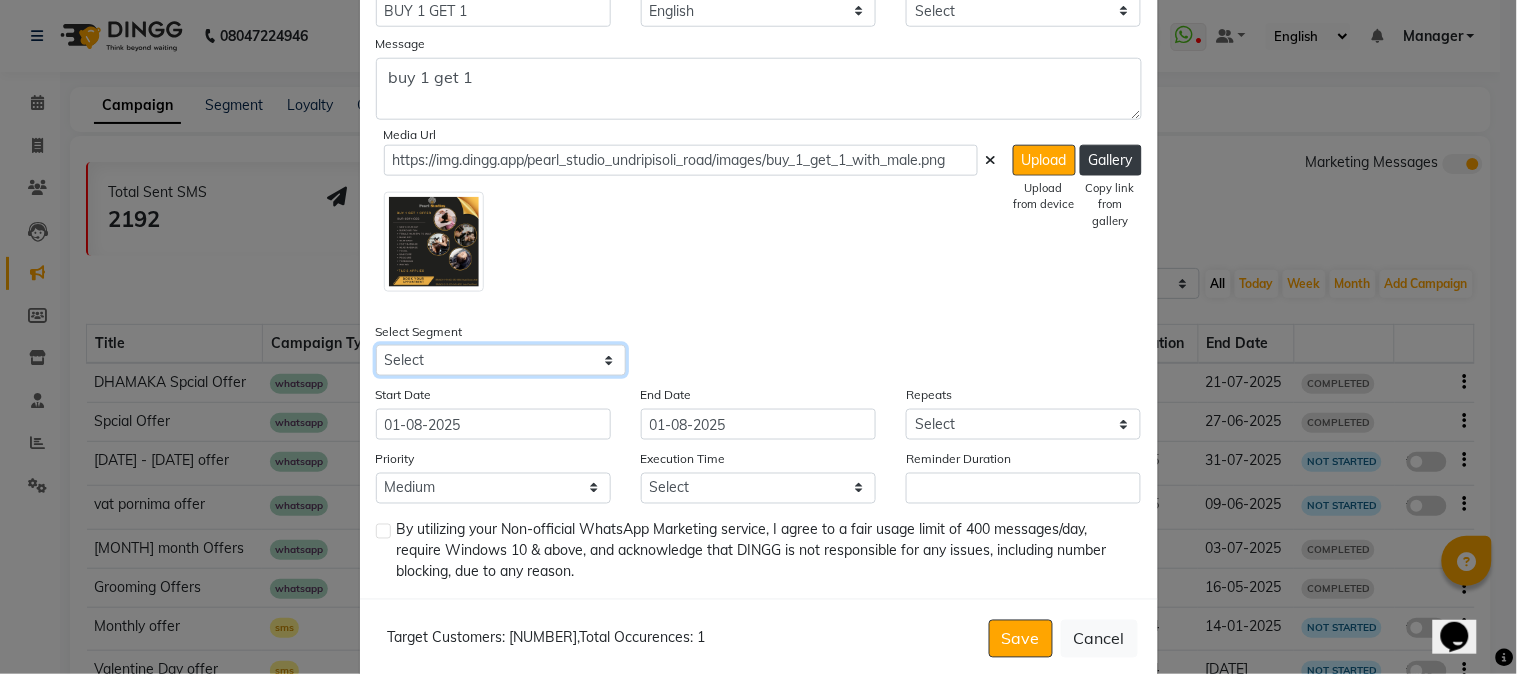 scroll, scrollTop: 536, scrollLeft: 0, axis: vertical 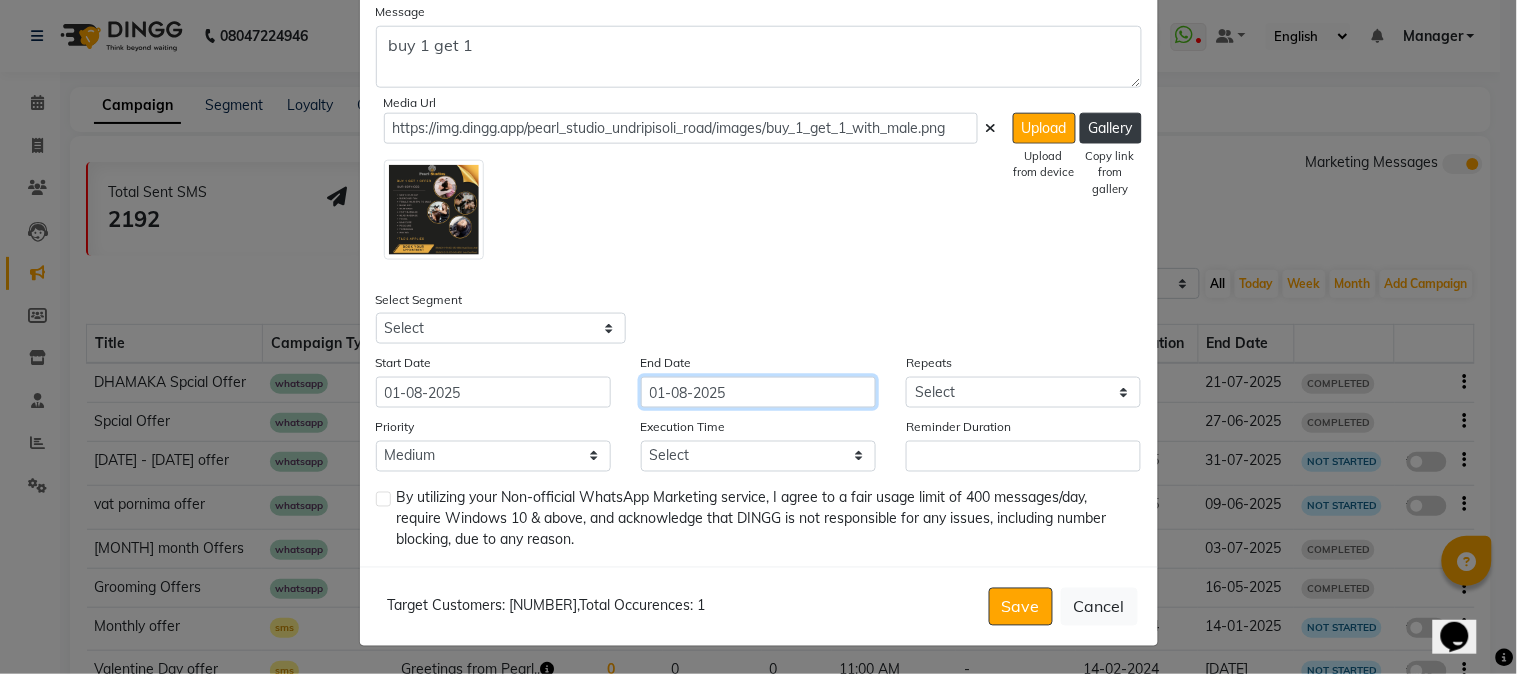 click on "01-08-2025" 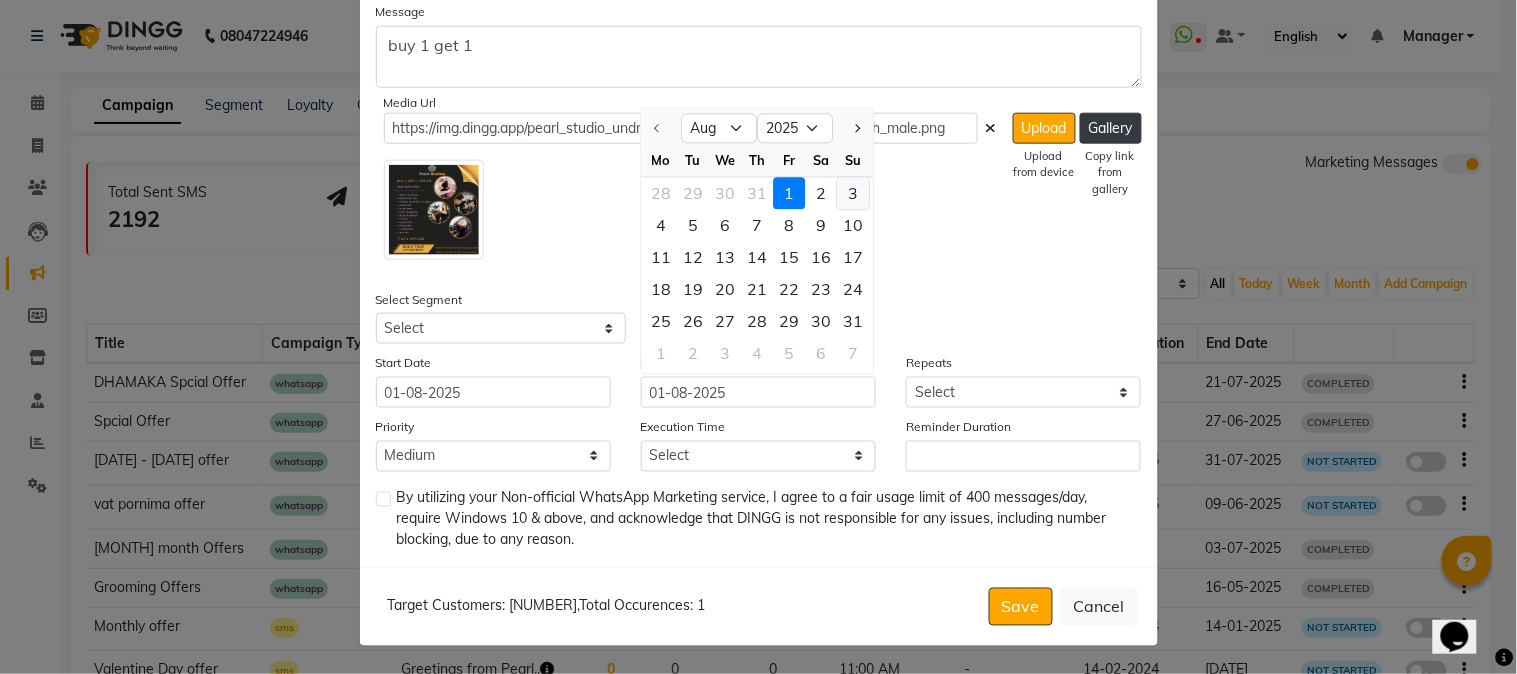 click on "3" 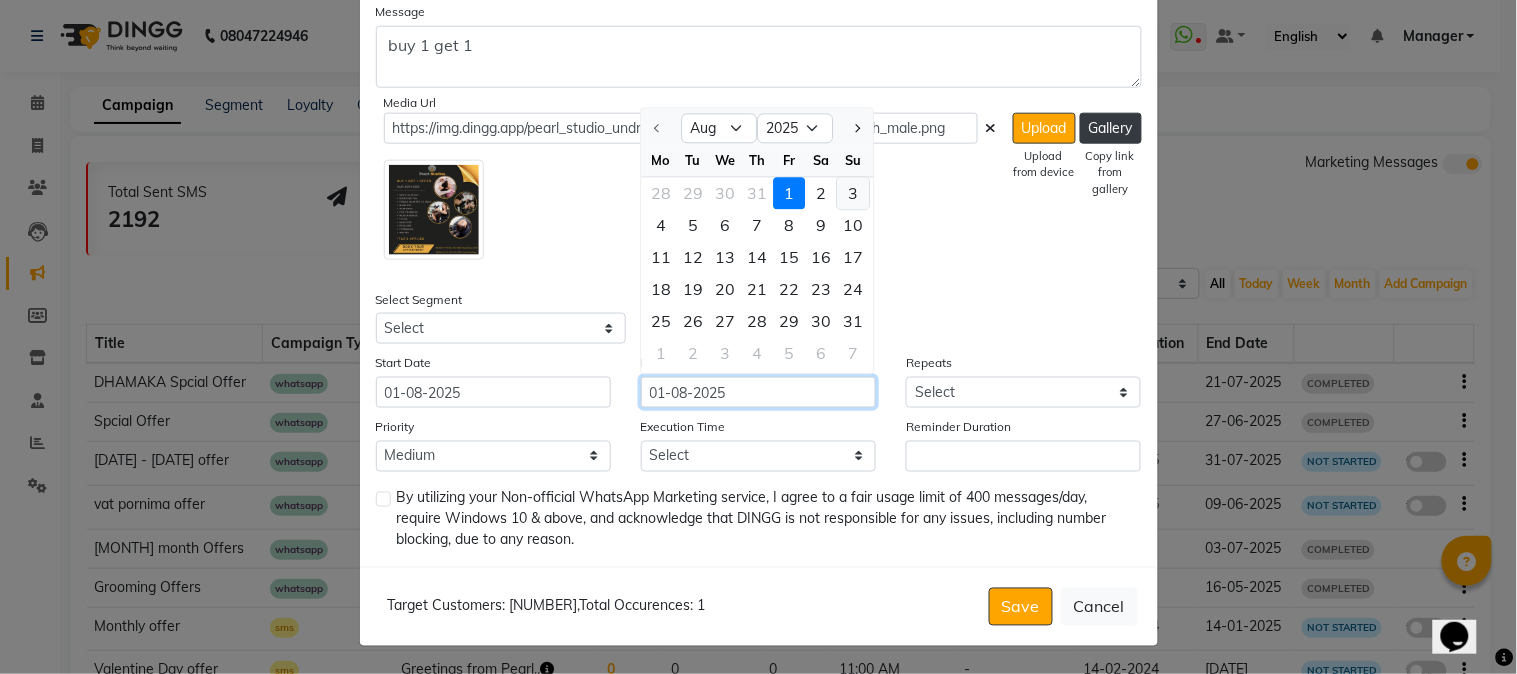 type on "03-08-2025" 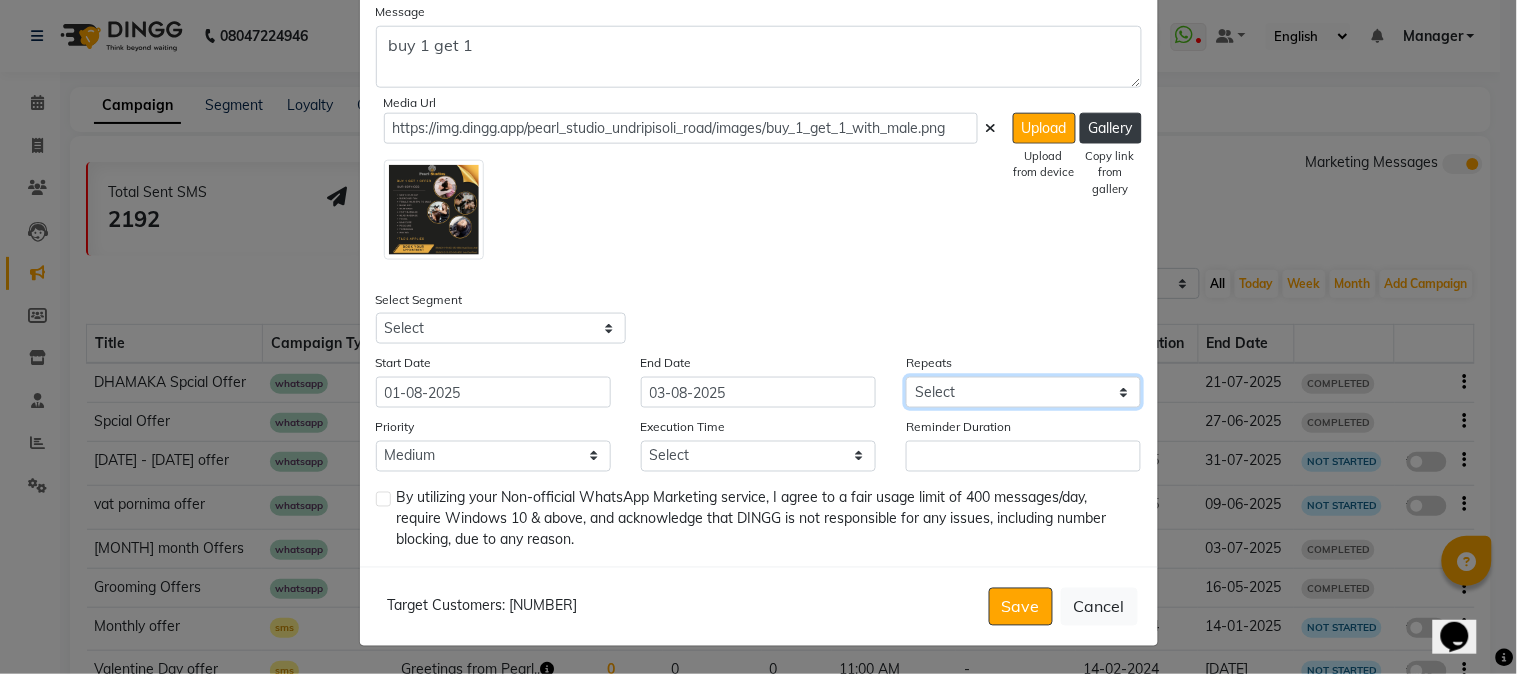 click on "Select Once Daily Alternate Day Weekly Monthly Yearly" at bounding box center [1023, 392] 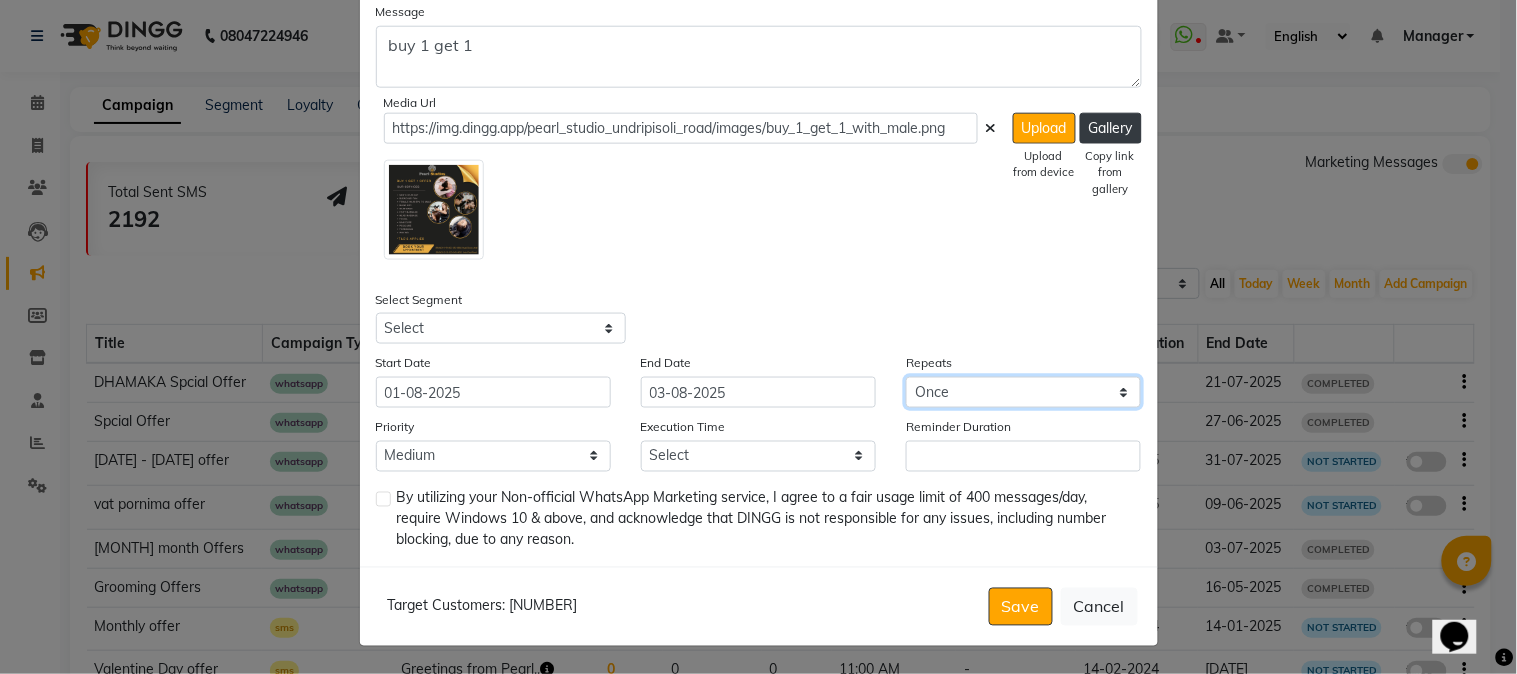 click on "Select Once Daily Alternate Day Weekly Monthly Yearly" at bounding box center [1023, 392] 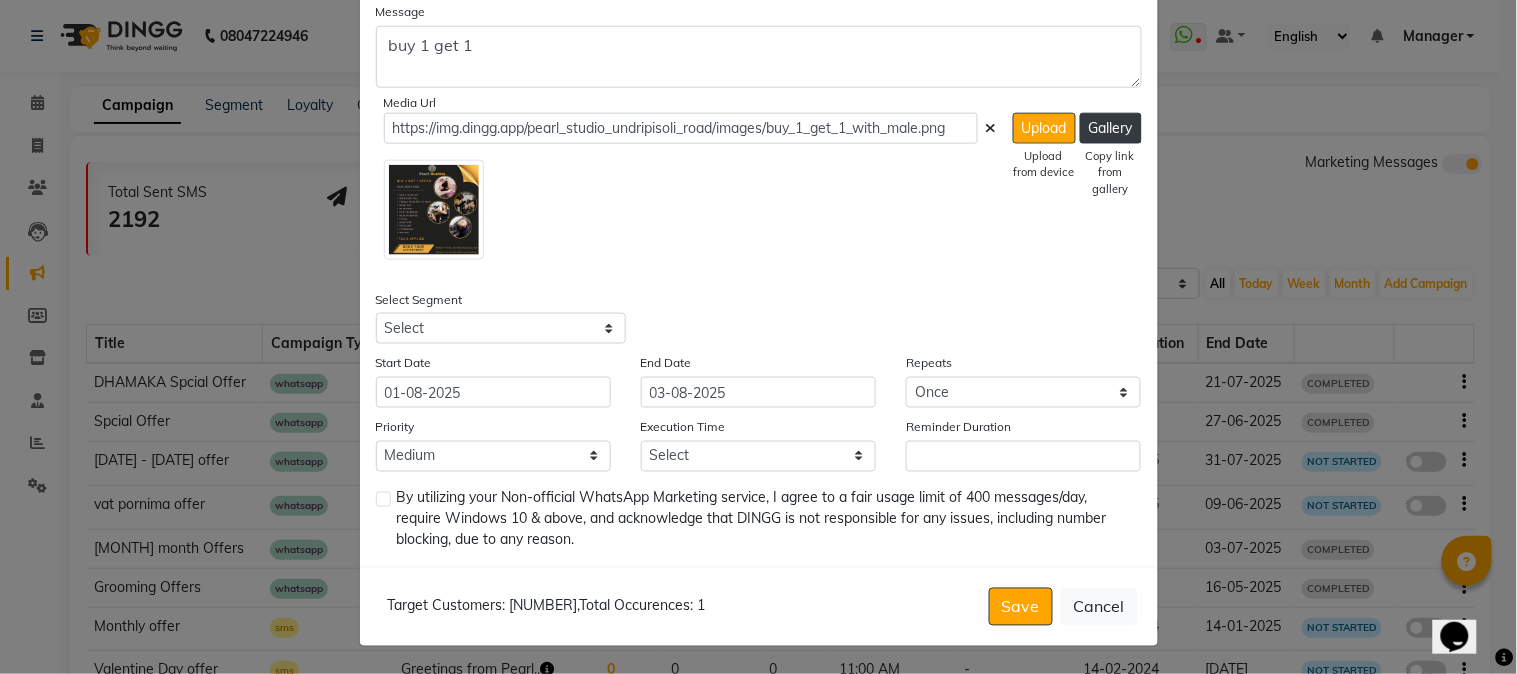click 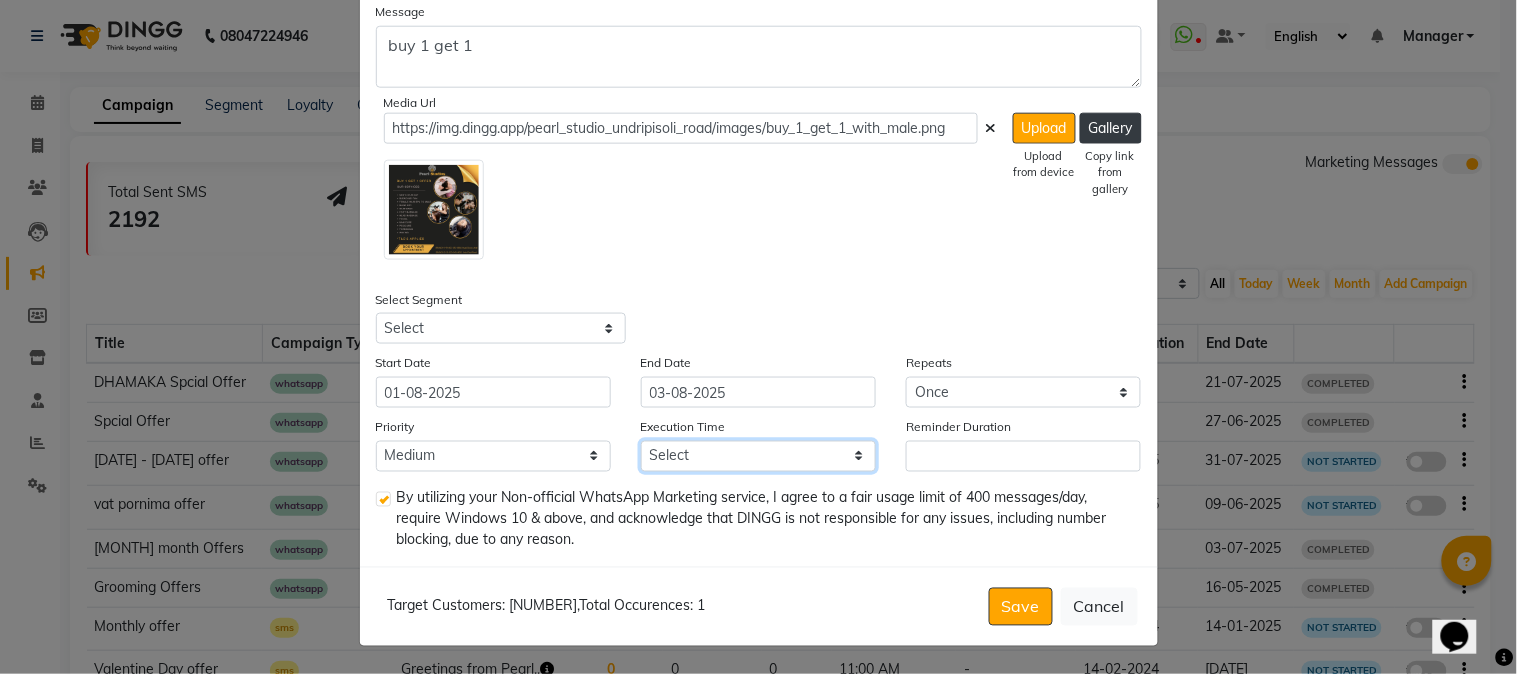 click on "Select 09:00 AM 09:15 AM 09:30 AM 09:45 AM 10:00 AM 10:15 AM 10:30 AM 10:45 AM 11:00 AM 11:15 AM 11:30 AM 11:45 AM 12:00 PM 12:15 PM 12:30 PM 12:45 PM 01:00 PM 01:15 PM 01:30 PM 01:45 PM 02:00 PM 02:15 PM 02:30 PM 02:45 PM 03:00 PM 03:15 PM 03:30 PM 03:45 PM 04:00 PM 04:15 PM 04:30 PM 04:45 PM 05:00 PM 05:15 PM 05:30 PM 05:45 PM 06:00 PM 06:15 PM 06:30 PM 06:45 PM 07:00 PM 07:15 PM 07:30 PM 07:45 PM 08:00 PM 08:15 PM 08:30 PM 08:45 PM 09:00 PM 09:15 PM 09:30 PM 09:45 PM" at bounding box center [758, 456] 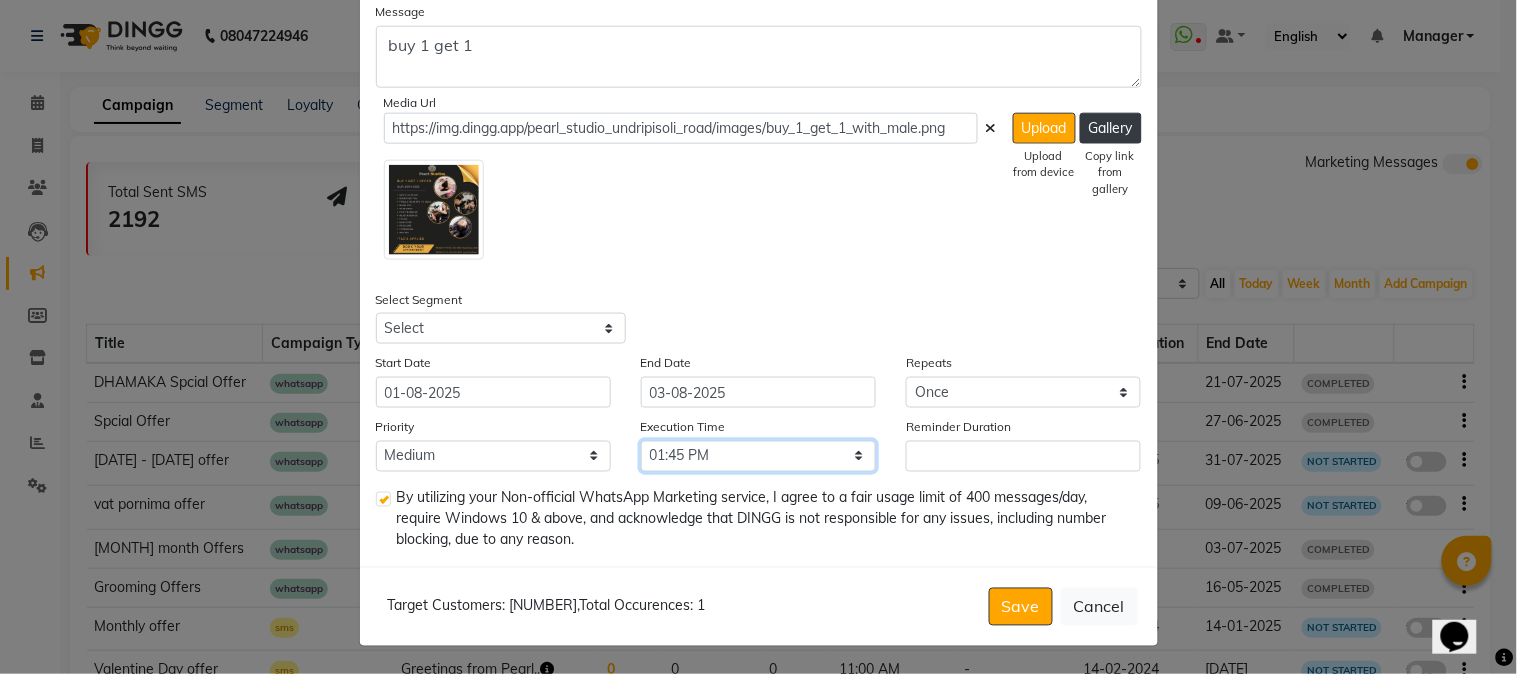 click on "Select 09:00 AM 09:15 AM 09:30 AM 09:45 AM 10:00 AM 10:15 AM 10:30 AM 10:45 AM 11:00 AM 11:15 AM 11:30 AM 11:45 AM 12:00 PM 12:15 PM 12:30 PM 12:45 PM 01:00 PM 01:15 PM 01:30 PM 01:45 PM 02:00 PM 02:15 PM 02:30 PM 02:45 PM 03:00 PM 03:15 PM 03:30 PM 03:45 PM 04:00 PM 04:15 PM 04:30 PM 04:45 PM 05:00 PM 05:15 PM 05:30 PM 05:45 PM 06:00 PM 06:15 PM 06:30 PM 06:45 PM 07:00 PM 07:15 PM 07:30 PM 07:45 PM 08:00 PM 08:15 PM 08:30 PM 08:45 PM 09:00 PM 09:15 PM 09:30 PM 09:45 PM" at bounding box center (758, 456) 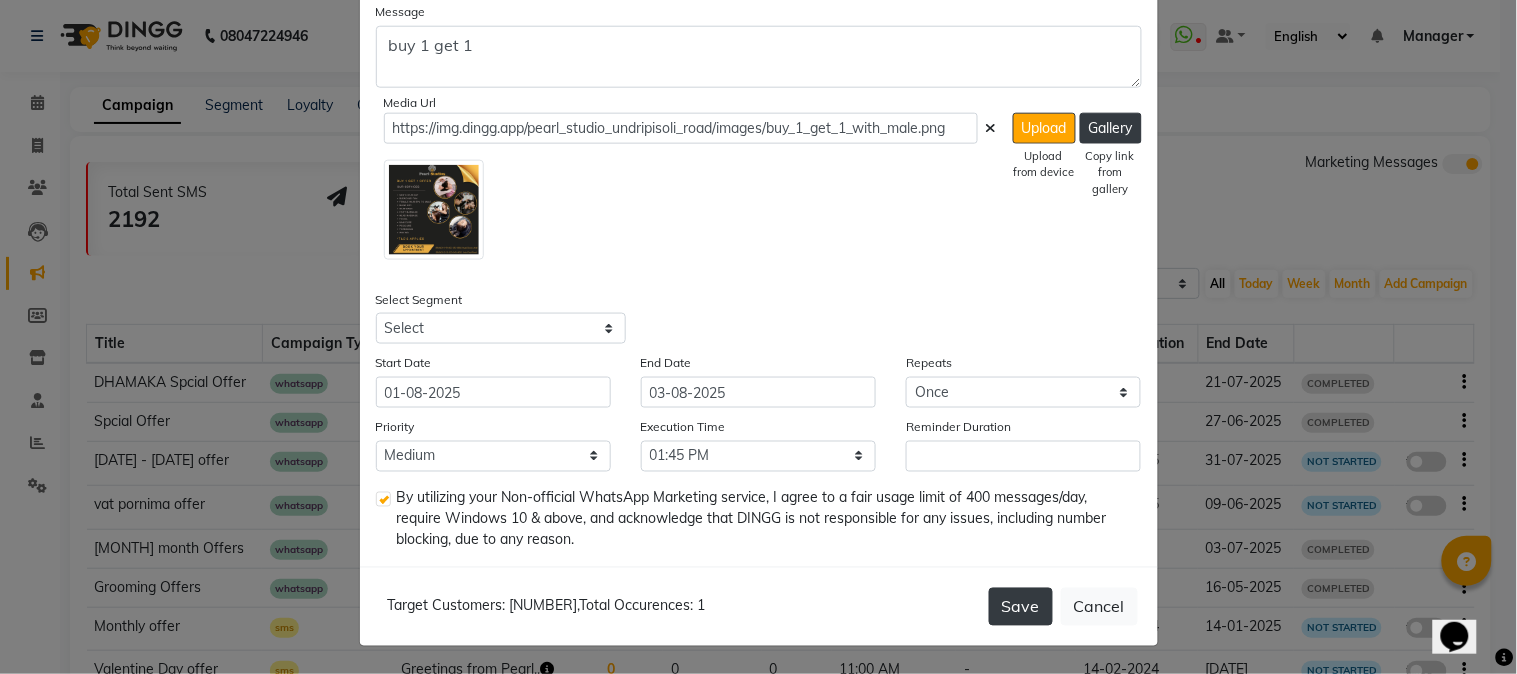 click on "Save" 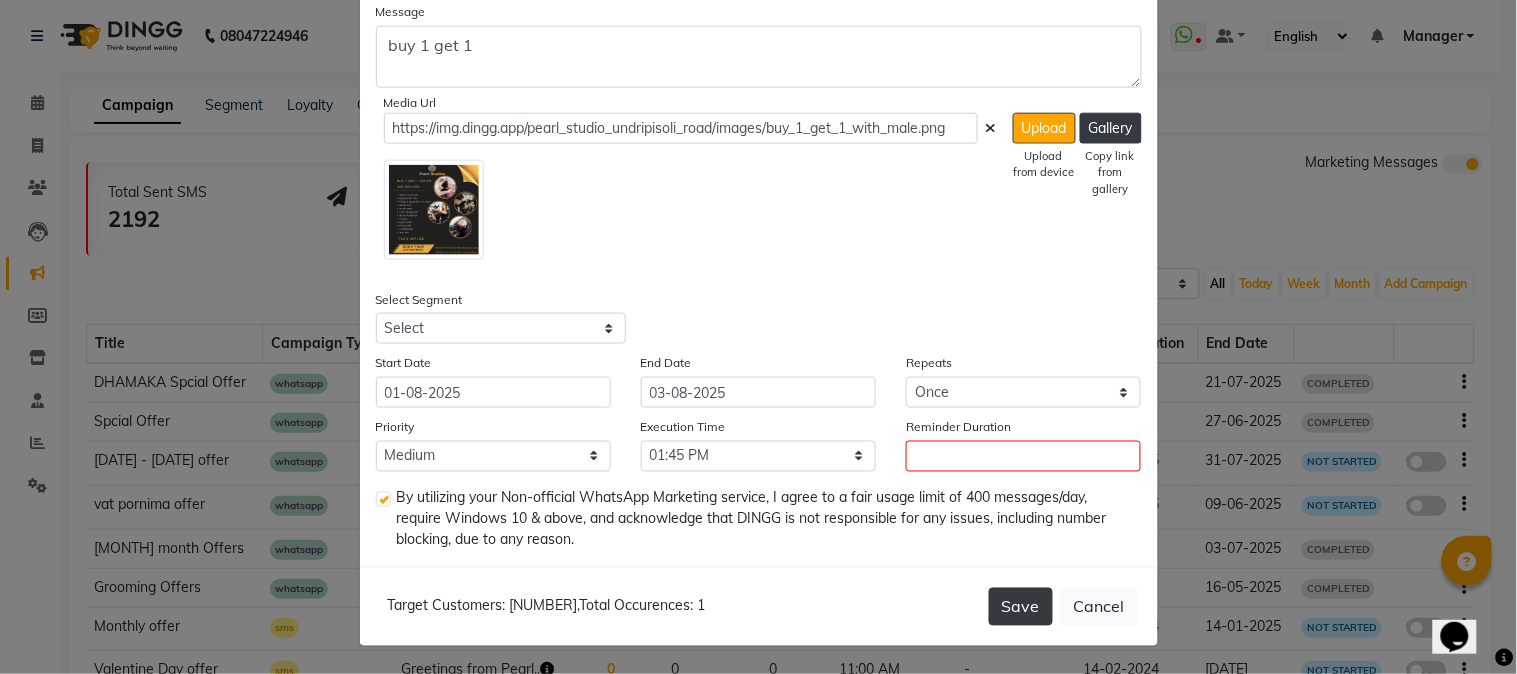 click on "Save" 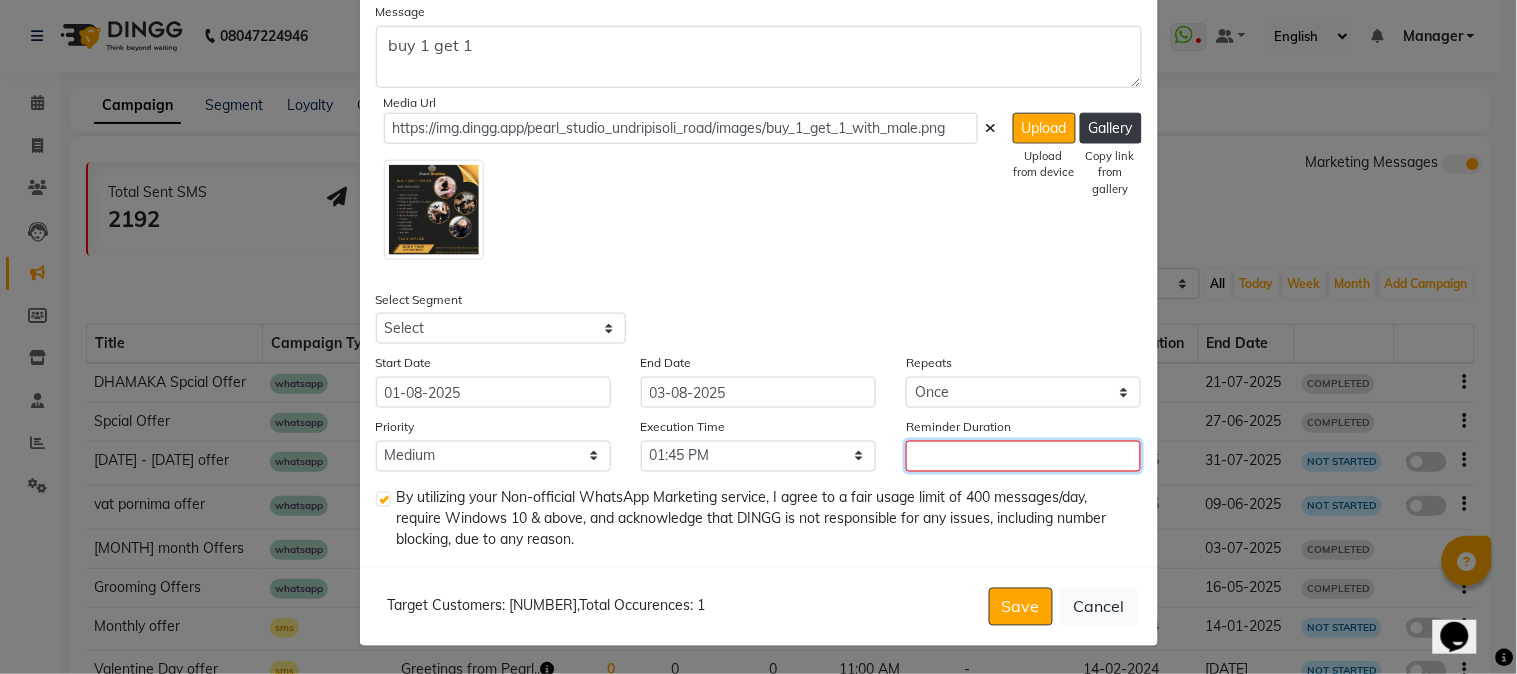 click on "Reminder Duration" at bounding box center [1023, 456] 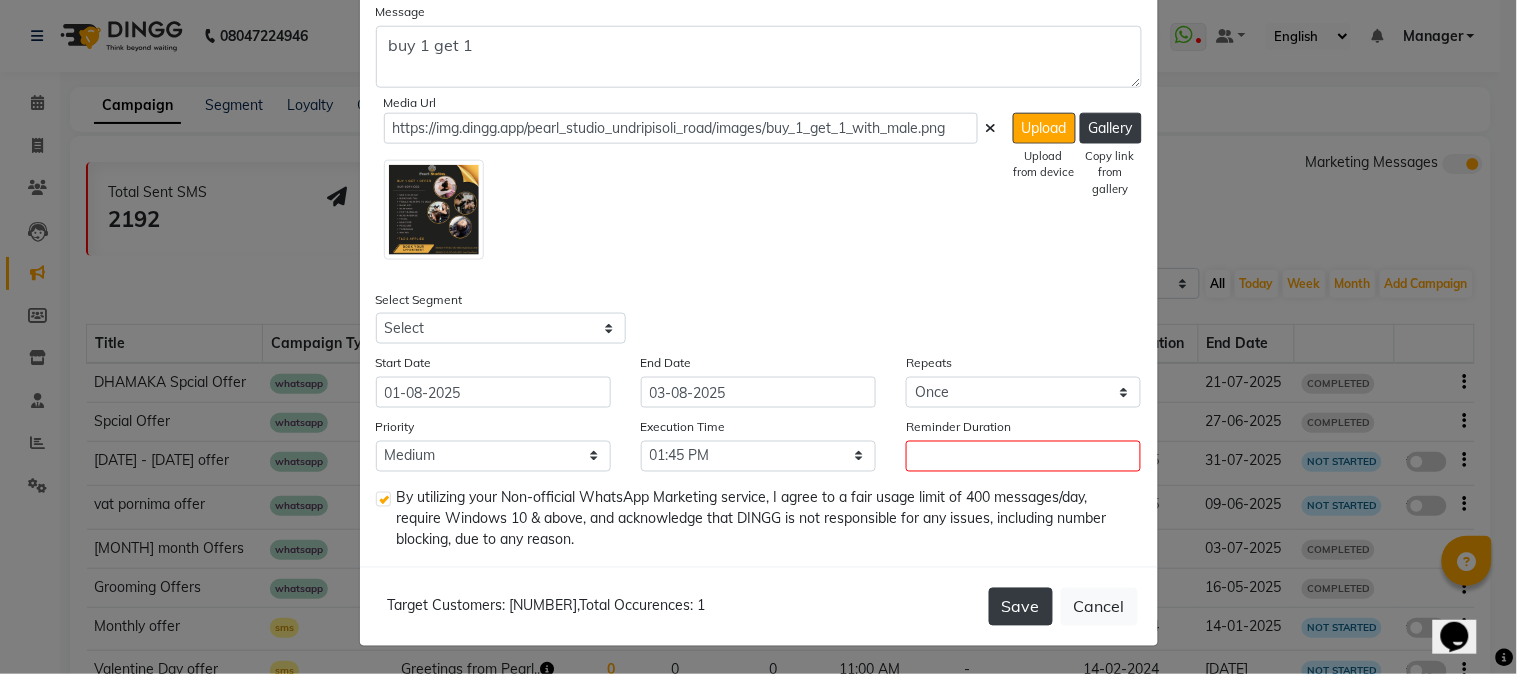 click on "Save" 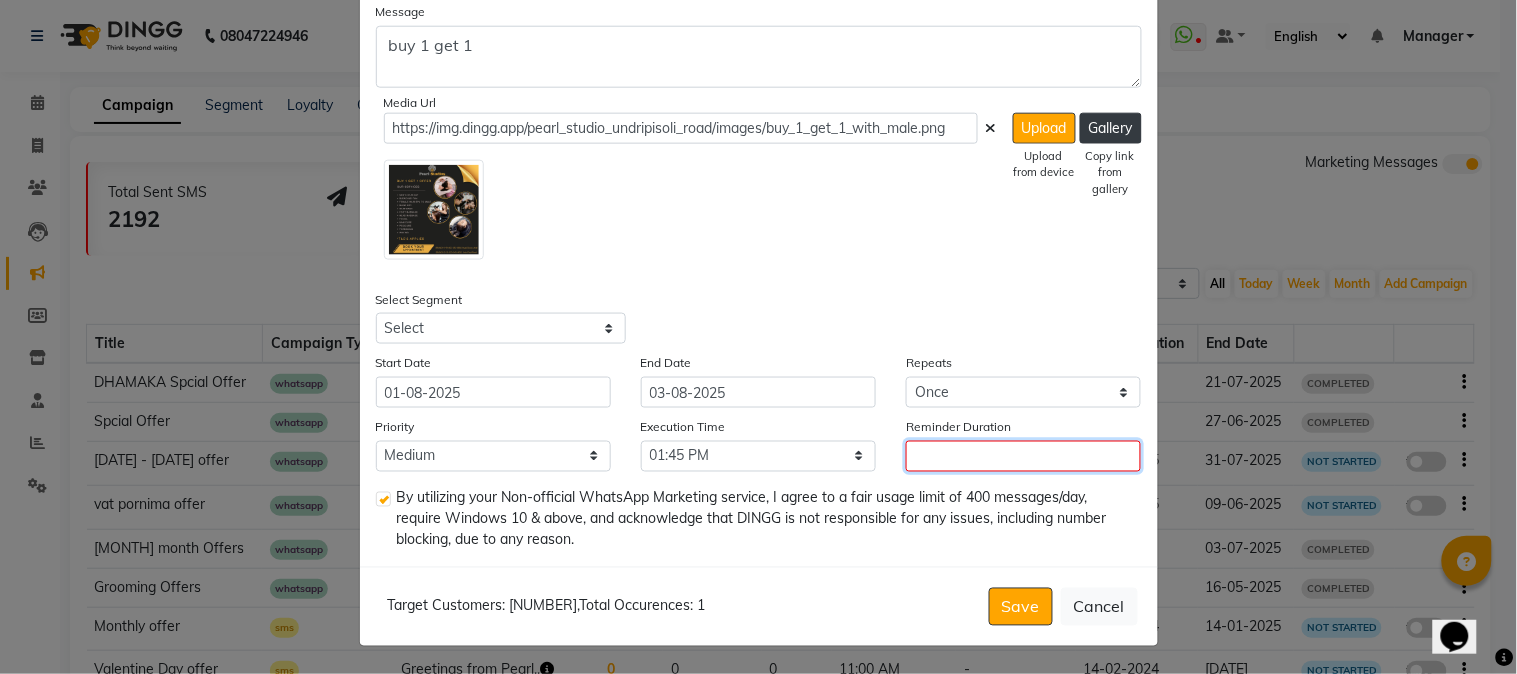 click on "Reminder Duration" at bounding box center [1023, 456] 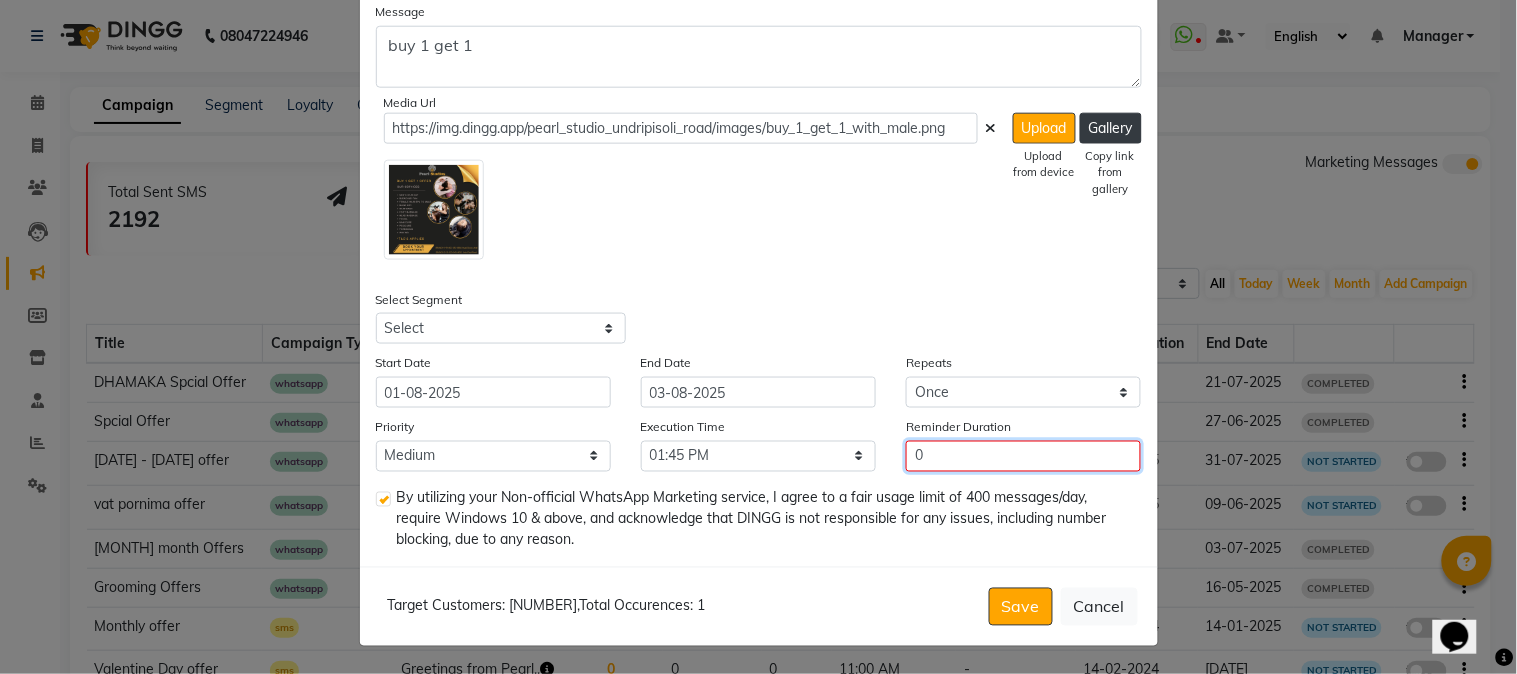type on "03" 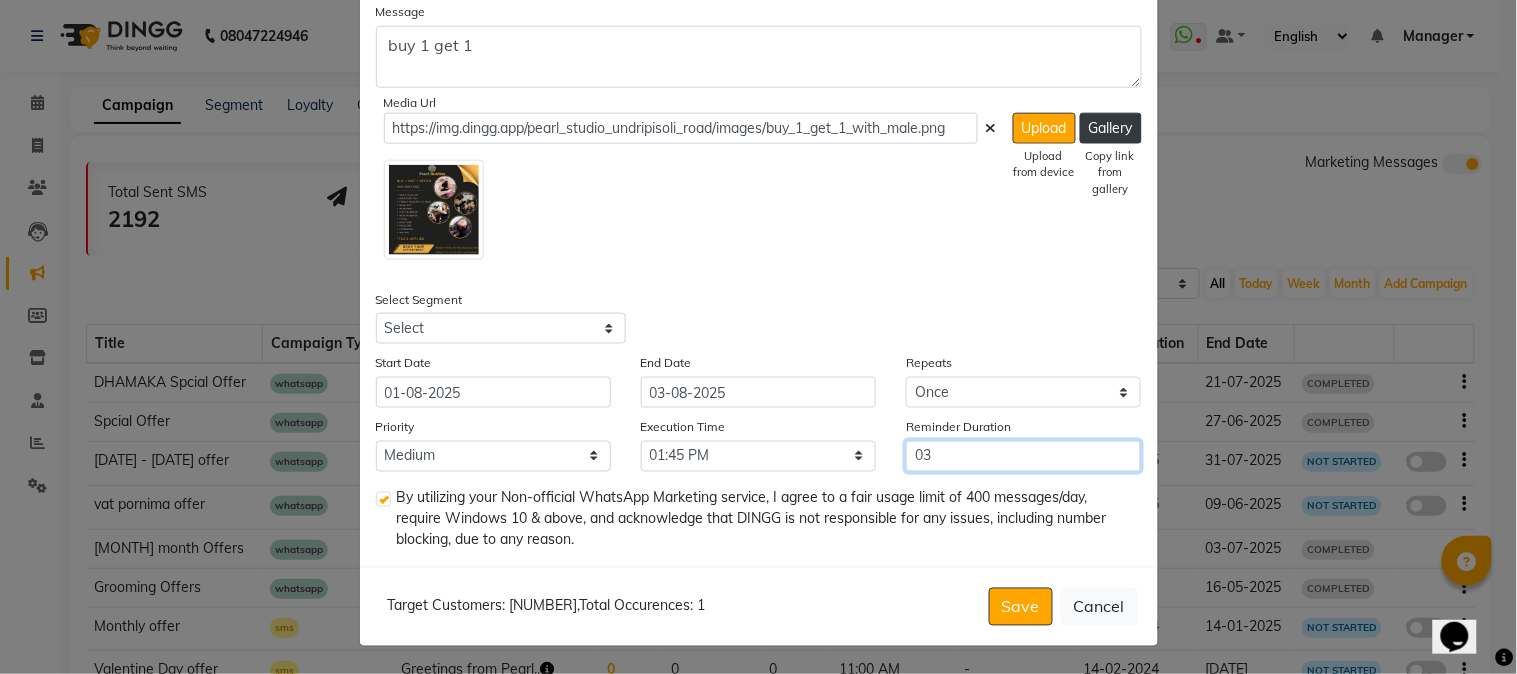 type on "0" 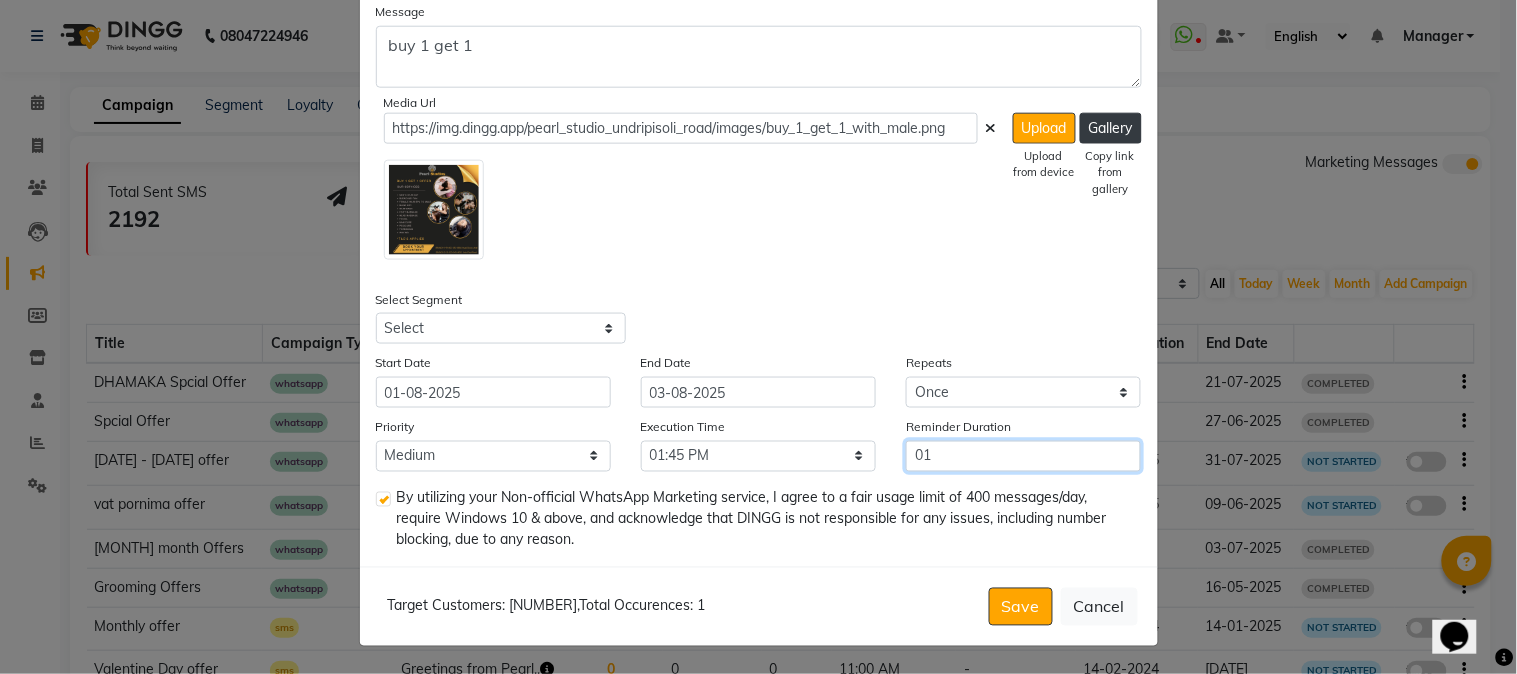 type on "0" 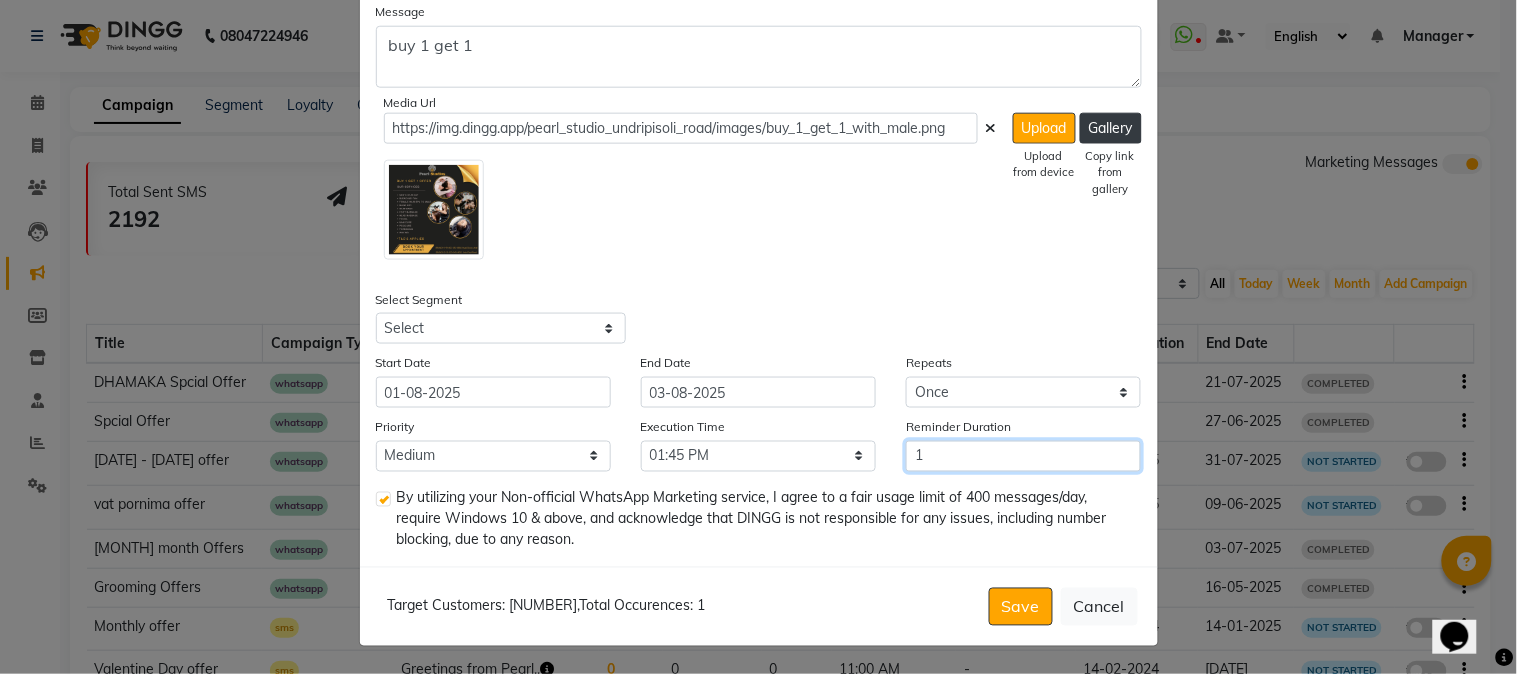 drag, startPoint x: 977, startPoint y: 446, endPoint x: 861, endPoint y: 463, distance: 117.239075 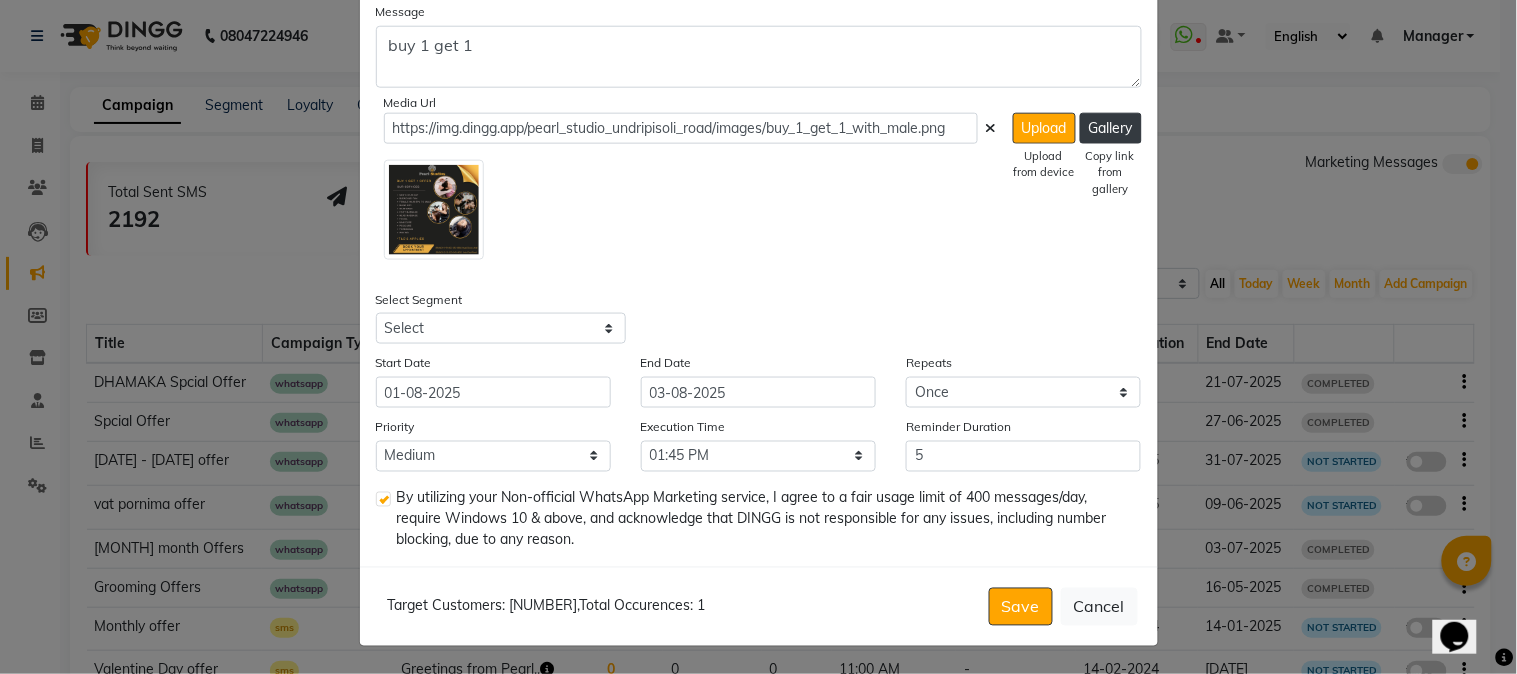 click on "Target Customers: 863  ,  Total Occurences: 1   Save   Cancel" 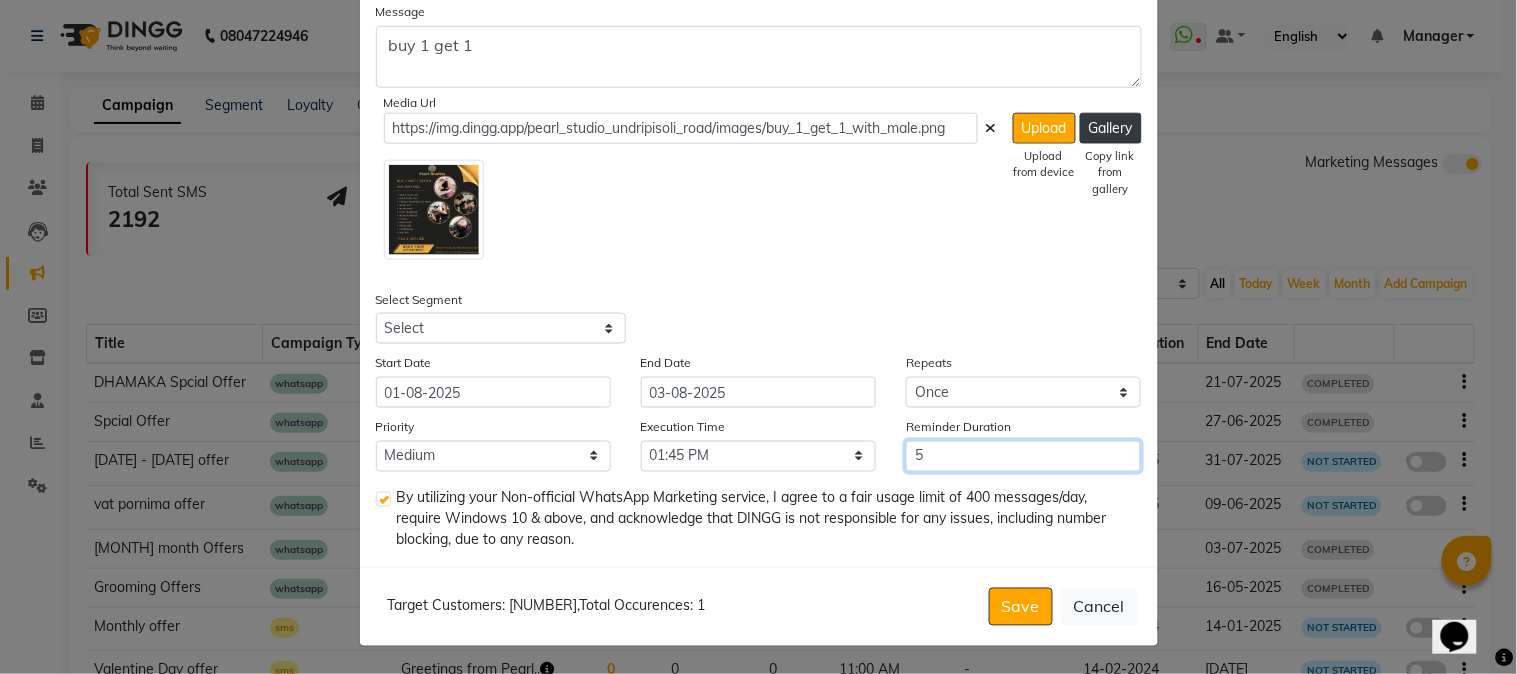 click on "5" at bounding box center [1023, 456] 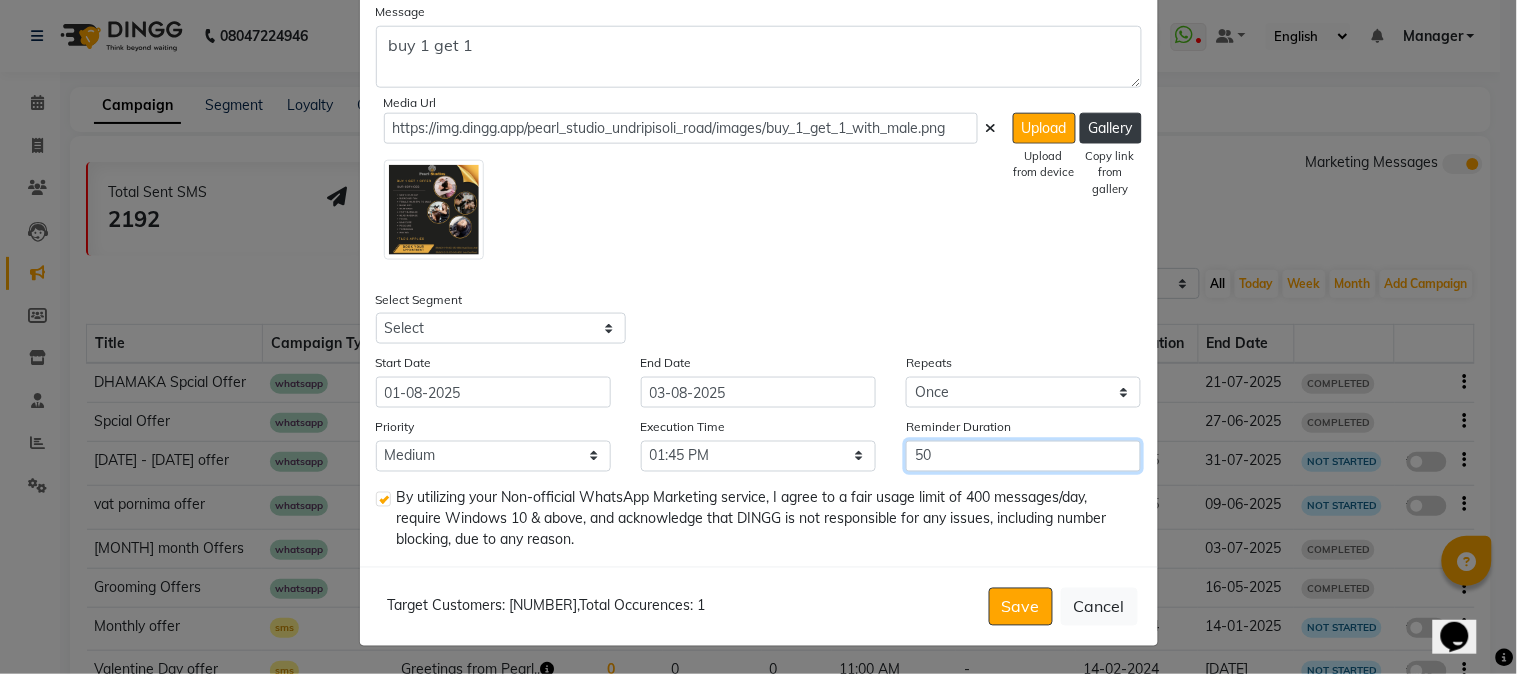 type on "5" 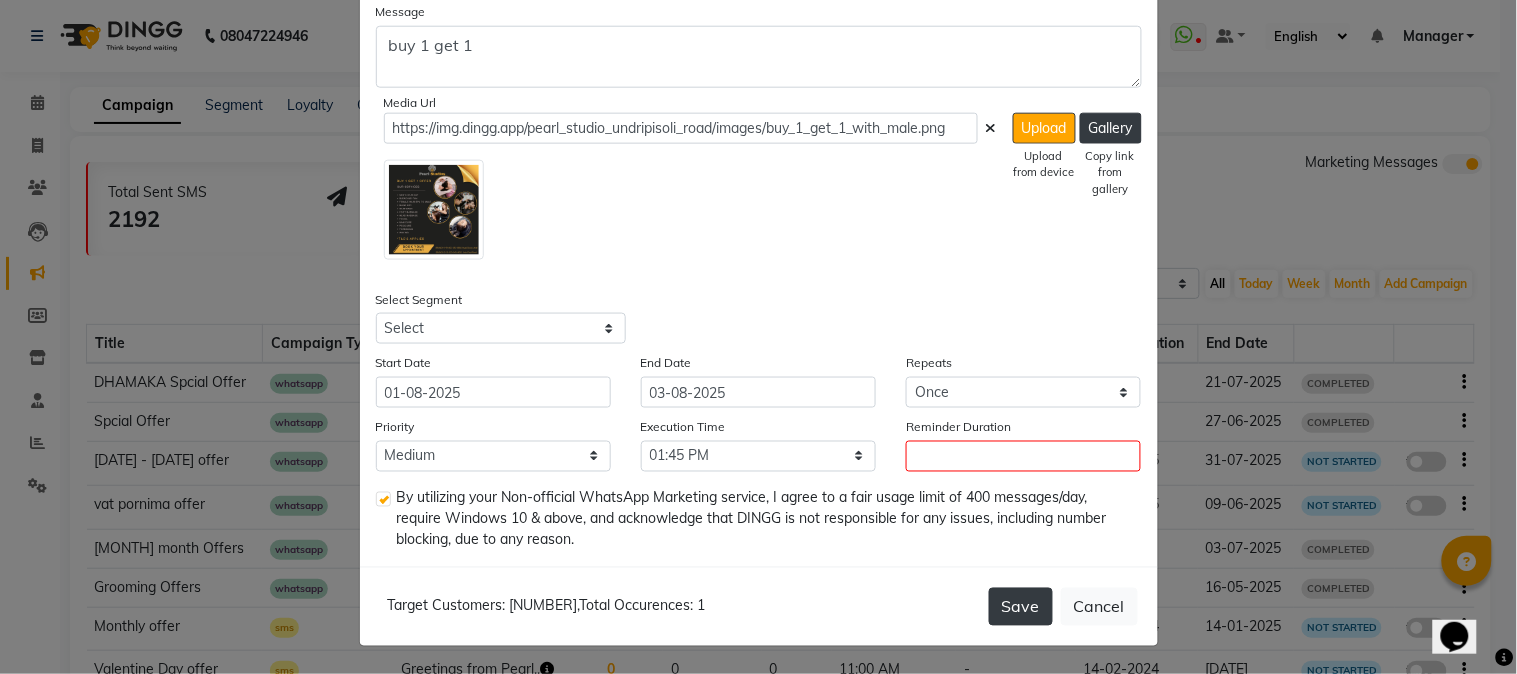 click on "Save" 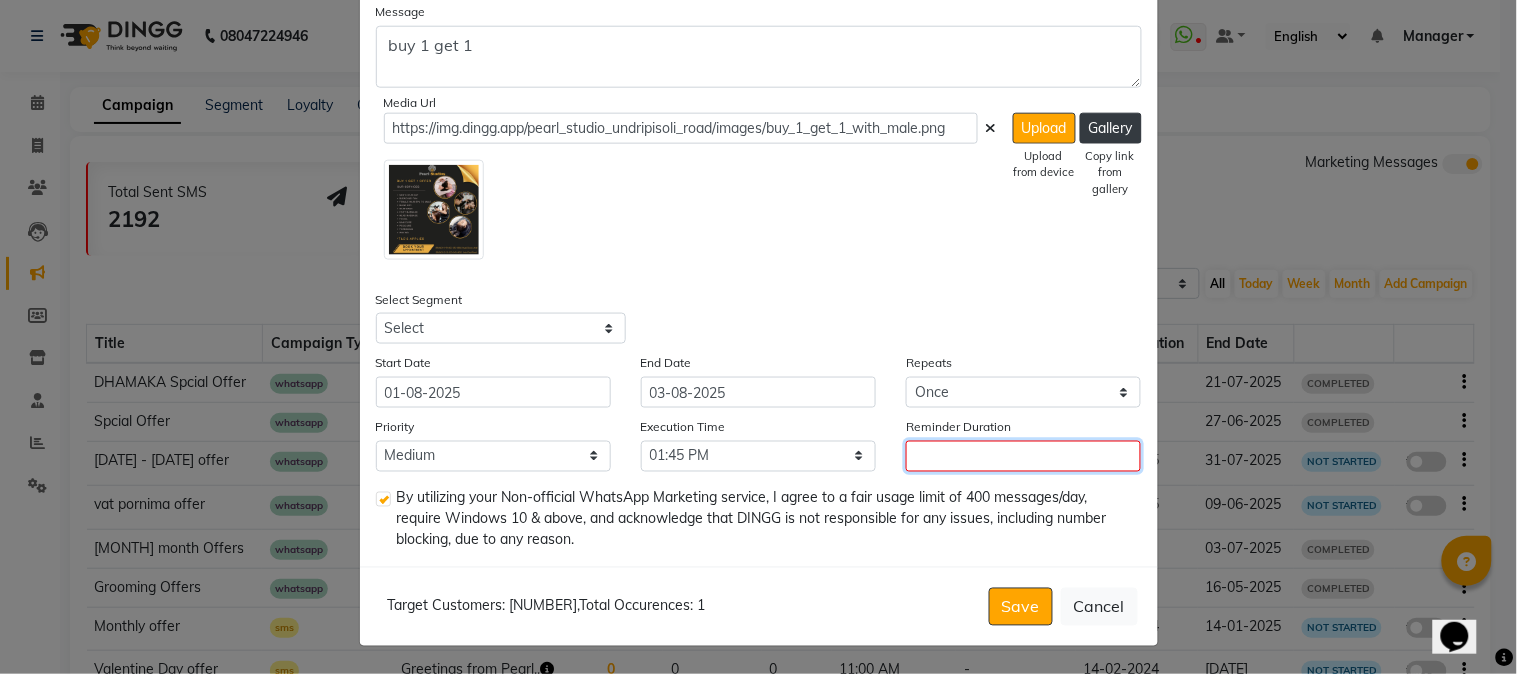 click on "Reminder Duration" at bounding box center [1023, 456] 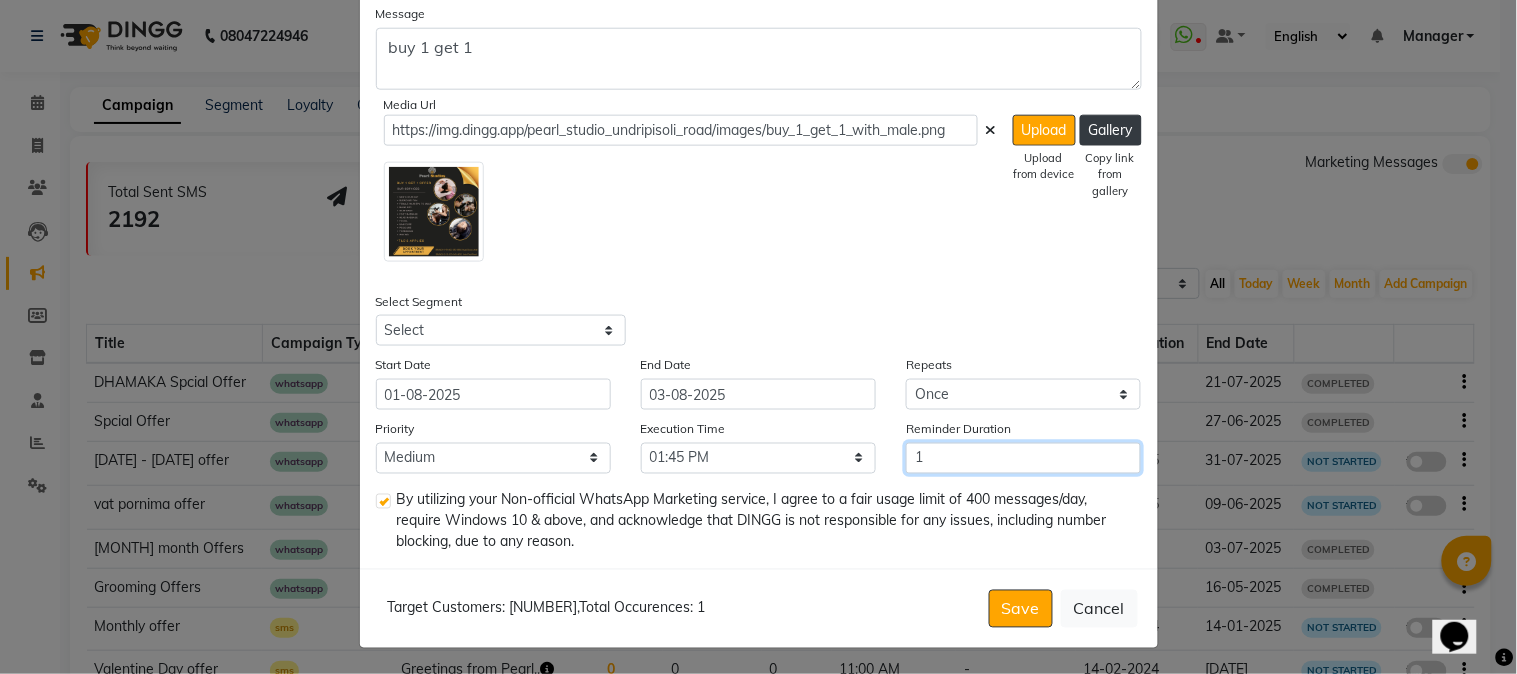 scroll, scrollTop: 536, scrollLeft: 0, axis: vertical 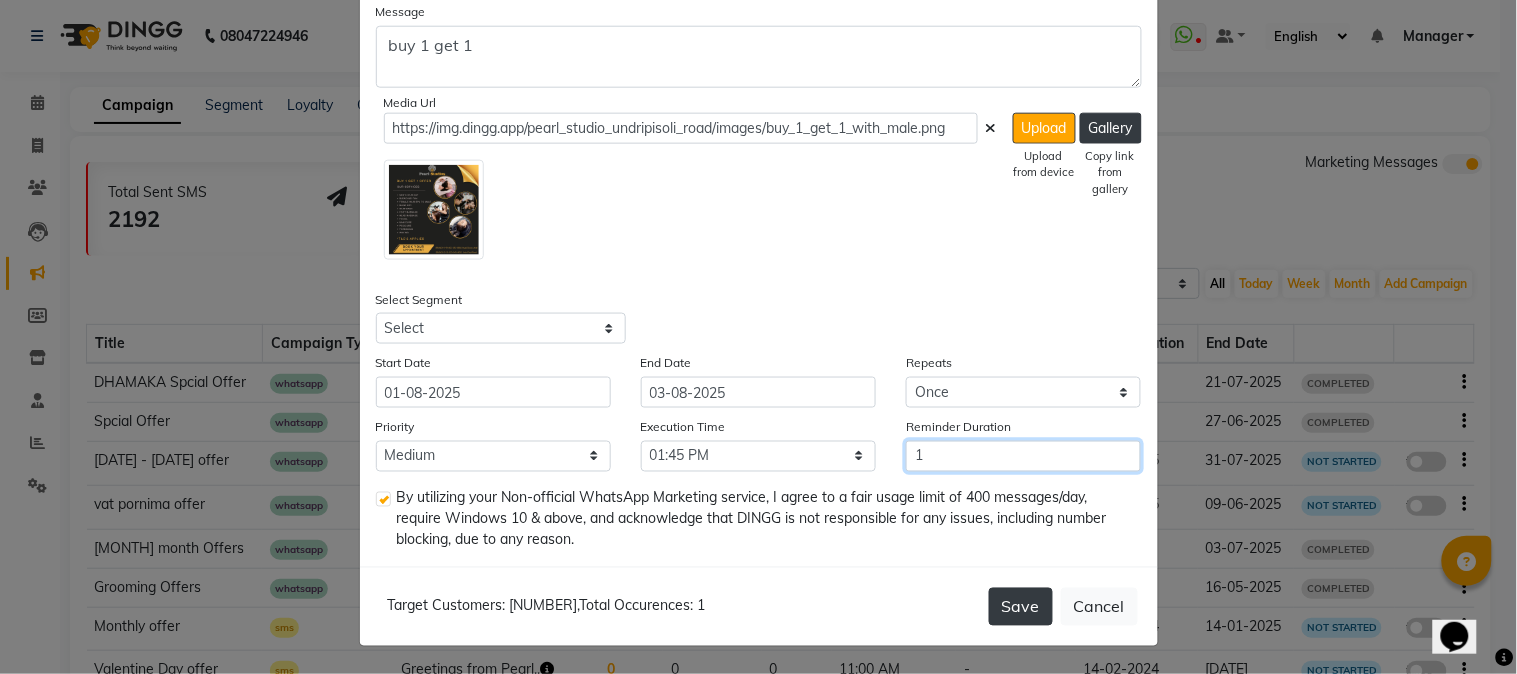 type on "1" 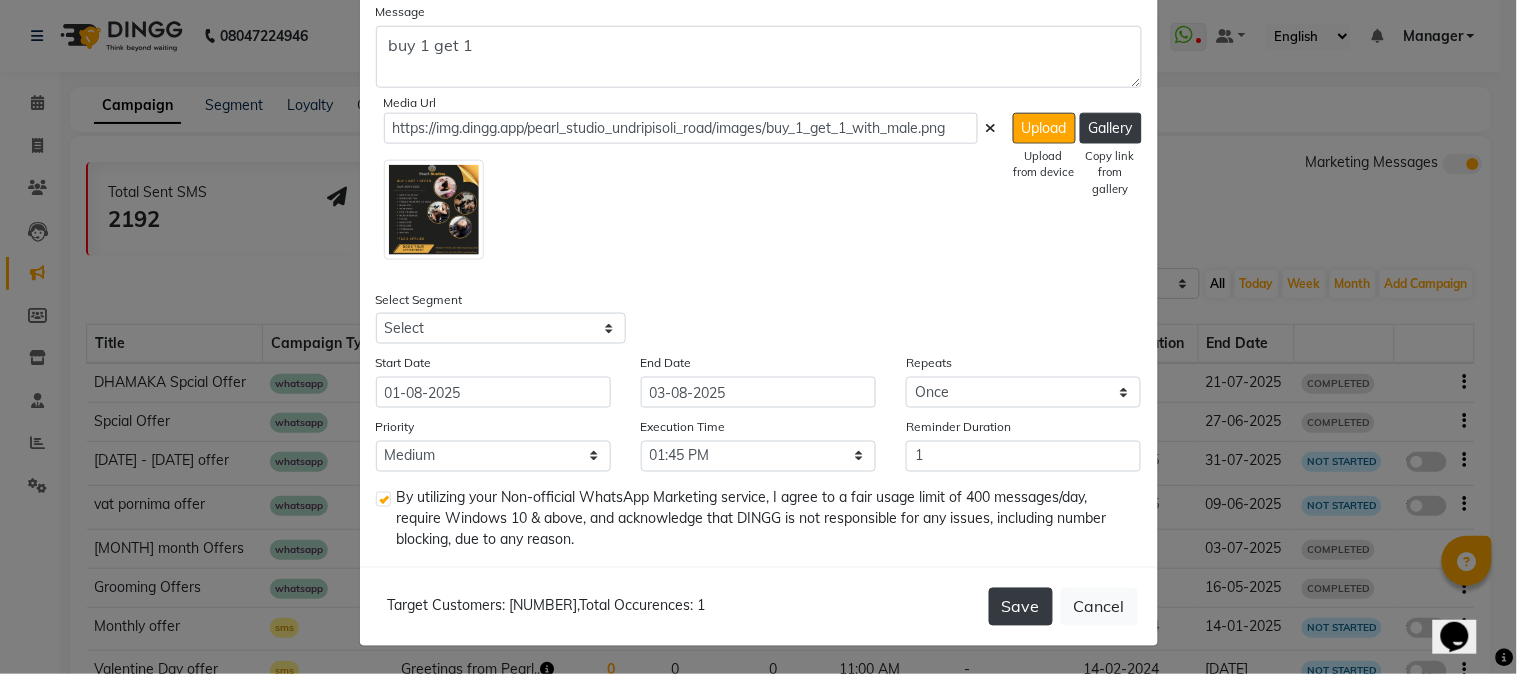 click on "Save" 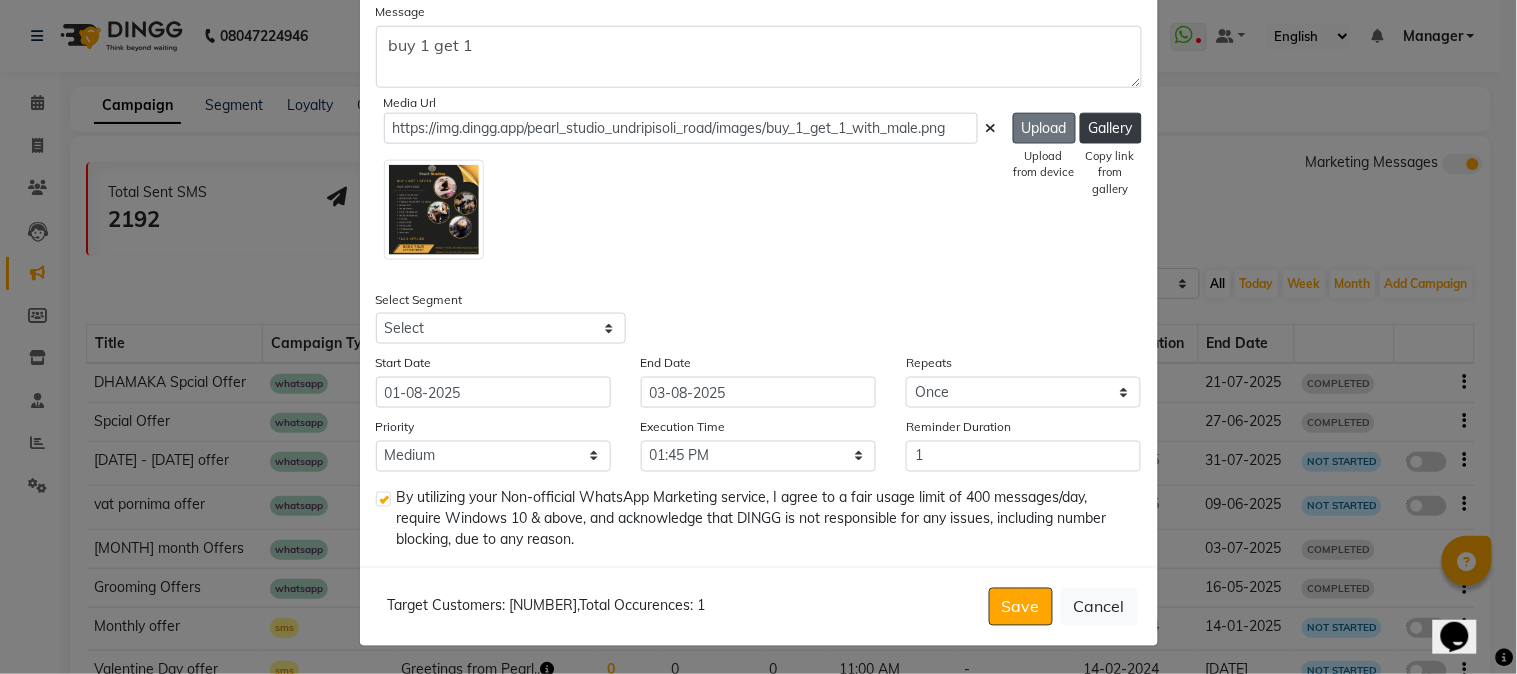 click on "Upload" 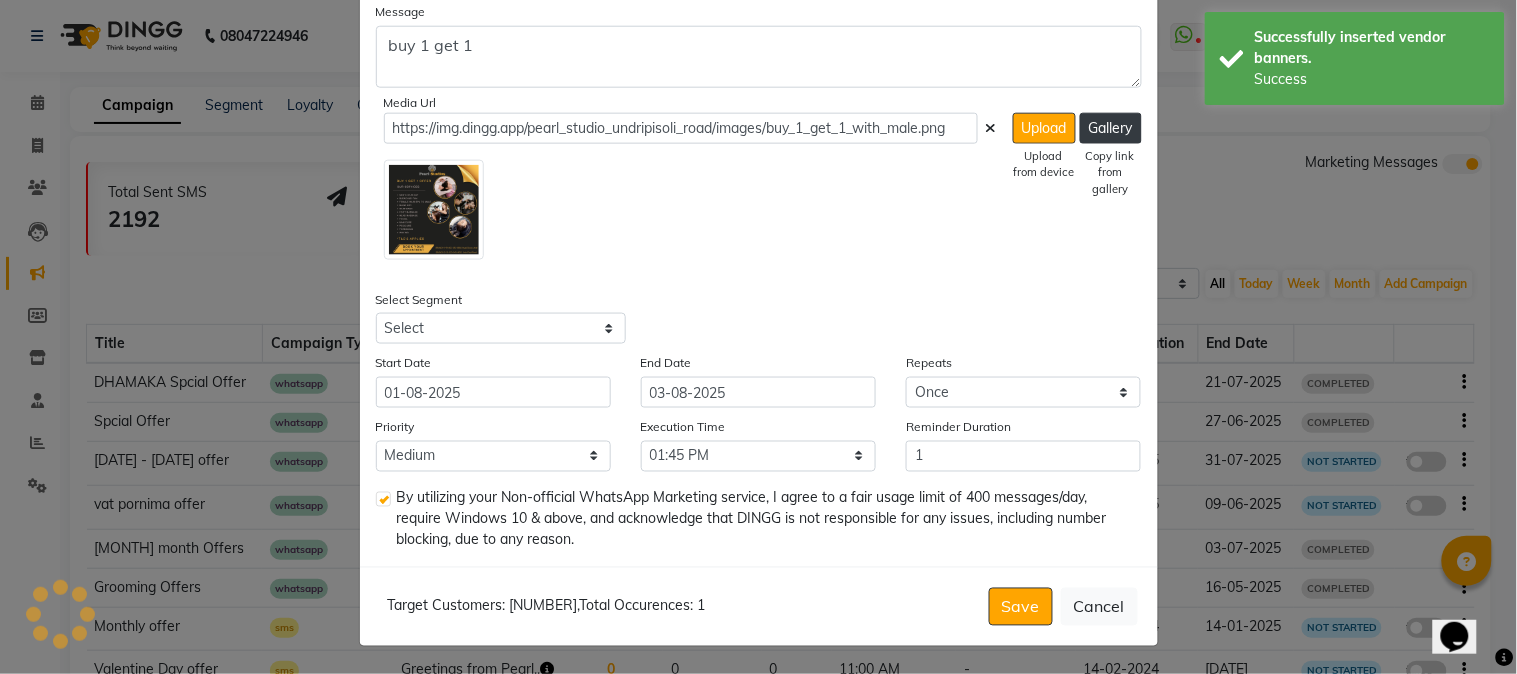 type on "https://ww4.in/ABack2" 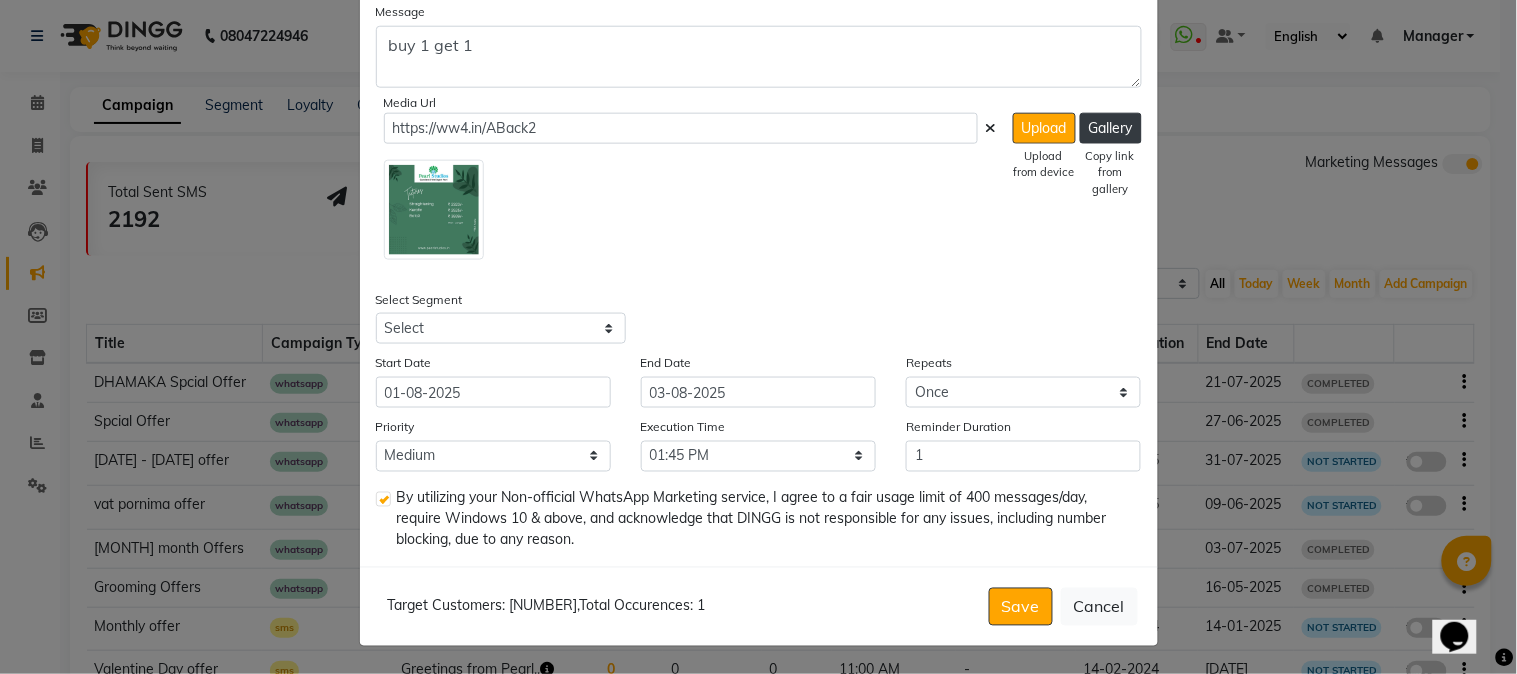 click 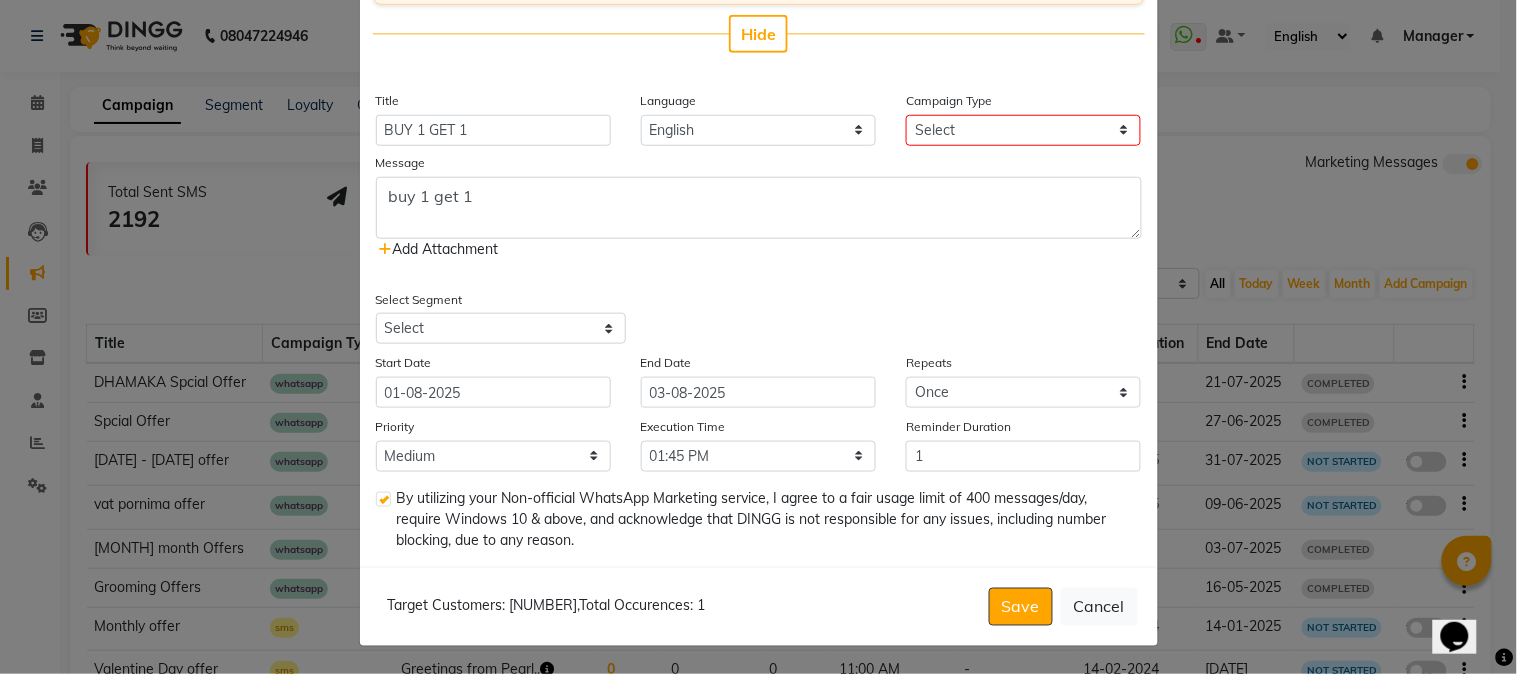 click on "Add Attachment" 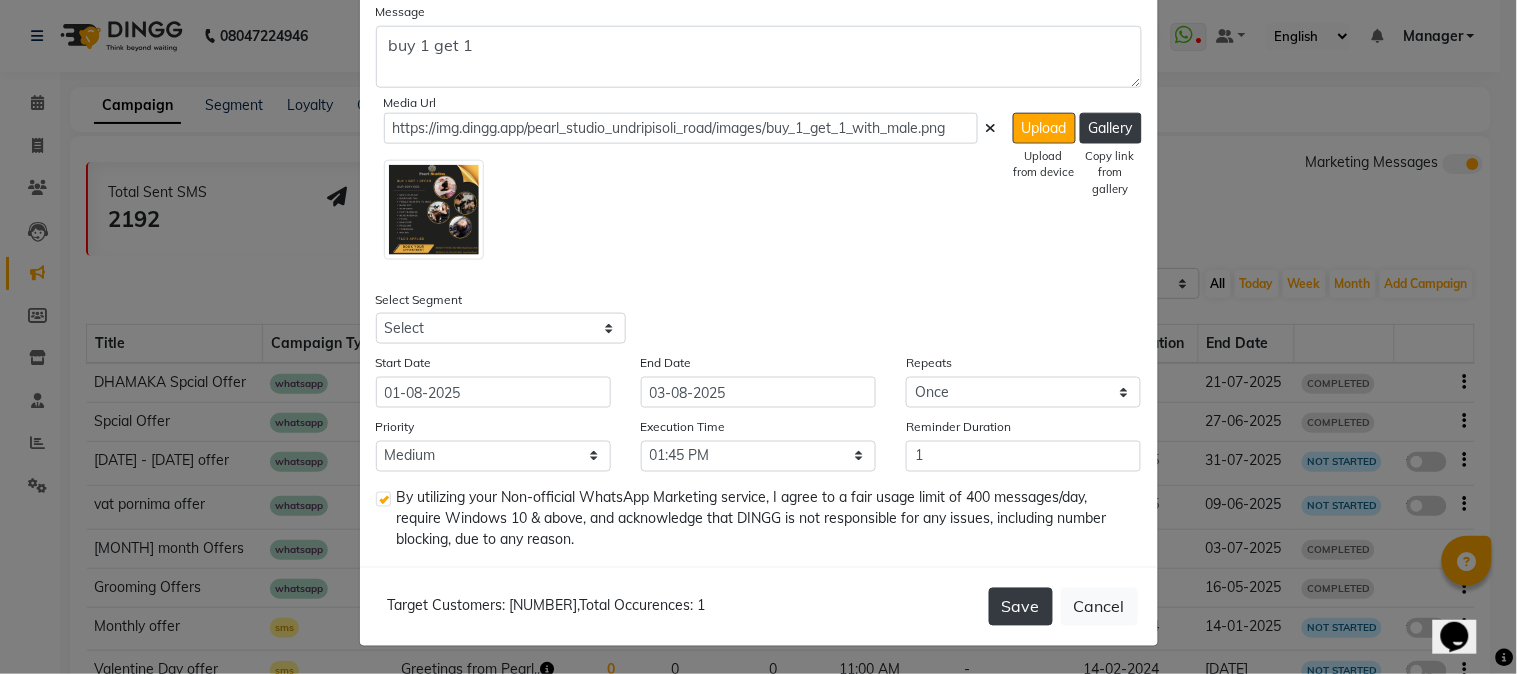 click on "Save" 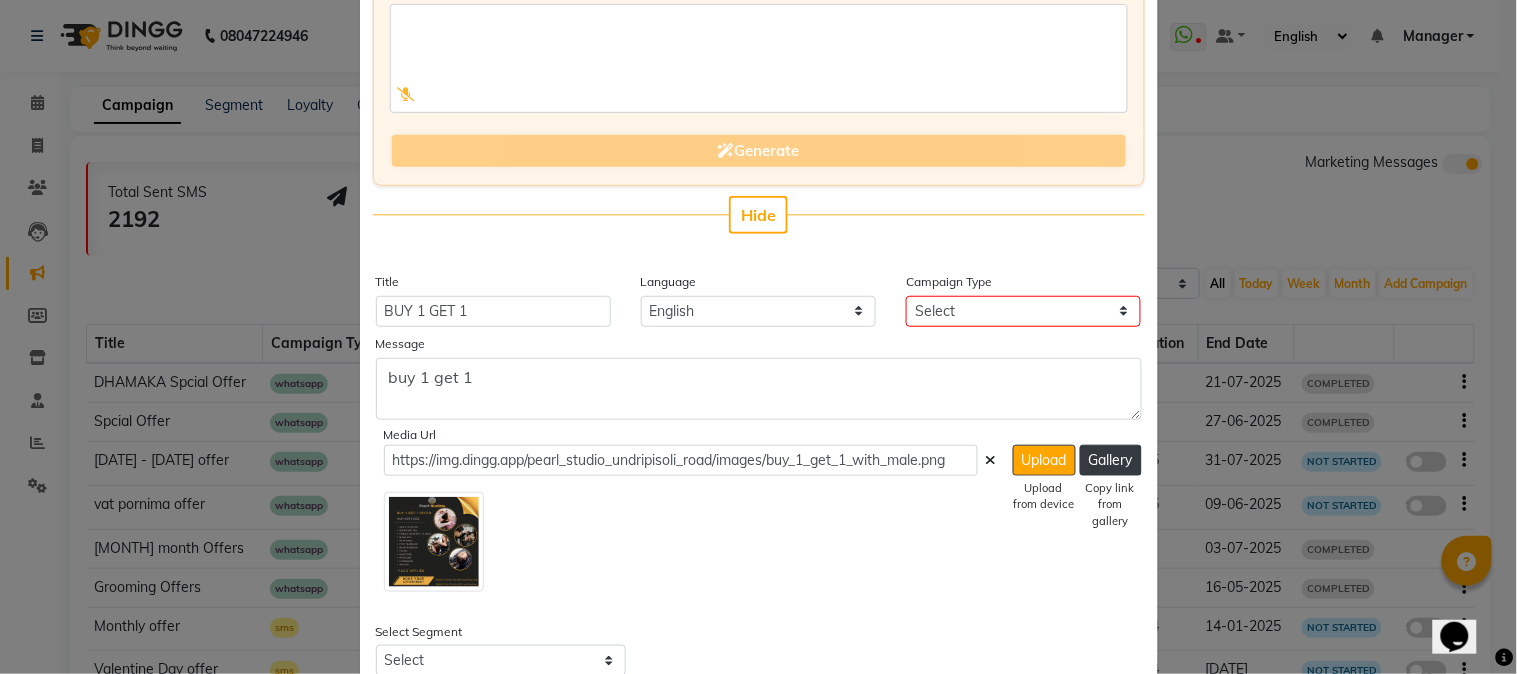 scroll, scrollTop: 203, scrollLeft: 0, axis: vertical 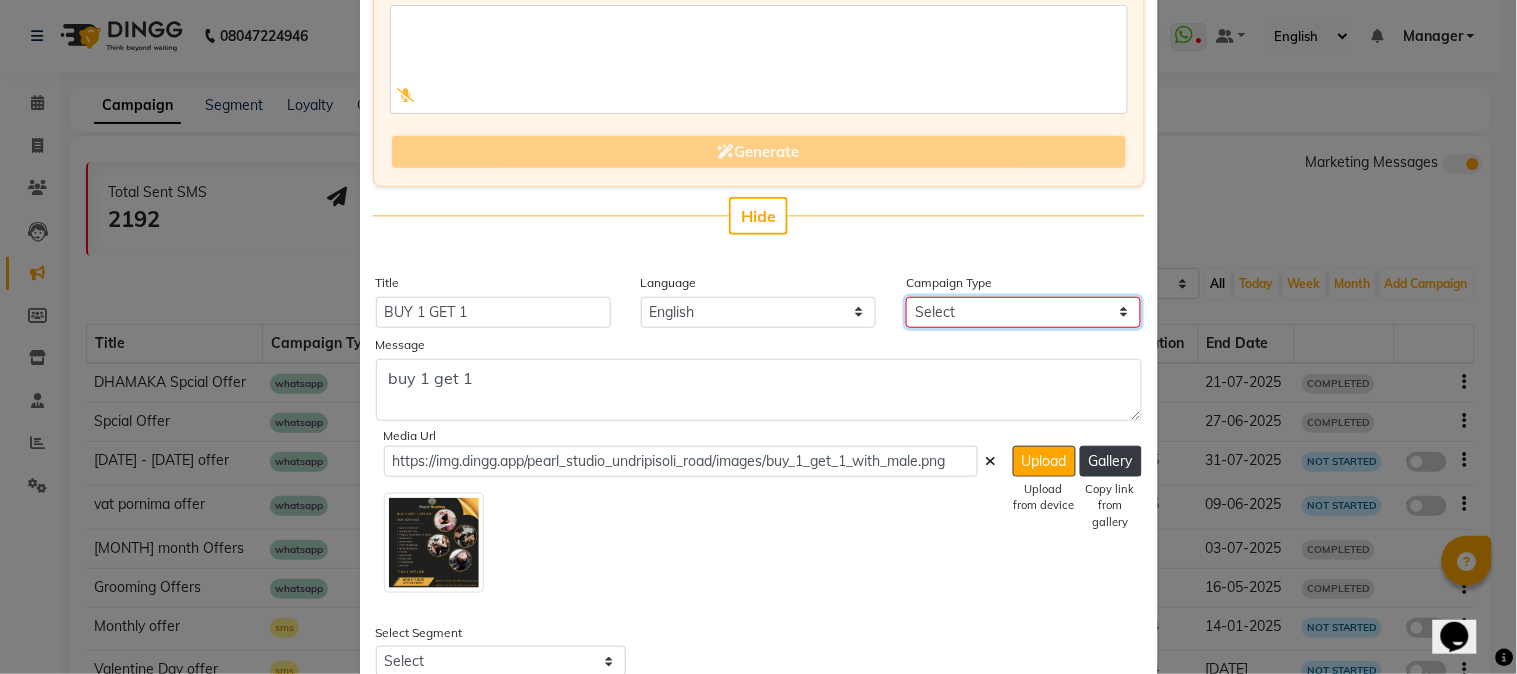 click on "Select Birthday Anniversary Promotional Service reminder" at bounding box center (1023, 312) 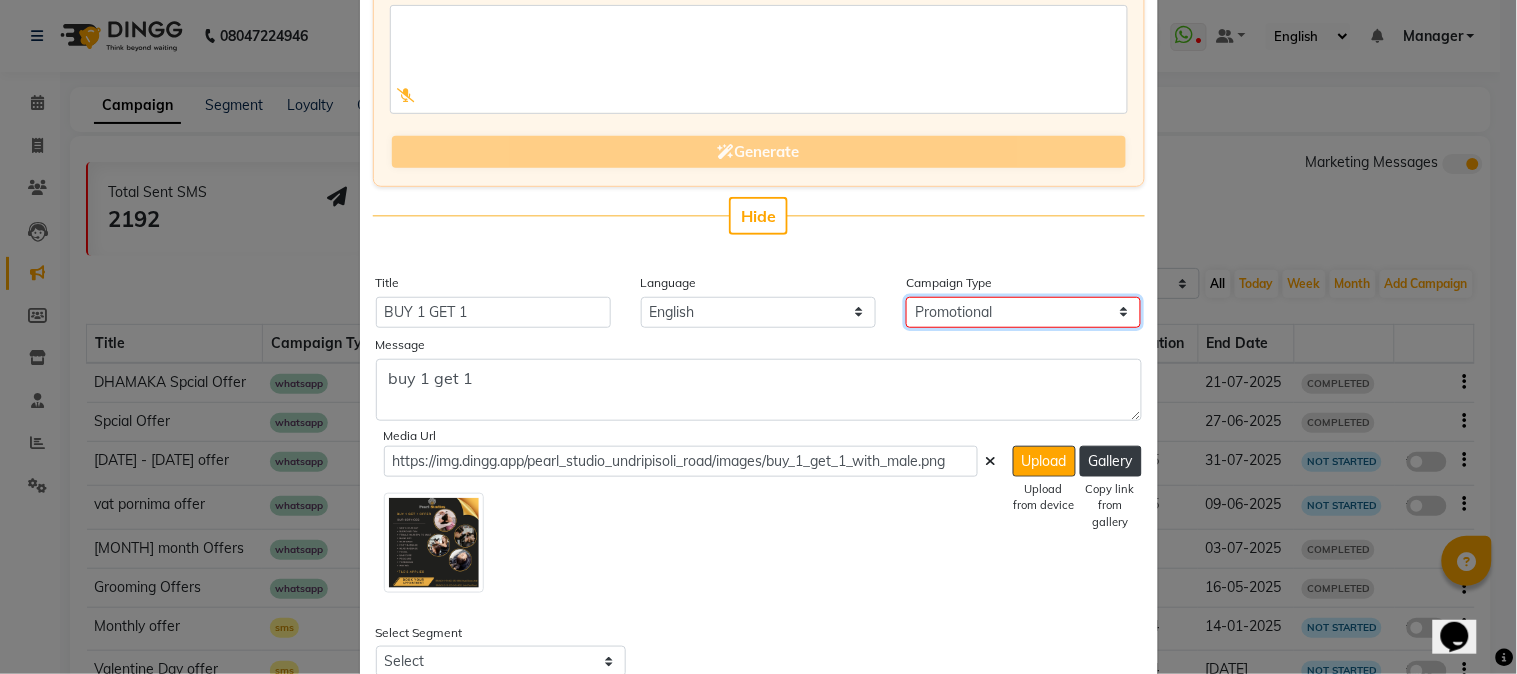 click on "Select Birthday Anniversary Promotional Service reminder" at bounding box center [1023, 312] 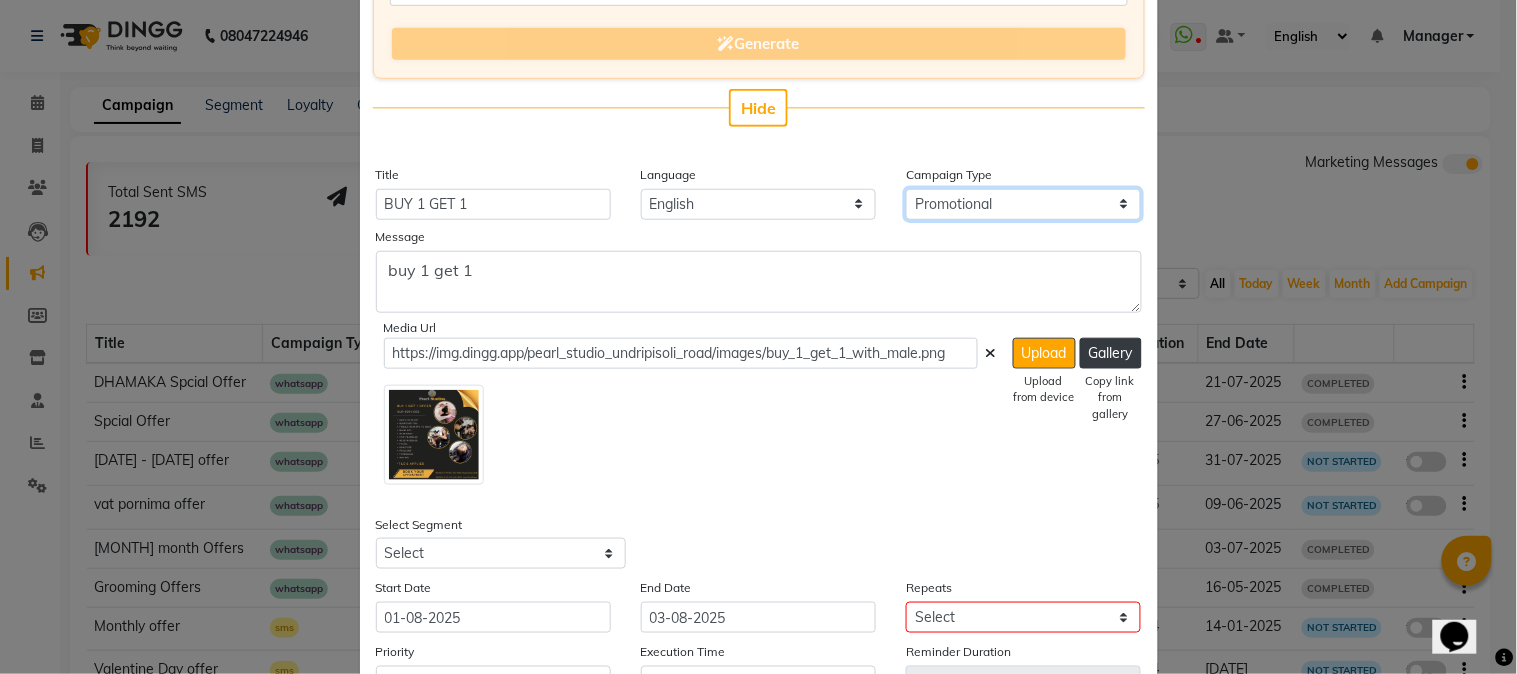 scroll, scrollTop: 536, scrollLeft: 0, axis: vertical 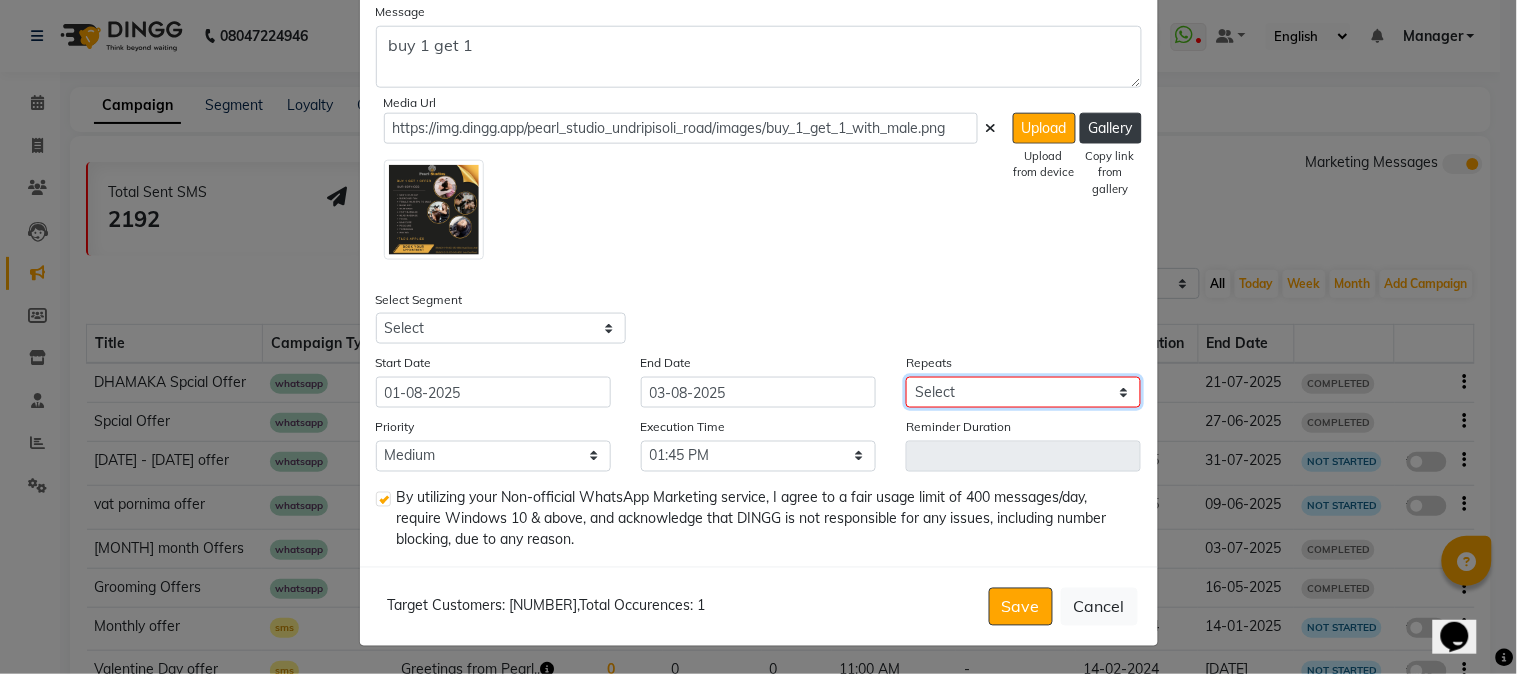 click on "Select Once Daily Alternate Day Weekly Monthly Yearly" at bounding box center [1023, 392] 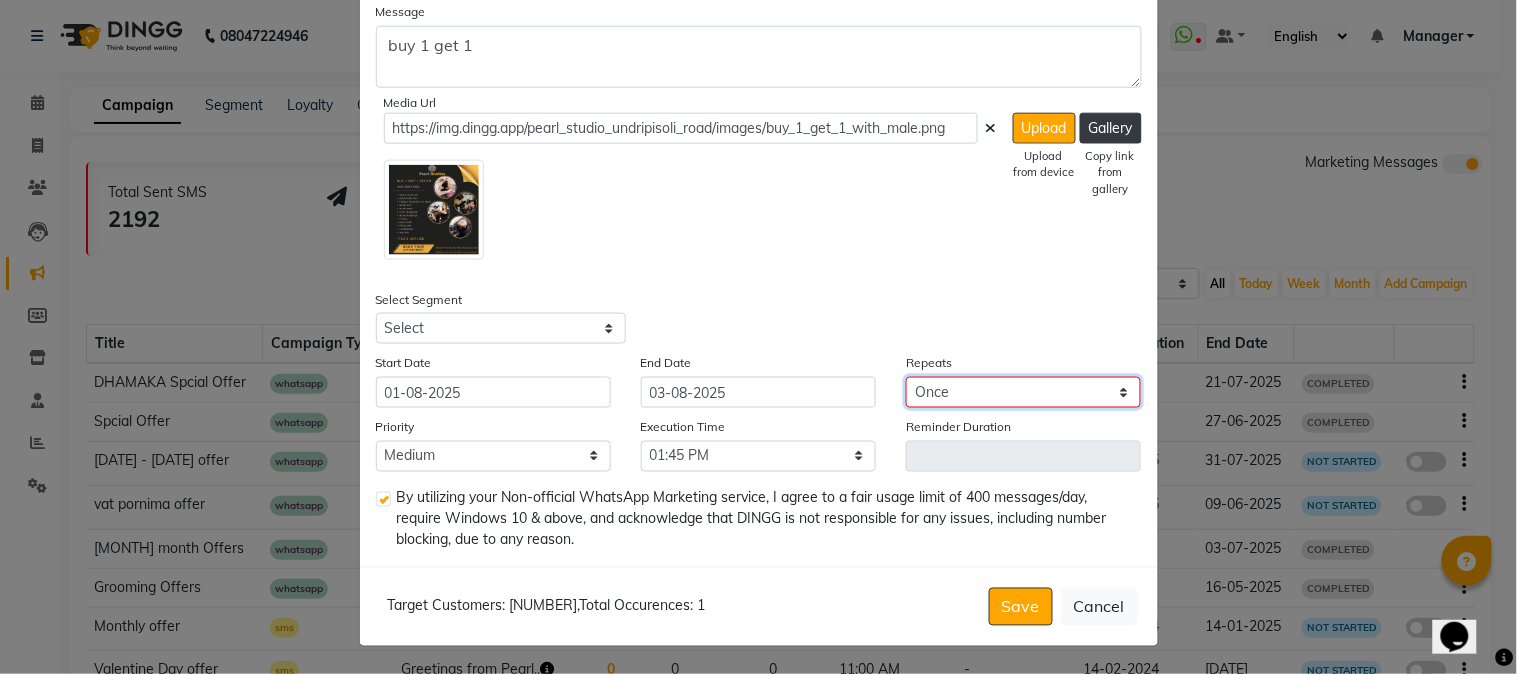 click on "Select Once Daily Alternate Day Weekly Monthly Yearly" at bounding box center [1023, 392] 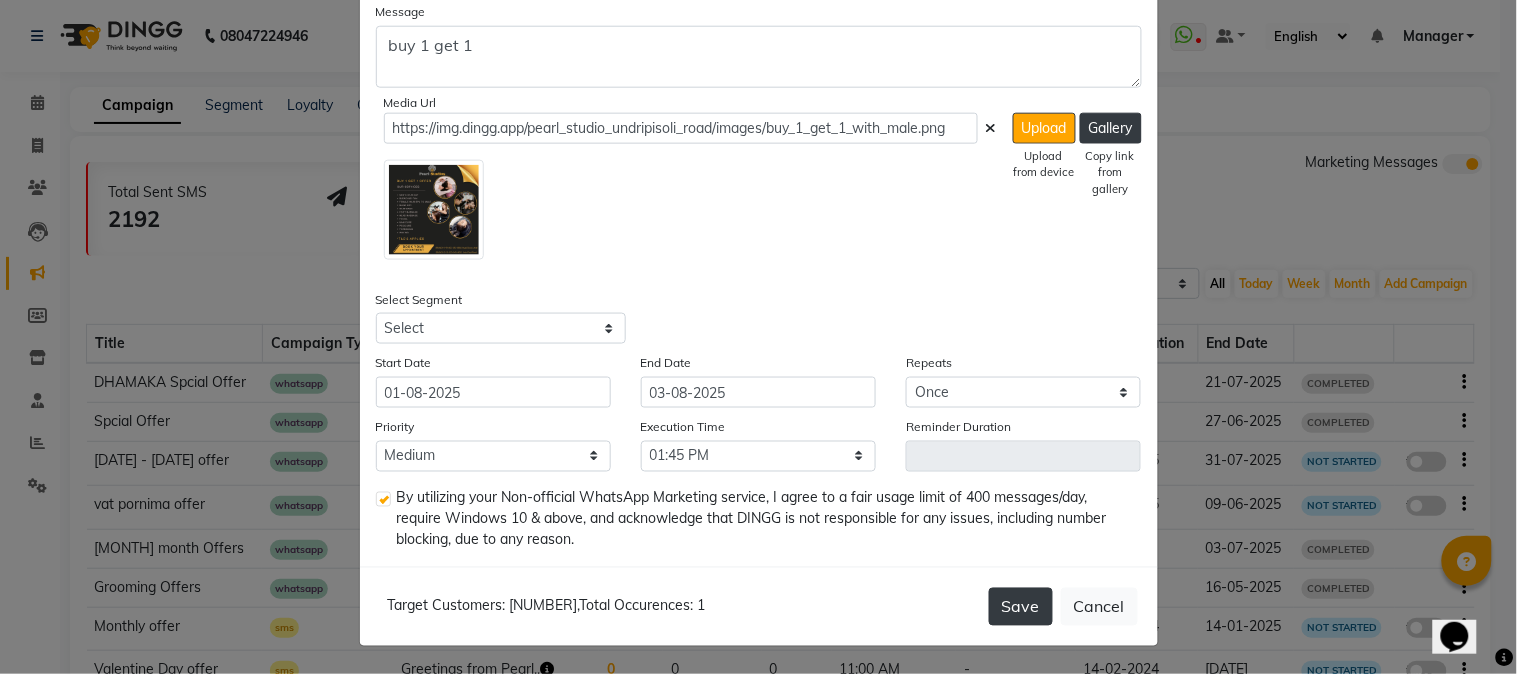 click on "Save" 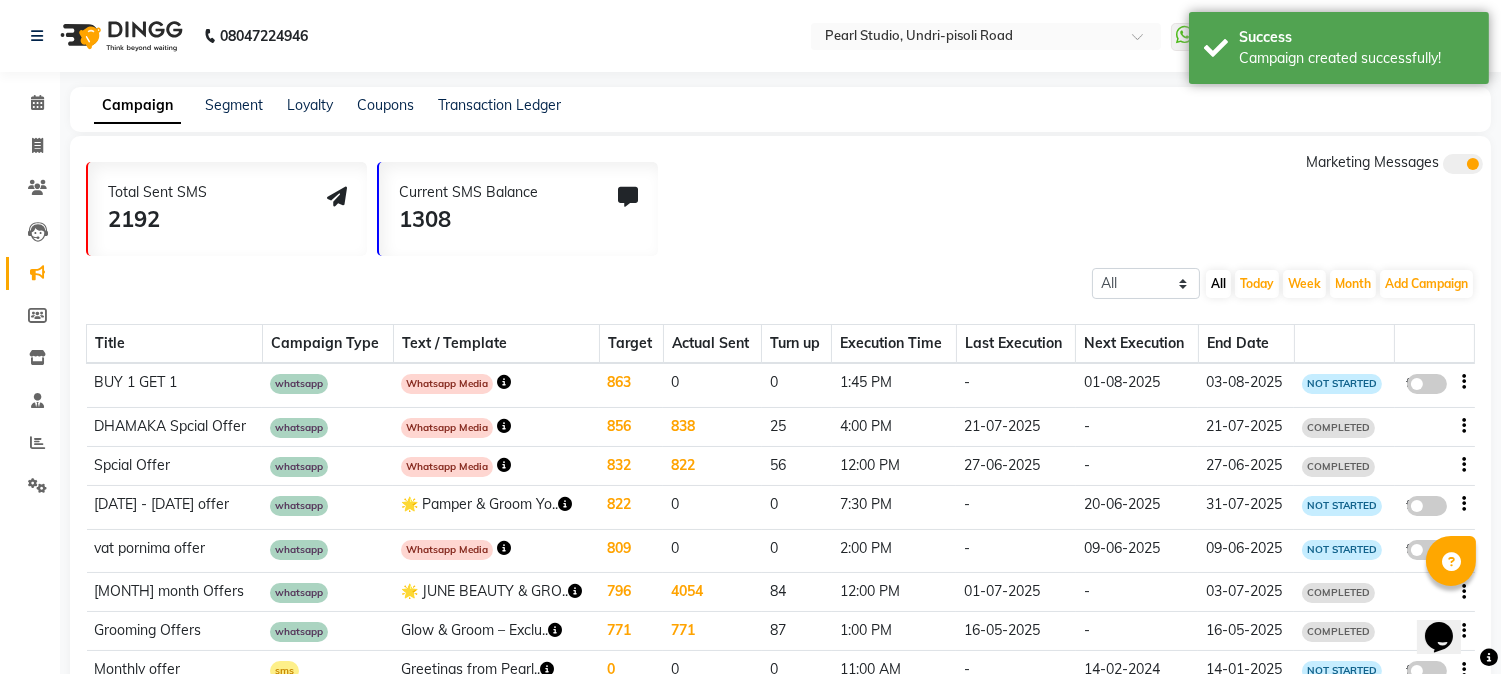 click 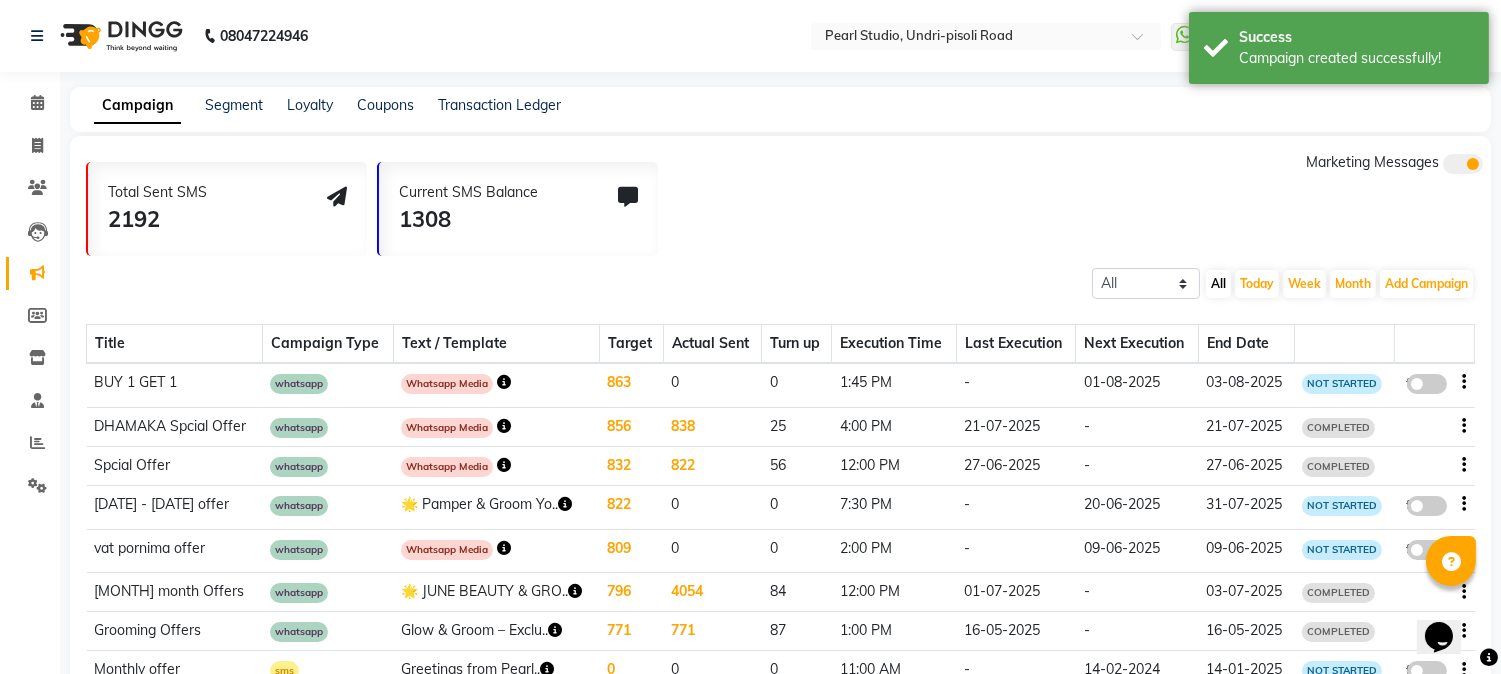 click on "false" 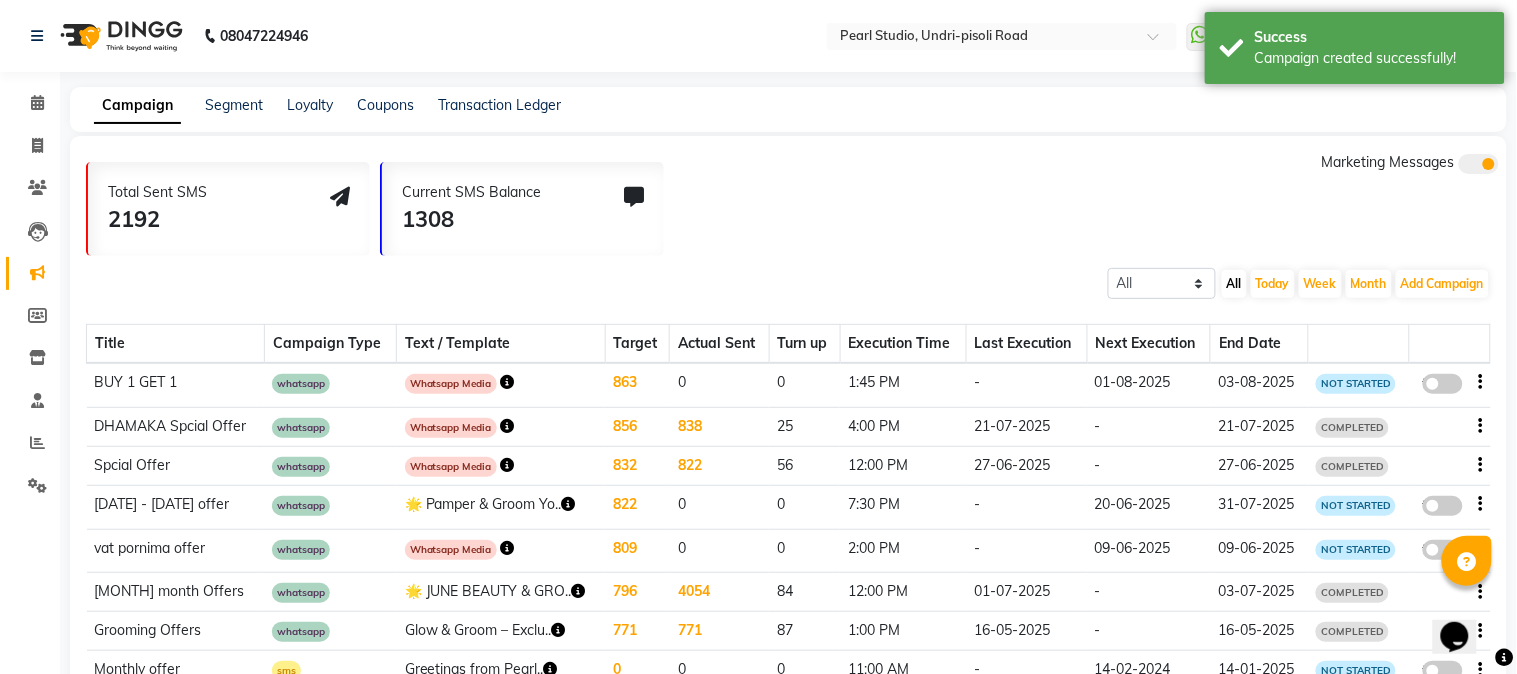 select on "3" 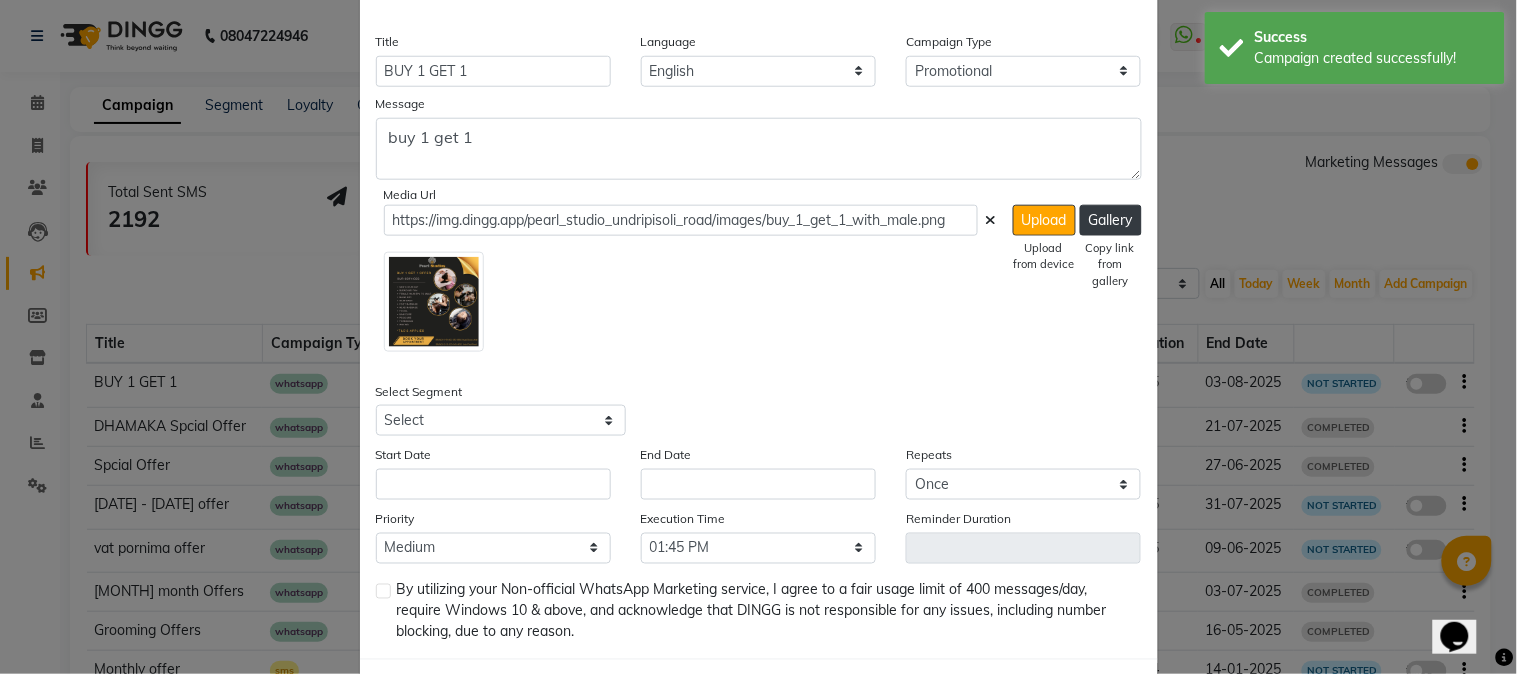 scroll, scrollTop: 536, scrollLeft: 0, axis: vertical 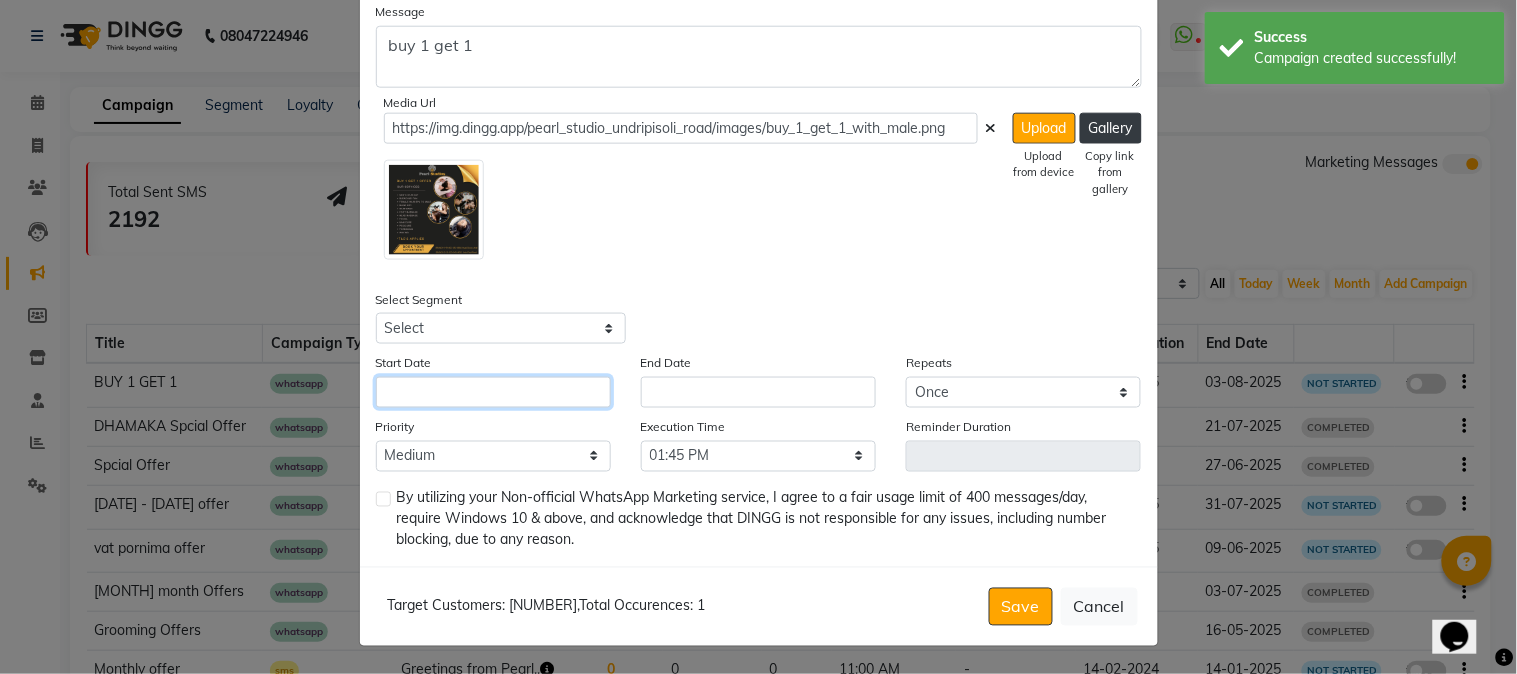 click 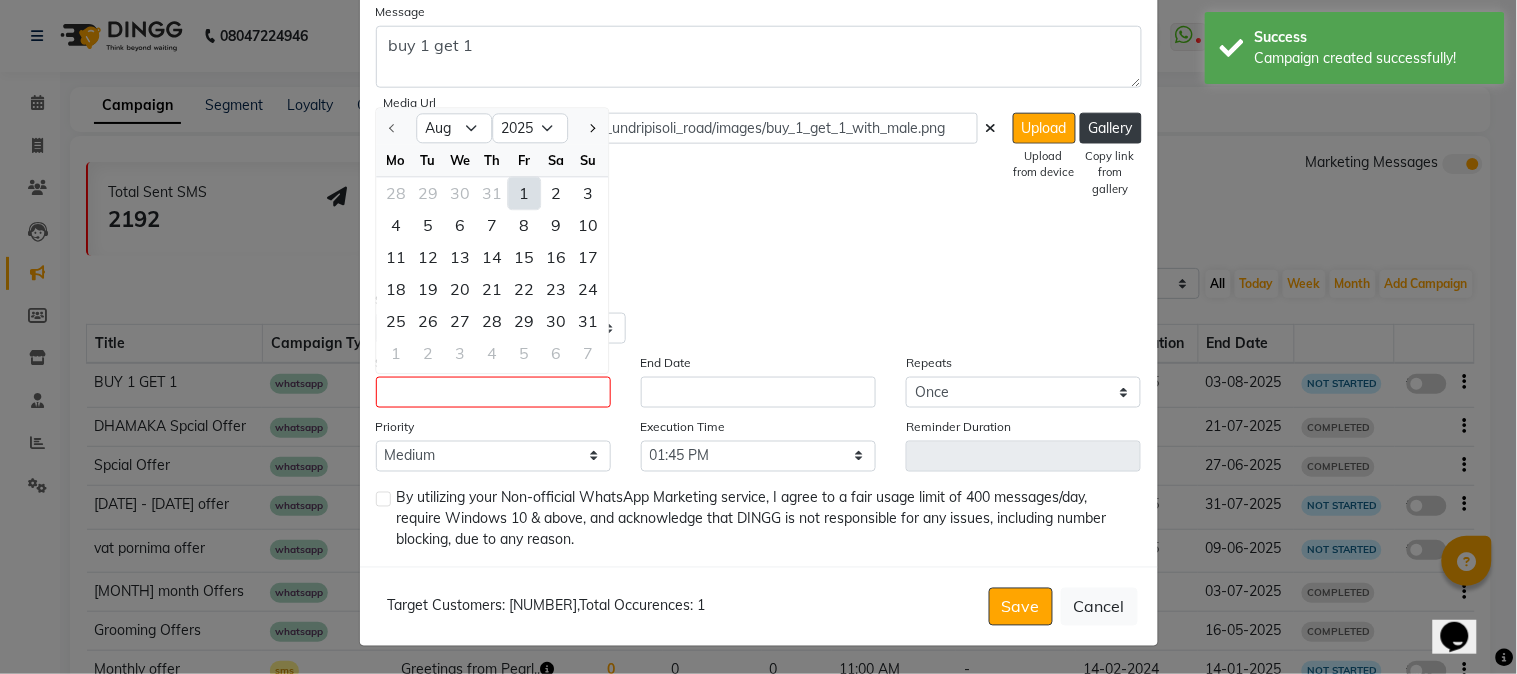 click on "1" 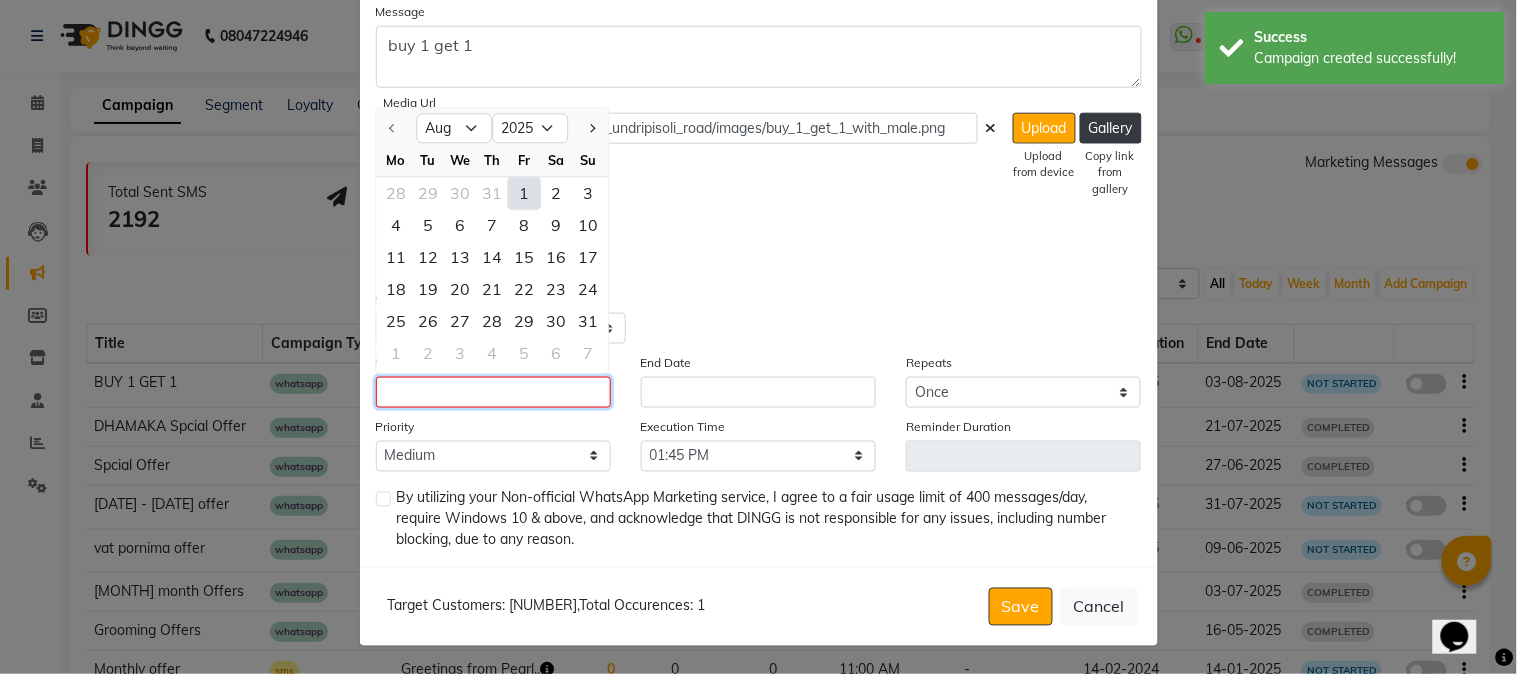 type on "01-08-2025" 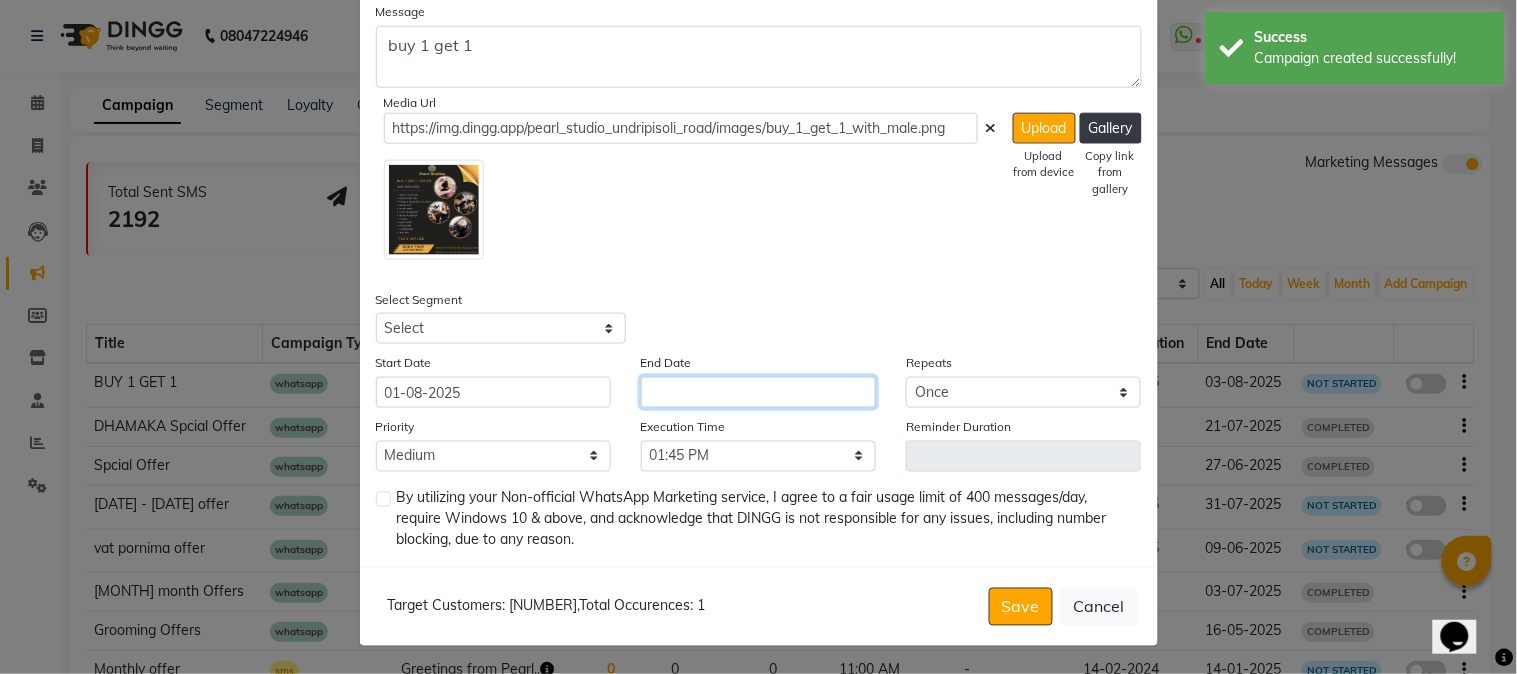click 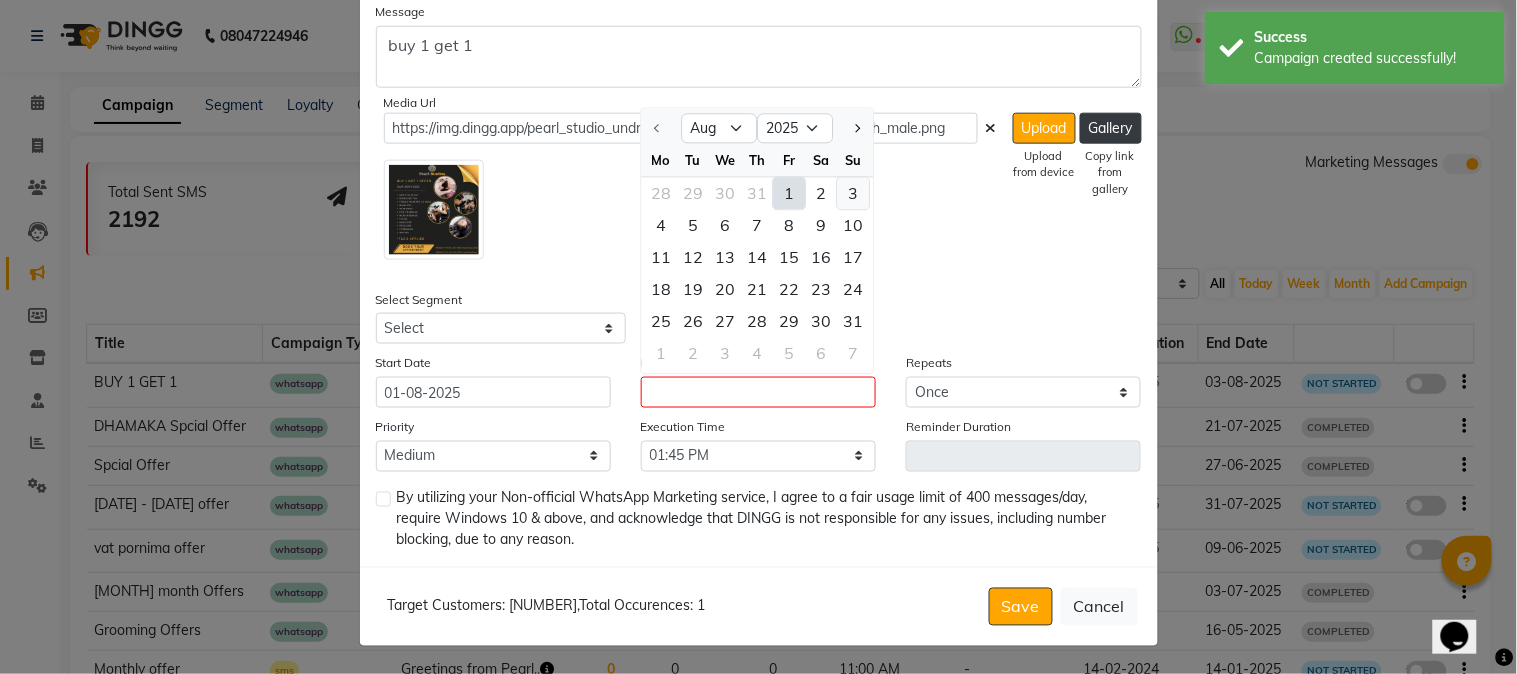 click on "3" 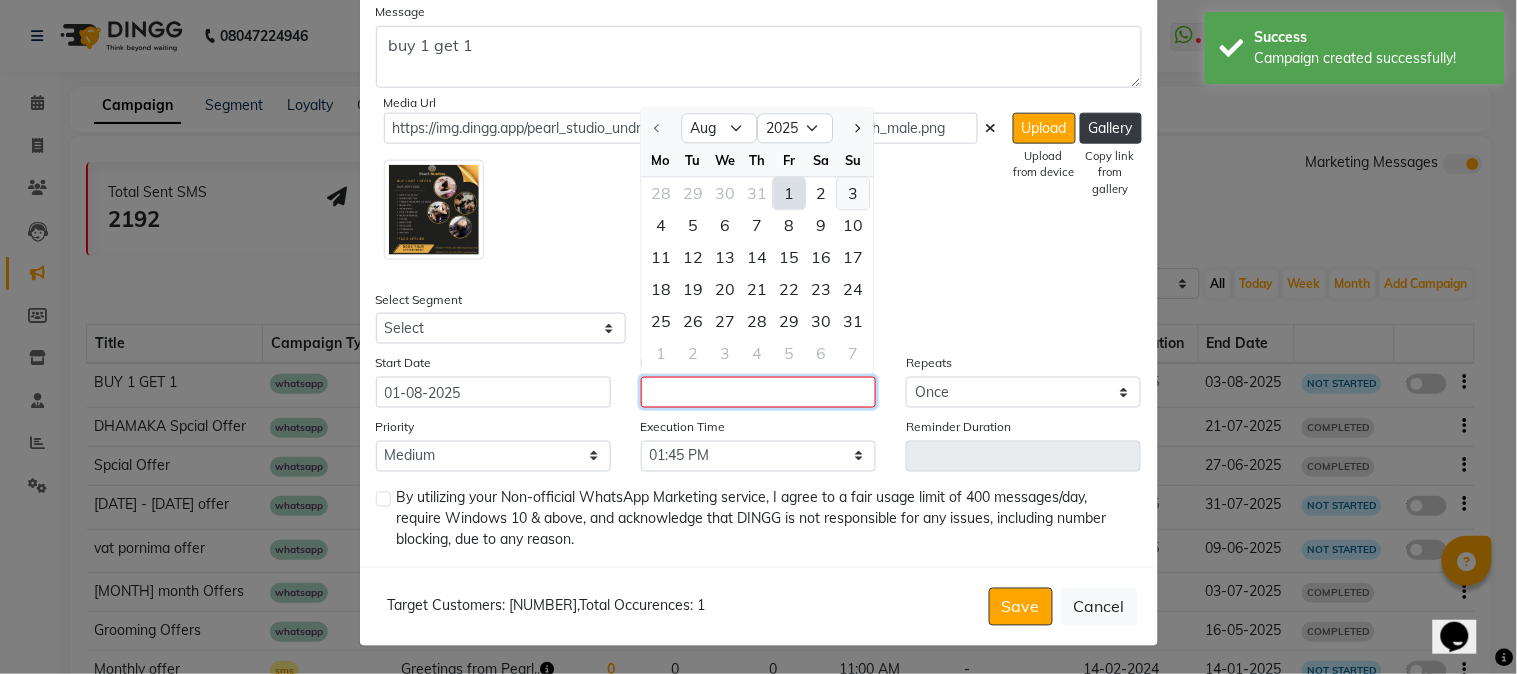 type on "03-08-2025" 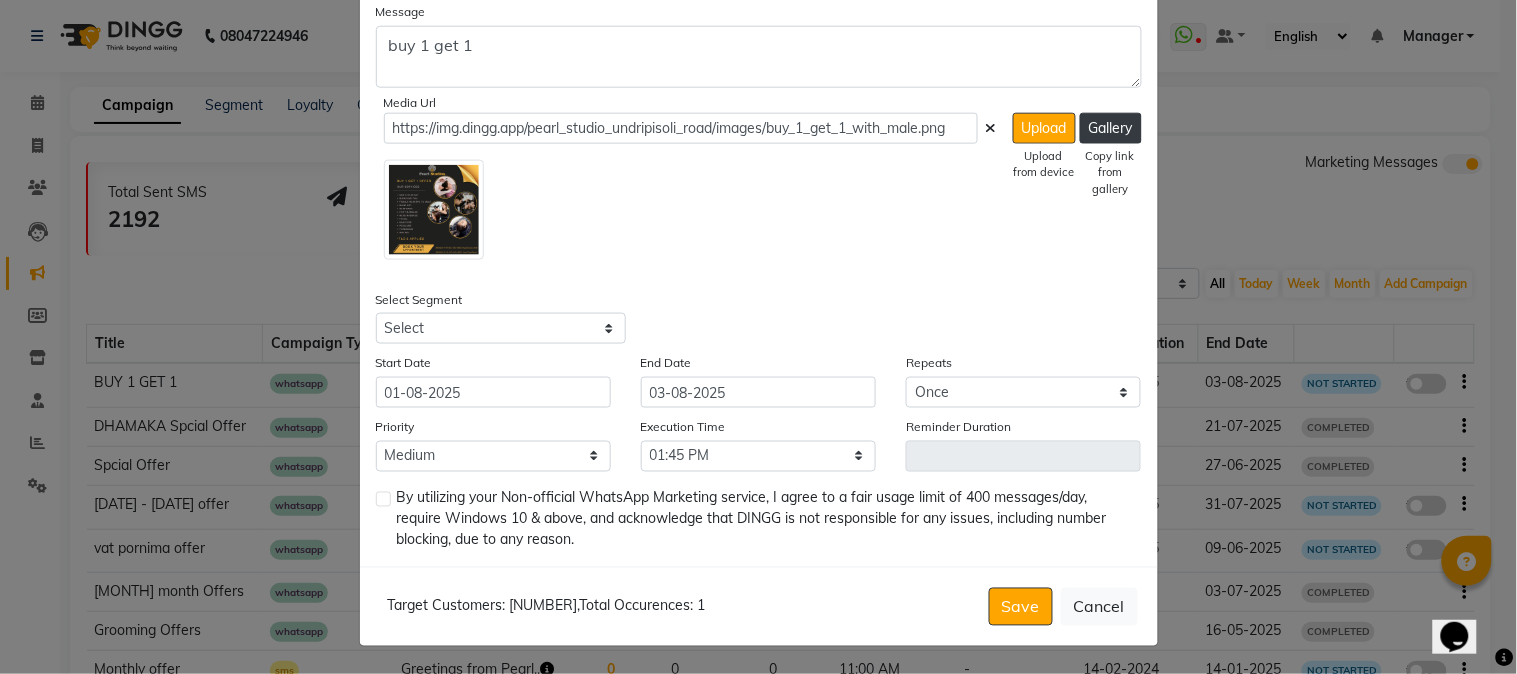 click 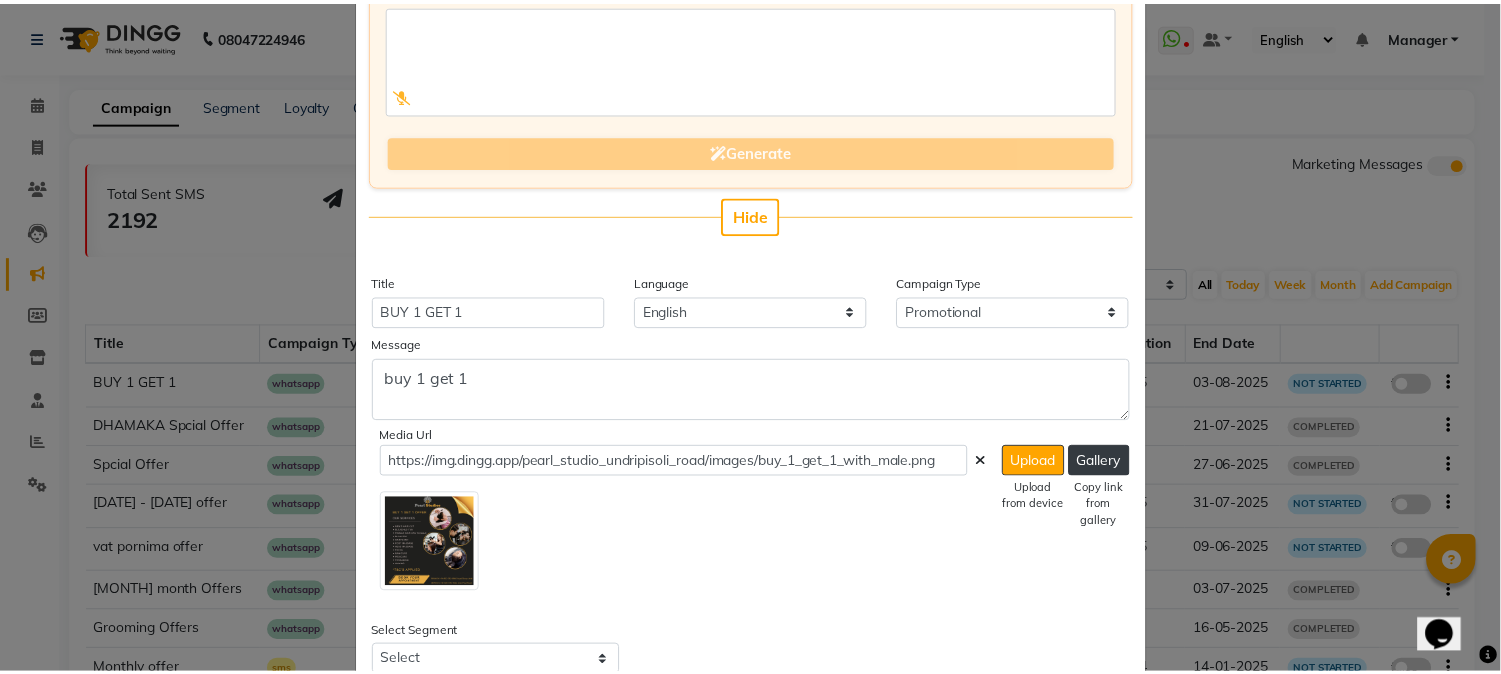 scroll, scrollTop: 536, scrollLeft: 0, axis: vertical 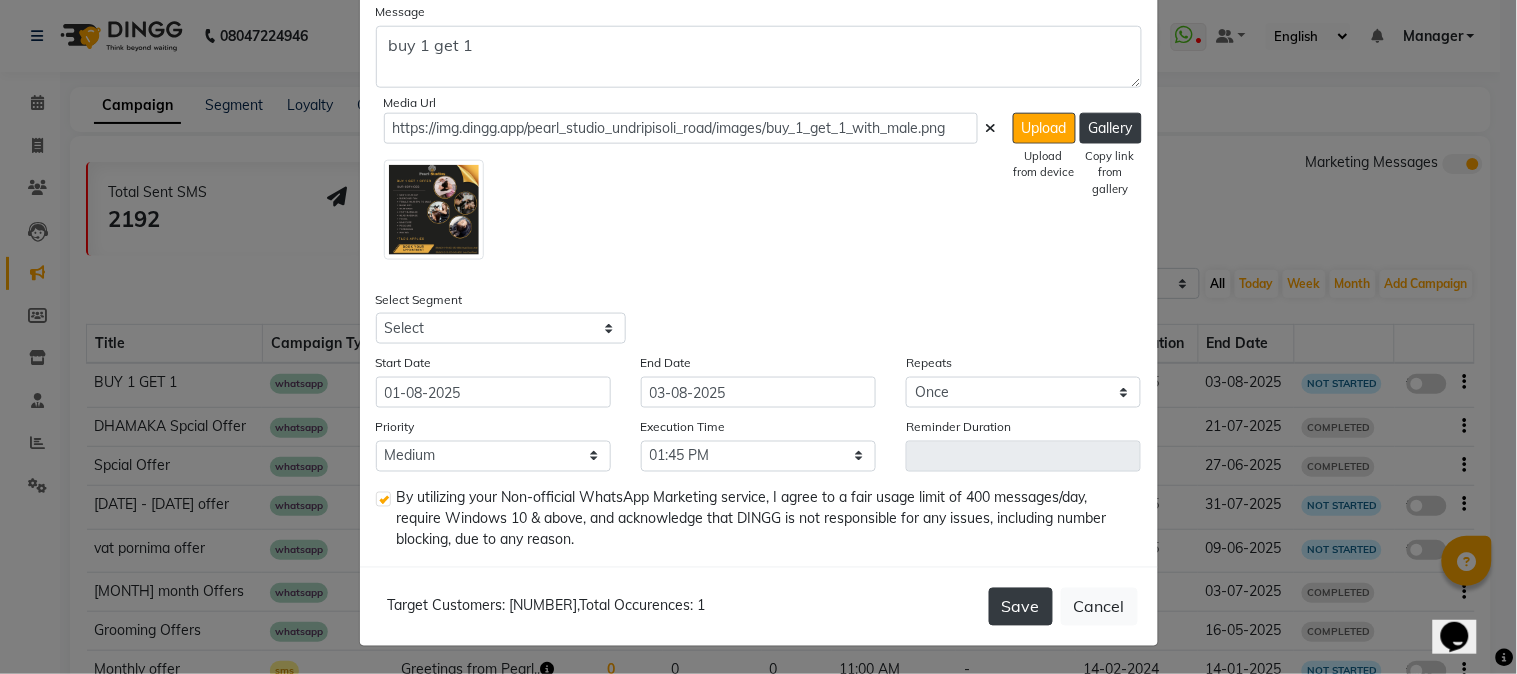 click on "Save" 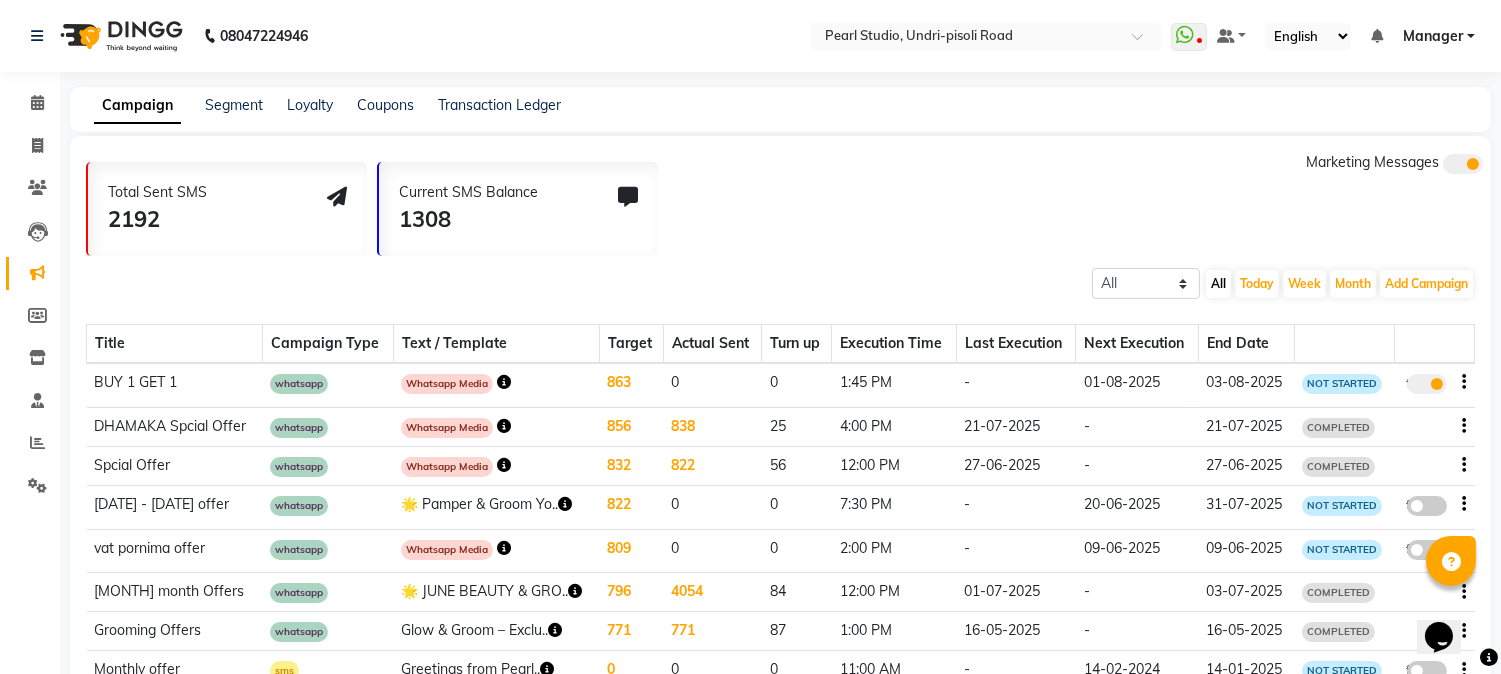 scroll, scrollTop: 111, scrollLeft: 0, axis: vertical 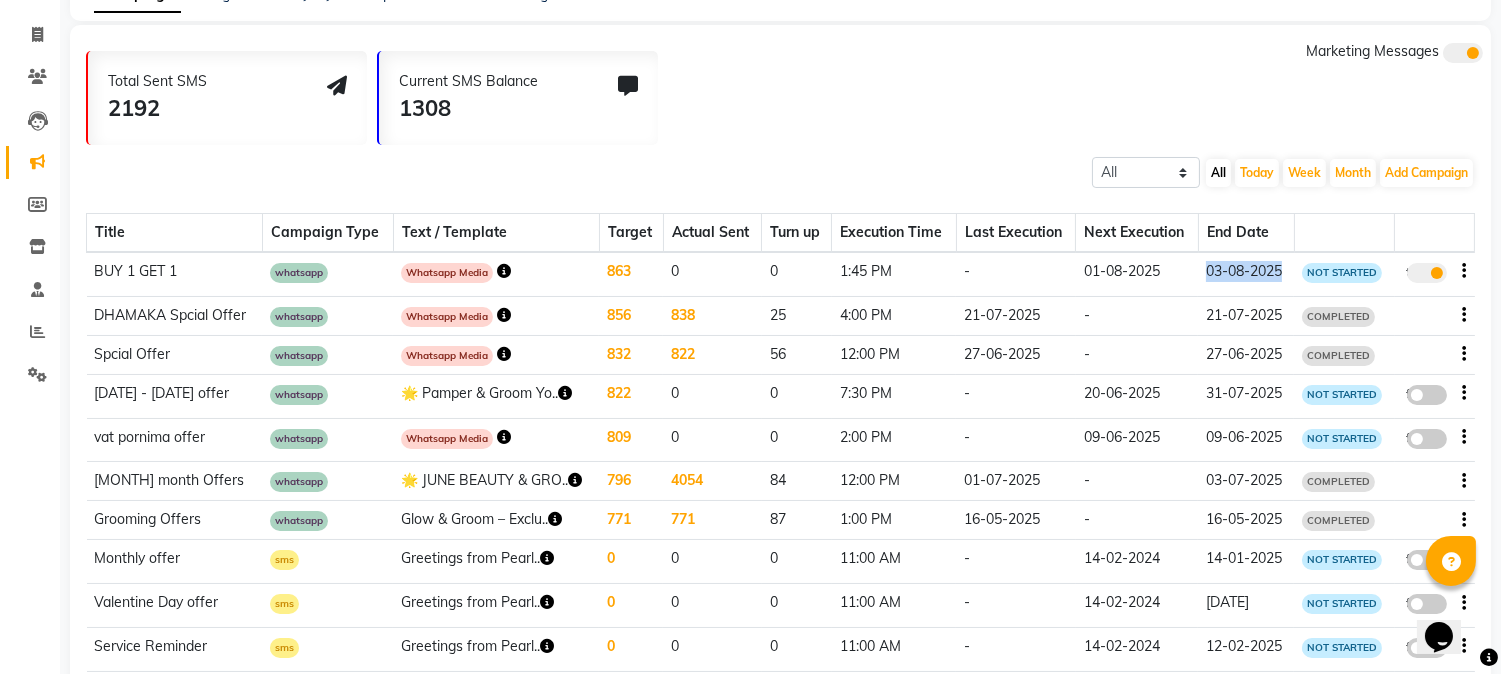 drag, startPoint x: 1216, startPoint y: 292, endPoint x: 1252, endPoint y: 315, distance: 42.72002 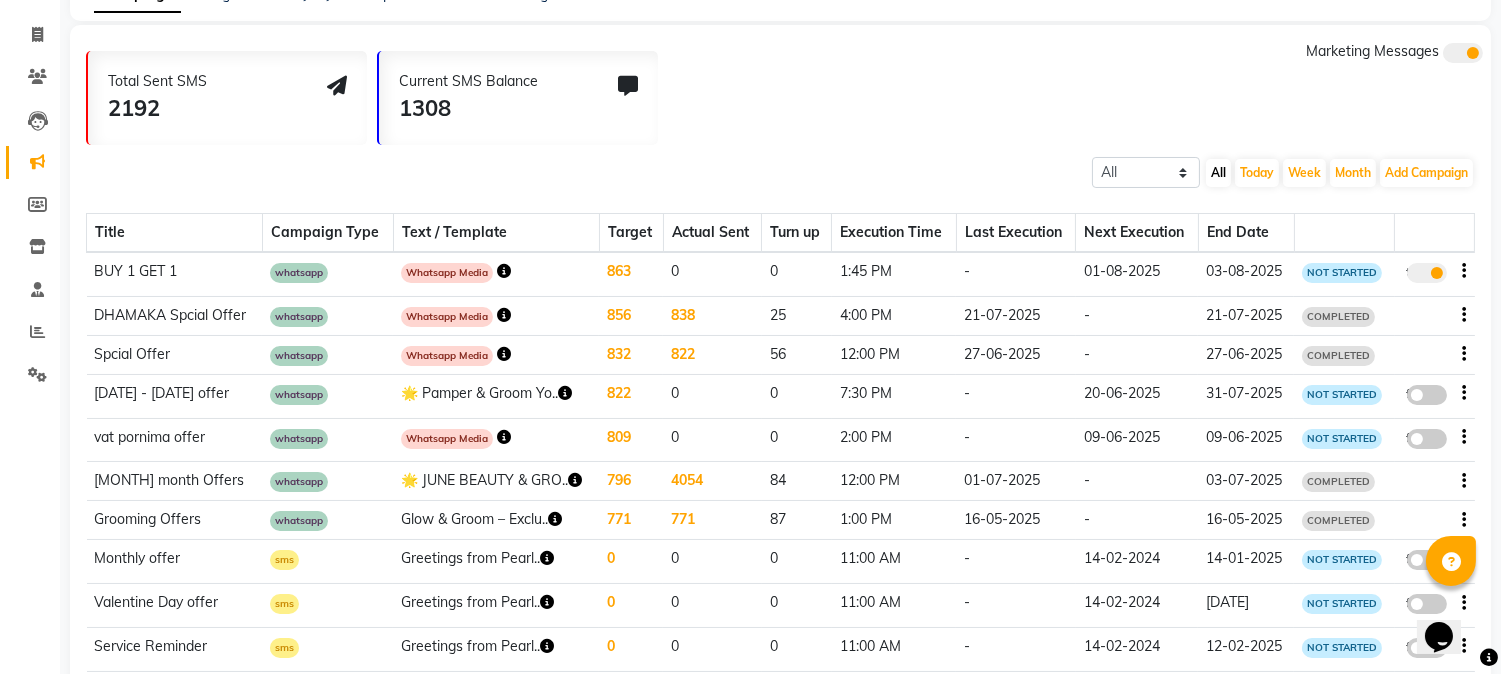 click on "Total Sent SMS 2192 Current SMS Balance 1308 Marketing Messages" 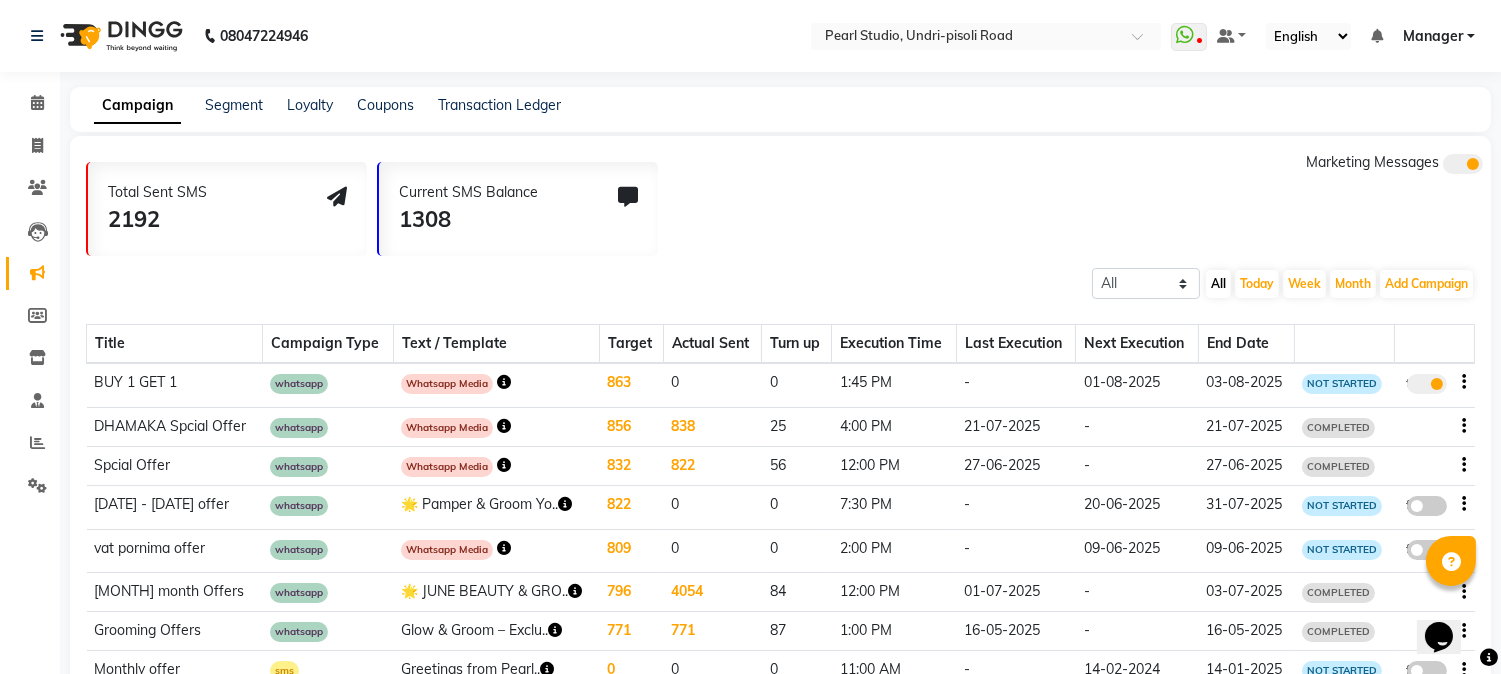 click 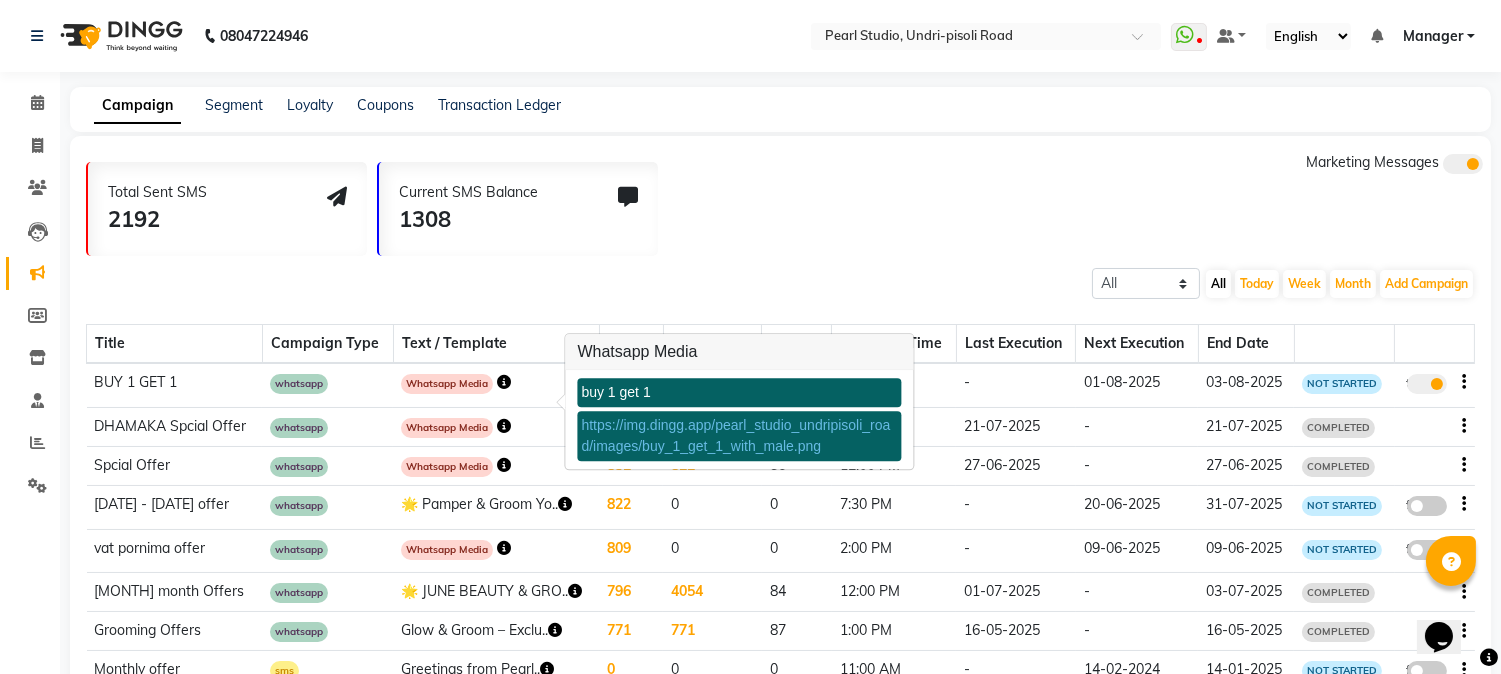 click on "Total Sent SMS 2192 Current SMS Balance 1308 Marketing Messages" 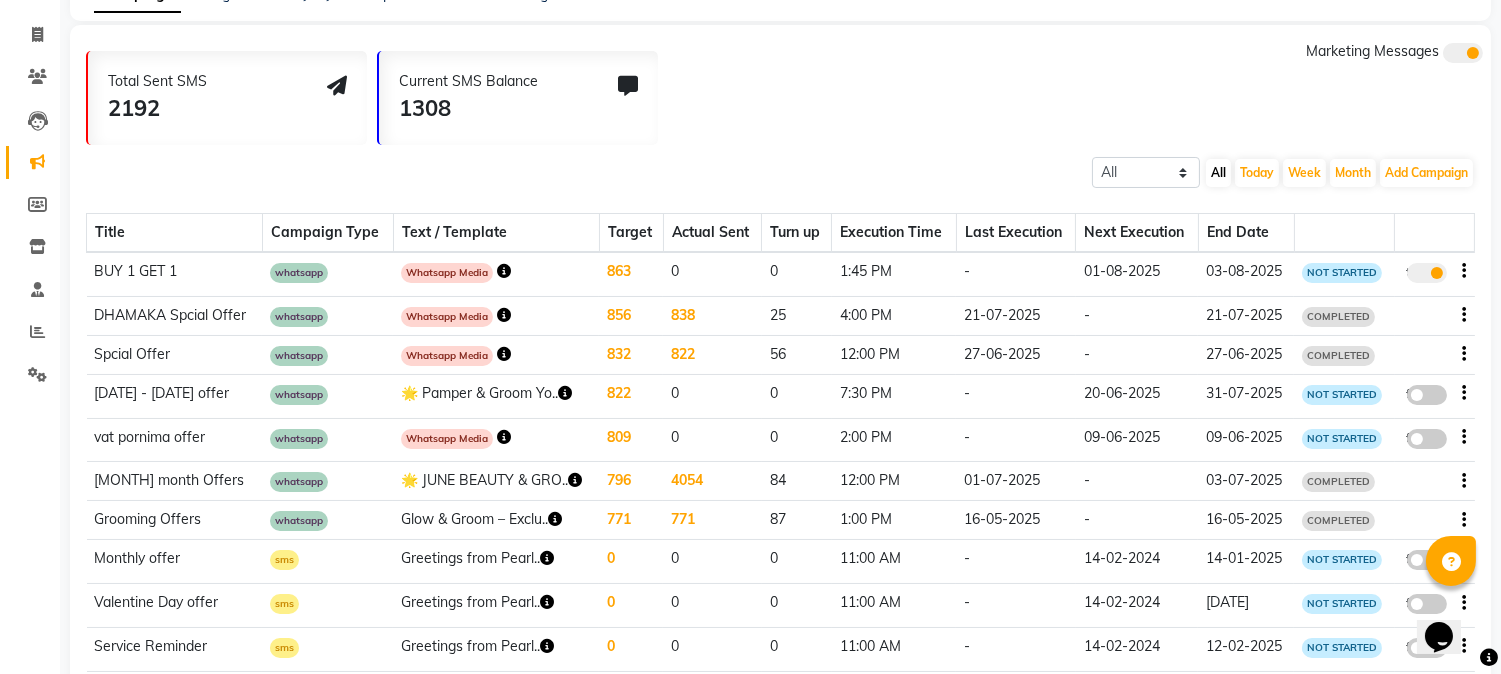 scroll, scrollTop: 0, scrollLeft: 0, axis: both 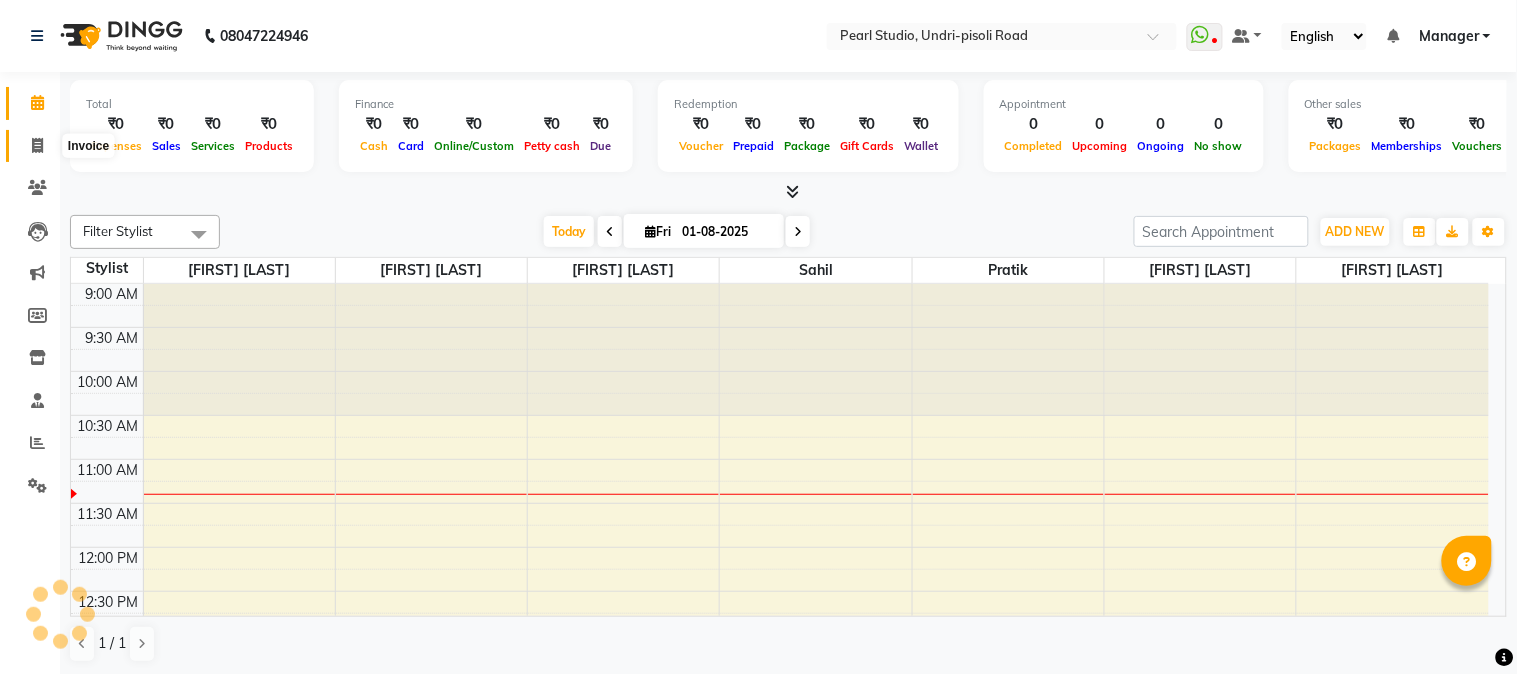 click 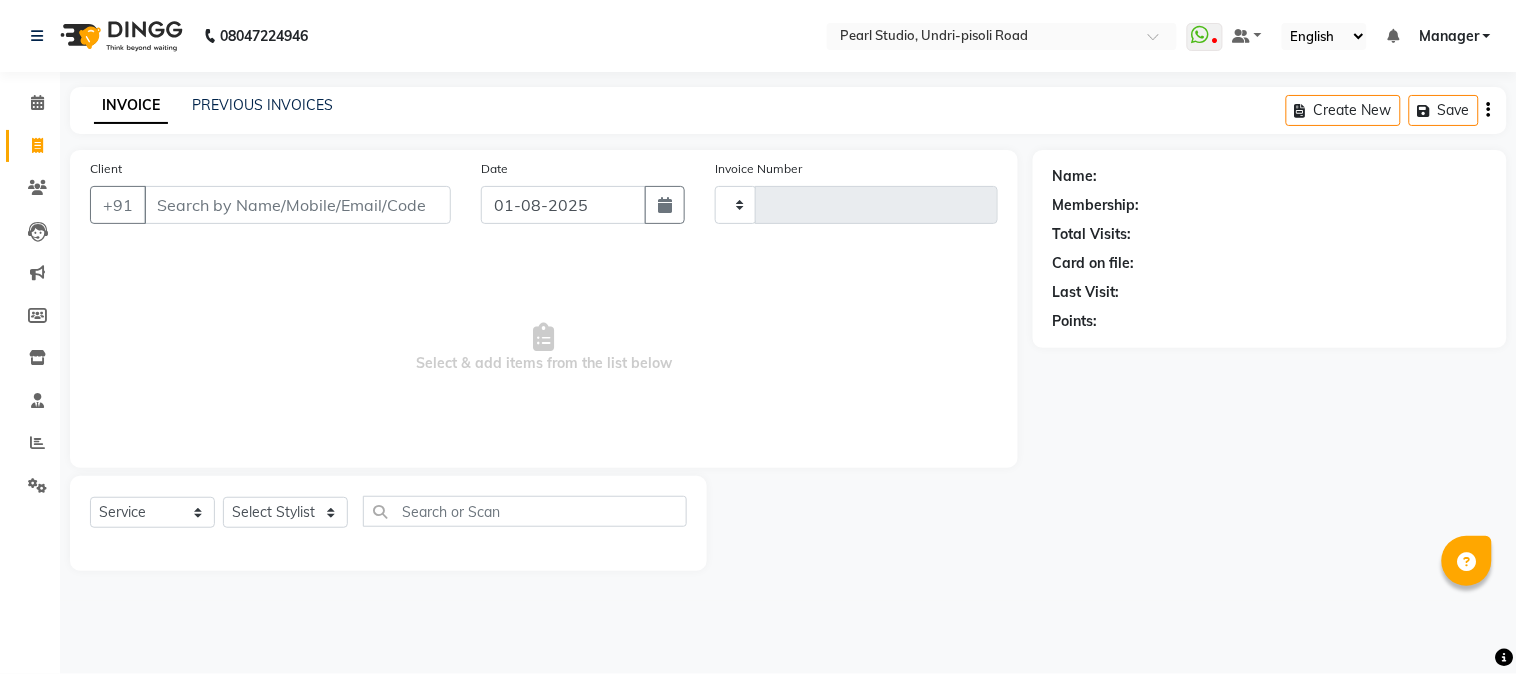 type on "0463" 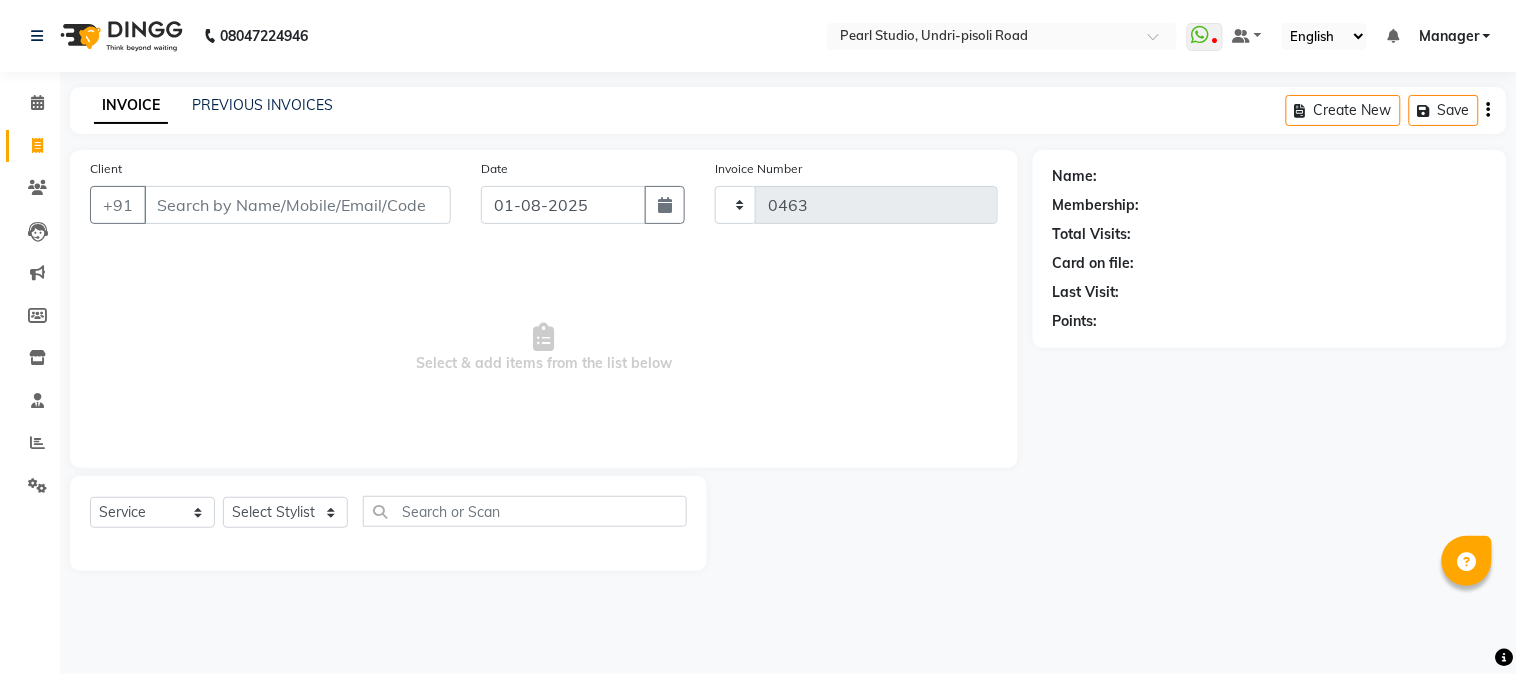 select on "5290" 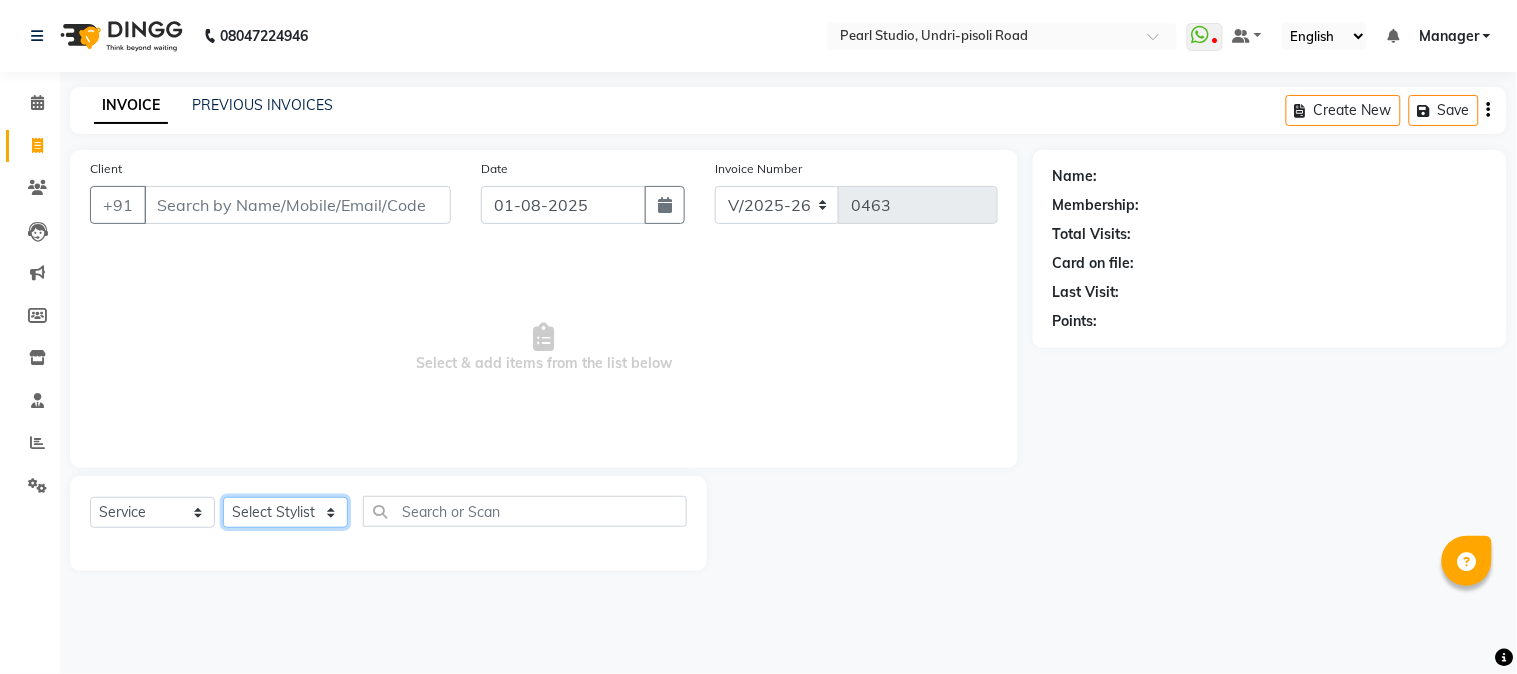 click on "Select Stylist Manager Nikhil Gulhane Nitu Rai Pratik Pratima Akshay Sonawane Sabita Pariyar Sahil Samundra Thapa" 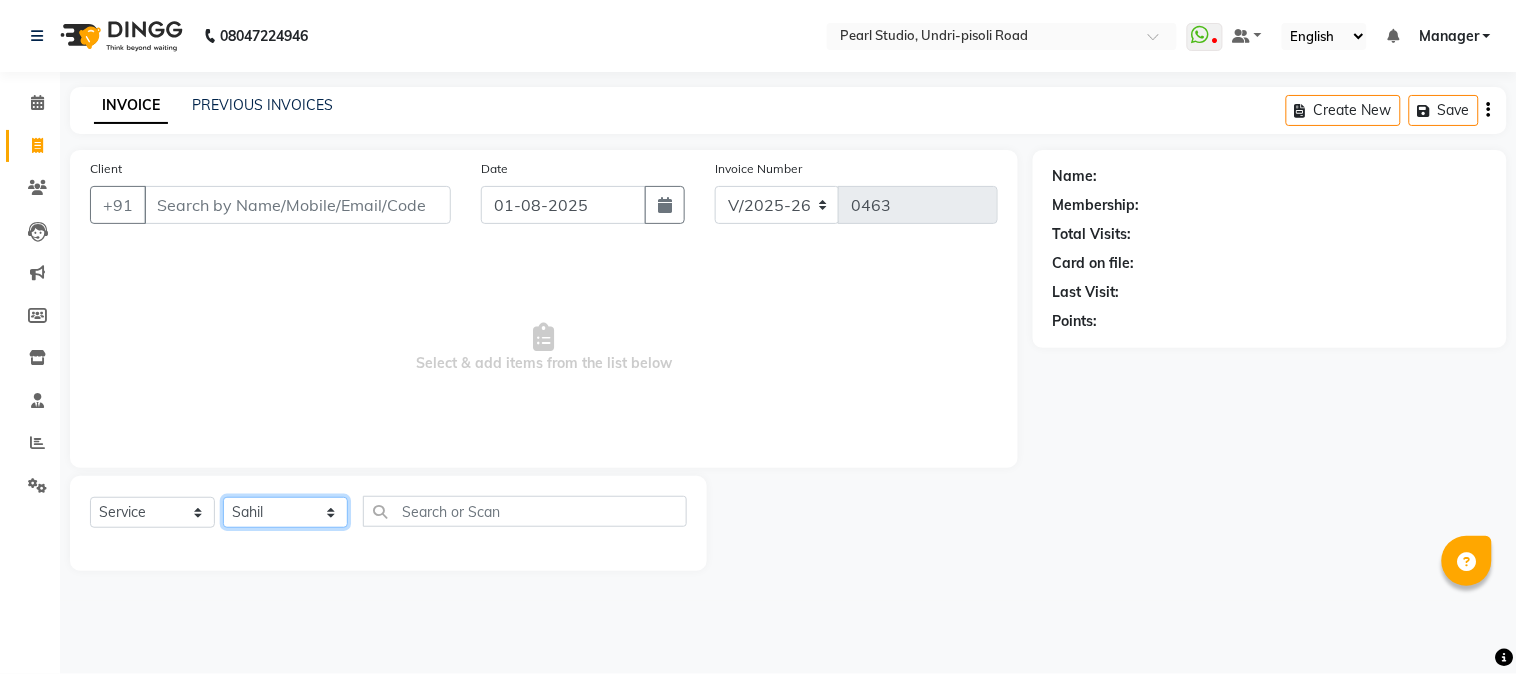 click on "Select Stylist Manager Nikhil Gulhane Nitu Rai Pratik Pratima Akshay Sonawane Sabita Pariyar Sahil Samundra Thapa" 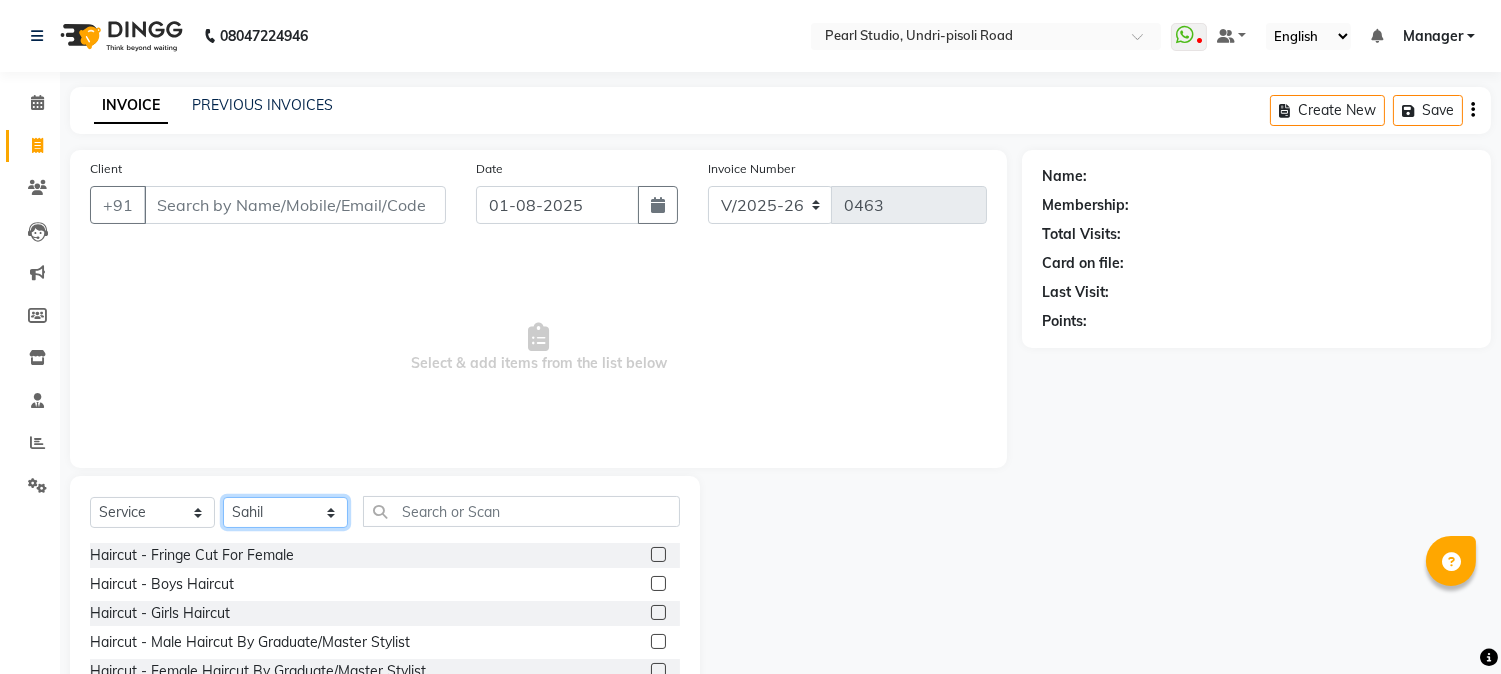 scroll, scrollTop: 126, scrollLeft: 0, axis: vertical 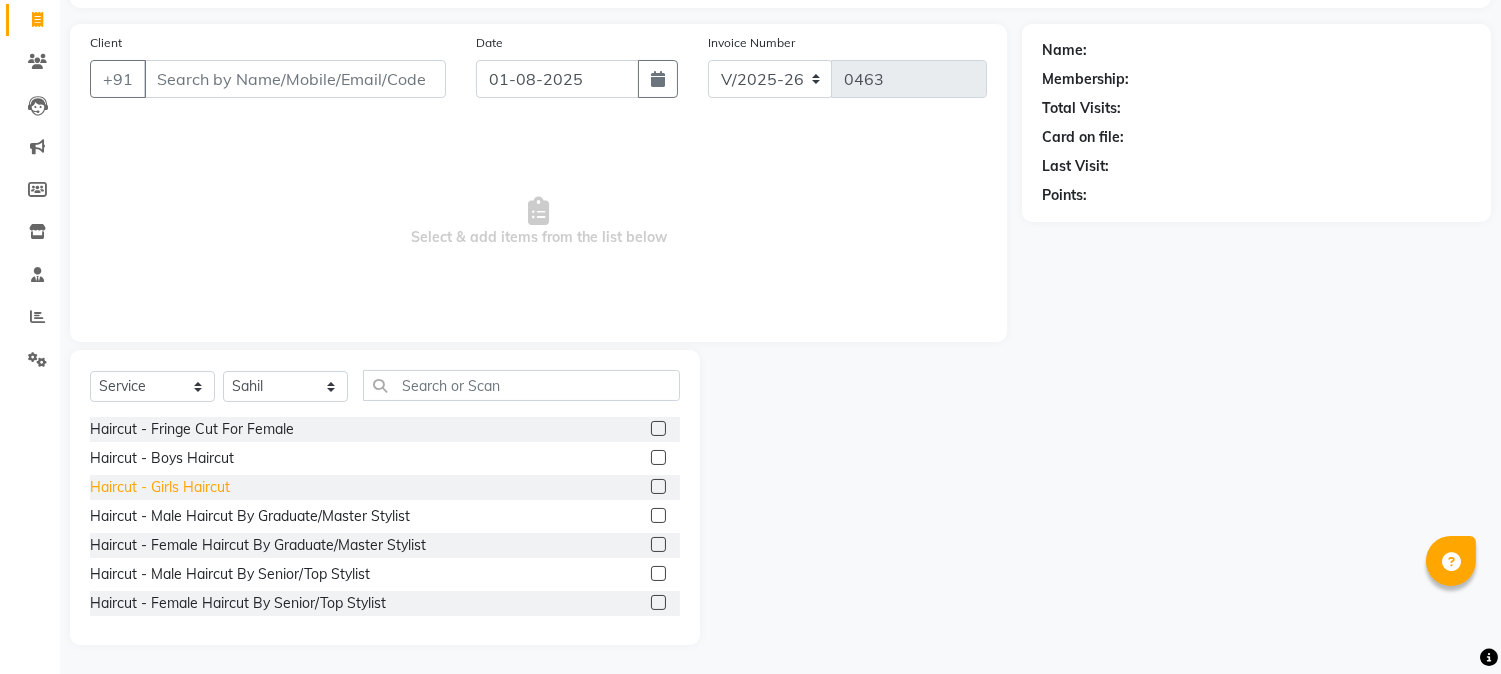click on "Haircut  - Girls Haircut" 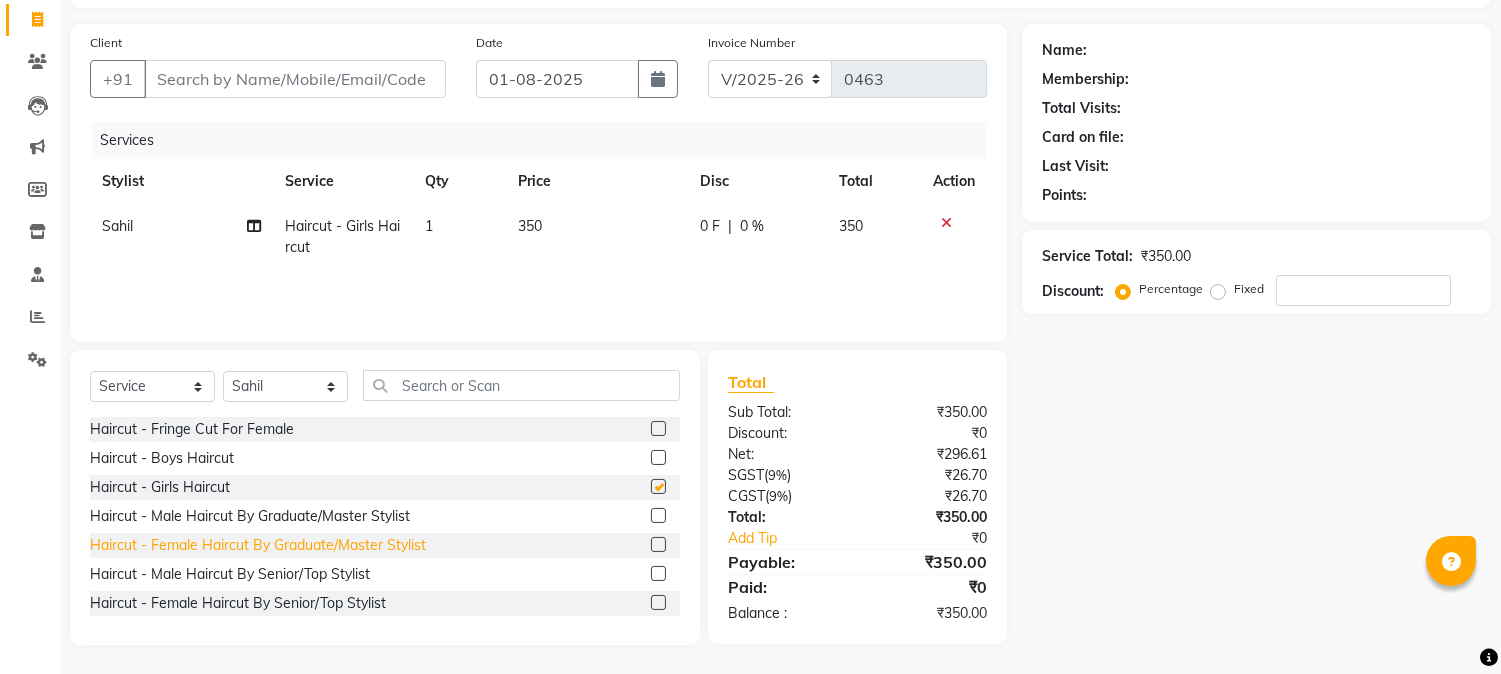checkbox on "false" 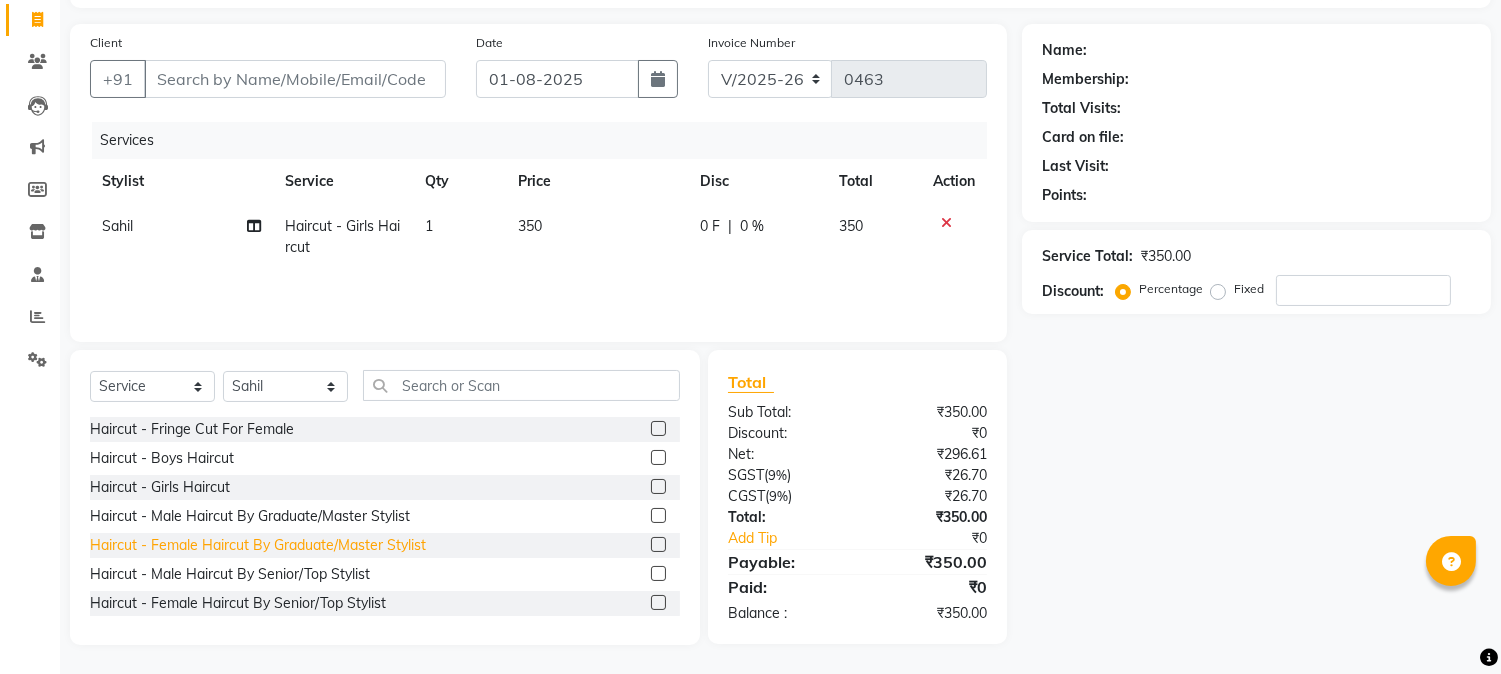 click on "Haircut  - Female Haircut By Graduate/Master Stylist" 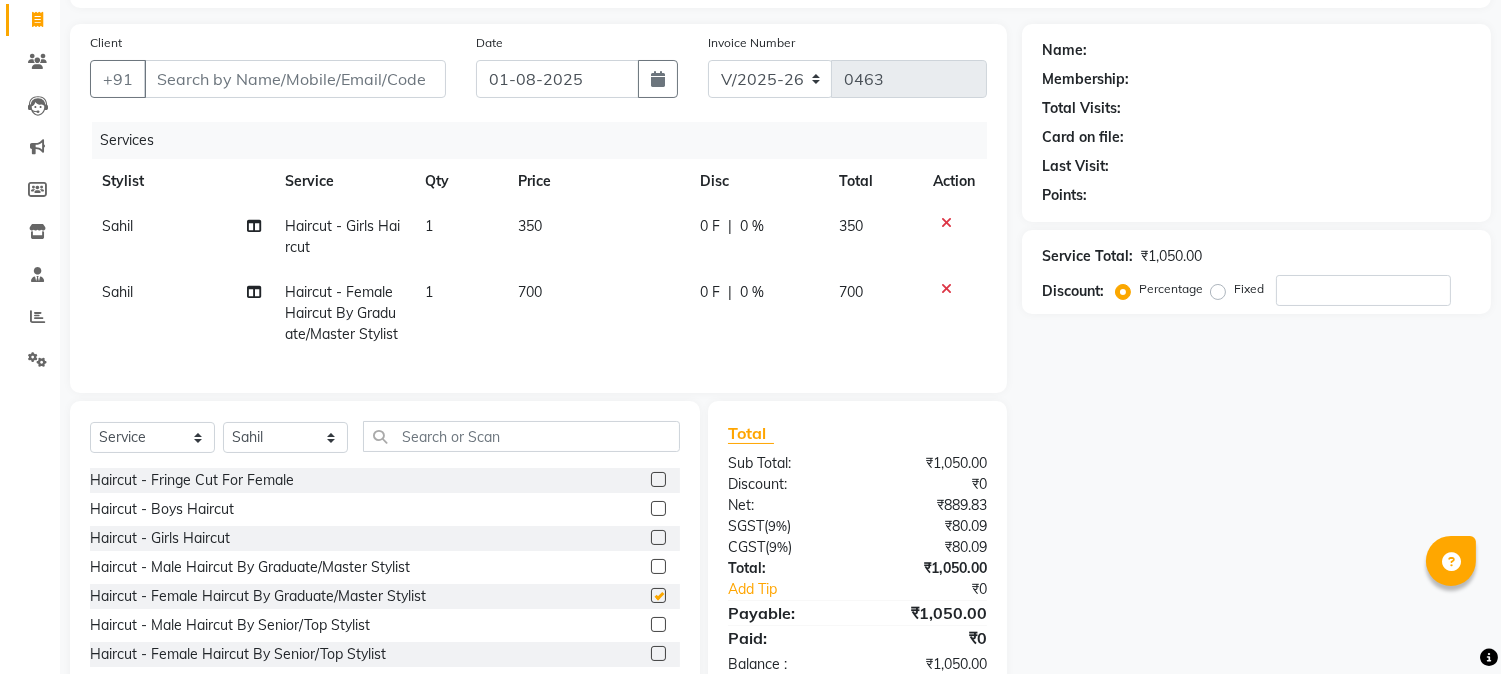 checkbox on "false" 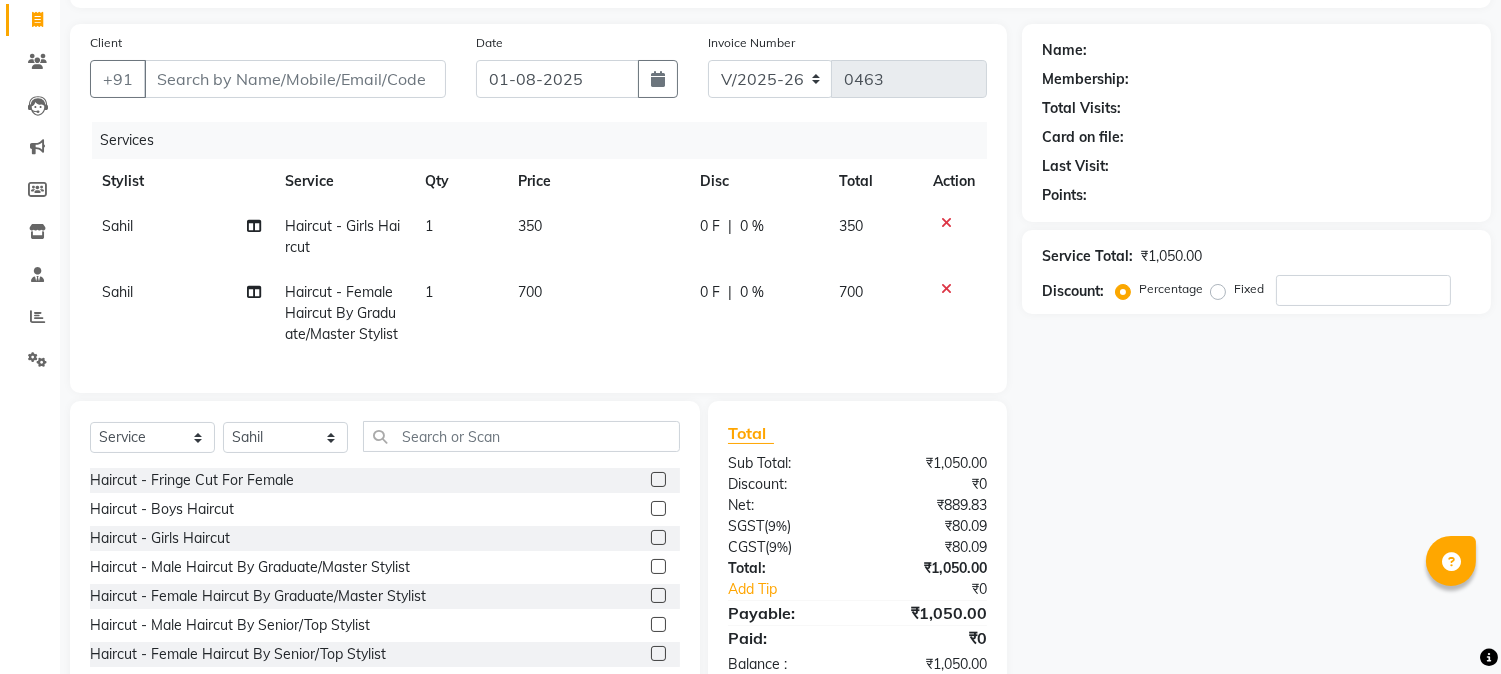 click on "Select  Service  Product  Membership  Package Voucher Prepaid Gift Card  Select Stylist Manager Nikhil Gulhane Nitu Rai Pratik Pratima Akshay Sonawane Sabita Pariyar Sahil Samundra Thapa Haircut  - Fringe Cut For Female  Haircut  - Boys Haircut  Haircut  - Girls Haircut  Haircut  - Male Haircut By Graduate/Master Stylist  Haircut  - Female Haircut By Graduate/Master Stylist  Haircut  - Male Haircut By Senior/Top Stylist  Haircut  - Female Haircut By Senior/Top Stylist  Scrub - Full Back  High Frequency  Cornrow's Per Style  Hair-Deep Conditioner  Classic Hairwash  - Hair Wash For Male  Classic Hairwash  - Short Length Hair For Female  Classic Hairwash  - Medium Length Hair For Female  Classic Hairwash  - Long Length Hair For Female  Premium Hairwash  - Hair Wash For Male  Premium Hairwash  - Short Length Hair For Female  Premium Hairwash  - Medium Length Hair For Female  Premium Hairwash  - Long Length Hair For Female  Luxury Hairwash  - Hair Wash For Male  Luxury Hairwash  - Short Length Hair For Female" 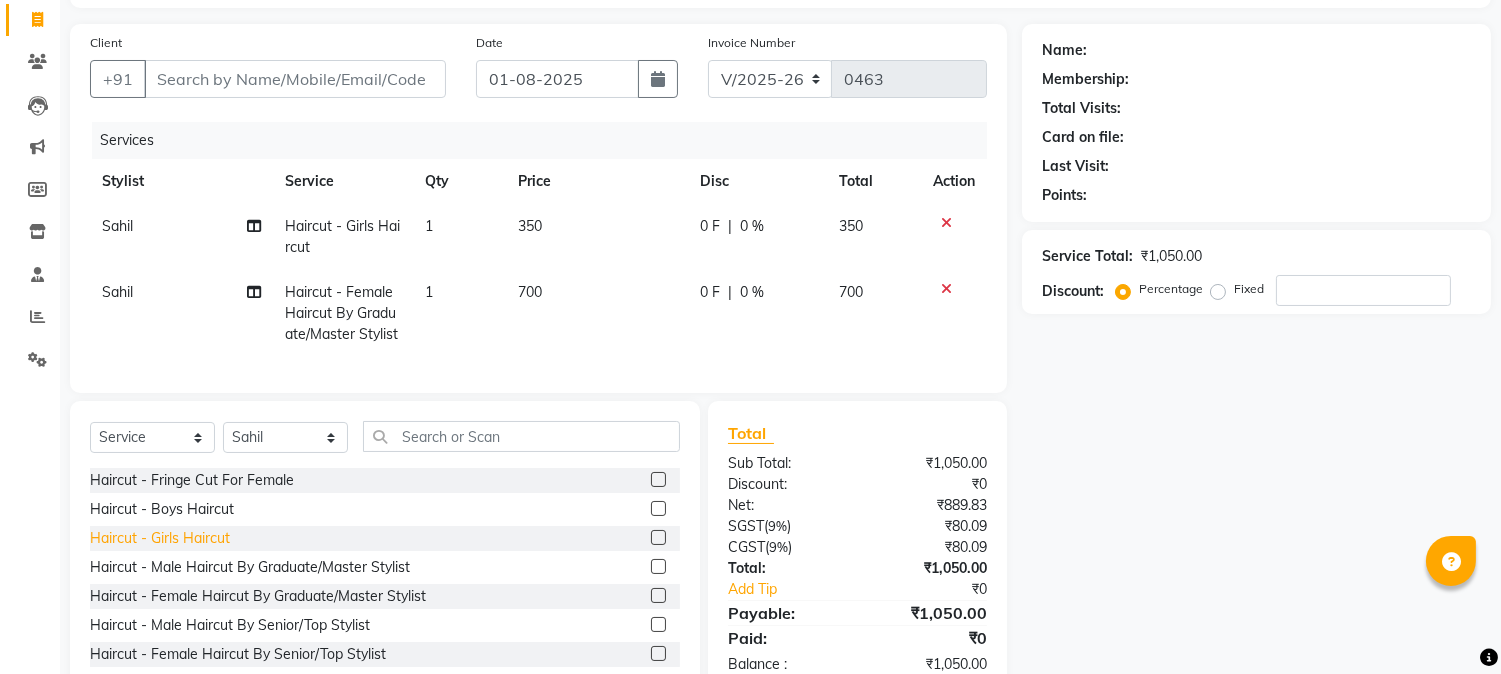 click on "Haircut  - Girls Haircut" 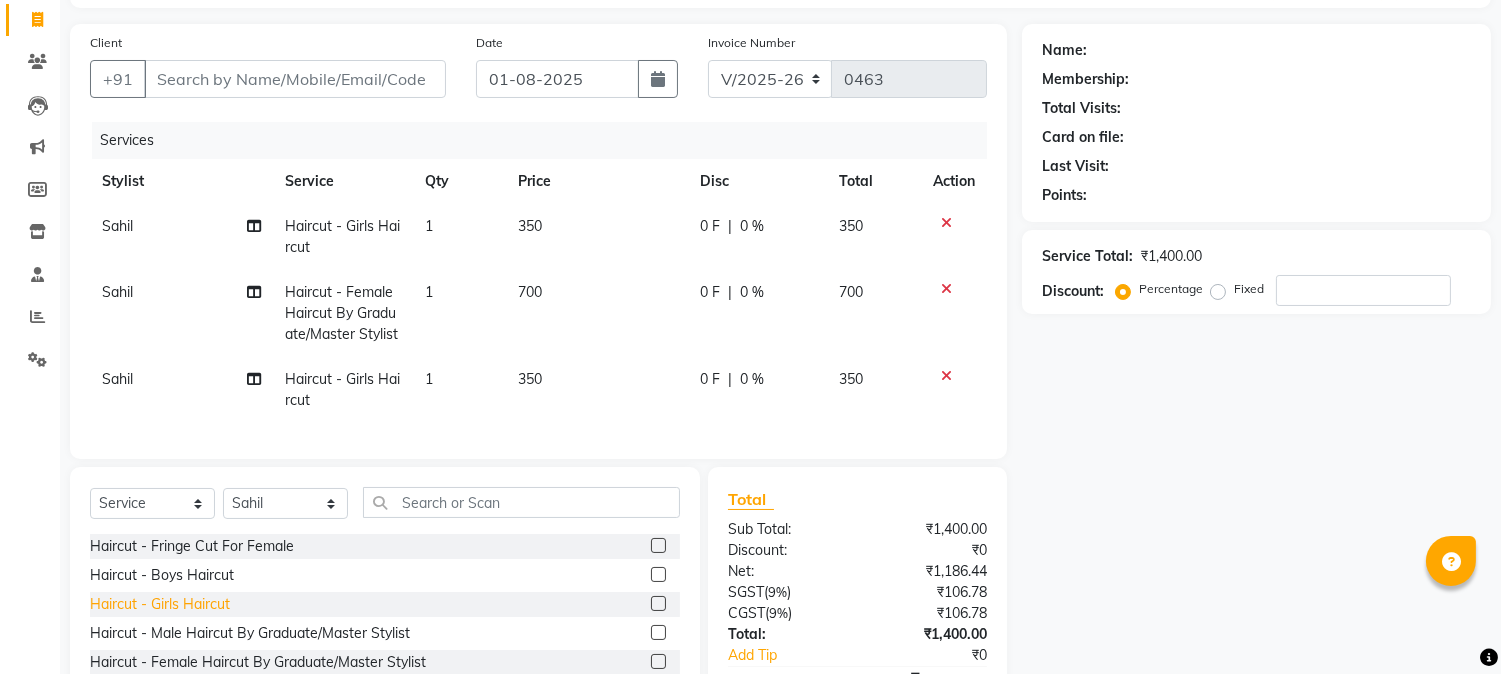 click on "Haircut  - Girls Haircut" 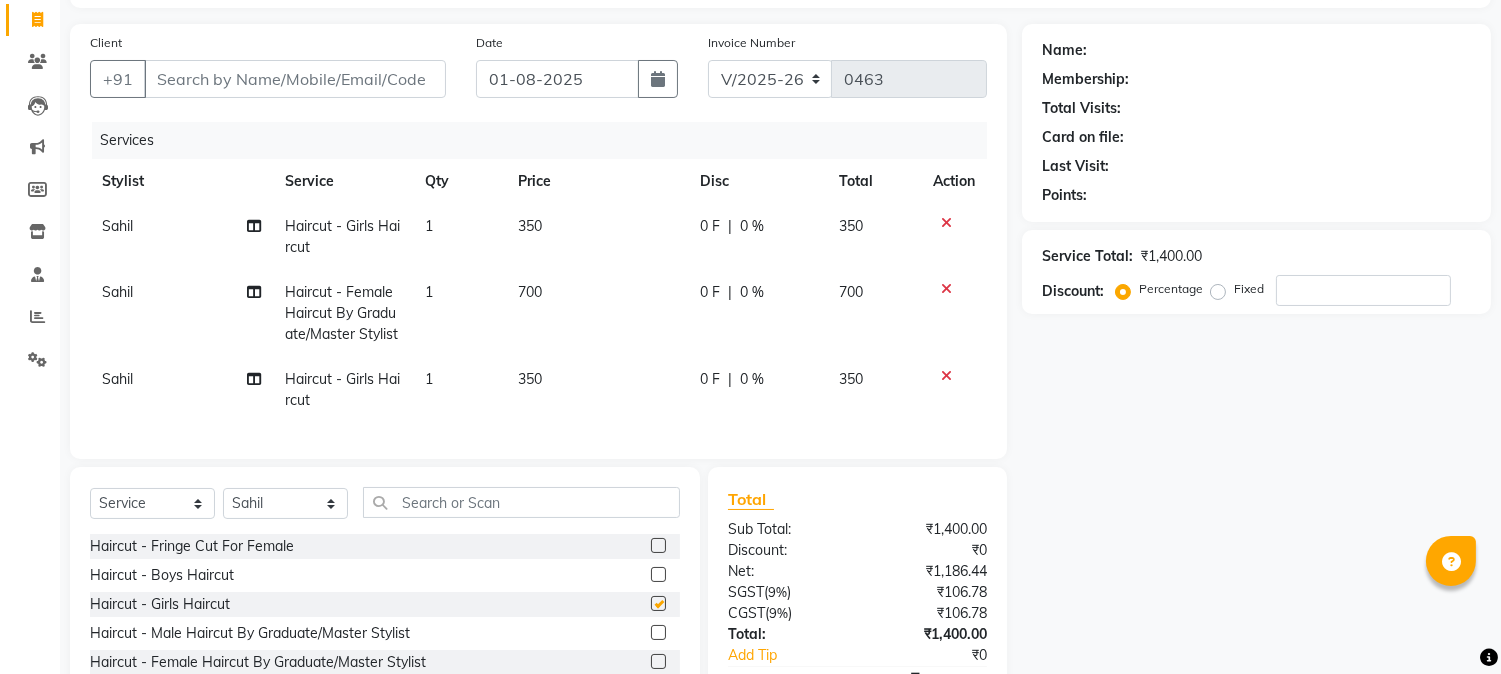 checkbox on "false" 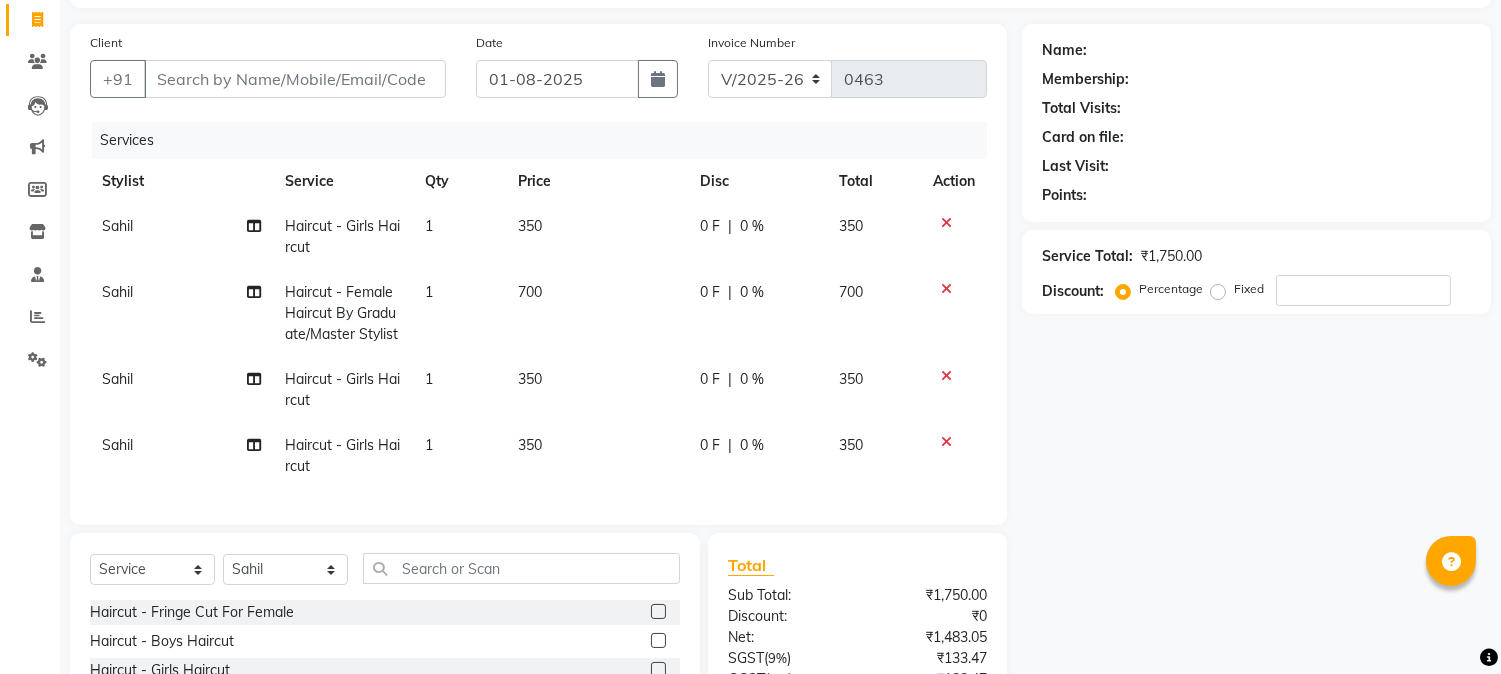 click on "Haircut  - Boys Haircut" 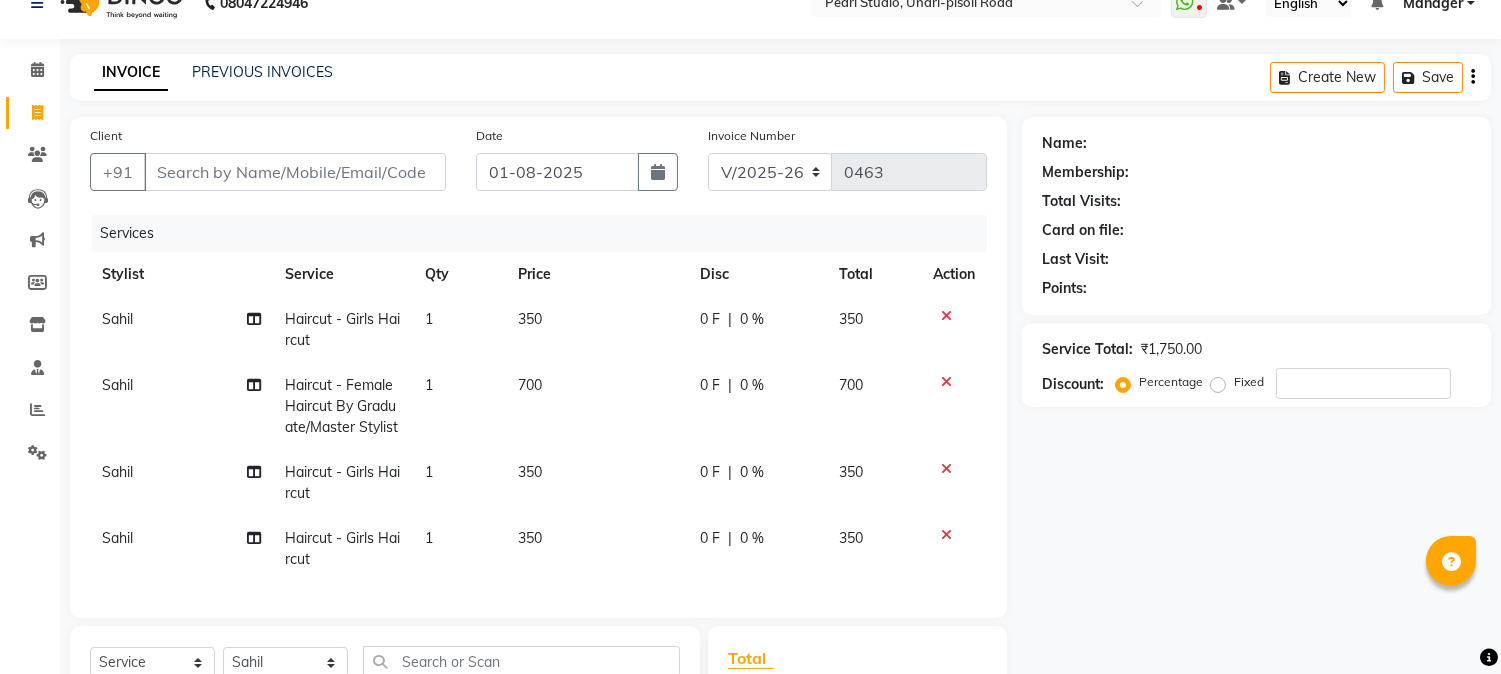 scroll, scrollTop: 0, scrollLeft: 0, axis: both 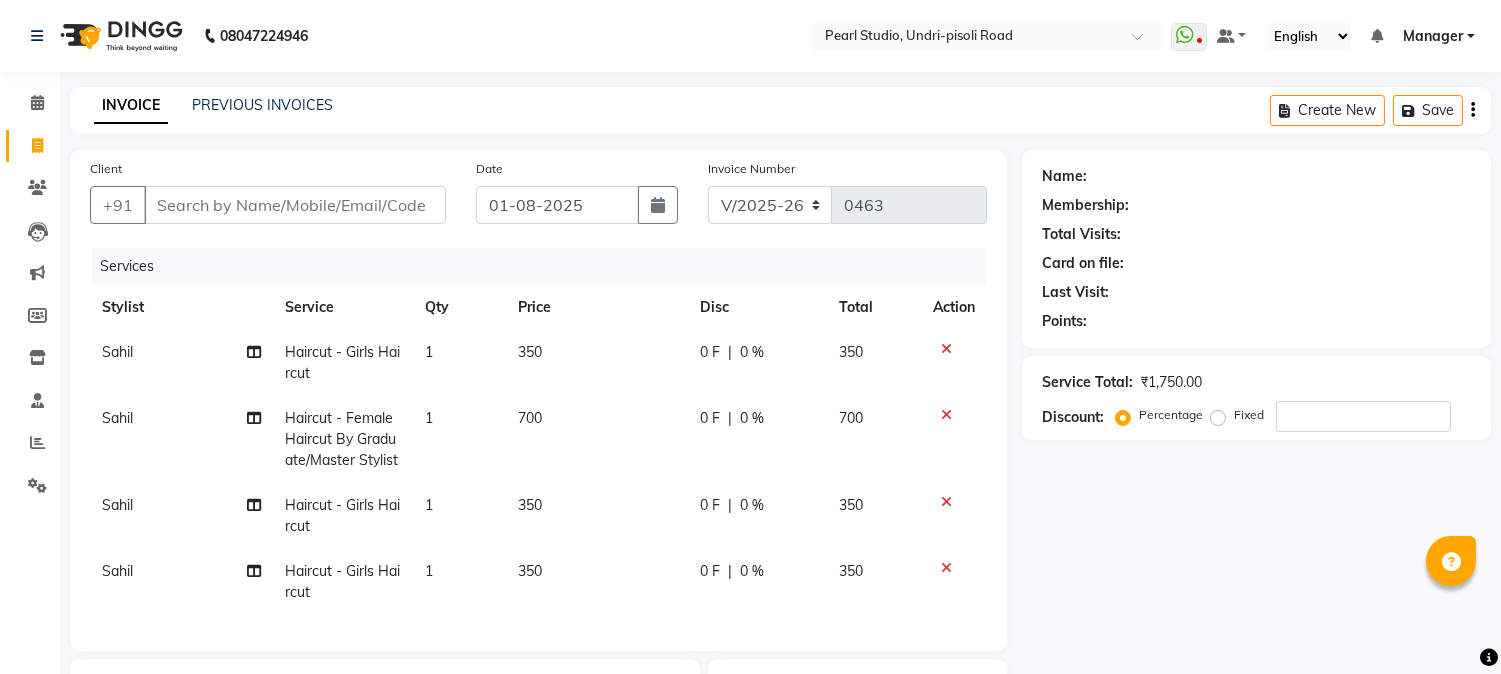 click 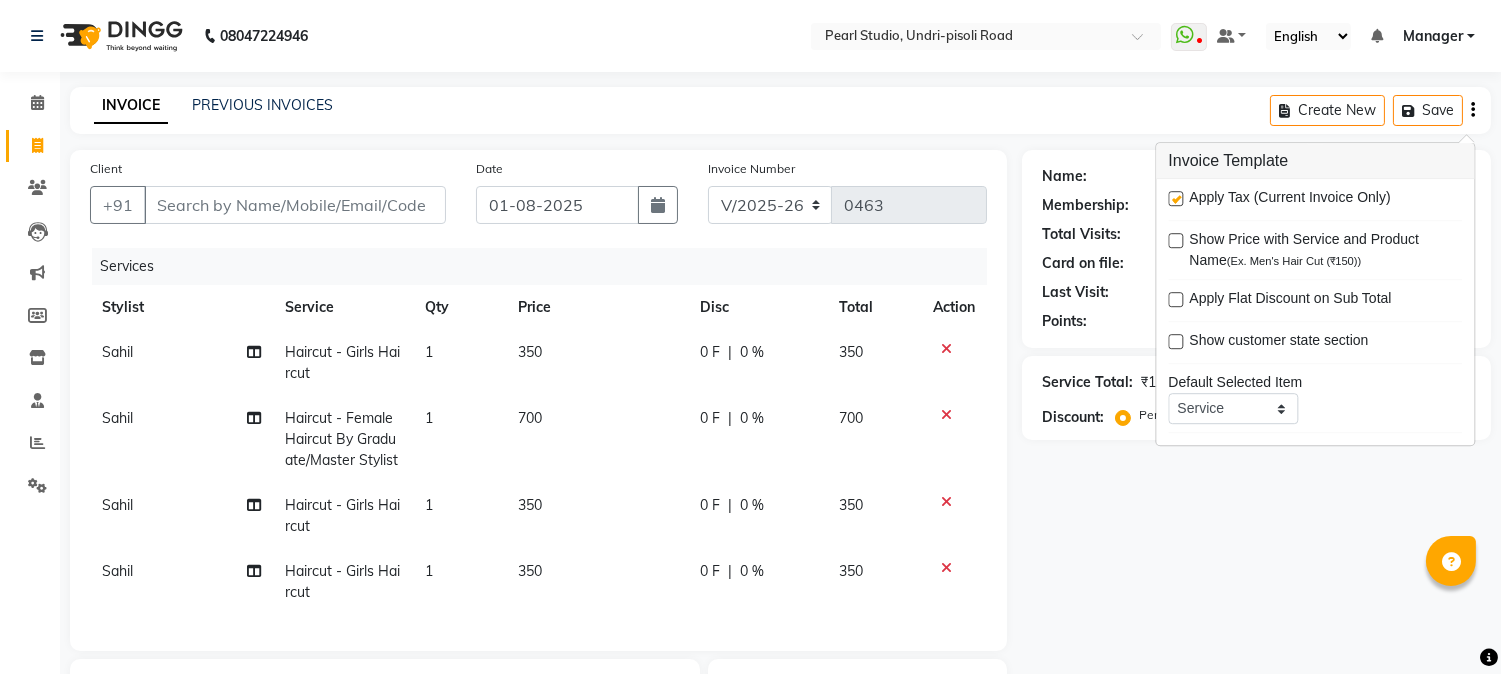 click at bounding box center (1175, 198) 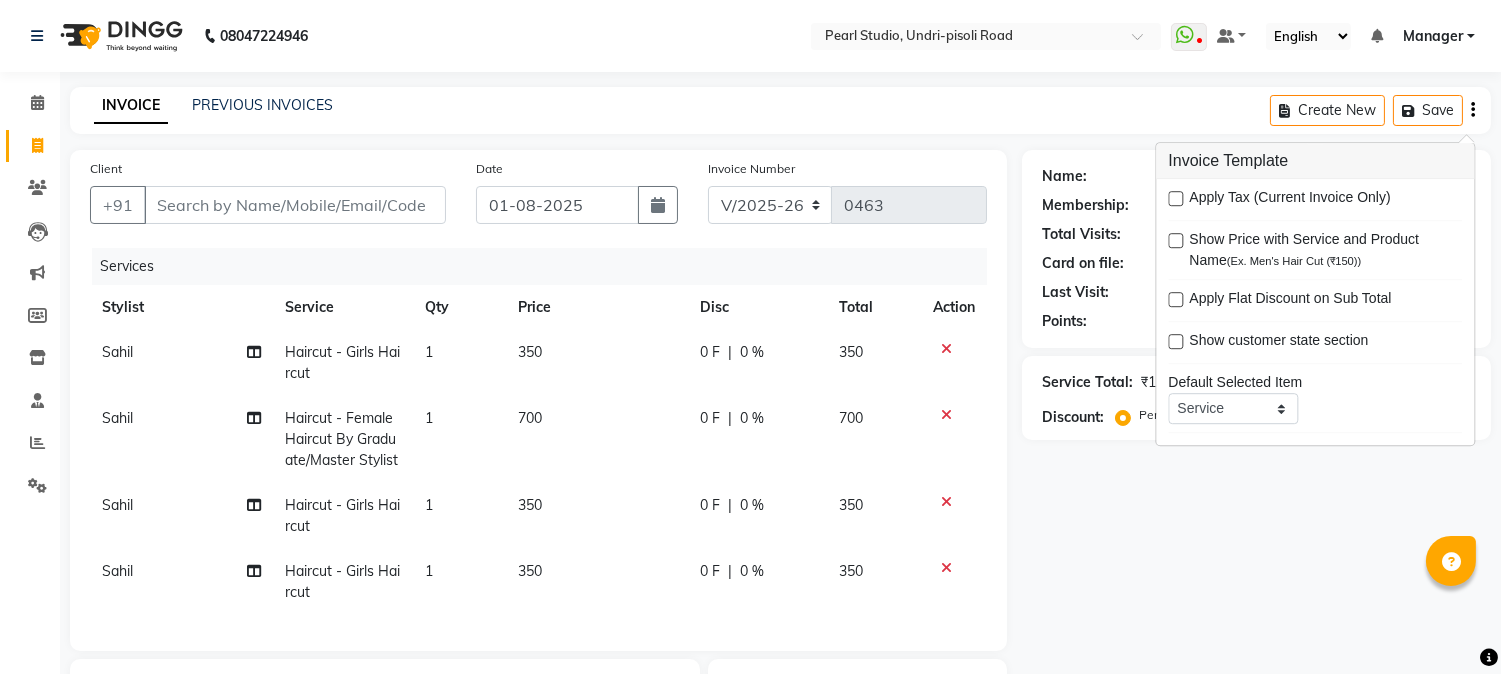 click on "Name: Membership: Total Visits: Card on file: Last Visit:  Points:  Service Total:  ₹1,750.00  Discount:  Percentage   Fixed" 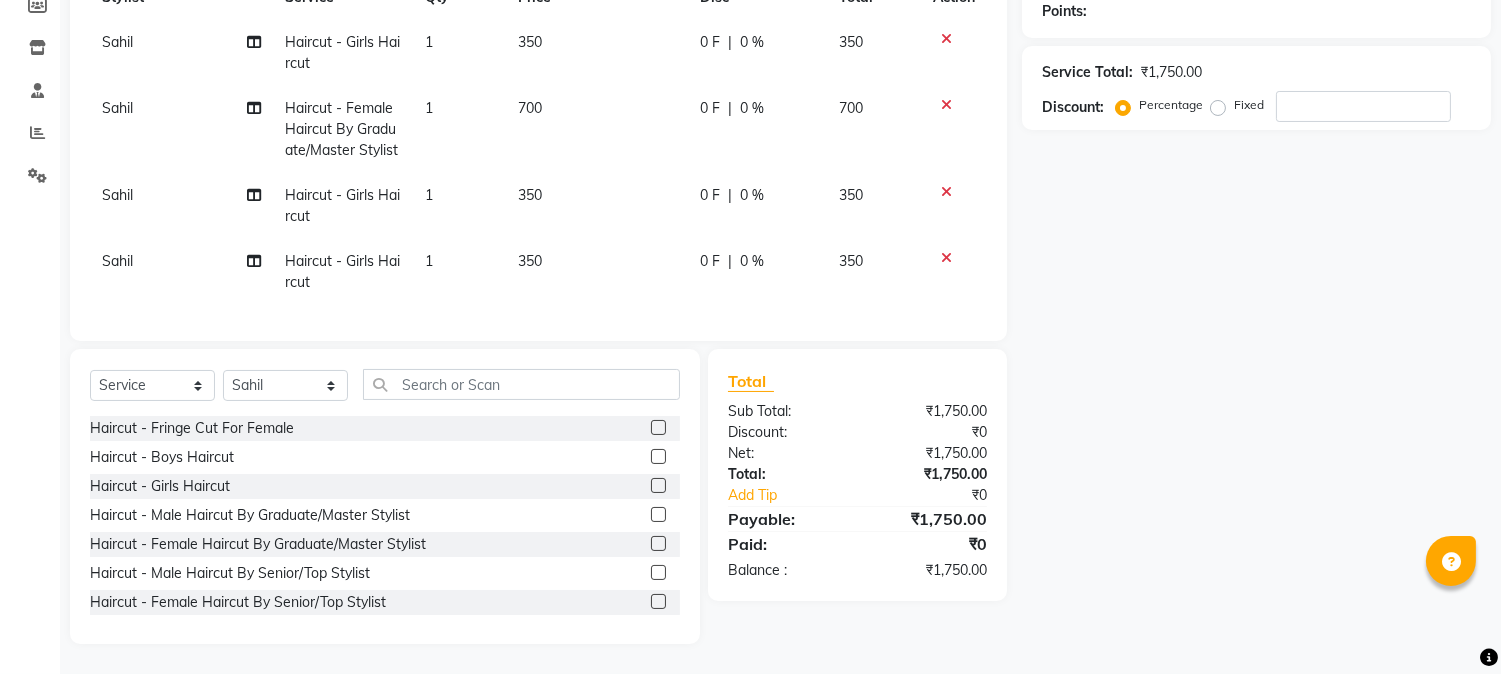 scroll, scrollTop: 0, scrollLeft: 0, axis: both 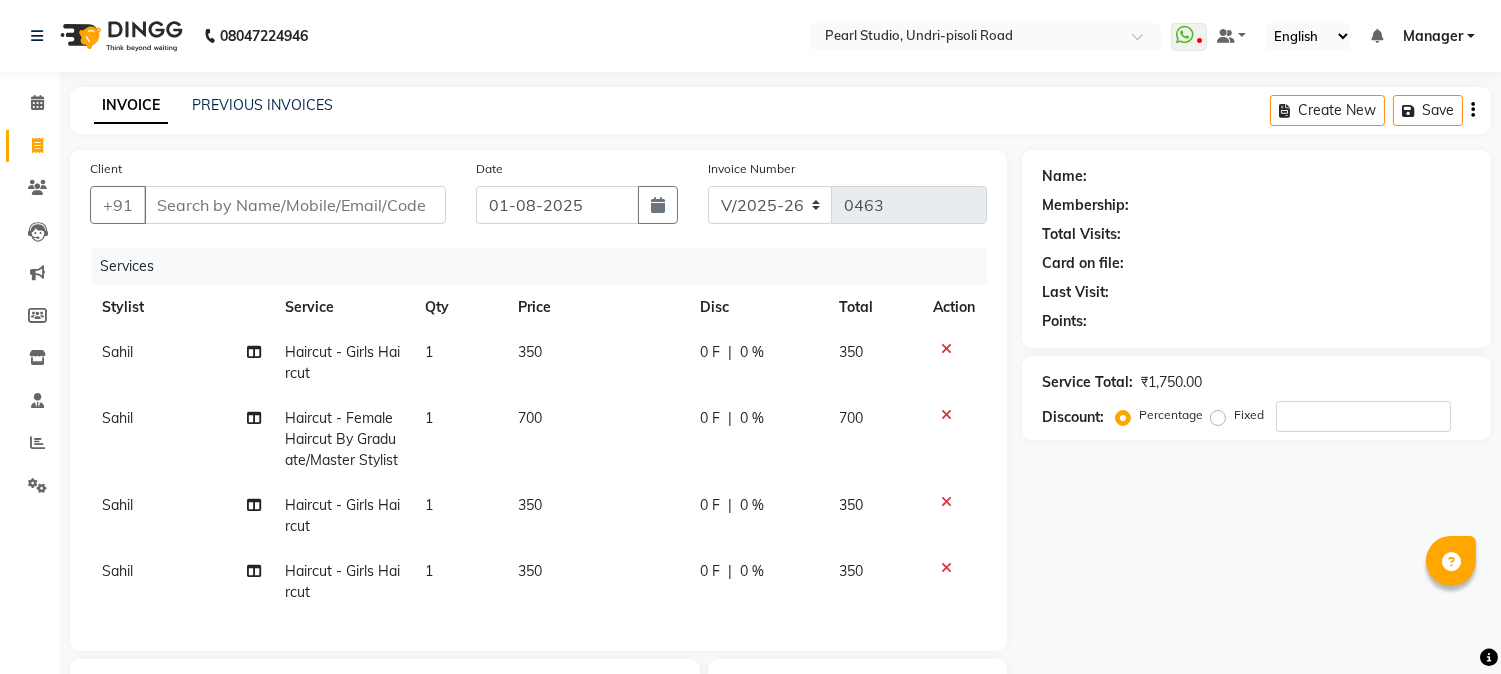 click on "Create New   Save" 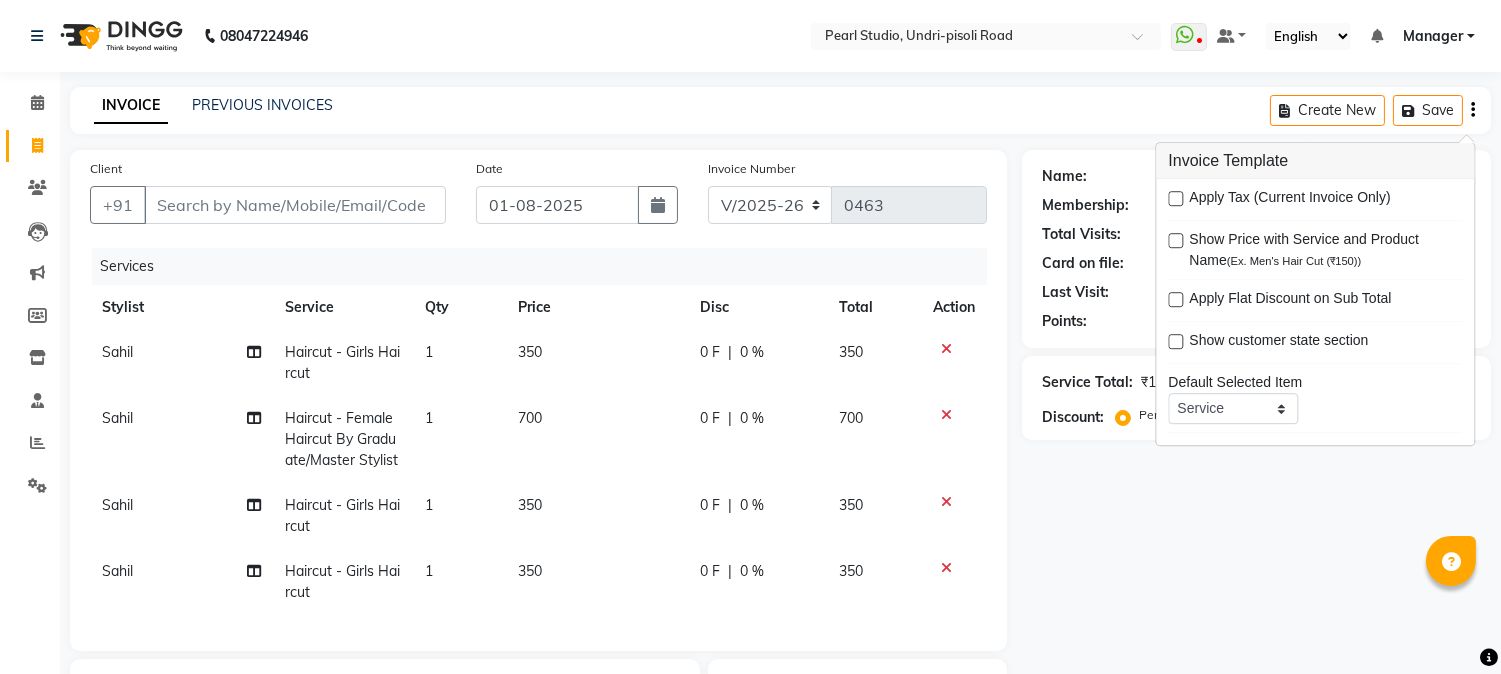 click at bounding box center (1175, 198) 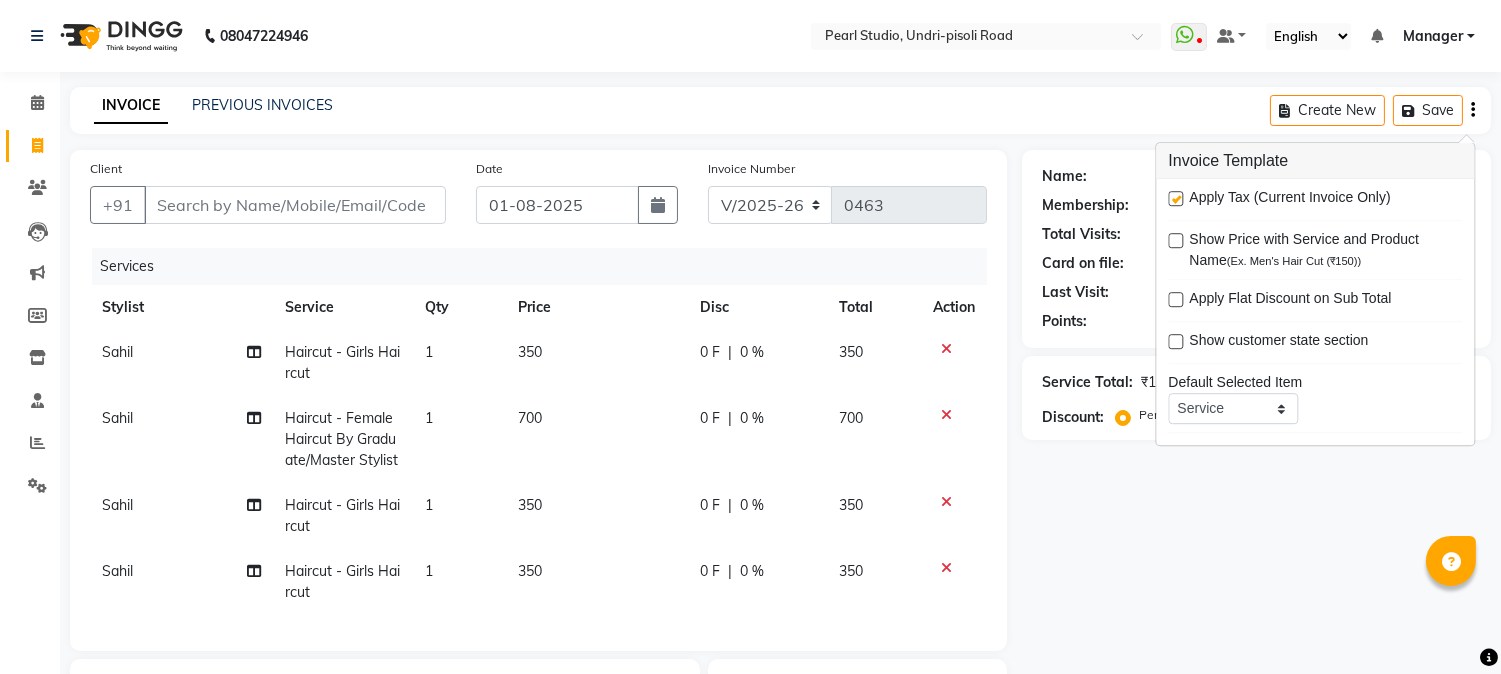 click on "Name: Membership: Total Visits: Card on file: Last Visit:  Points:  Service Total:  ₹1,750.00  Discount:  Percentage   Fixed" 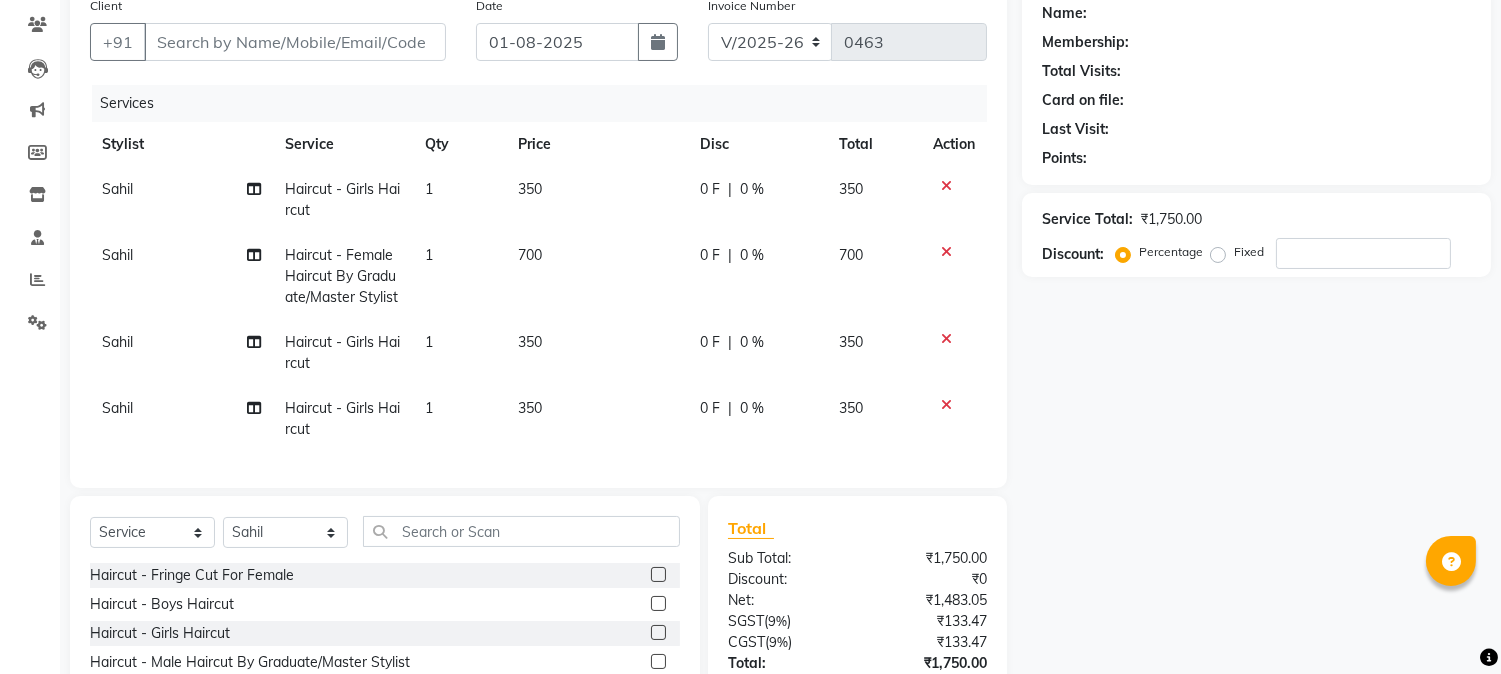 scroll, scrollTop: 326, scrollLeft: 0, axis: vertical 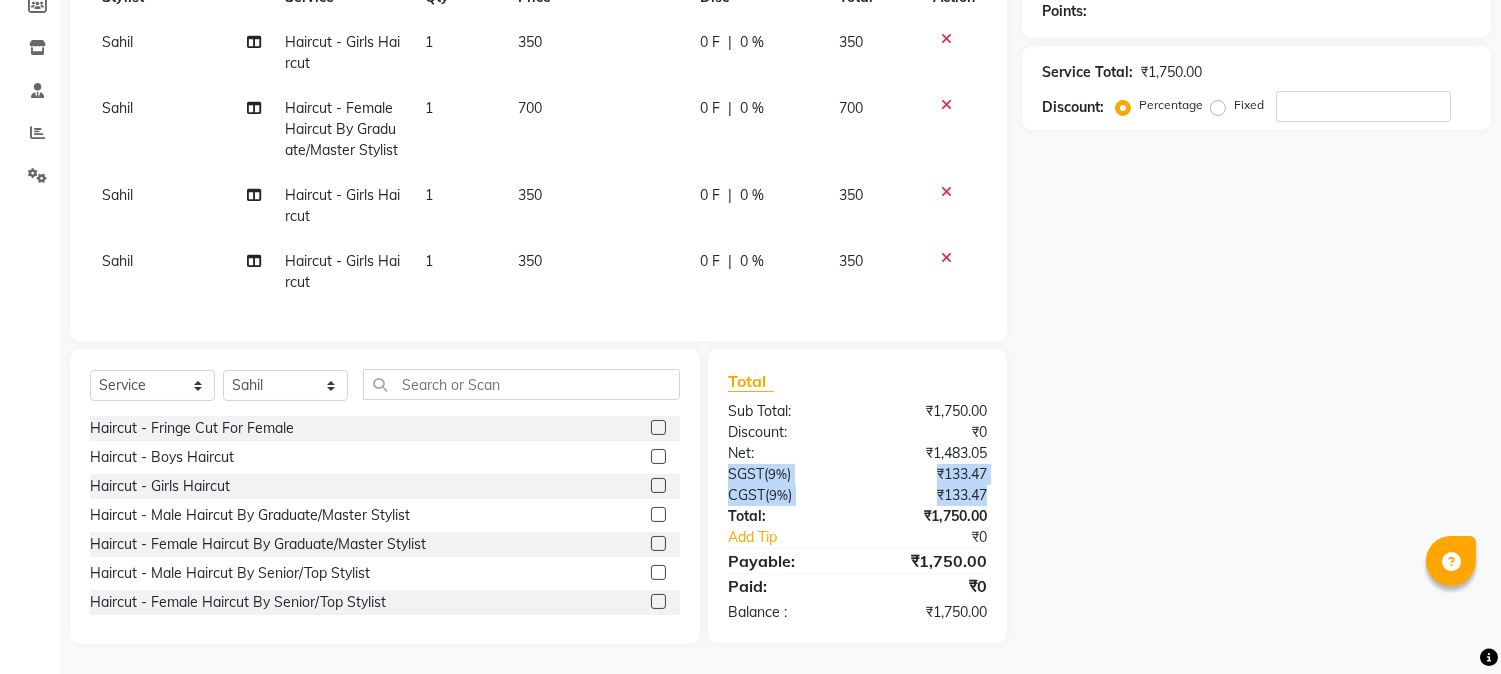 drag, startPoint x: 732, startPoint y: 475, endPoint x: 985, endPoint y: 502, distance: 254.43663 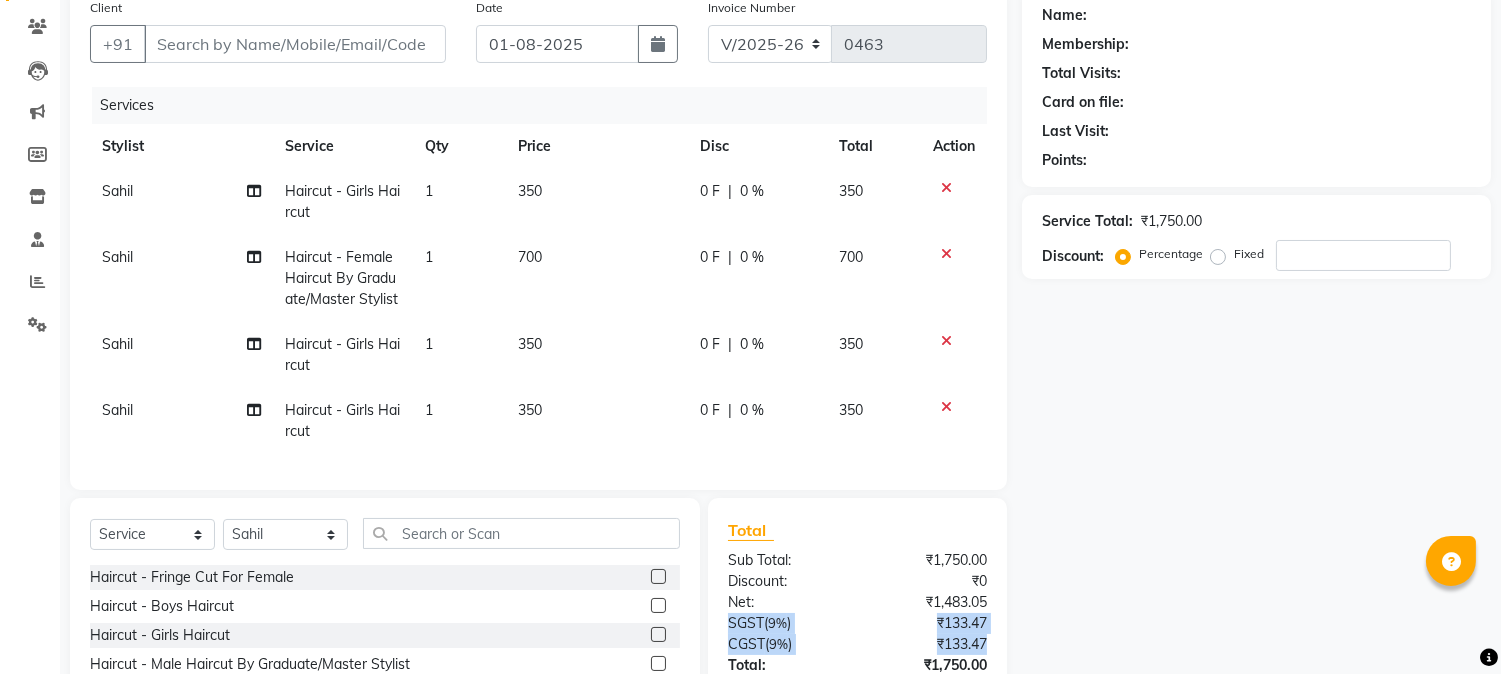 scroll, scrollTop: 0, scrollLeft: 0, axis: both 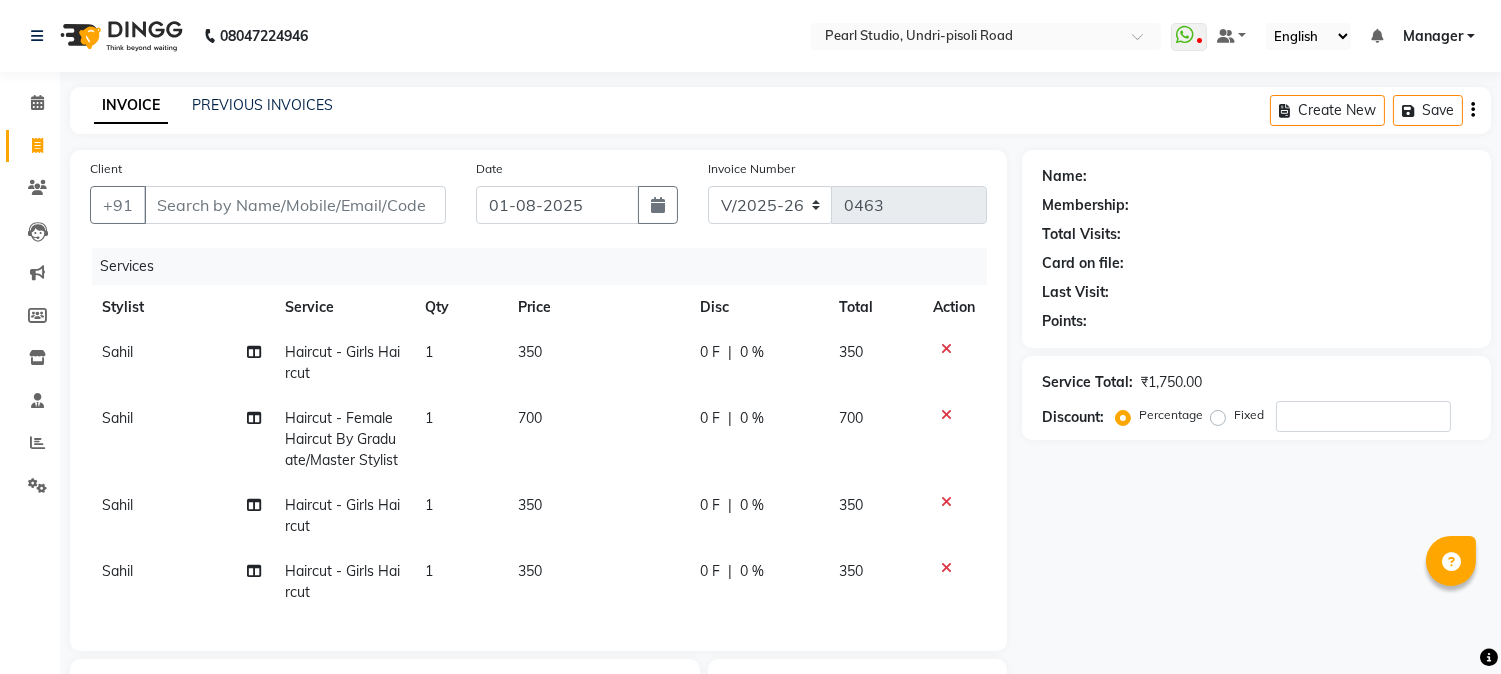 click on "Create New   Save" 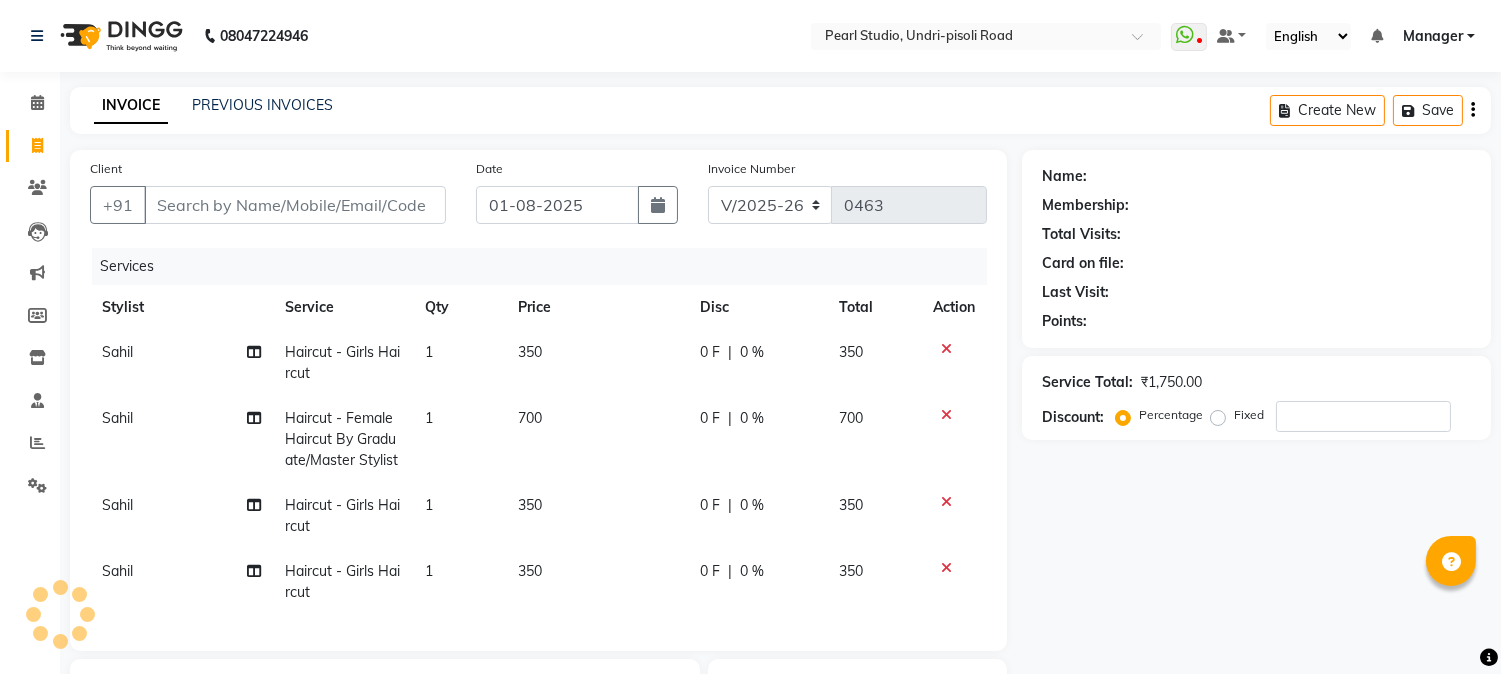 click 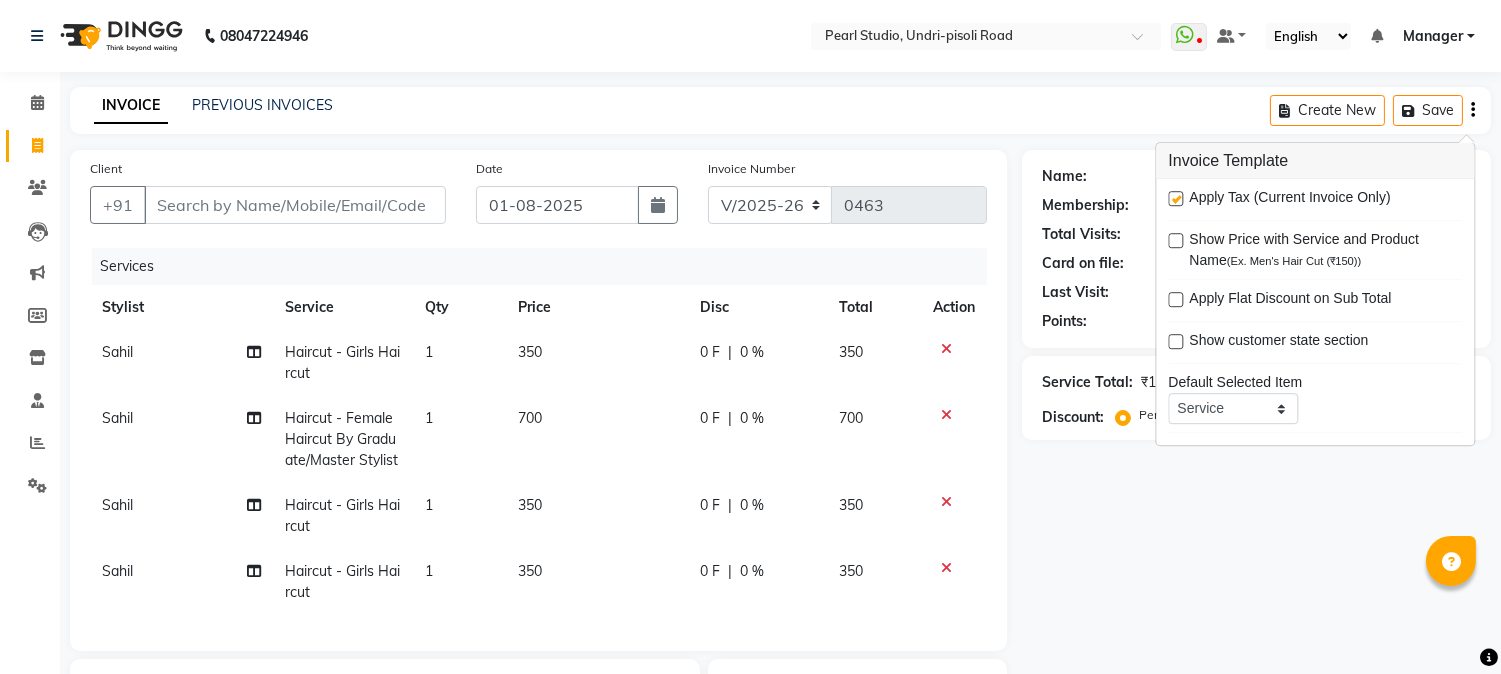 click at bounding box center [1175, 198] 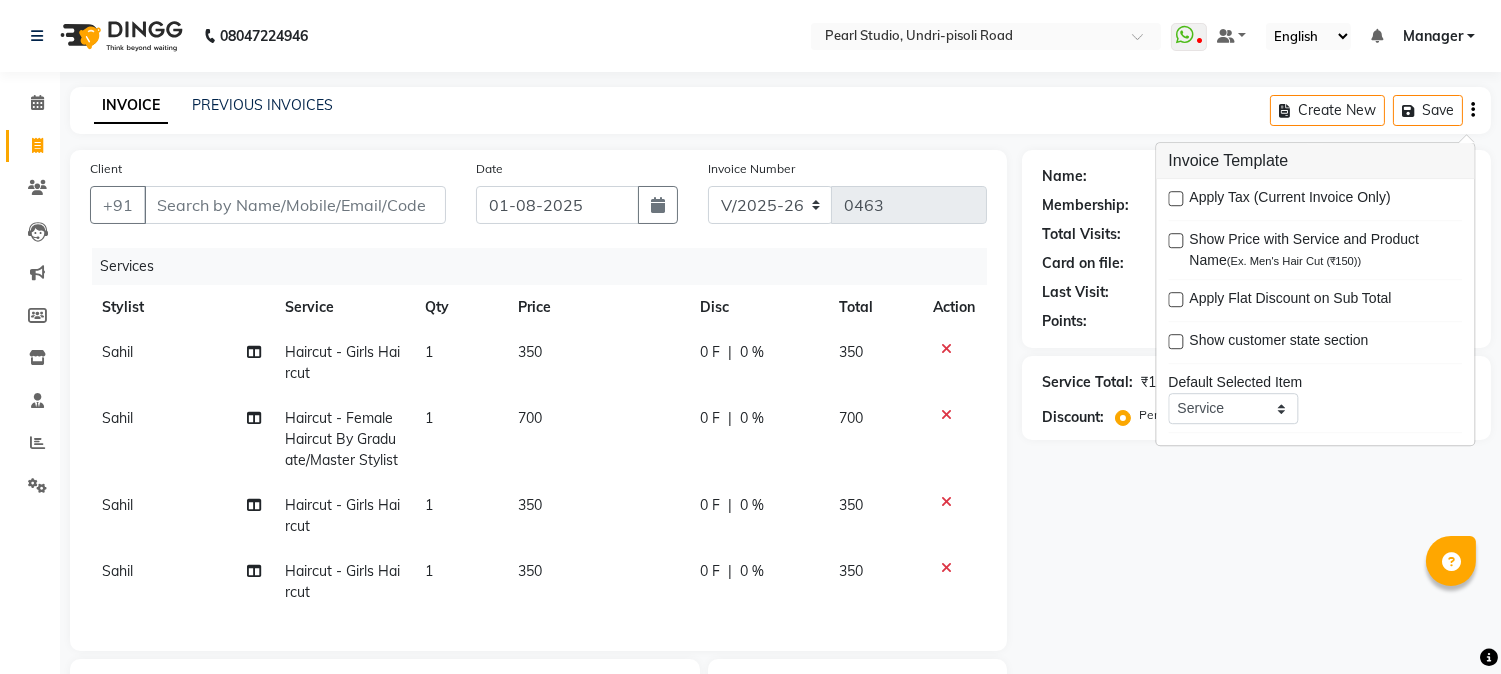 click on "Name: Membership: Total Visits: Card on file: Last Visit:  Points:  Service Total:  ₹1,750.00  Discount:  Percentage   Fixed" 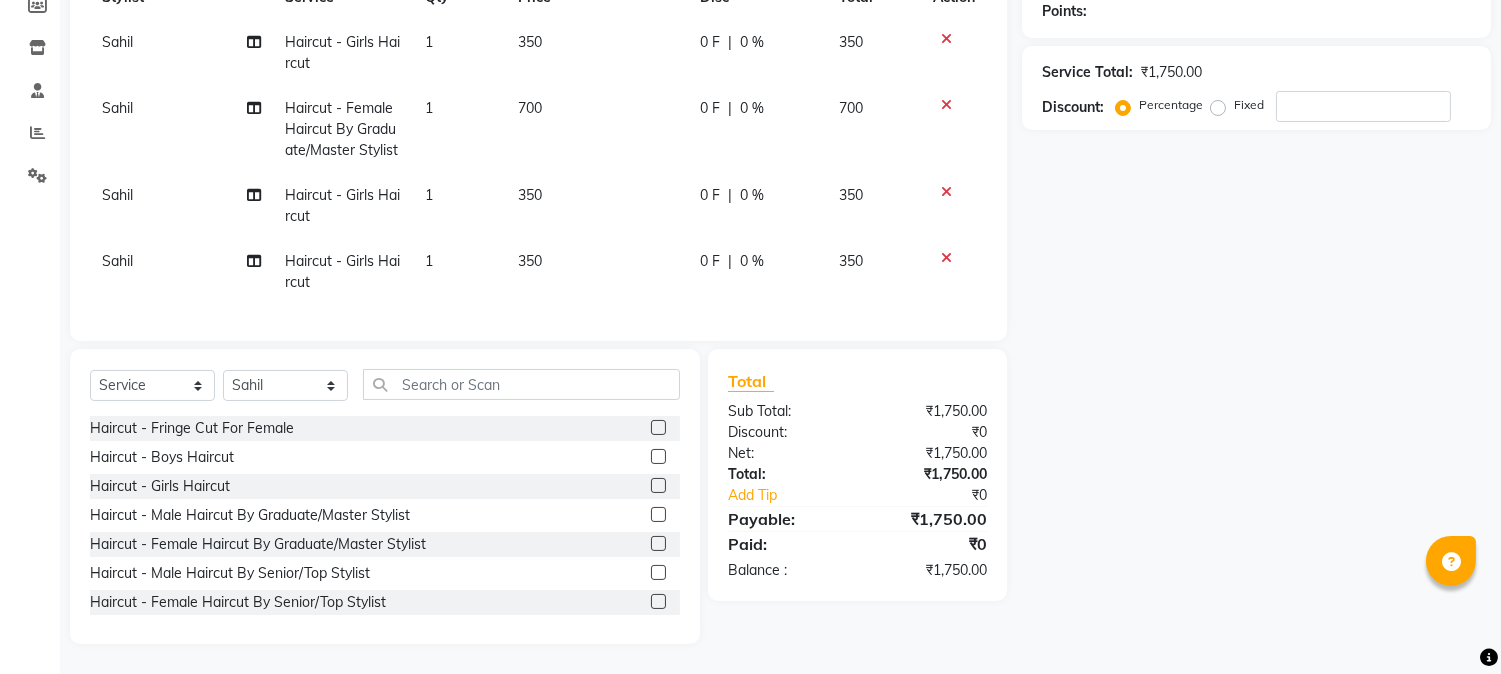 scroll, scrollTop: 0, scrollLeft: 0, axis: both 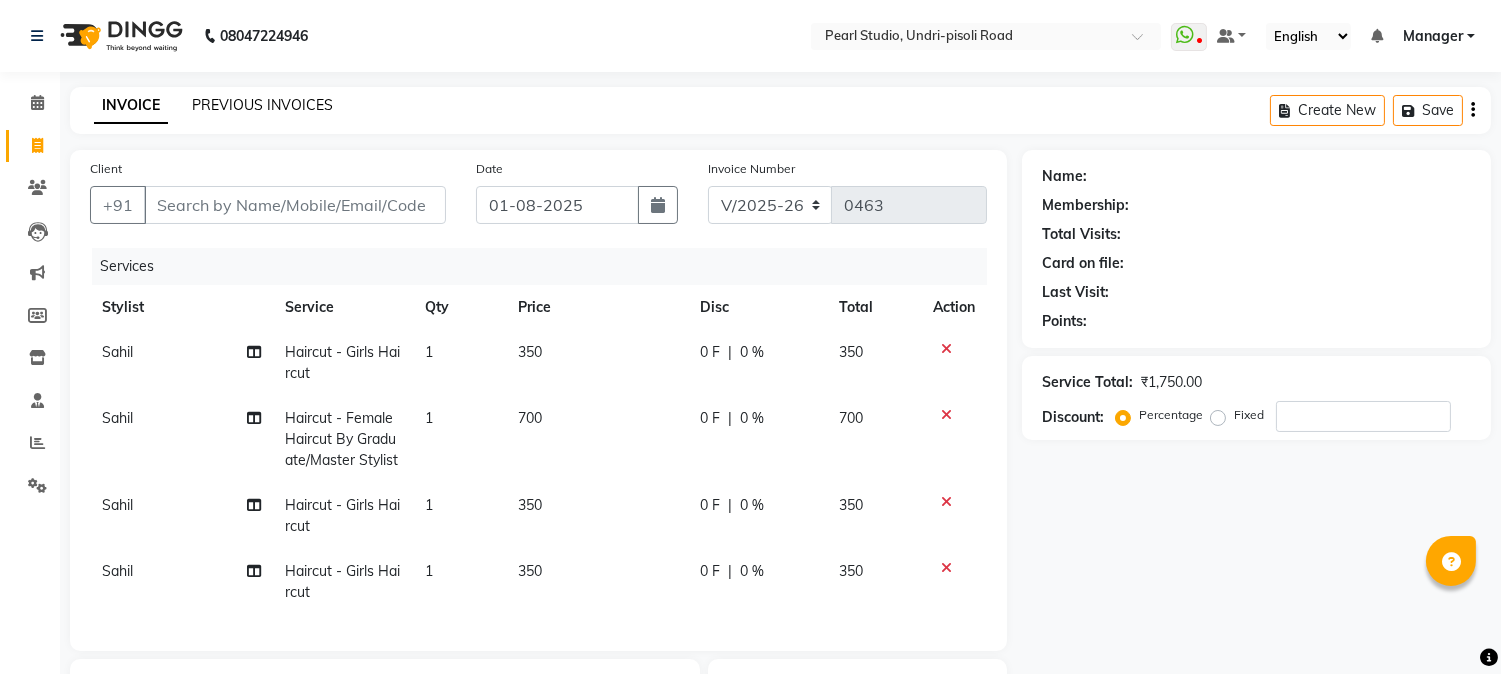 click on "PREVIOUS INVOICES" 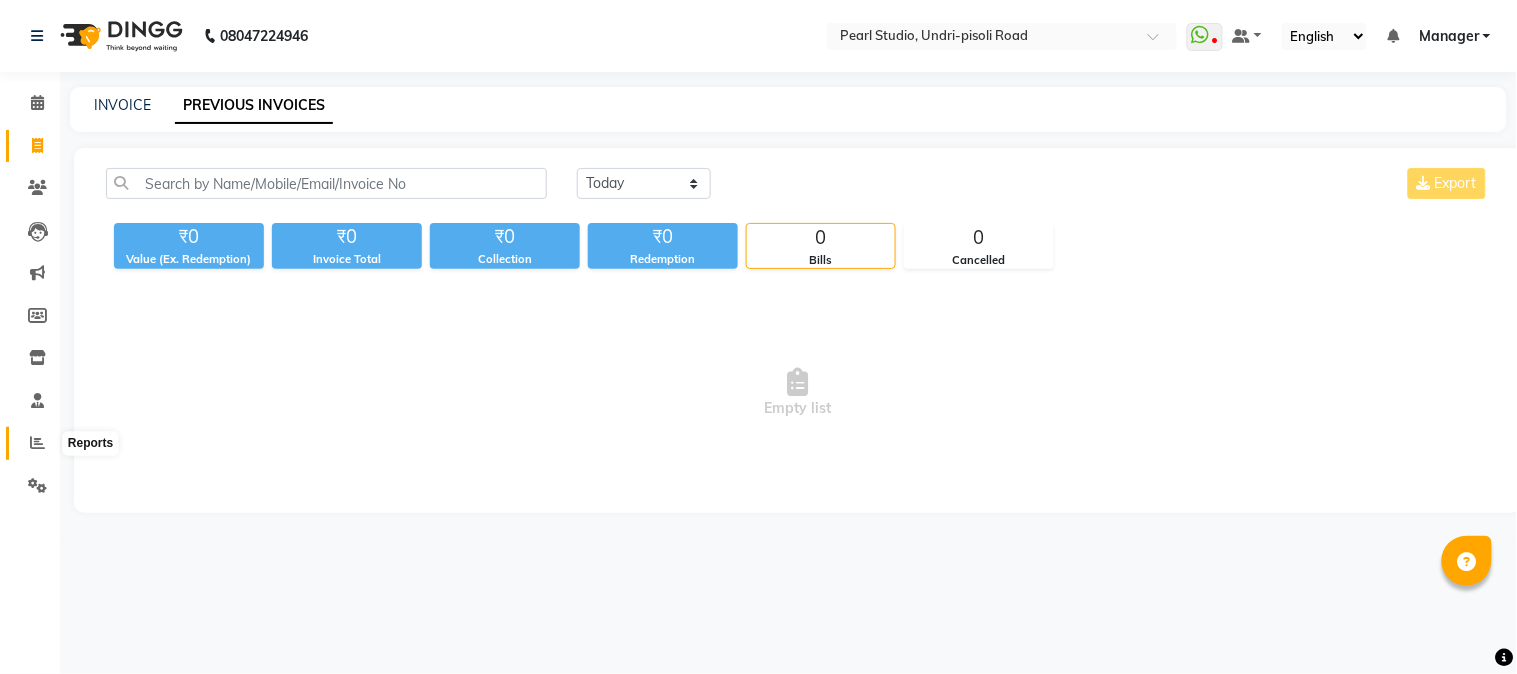 click 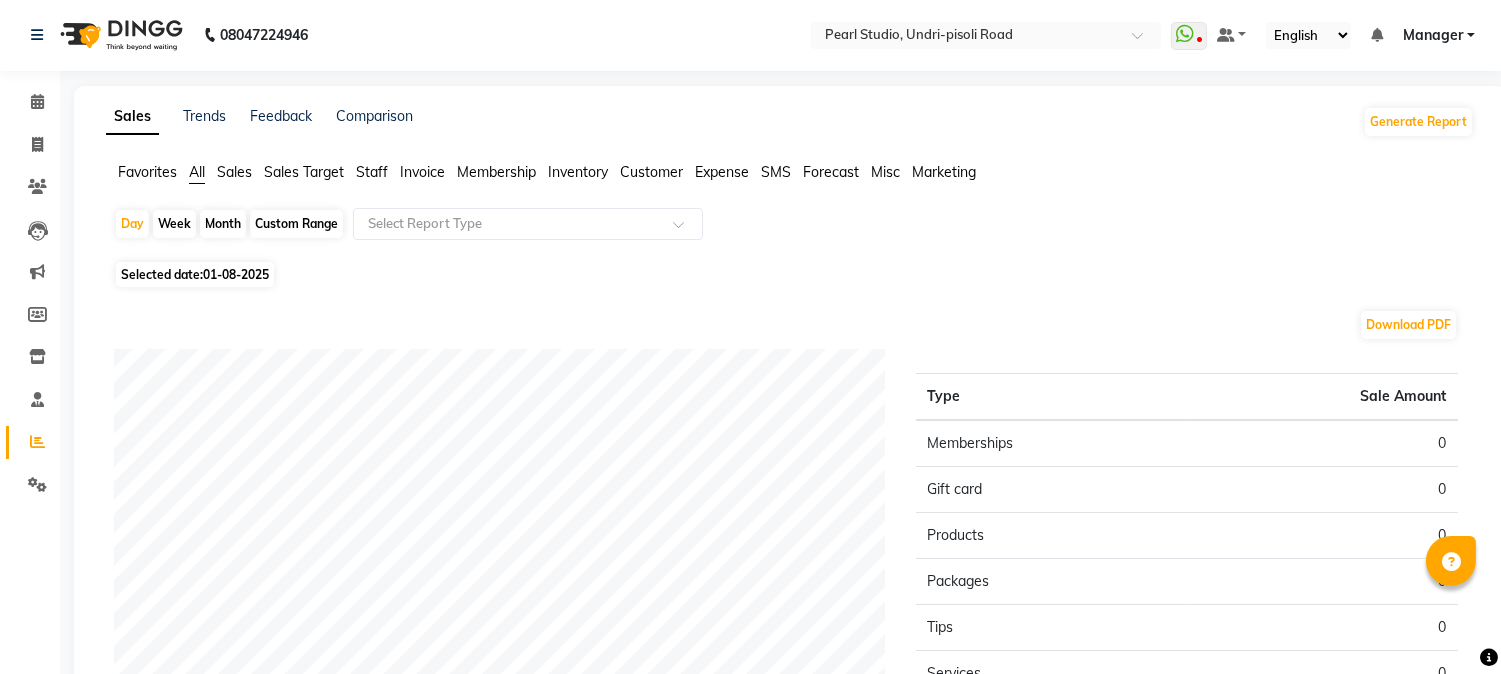 scroll, scrollTop: 0, scrollLeft: 0, axis: both 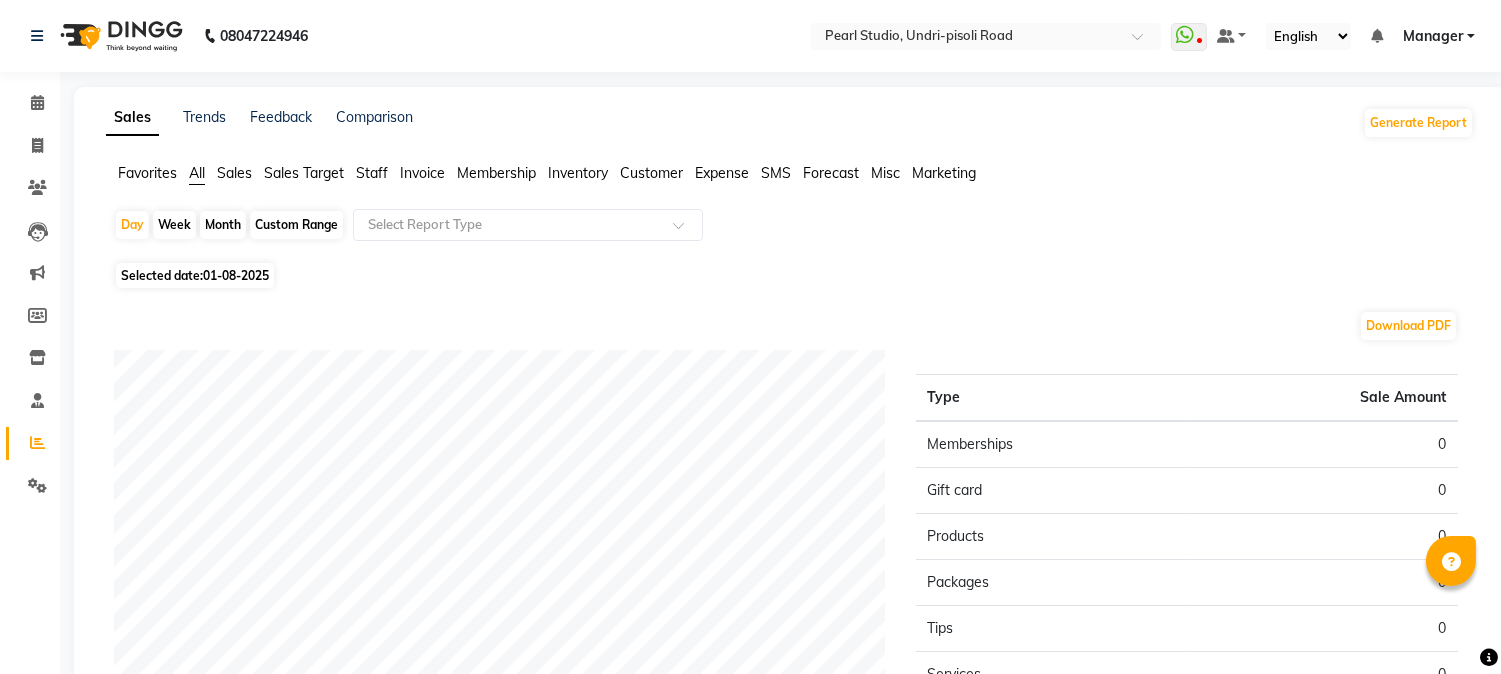 click on "Month" 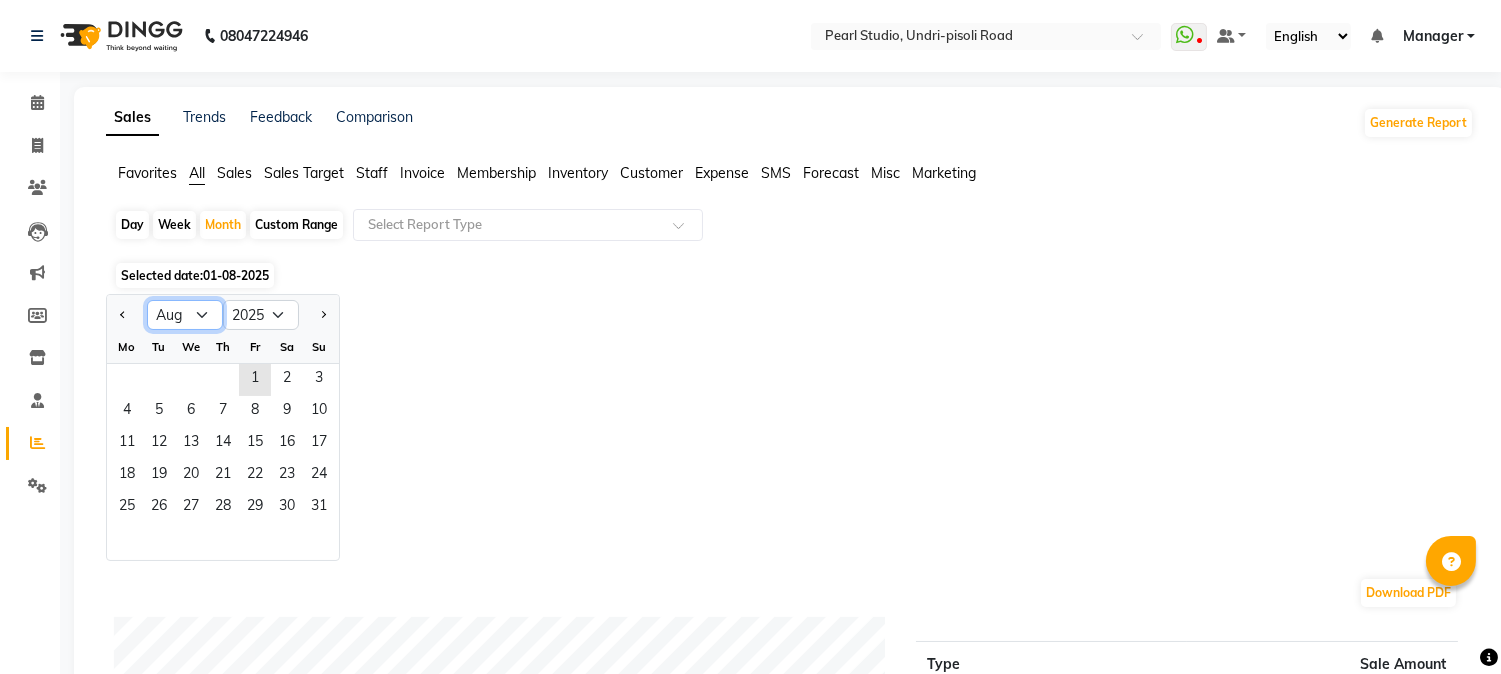 click on "Jan Feb Mar Apr May Jun Jul Aug Sep Oct Nov Dec" 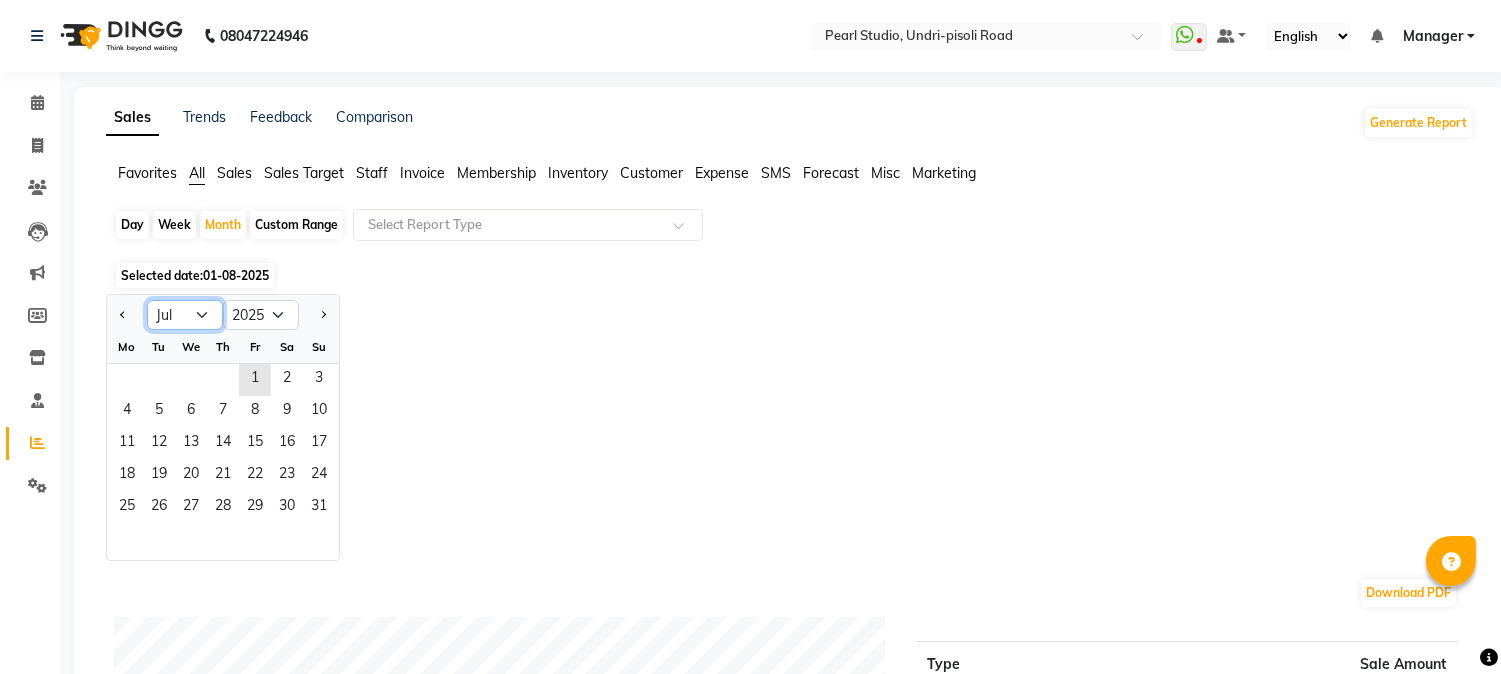 click on "Jan Feb Mar Apr May Jun Jul Aug Sep Oct Nov Dec" 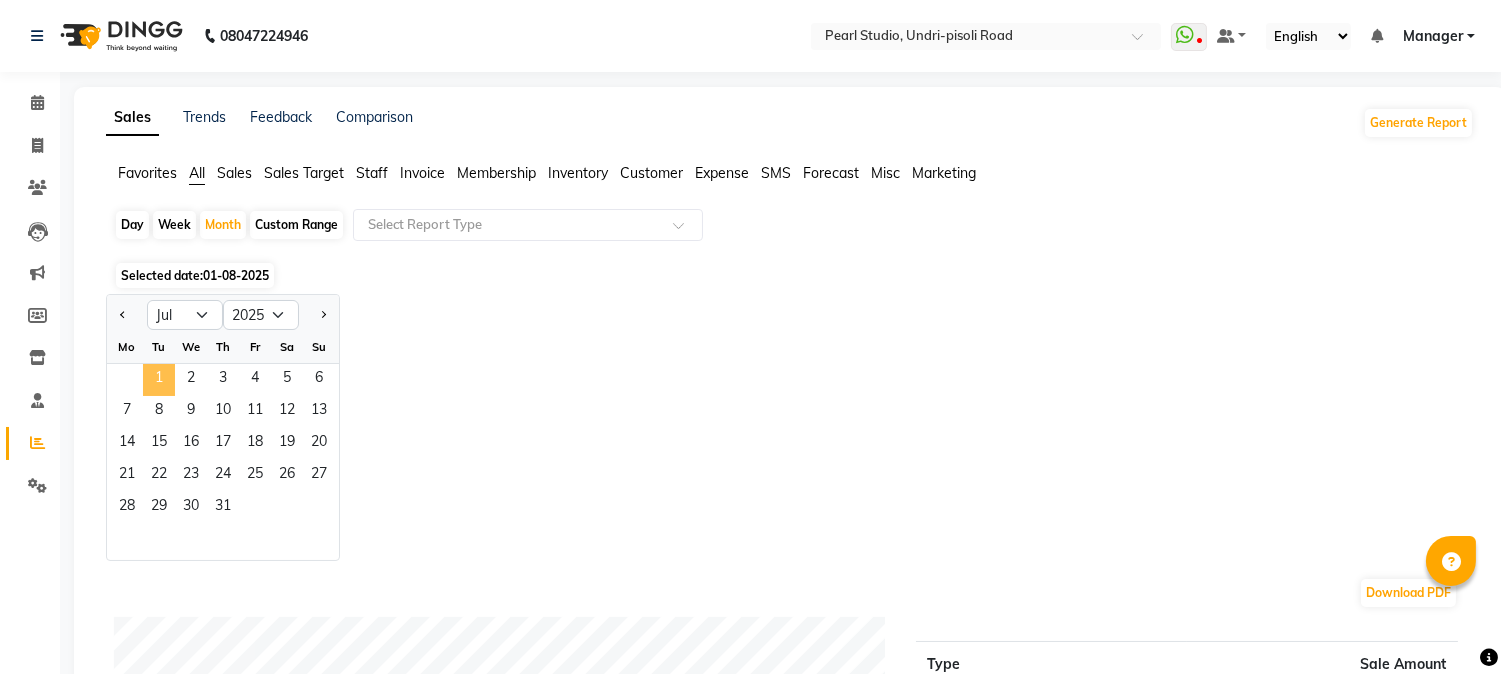 click on "1" 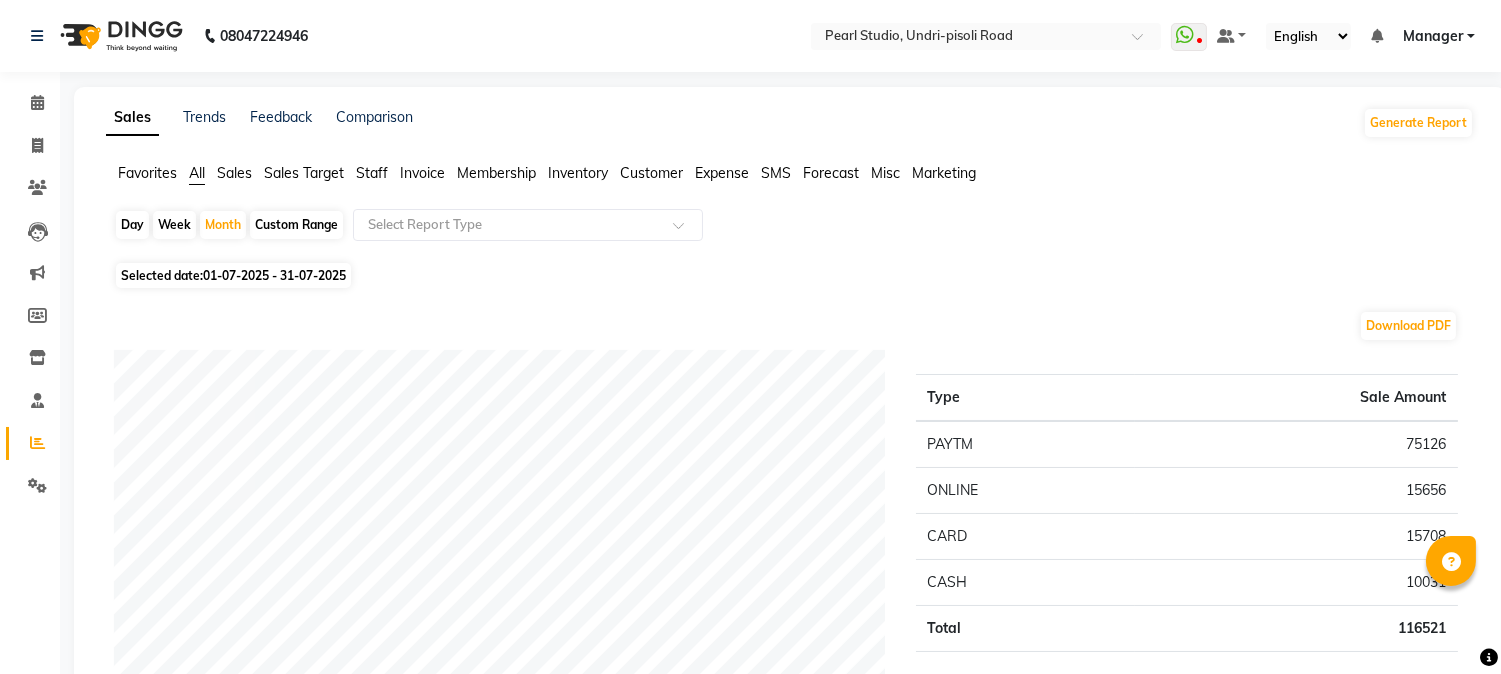 scroll, scrollTop: 111, scrollLeft: 0, axis: vertical 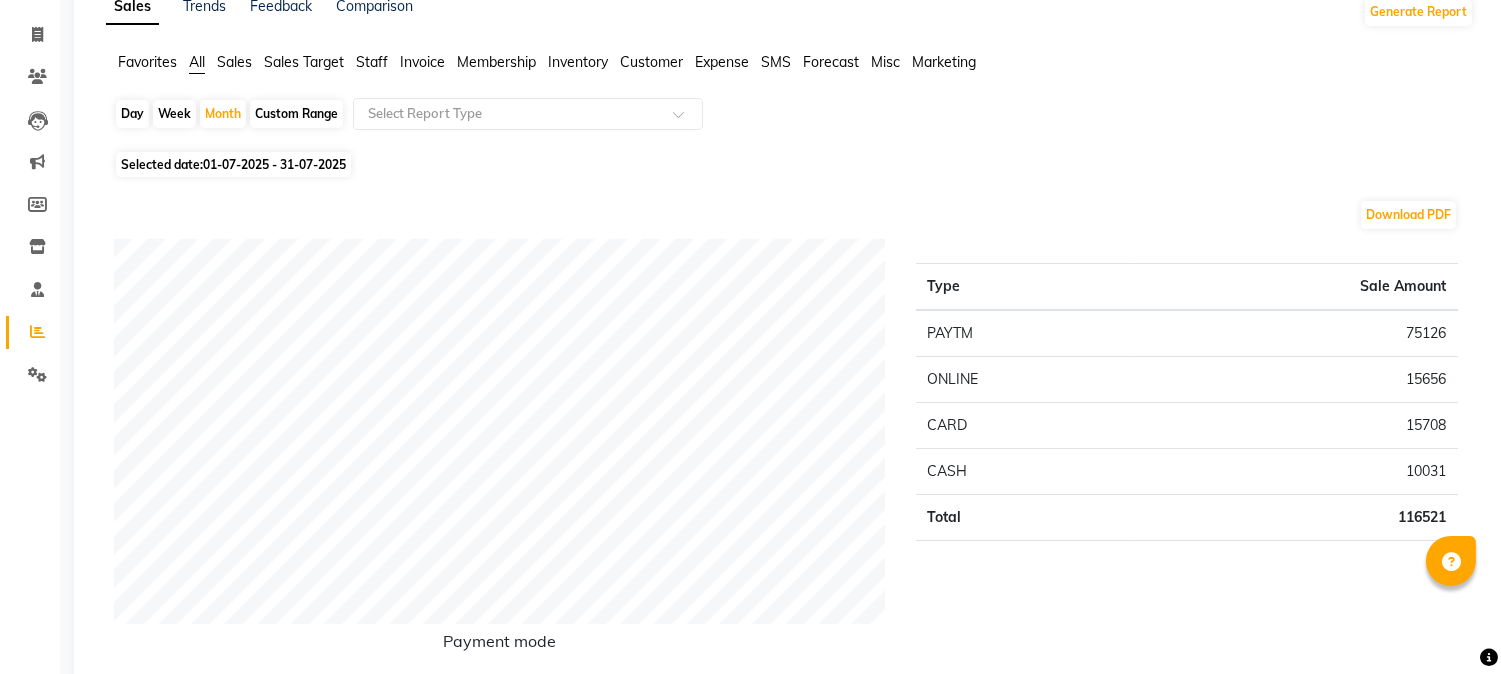 click on "Day   Week   Month   Custom Range  Select Report Type" 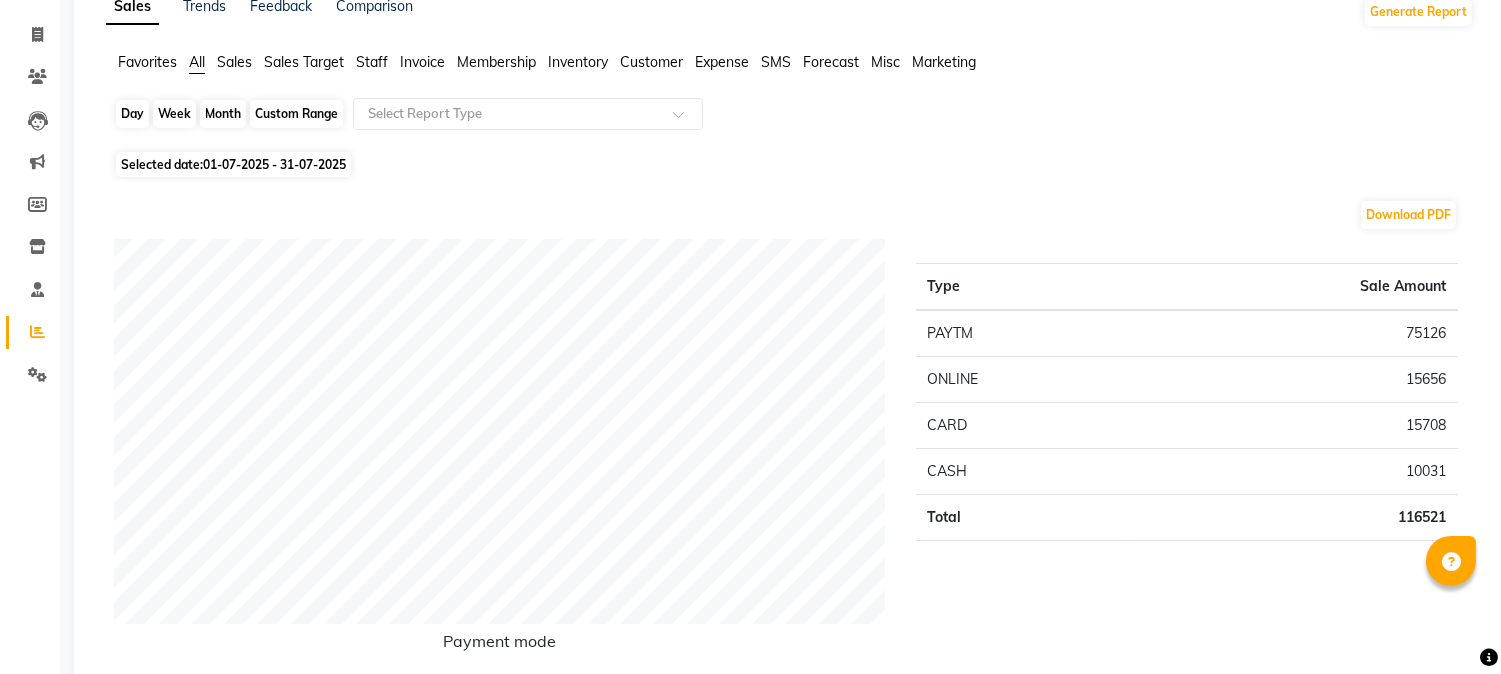 click on "Month" 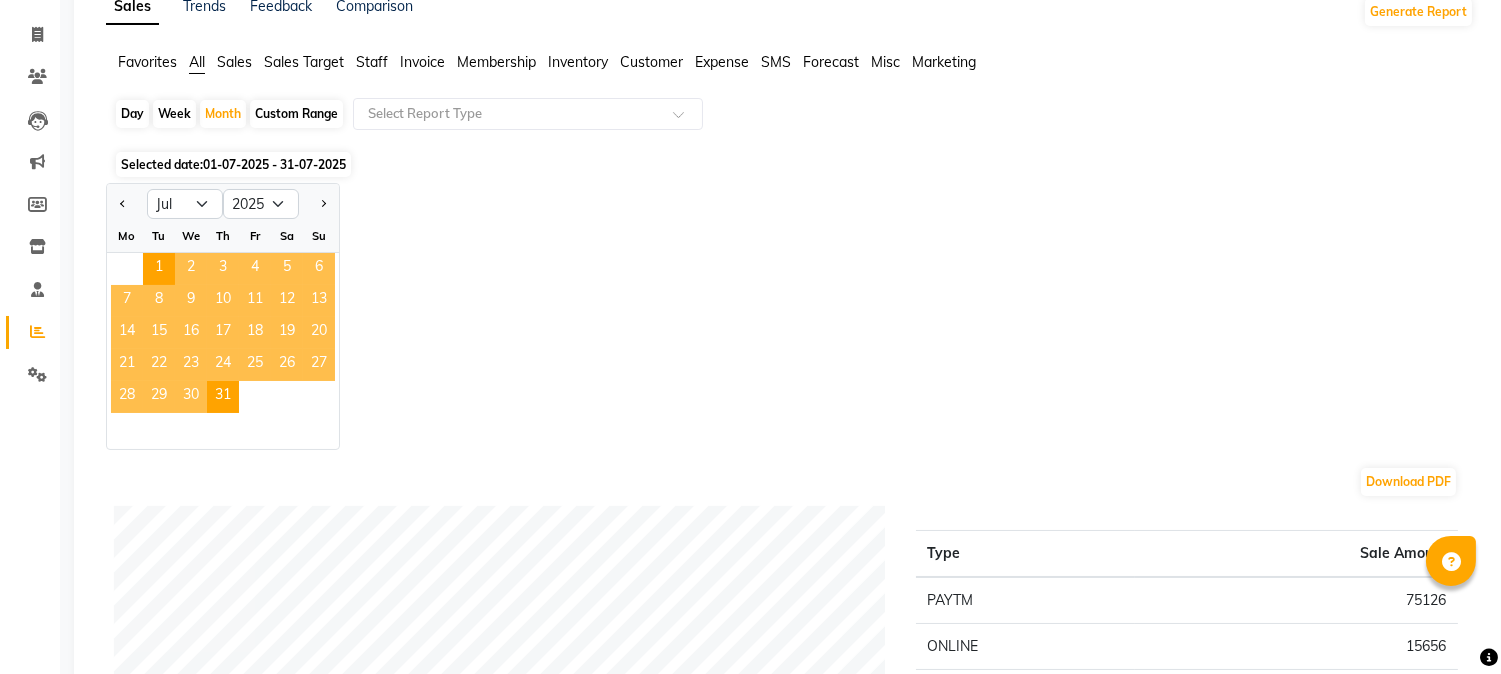 click on "27" 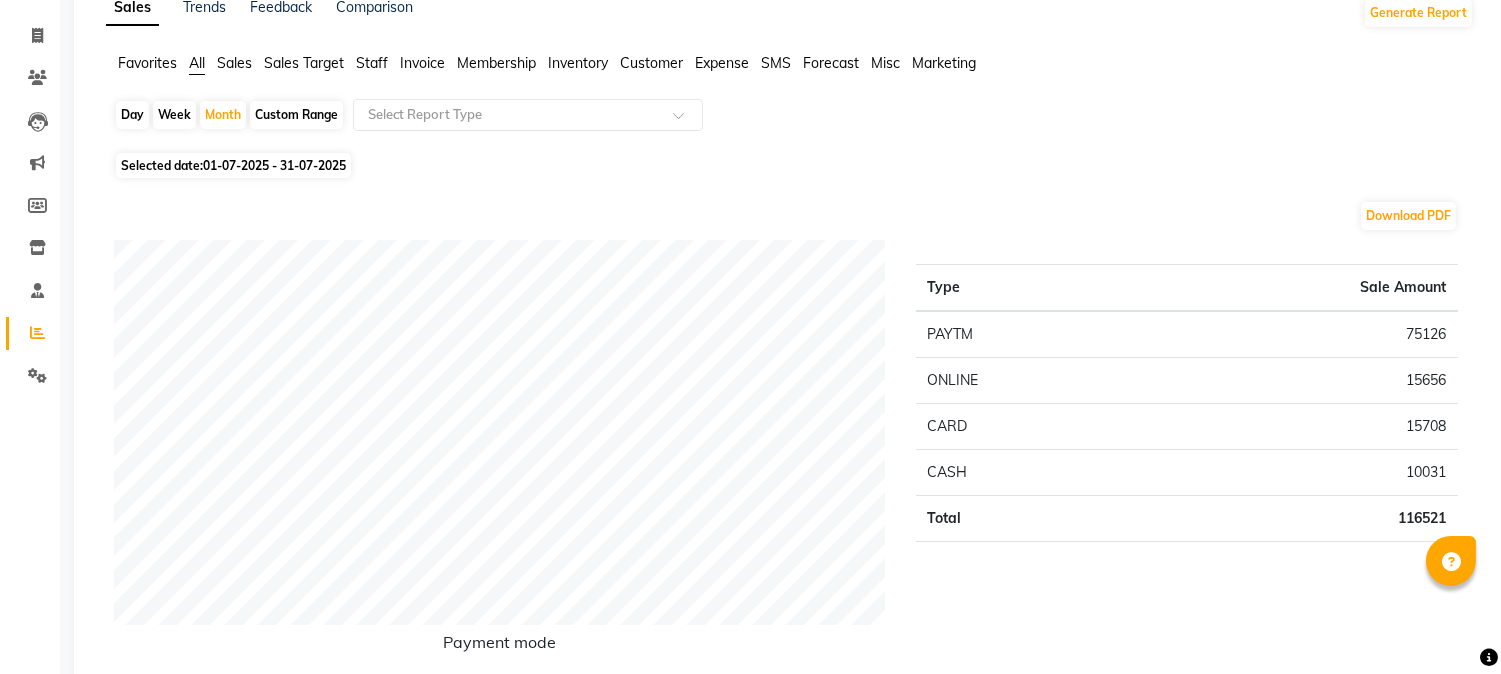 scroll, scrollTop: 0, scrollLeft: 0, axis: both 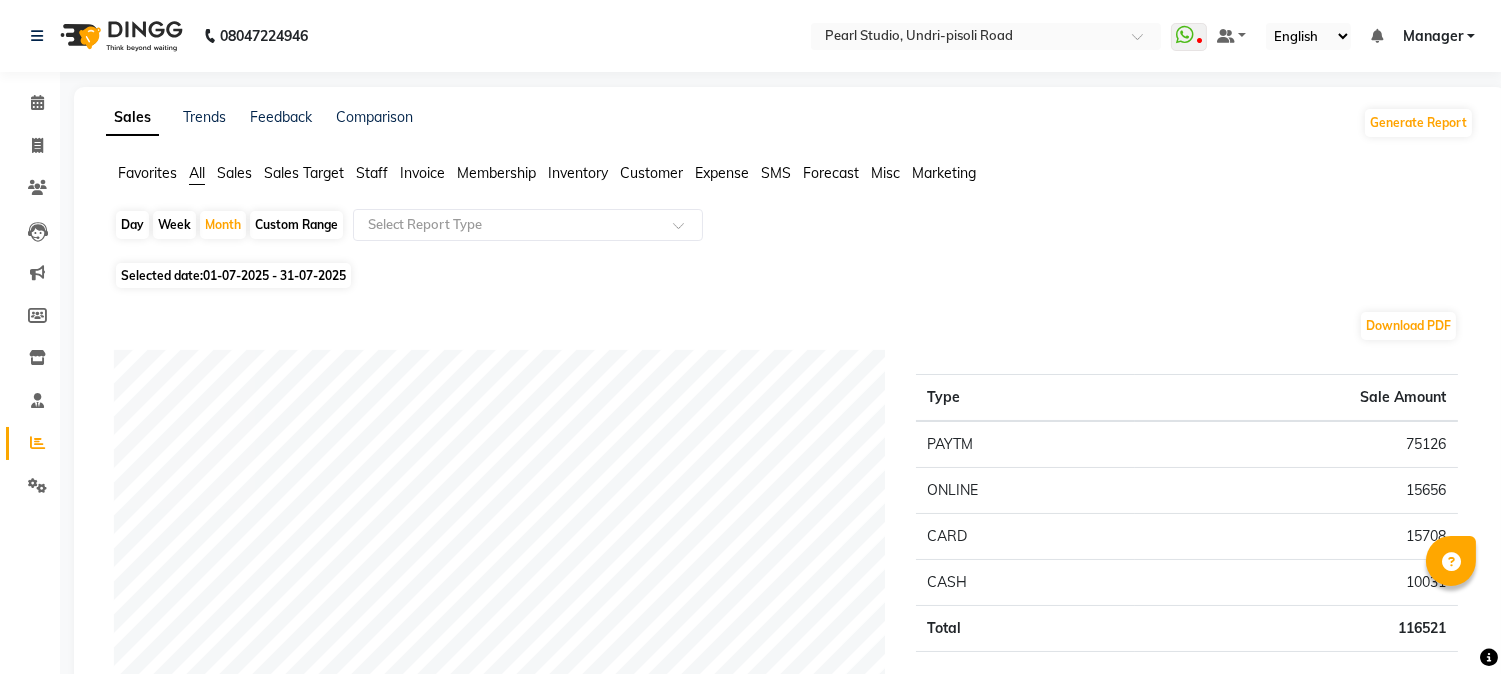 click on "Sales" 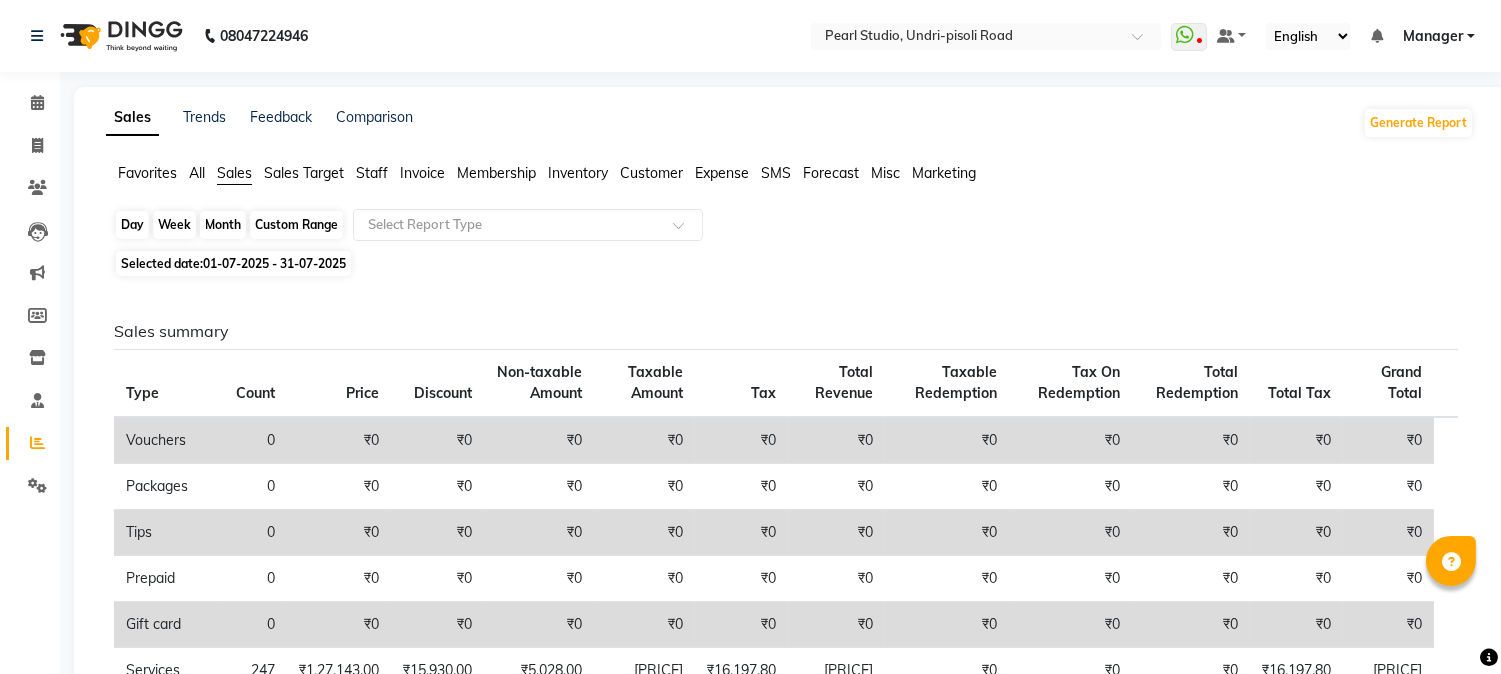 click on "Month" 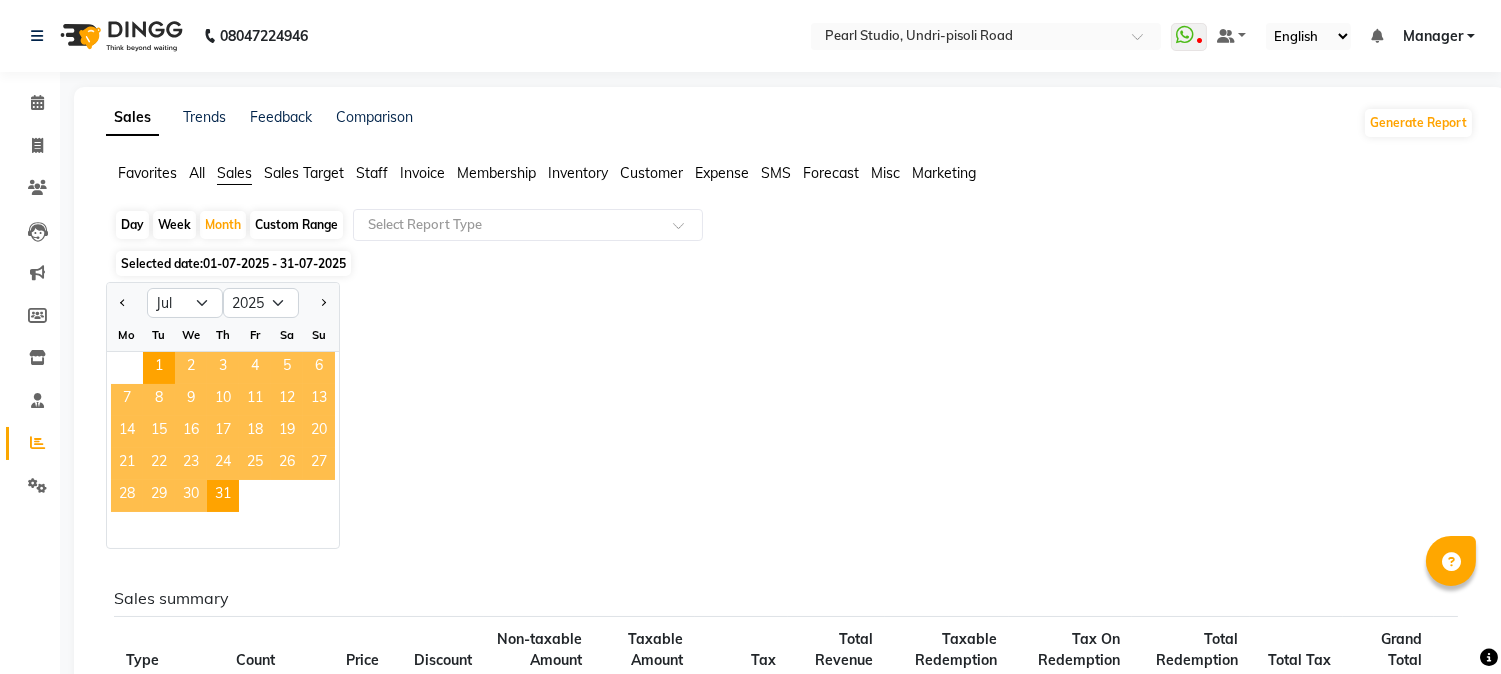 click on "27" 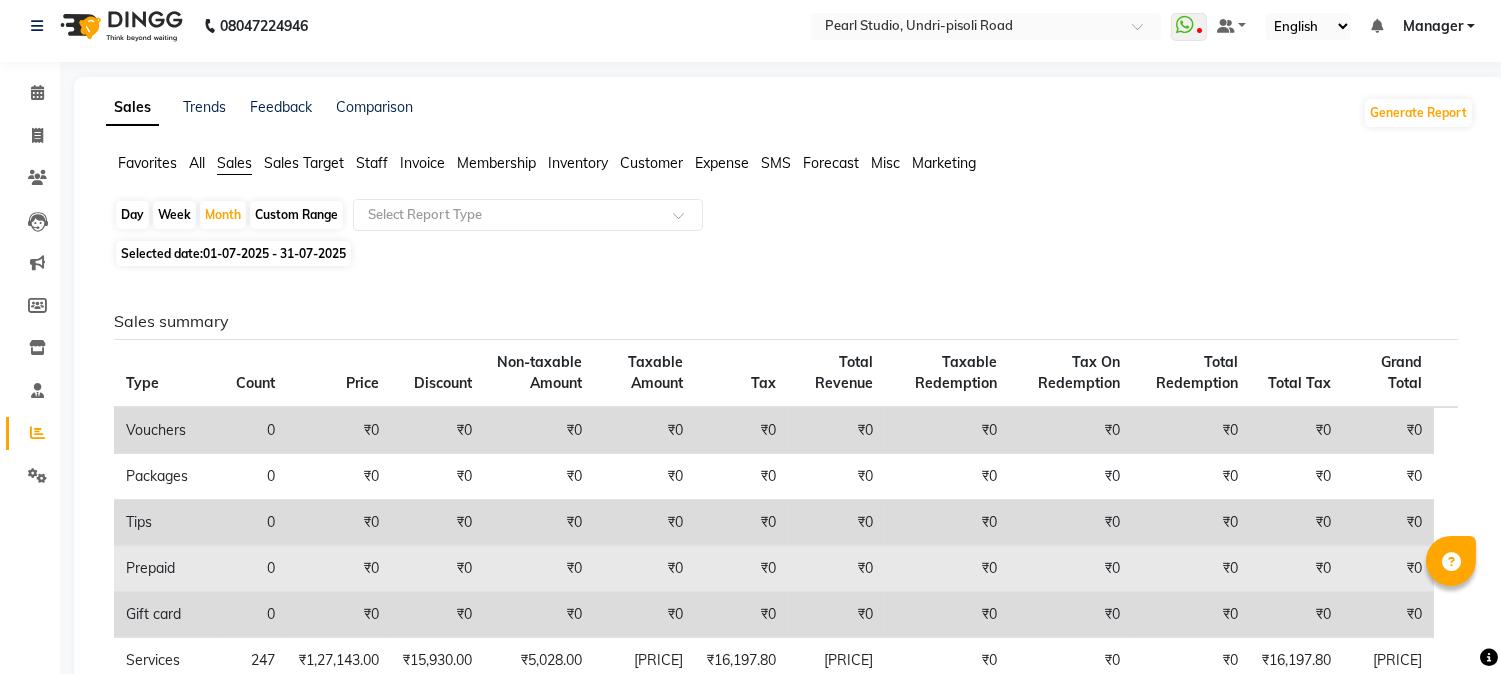 scroll, scrollTop: 0, scrollLeft: 0, axis: both 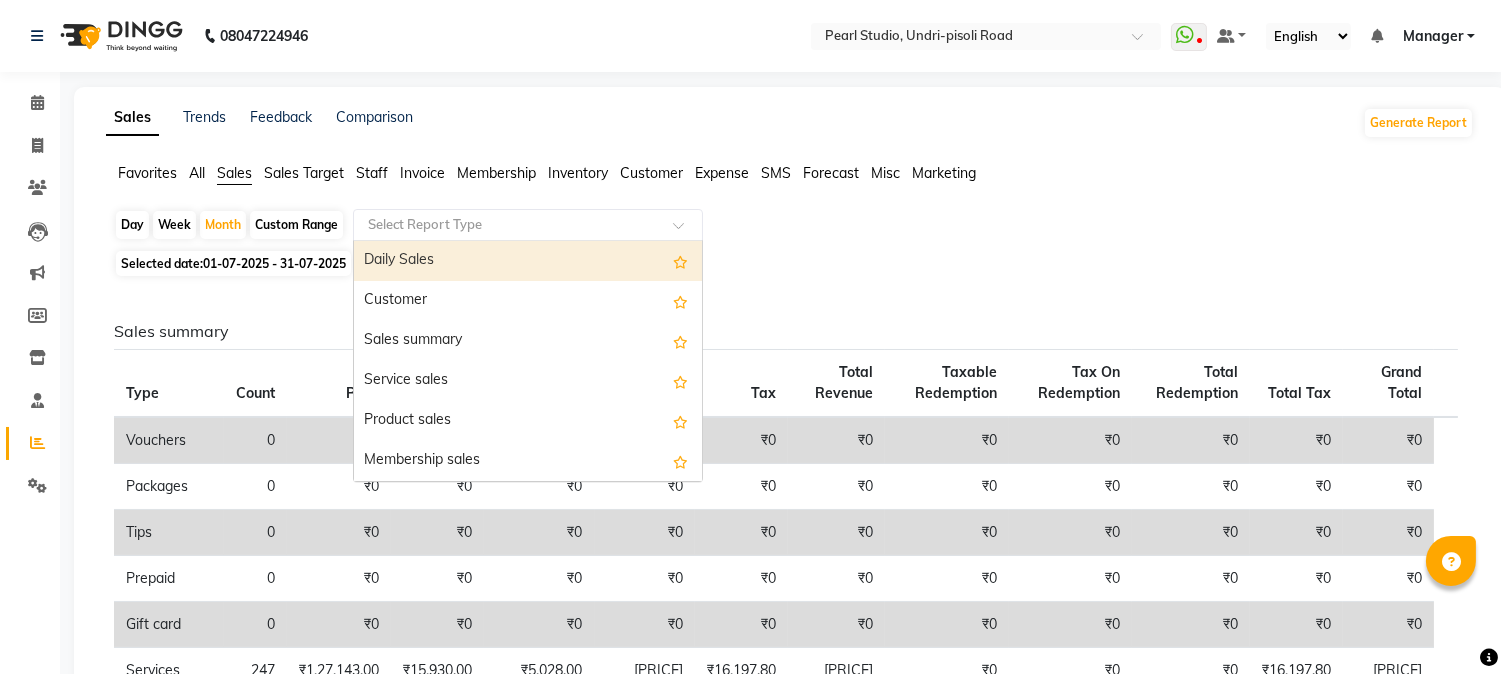 click 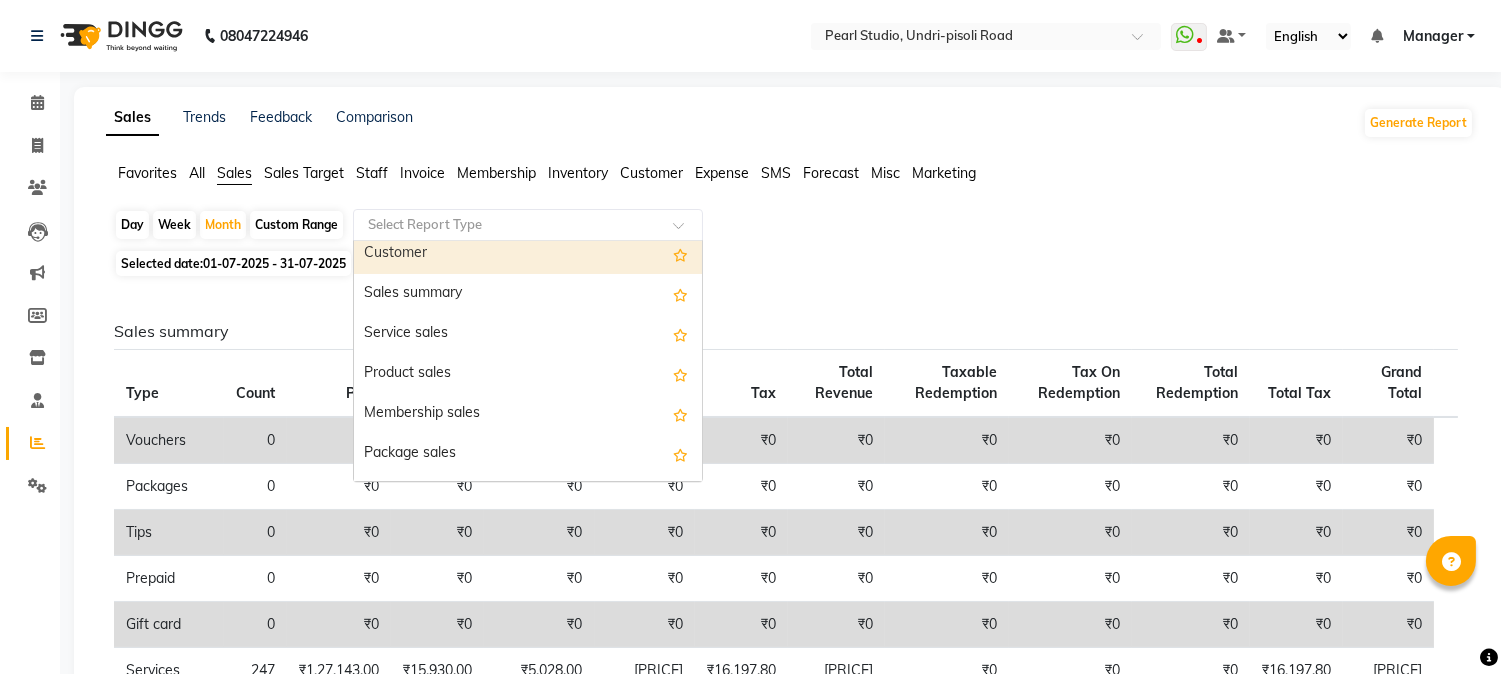scroll, scrollTop: 27, scrollLeft: 0, axis: vertical 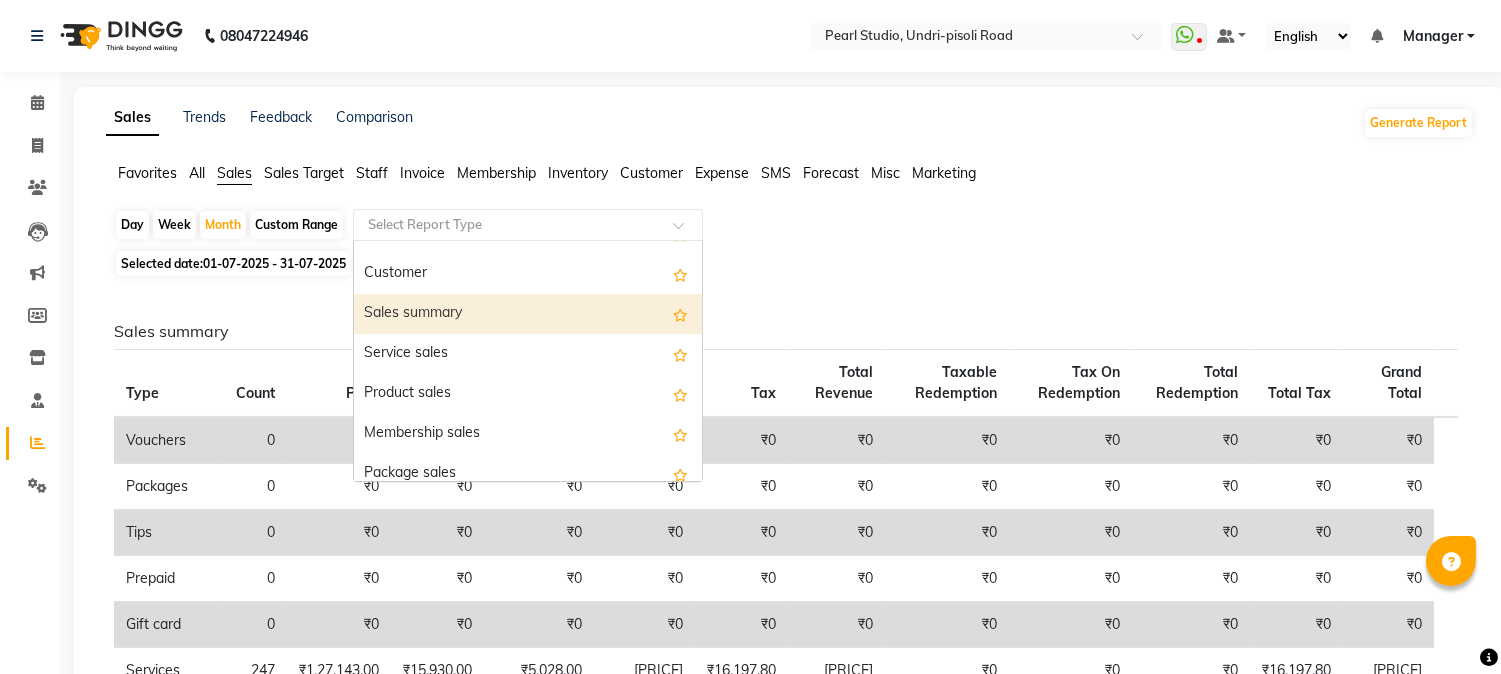 click on "Sales summary" at bounding box center [528, 314] 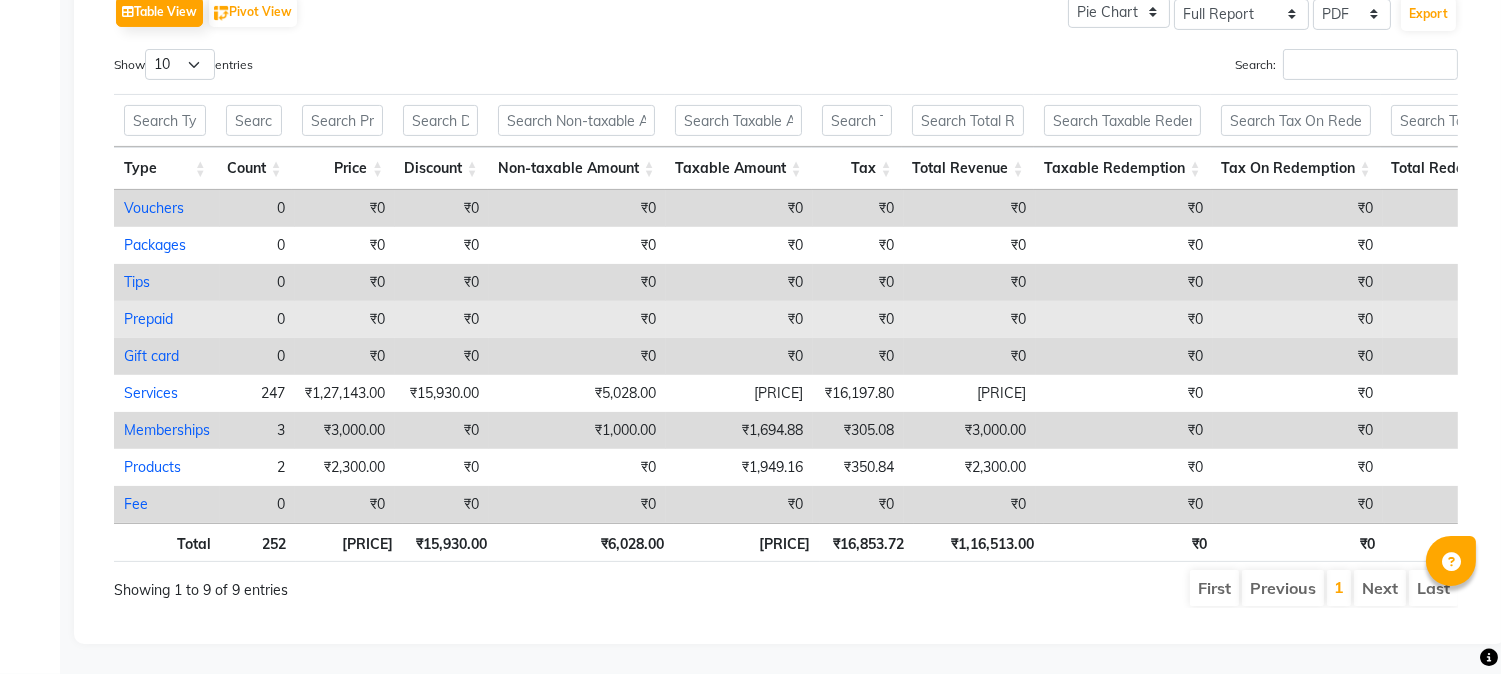 scroll, scrollTop: 1065, scrollLeft: 0, axis: vertical 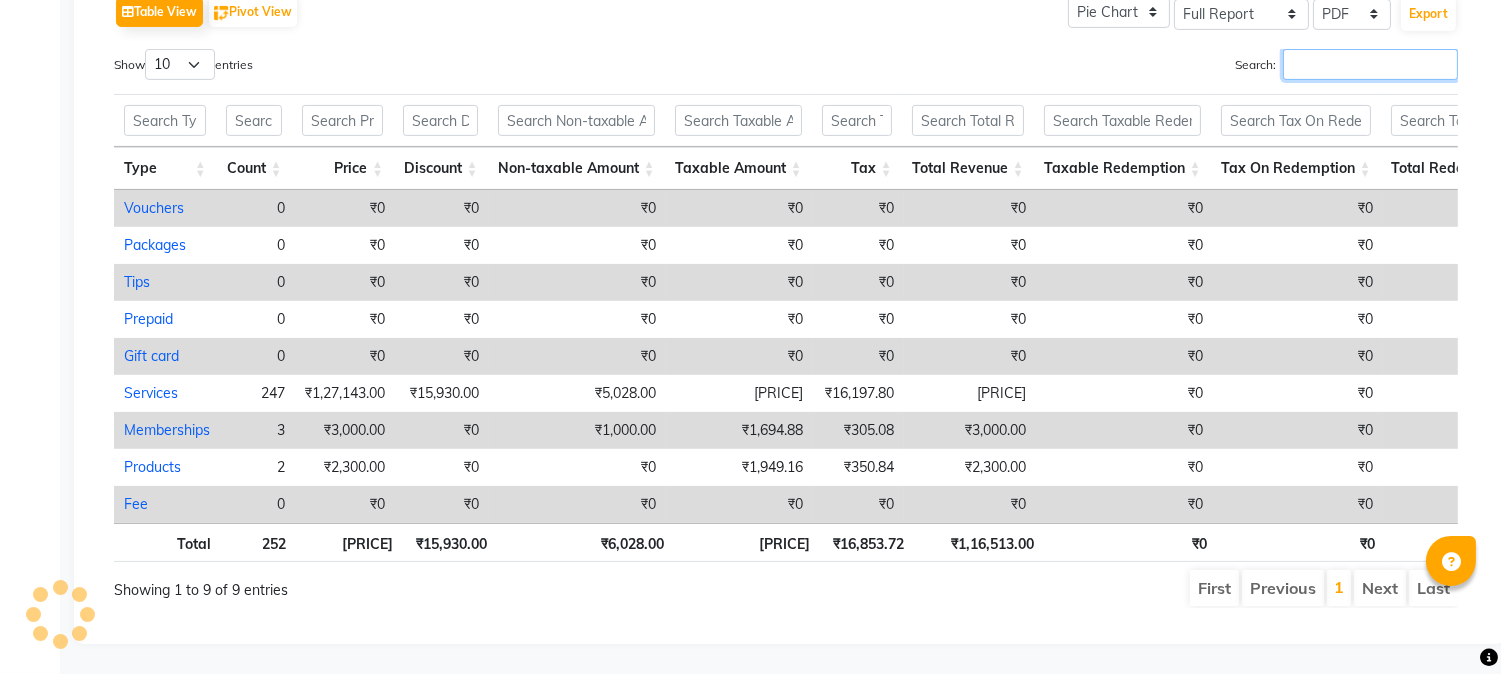 click on "Search:" at bounding box center [1370, 64] 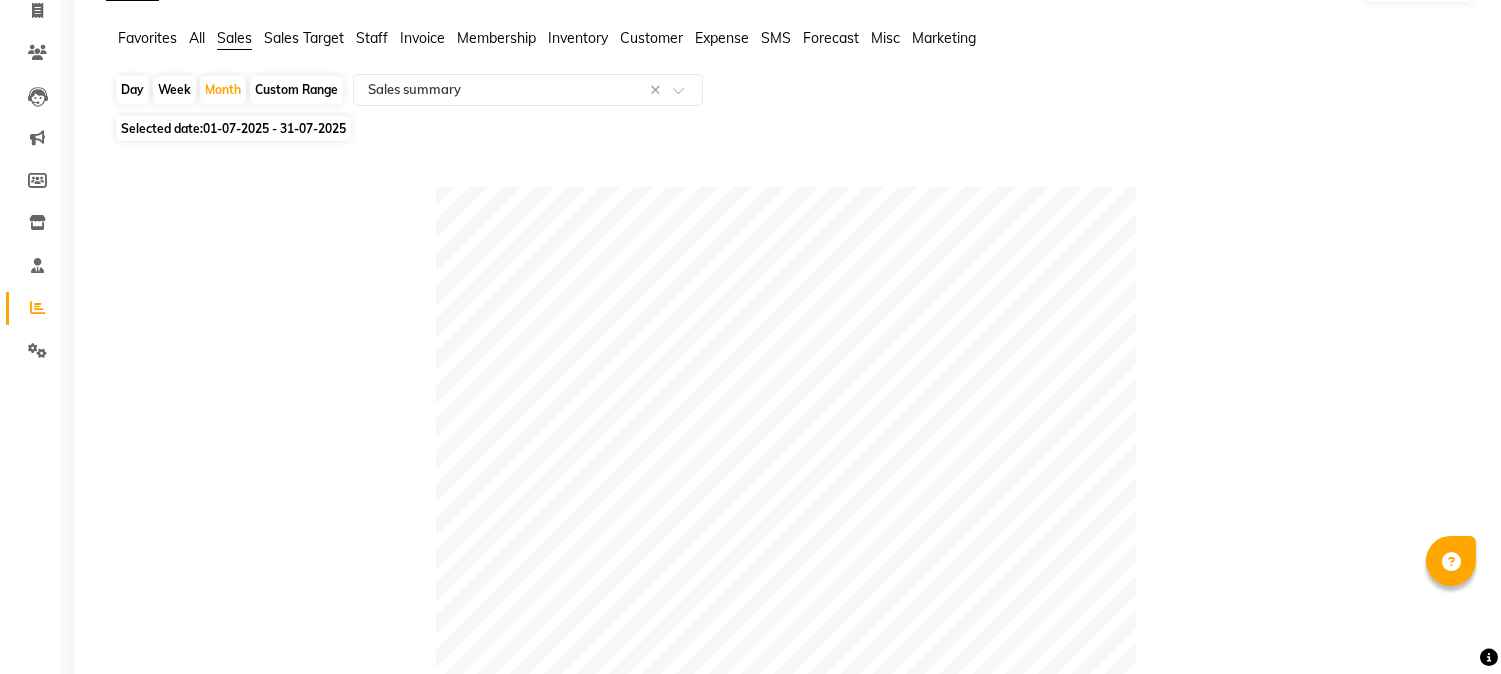 scroll, scrollTop: 0, scrollLeft: 0, axis: both 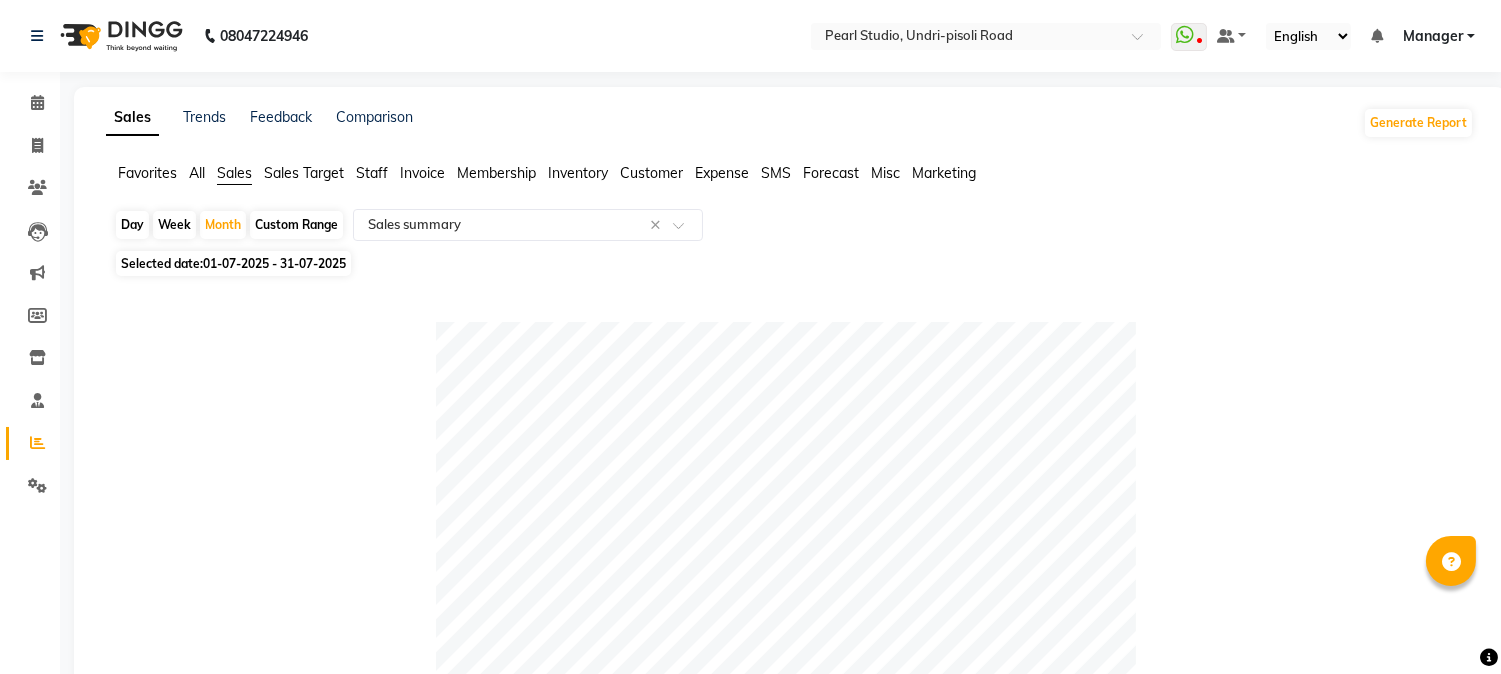 type on "samundra" 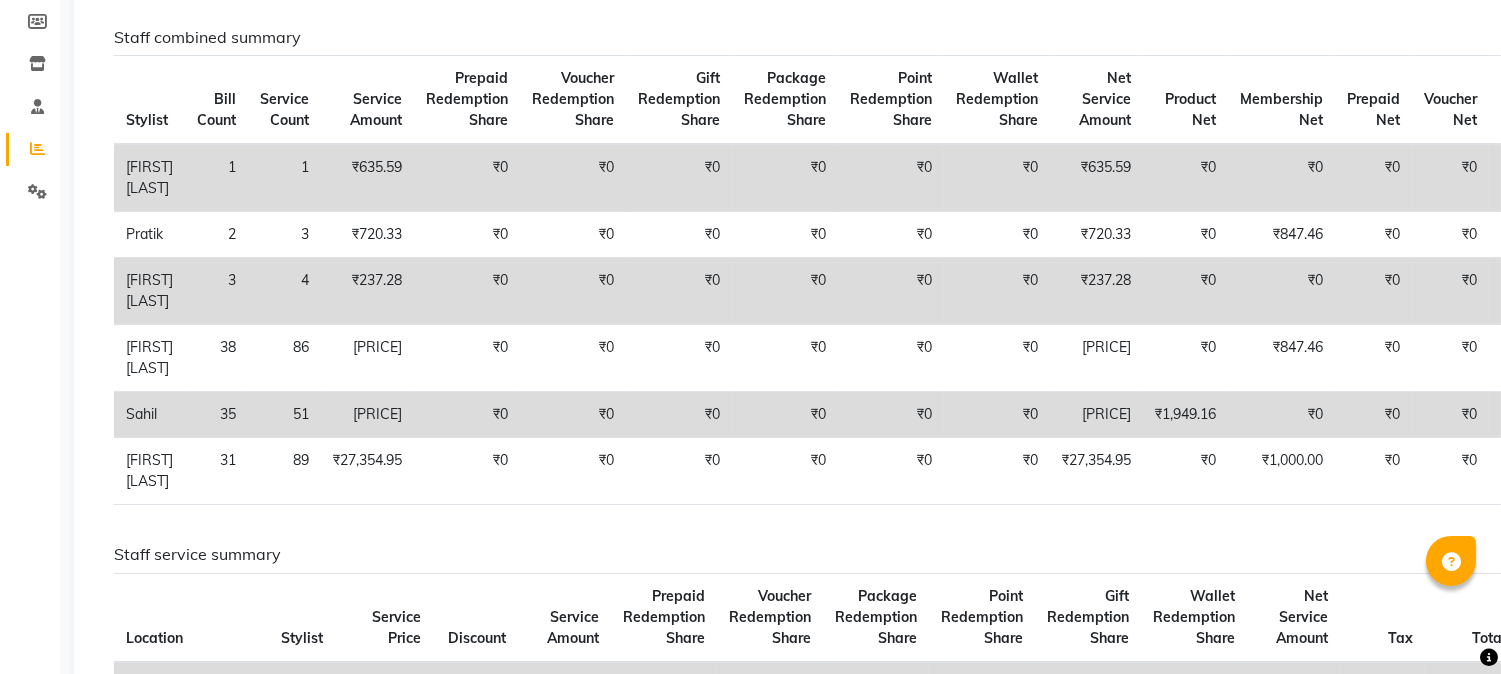 scroll, scrollTop: 333, scrollLeft: 0, axis: vertical 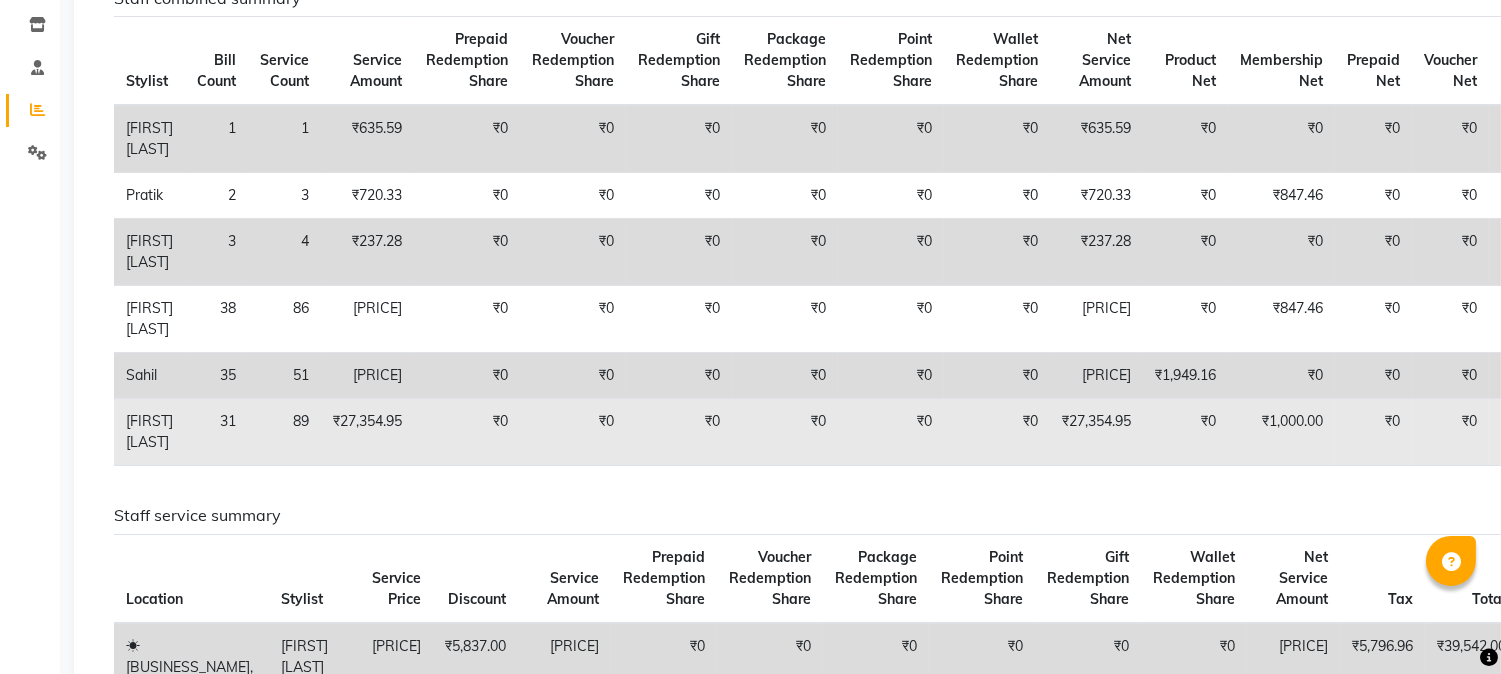 click on "₹27,354.95" 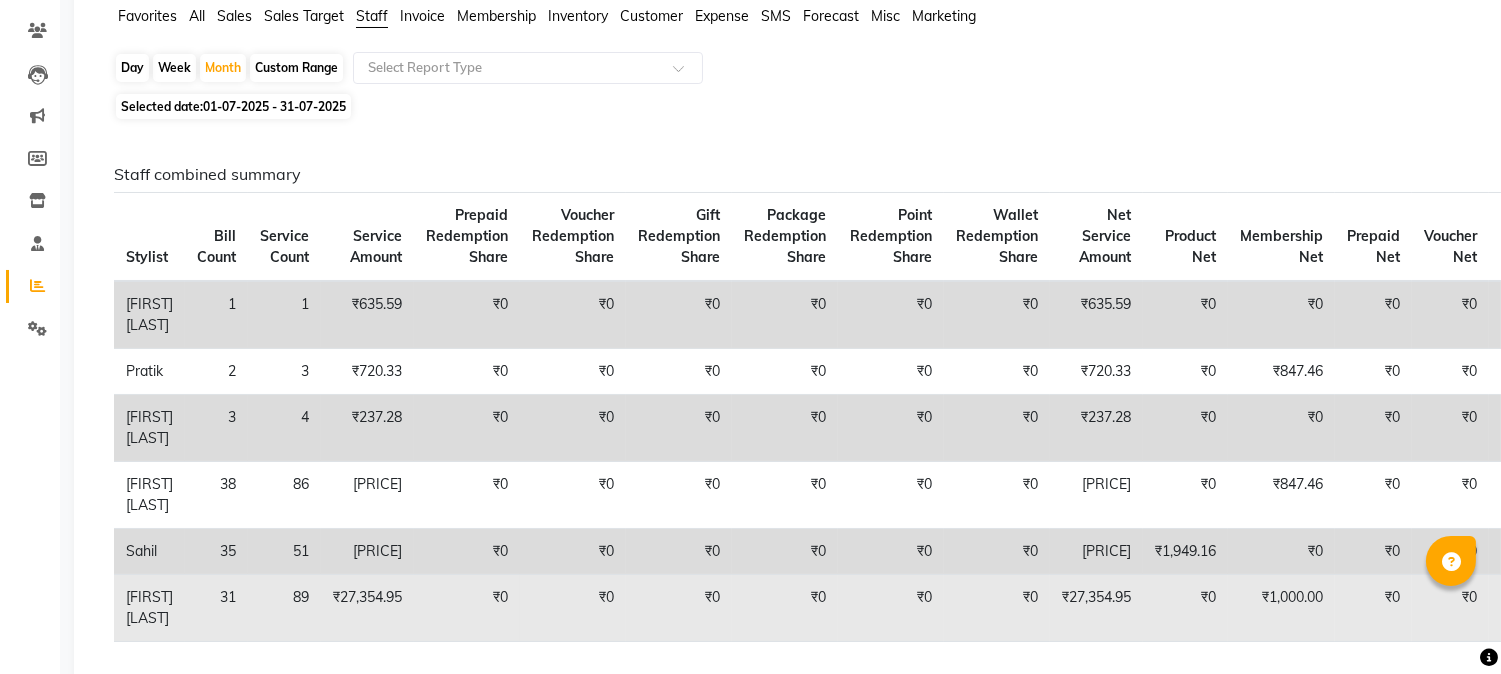 scroll, scrollTop: 0, scrollLeft: 0, axis: both 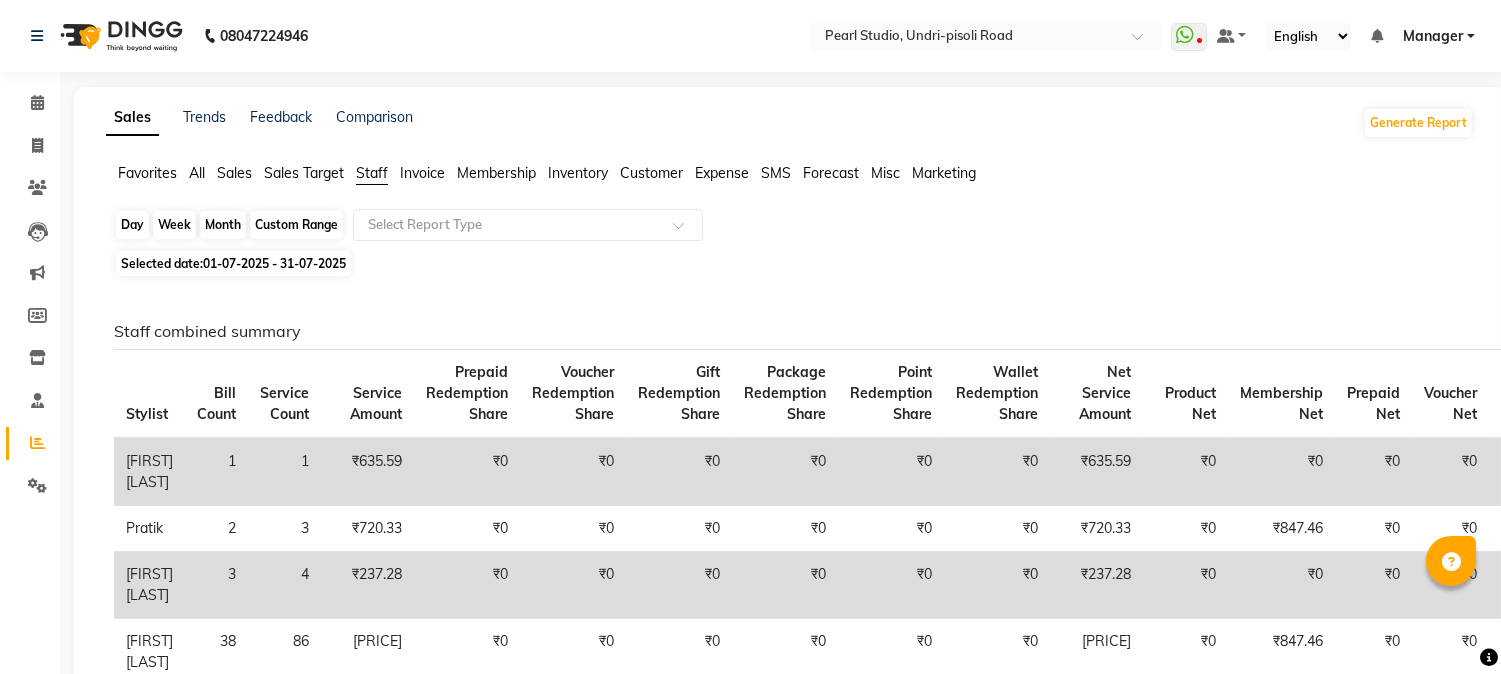 click on "Month" 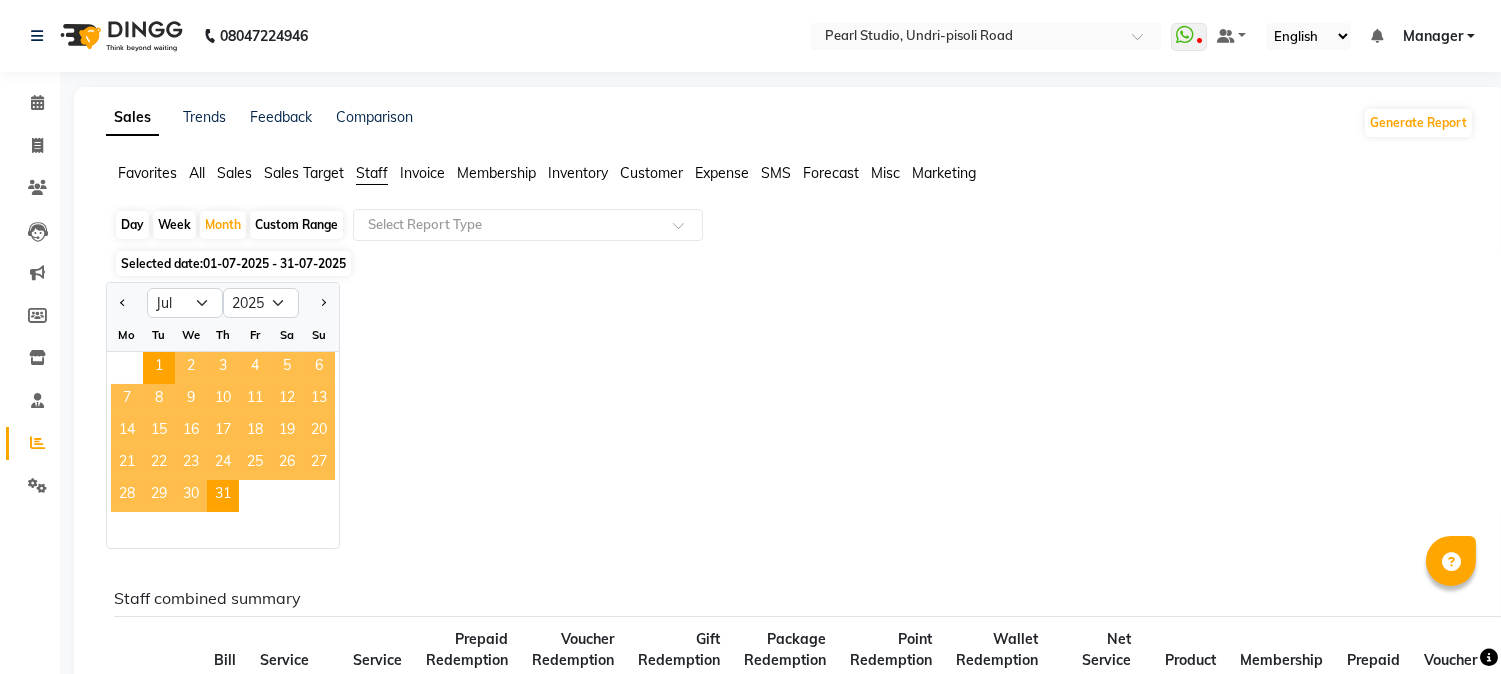 click on "27" 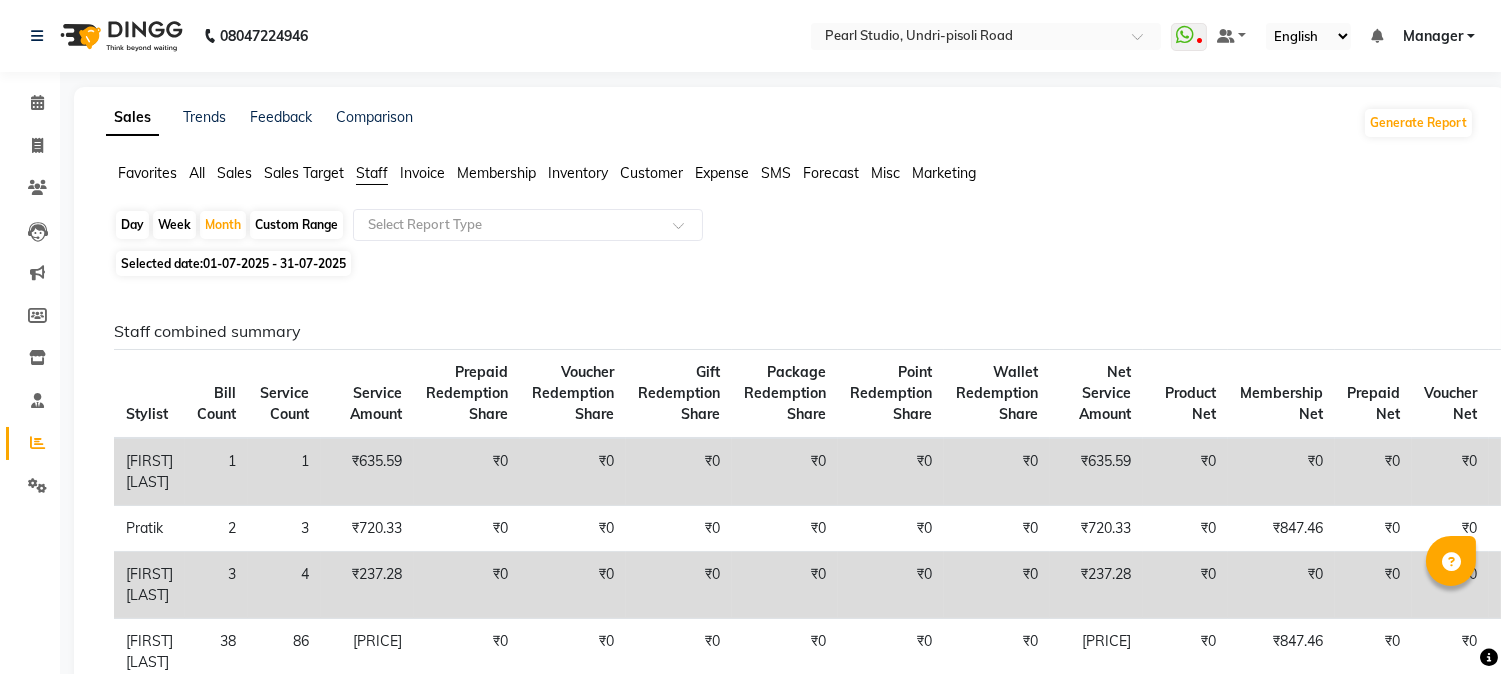 click on "1" 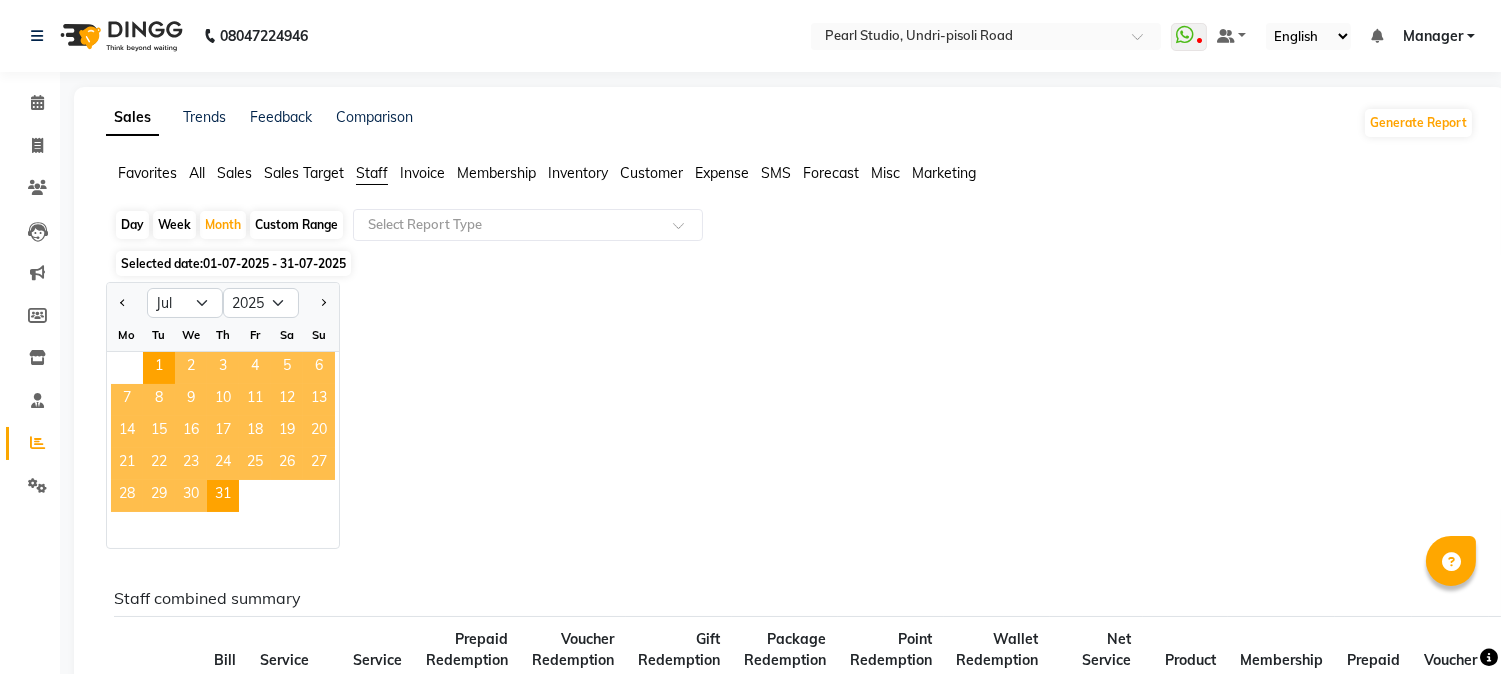 click on "27" 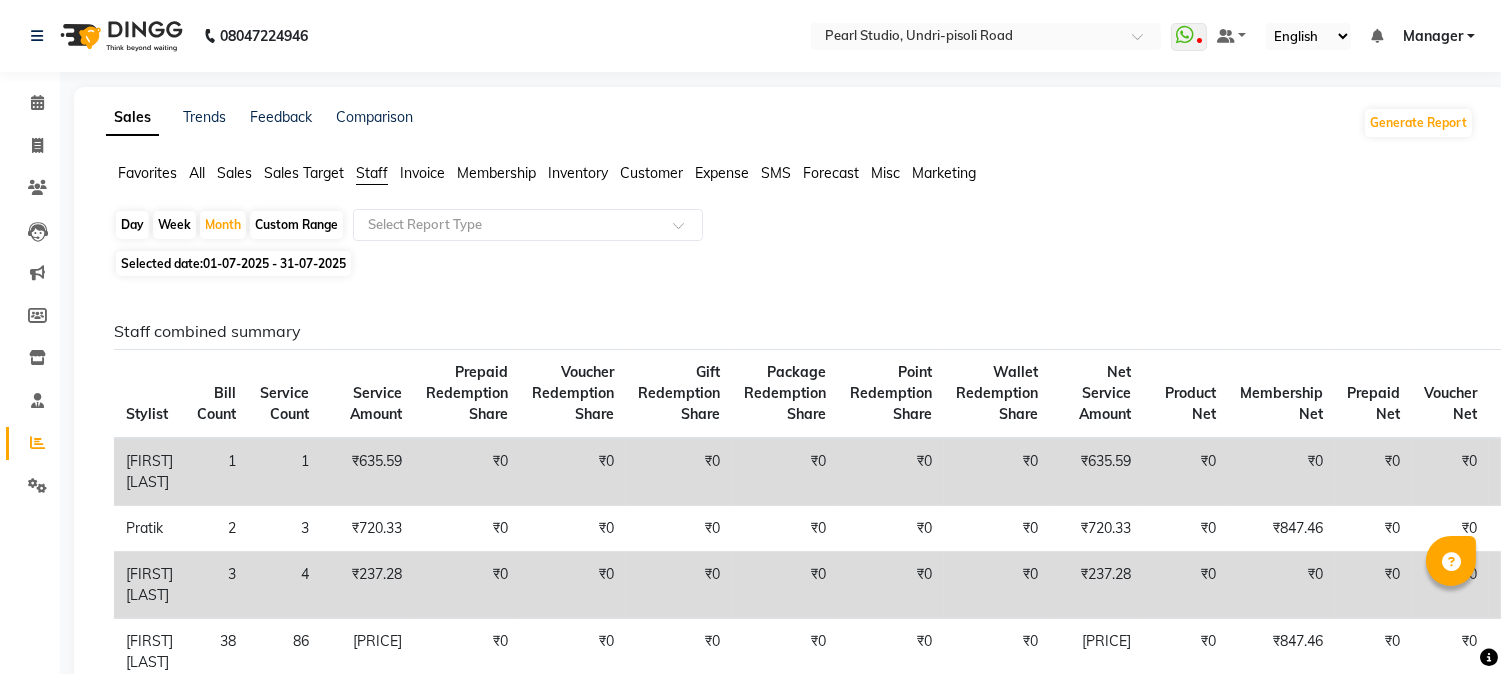 click on "Selected date:  01-07-2025 - 31-07-2025" 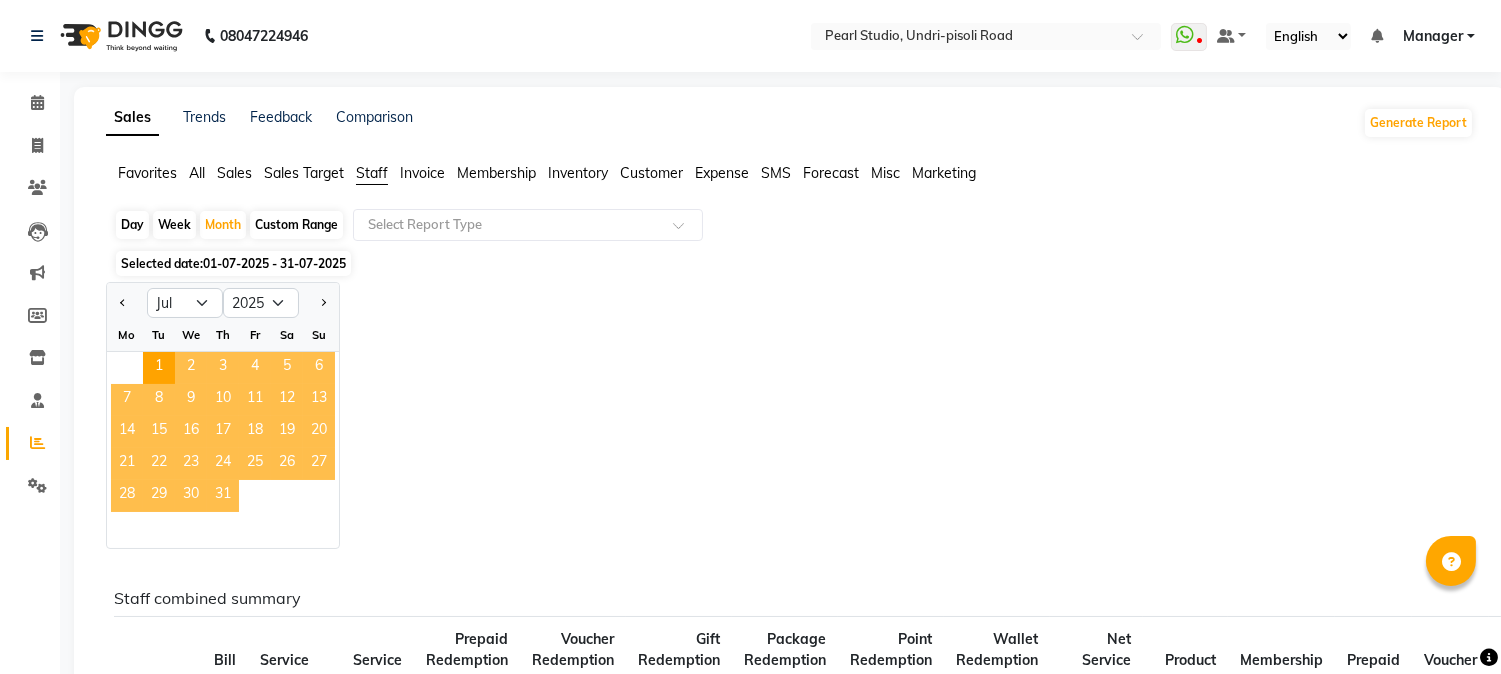click on "31" 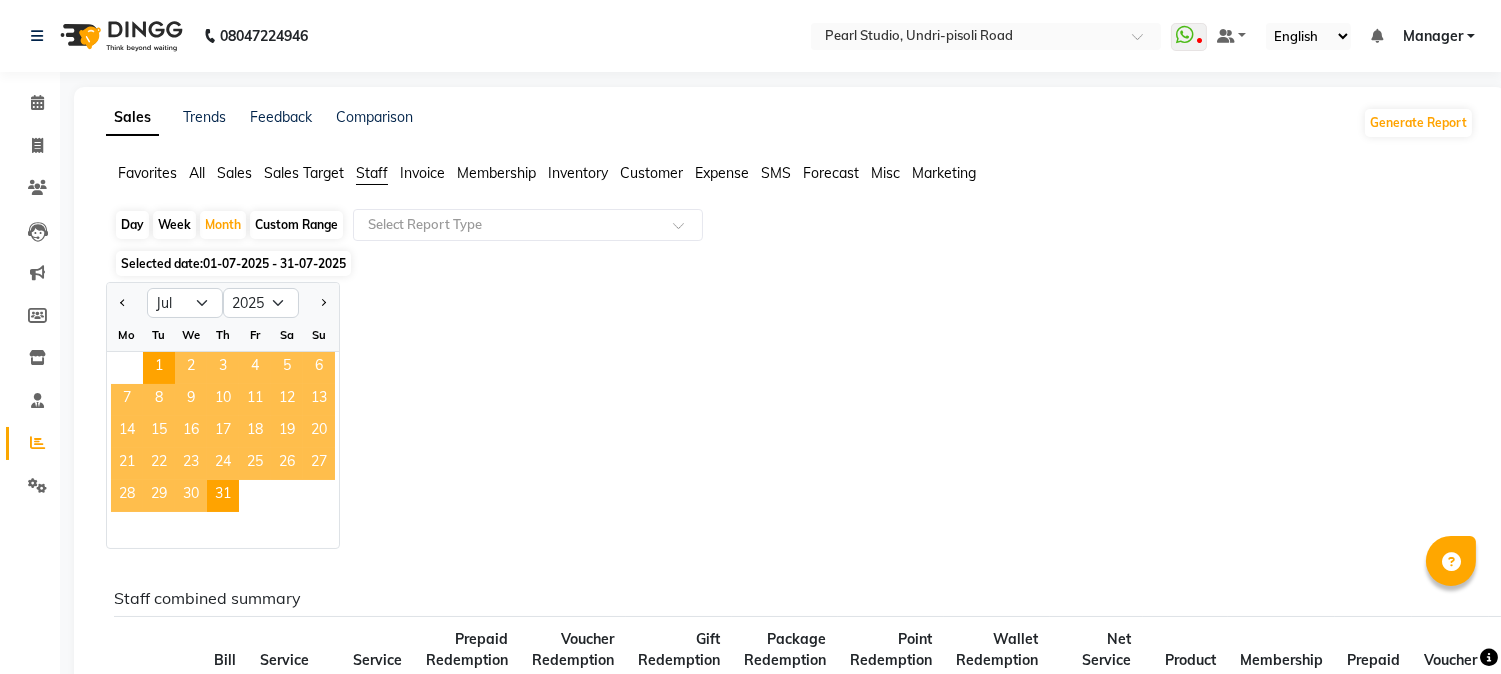 click on "30" 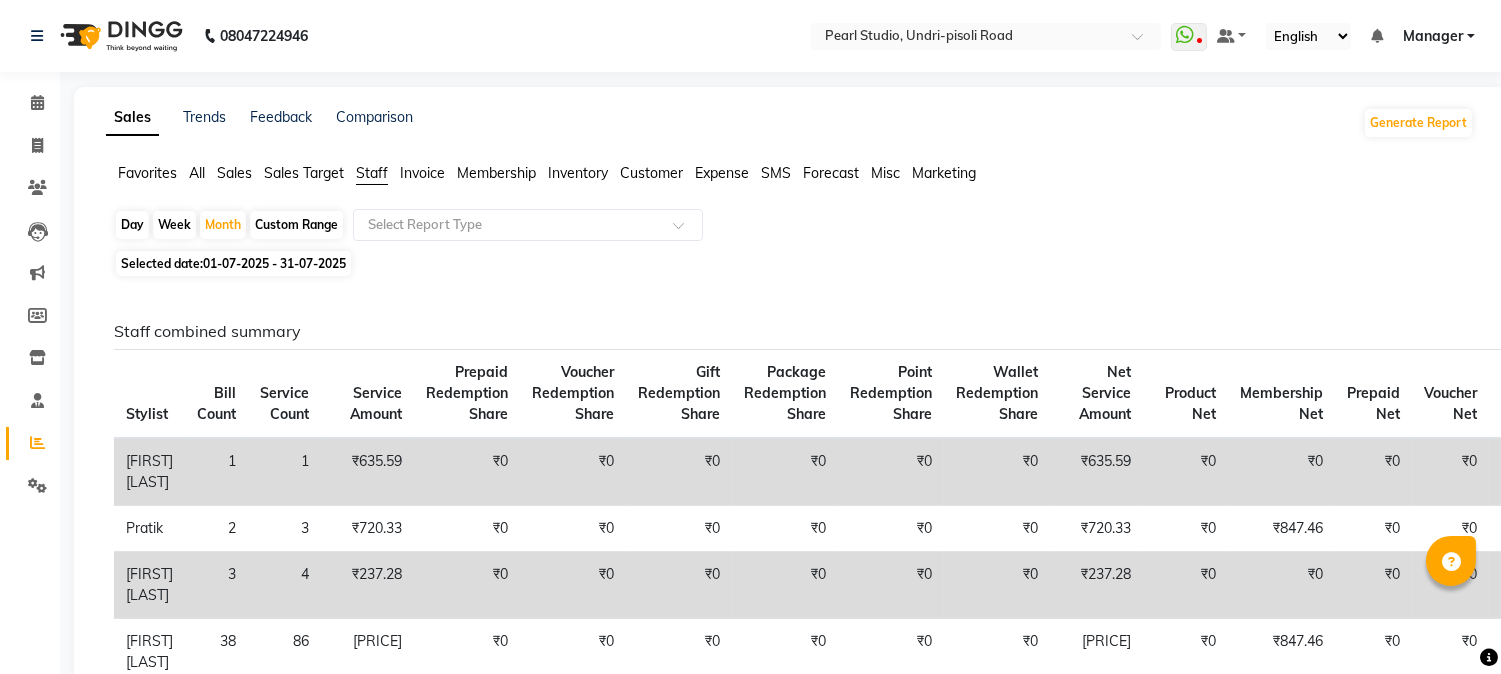 click on "01-07-2025 - 31-07-2025" 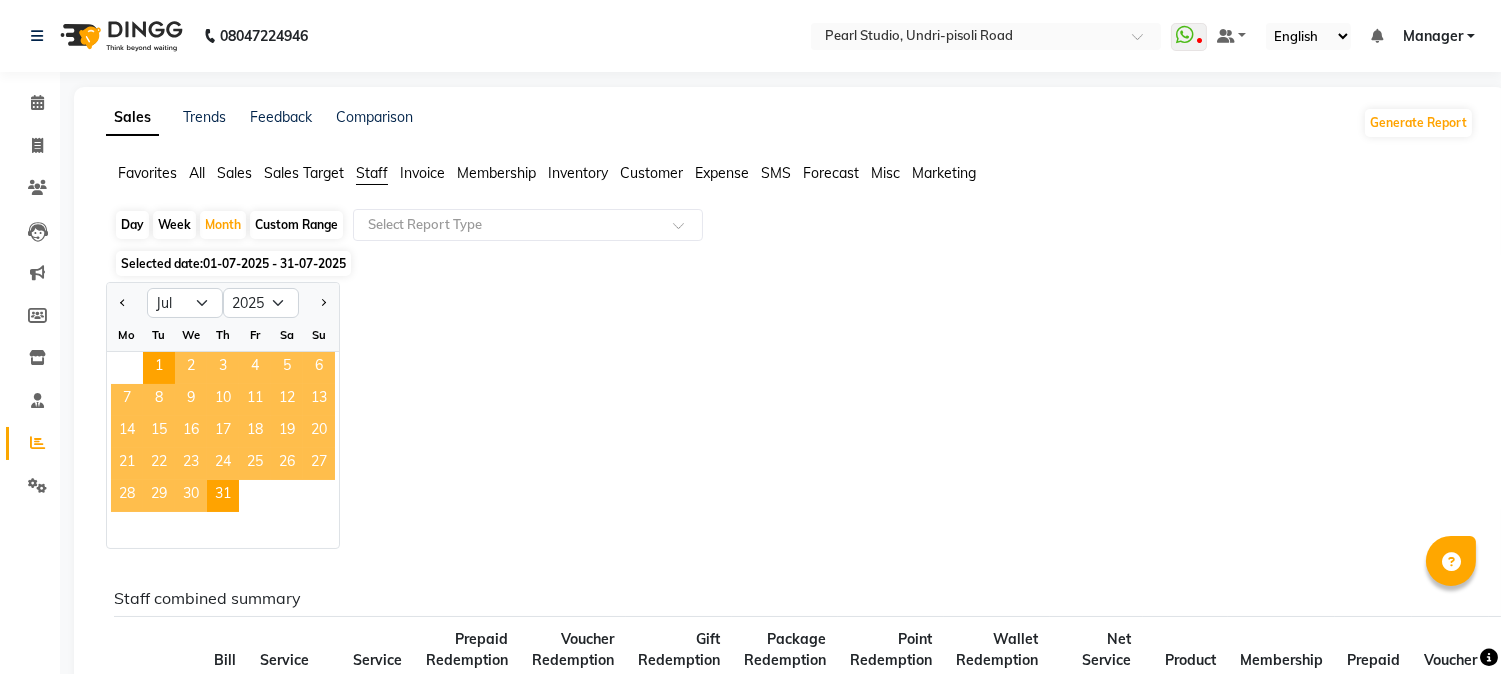 click on "27" 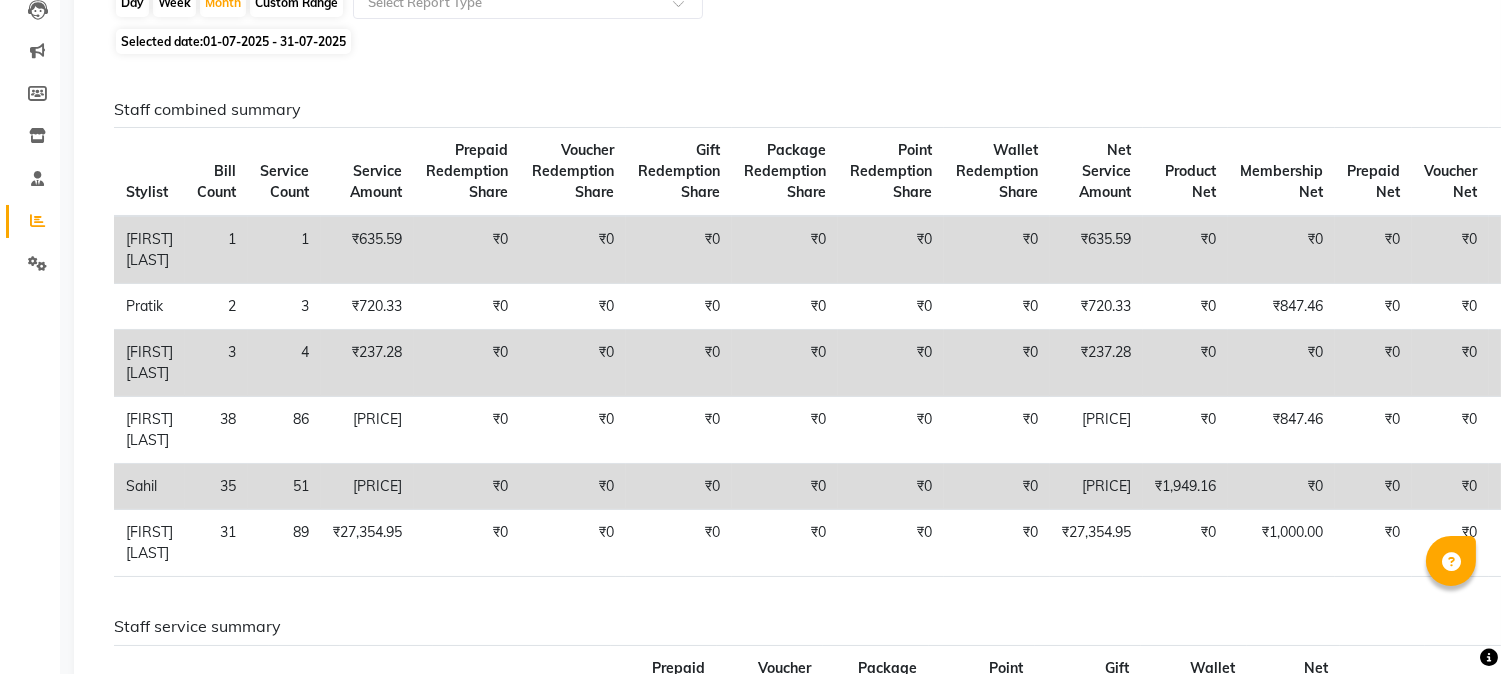 scroll, scrollTop: 333, scrollLeft: 0, axis: vertical 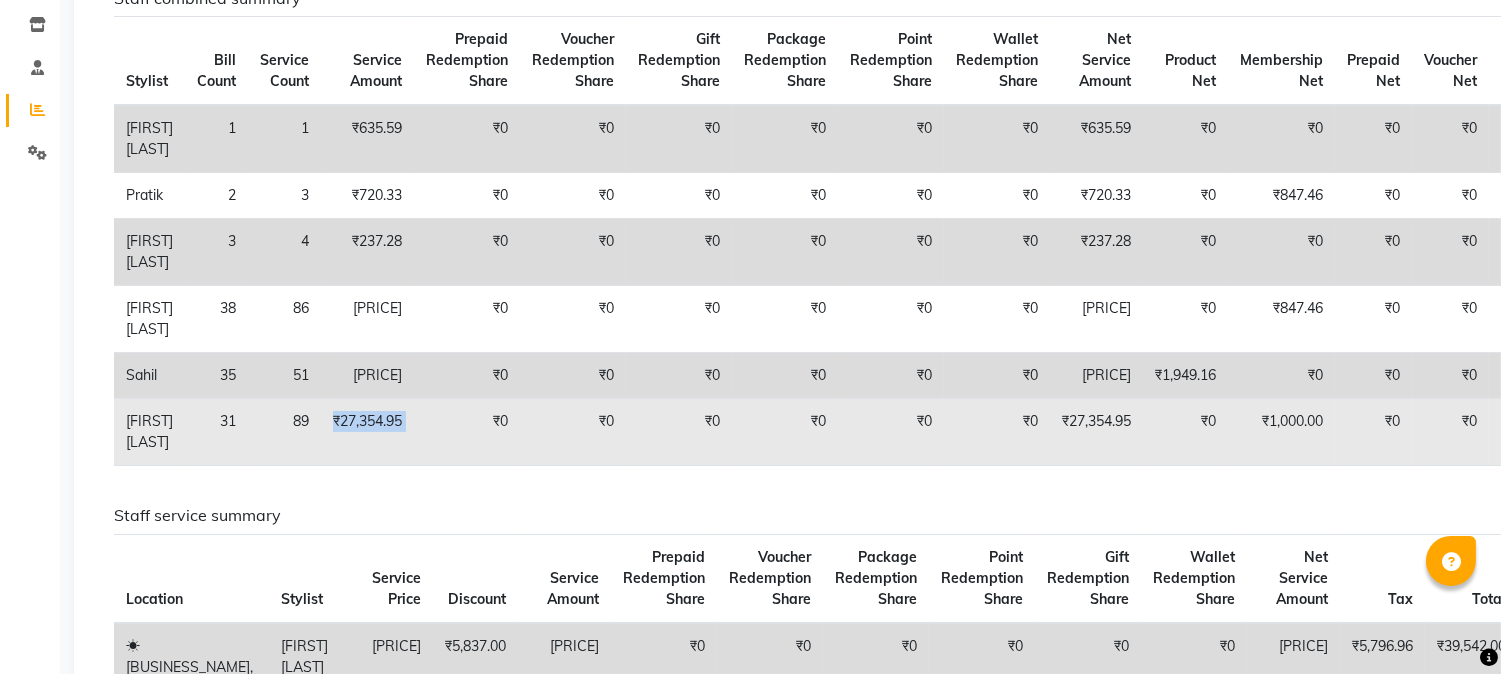 drag, startPoint x: 353, startPoint y: 442, endPoint x: 457, endPoint y: 438, distance: 104.0769 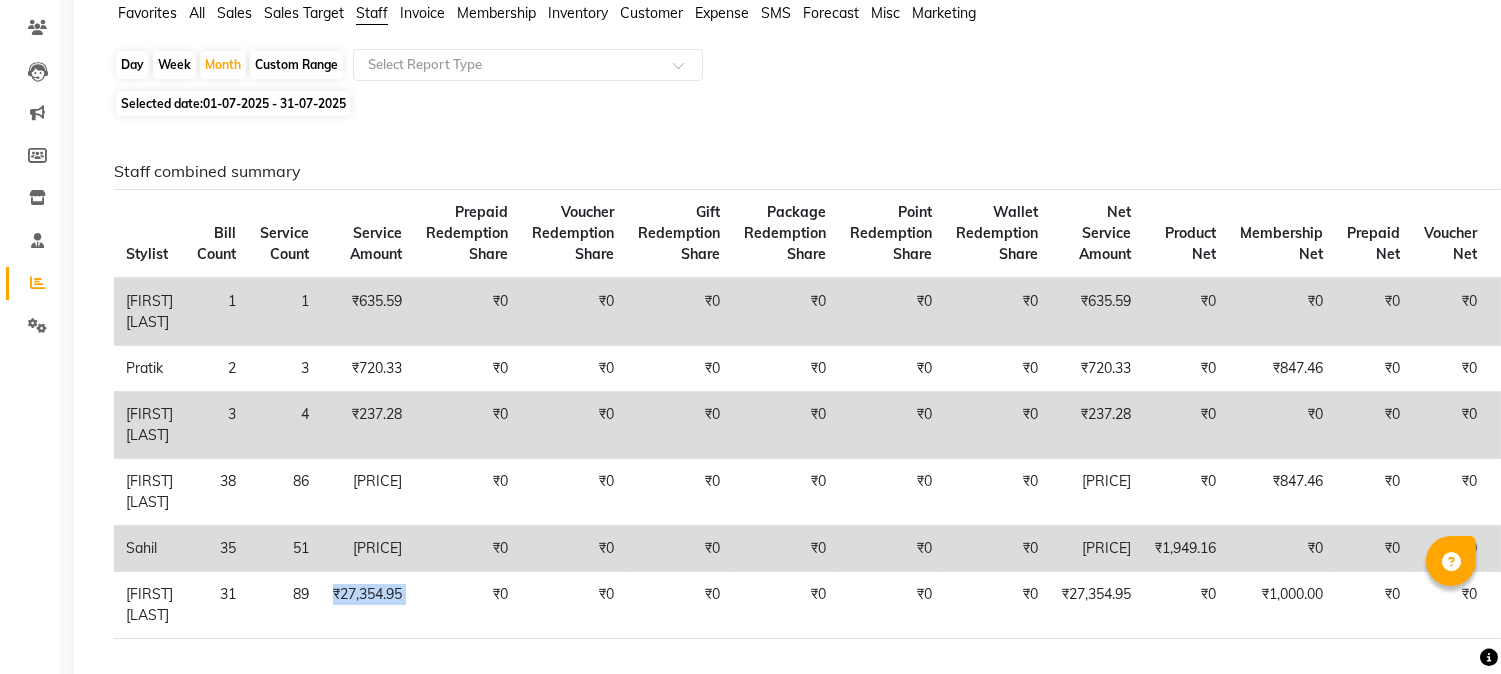 scroll, scrollTop: 0, scrollLeft: 0, axis: both 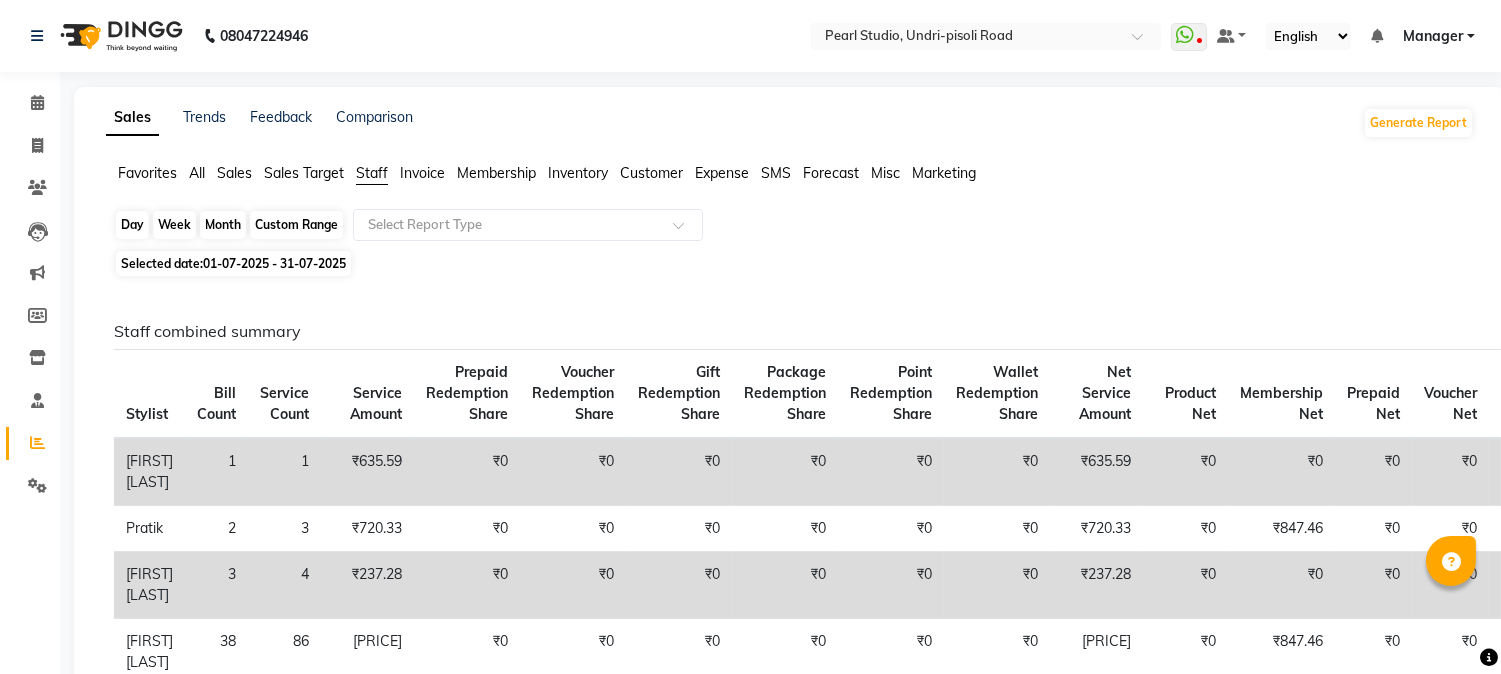 click on "Month" 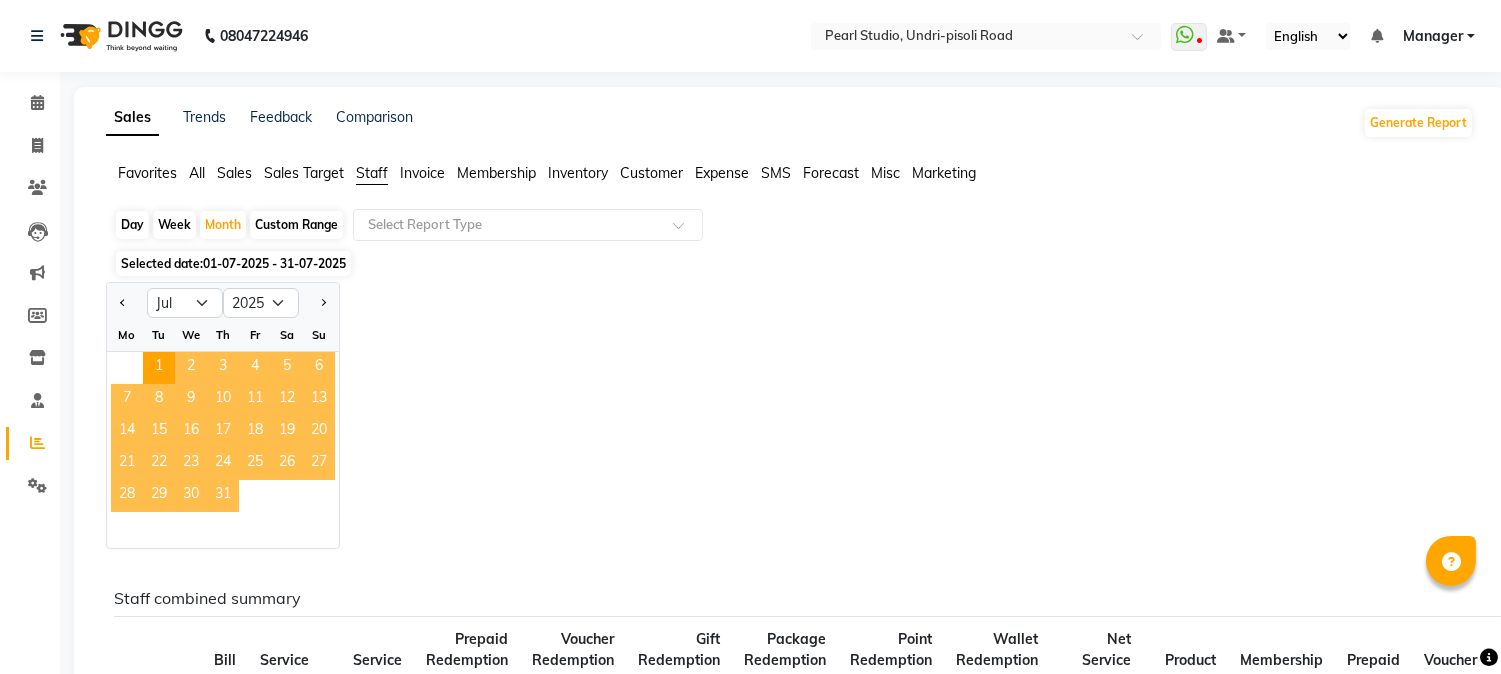 click on "31" 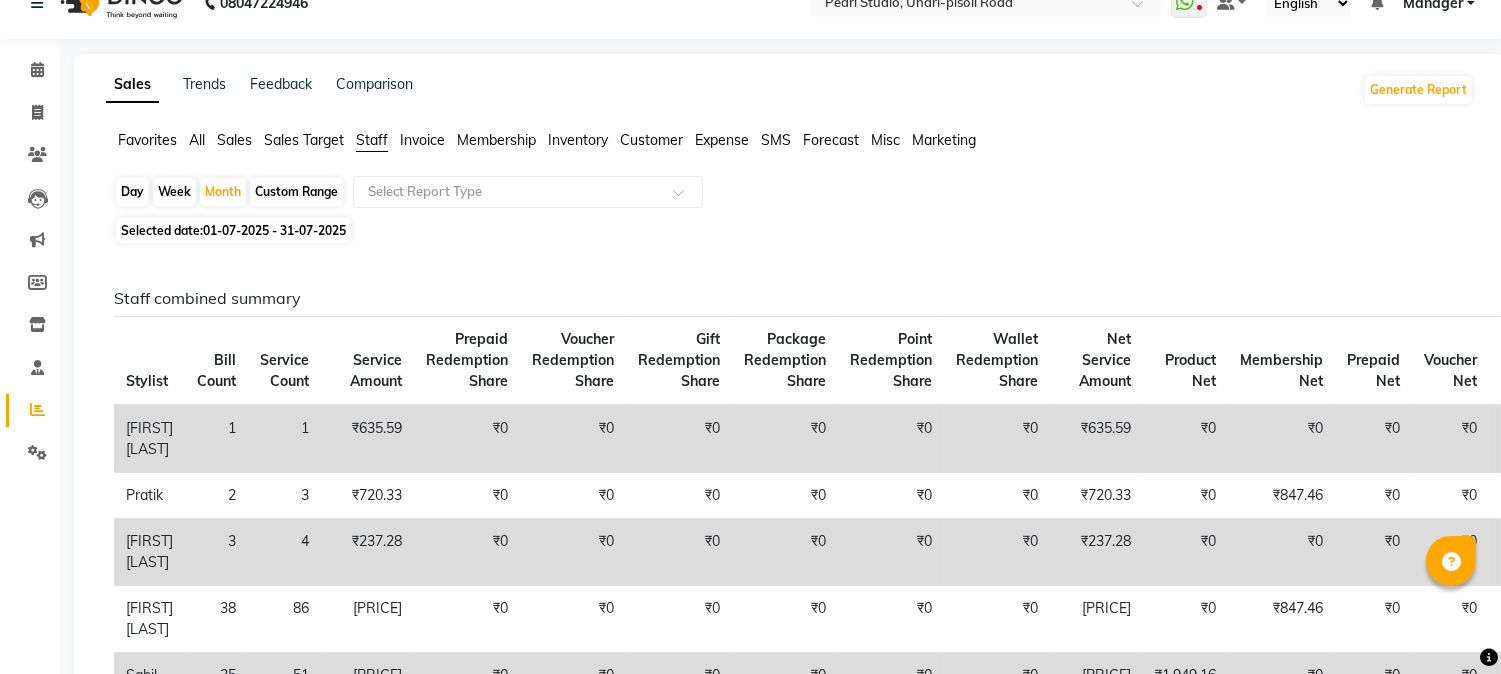 scroll, scrollTop: 0, scrollLeft: 0, axis: both 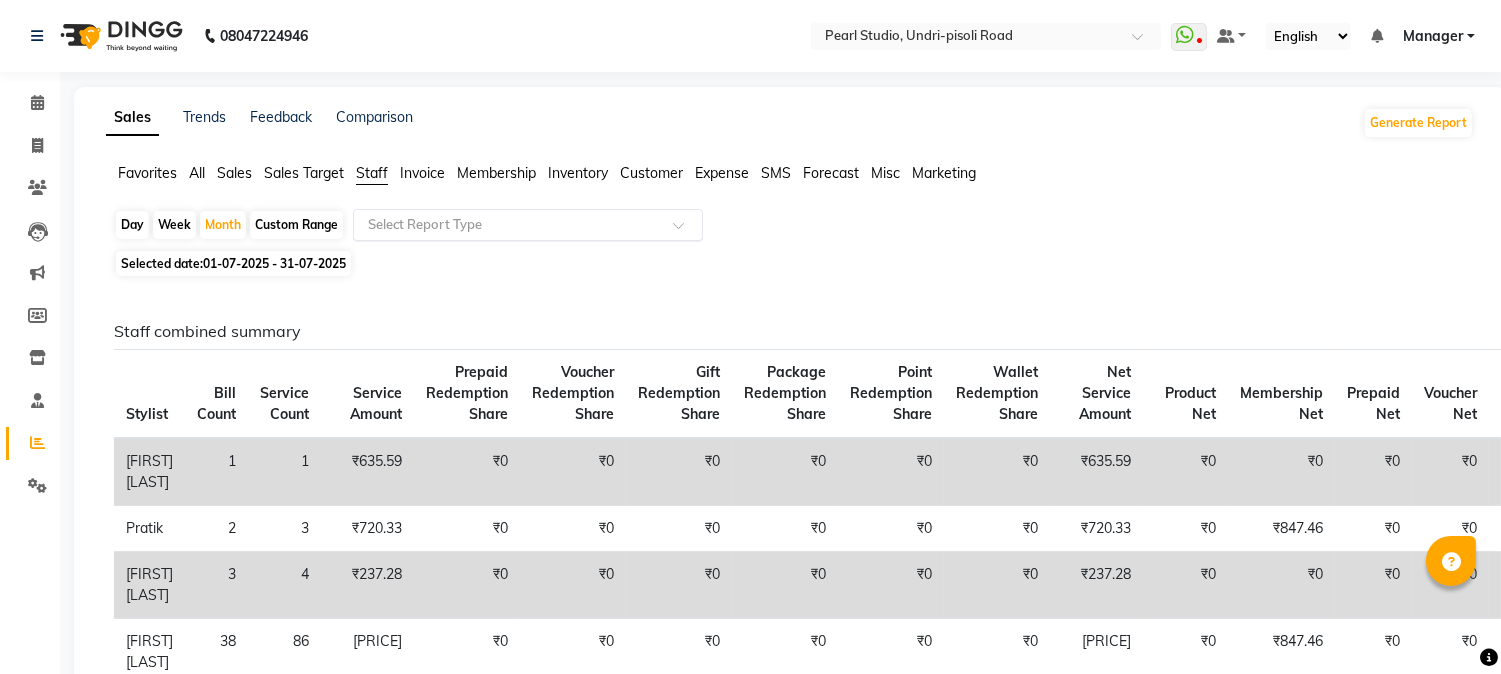 click 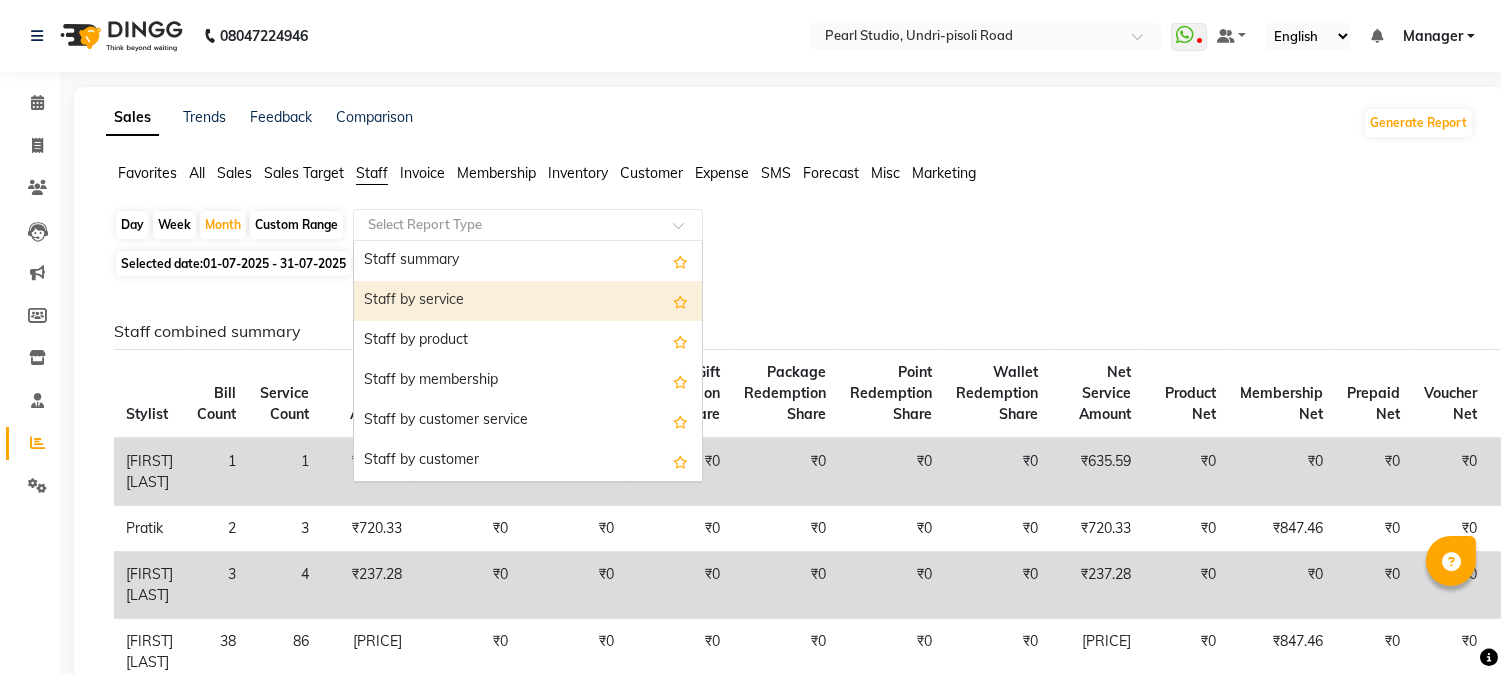 click on "Staff by service" at bounding box center [528, 301] 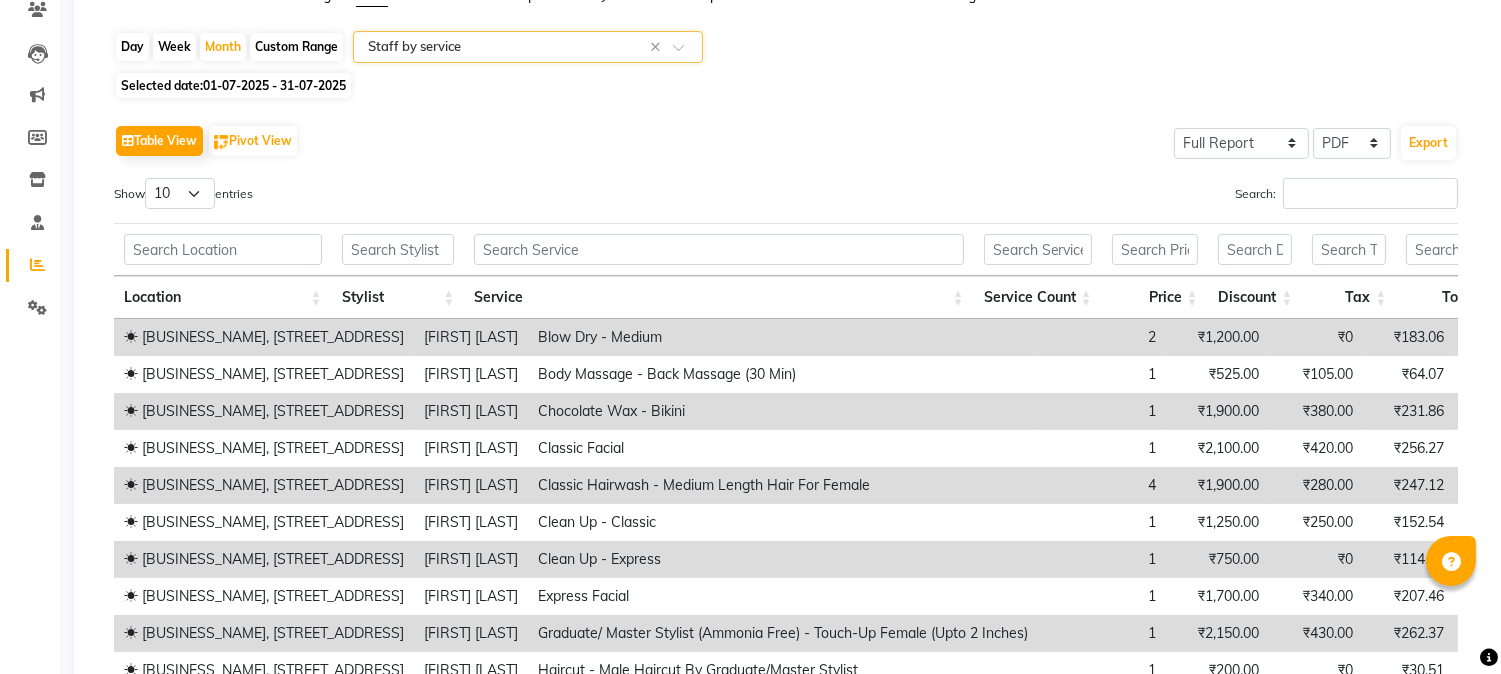 scroll, scrollTop: 377, scrollLeft: 0, axis: vertical 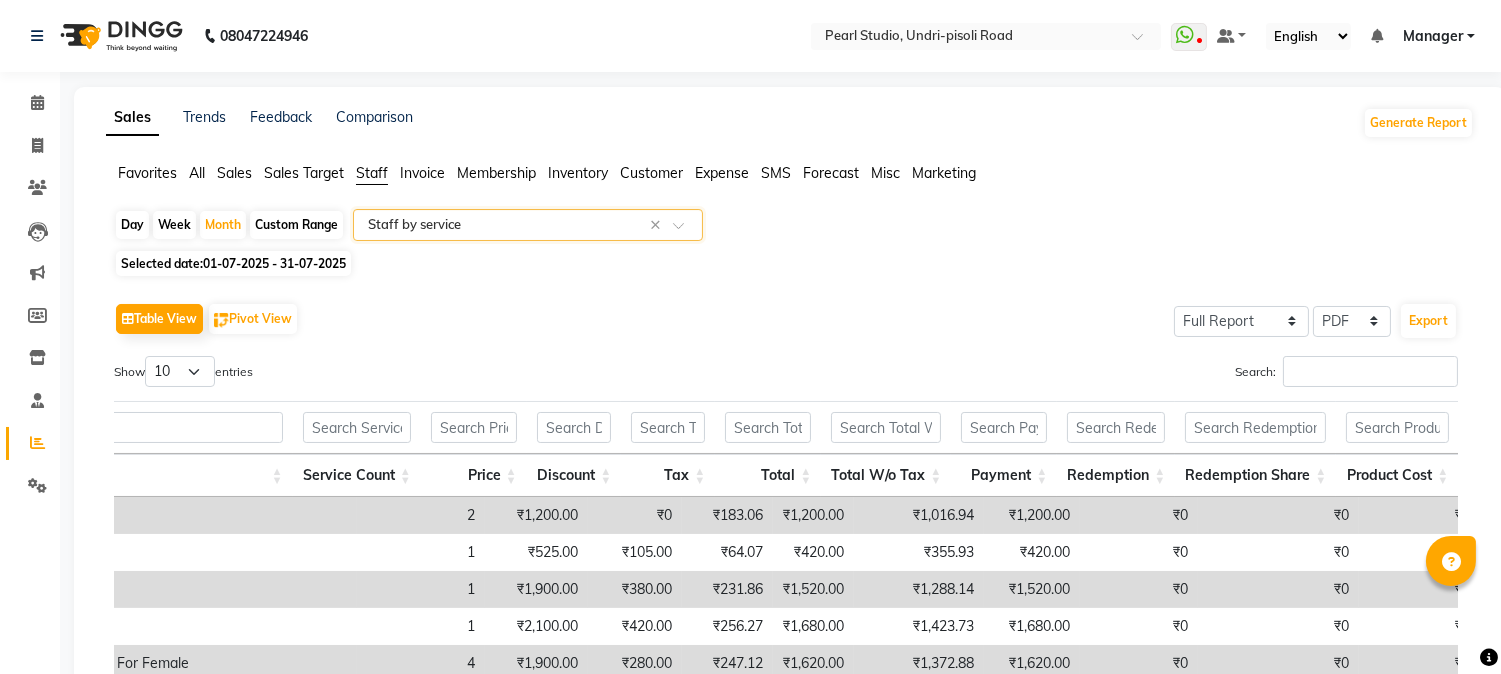 click on "Custom Range" 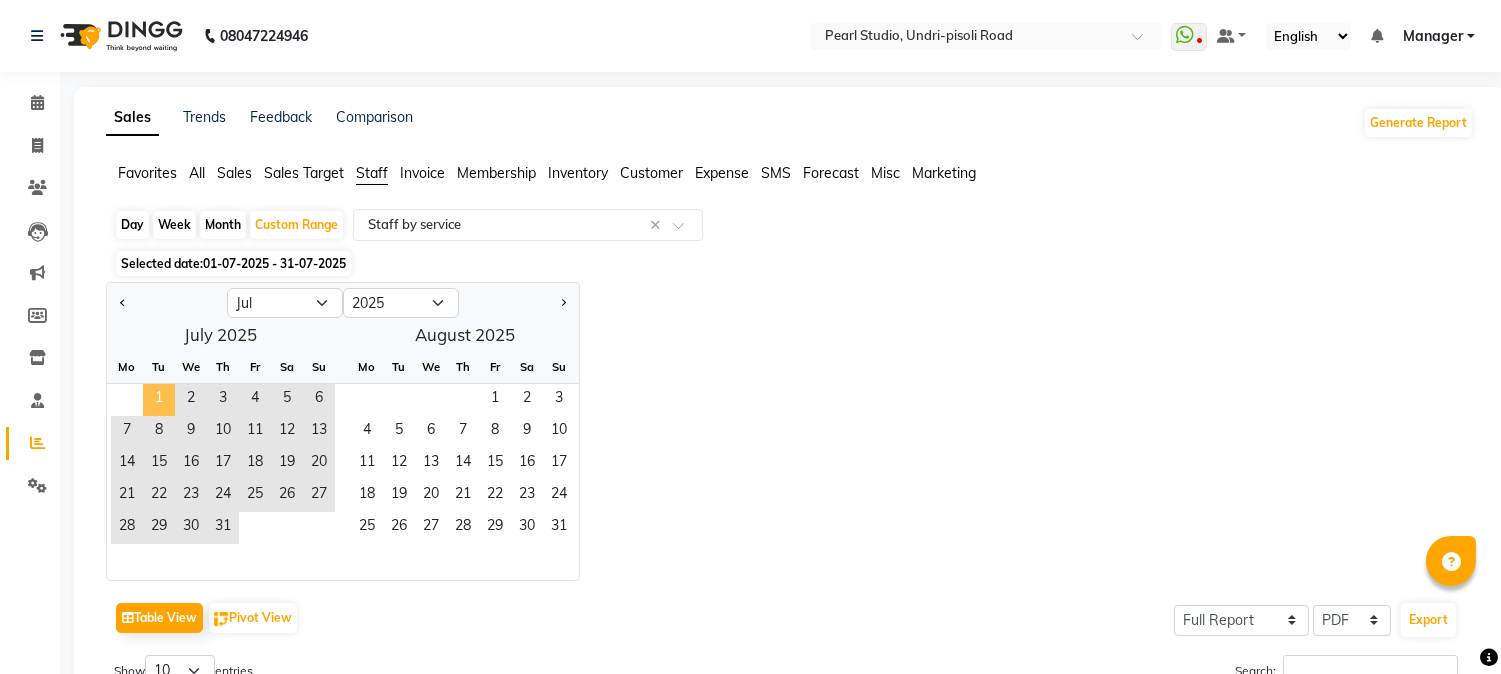 click on "1" 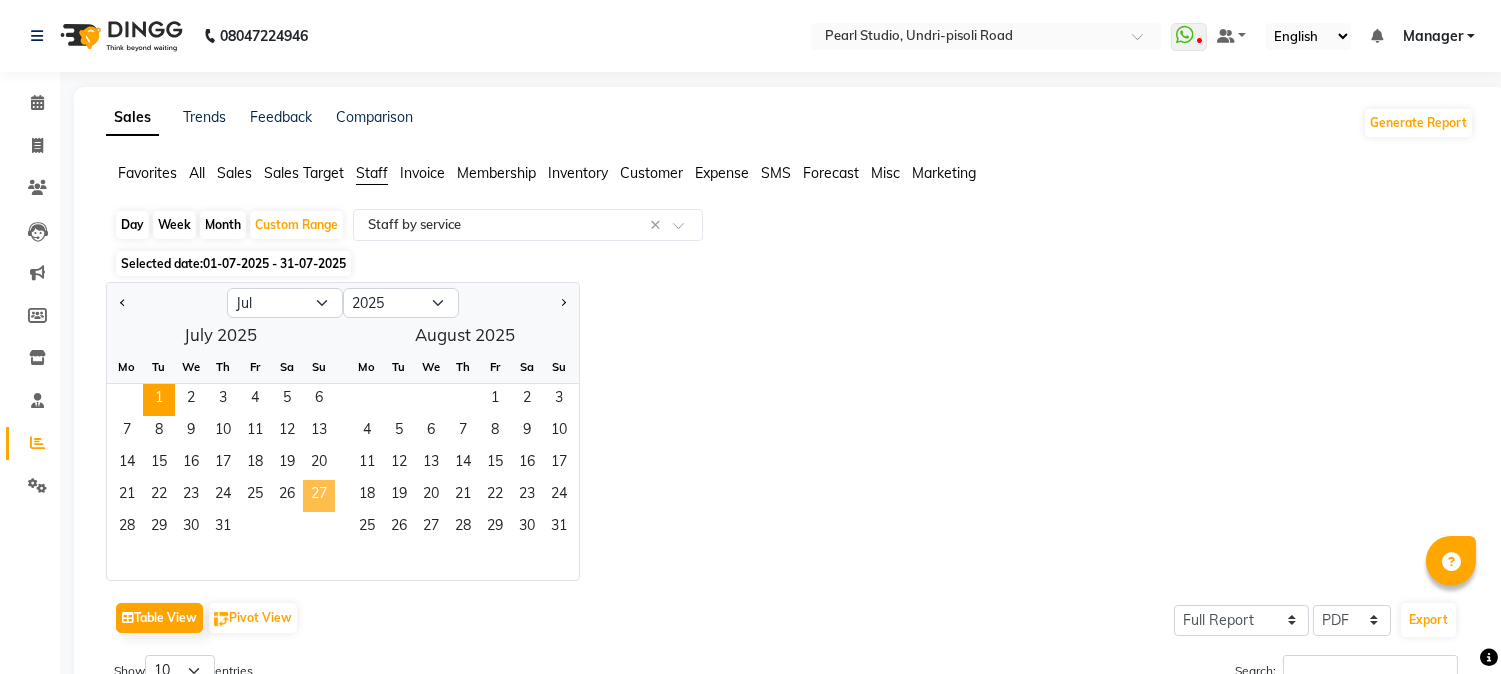 click on "27" 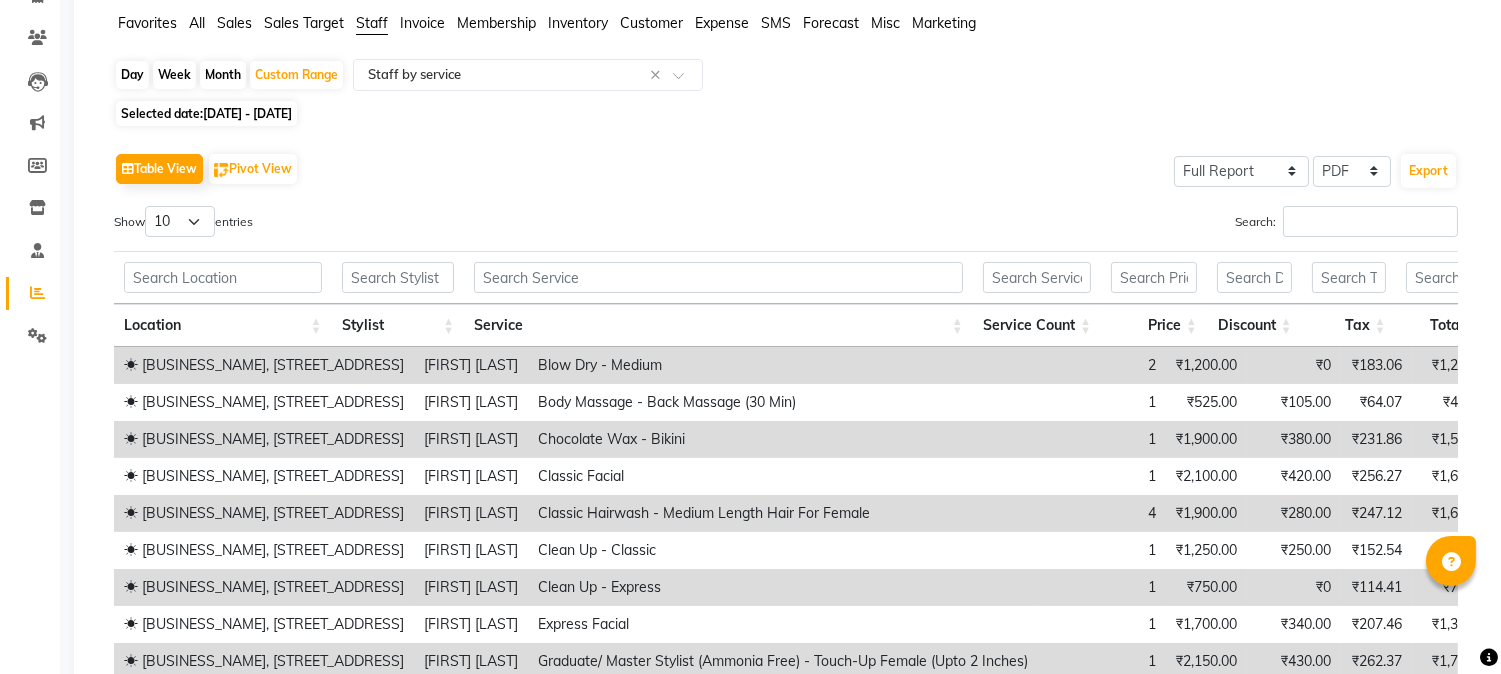 scroll, scrollTop: 377, scrollLeft: 0, axis: vertical 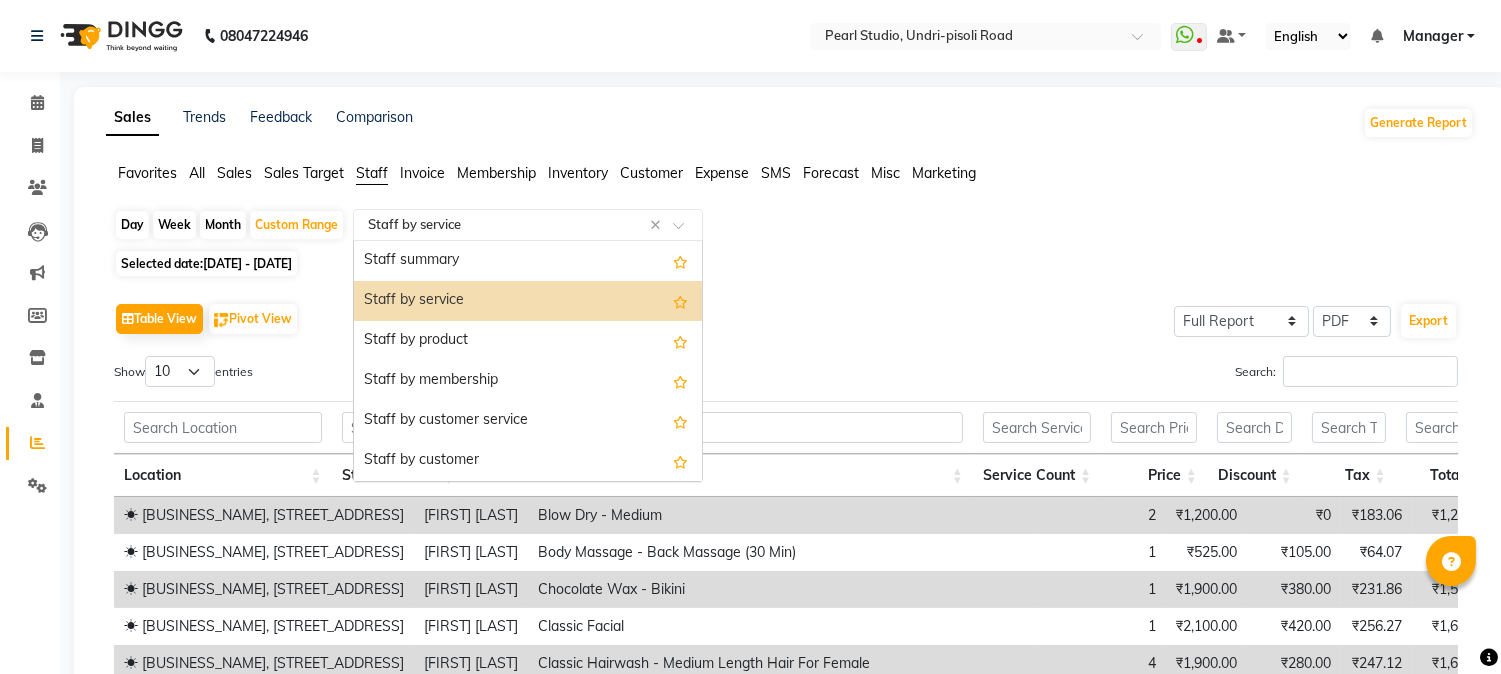 click 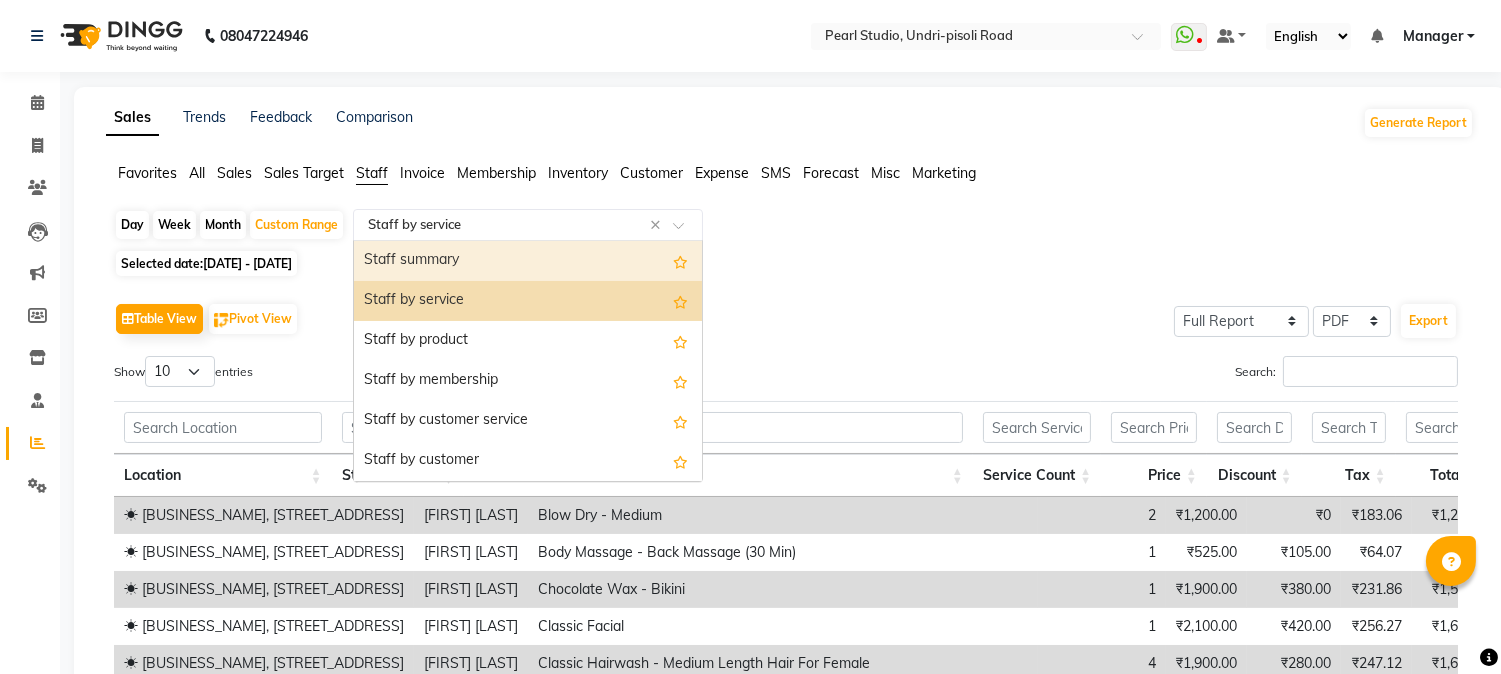 click on "Staff summary" at bounding box center (528, 261) 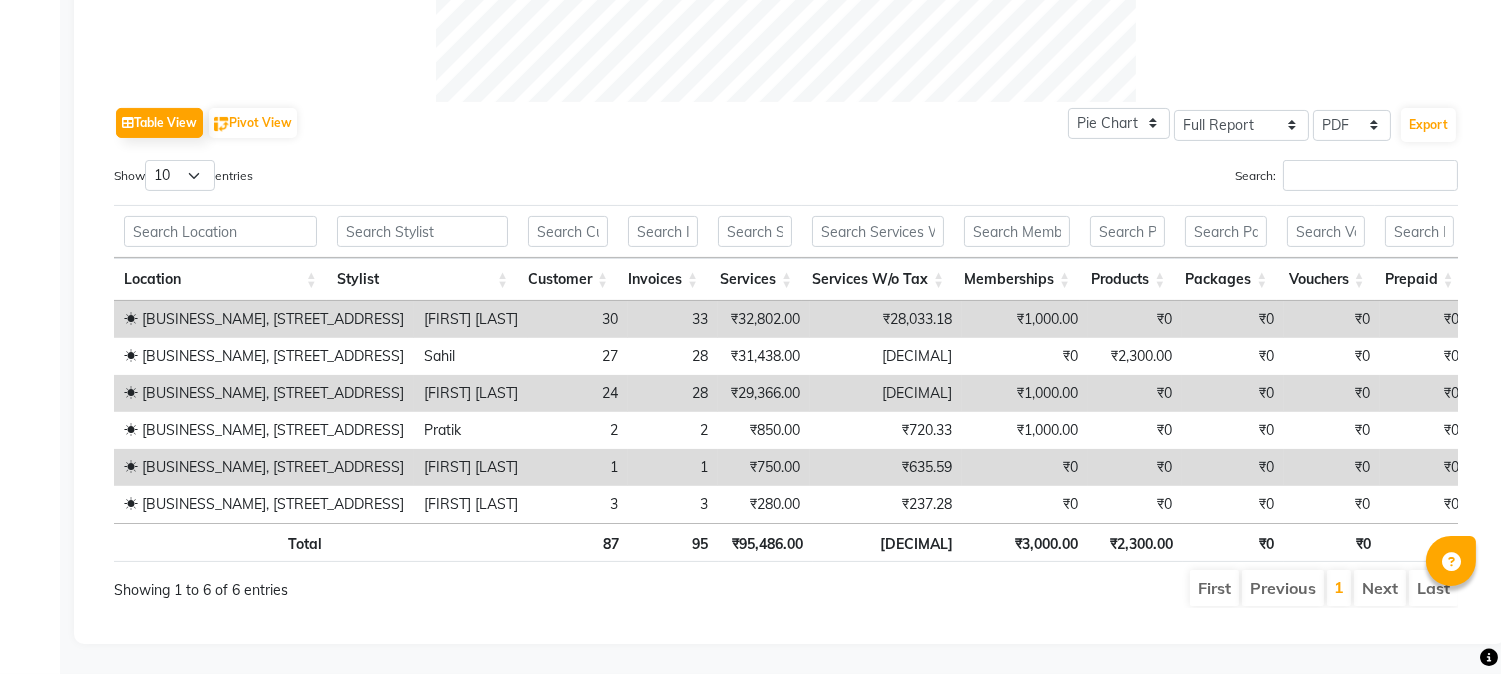scroll, scrollTop: 954, scrollLeft: 0, axis: vertical 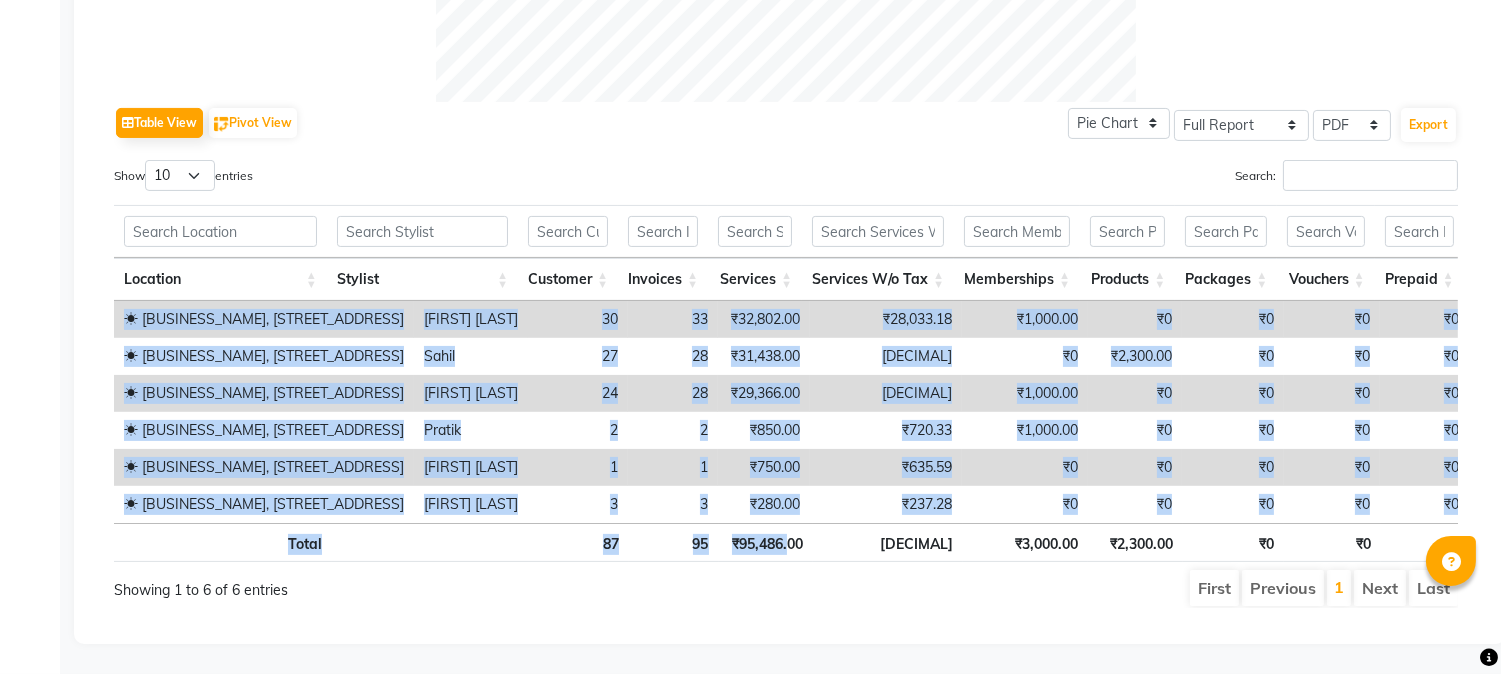 drag, startPoint x: 787, startPoint y: 506, endPoint x: 890, endPoint y: 504, distance: 103.01942 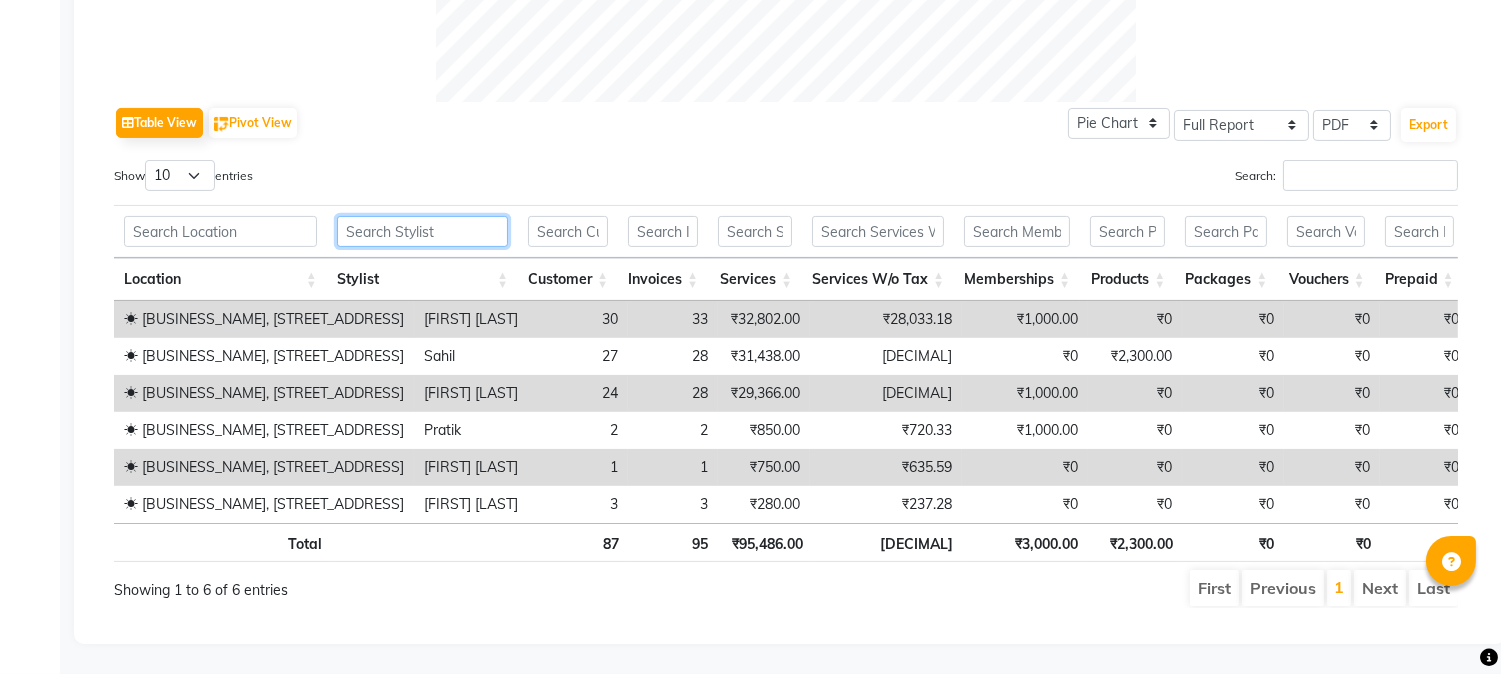 click at bounding box center (422, 231) 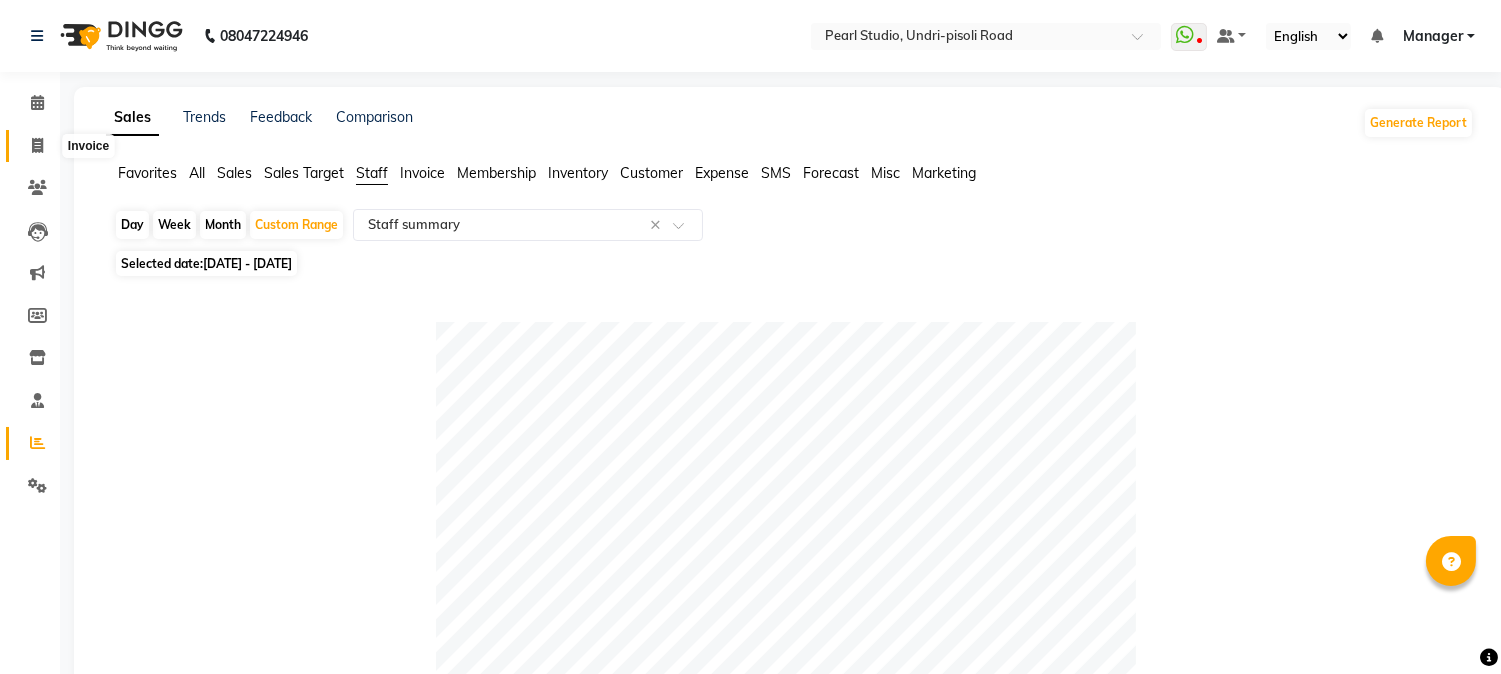 type on "samundra" 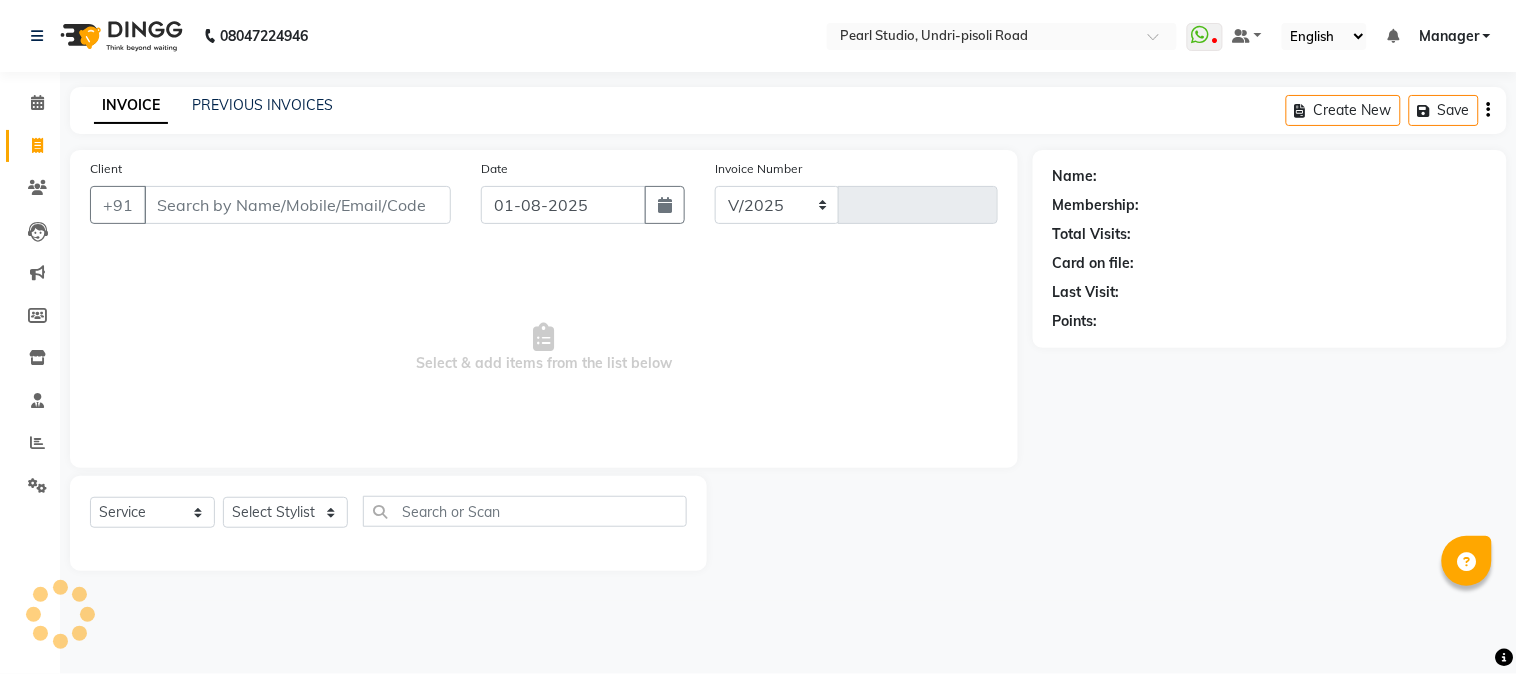 select on "5290" 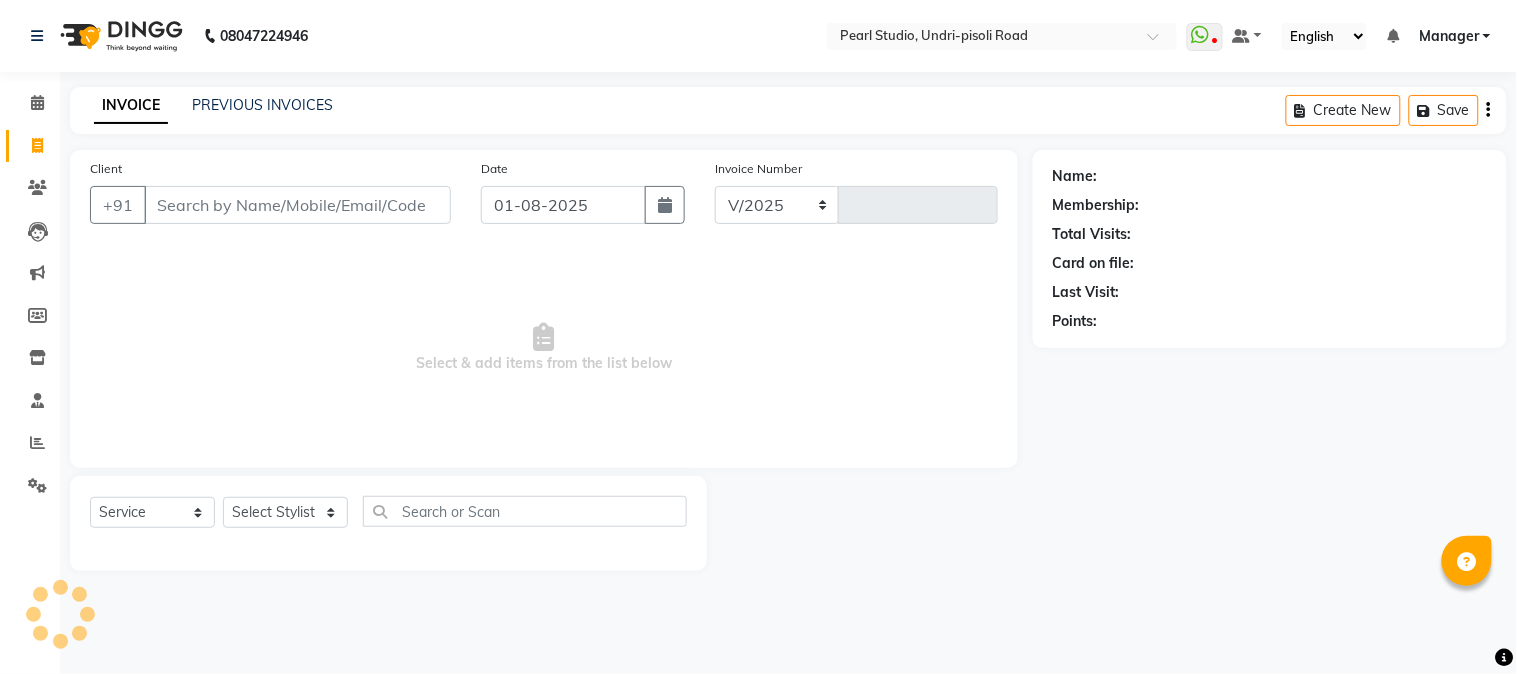 type on "0463" 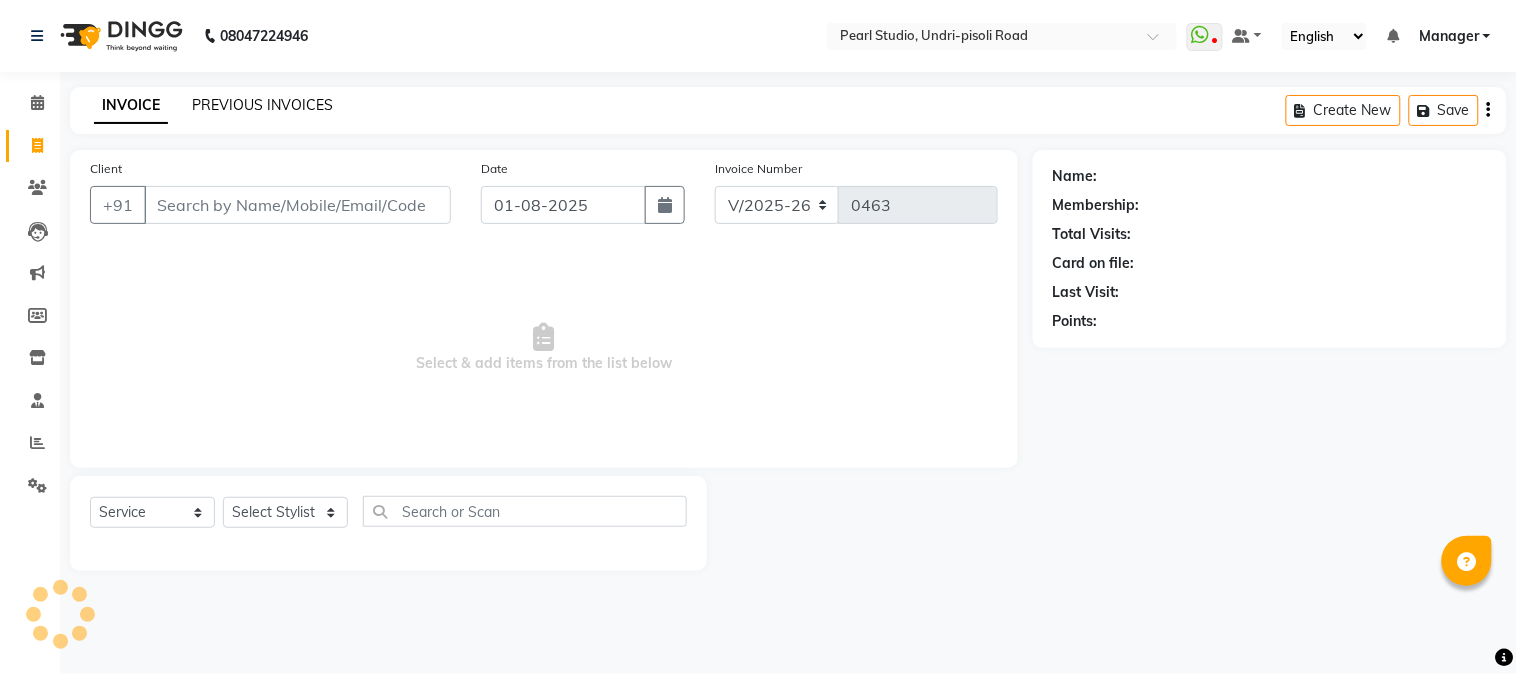 click on "PREVIOUS INVOICES" 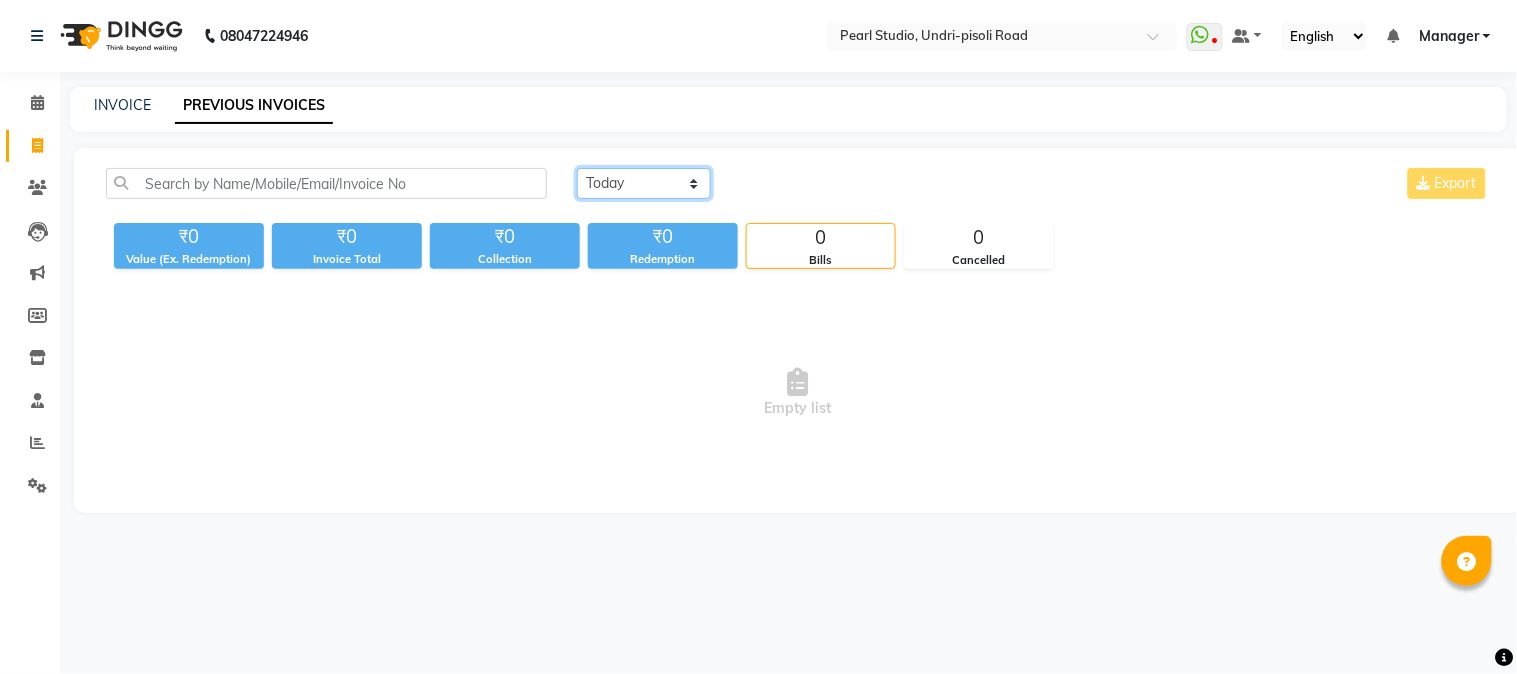 click on "Today Yesterday Custom Range" 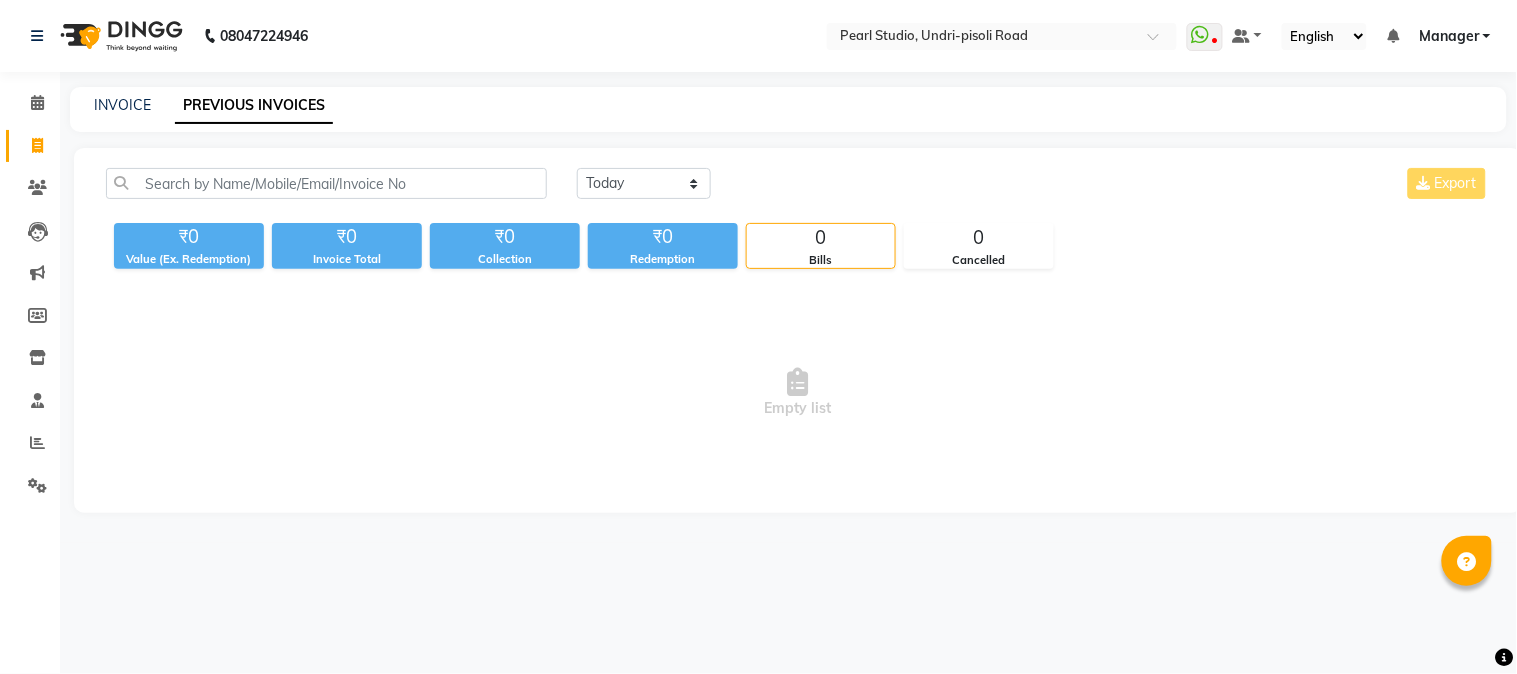 click on "Today Yesterday Custom Range Export" 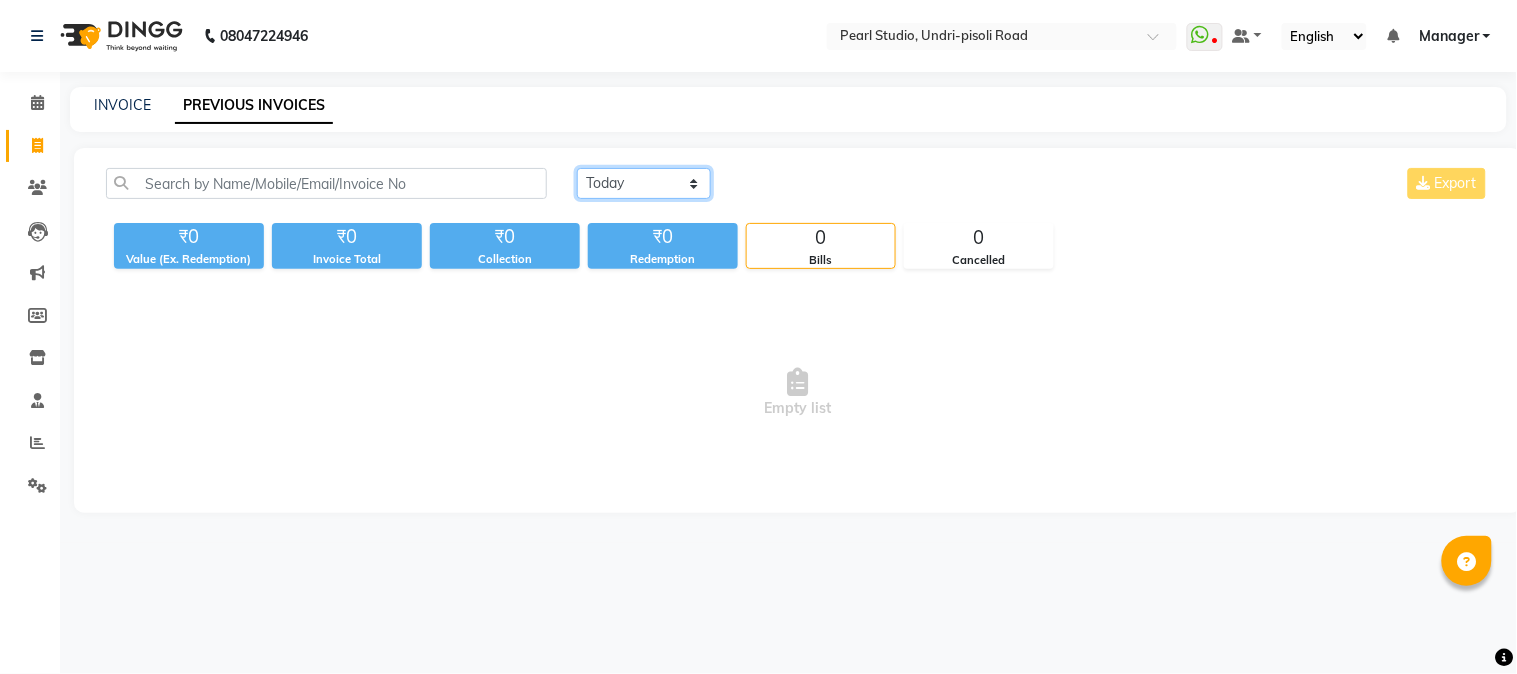 click on "Today Yesterday Custom Range" 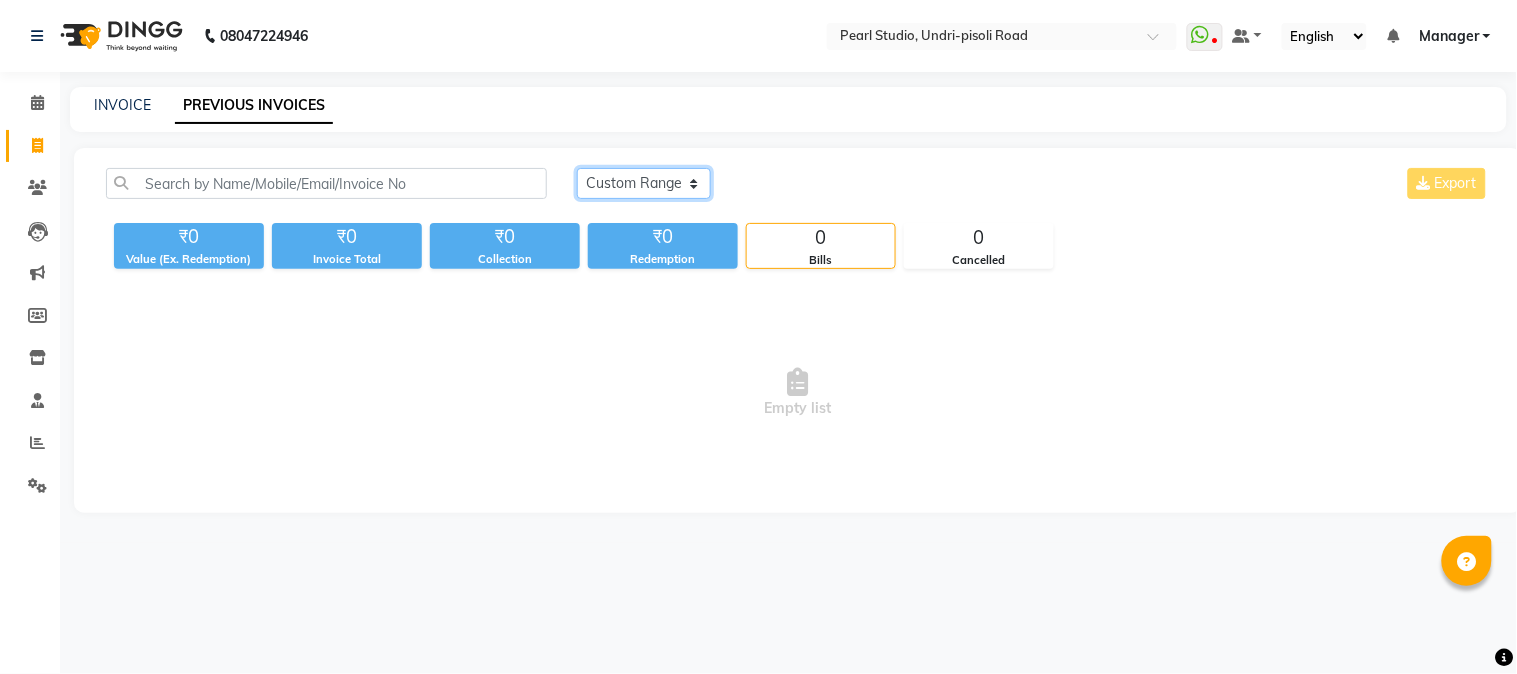 click on "Today Yesterday Custom Range" 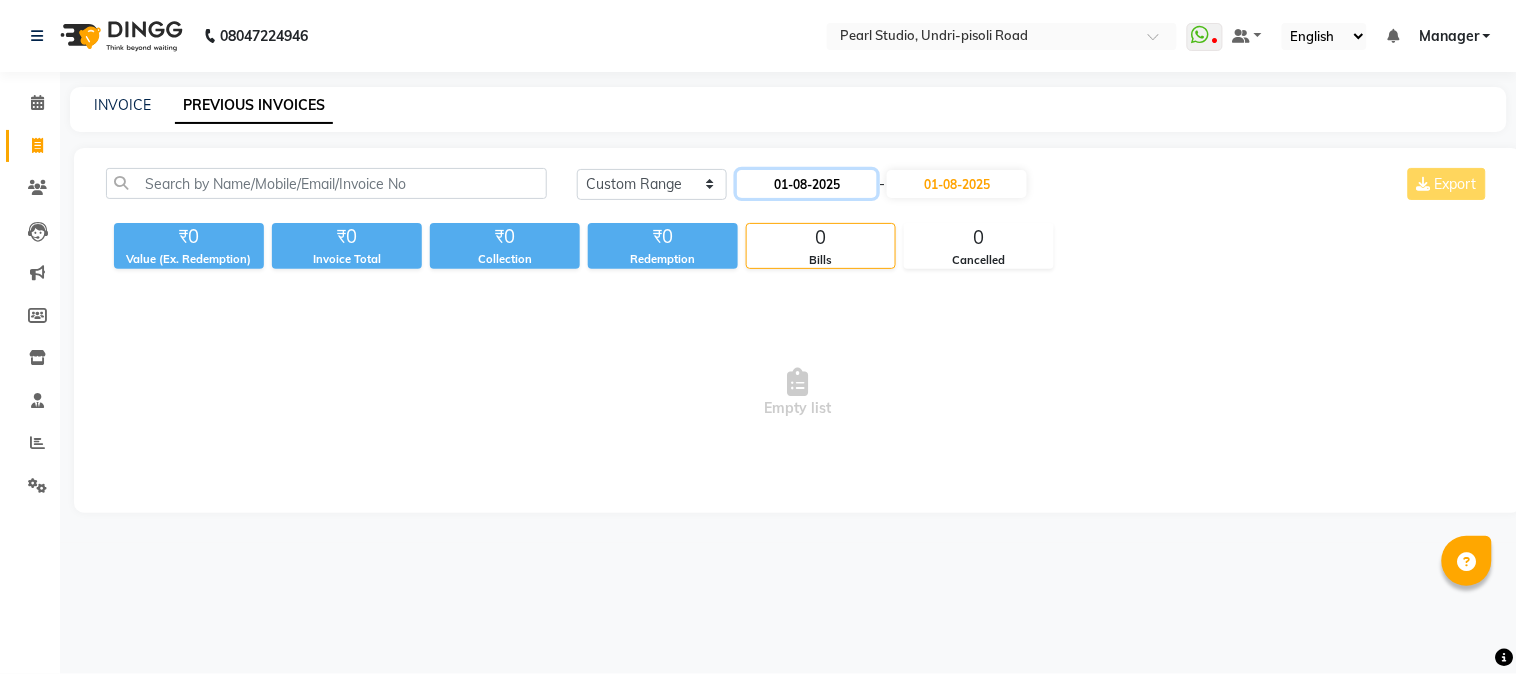 click on "01-08-2025" 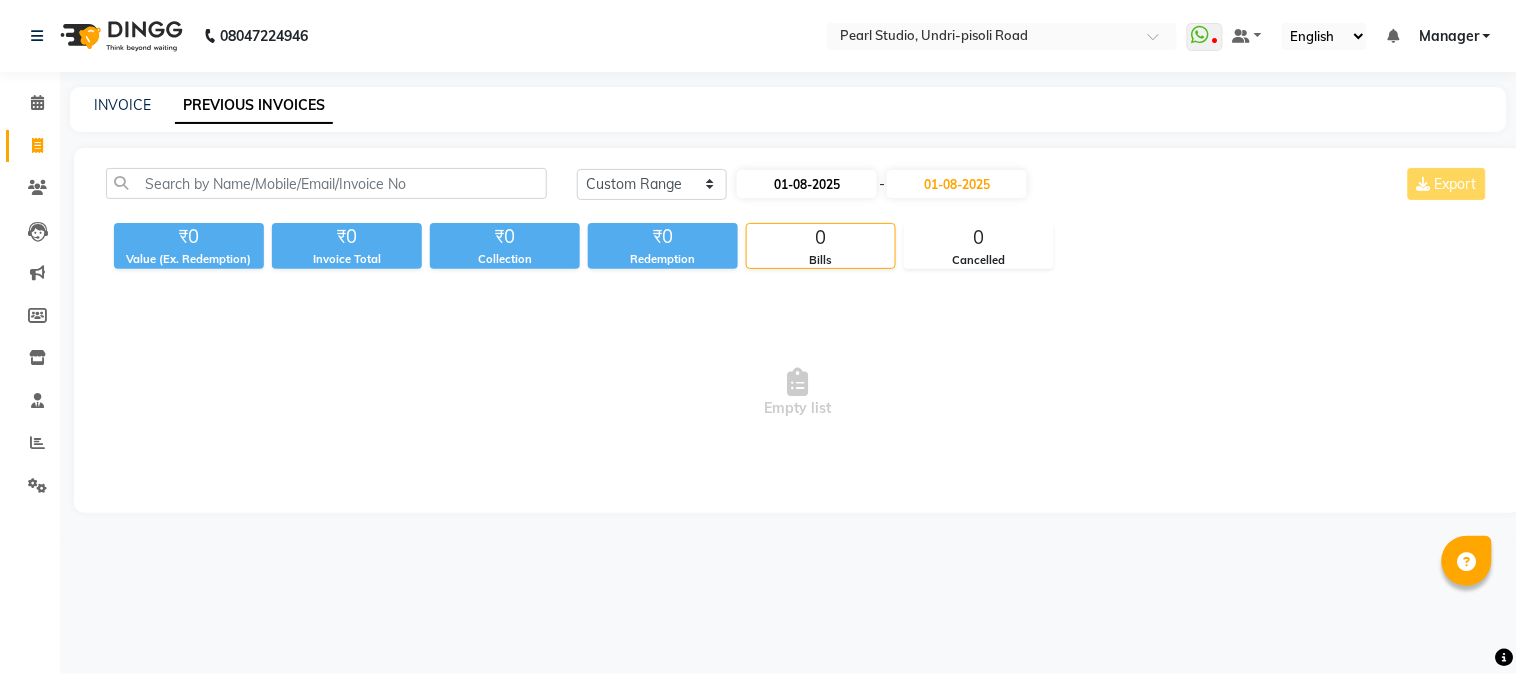 select on "8" 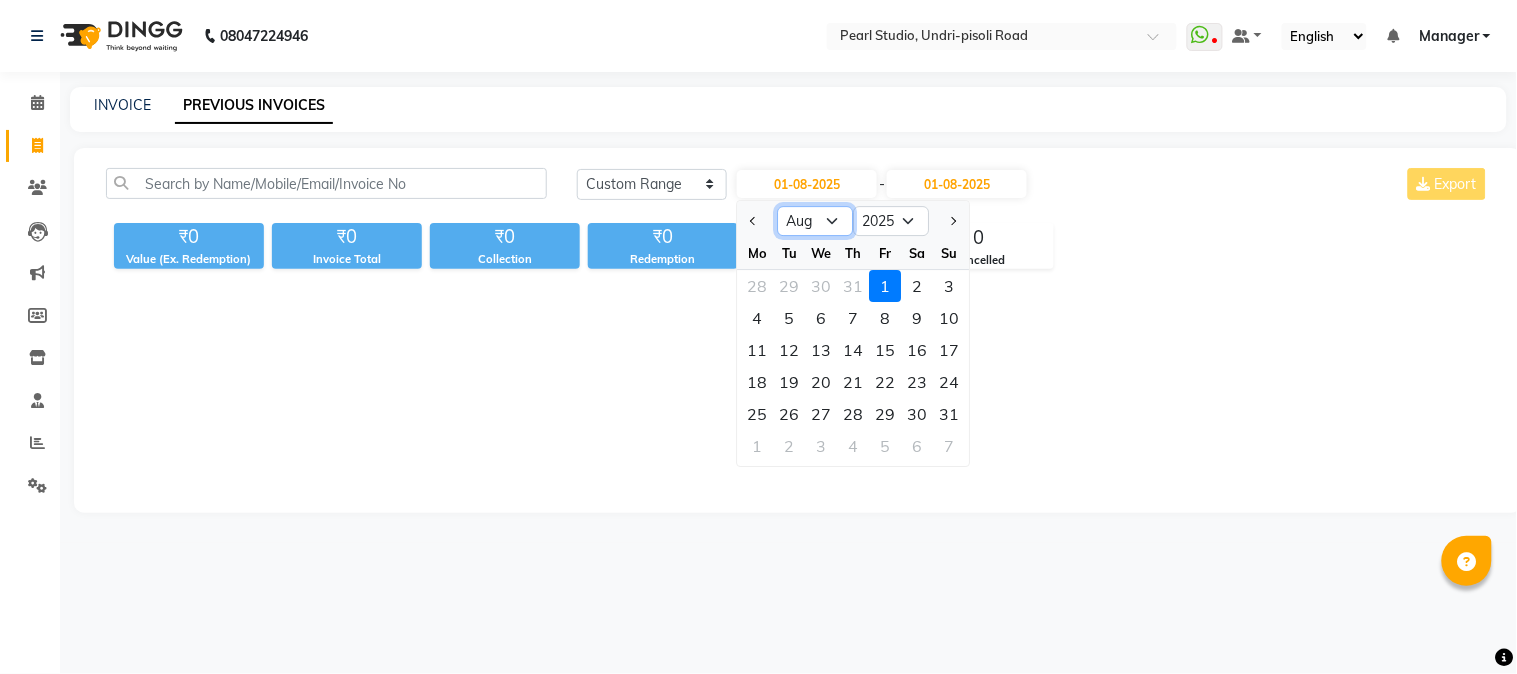 click on "Jan Feb Mar Apr May Jun Jul Aug Sep Oct Nov Dec" 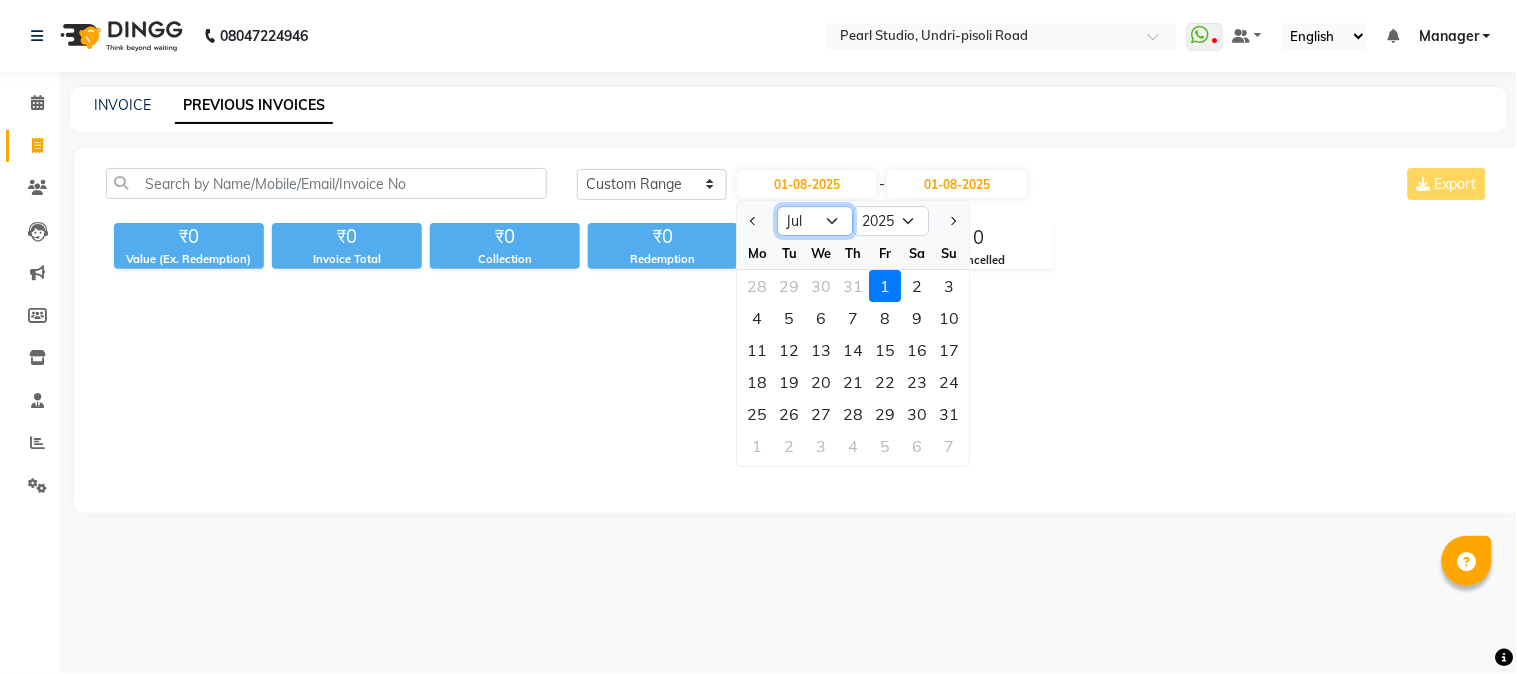 click on "Jan Feb Mar Apr May Jun Jul Aug Sep Oct Nov Dec" 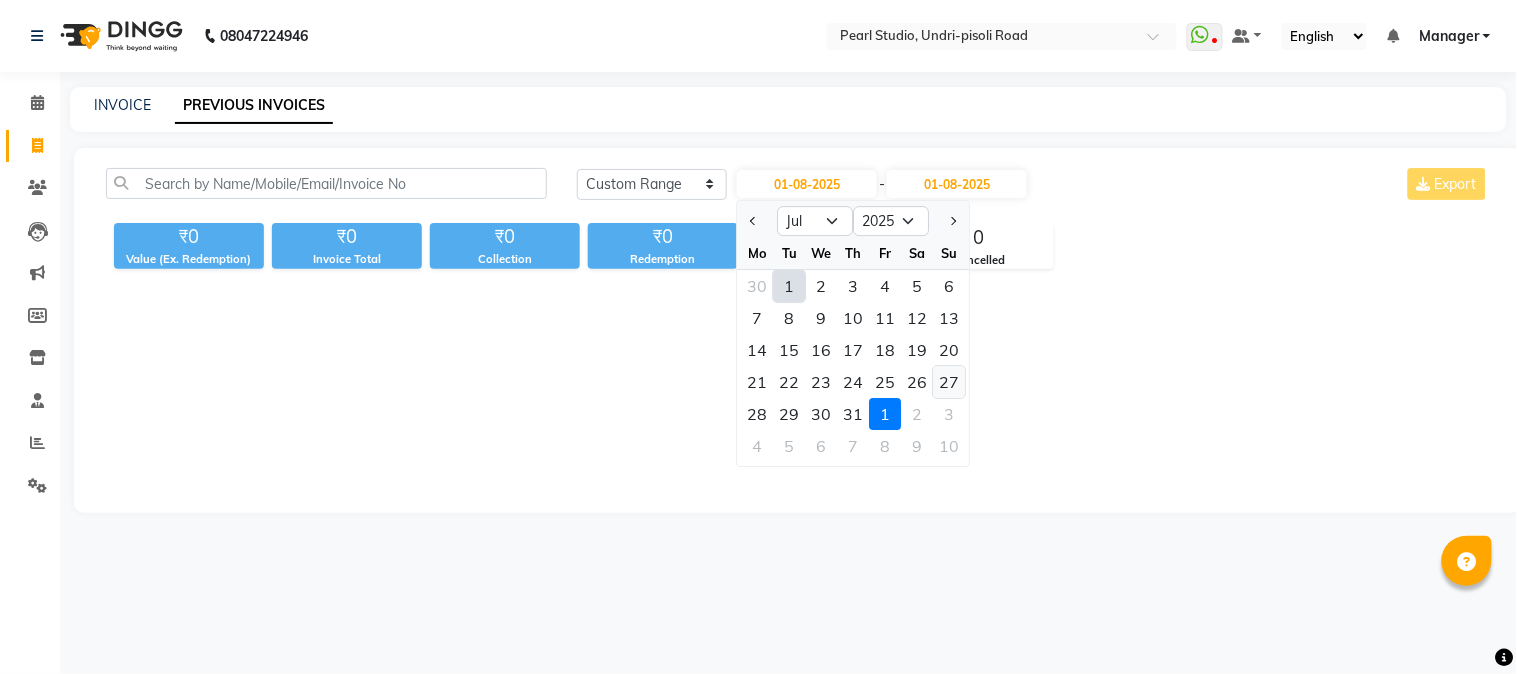 click on "27" 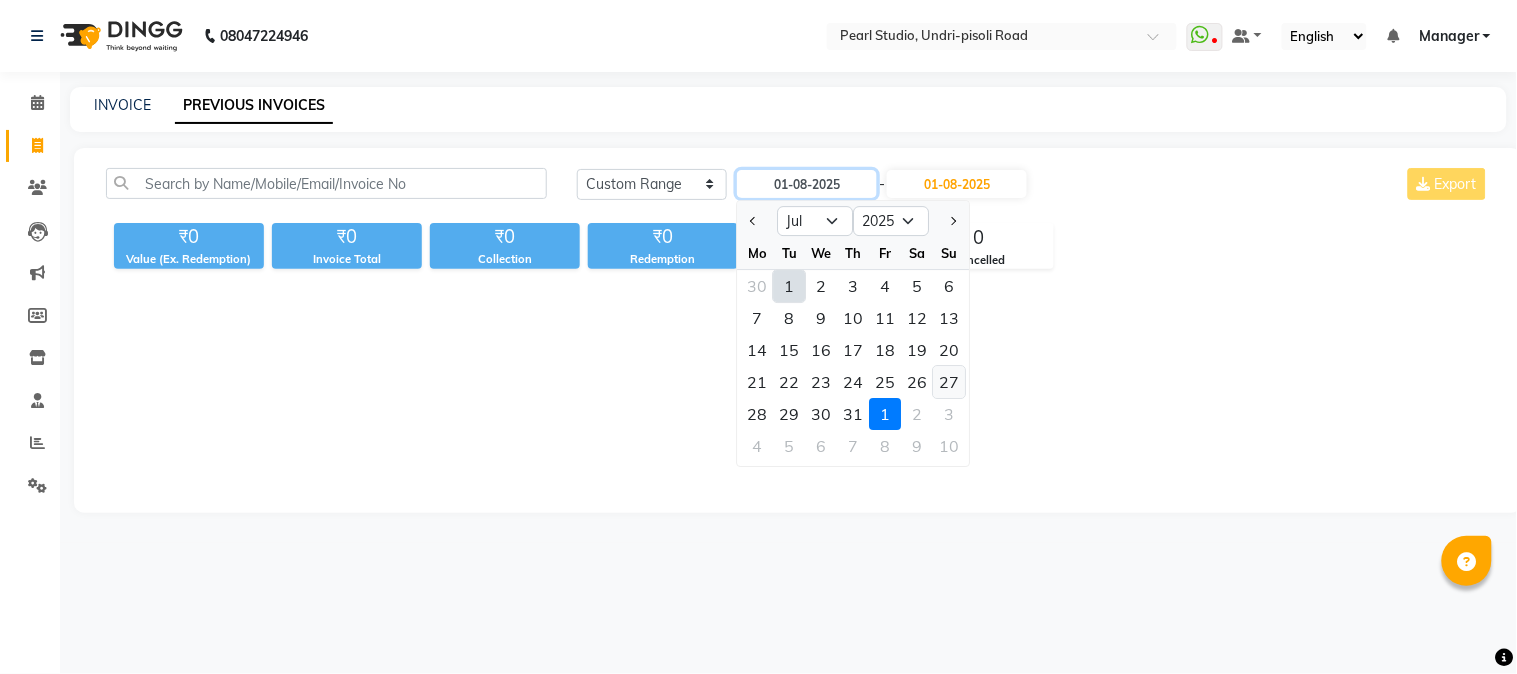 type on "27-07-2025" 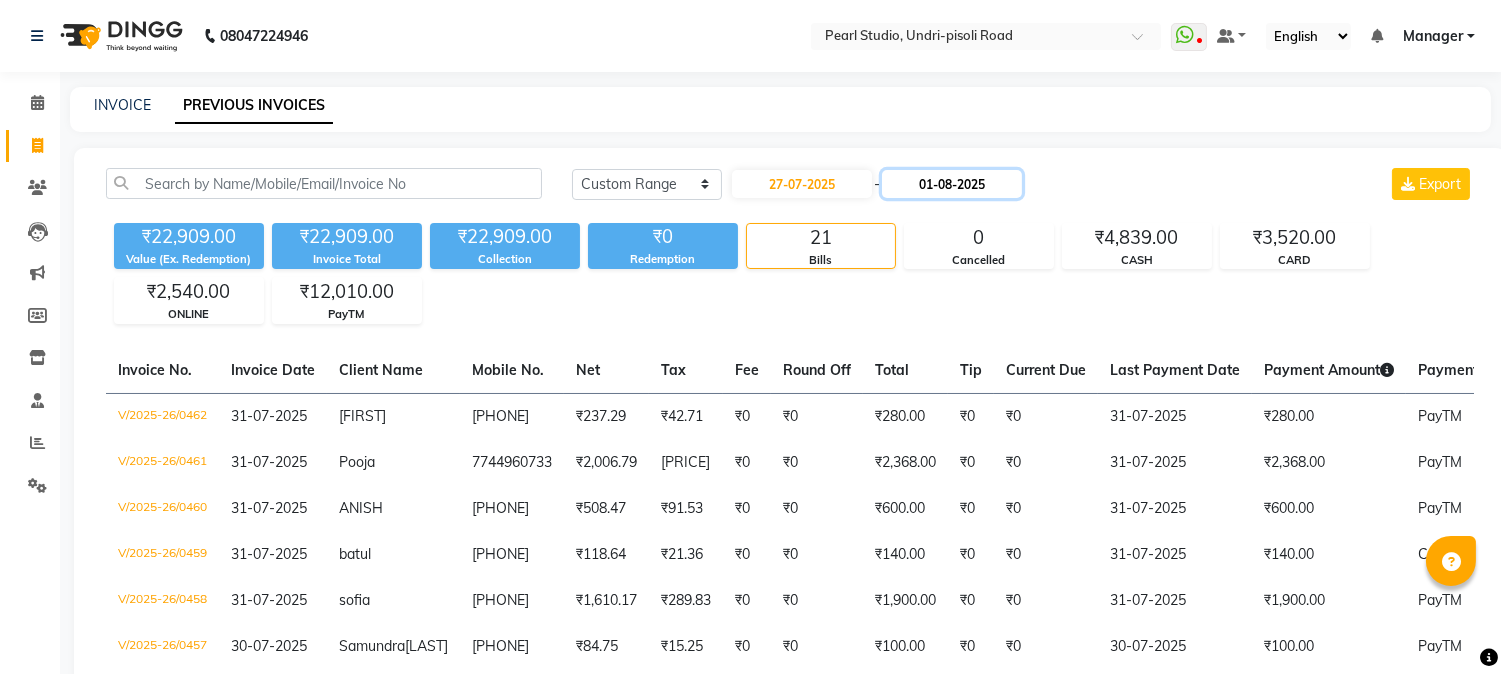 click on "01-08-2025" 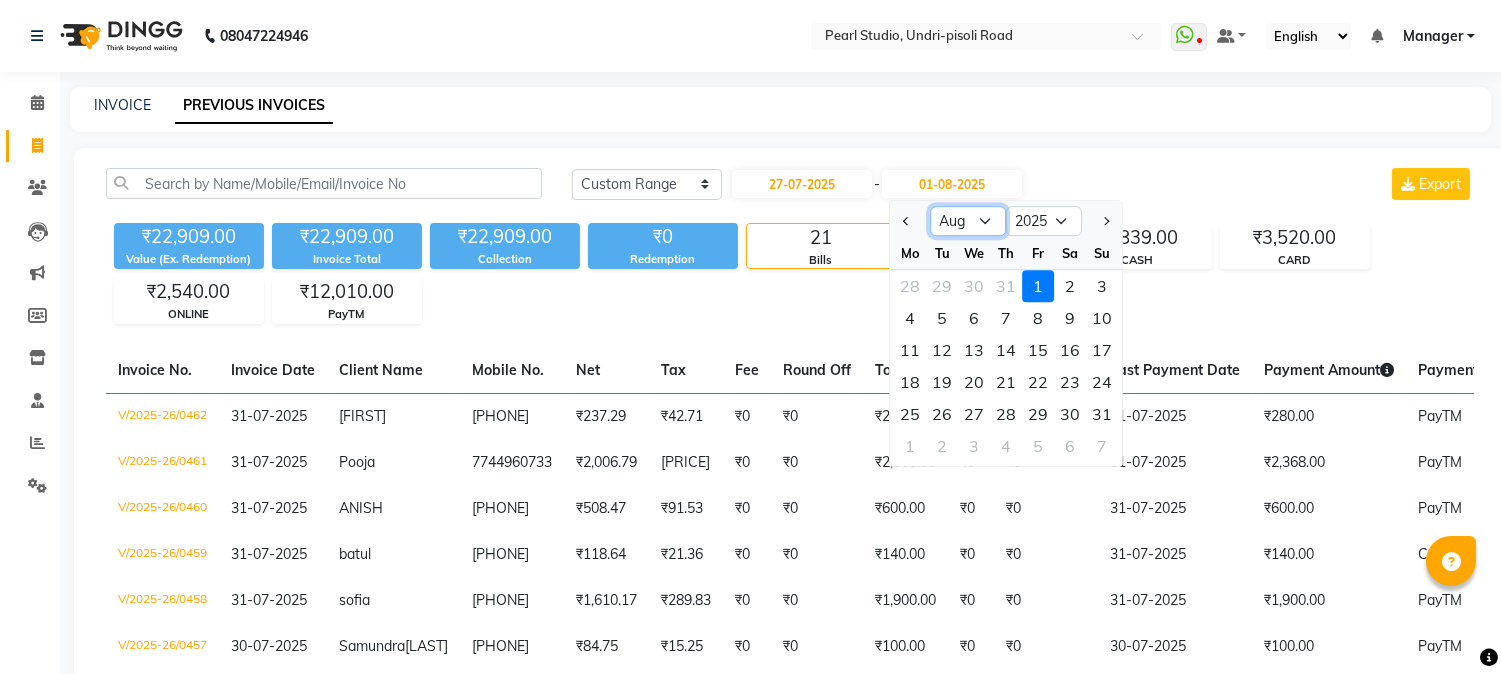 click on "Jul Aug Sep Oct Nov Dec" 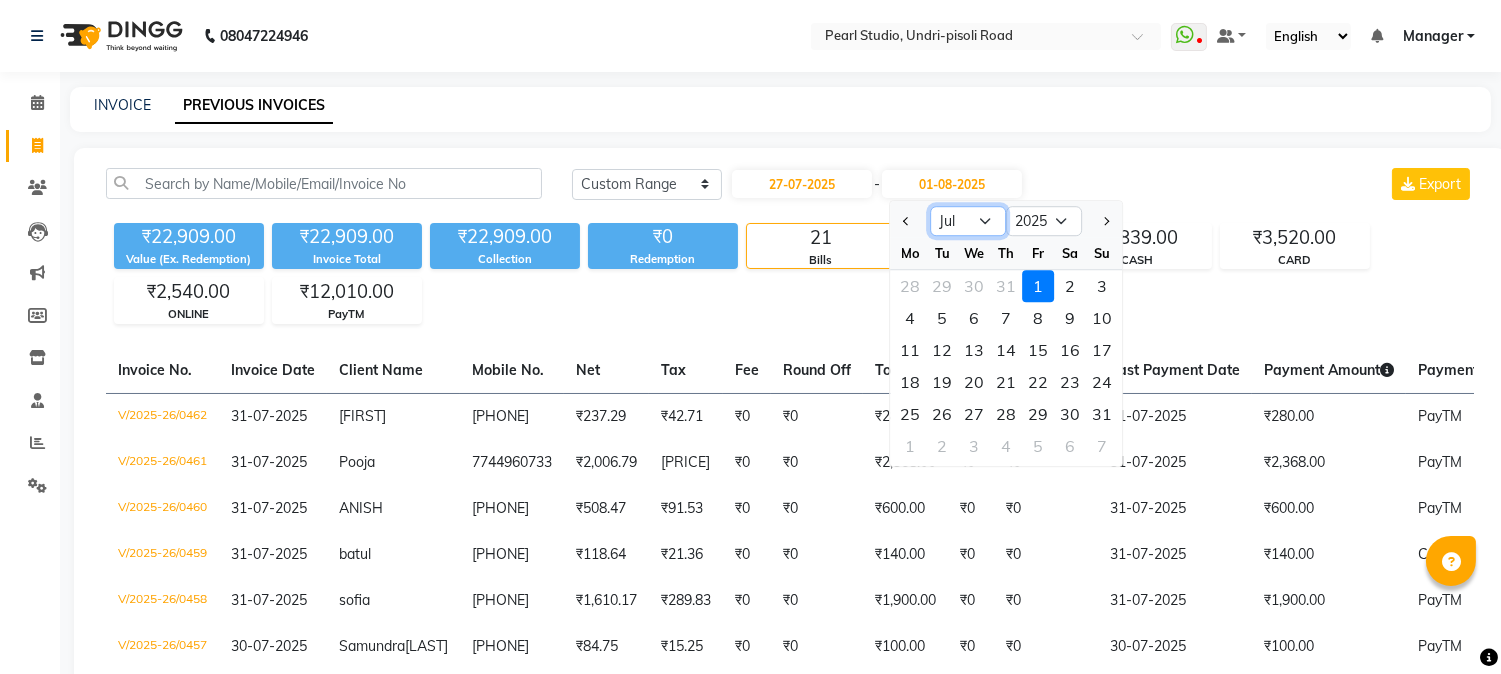 click on "Jul Aug Sep Oct Nov Dec" 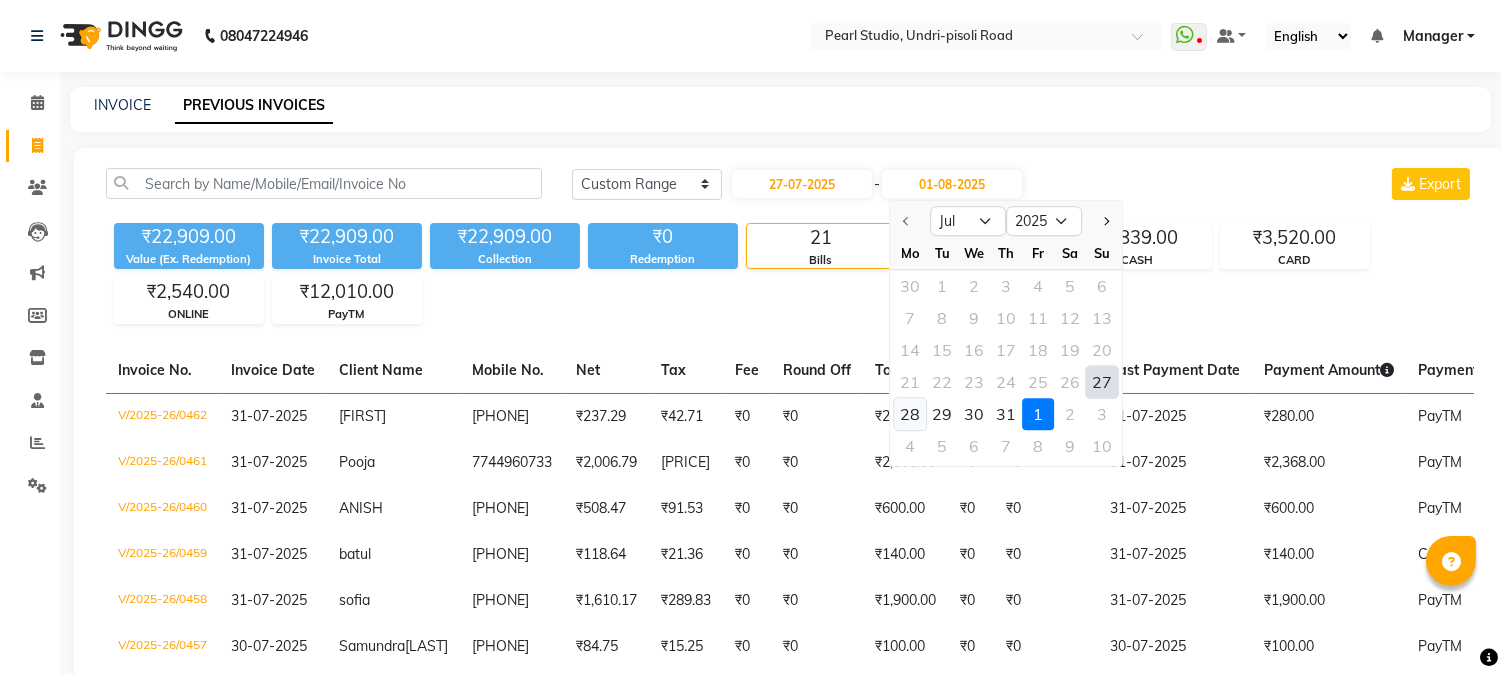 click on "28" 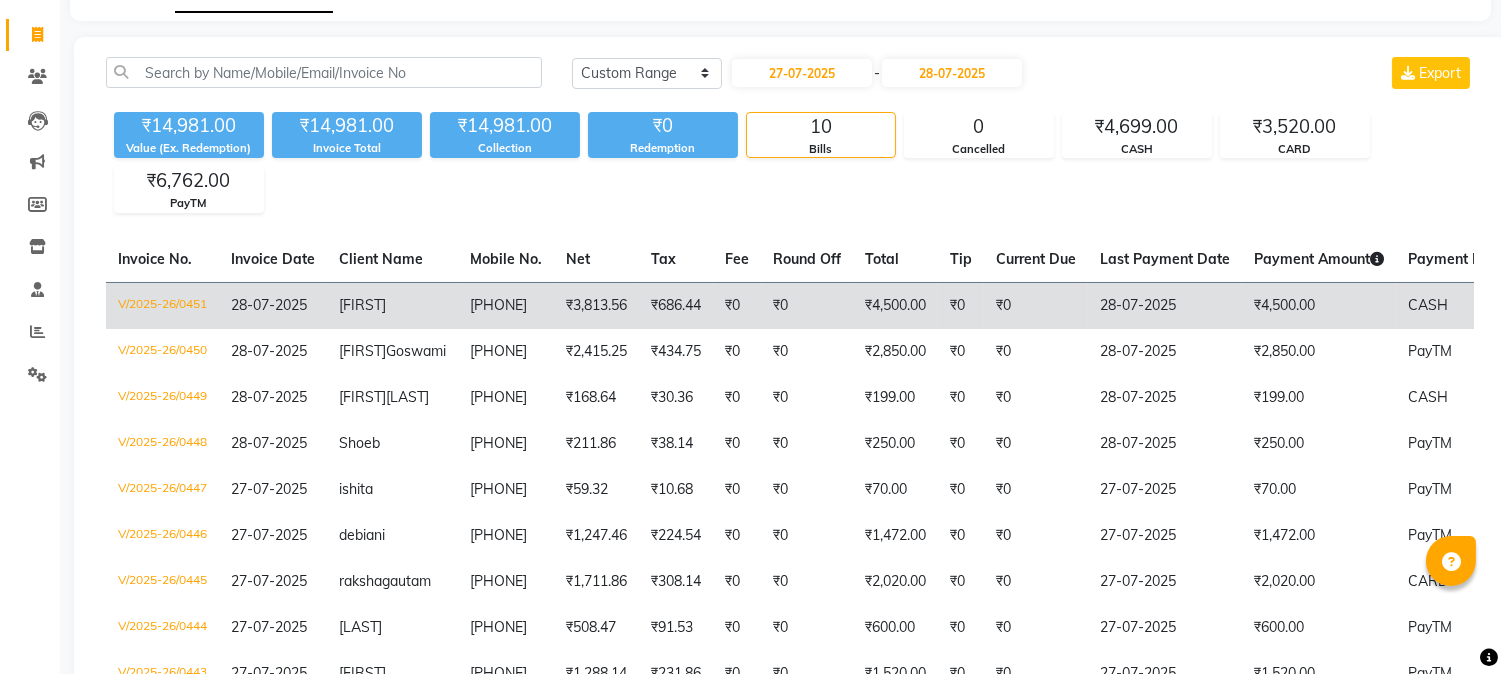 click on "9975394730" 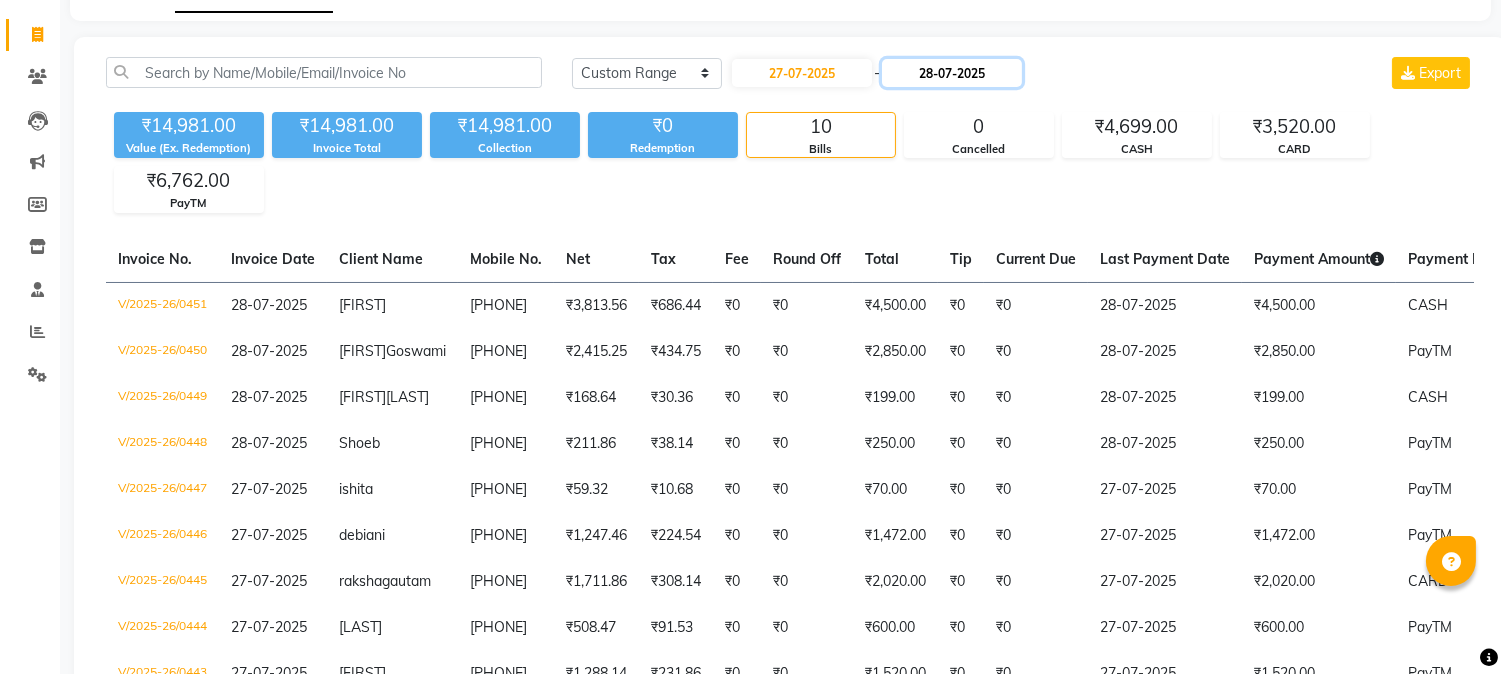 click on "28-07-2025" 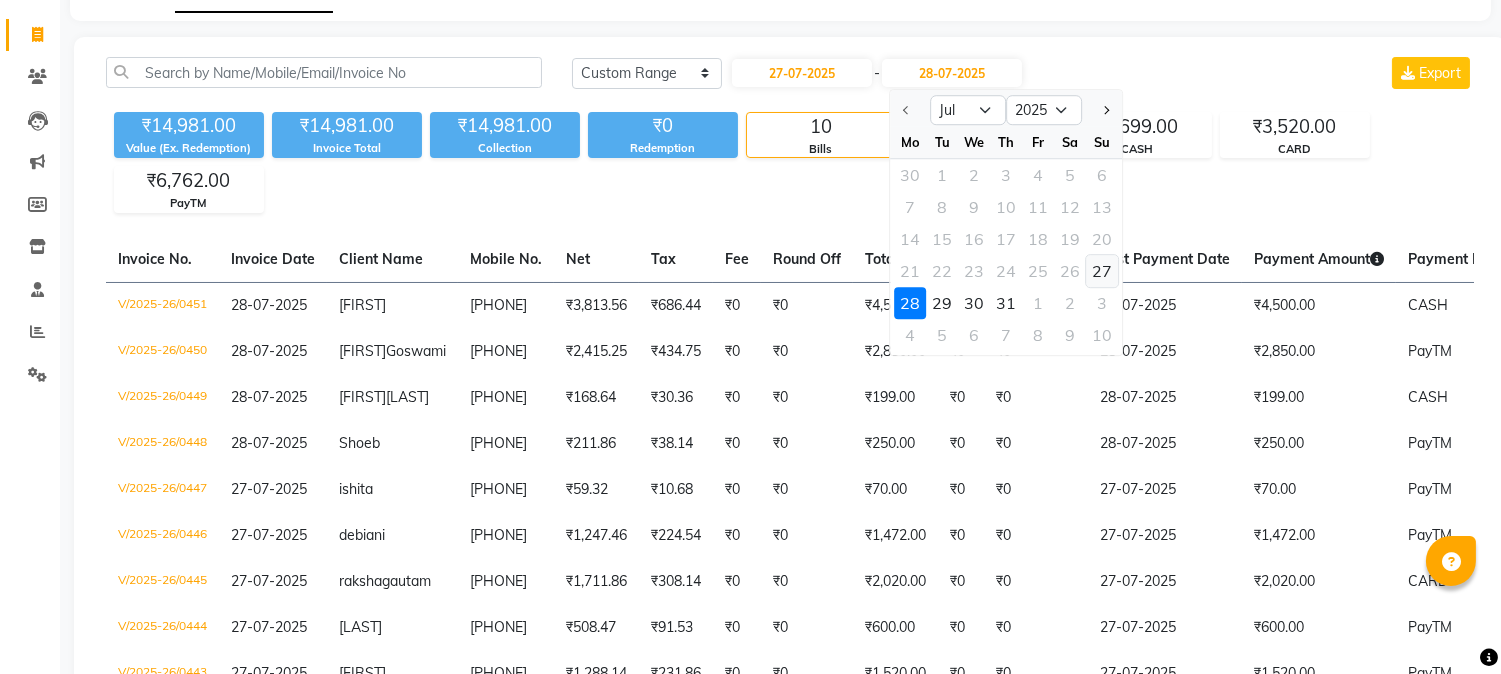 click on "27" 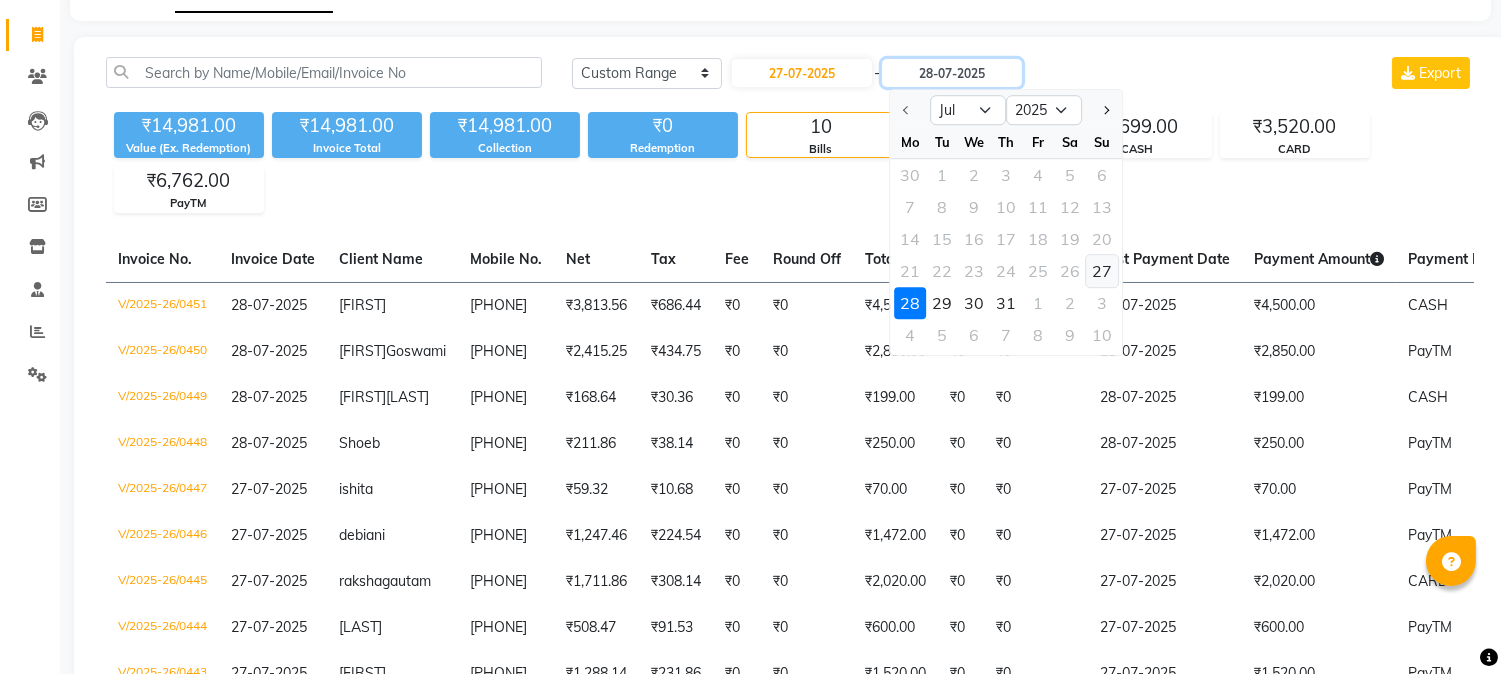type on "27-07-2025" 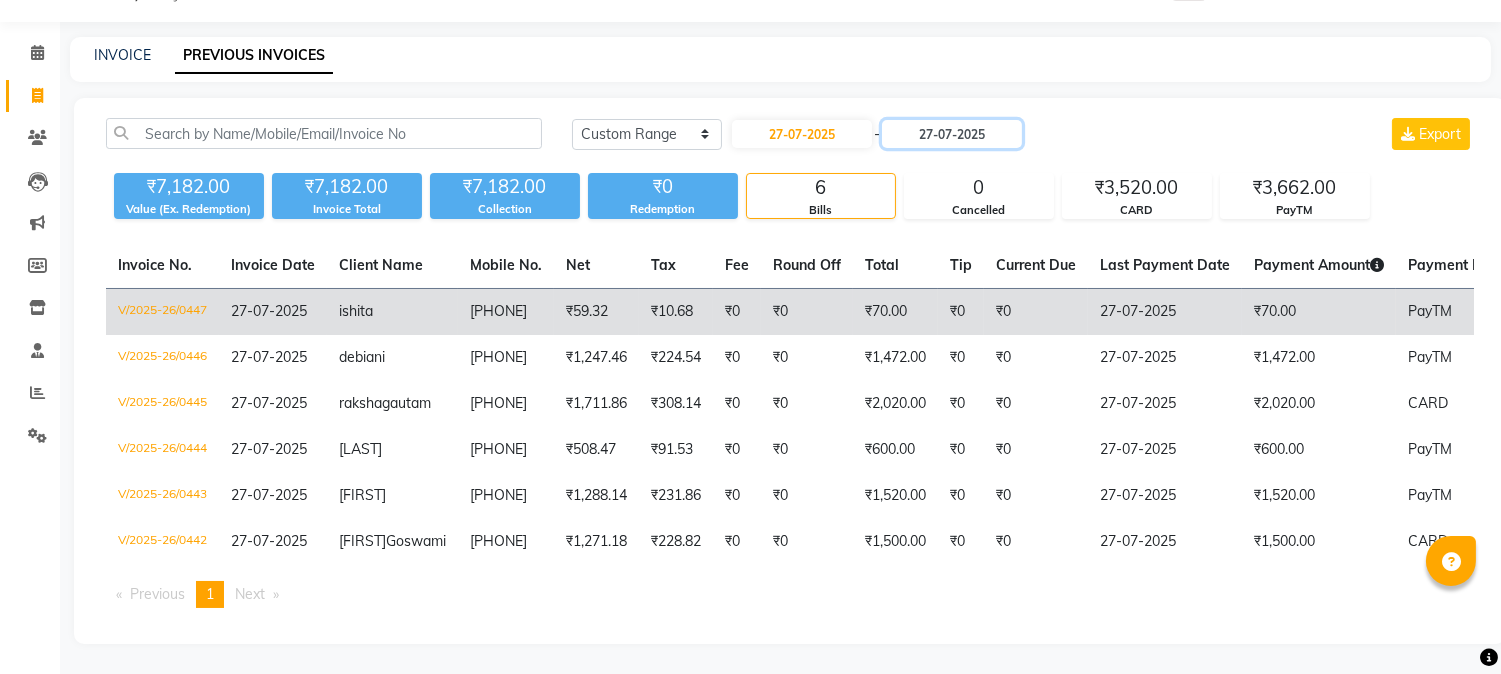 scroll, scrollTop: 105, scrollLeft: 0, axis: vertical 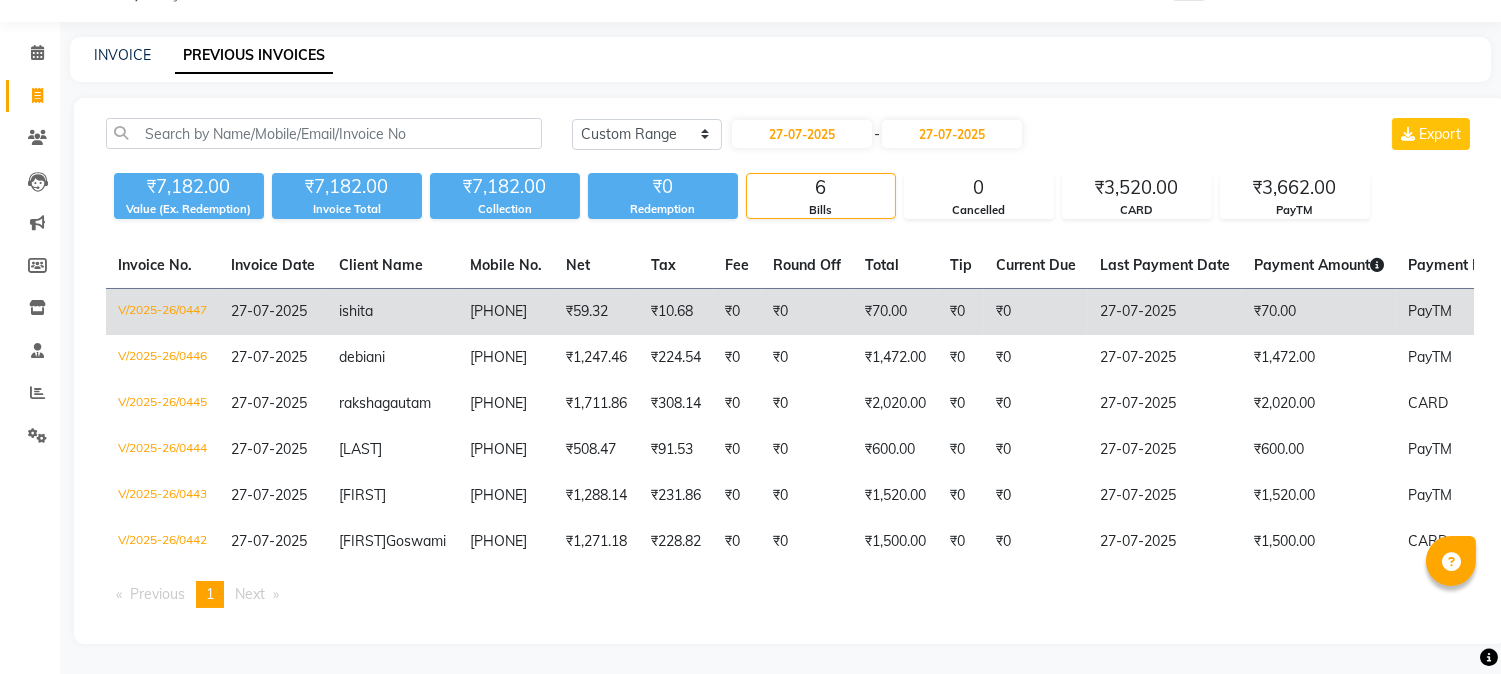 click on "₹59.32" 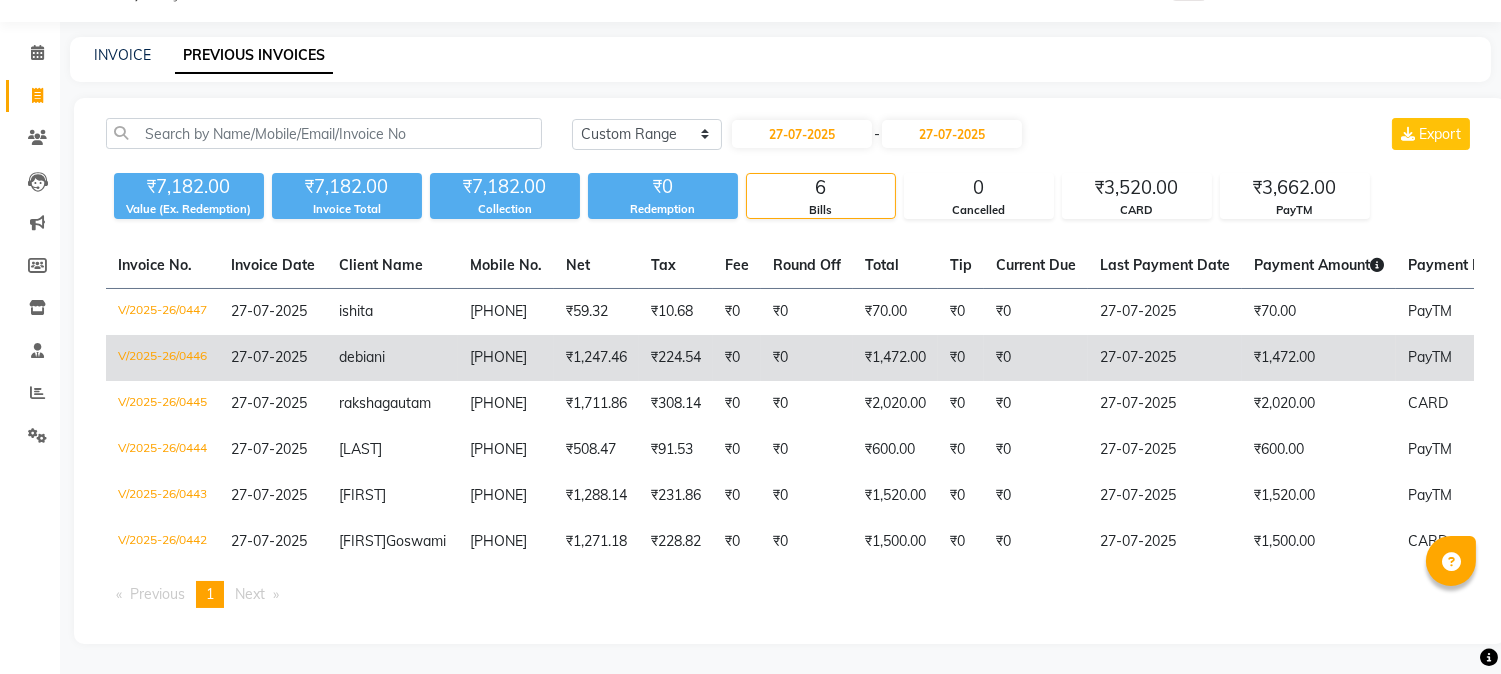 click on "debiani" 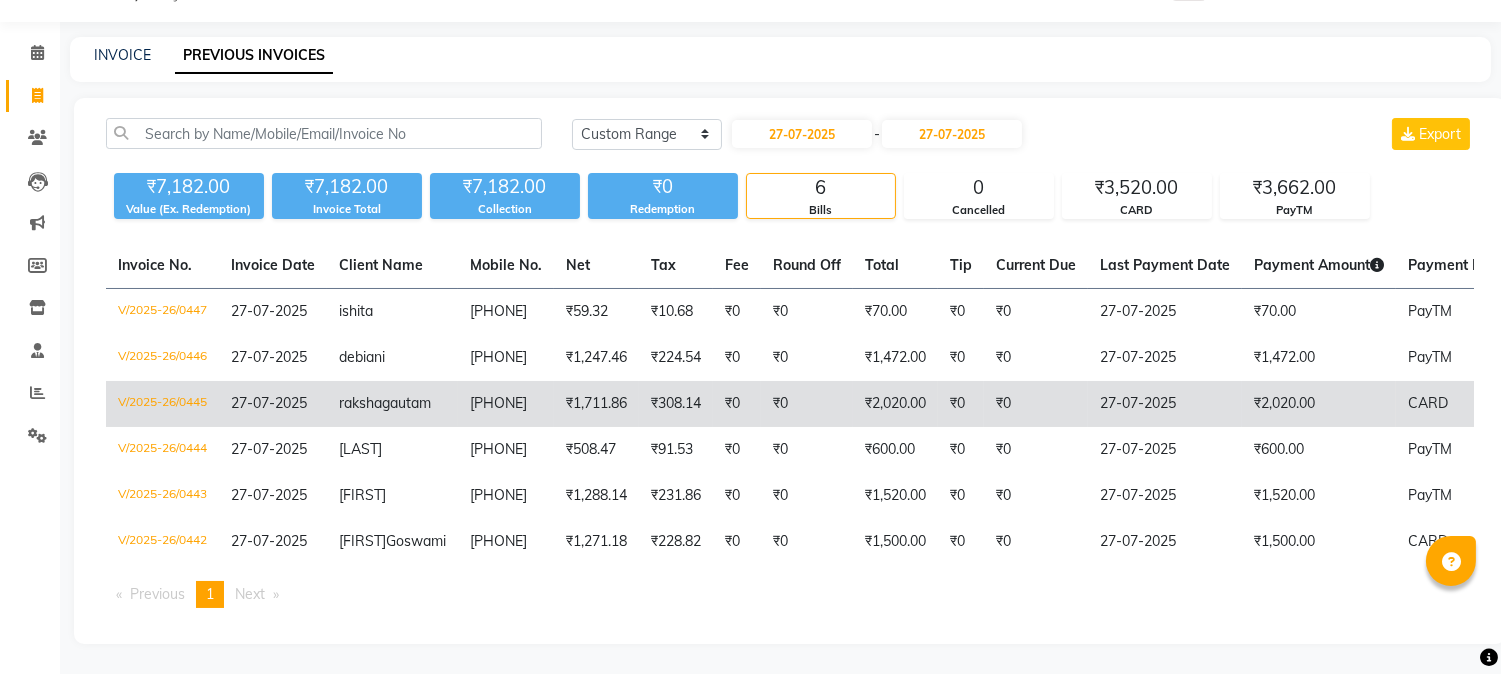 click on "raksha  gautam" 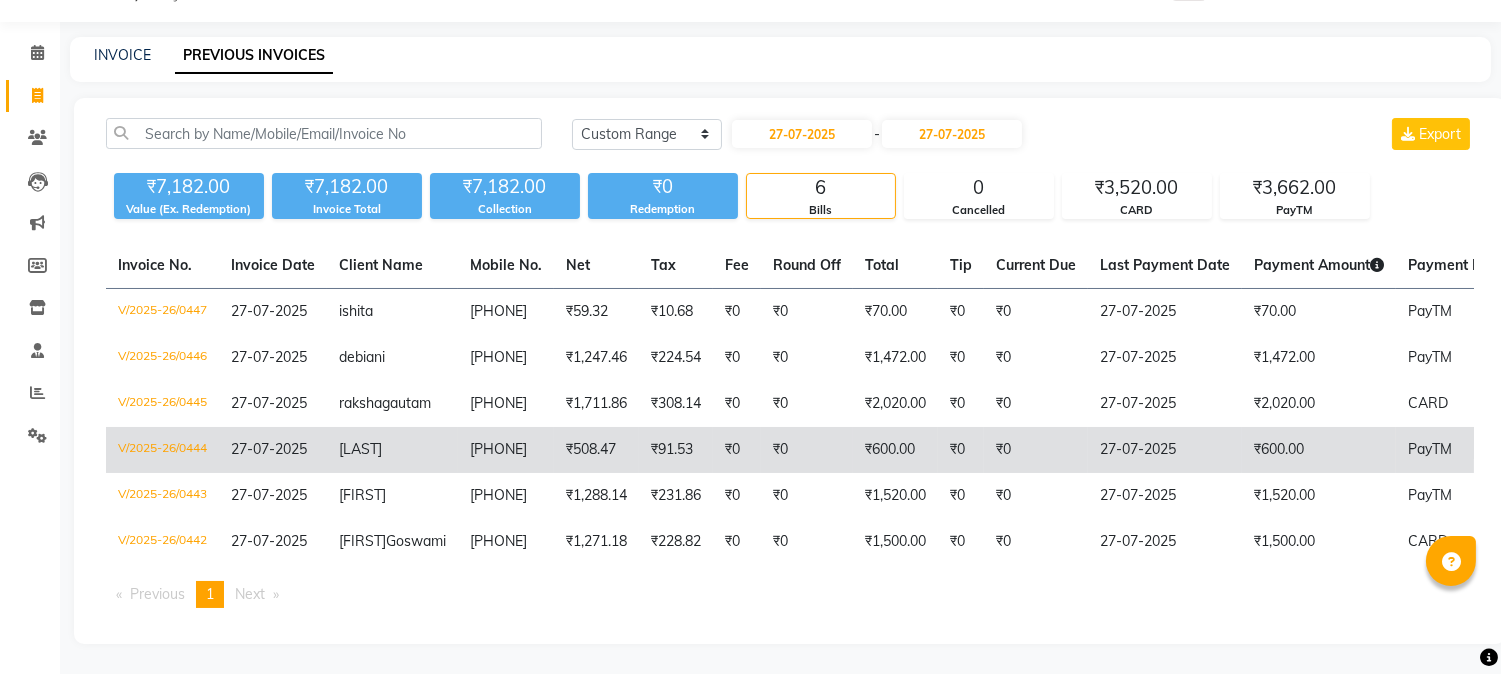 click on "upasna" 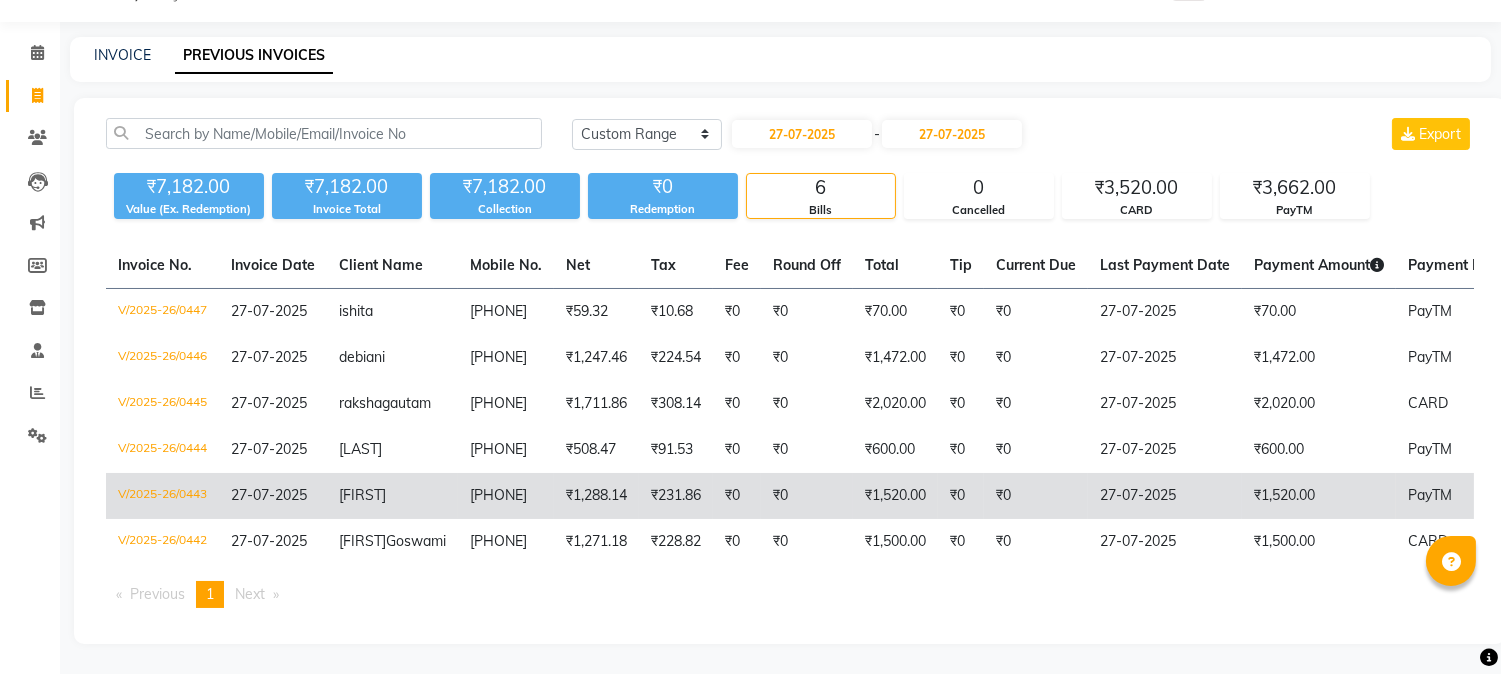 click on "Gunakshi" 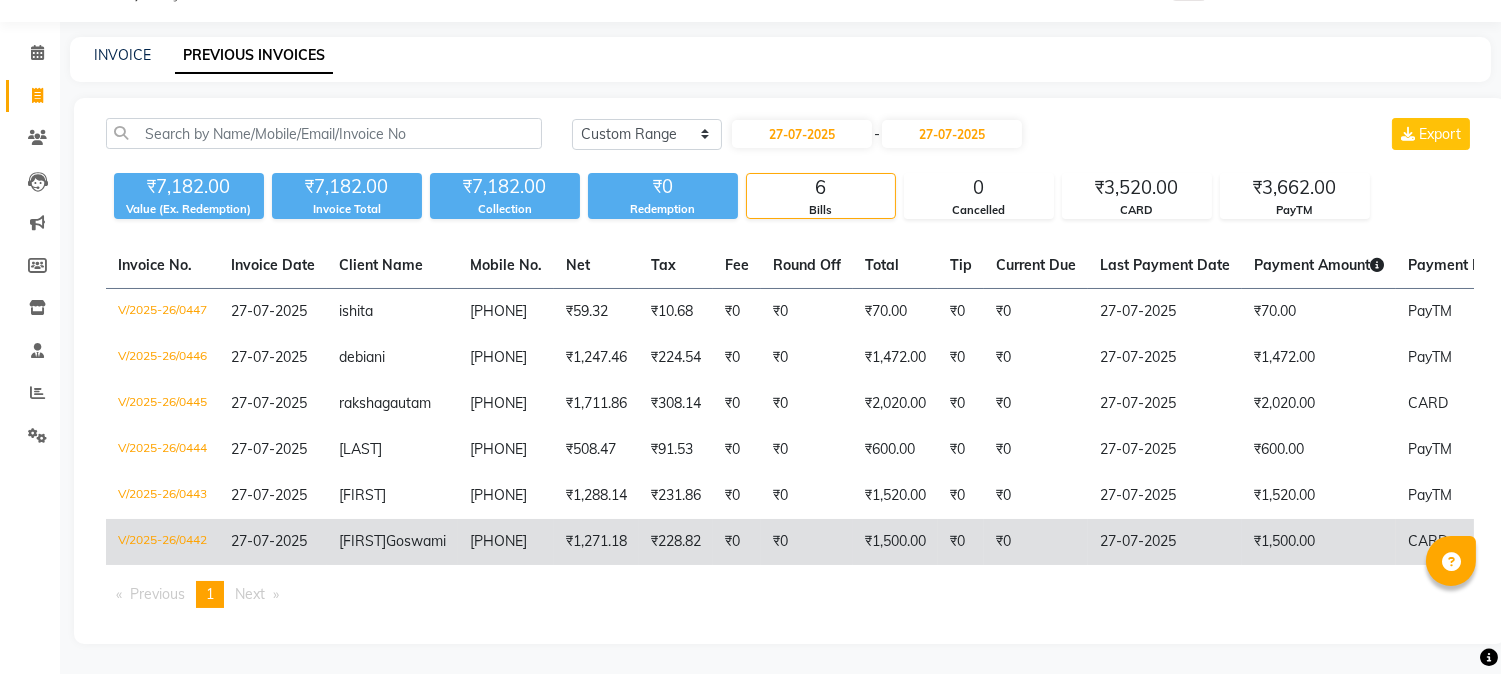 click on "Tulika  Goswami" 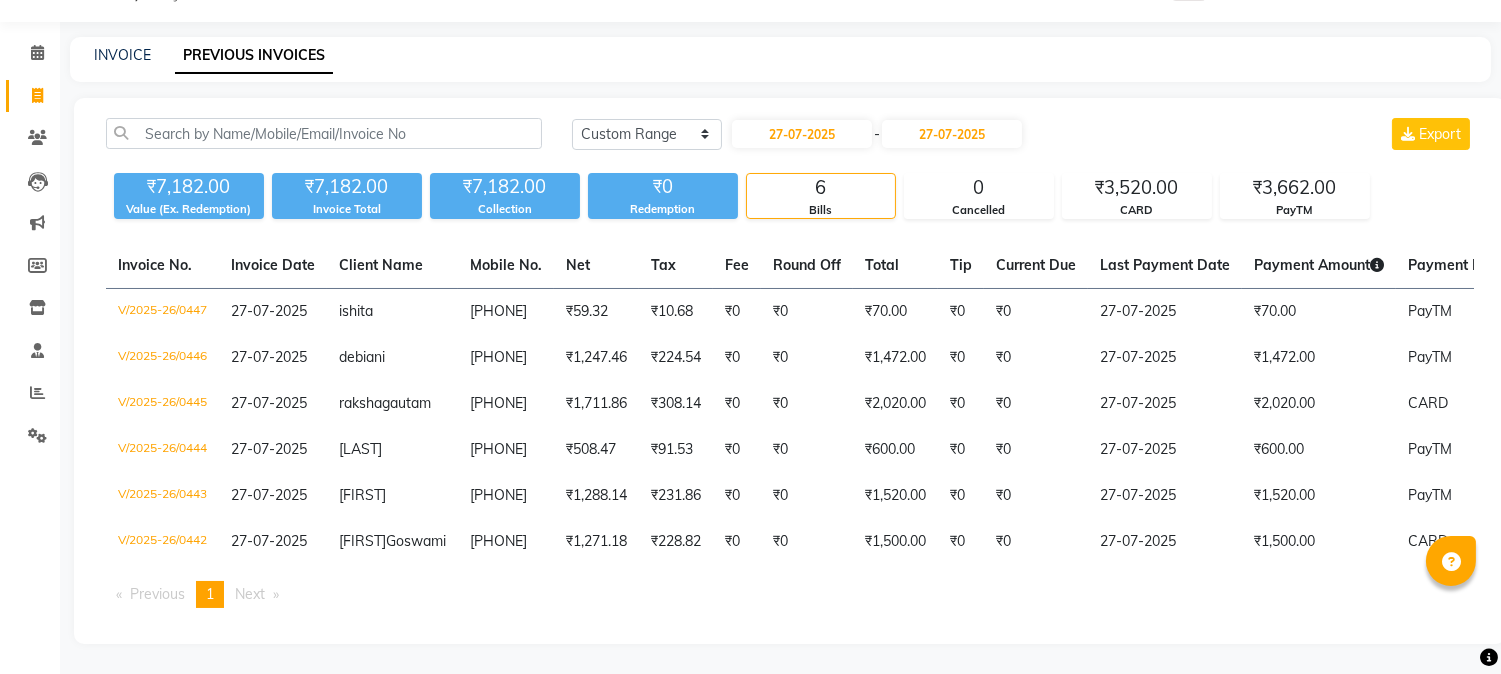 click on "Invoice No.   Invoice Date   Client Name   Mobile No.   Net   Tax   Fee   Round Off   Total   Tip   Current Due   Last Payment Date   Payment Amount   Payment Methods   Cancel Reason   Status   V/2025-26/0447  27-07-2025 ishita   6386370421 ₹59.32 ₹10.68  ₹0  ₹0 ₹70.00 ₹0 ₹0 27-07-2025 ₹70.00  PayTM - PAID  V/2025-26/0446  27-07-2025 debiani   9623693359 ₹1,247.46 ₹224.54  ₹0  ₹0 ₹1,472.00 ₹0 ₹0 27-07-2025 ₹1,472.00  PayTM - PAID  V/2025-26/0445  27-07-2025 raksha  gautam 7060056770 ₹1,711.86 ₹308.14  ₹0  ₹0 ₹2,020.00 ₹0 ₹0 27-07-2025 ₹2,020.00  CARD - PAID  V/2025-26/0444  27-07-2025 upasna   9654212014 ₹508.47 ₹91.53  ₹0  ₹0 ₹600.00 ₹0 ₹0 27-07-2025 ₹600.00  PayTM - PAID  V/2025-26/0443  27-07-2025 Gunakshi   9922307438 ₹1,288.14 ₹231.86  ₹0  ₹0 ₹1,520.00 ₹0 ₹0 27-07-2025 ₹1,520.00  PayTM - PAID  V/2025-26/0442  27-07-2025 Tulika  Goswami 9730467452 ₹1,271.18 ₹228.82  ₹0  ₹0 ₹1,500.00 ₹0 ₹0 27-07-2025 ₹1,500.00" 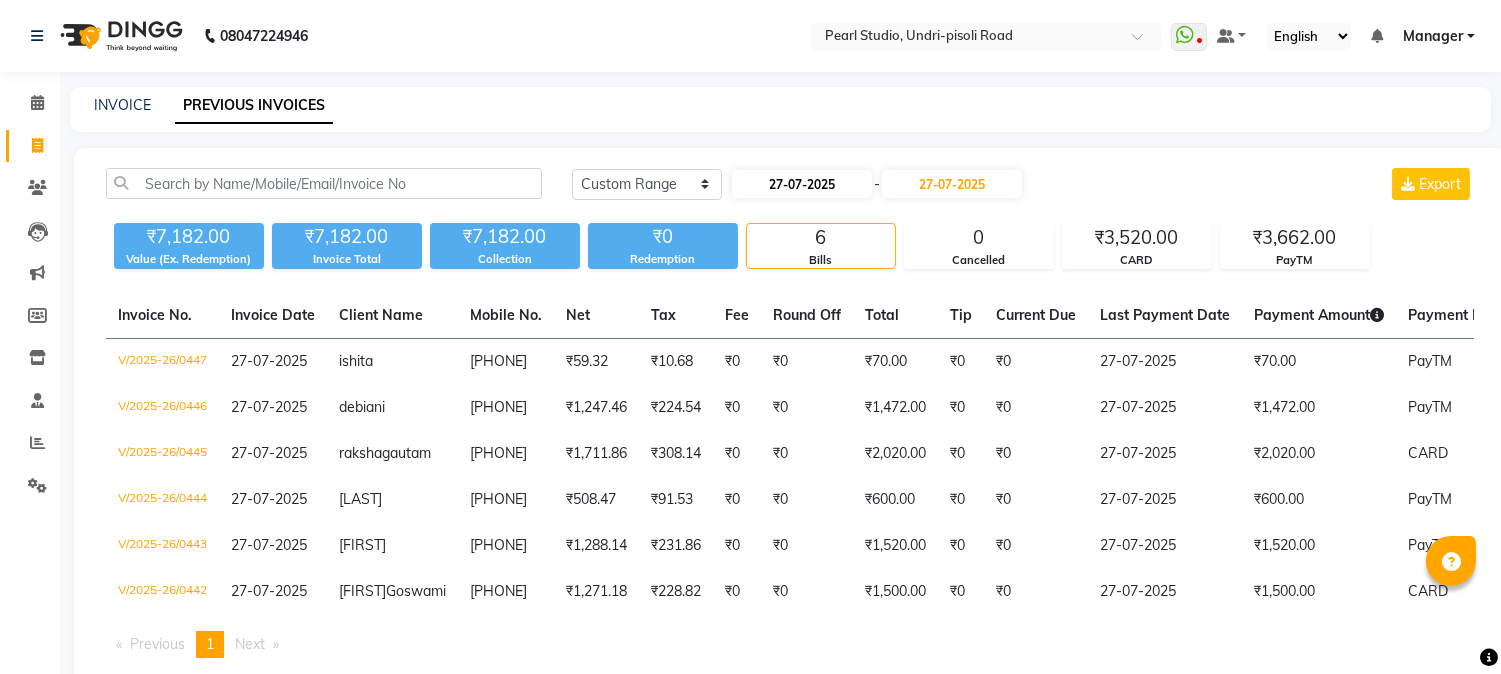 scroll, scrollTop: 105, scrollLeft: 0, axis: vertical 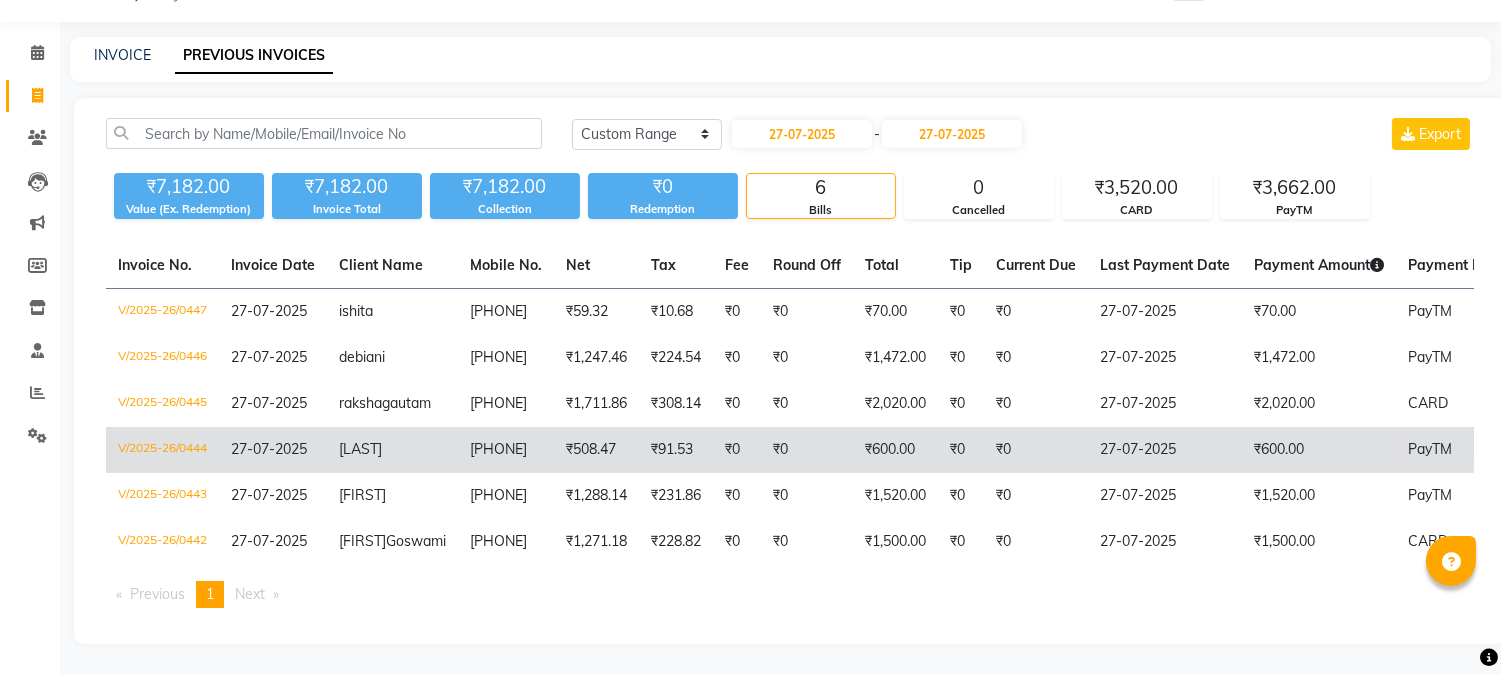 click on "upasna" 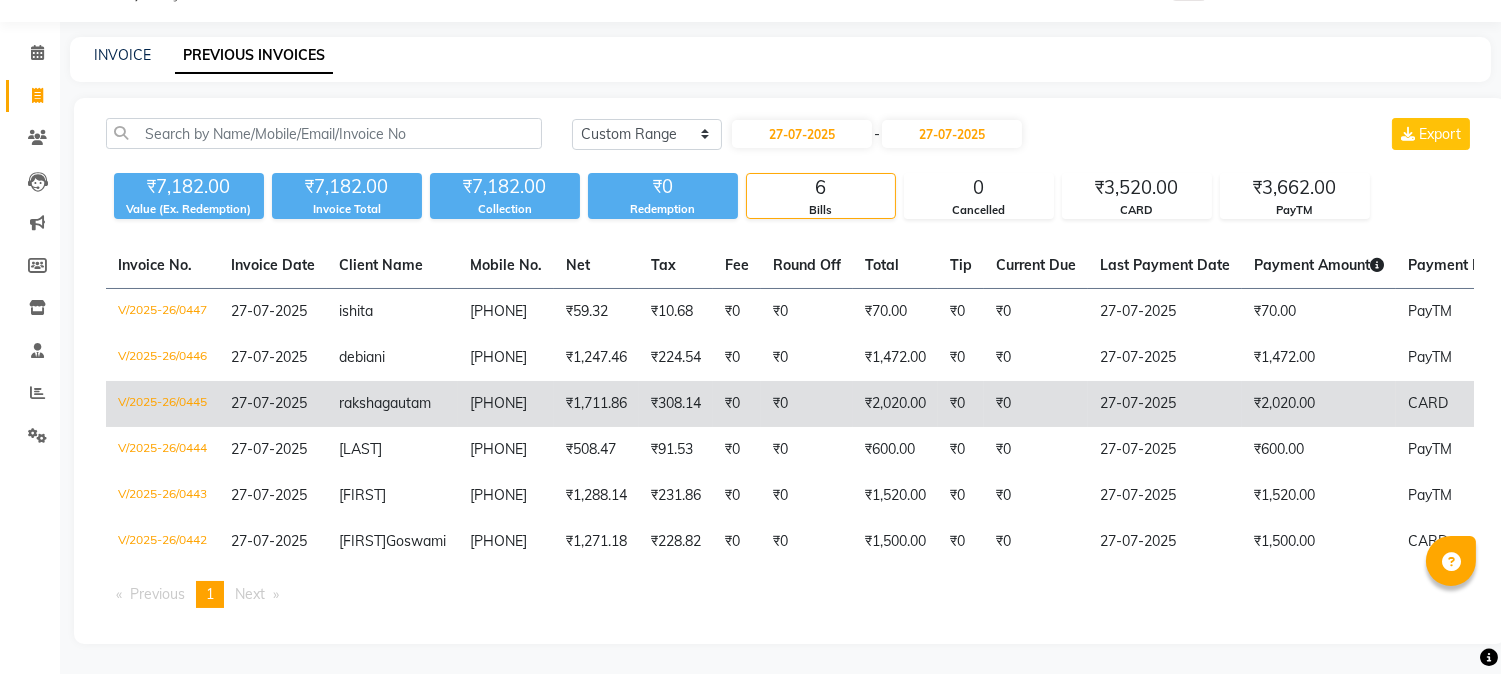 click on "raksha  gautam" 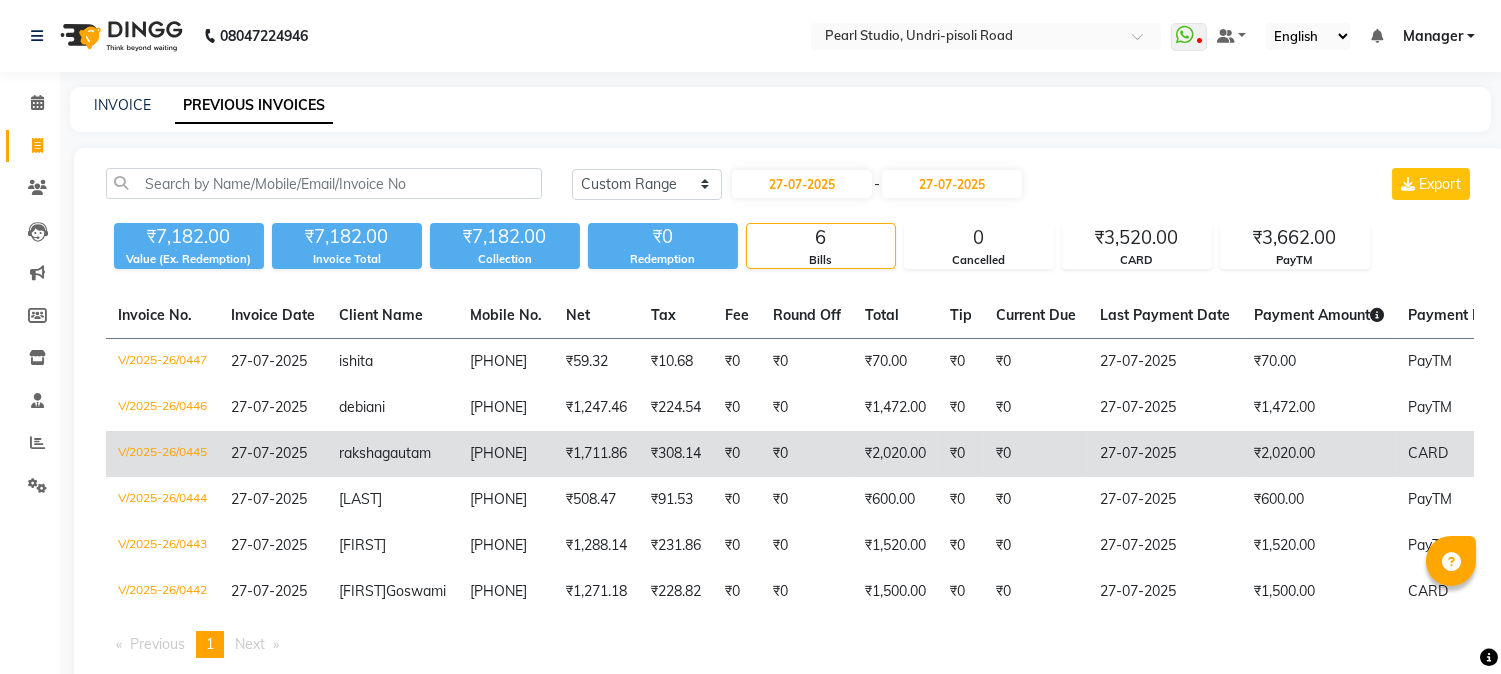 scroll, scrollTop: 105, scrollLeft: 0, axis: vertical 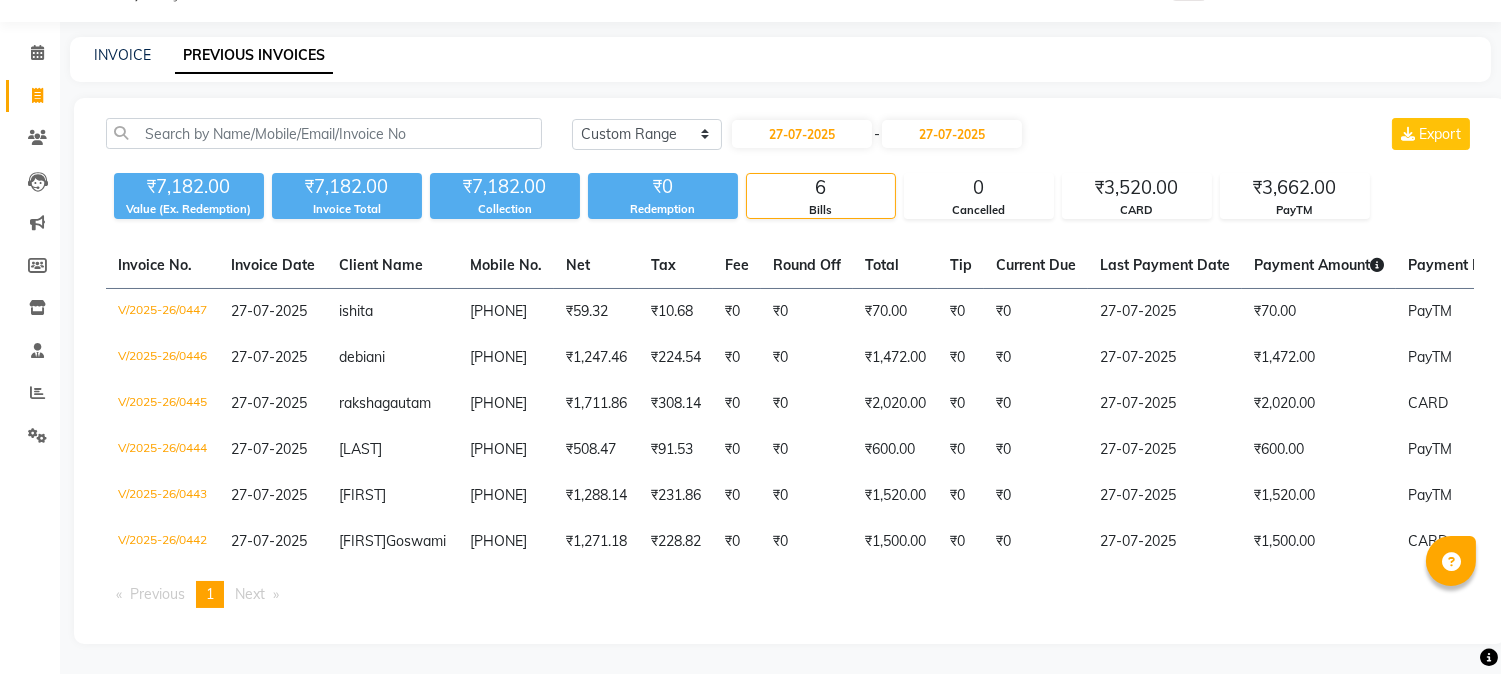 click on "Today Yesterday Custom Range 27-07-2025 - 27-07-2025 Export" 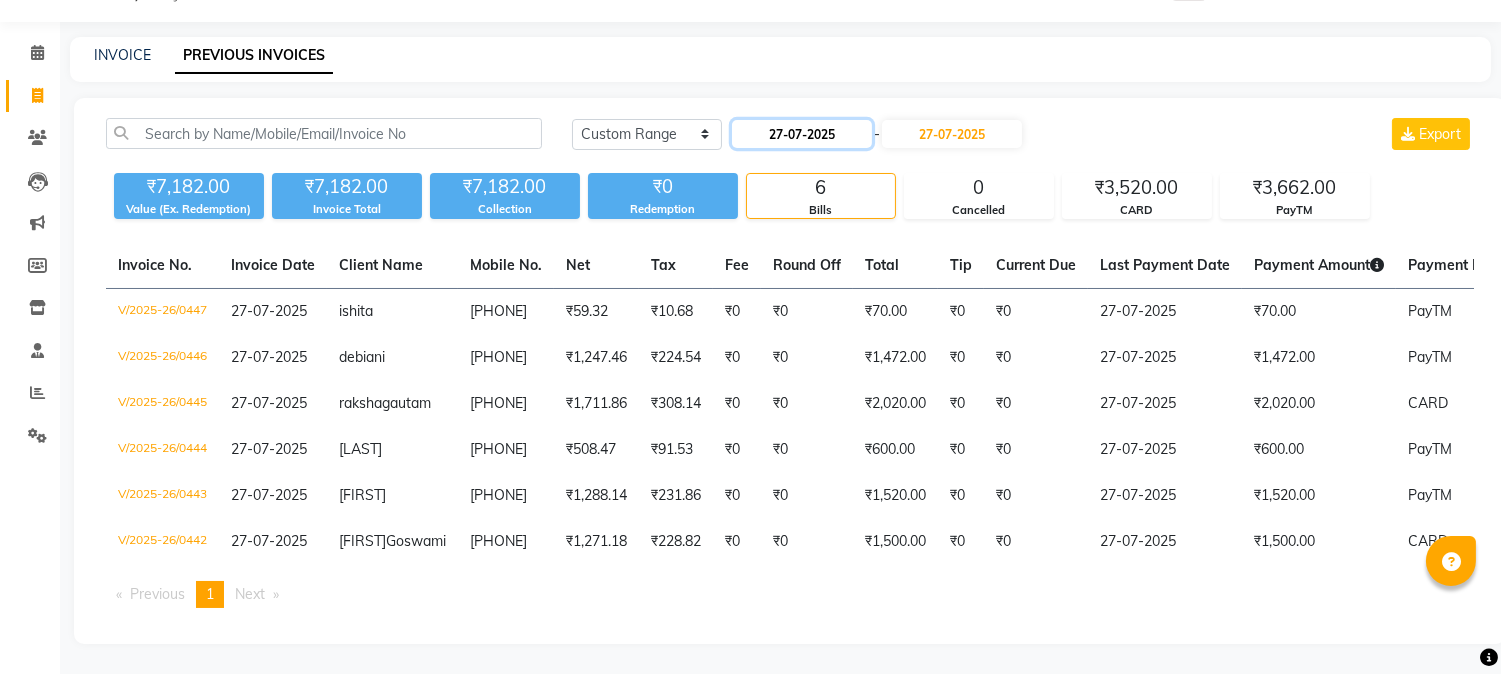 click on "27-07-2025" 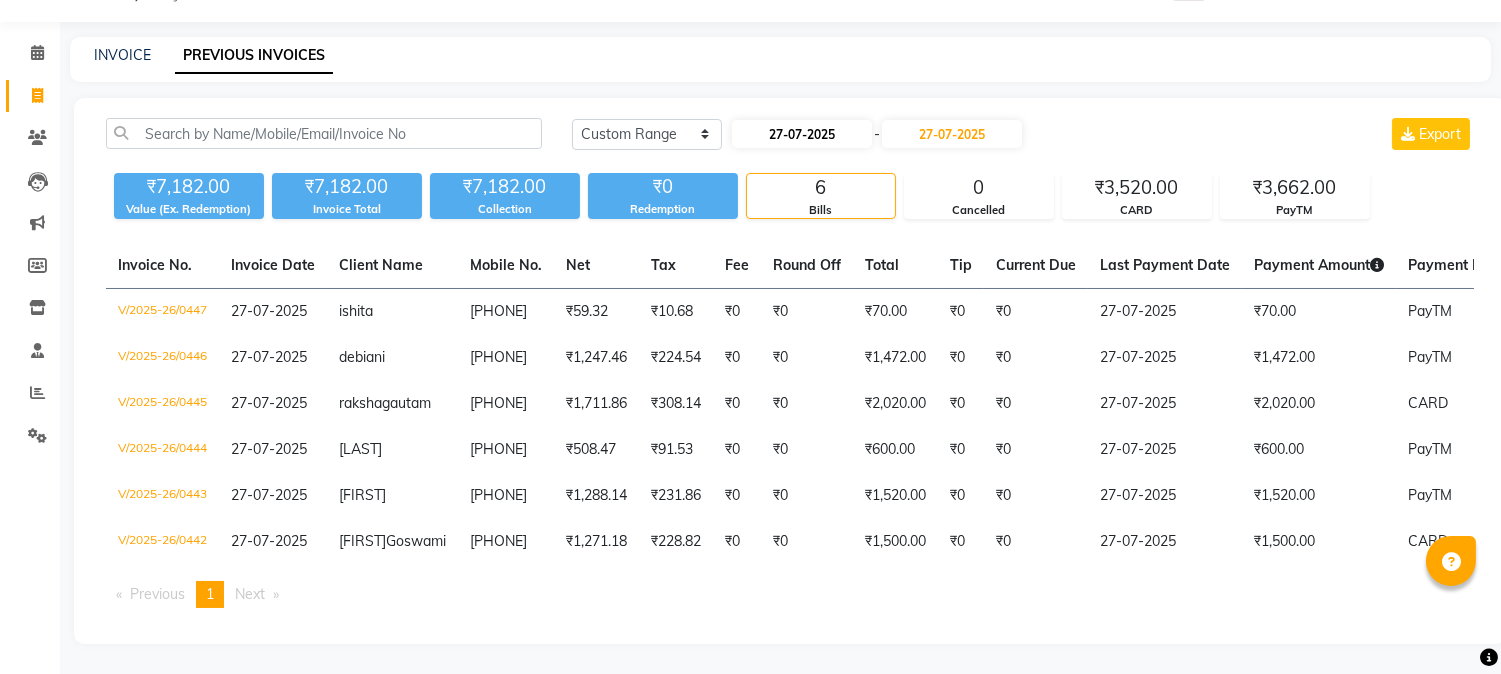 select on "7" 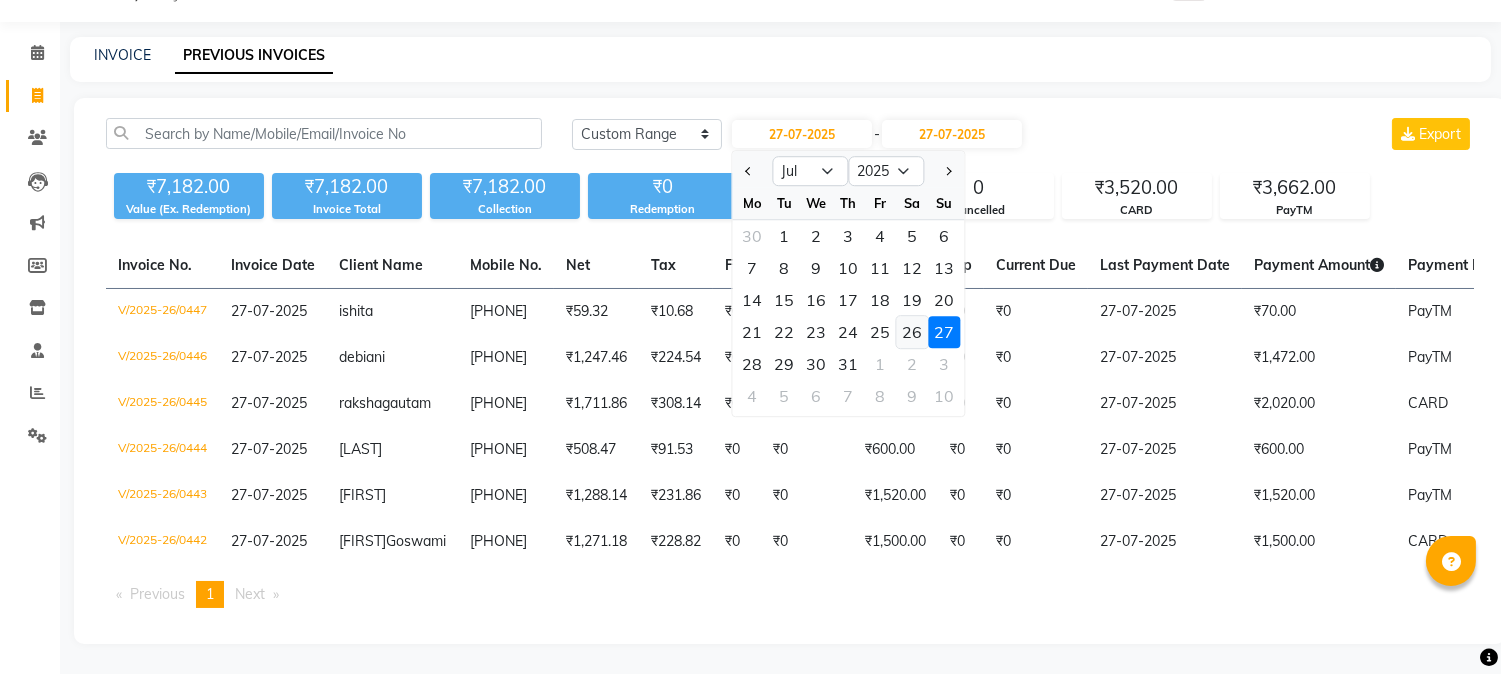 click on "26" 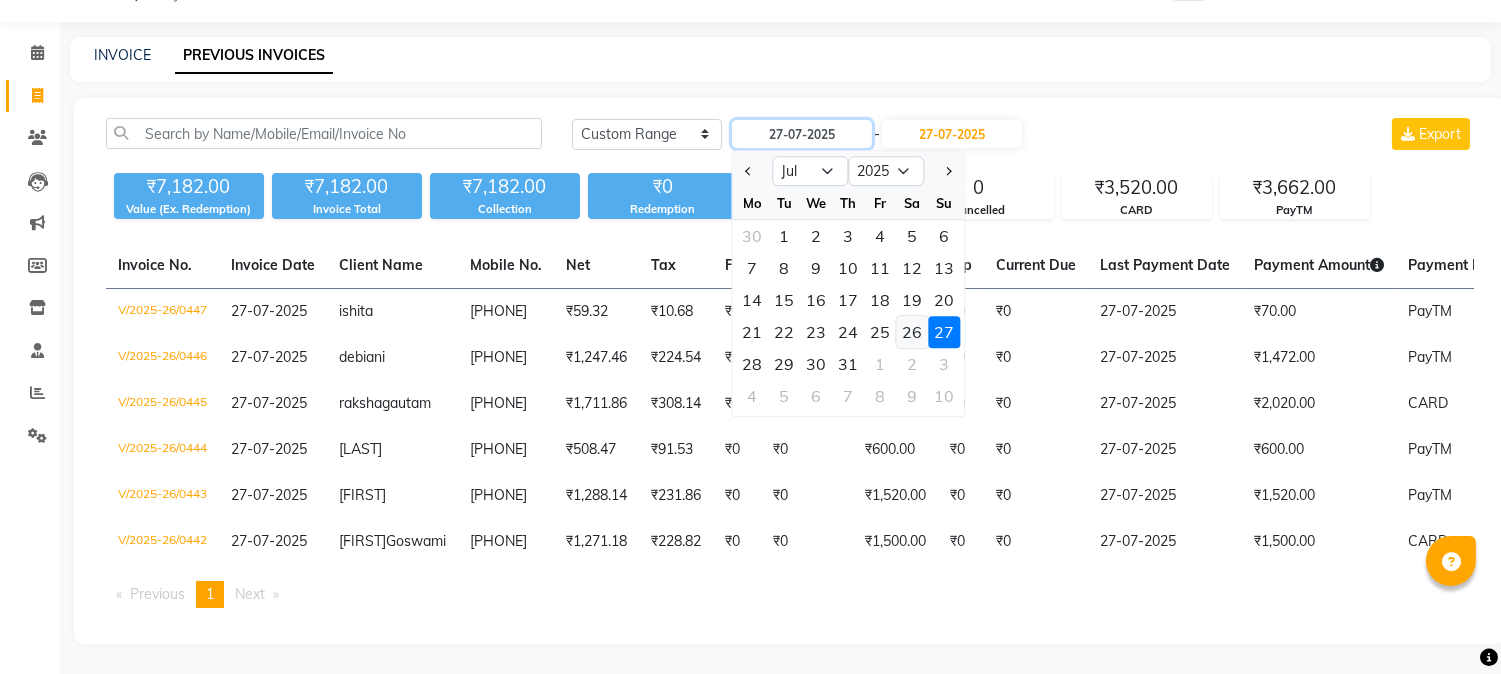 type on "26-07-2025" 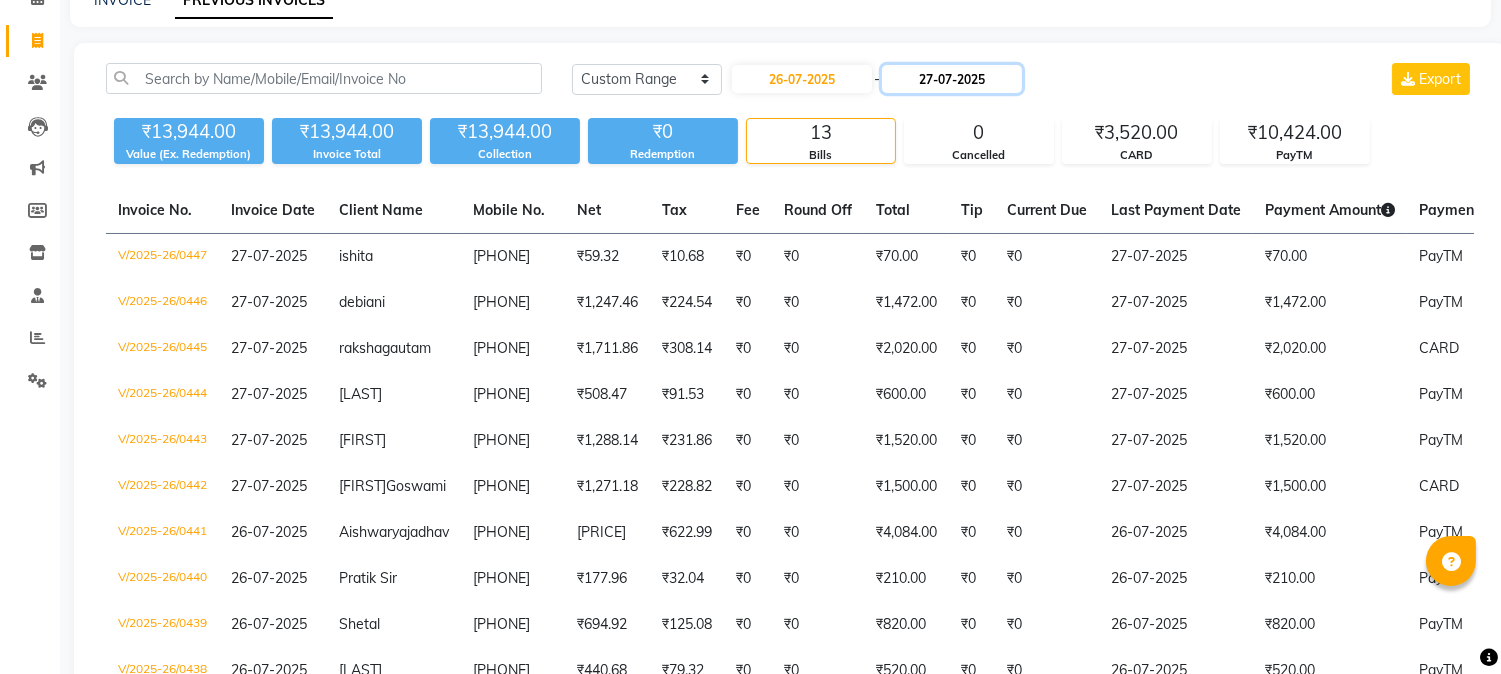 click on "27-07-2025" 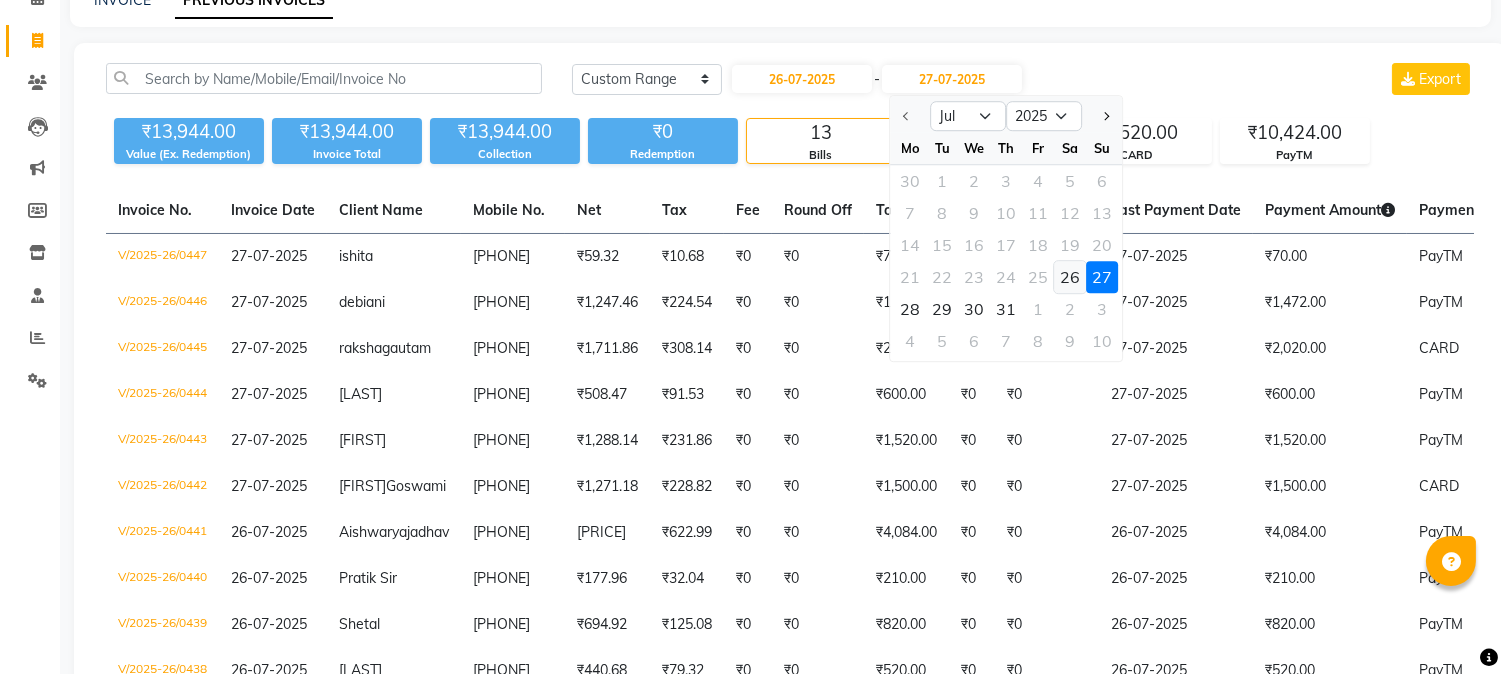 click on "26" 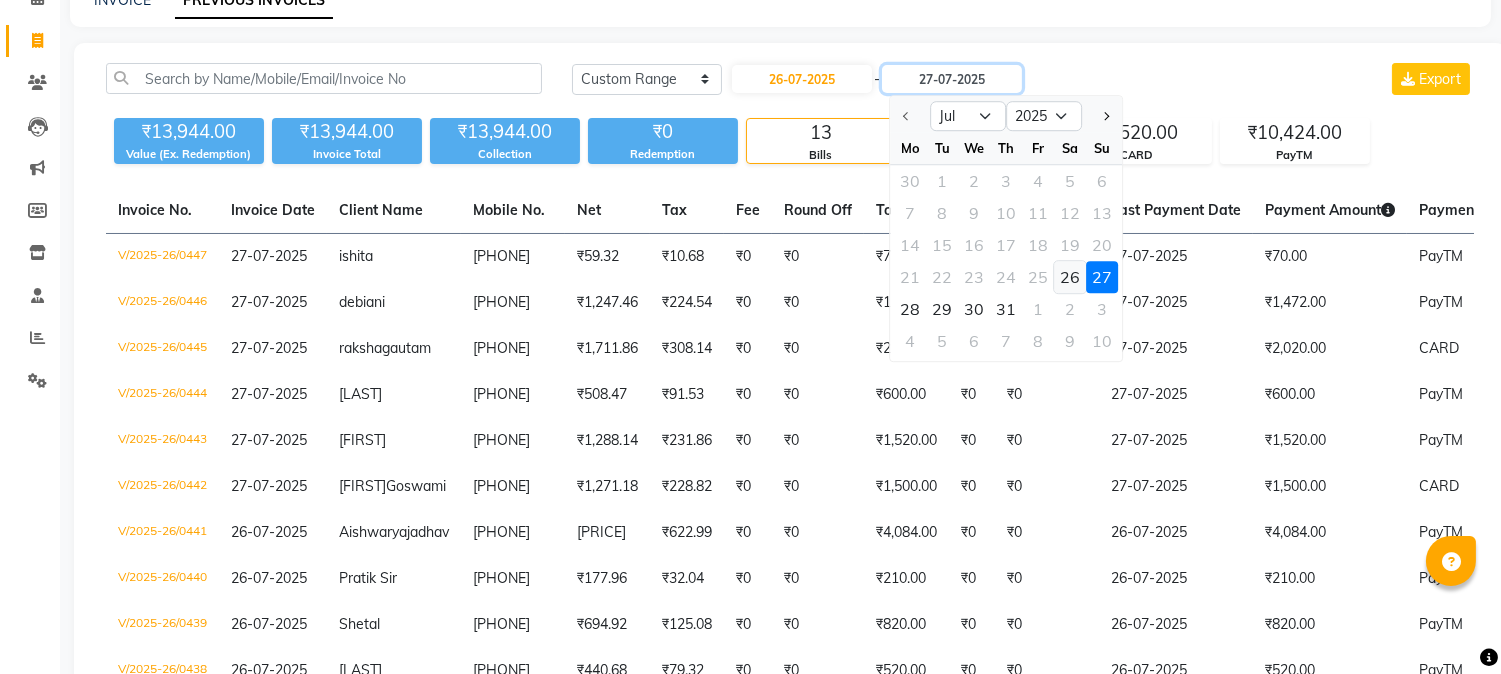 type on "26-07-2025" 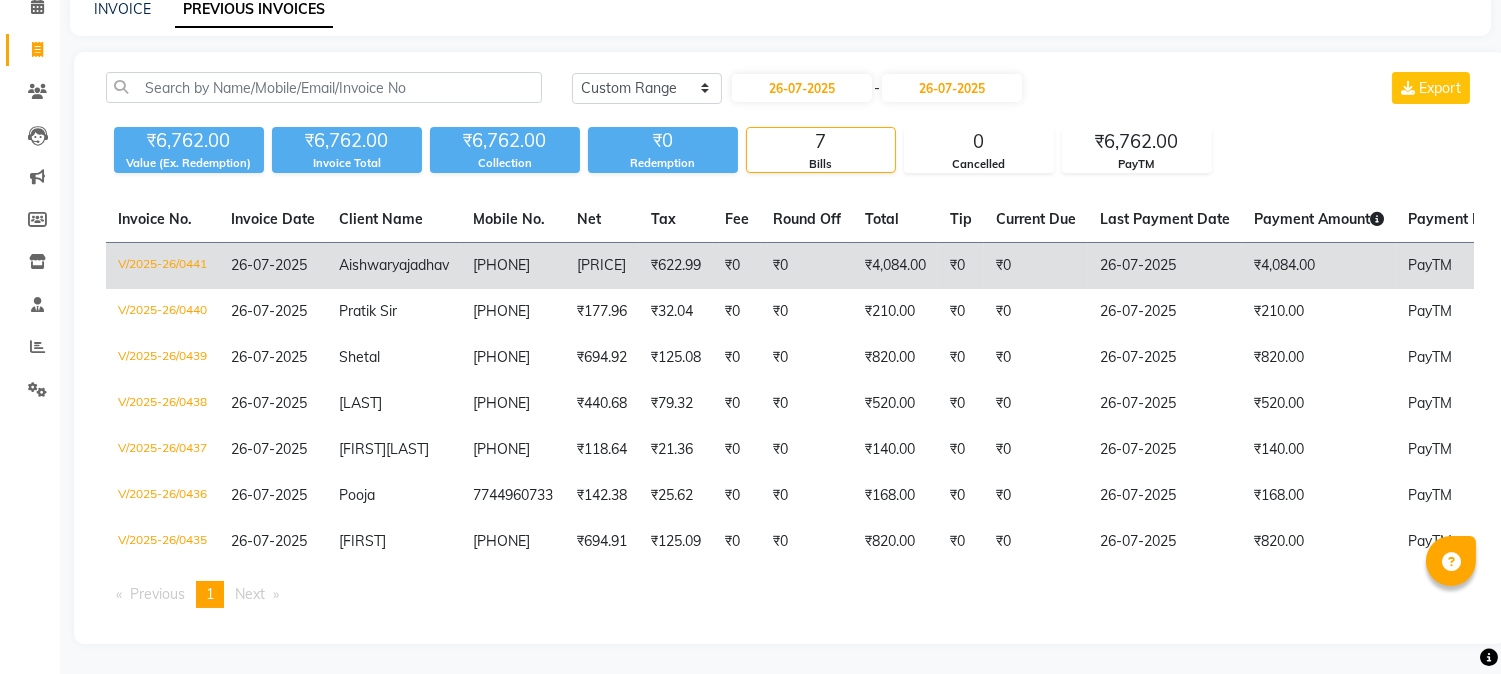 click on "9172008246" 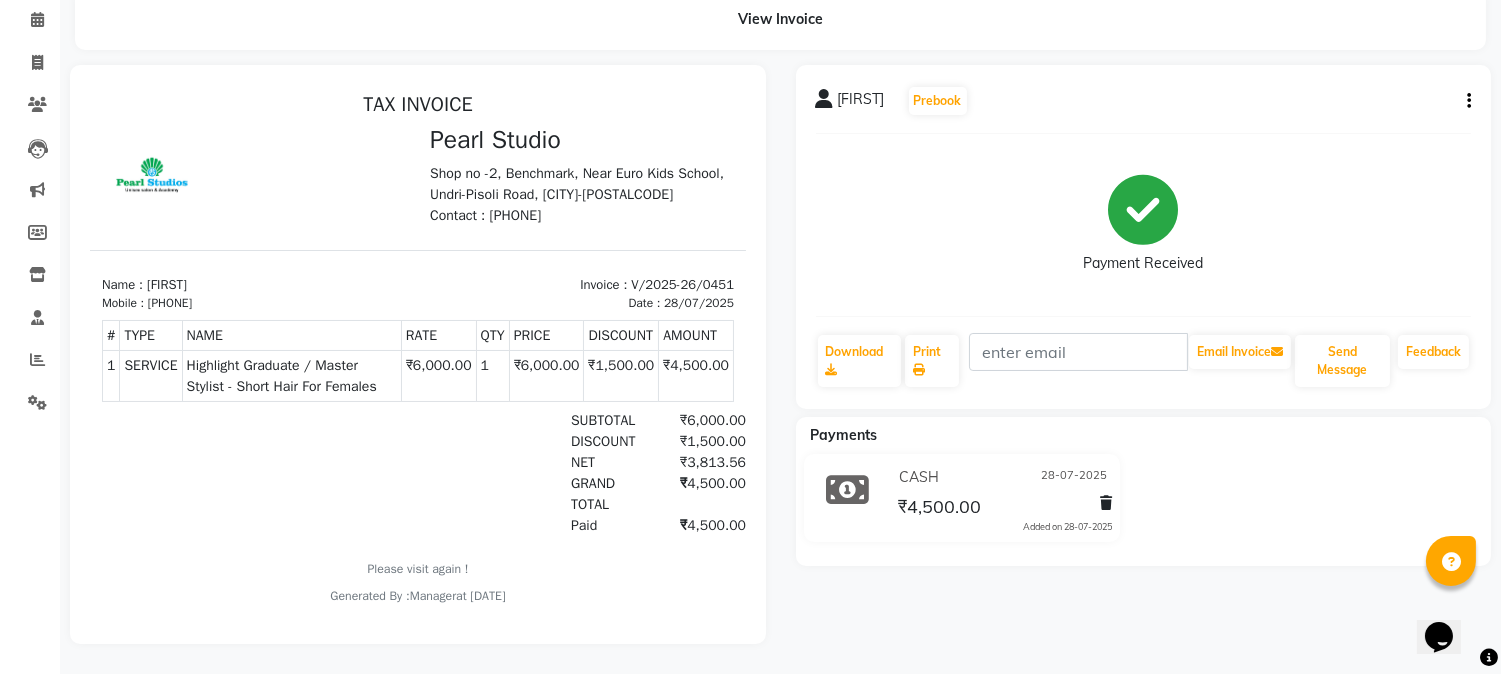 scroll, scrollTop: 0, scrollLeft: 0, axis: both 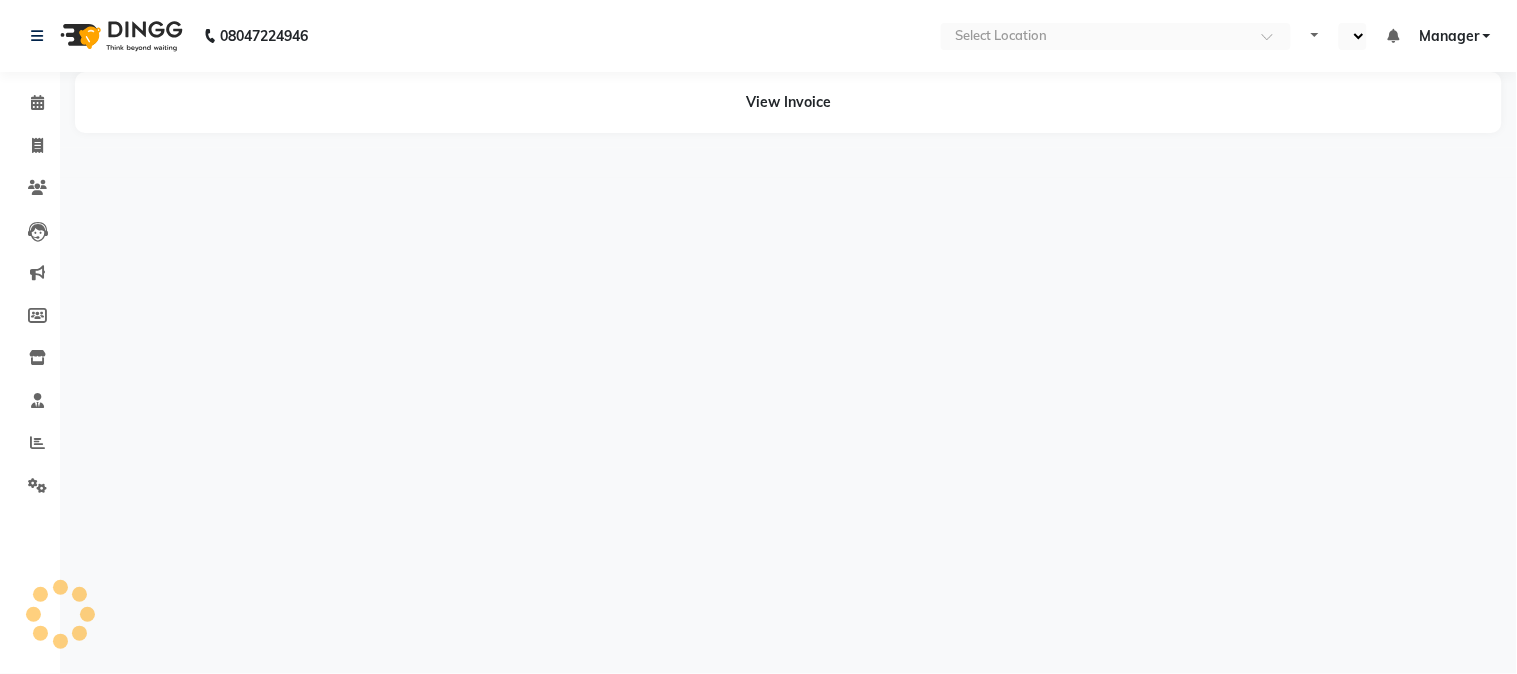 select on "en" 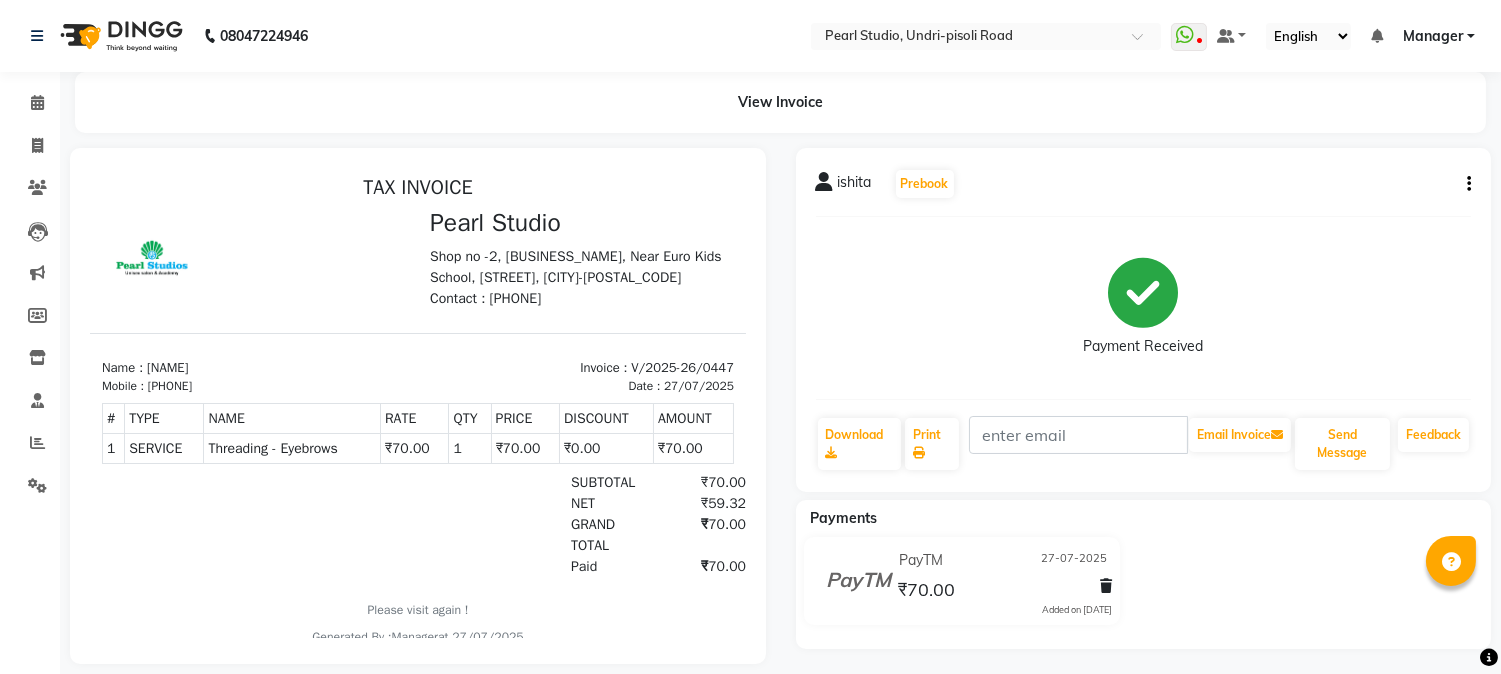 scroll, scrollTop: 0, scrollLeft: 0, axis: both 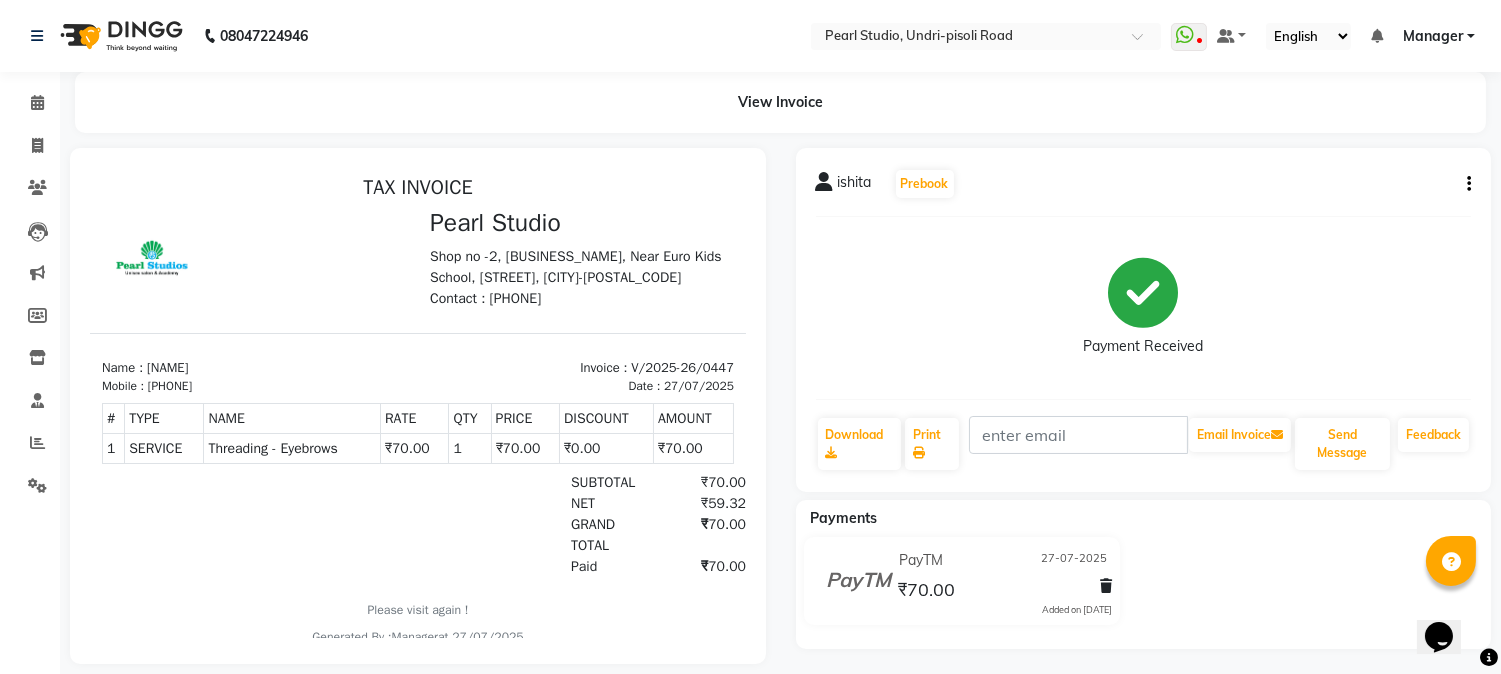 click 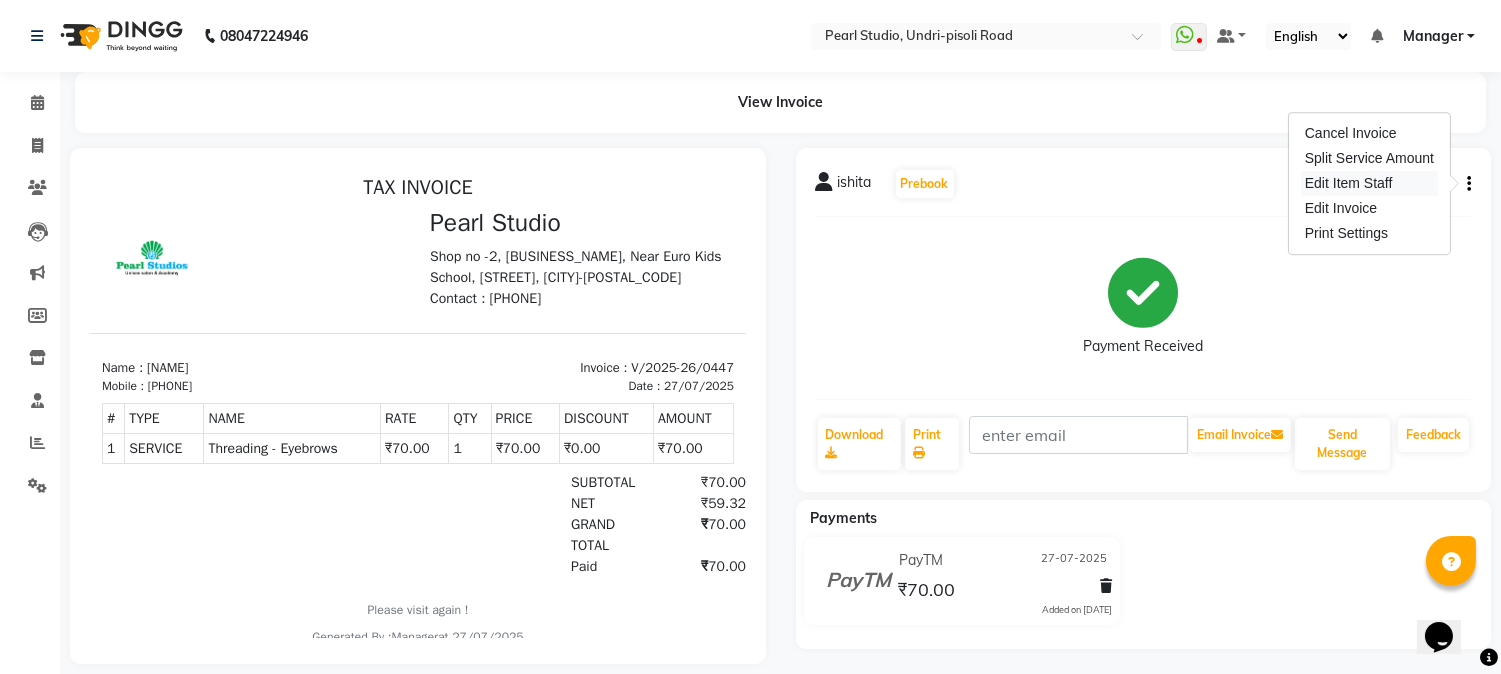 click on "Edit Item Staff" at bounding box center [1369, 183] 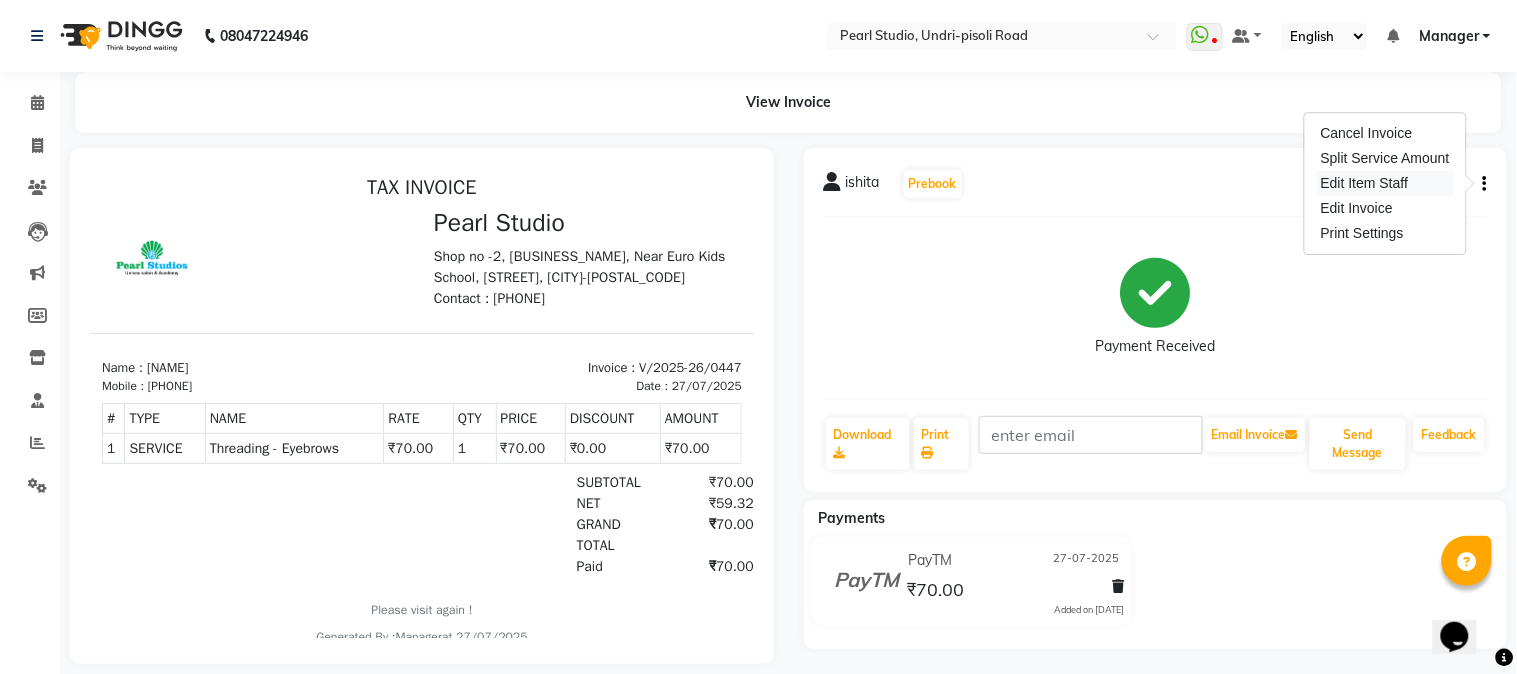 select on "38008" 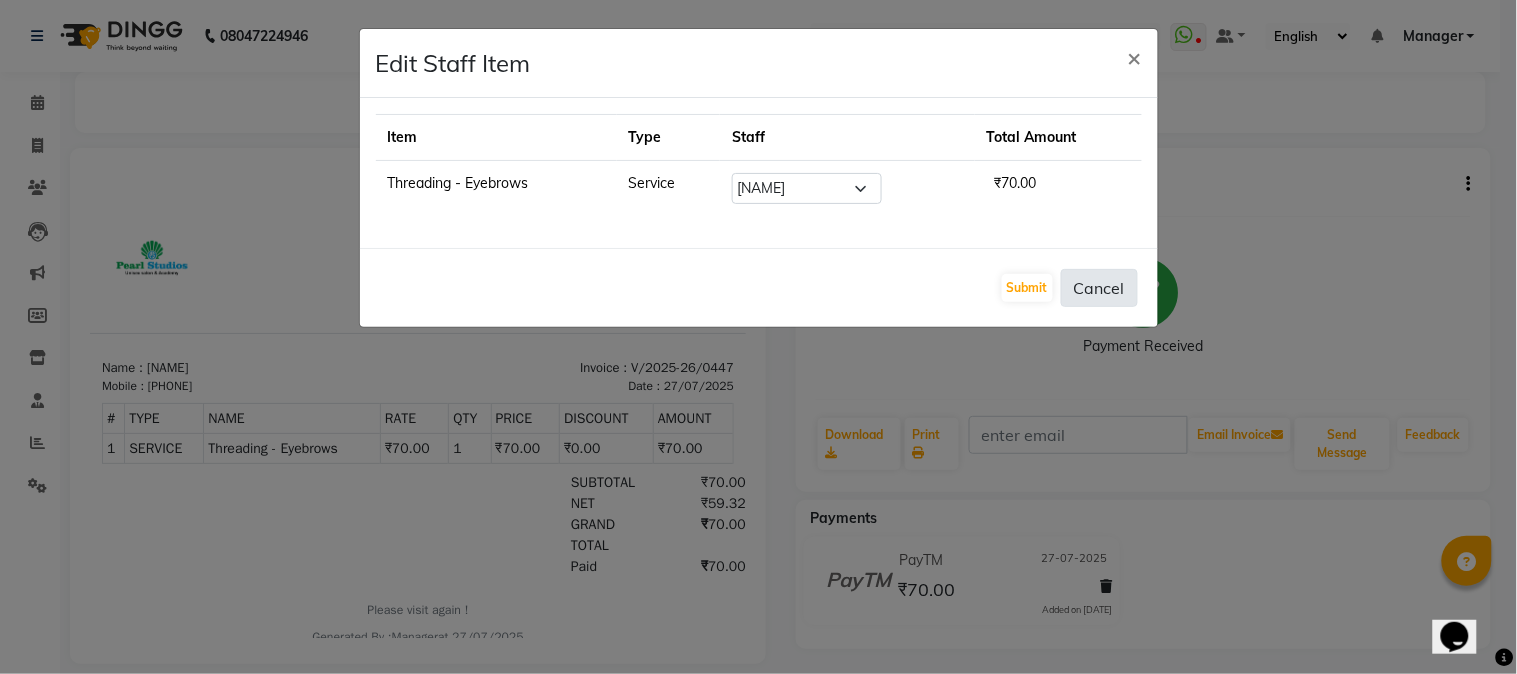 click on "Cancel" 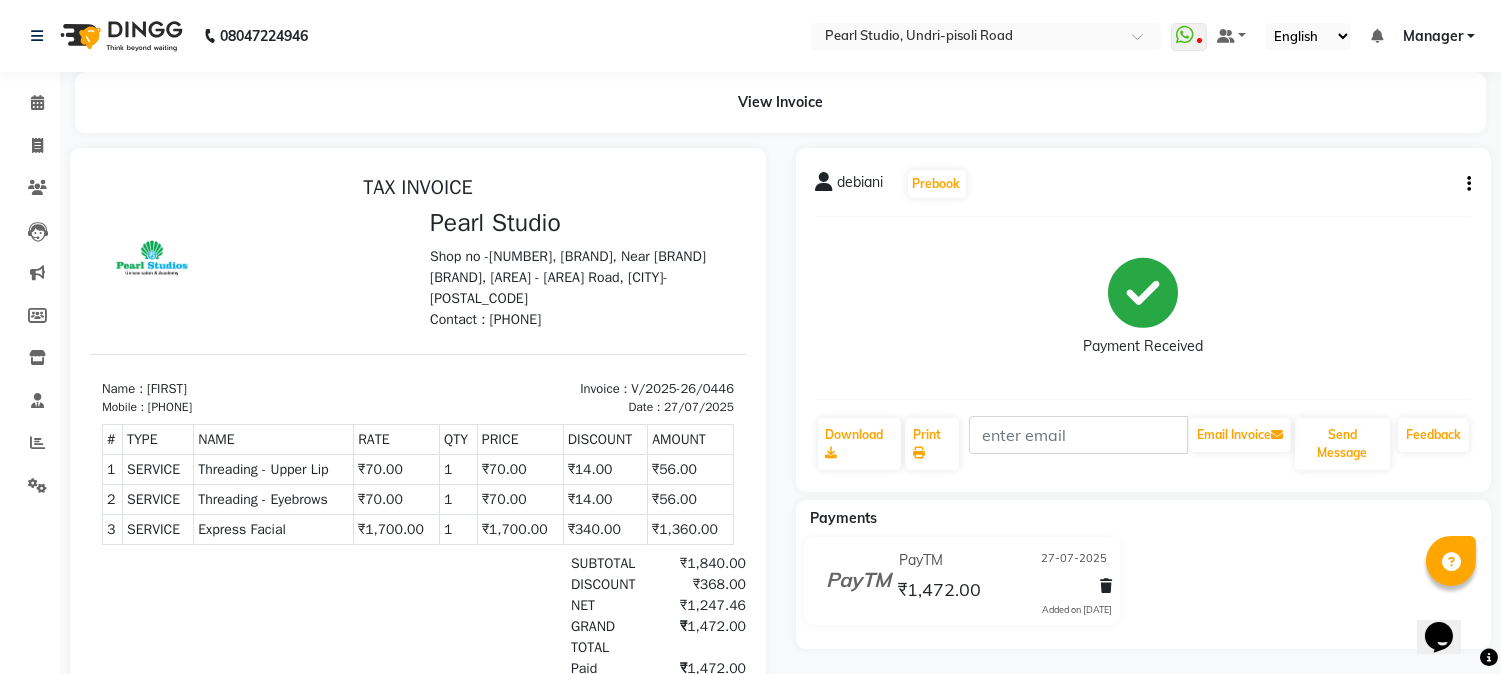 scroll, scrollTop: 0, scrollLeft: 0, axis: both 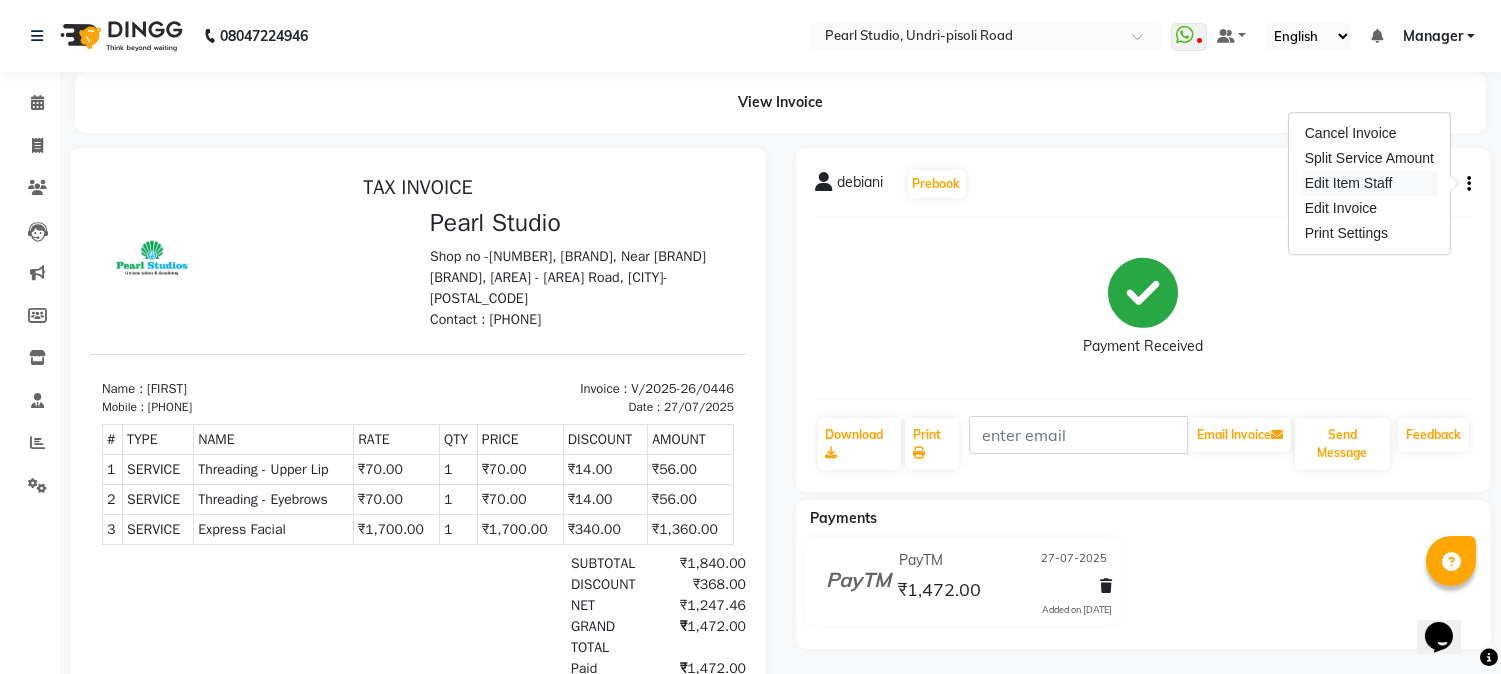click on "Edit Item Staff" at bounding box center (1369, 183) 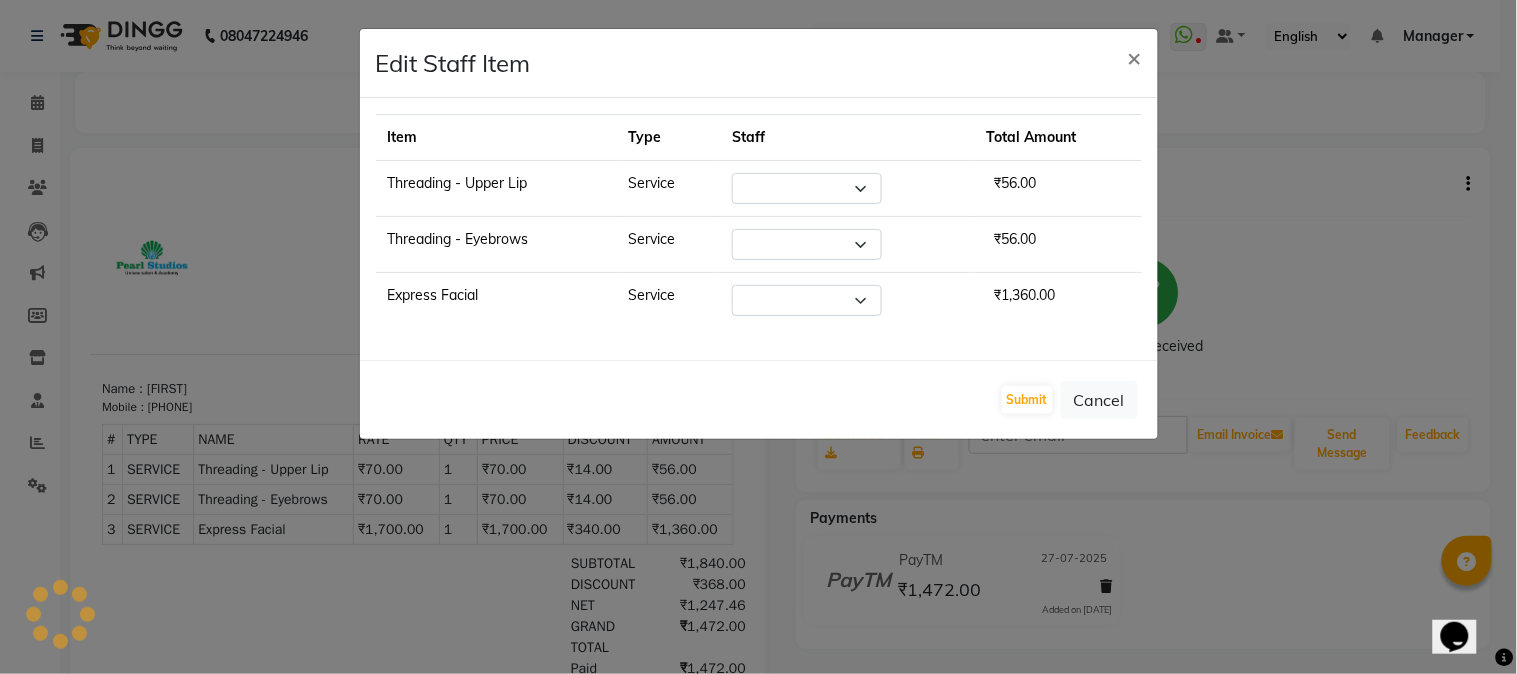 select on "38008" 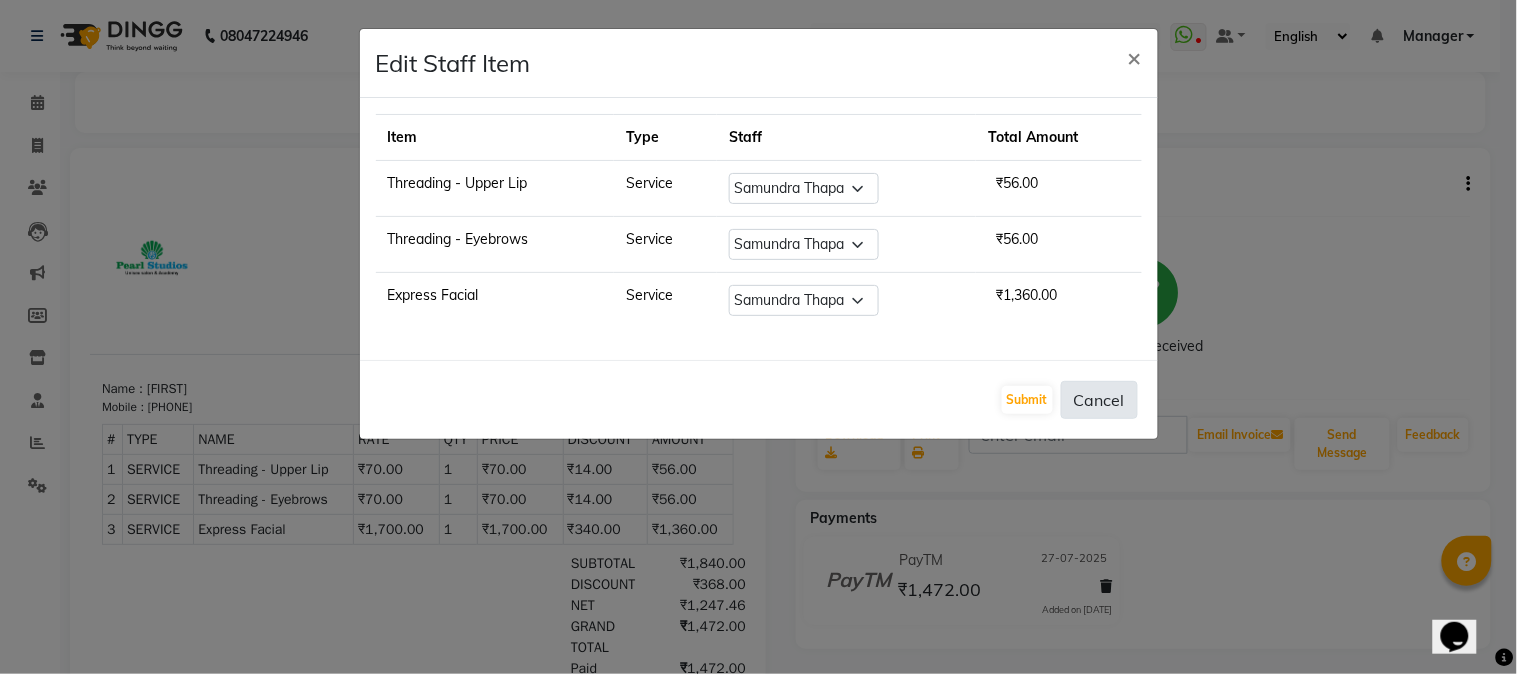 click on "Cancel" 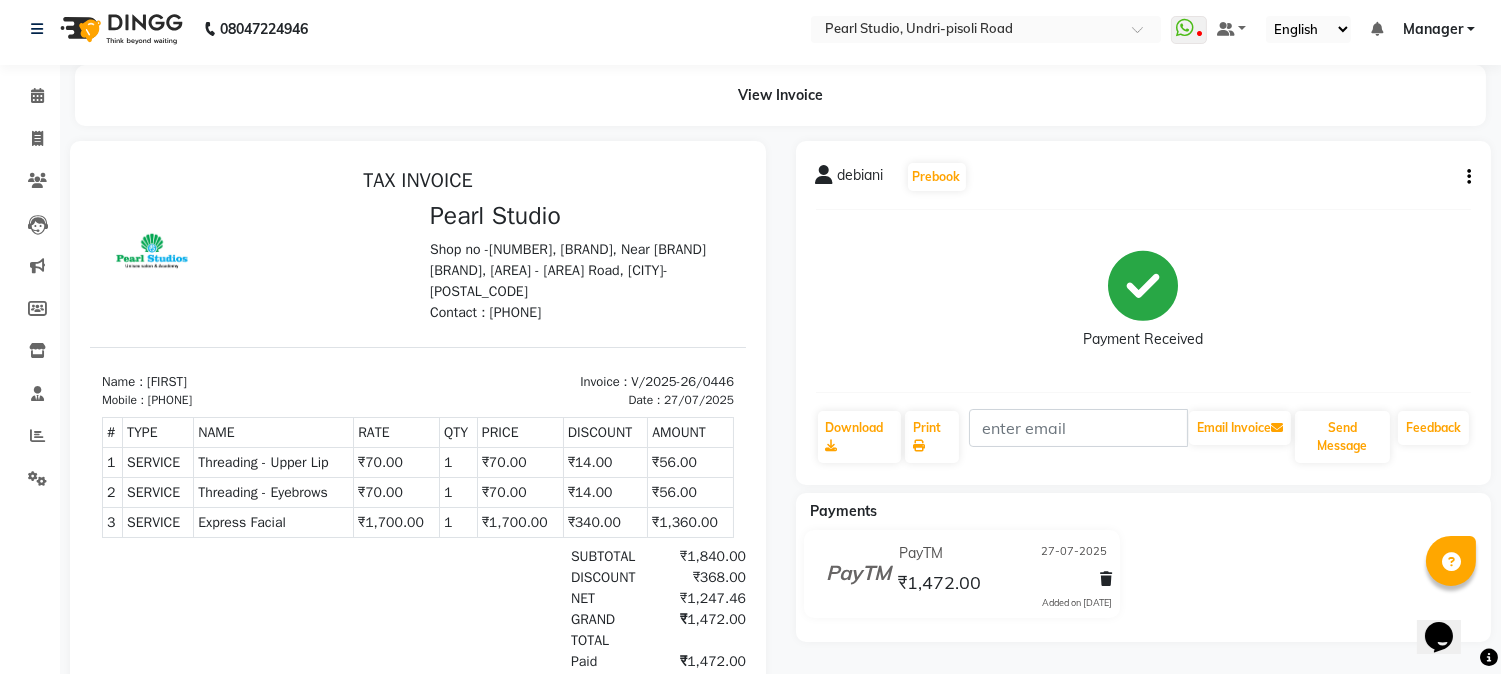 scroll, scrollTop: 0, scrollLeft: 0, axis: both 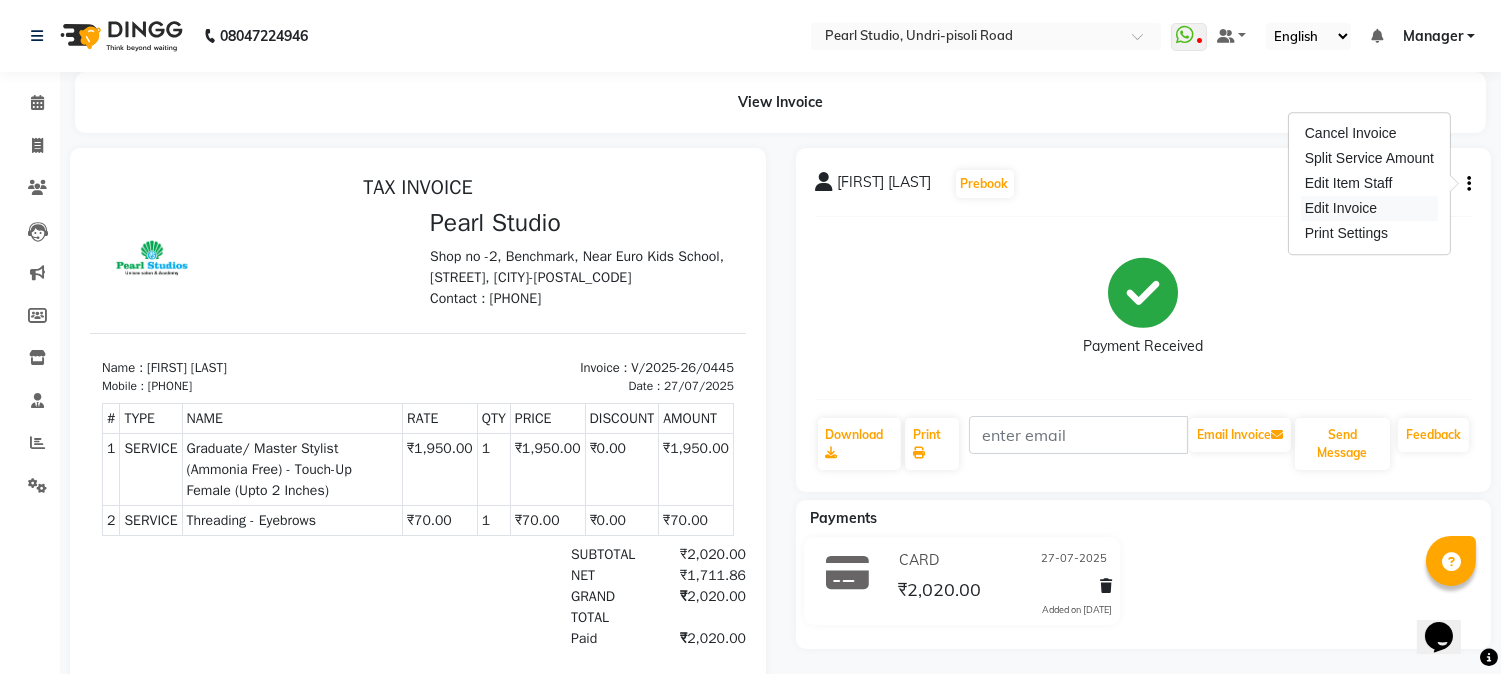 click on "Edit Invoice" at bounding box center [1369, 208] 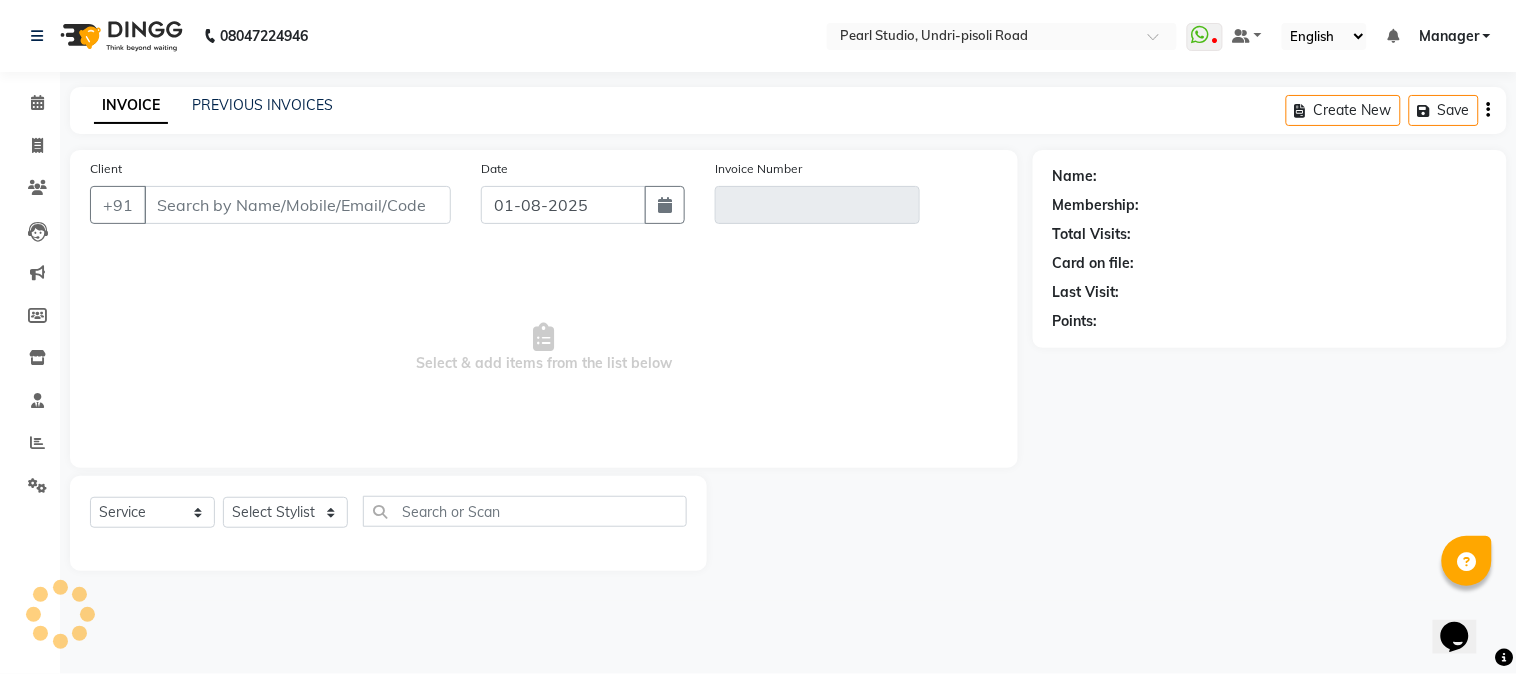 type on "7060056770" 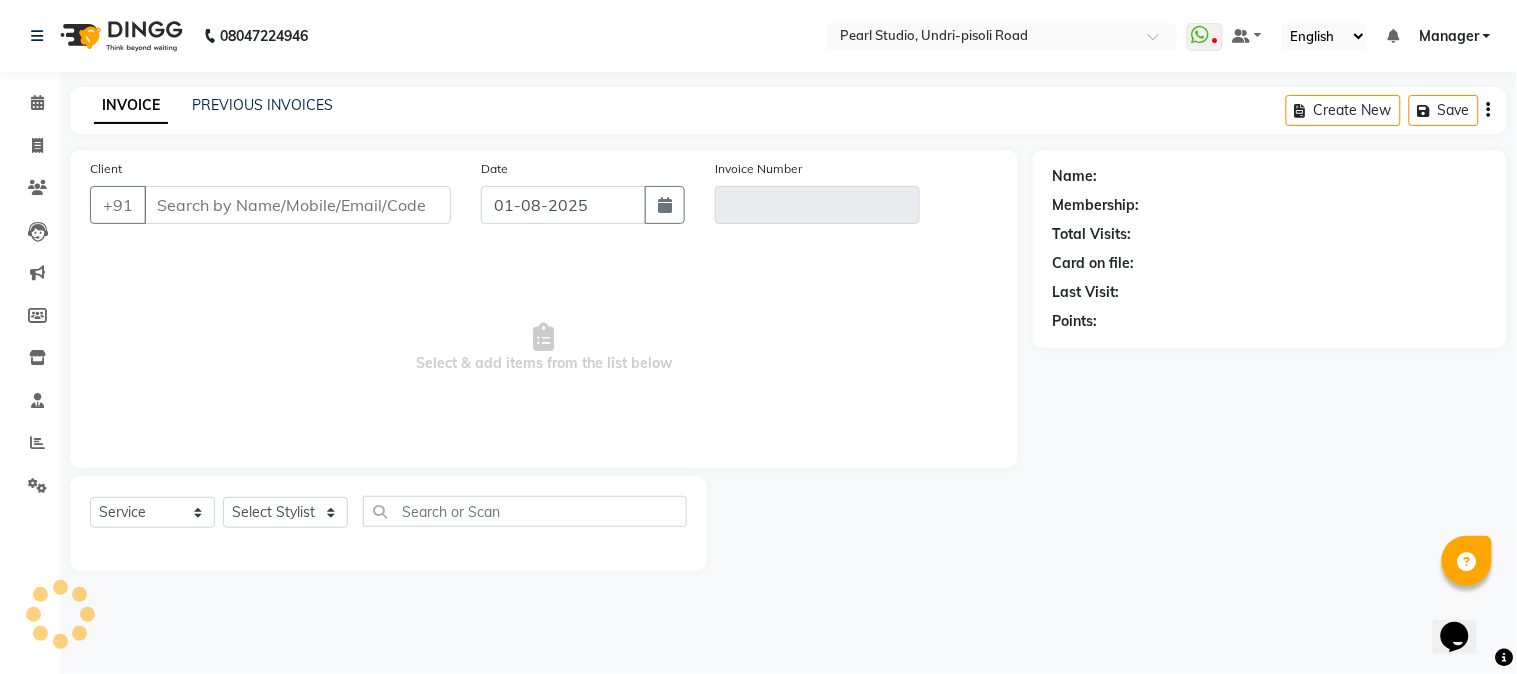 type on "V/2025-26/0445" 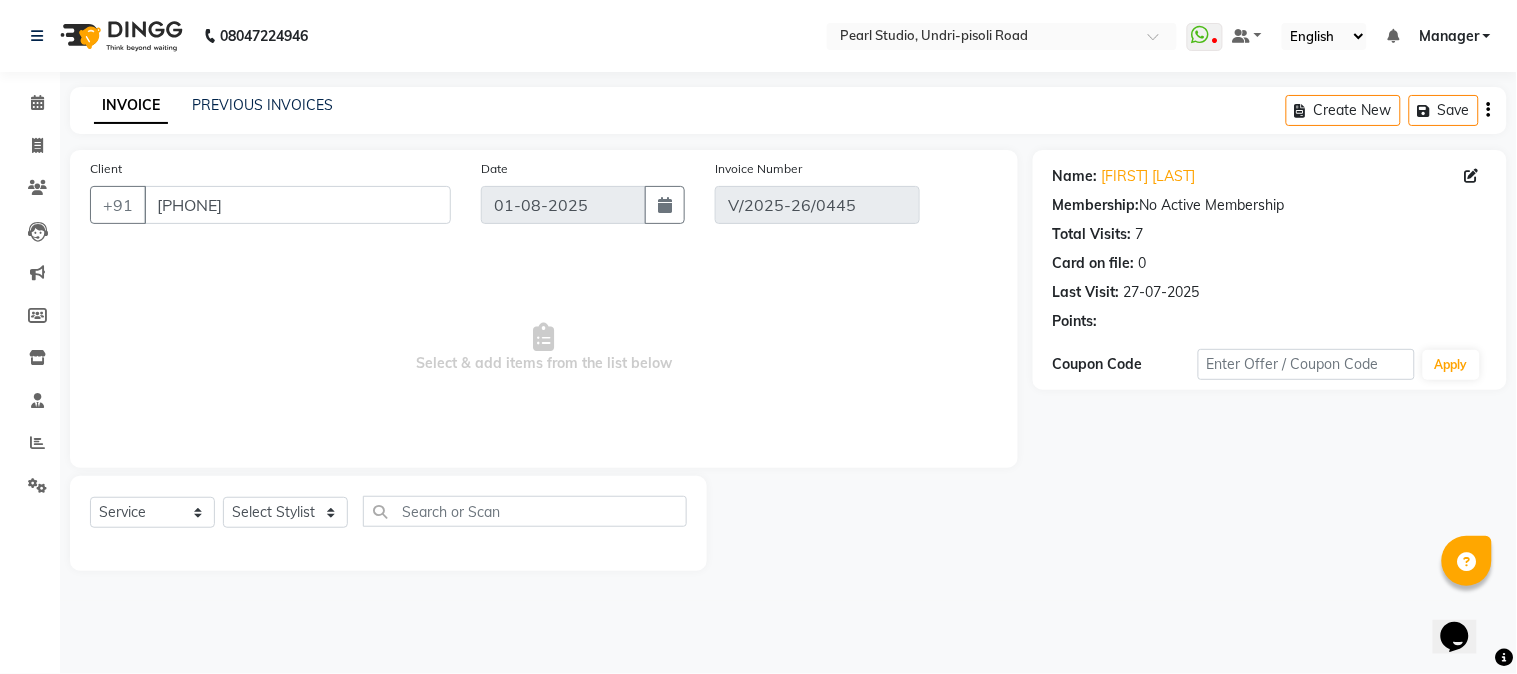 type on "27-07-2025" 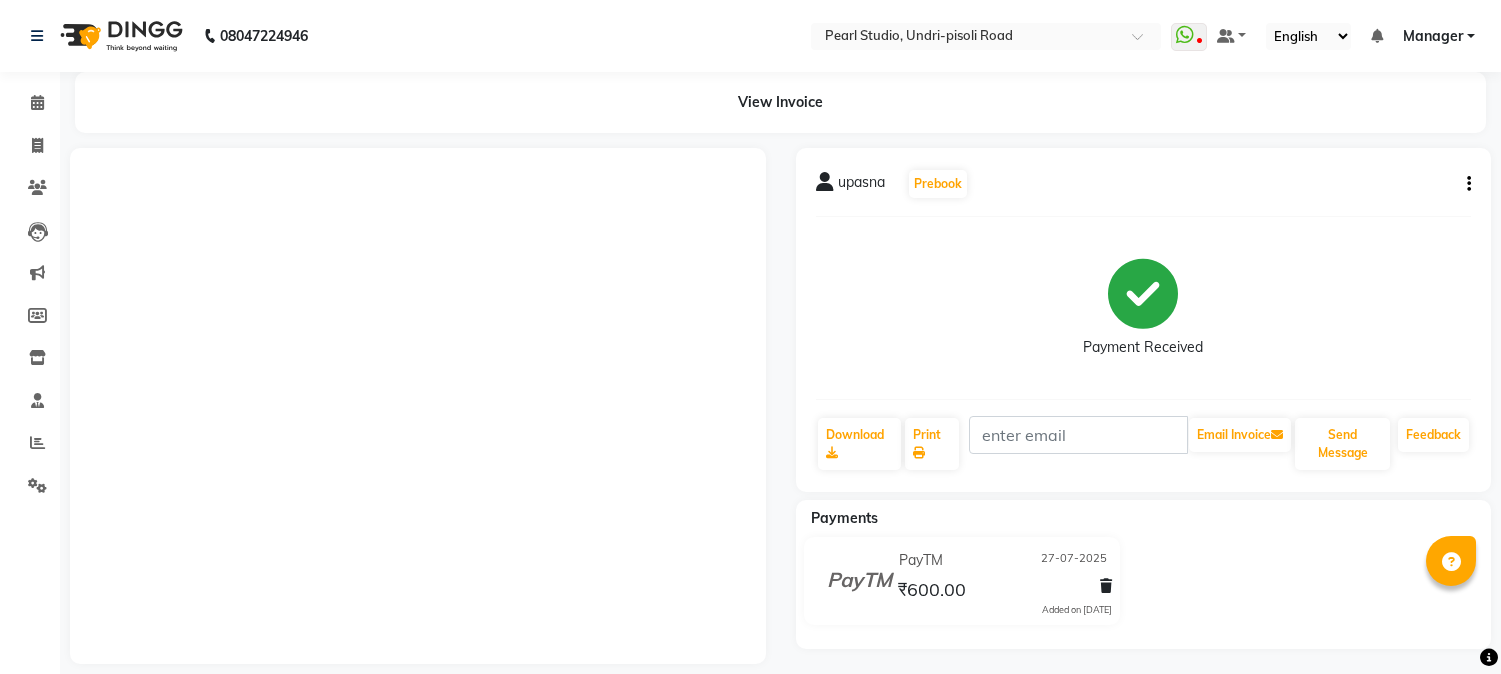 click on "upasna   Prebook   Payment Received  Download  Print   Email Invoice   Send Message Feedback" 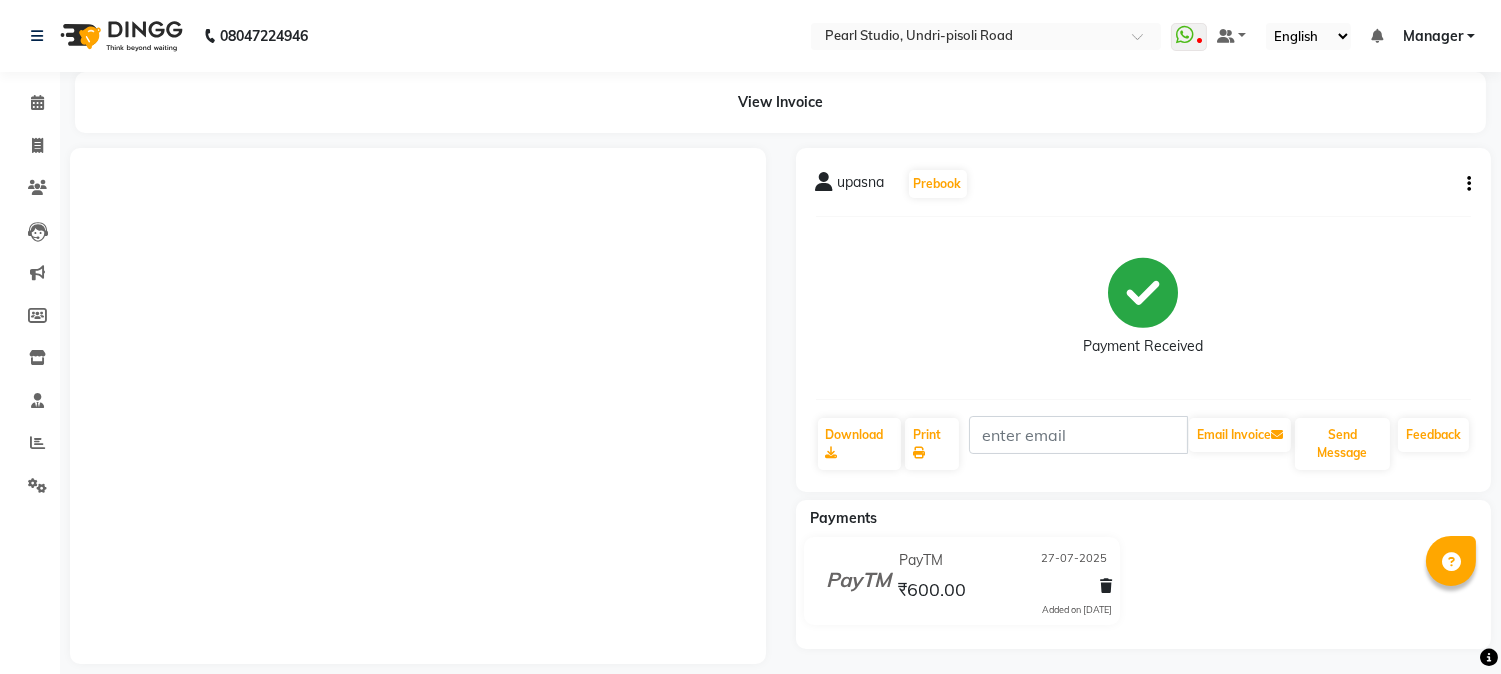click 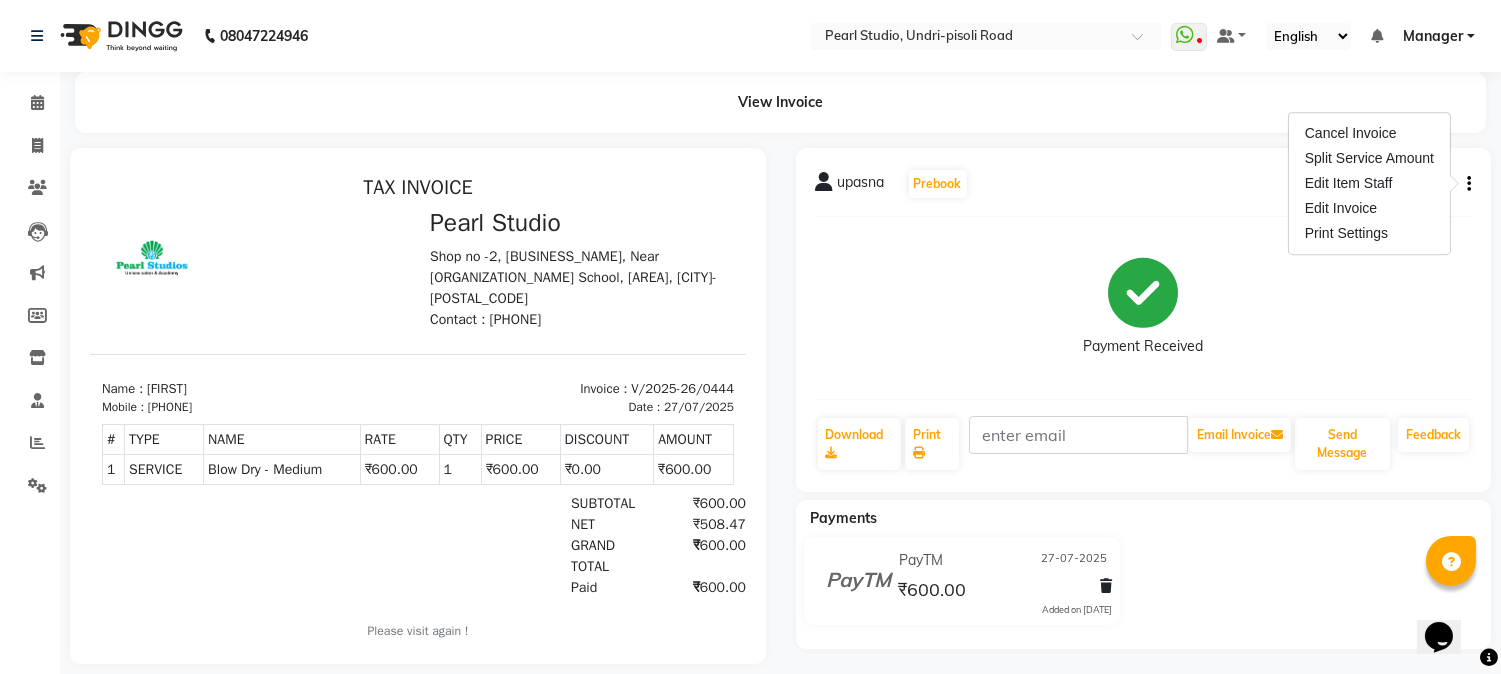 scroll, scrollTop: 0, scrollLeft: 0, axis: both 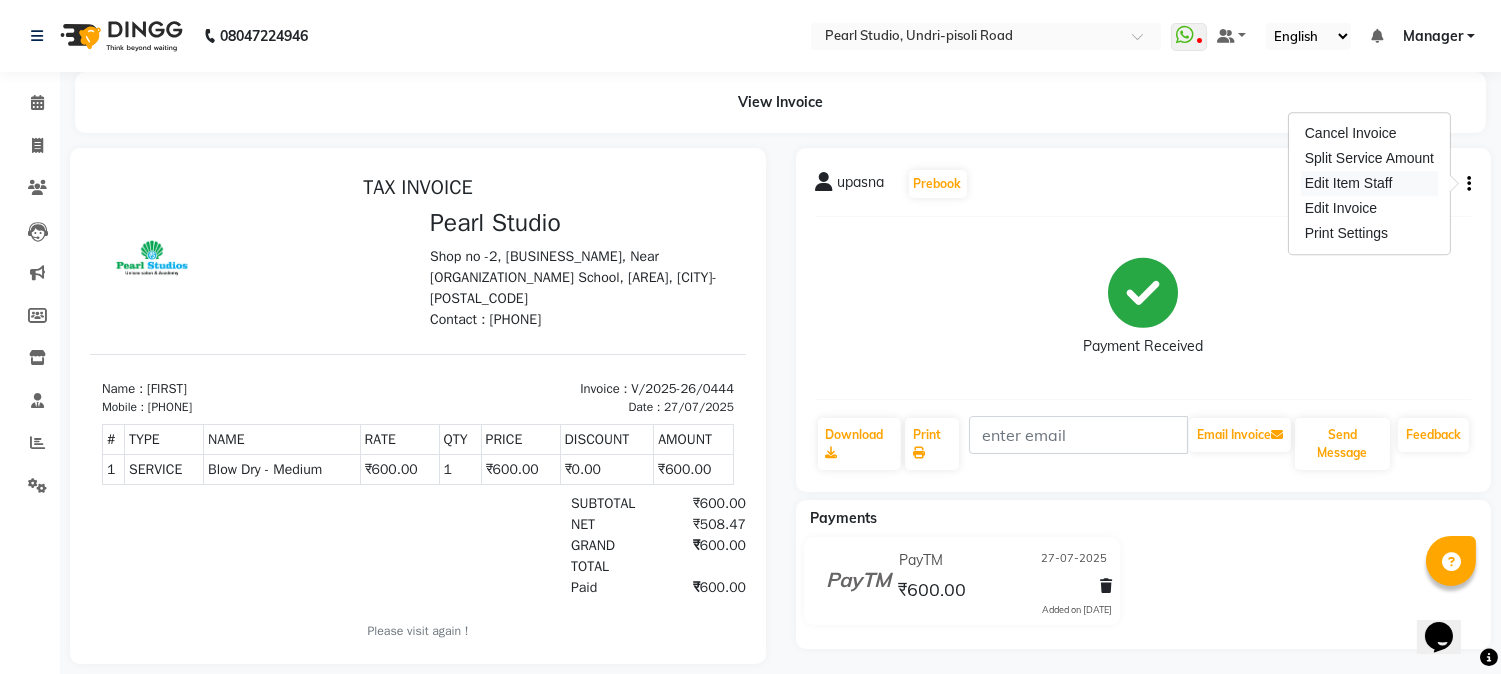 click on "Edit Item Staff" at bounding box center [1369, 183] 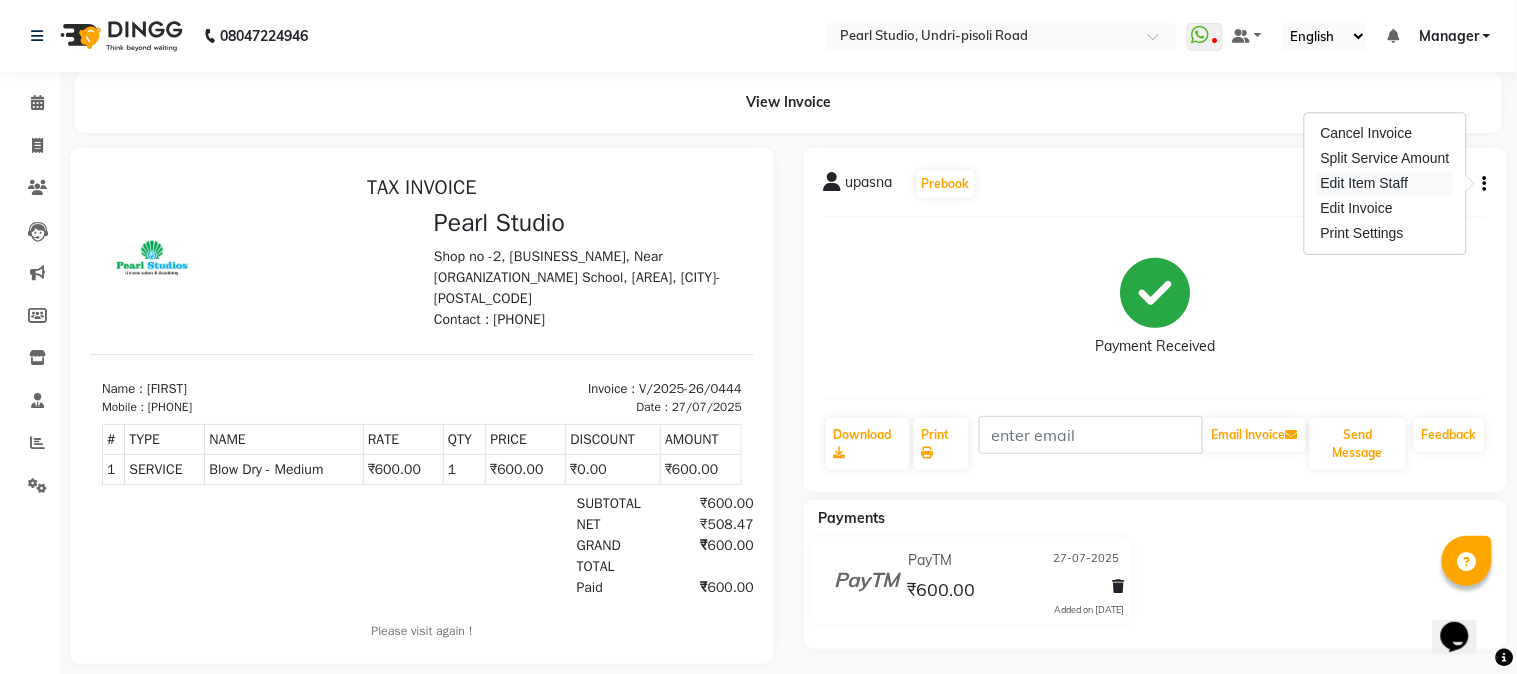 select on "38008" 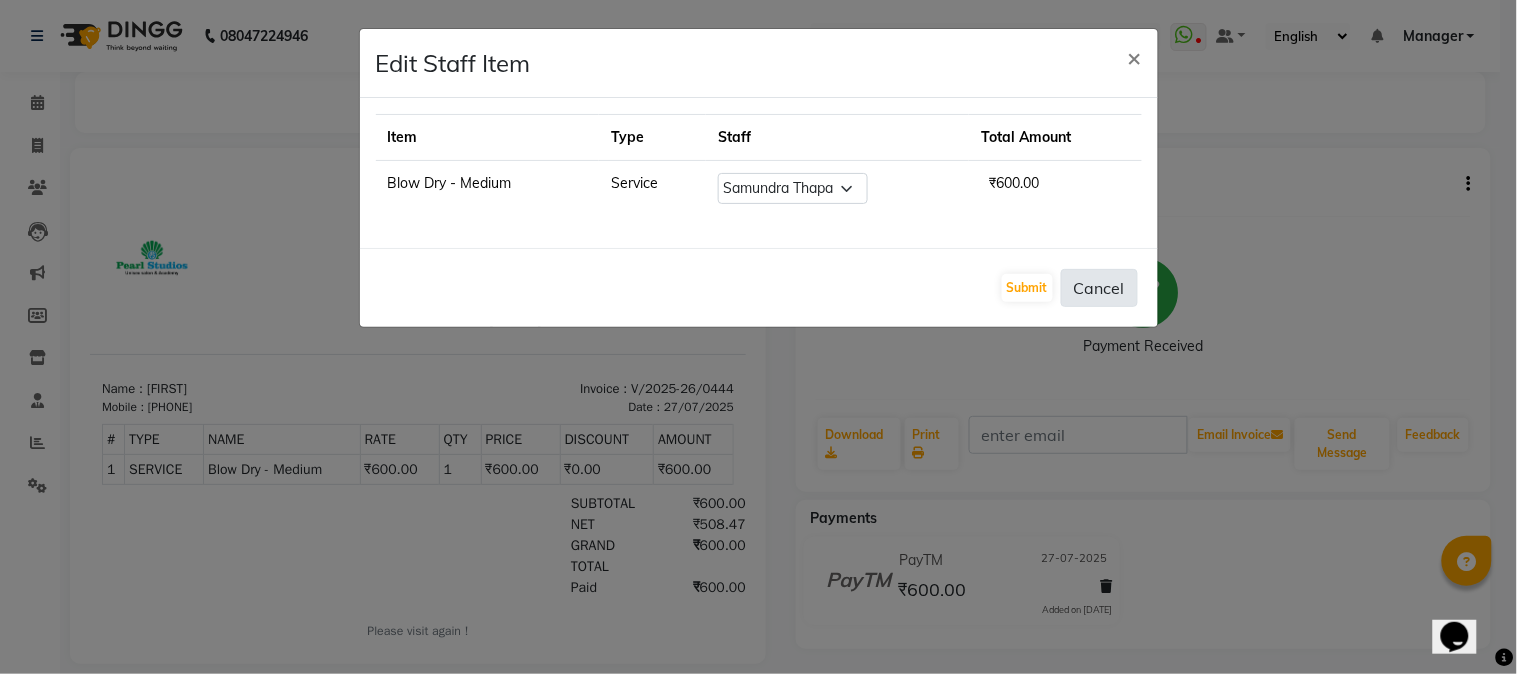 click on "Cancel" 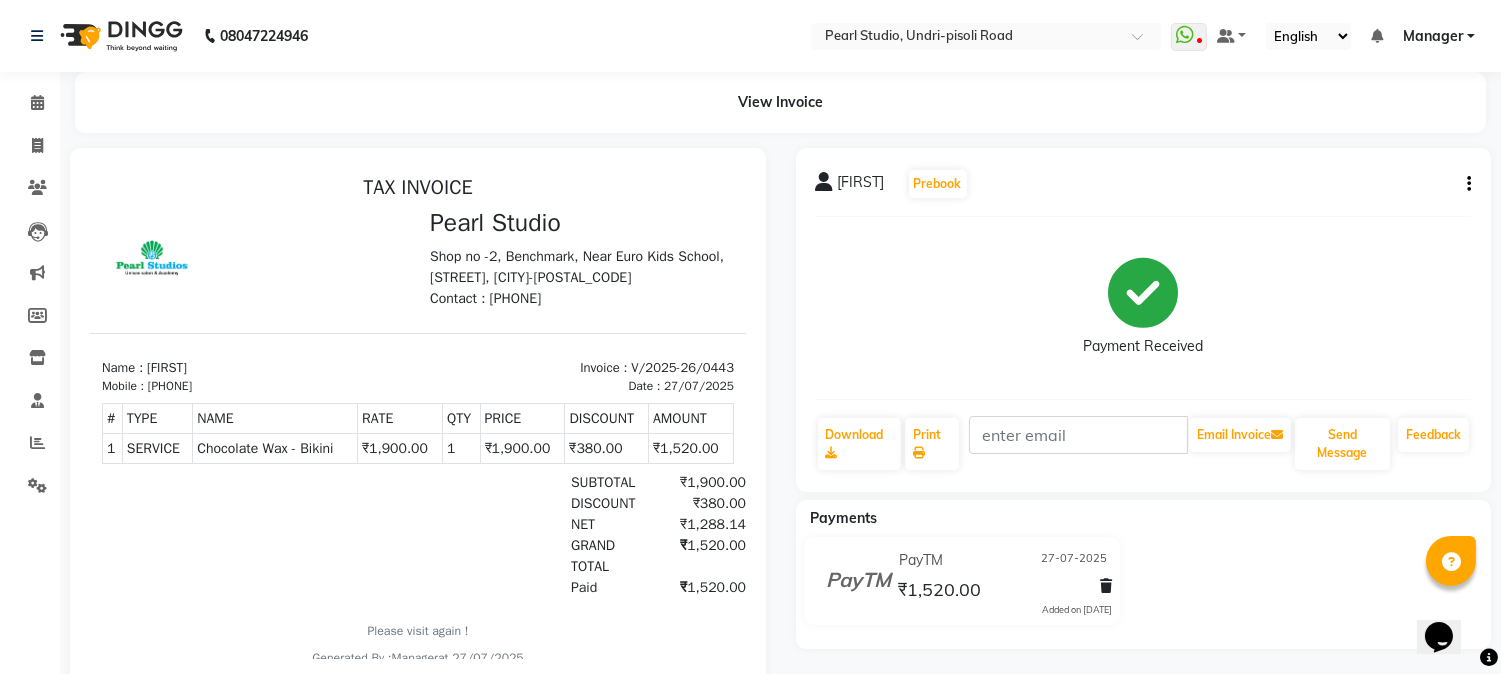 scroll, scrollTop: 0, scrollLeft: 0, axis: both 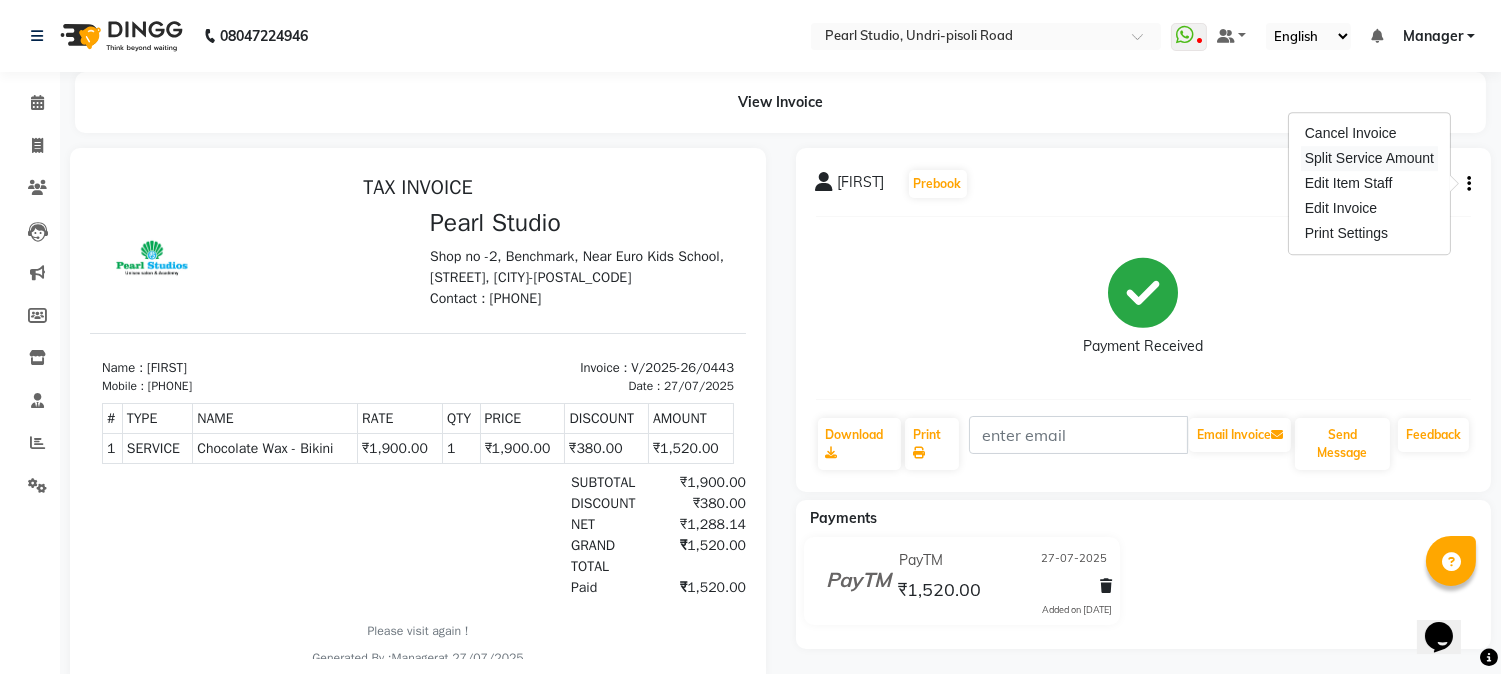click on "Split Service Amount" at bounding box center (1369, 158) 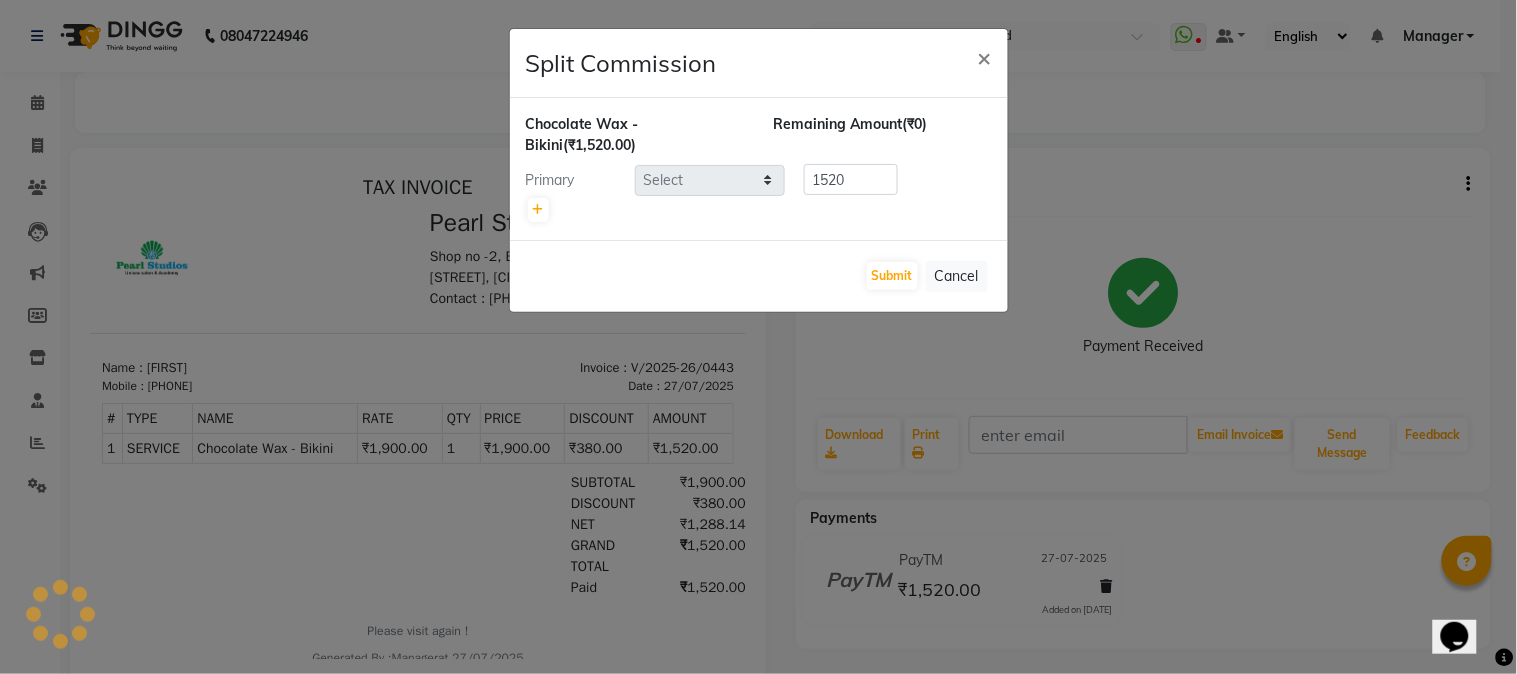 select on "63726" 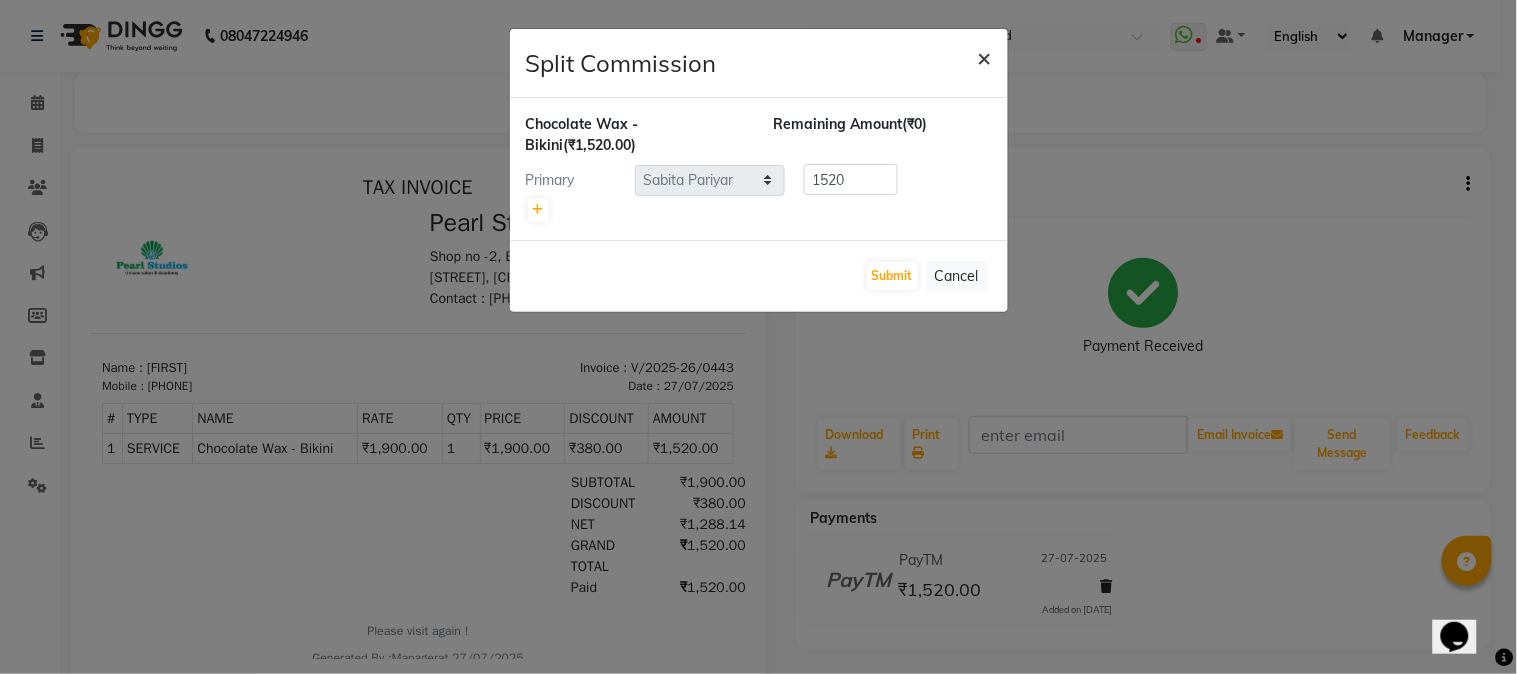 click on "×" 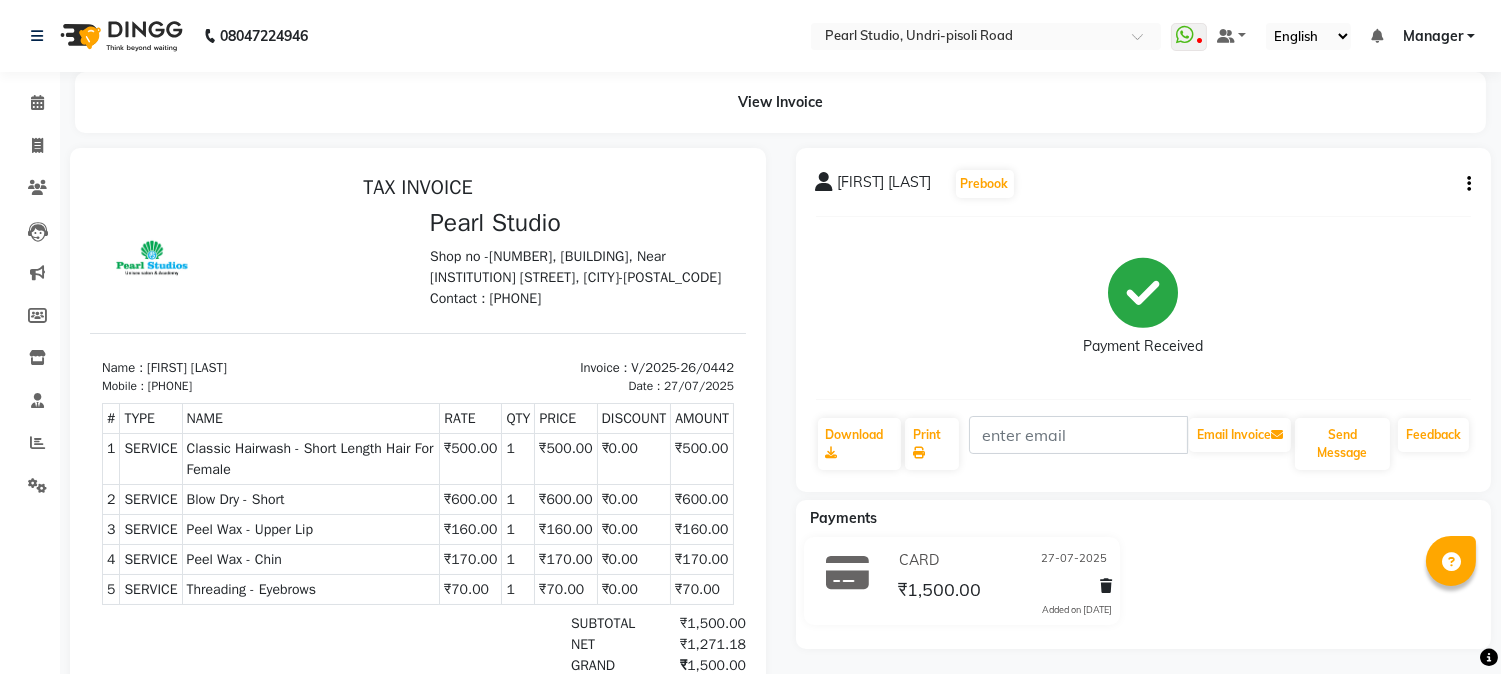 scroll, scrollTop: 0, scrollLeft: 0, axis: both 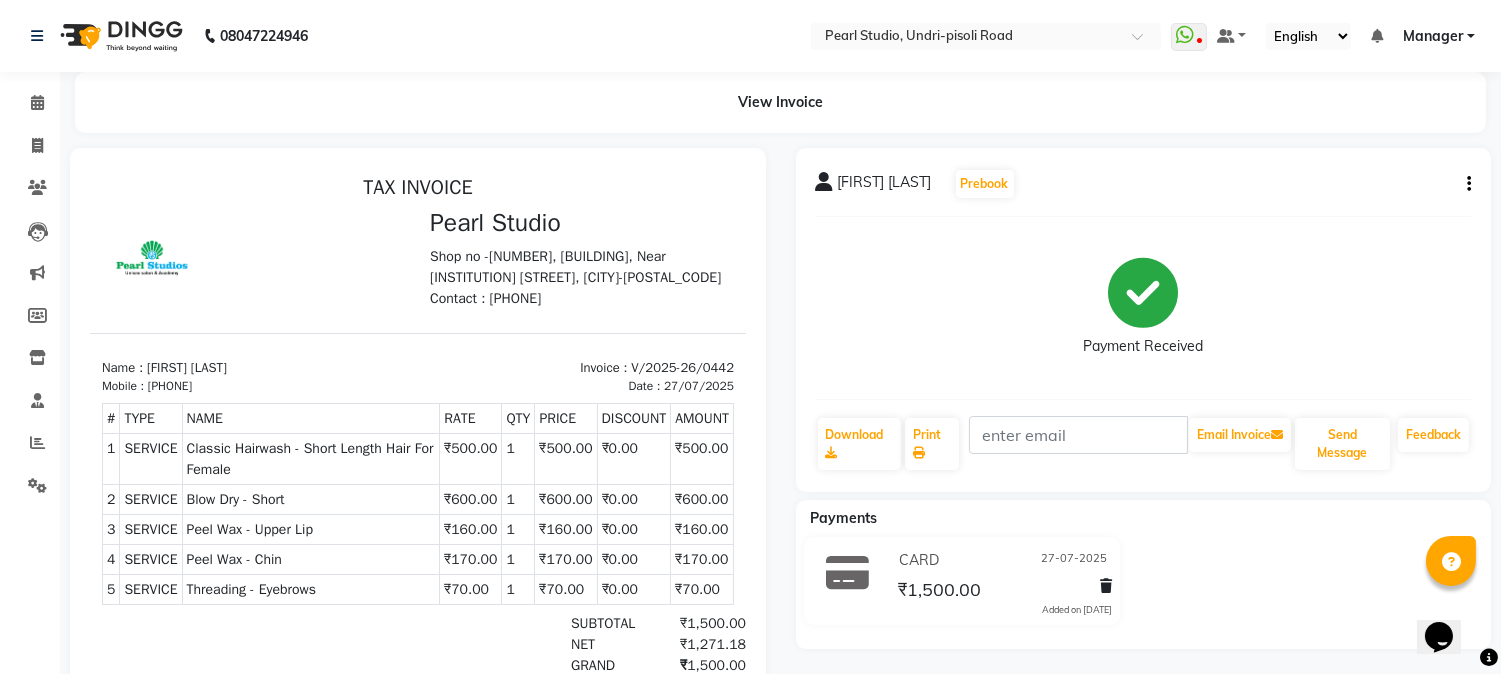 click on "[FIRST] [LAST] Prebook Payment Received Download Print Email Invoice Send Message Feedback" 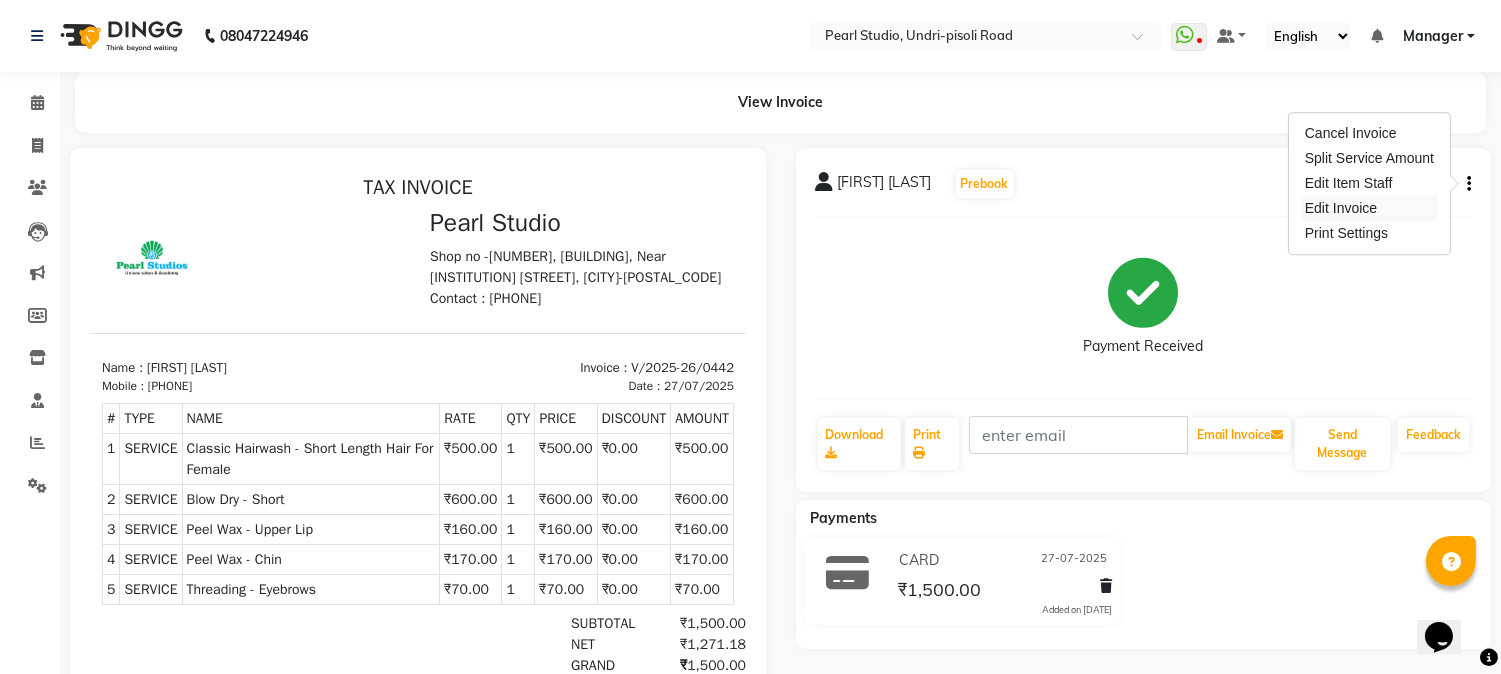 click on "Edit Invoice" at bounding box center [1369, 208] 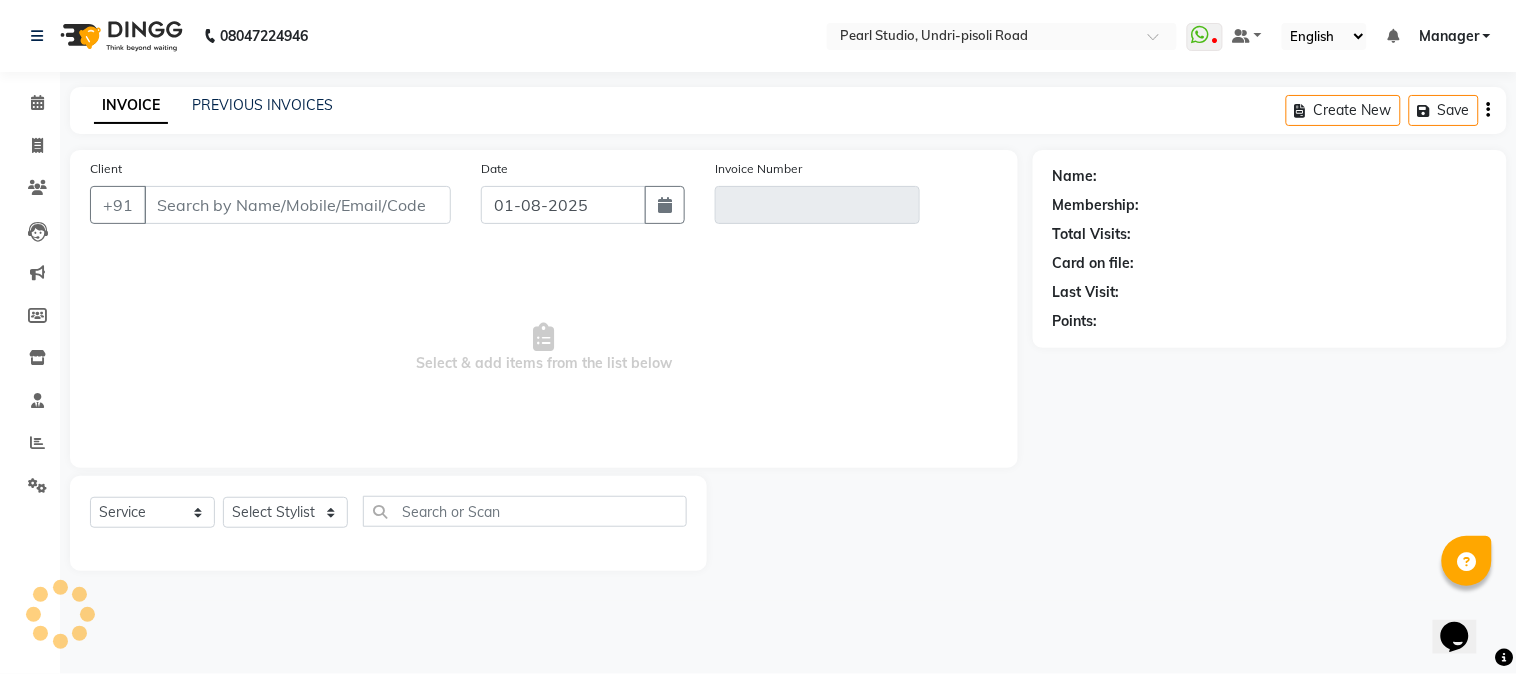 type on "[PHONE]" 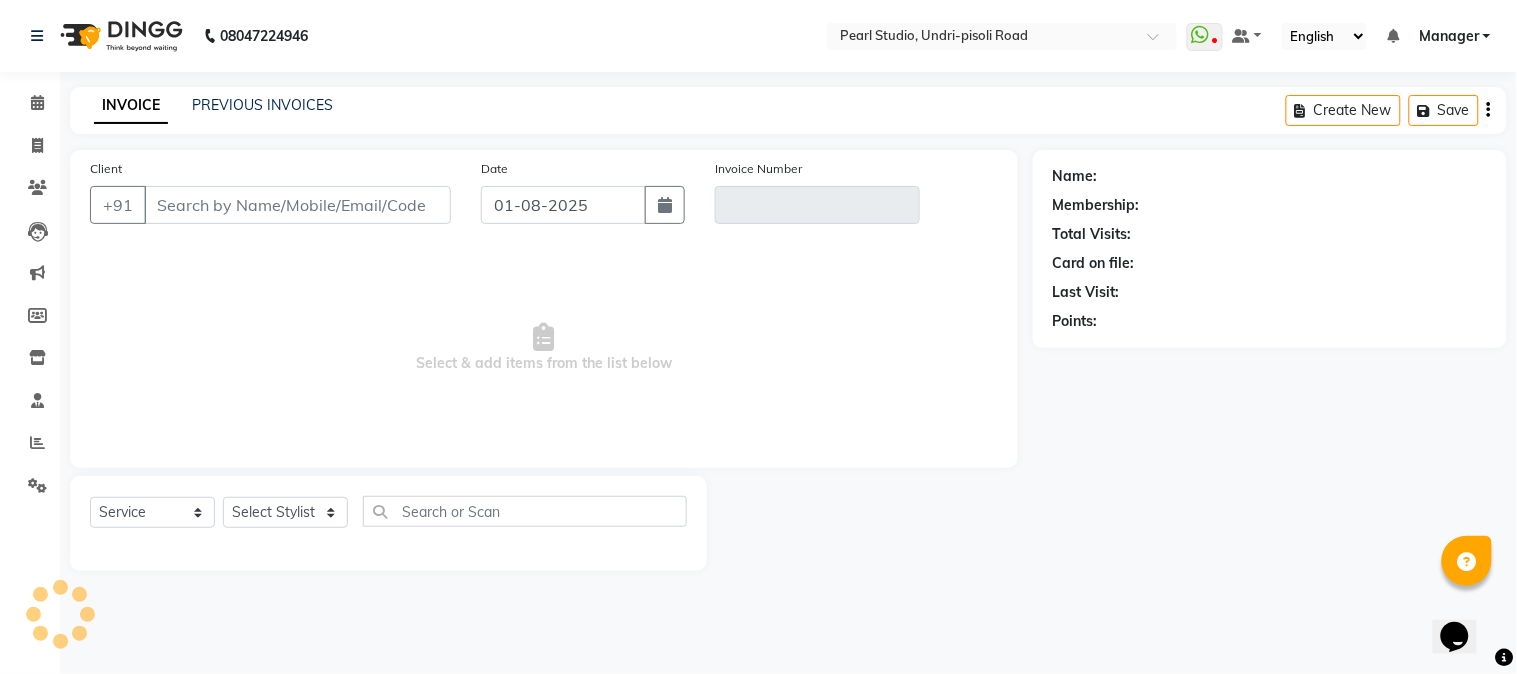 type on "V/2025-26/0442" 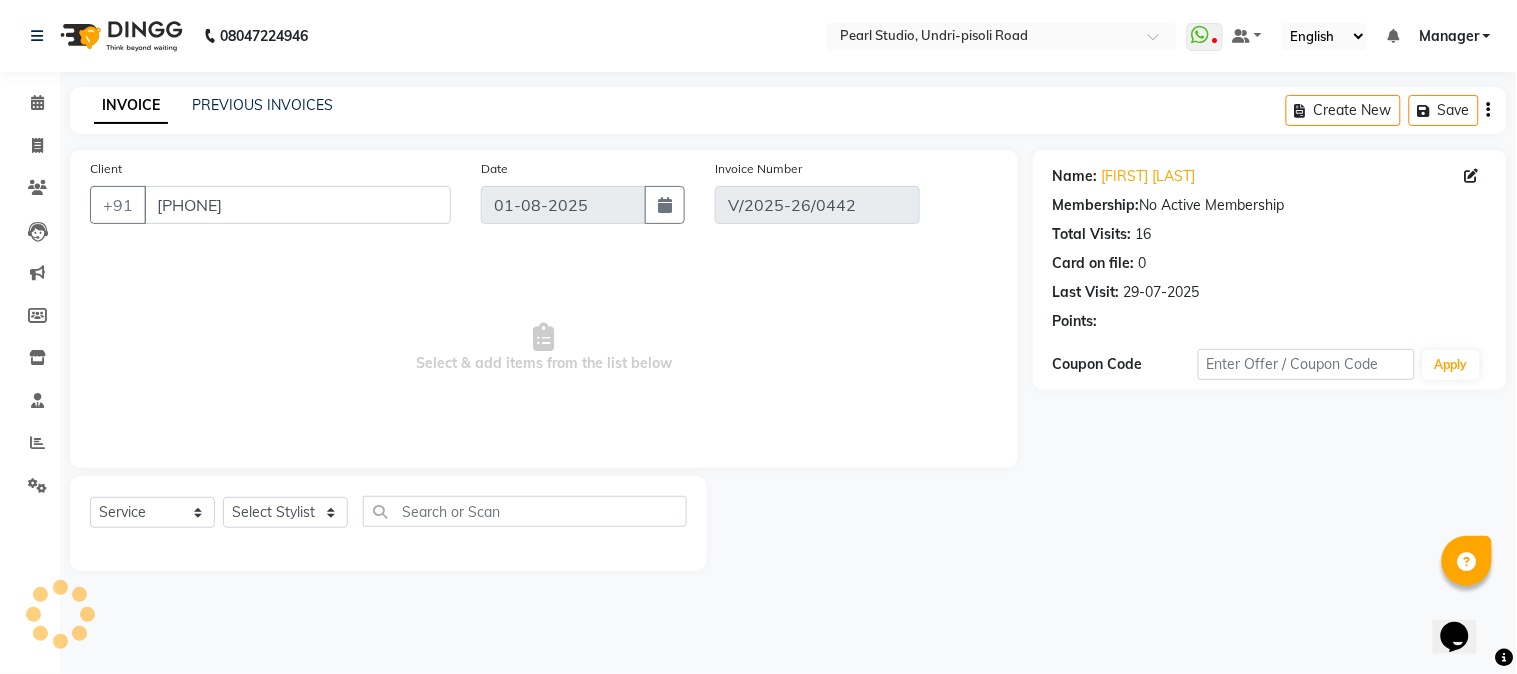 type on "27-07-2025" 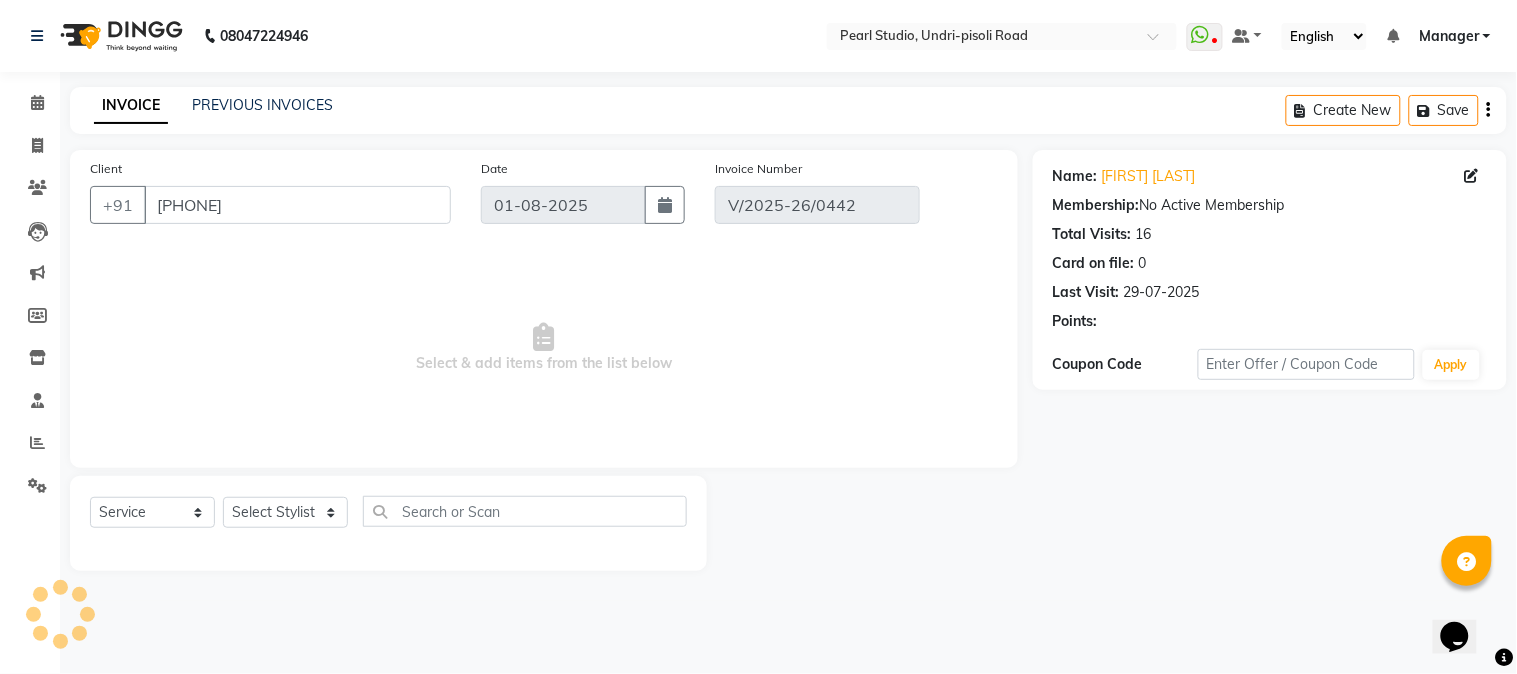 select on "select" 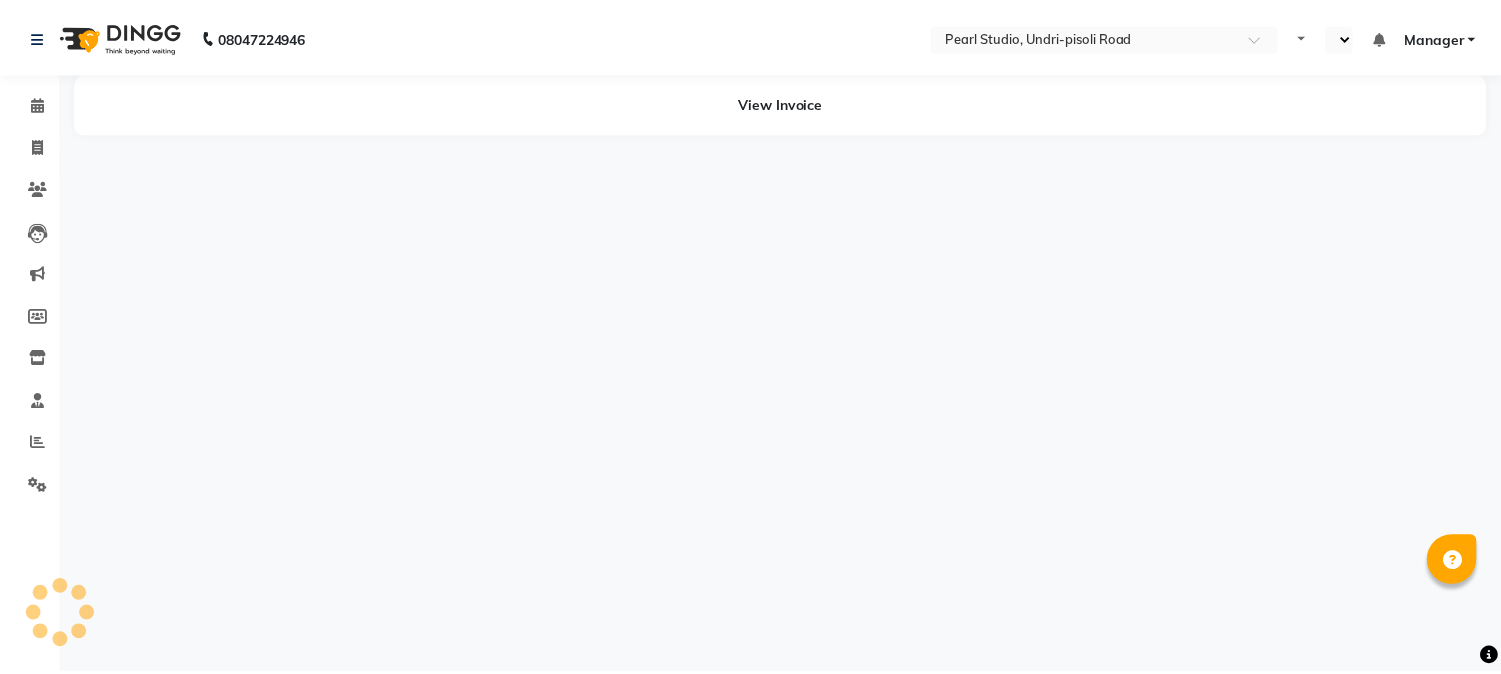 scroll, scrollTop: 0, scrollLeft: 0, axis: both 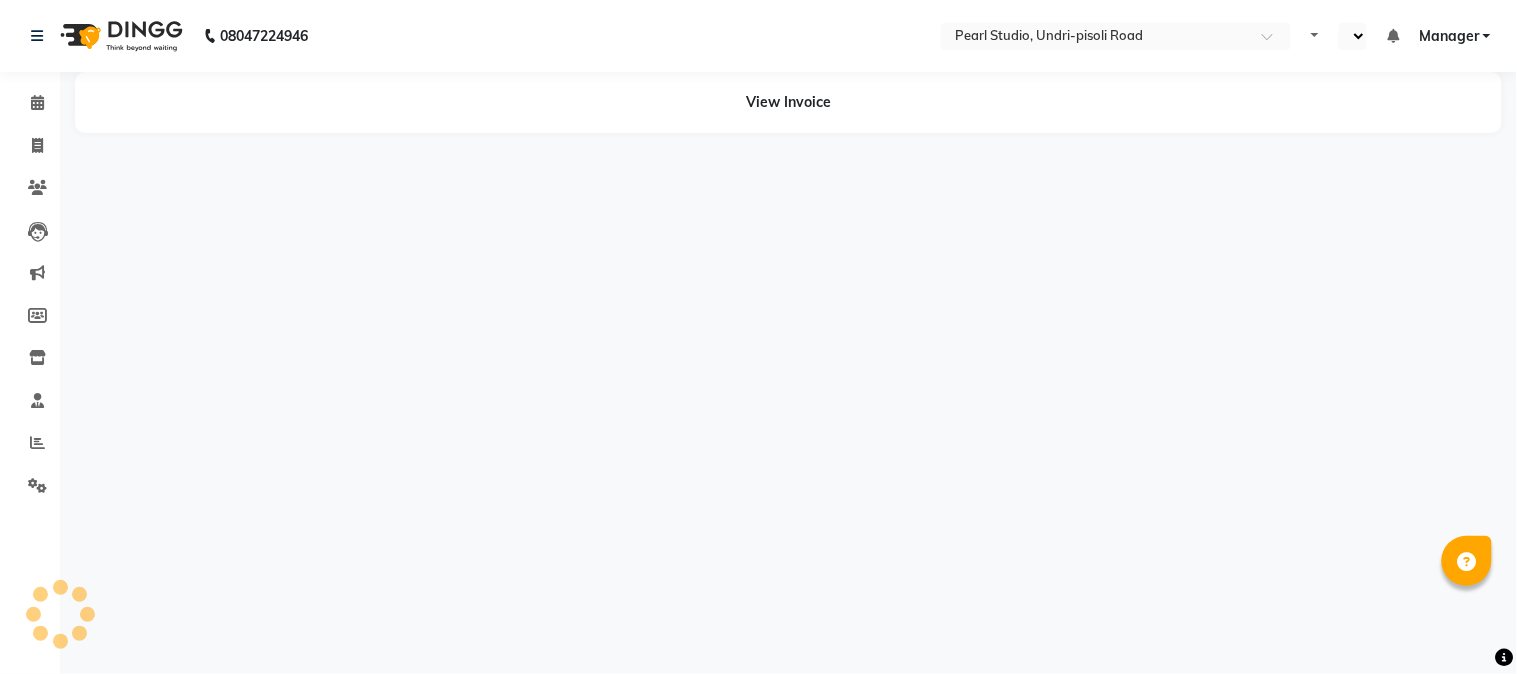 select on "en" 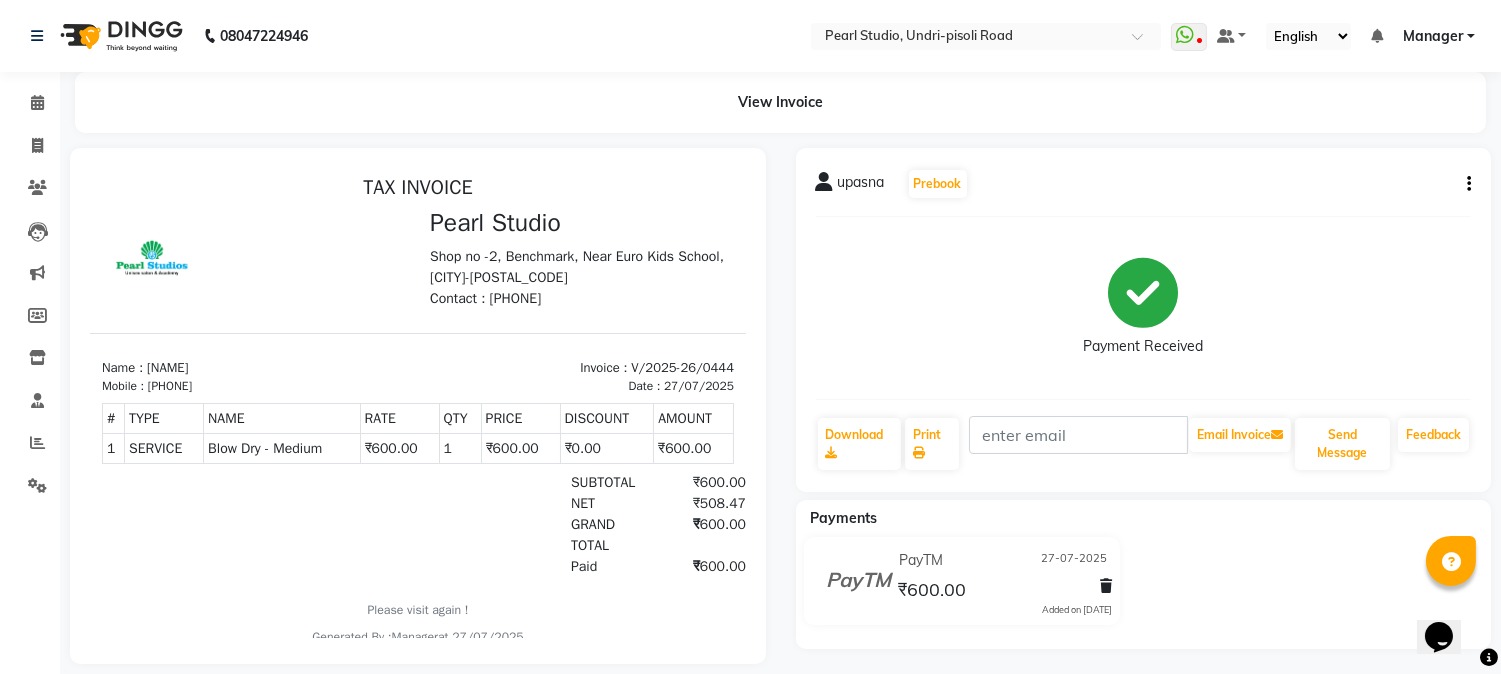 scroll, scrollTop: 0, scrollLeft: 0, axis: both 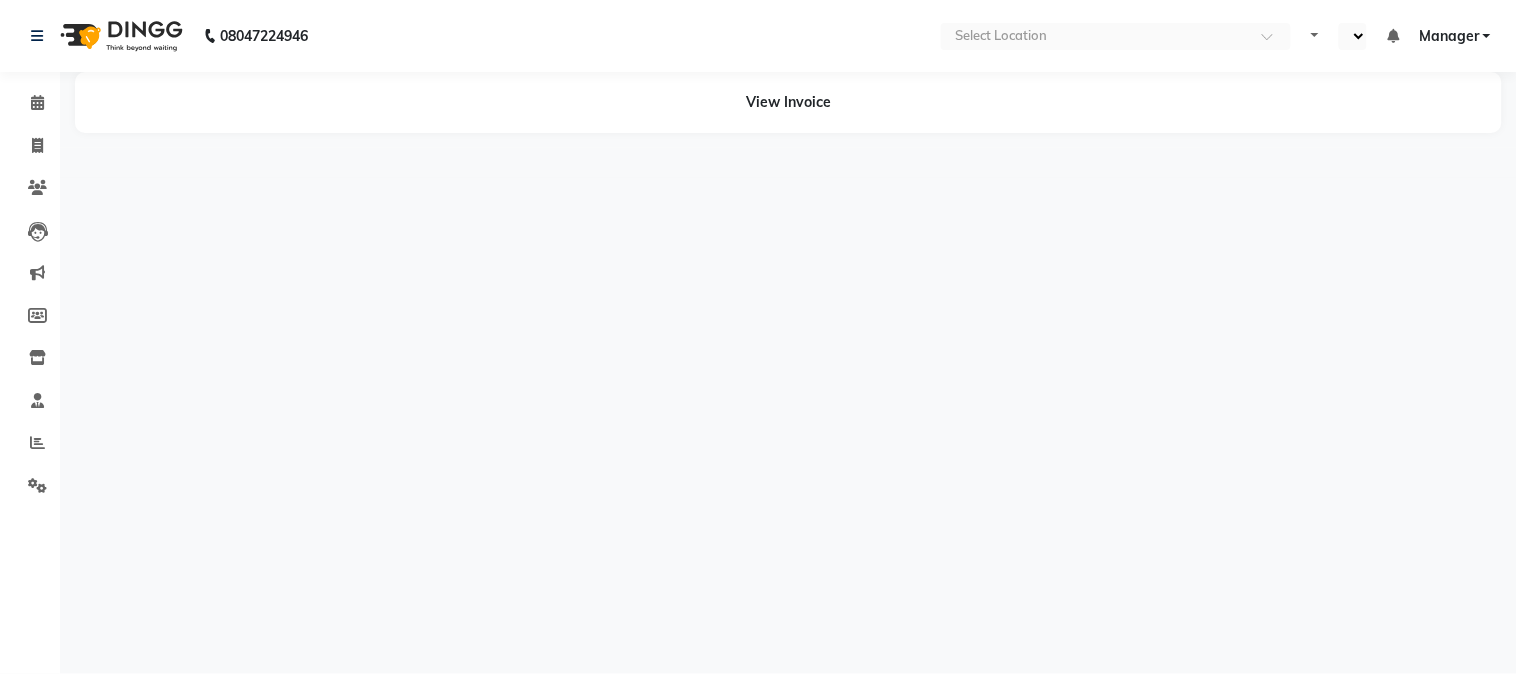 select on "en" 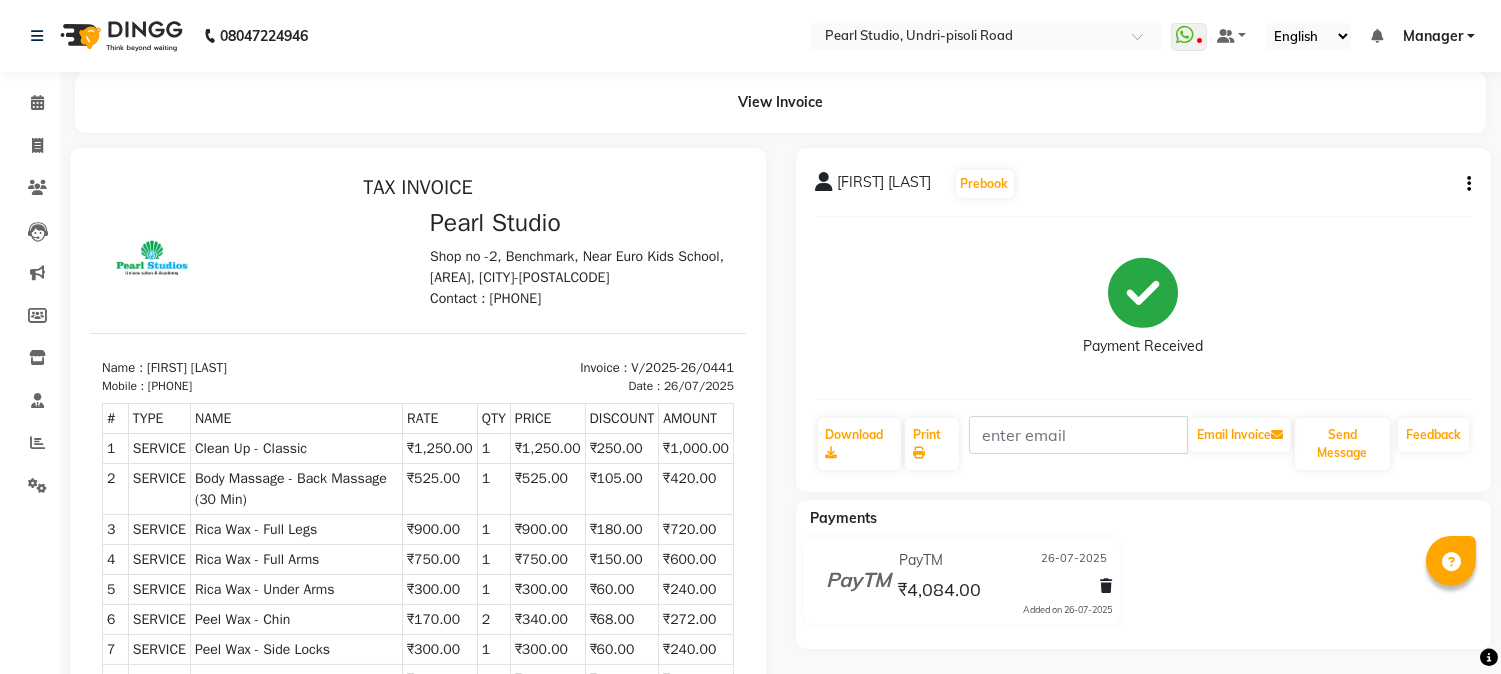 scroll, scrollTop: 0, scrollLeft: 0, axis: both 